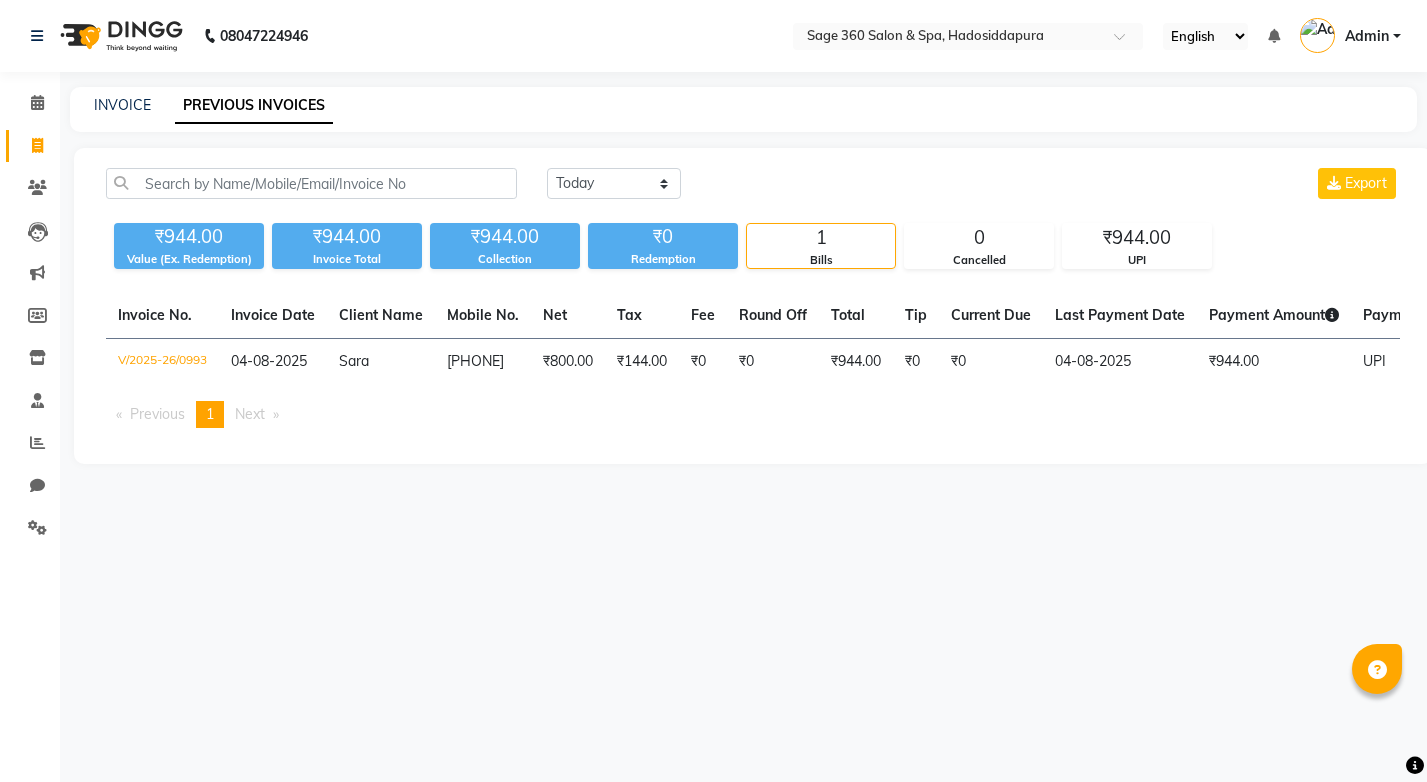 scroll, scrollTop: 0, scrollLeft: 0, axis: both 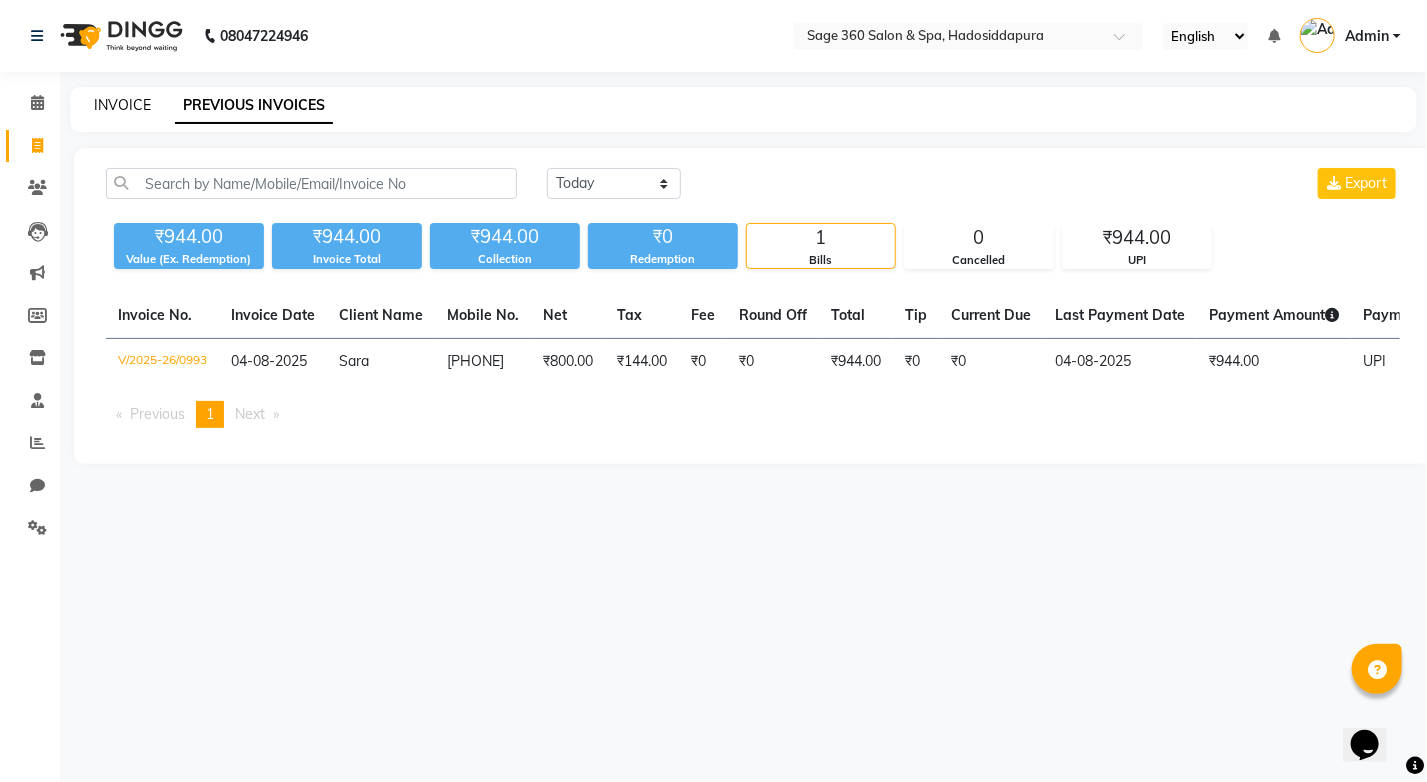 click on "INVOICE" 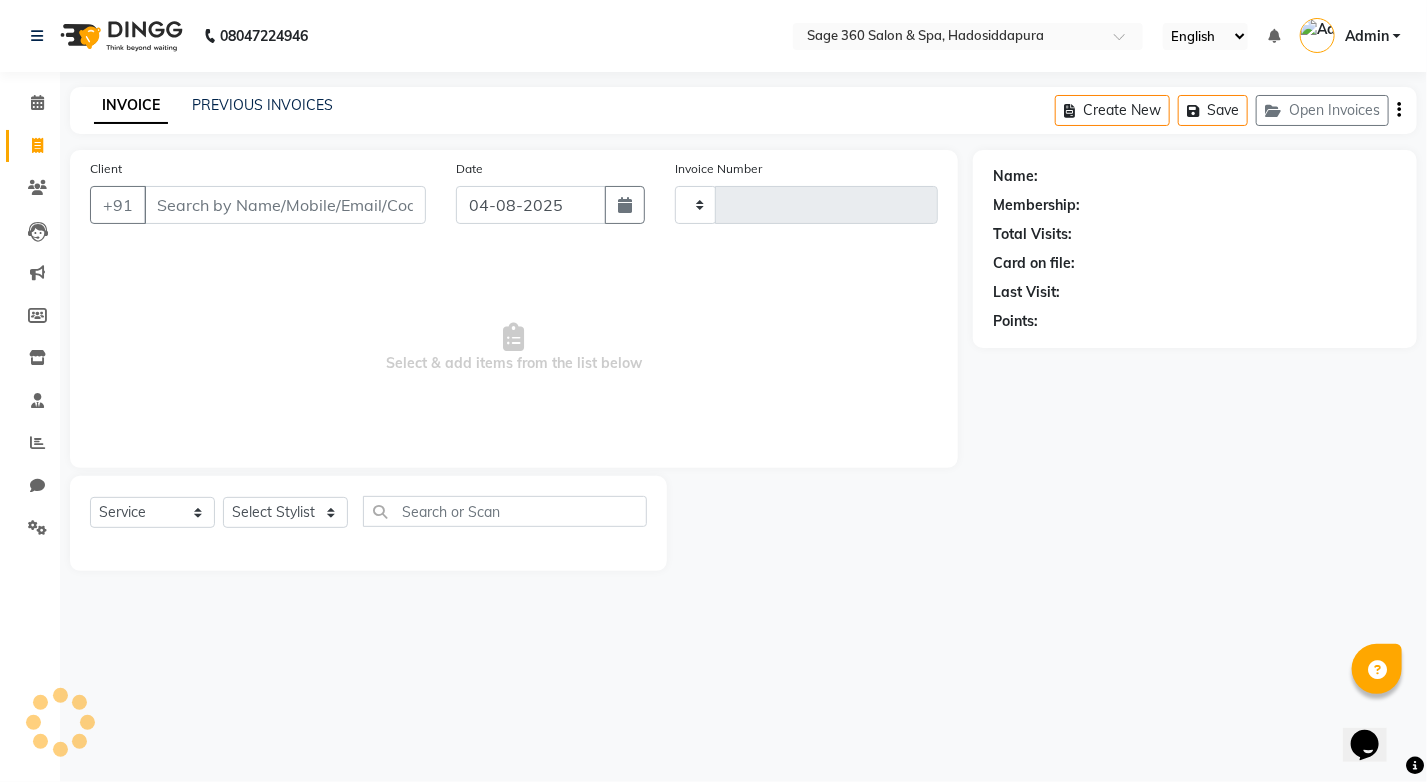 type on "0997" 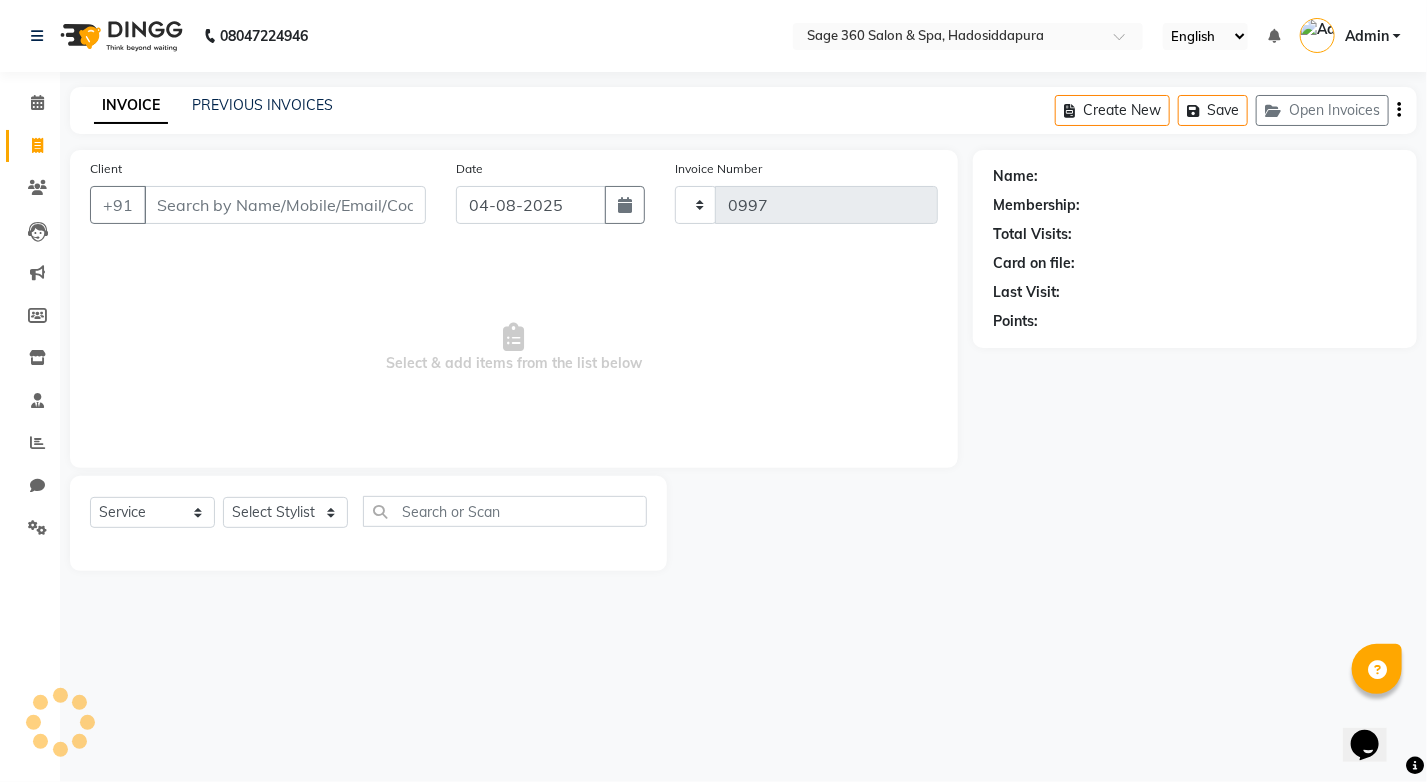 select on "7678" 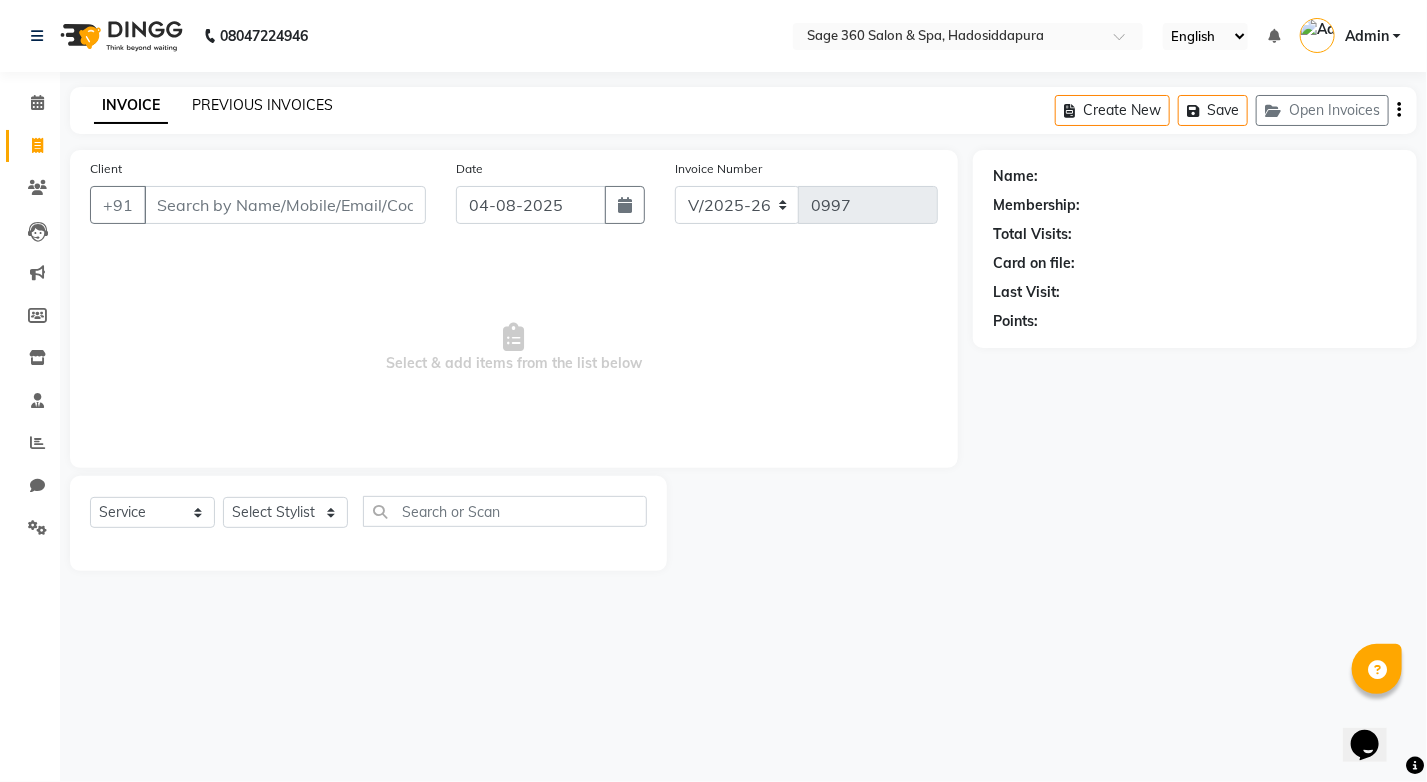 click on "PREVIOUS INVOICES" 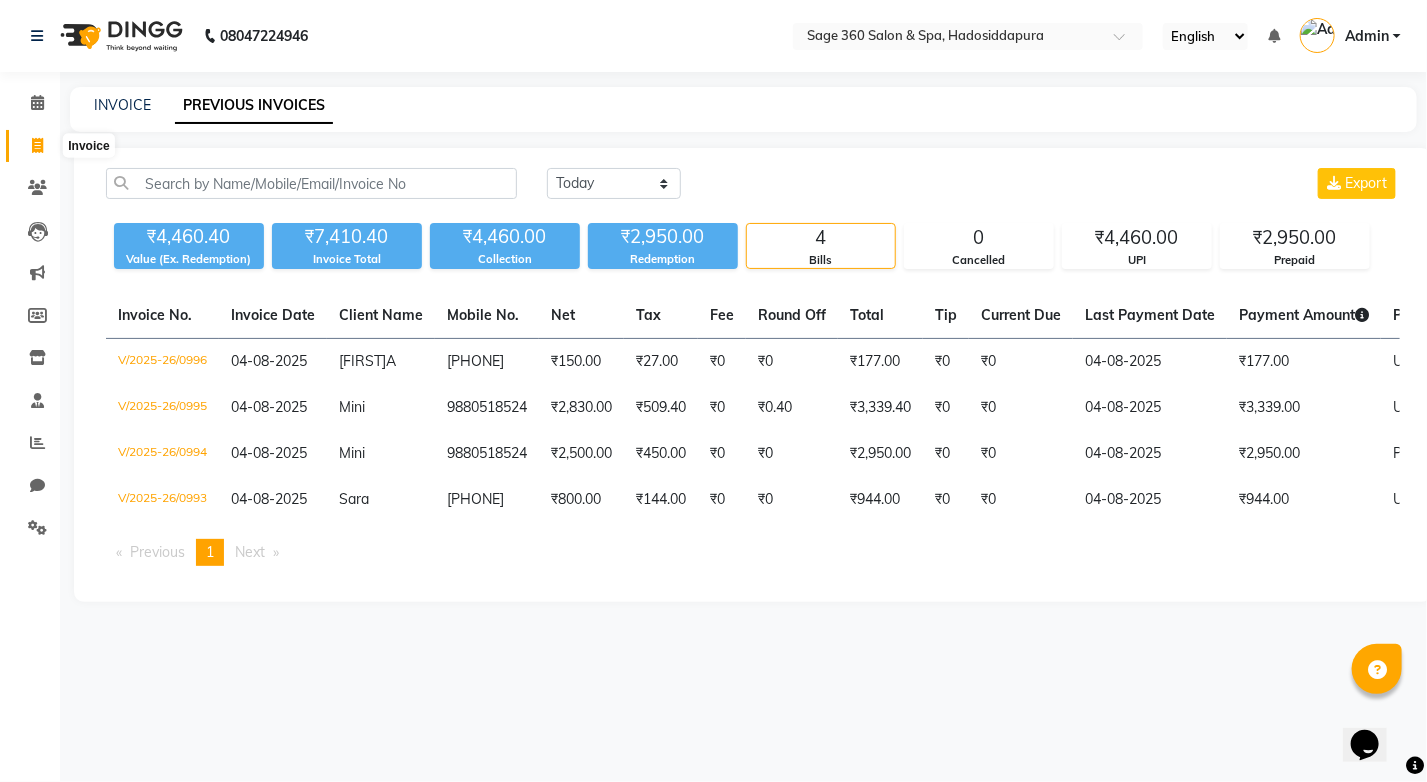 click 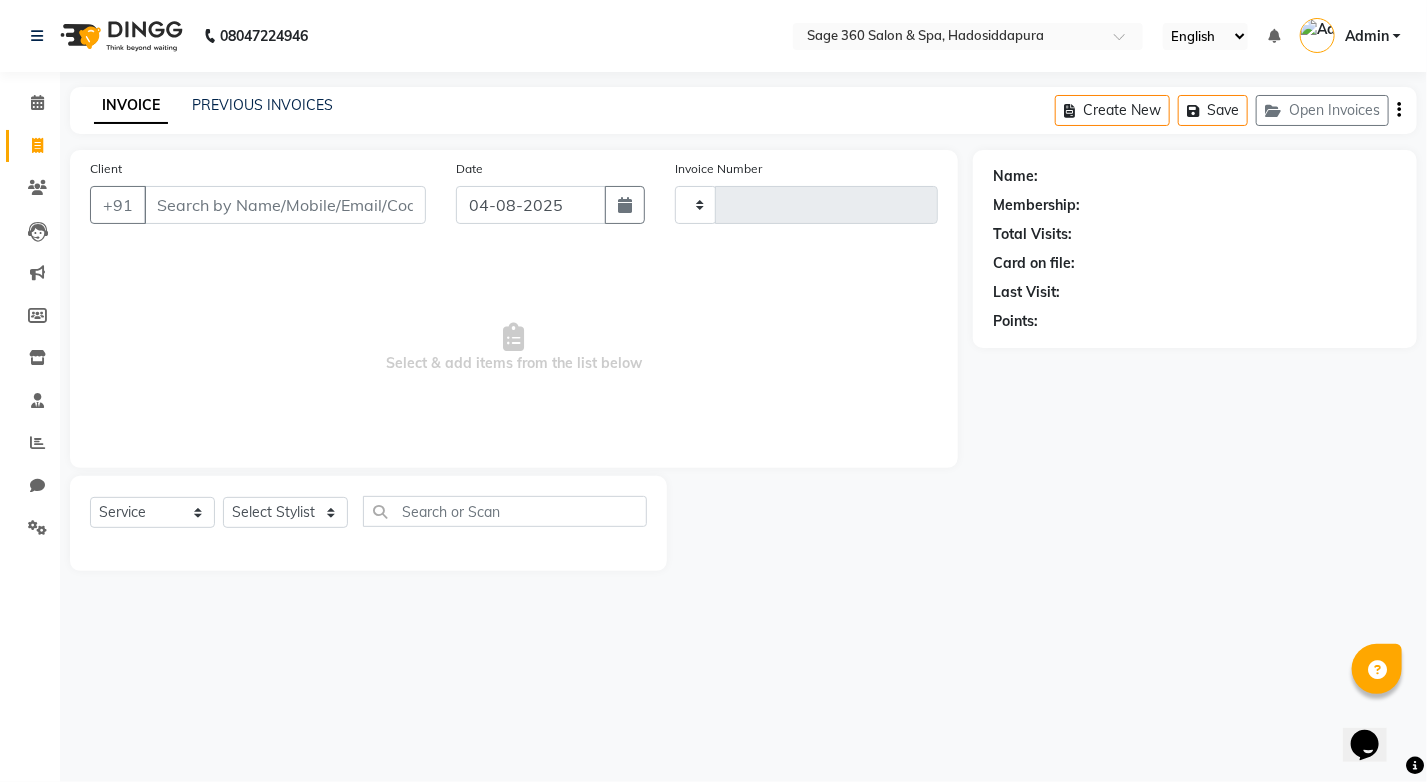 type on "0997" 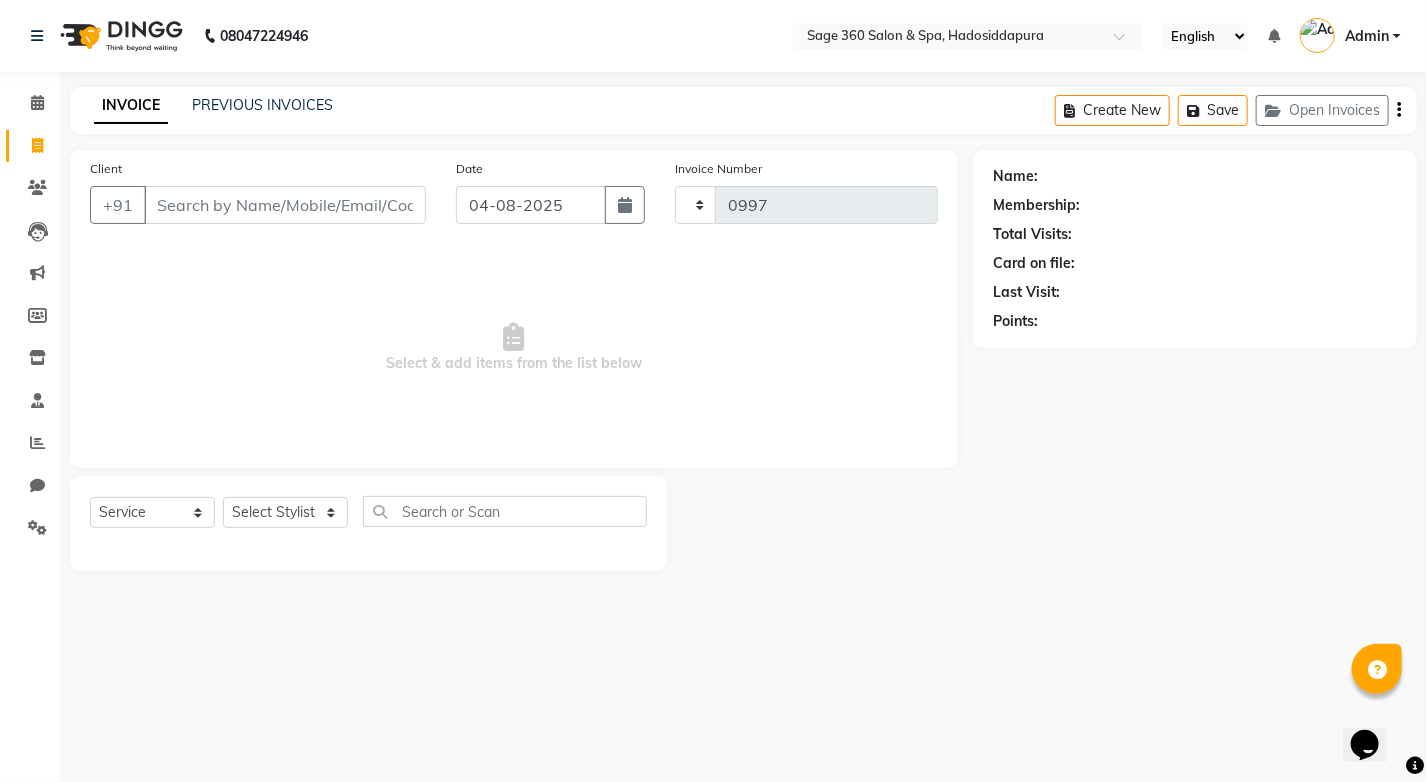 select on "7678" 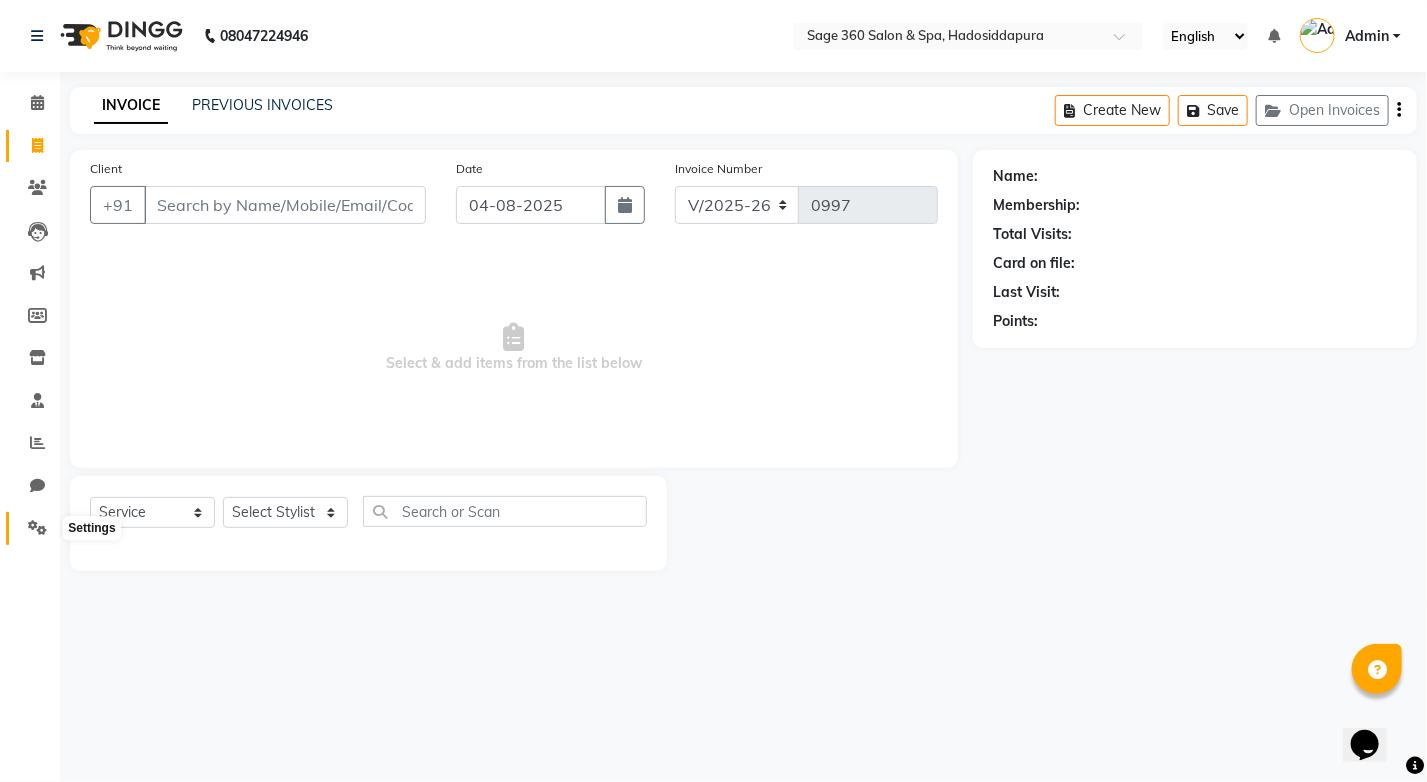 click 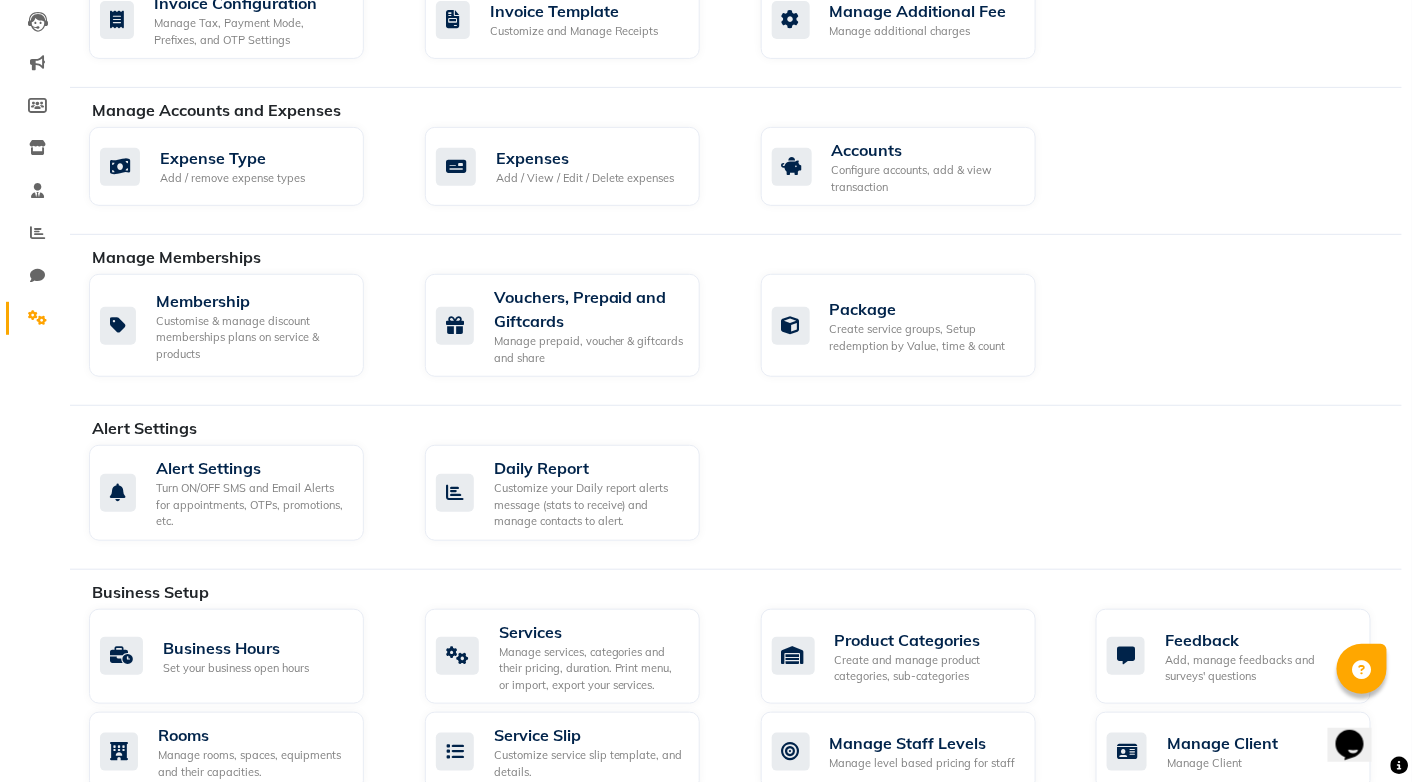 scroll, scrollTop: 377, scrollLeft: 0, axis: vertical 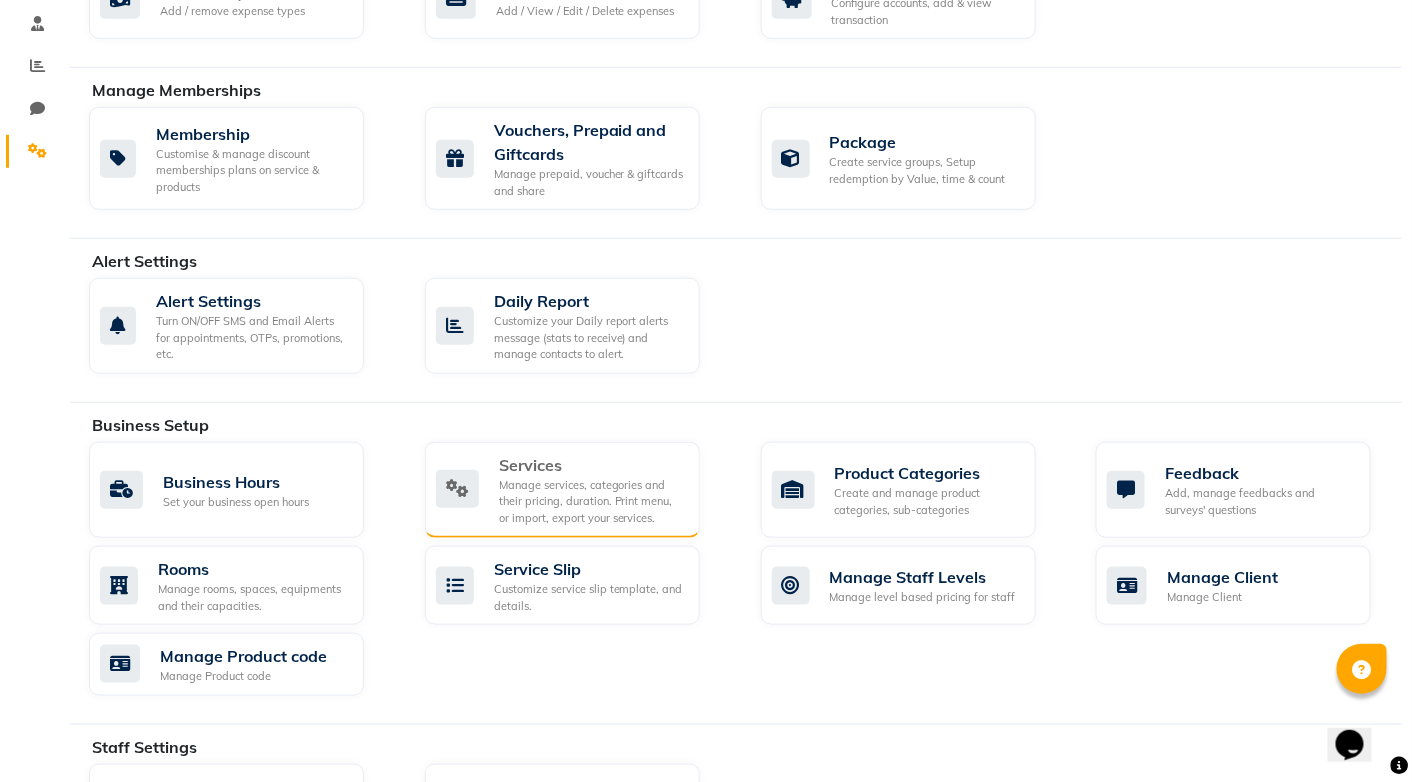 click on "Services" 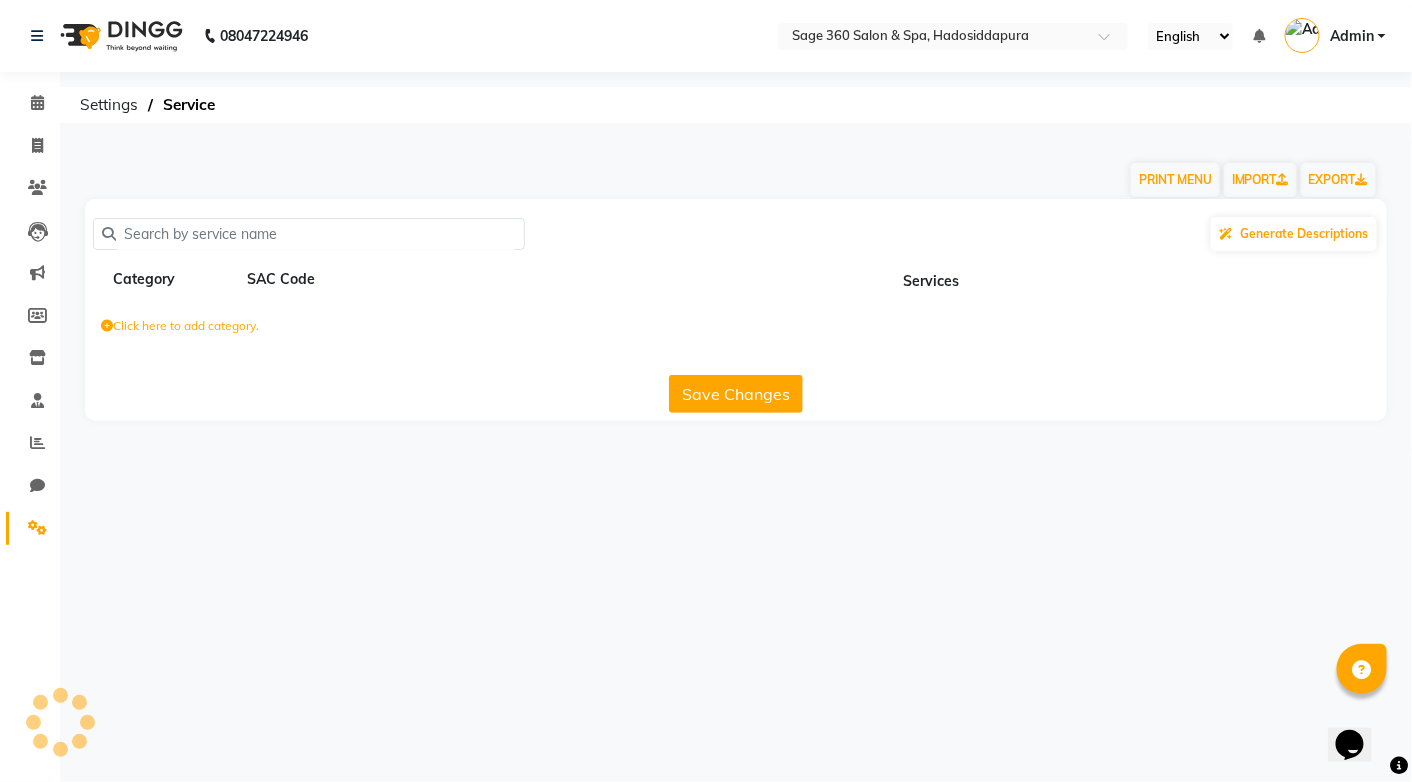 scroll, scrollTop: 0, scrollLeft: 0, axis: both 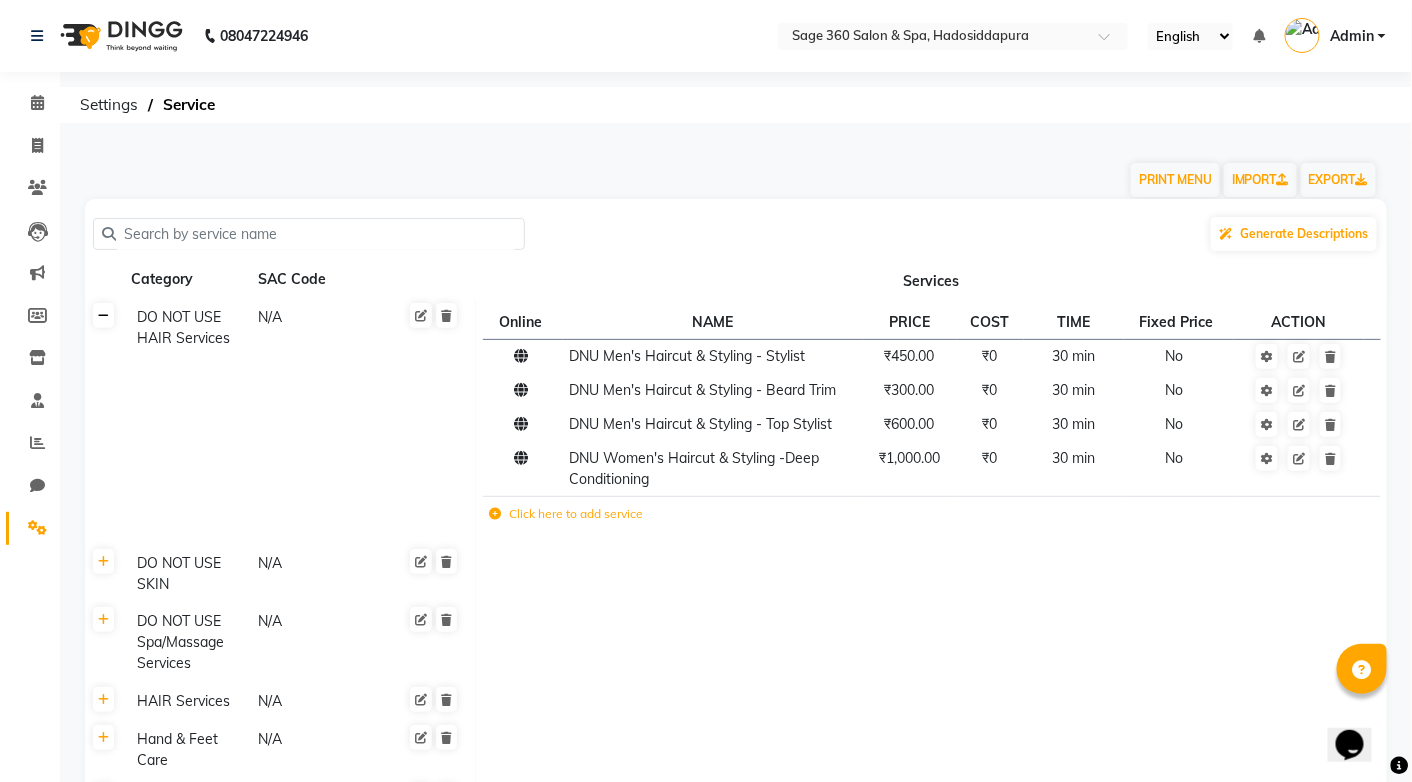click 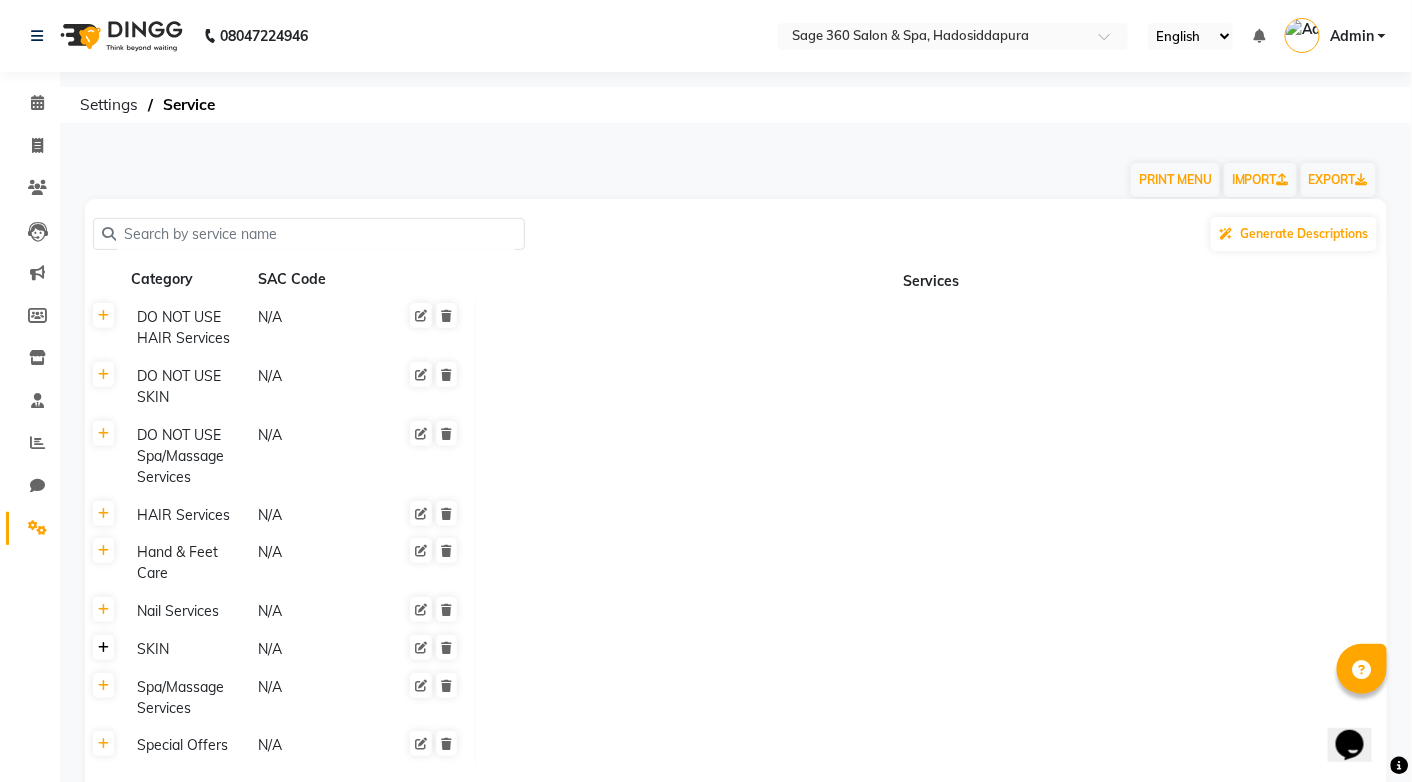 click 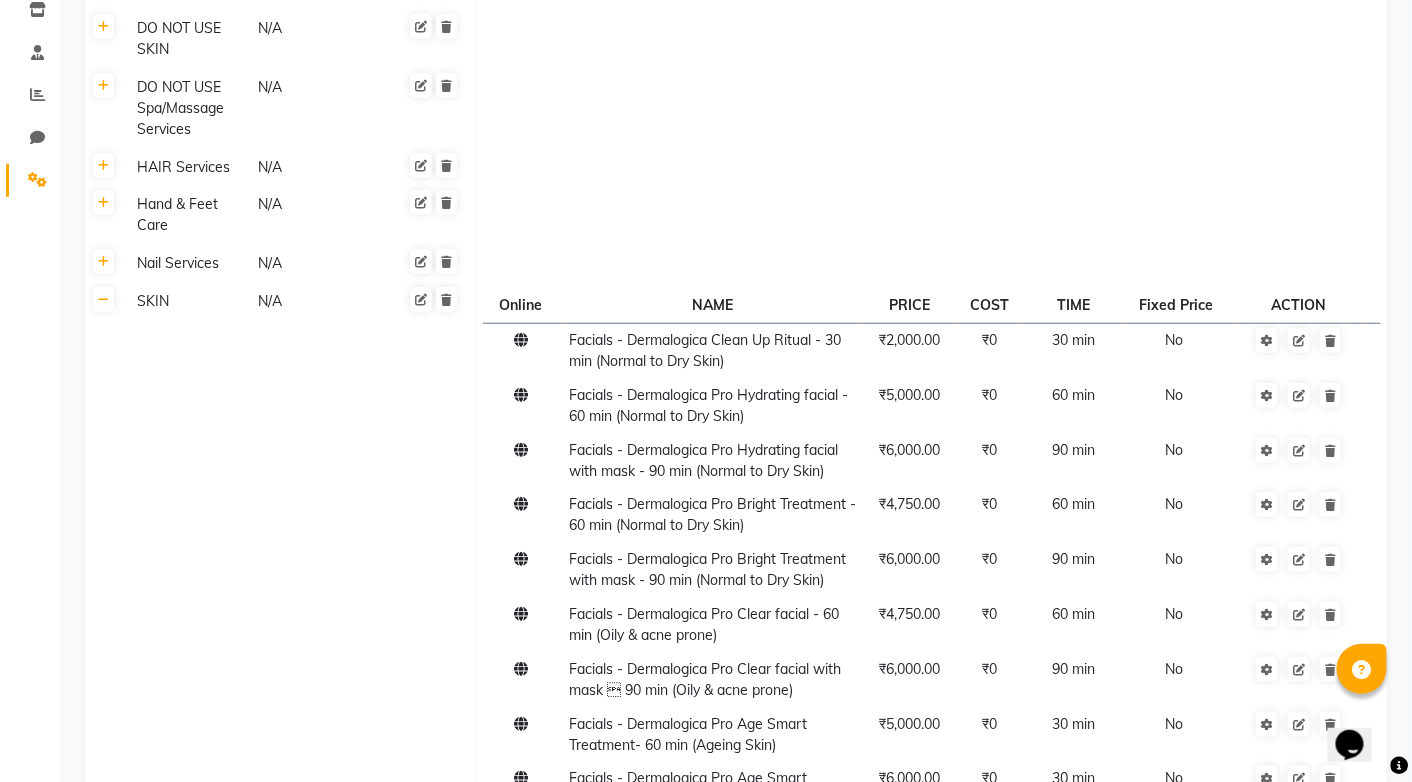 scroll, scrollTop: 283, scrollLeft: 0, axis: vertical 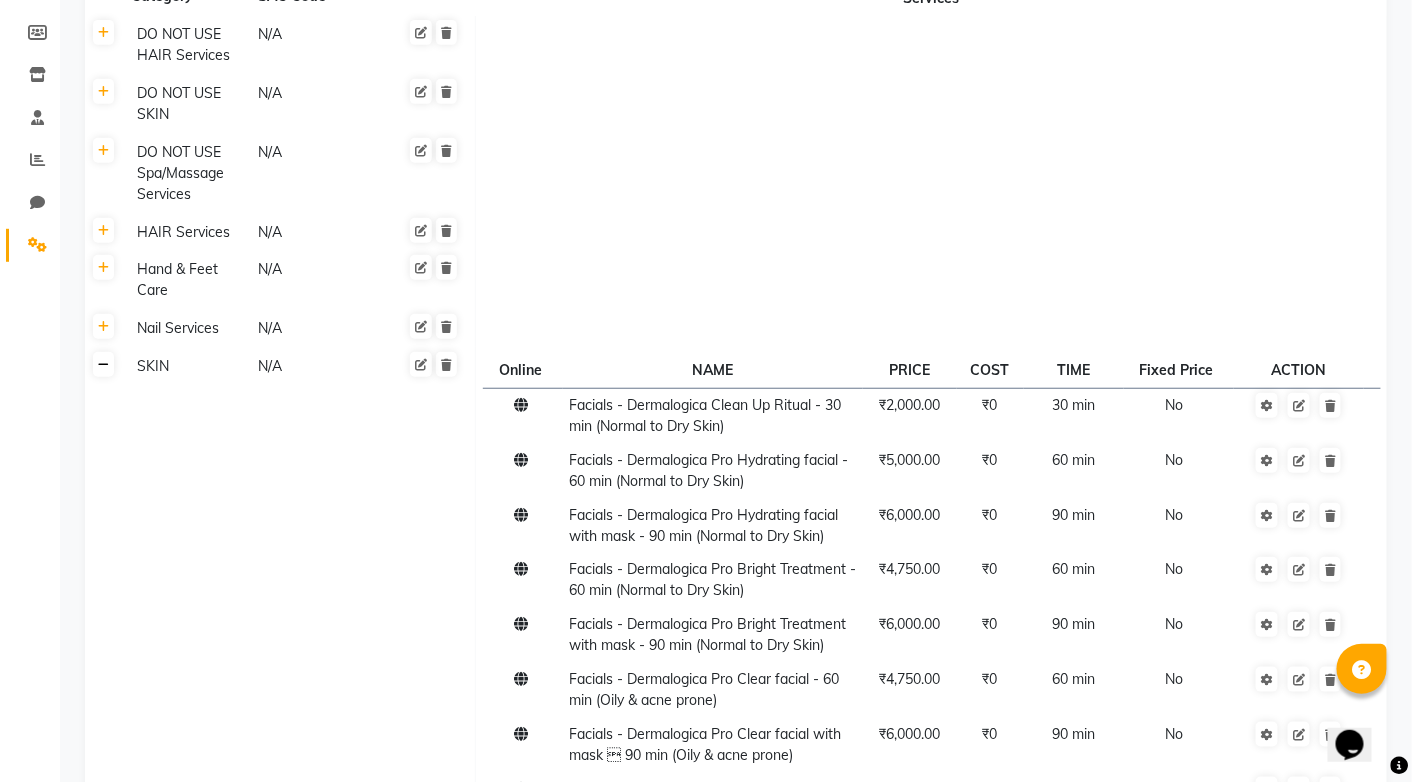 click 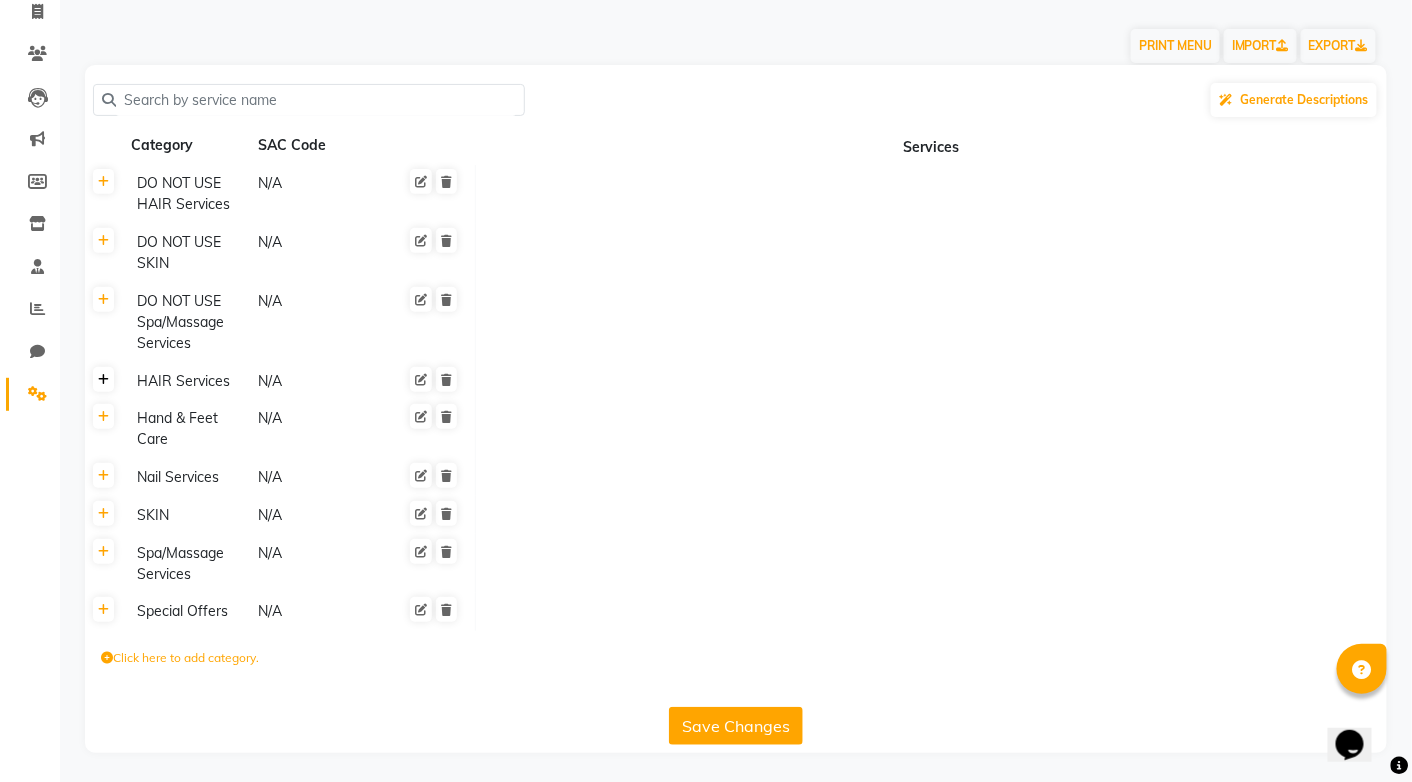 click 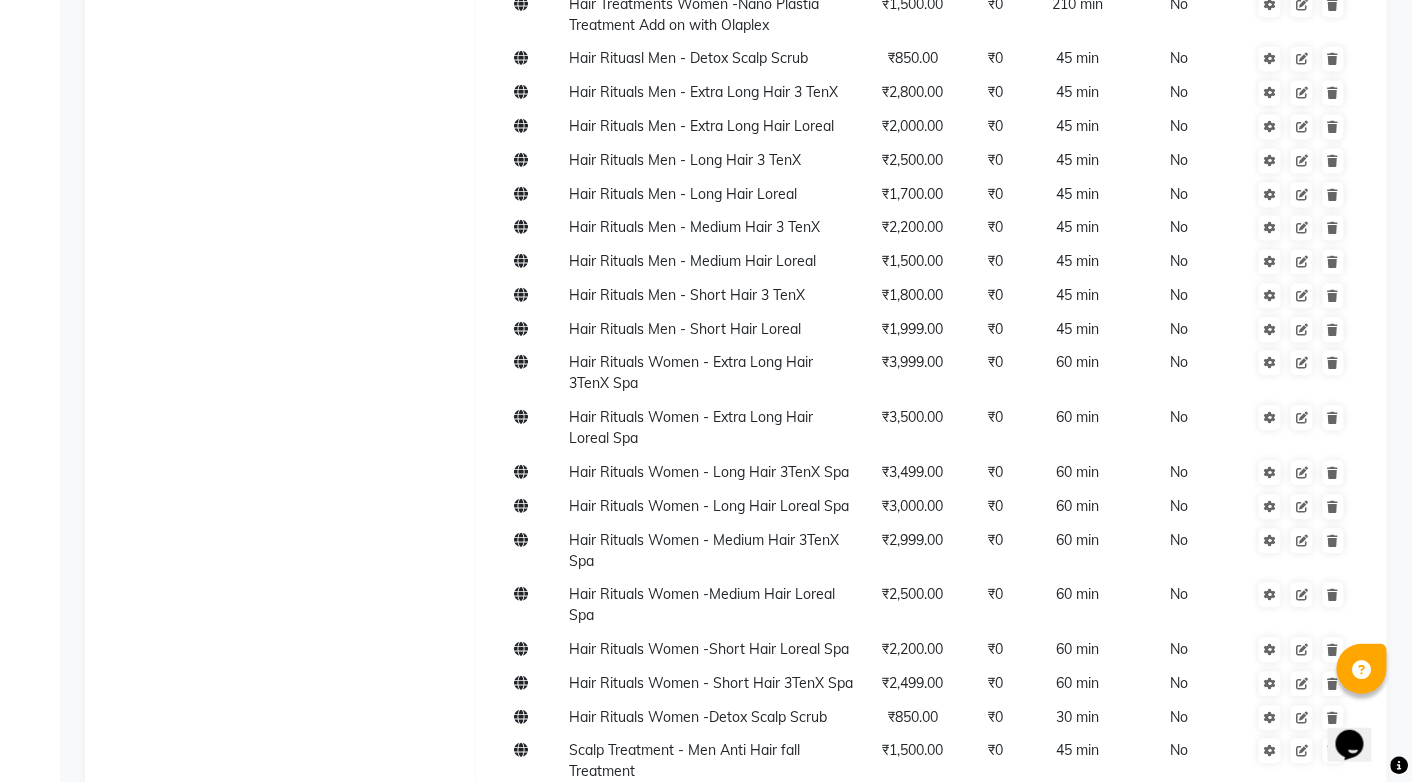 scroll, scrollTop: 6232, scrollLeft: 0, axis: vertical 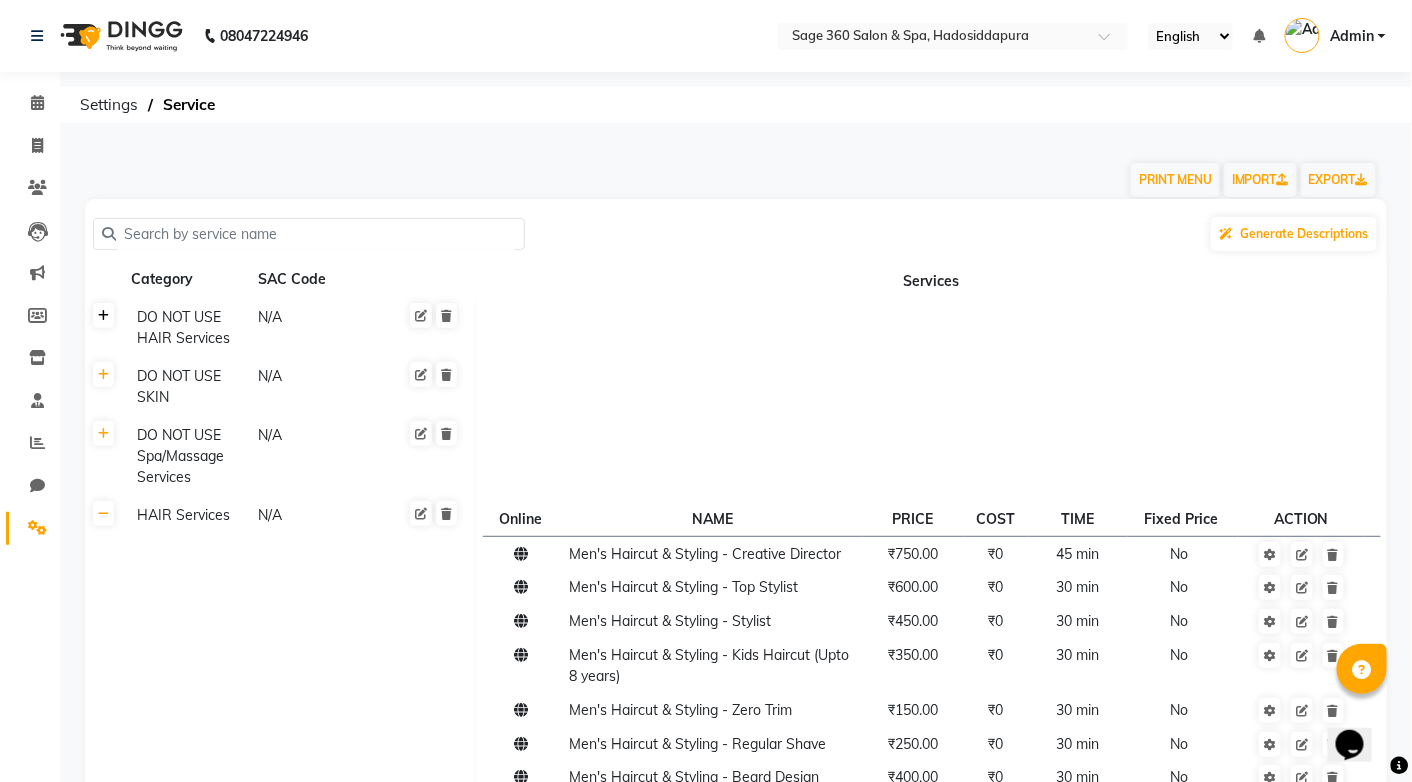 click 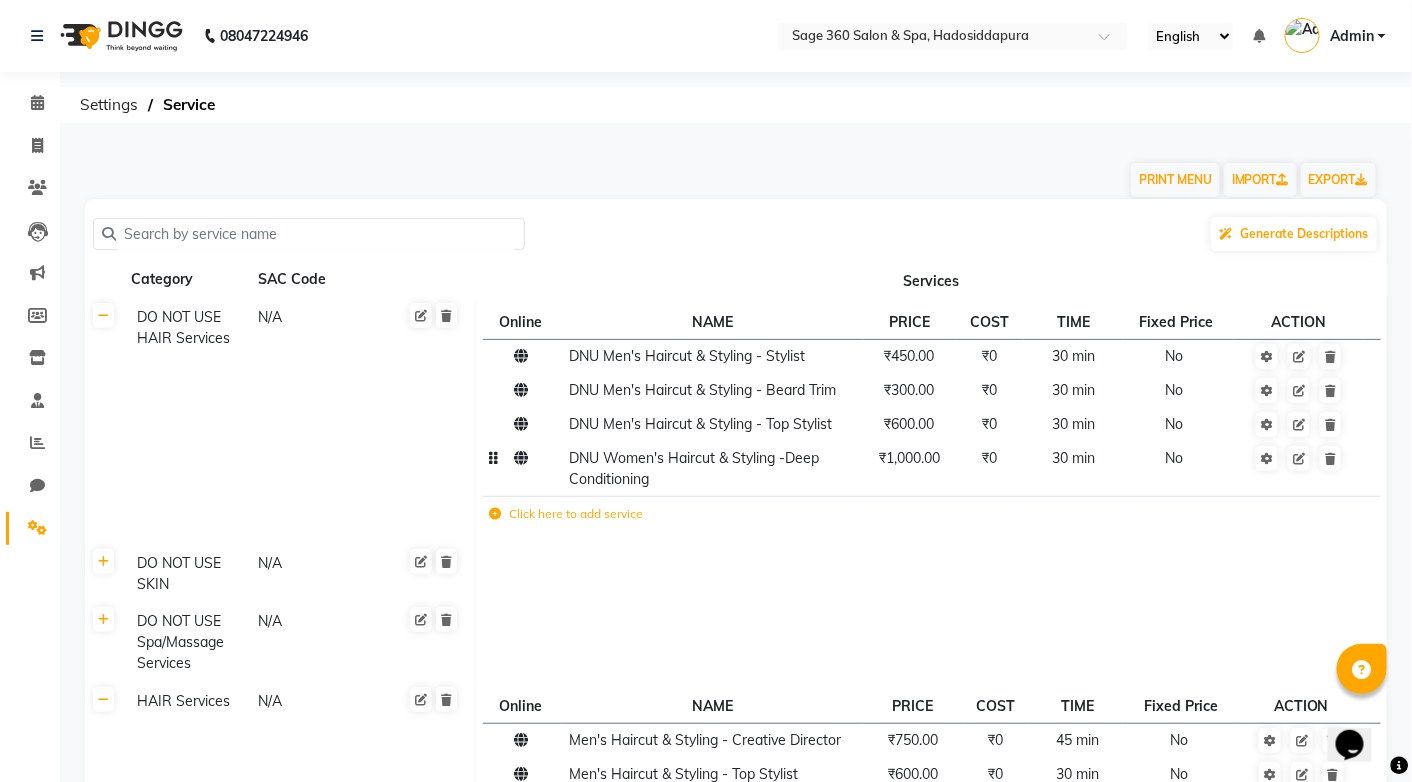 click on "DNU Women's Haircut & Styling -Deep Conditioning" 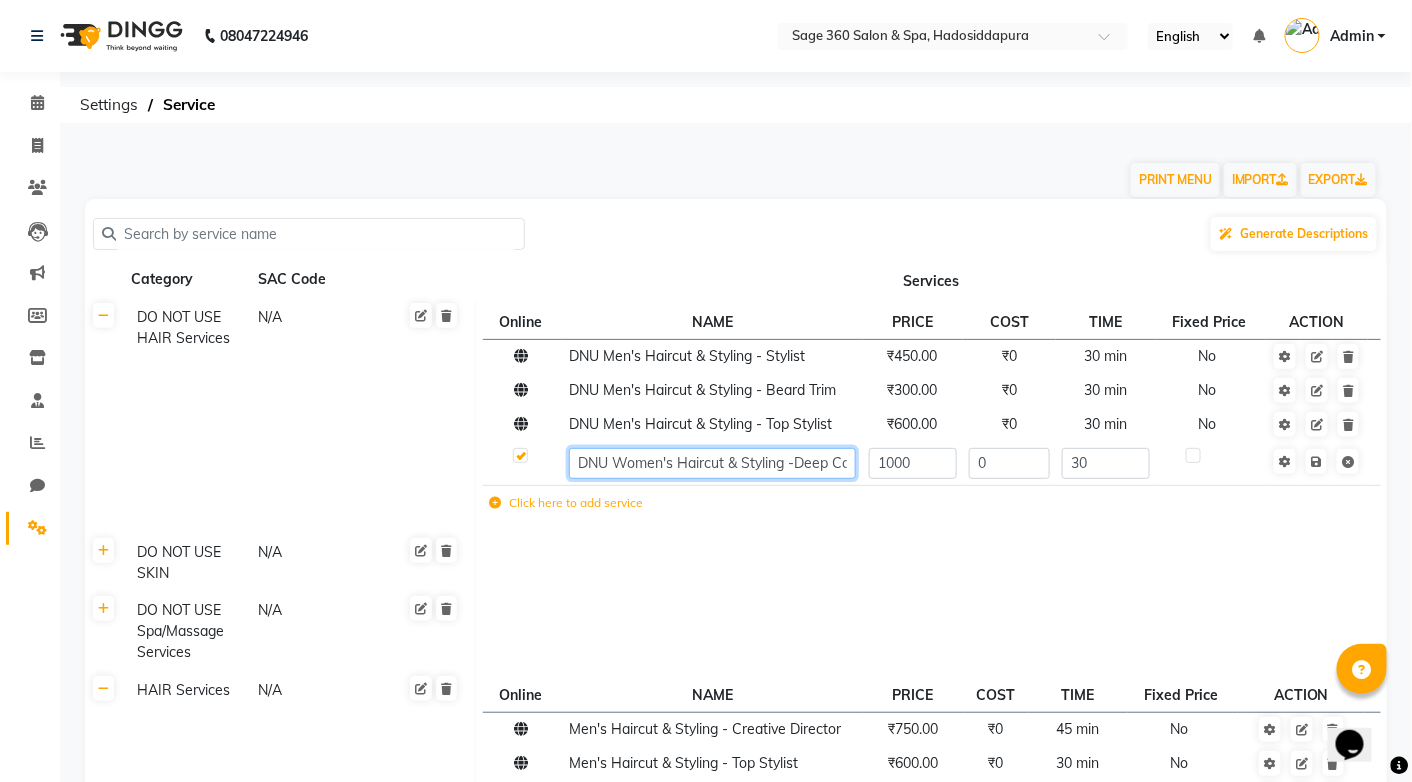 click on "DNU Women's Haircut & Styling -Deep Conditioning" 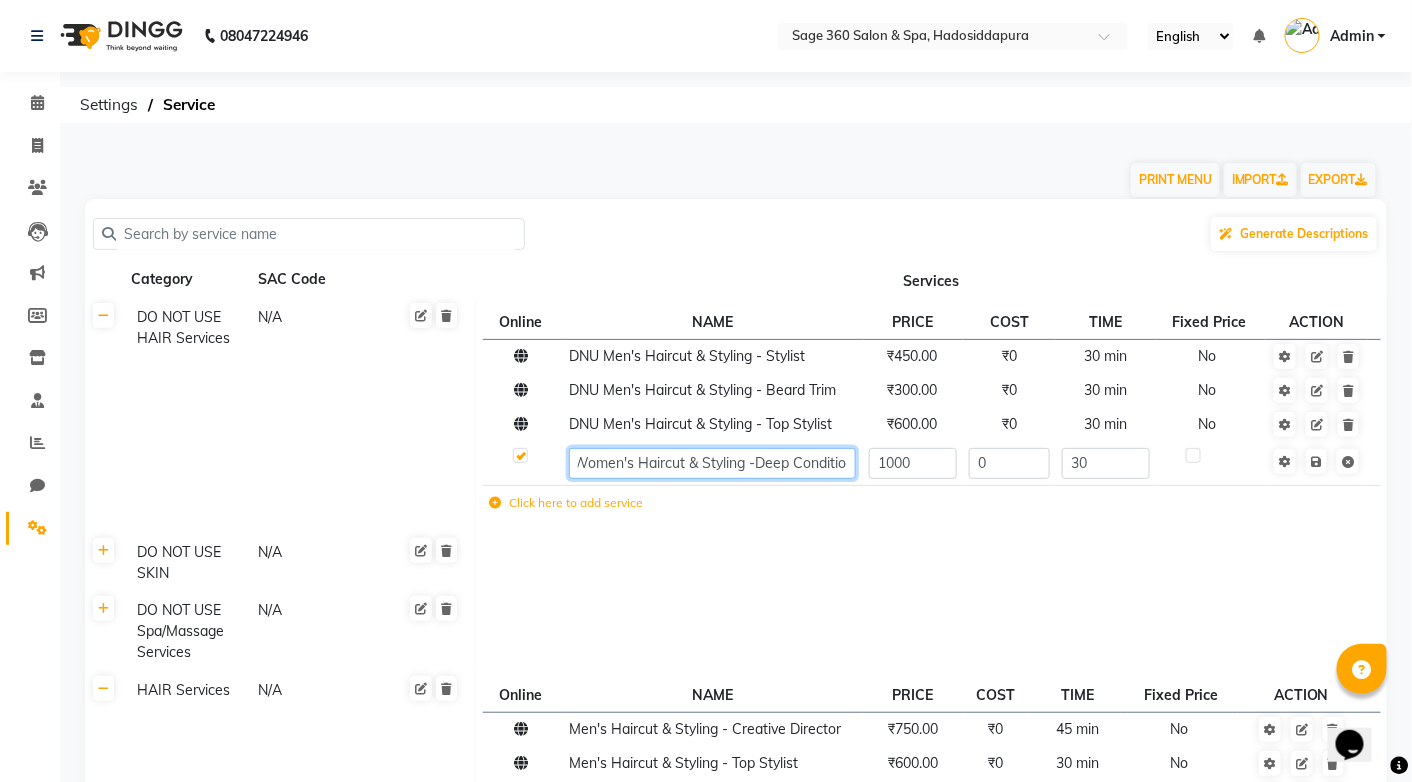 scroll, scrollTop: 0, scrollLeft: 66, axis: horizontal 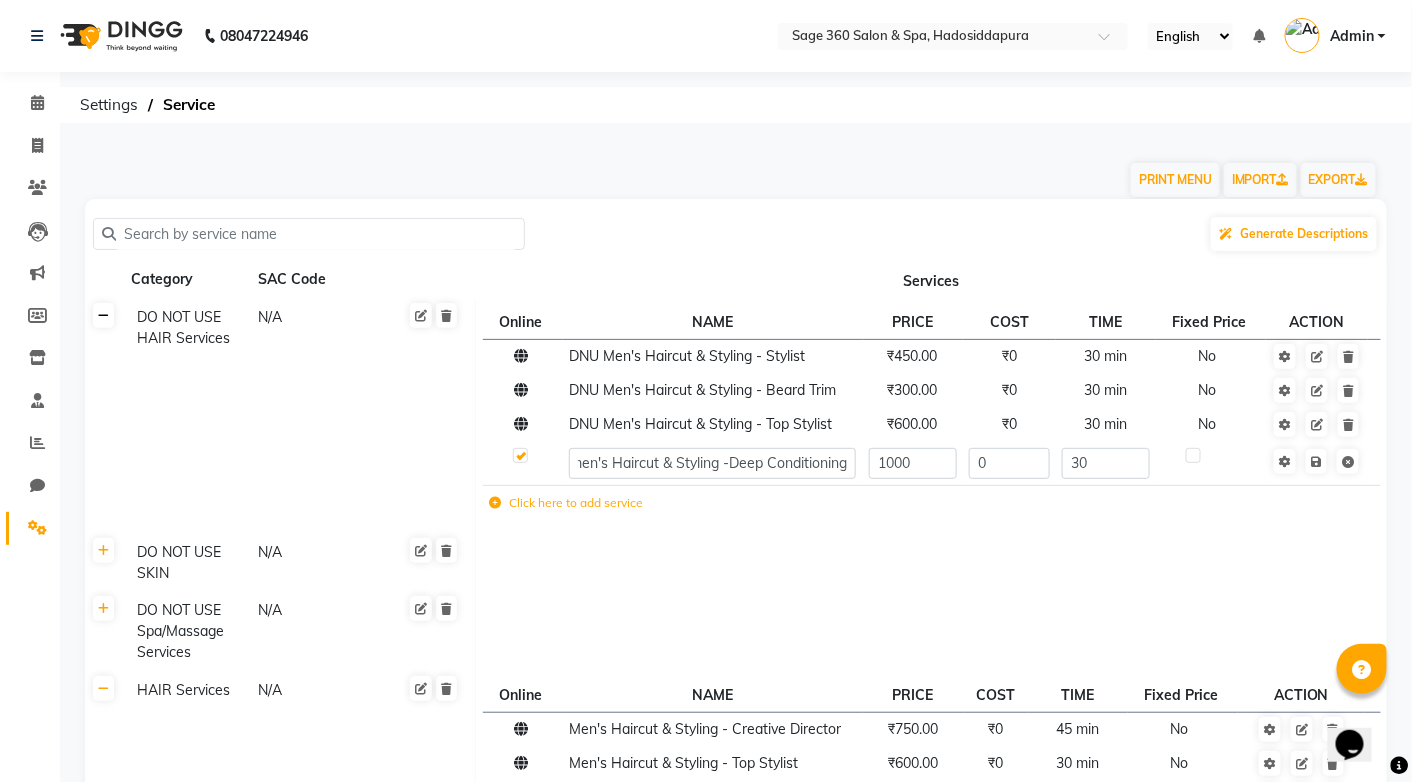 click 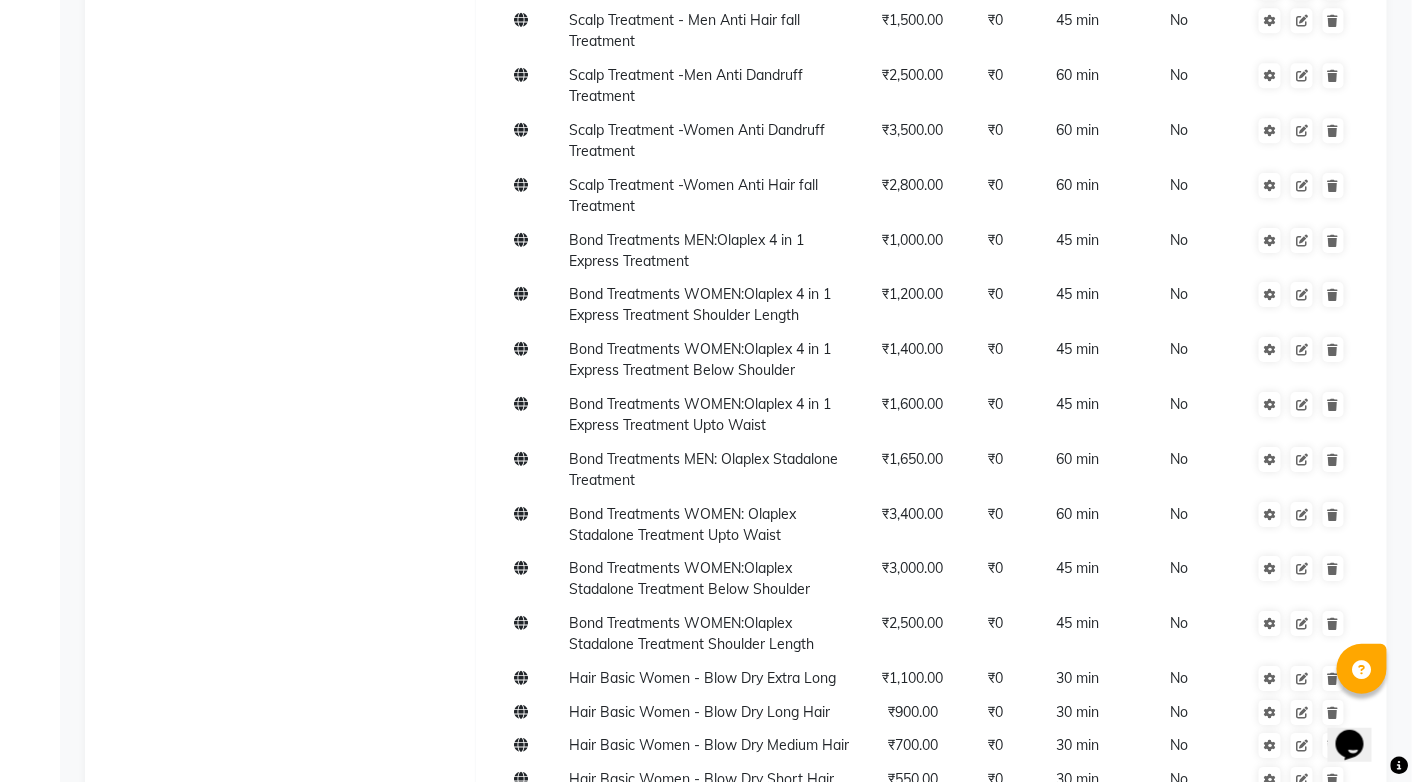 scroll, scrollTop: 7634, scrollLeft: 0, axis: vertical 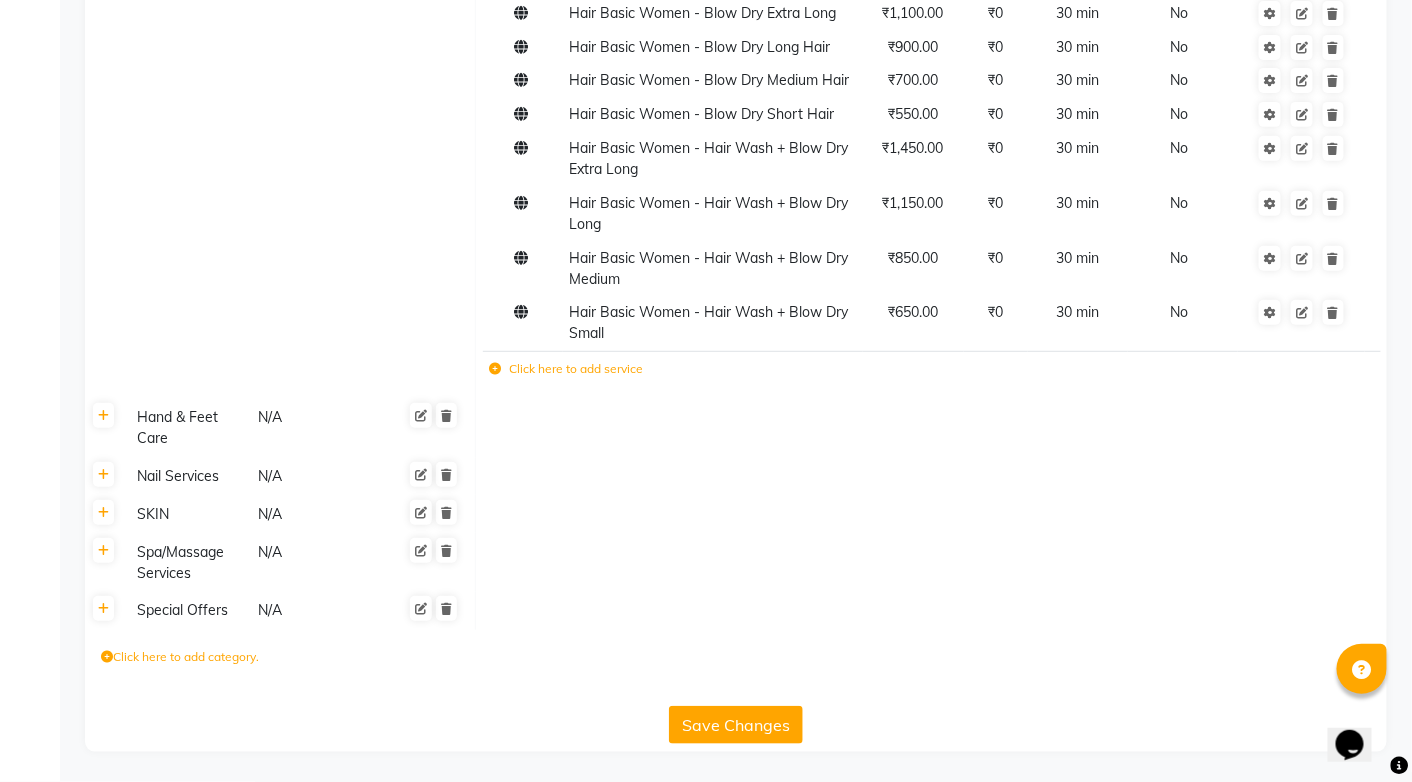 click on "Click here to add service" 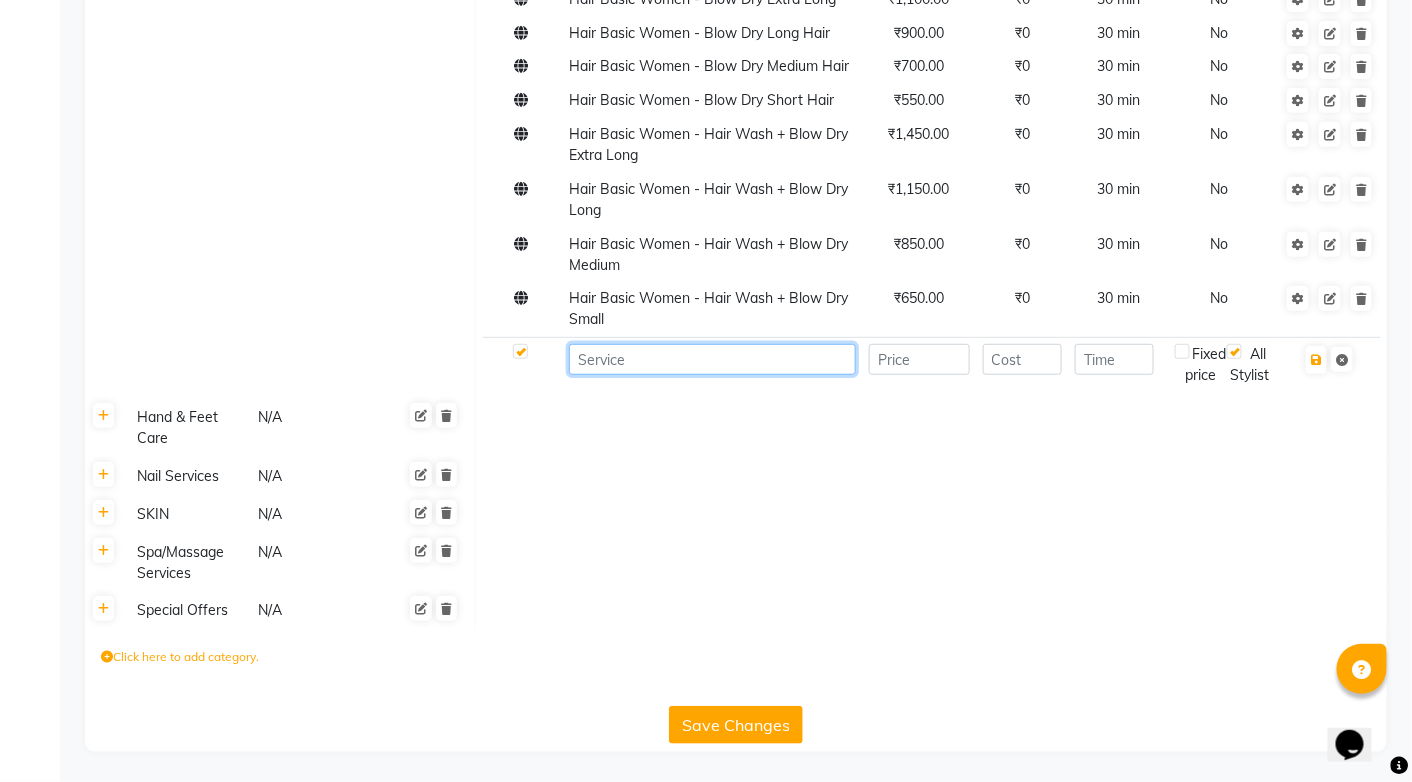 click 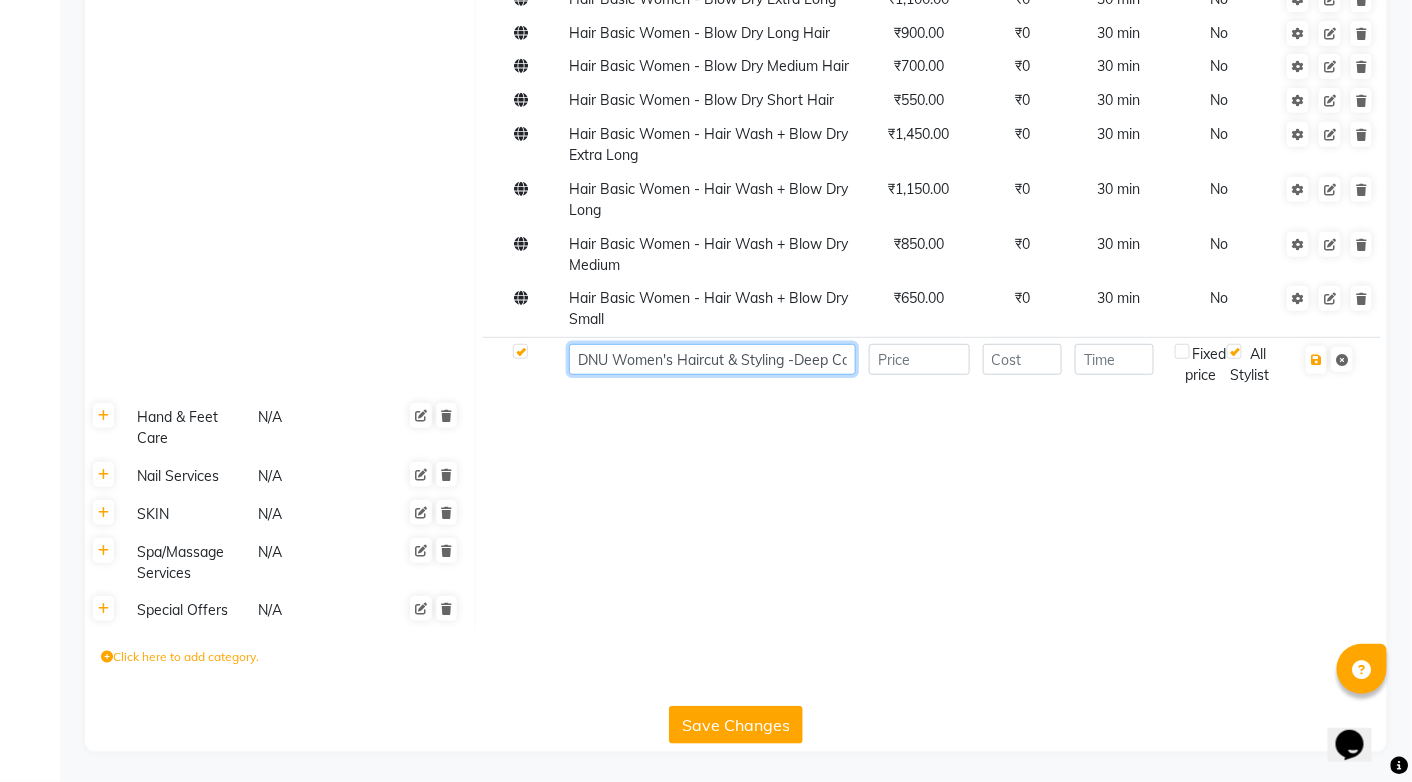 scroll, scrollTop: 0, scrollLeft: 66, axis: horizontal 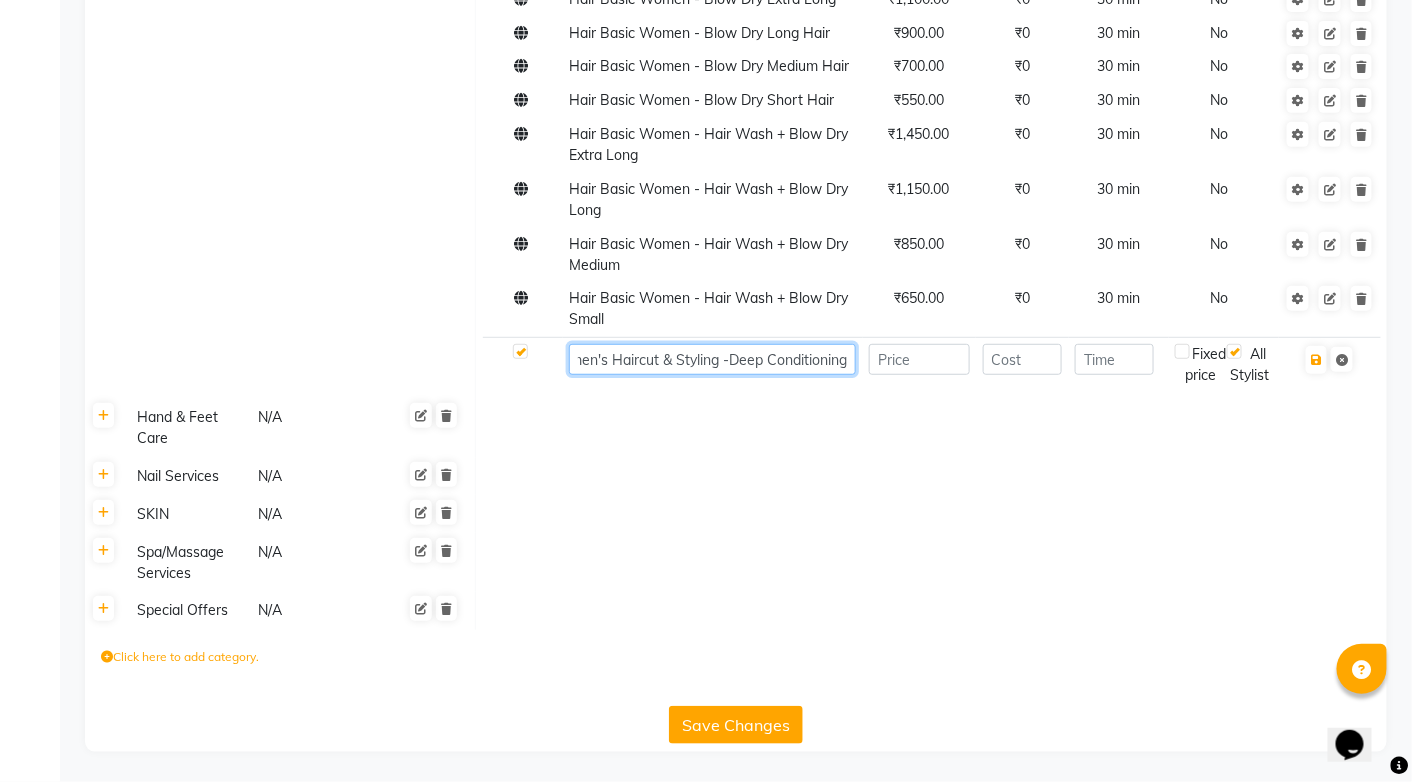 click on "DNU Women's Haircut & Styling -Deep Conditioning" 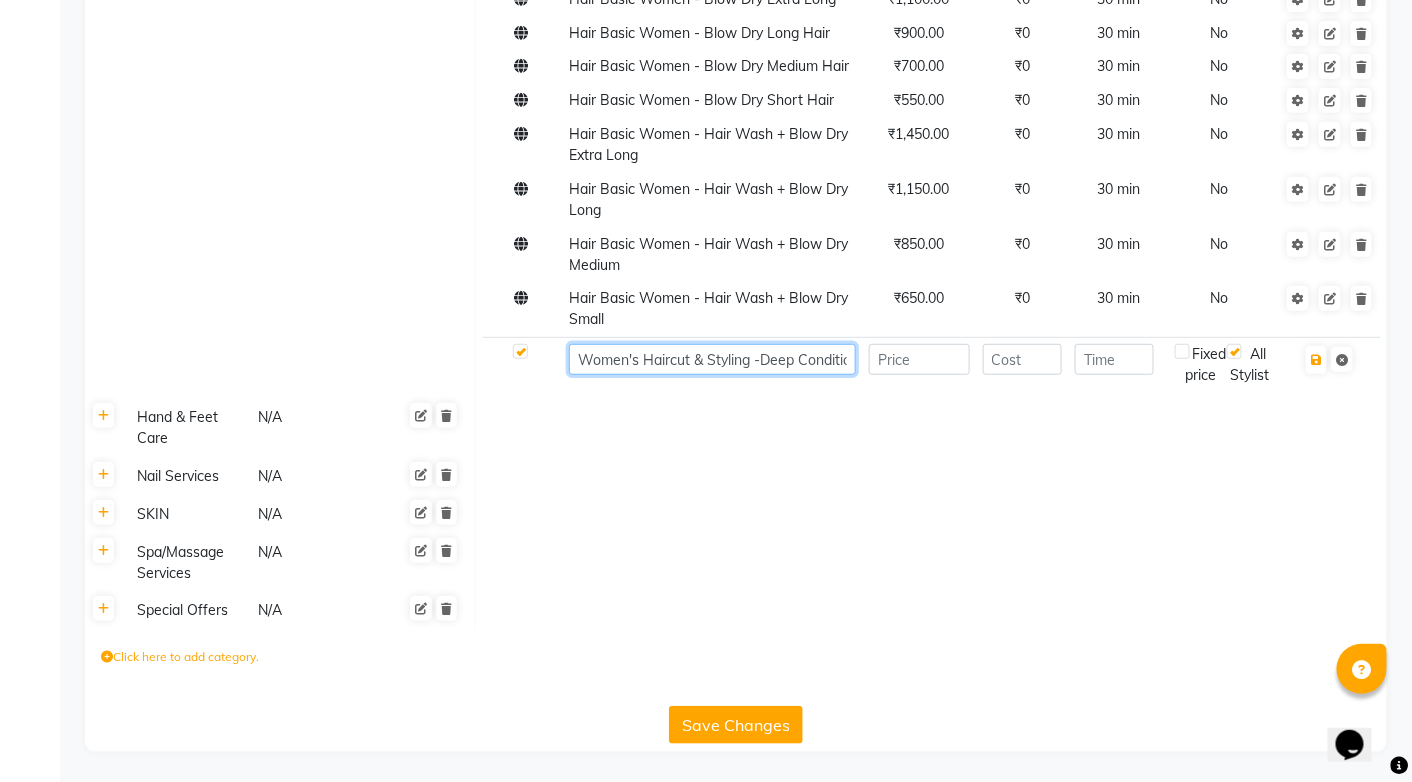 scroll, scrollTop: 0, scrollLeft: 0, axis: both 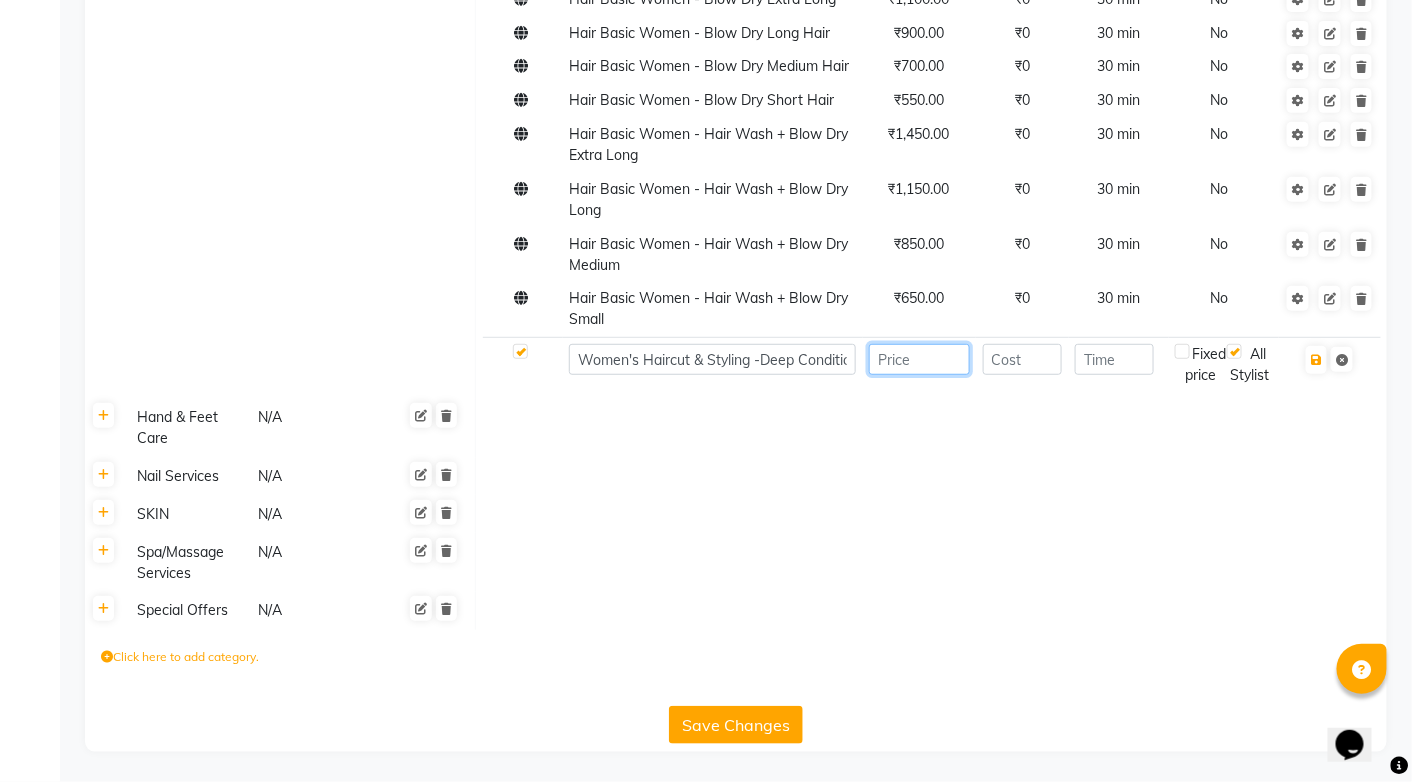click 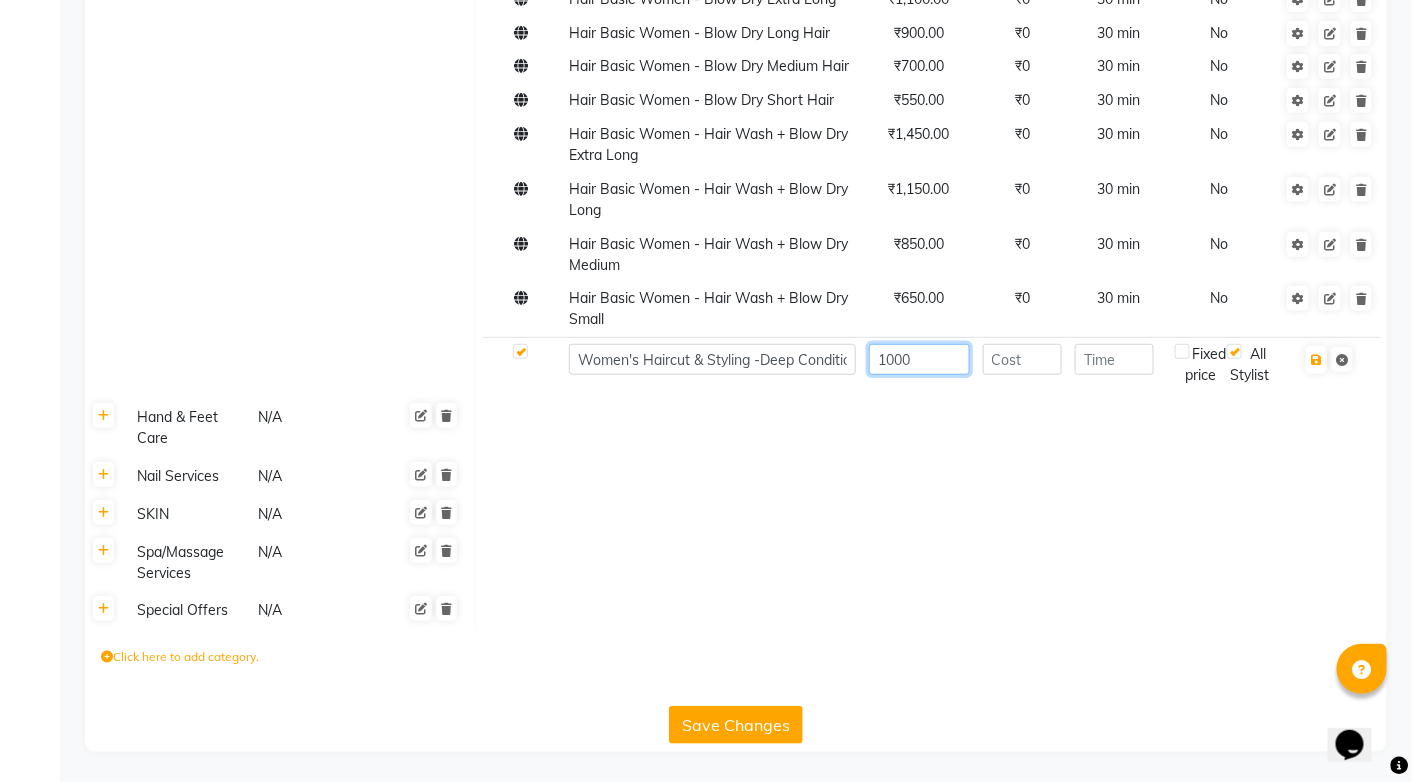 type on "1000" 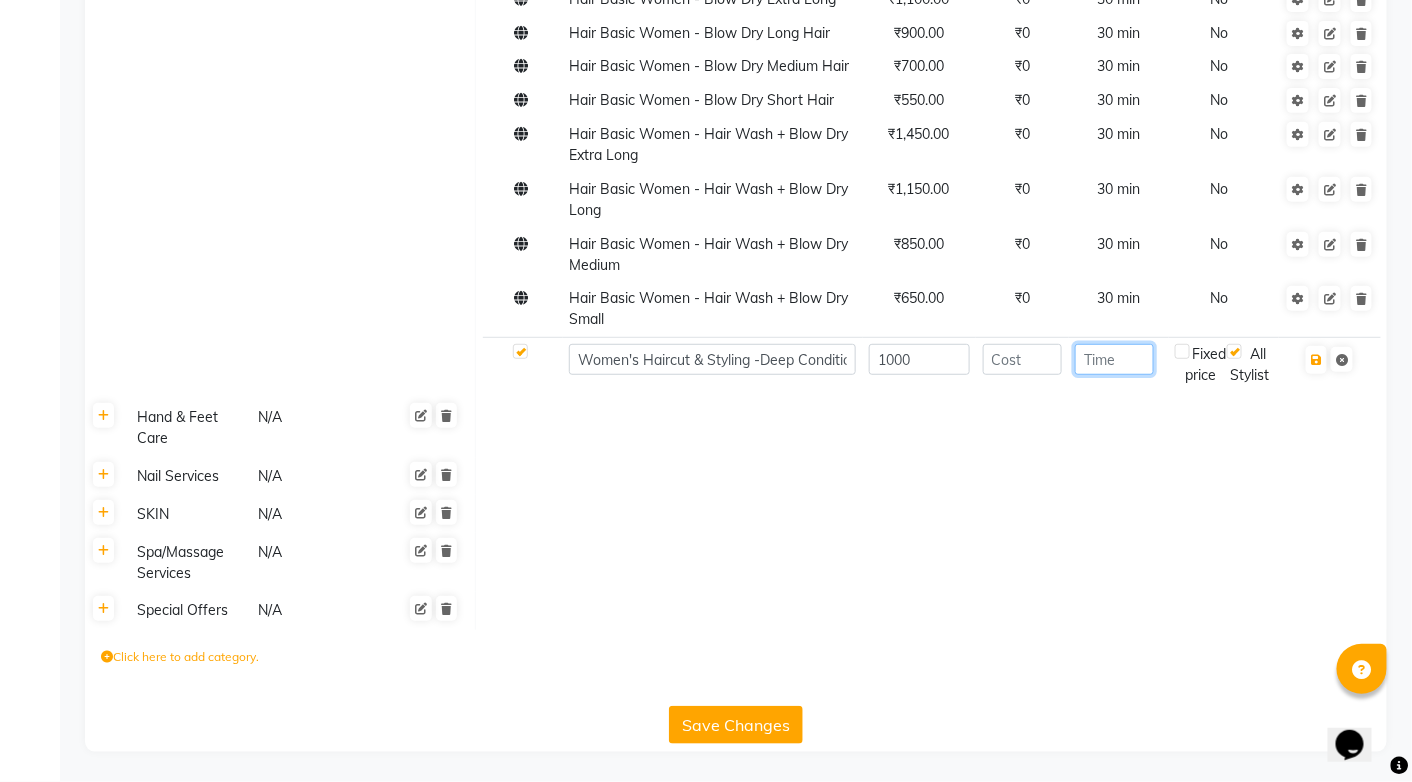 click 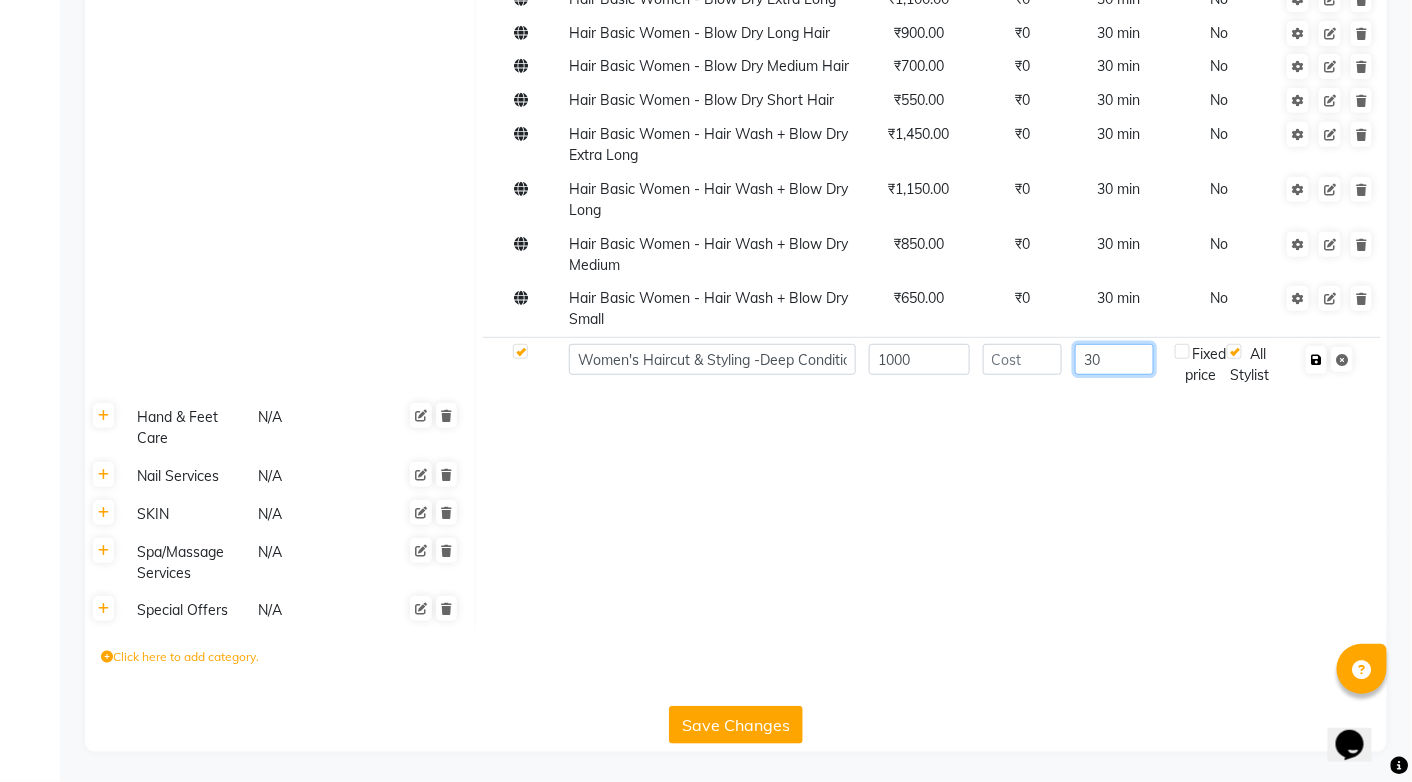 type on "30" 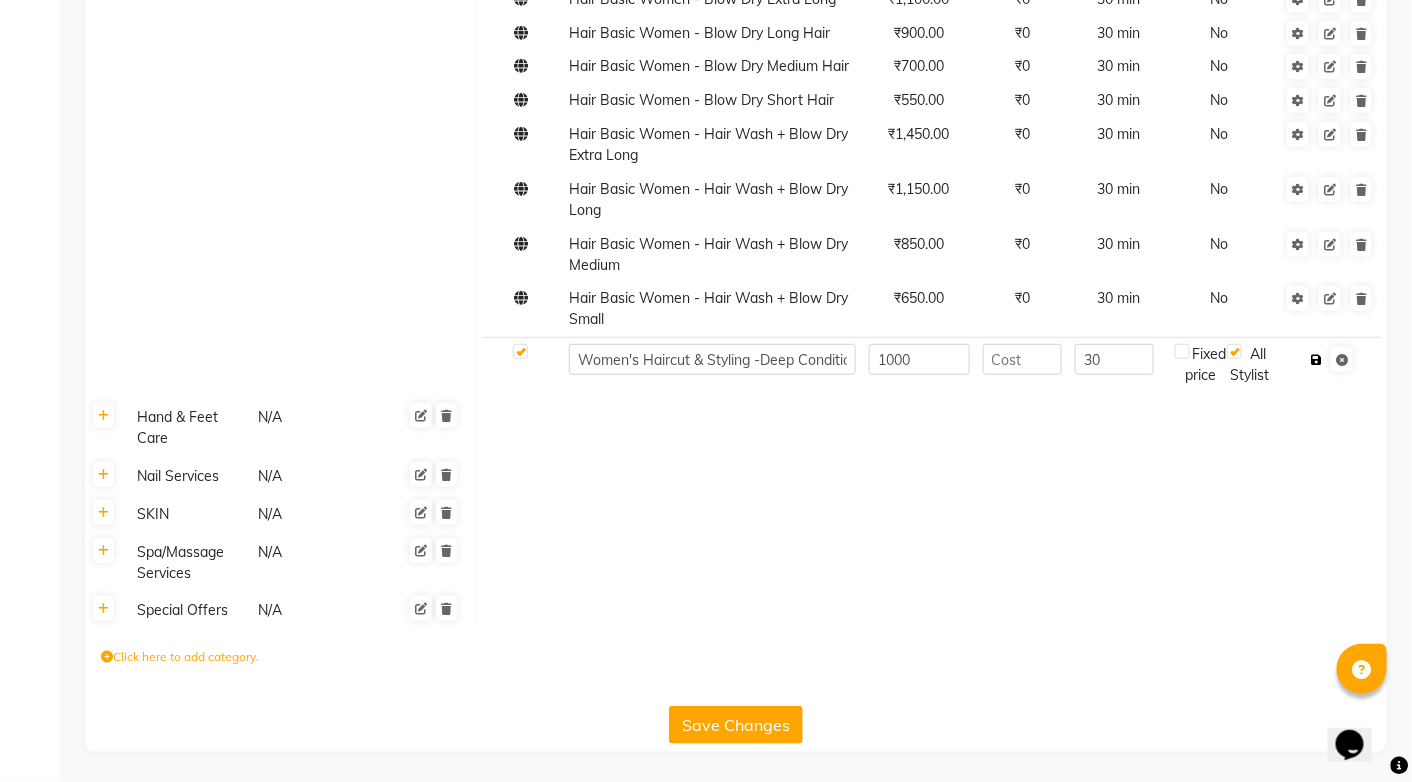 click at bounding box center [1316, 360] 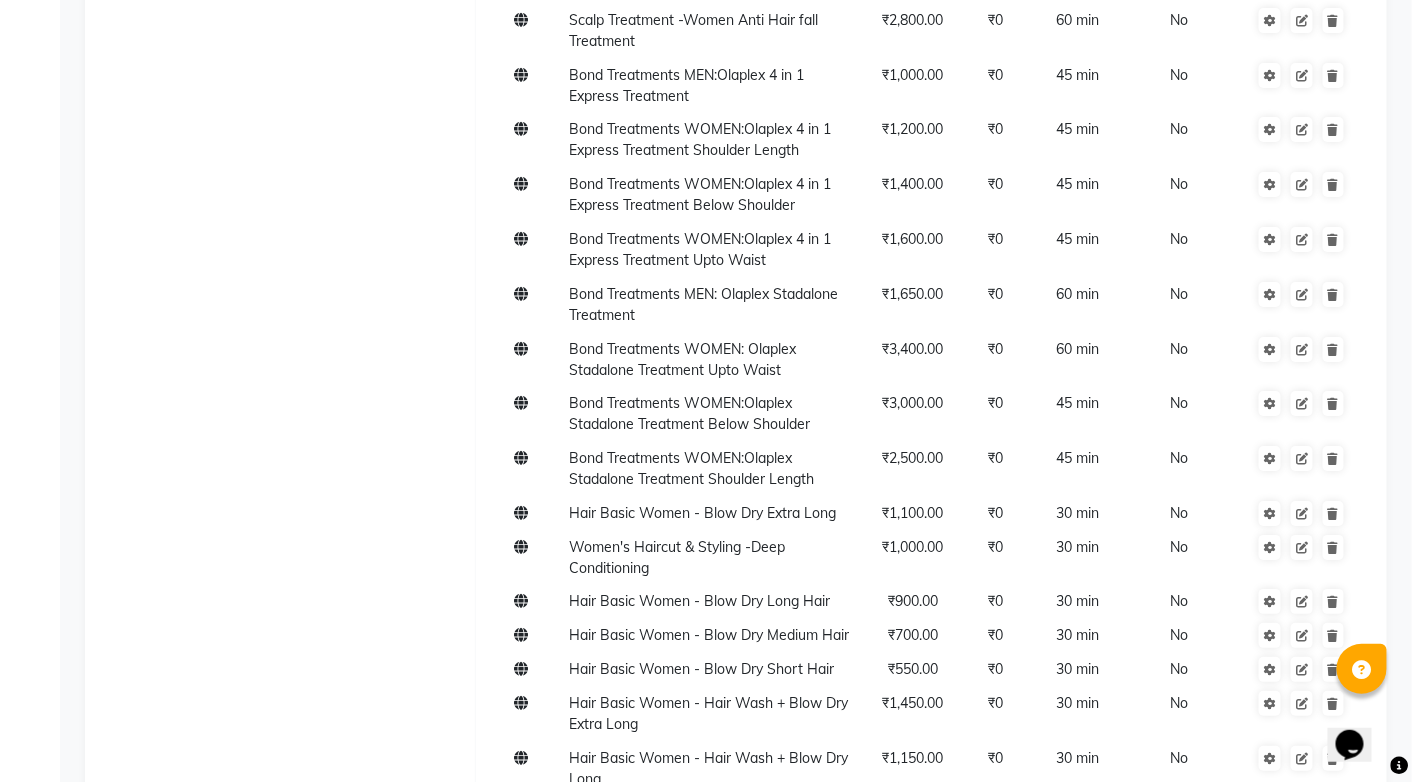 scroll, scrollTop: 7101, scrollLeft: 0, axis: vertical 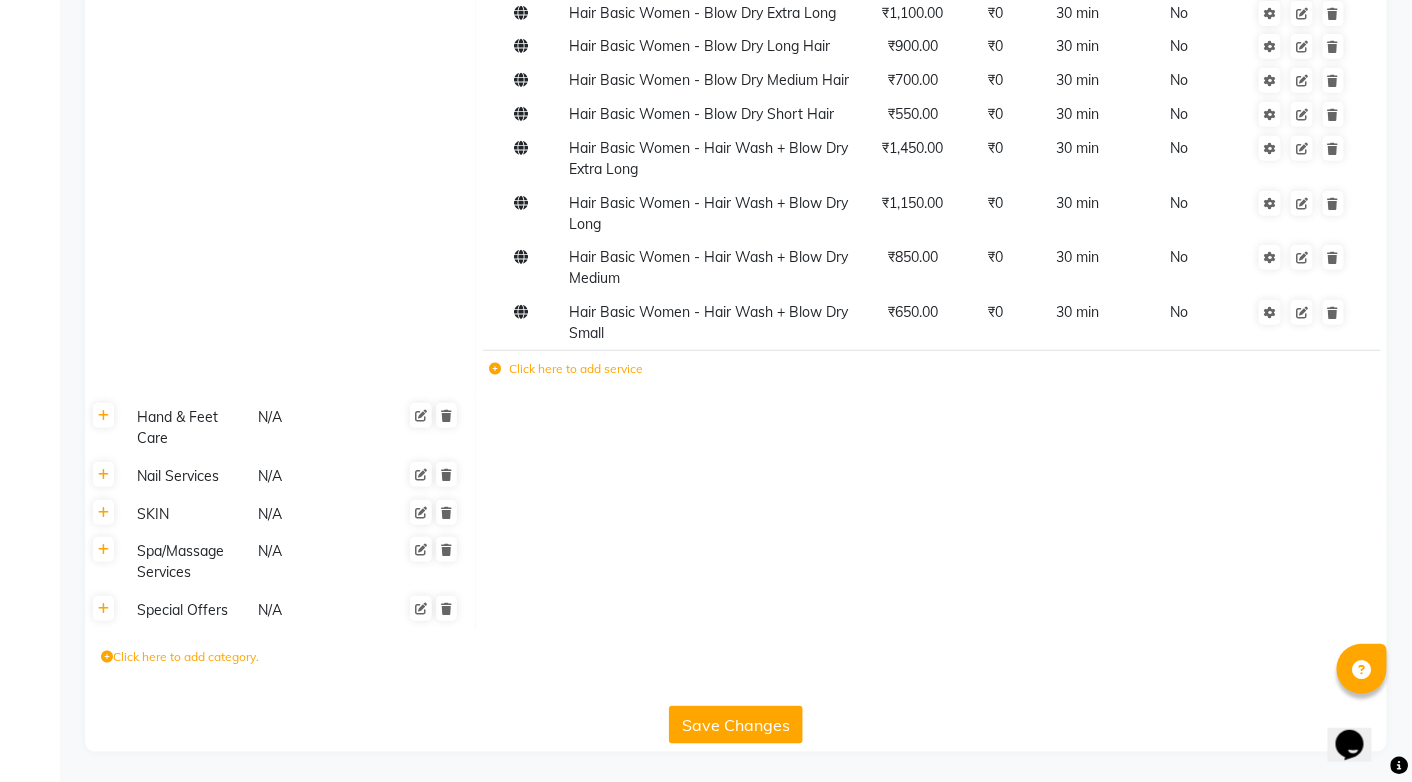 click on "Save Changes" 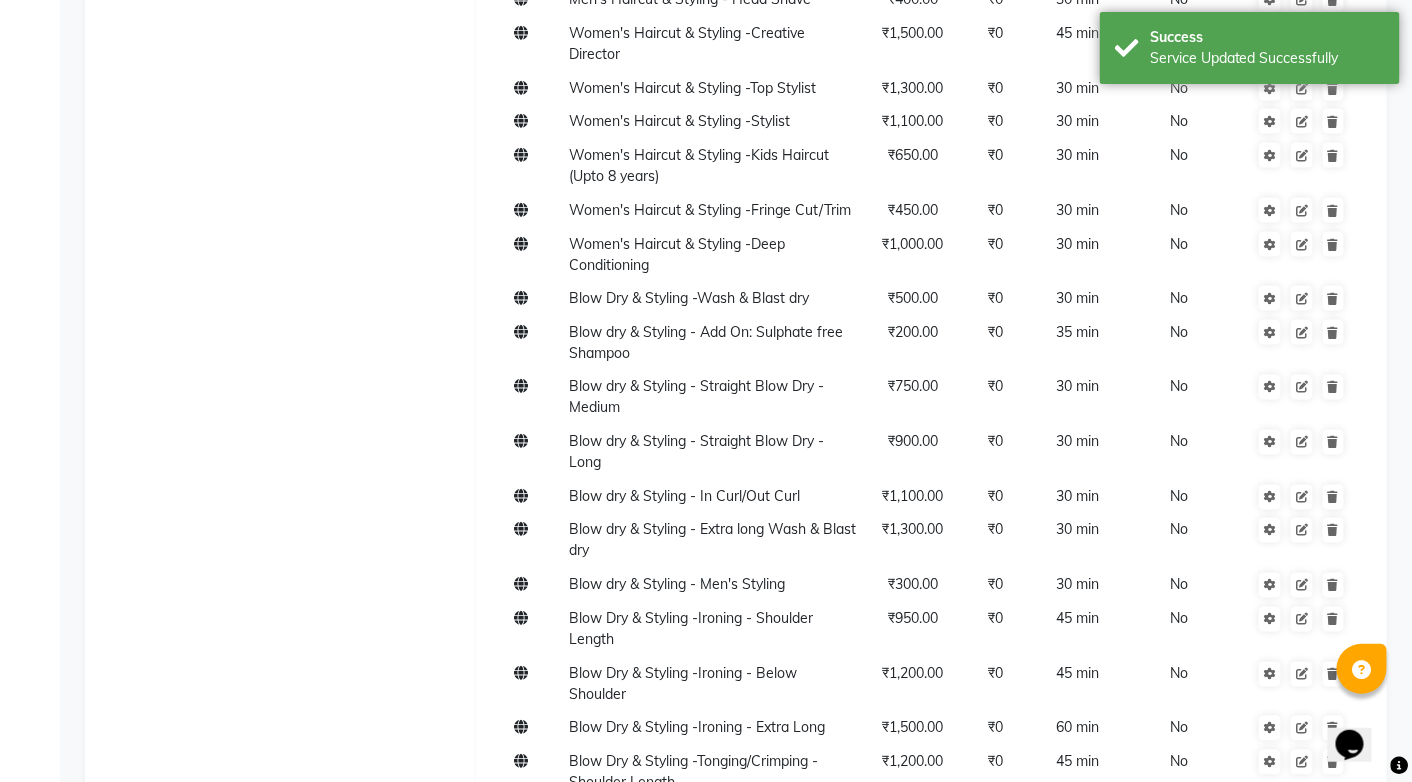 scroll, scrollTop: 0, scrollLeft: 0, axis: both 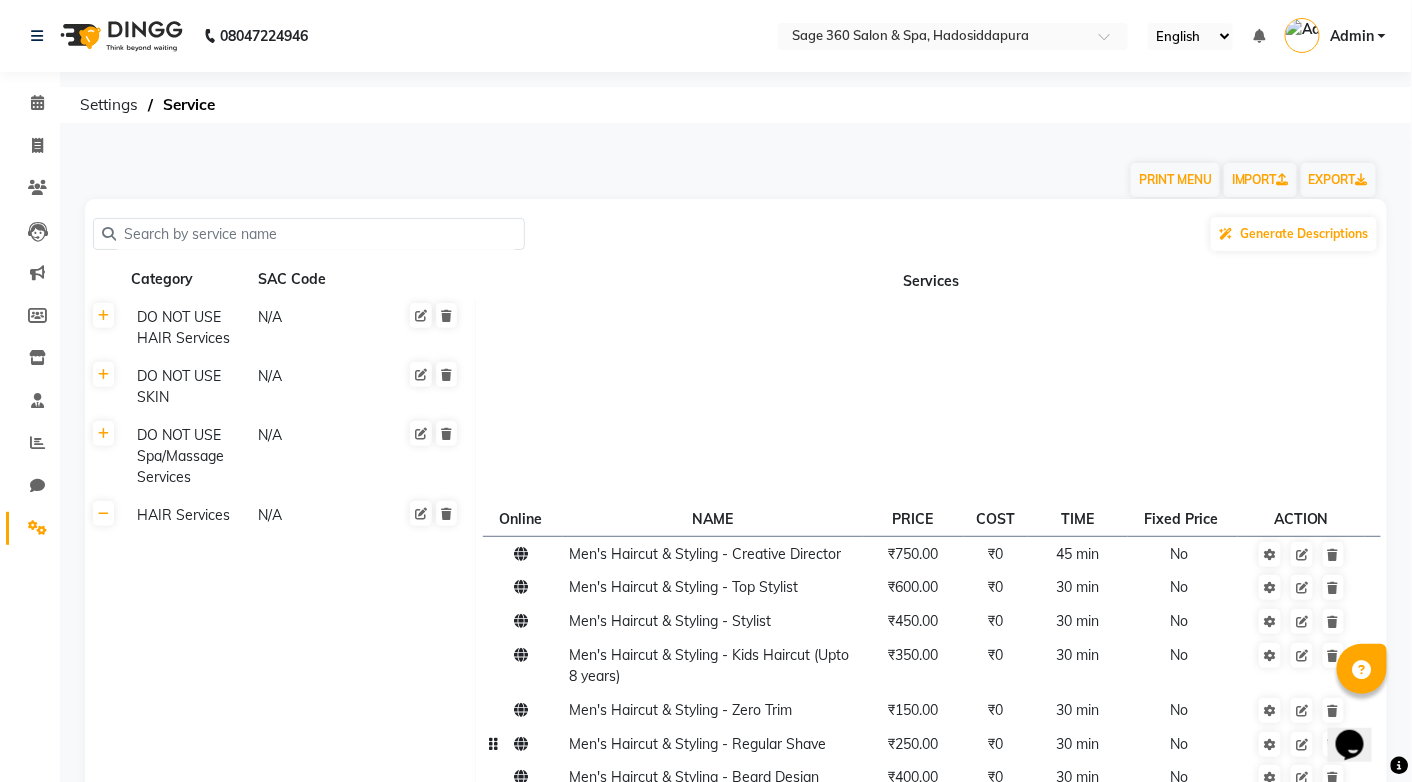 type 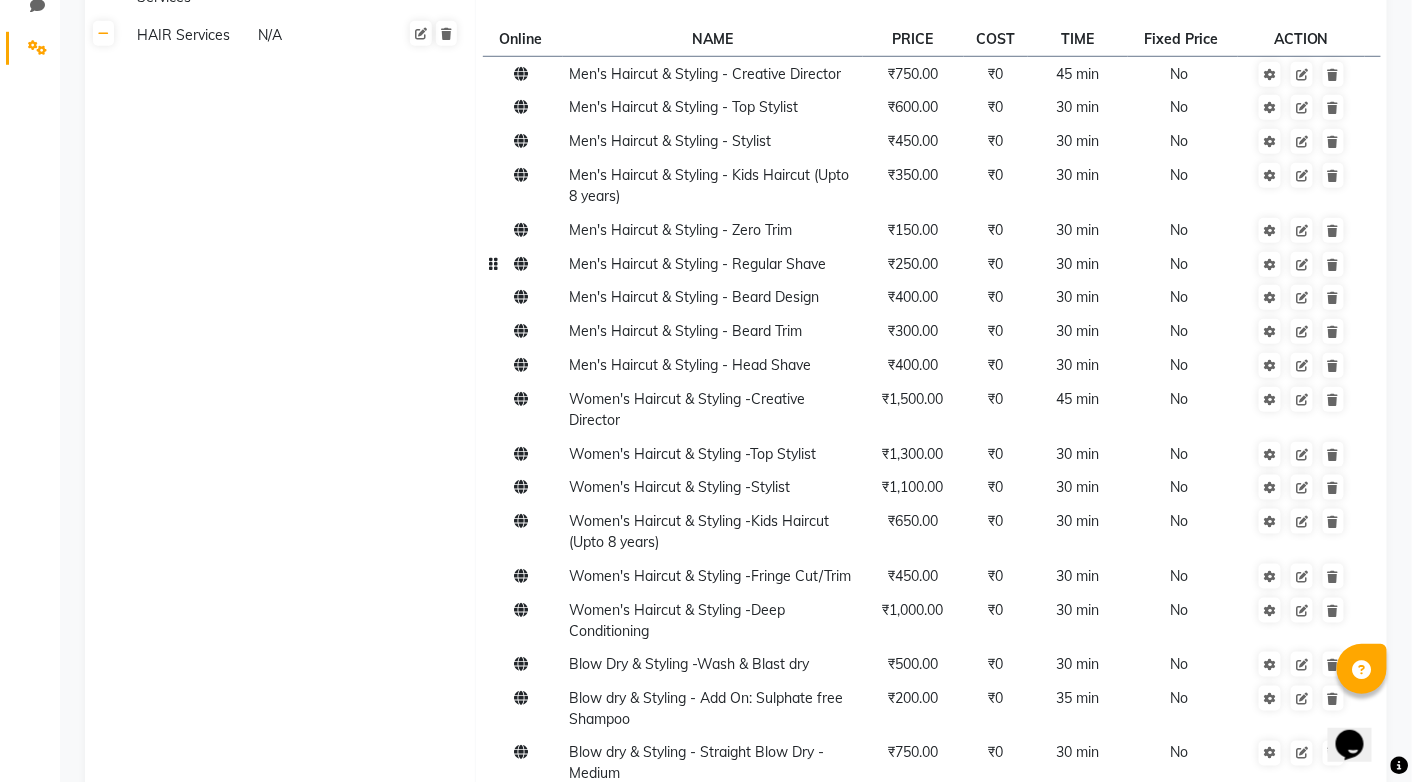 scroll, scrollTop: 520, scrollLeft: 0, axis: vertical 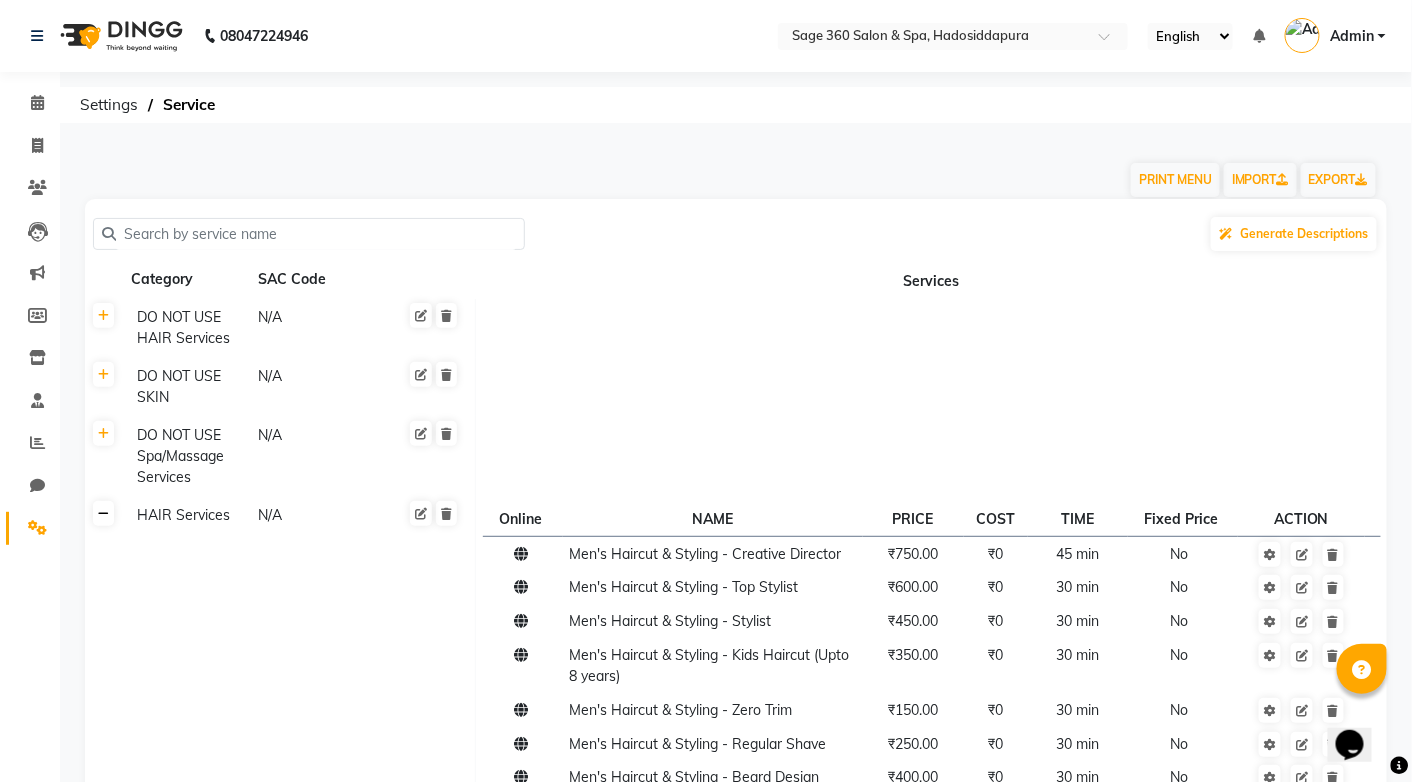click 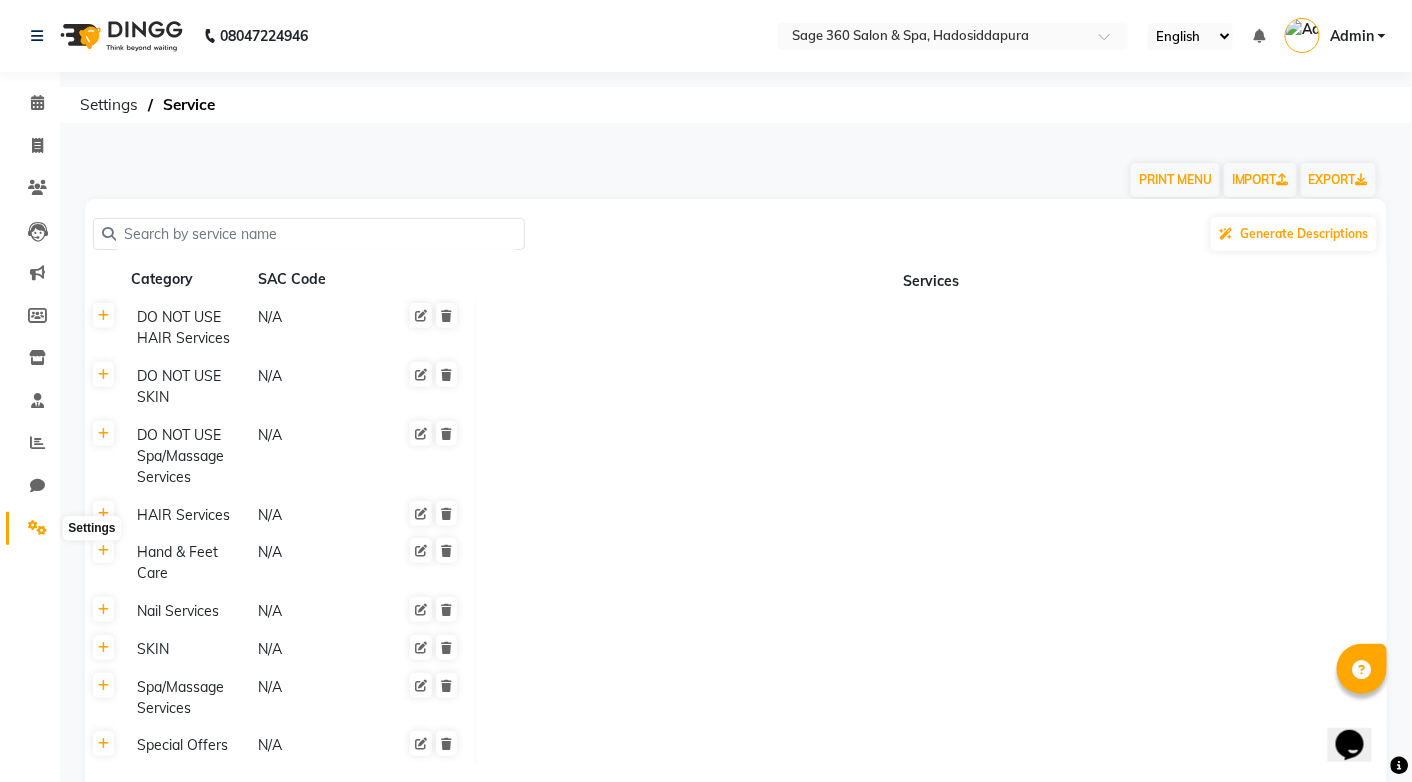 click 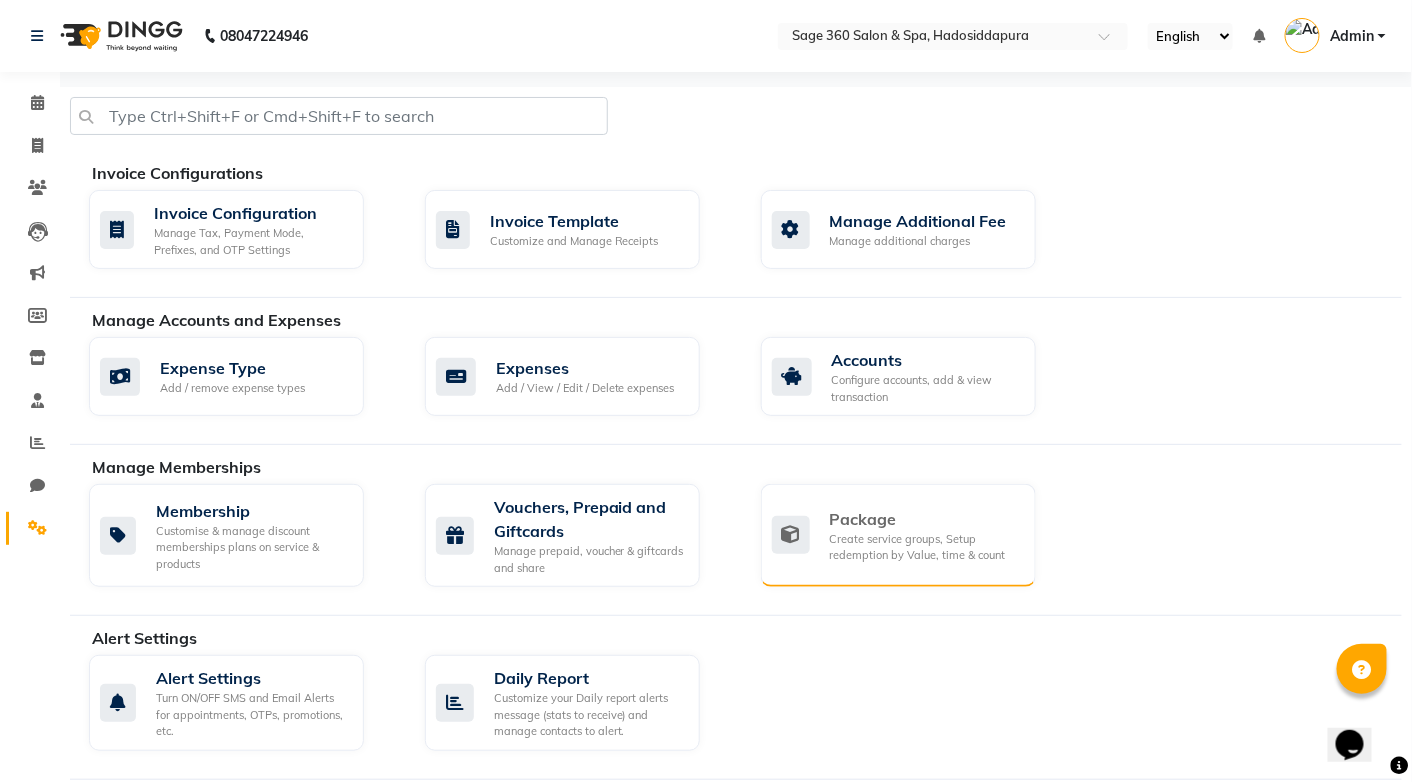 click on "Package" 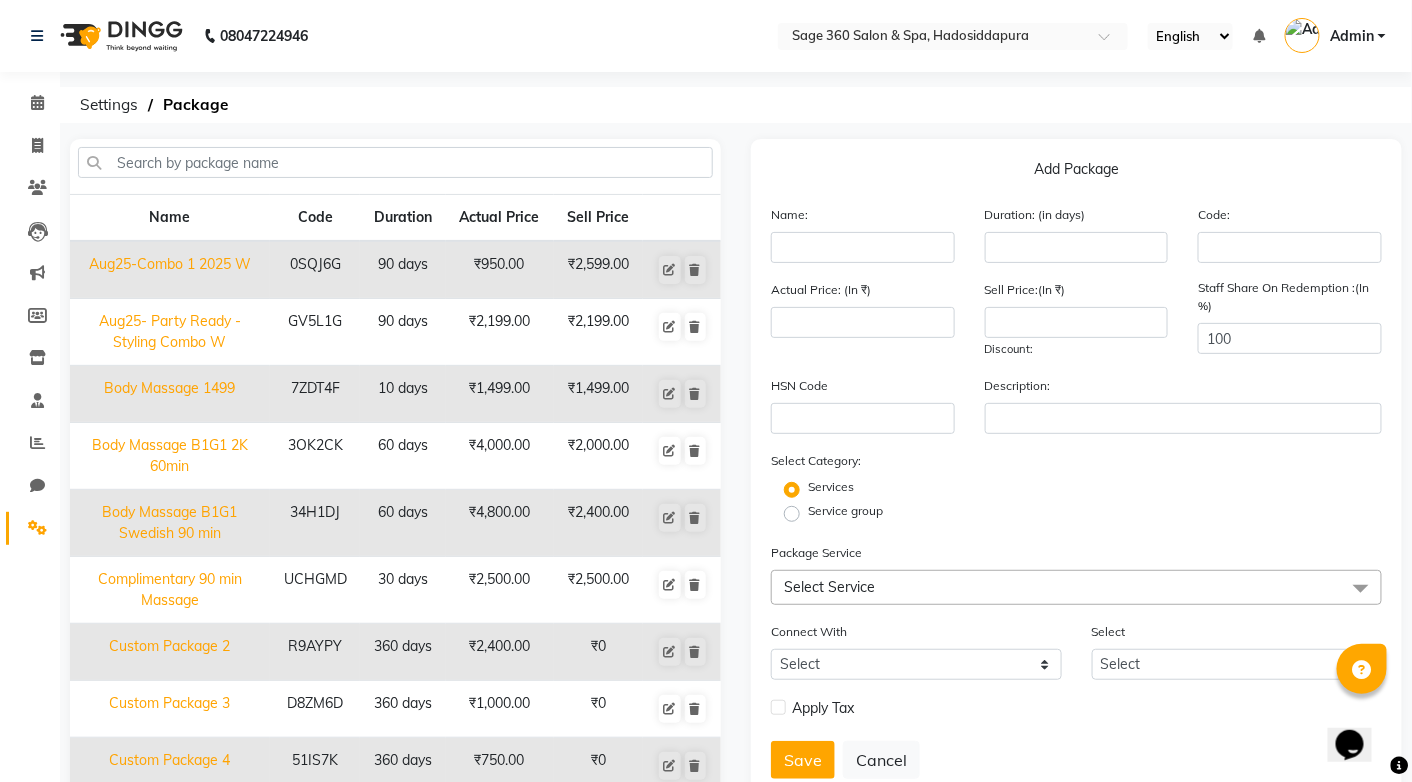 click on "Aug25- Party Ready - Styling Combo W" 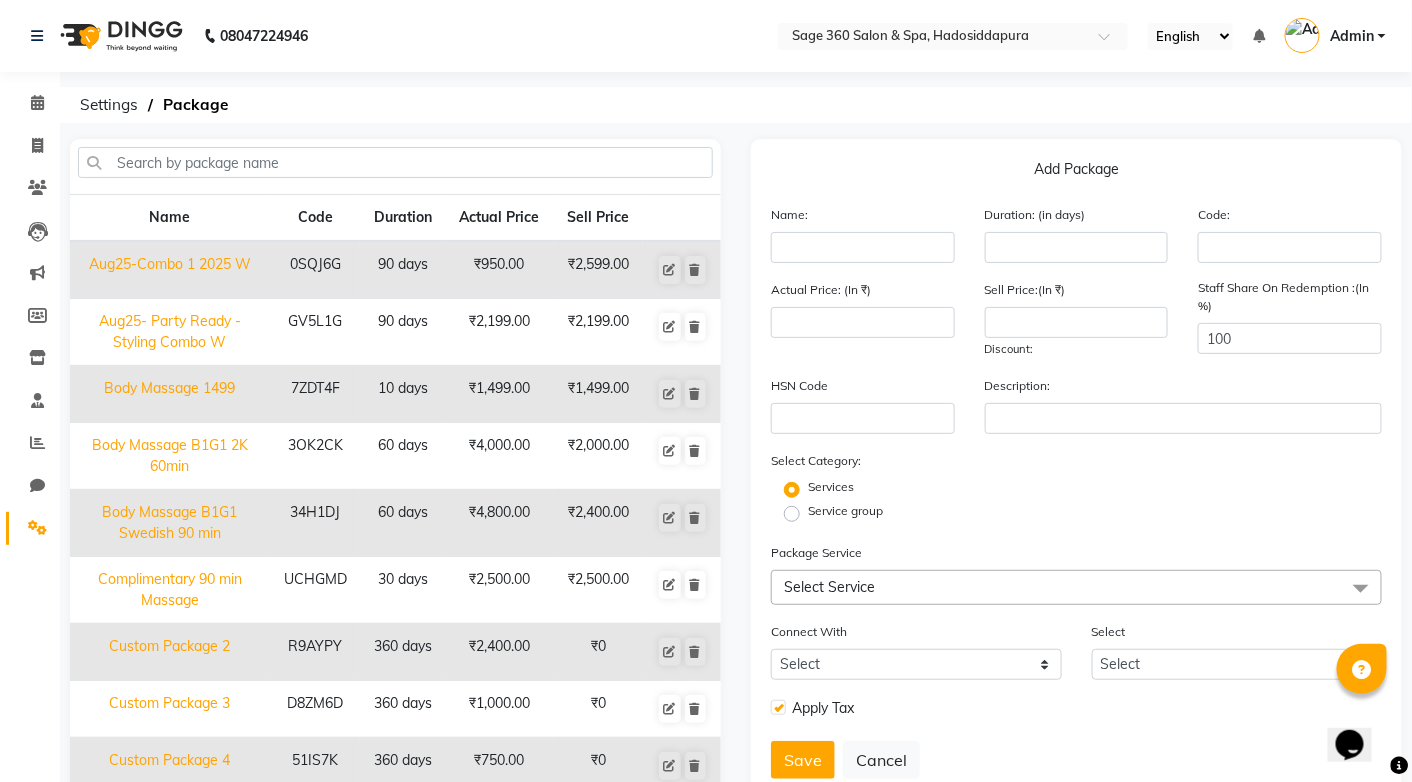 type on "Aug25- Party Ready - Styling Combo W" 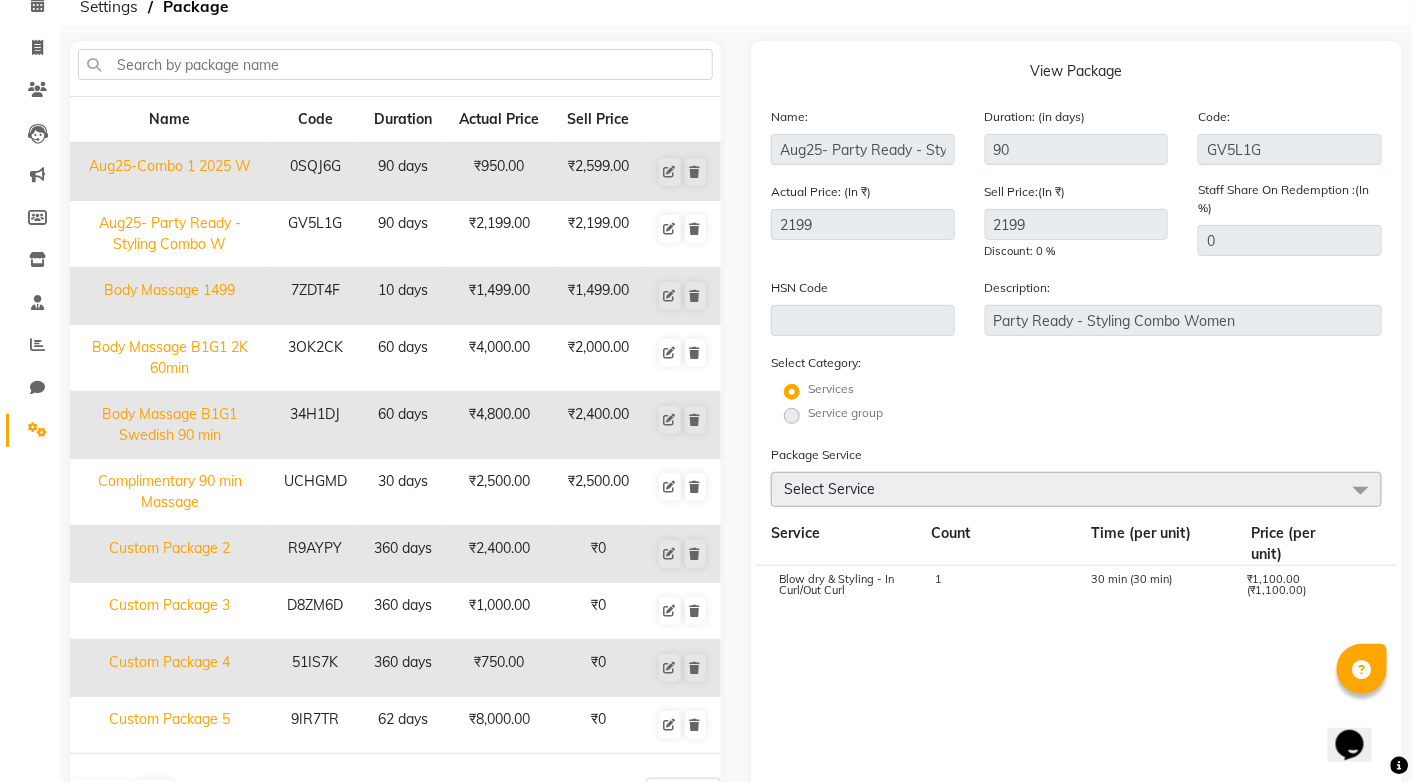 scroll, scrollTop: 121, scrollLeft: 0, axis: vertical 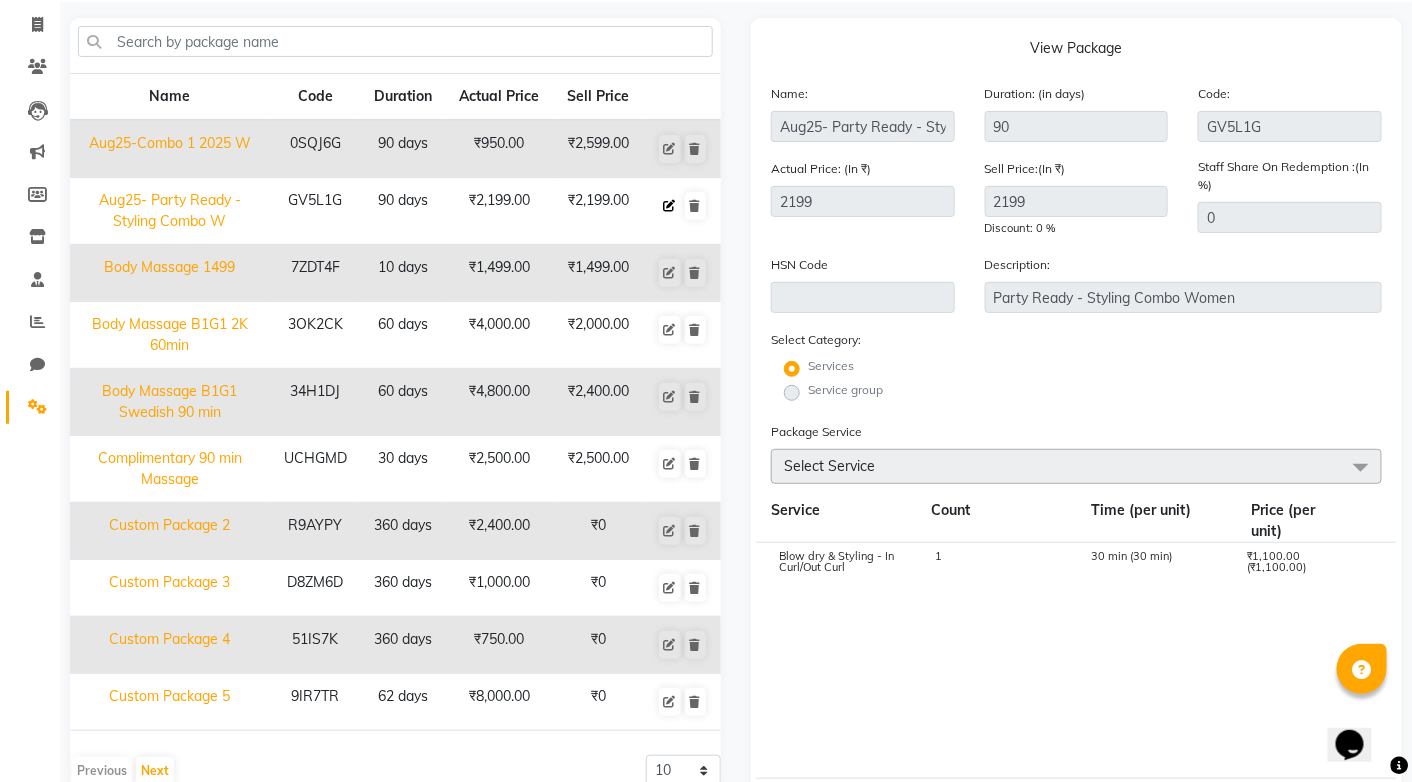 click 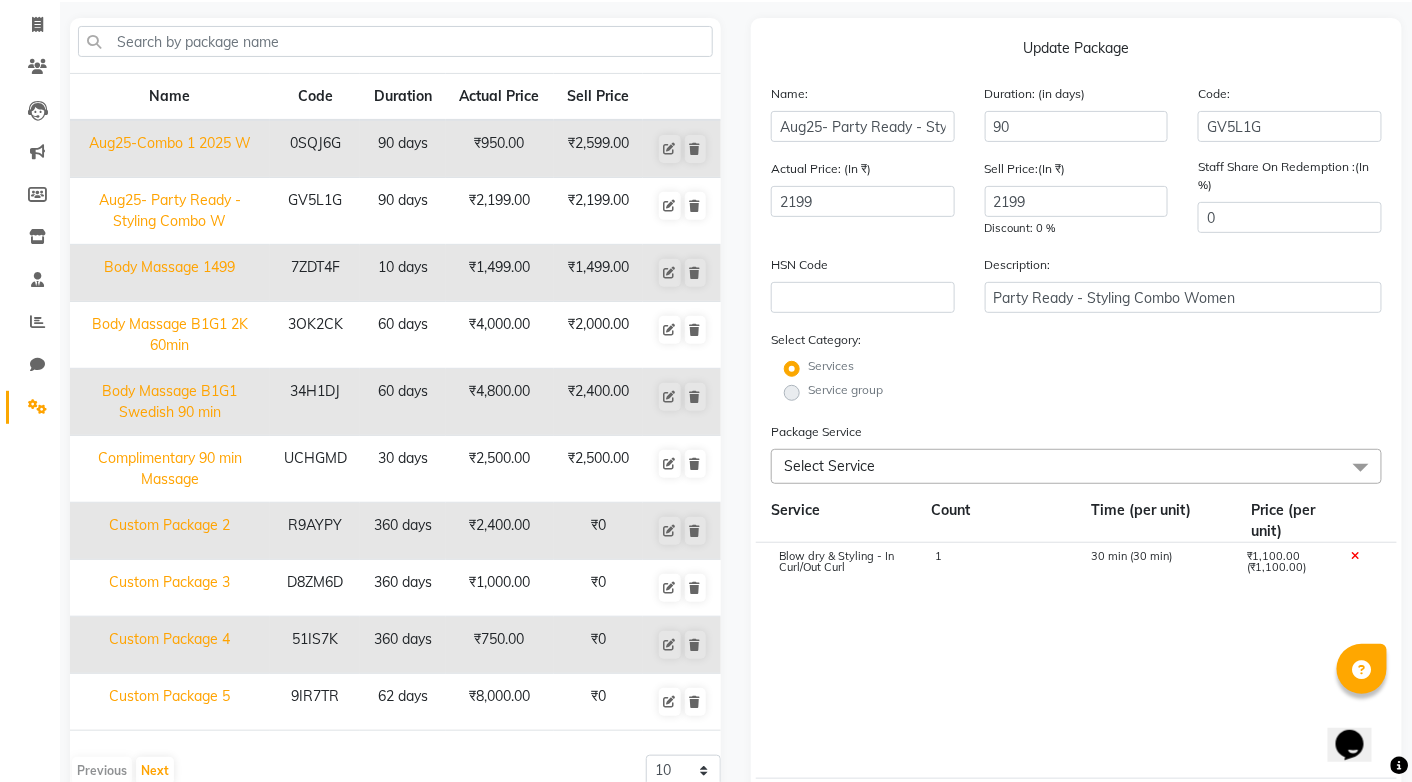 drag, startPoint x: 1001, startPoint y: 469, endPoint x: 972, endPoint y: 468, distance: 29.017237 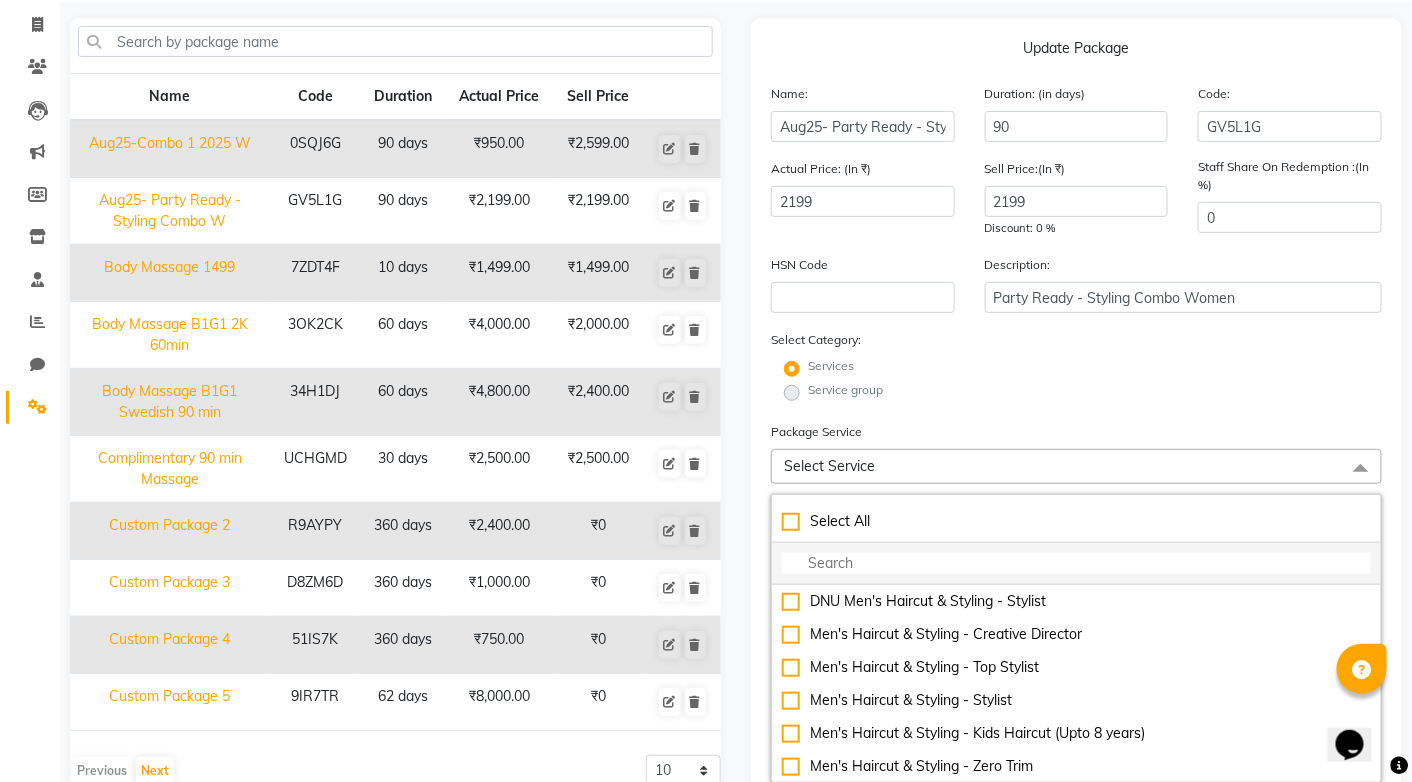 click 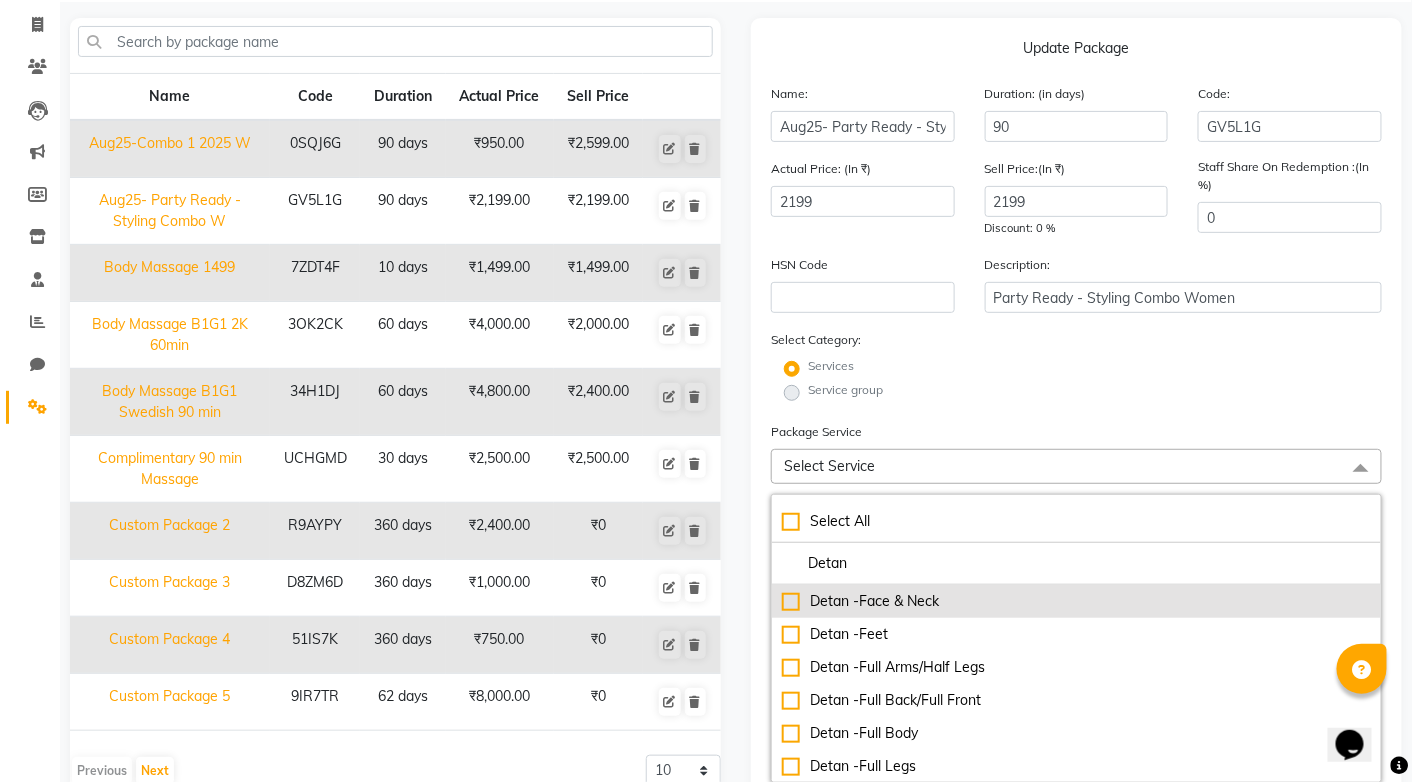 type on "Detan" 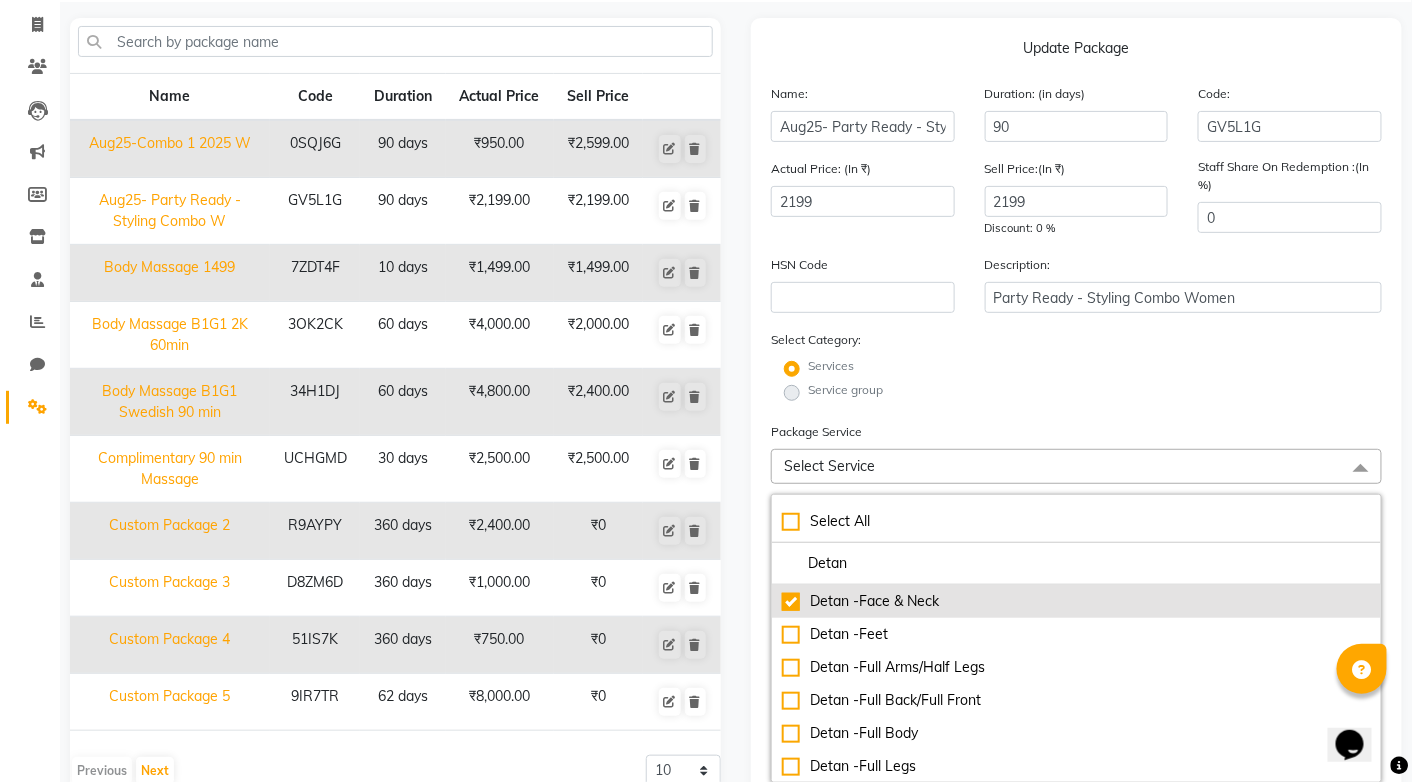 checkbox on "true" 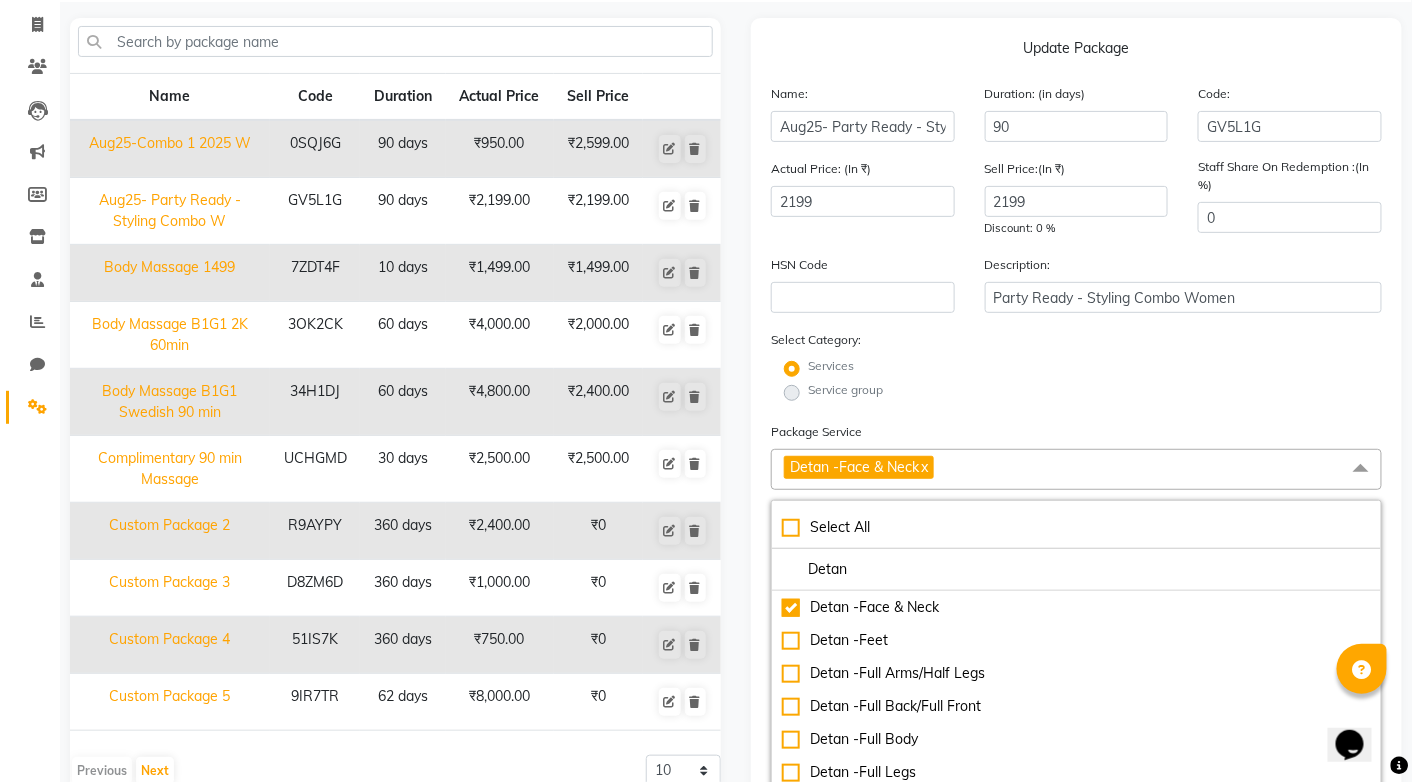 click on "Services" 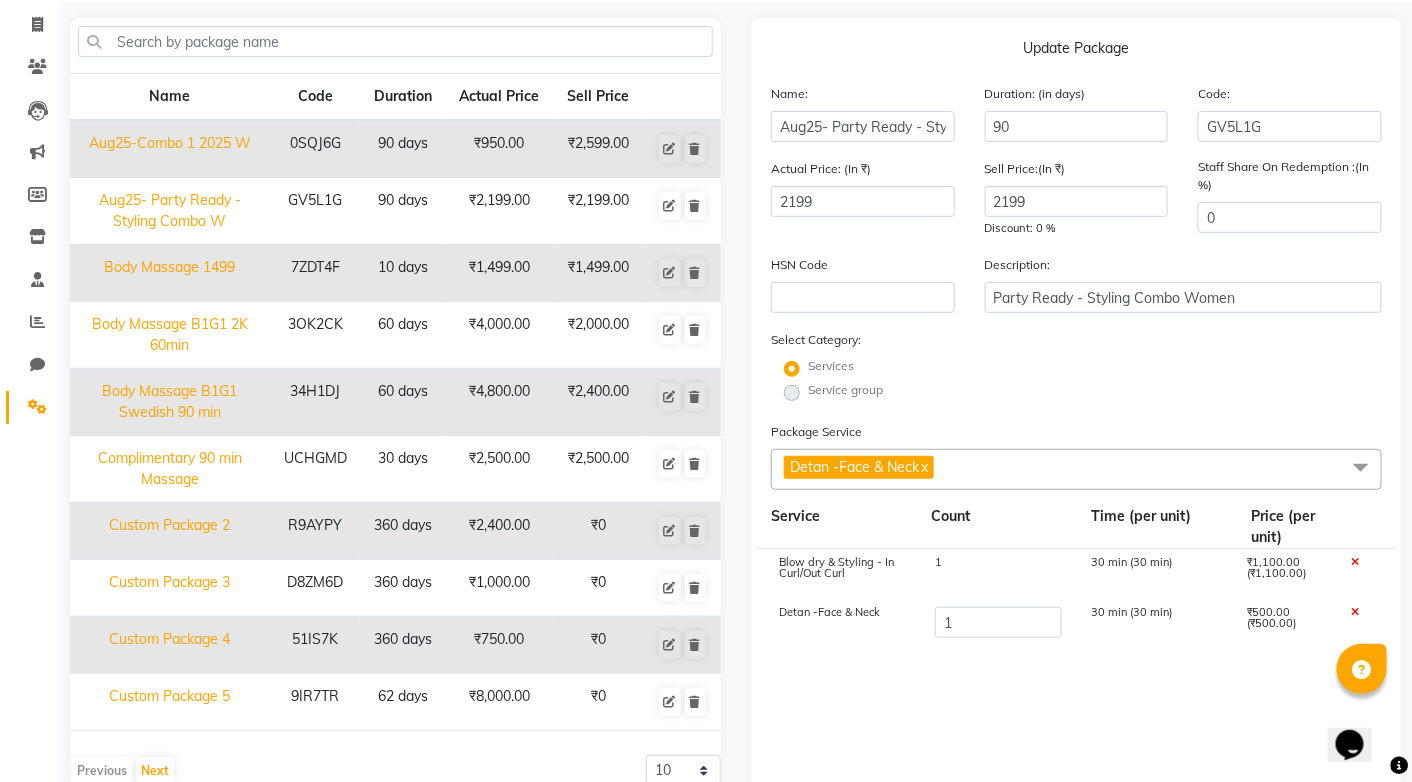 click on "Detan -Face & Neck  x" 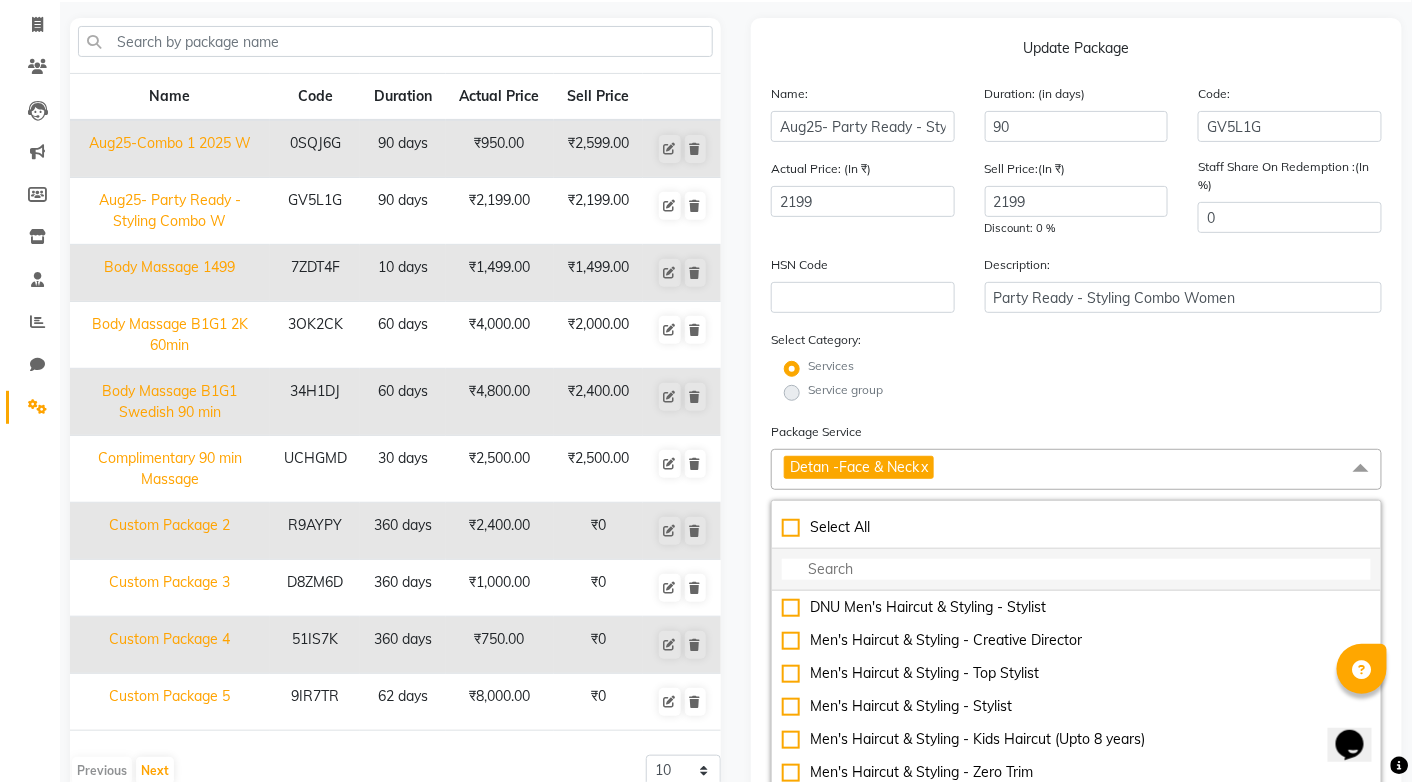 click 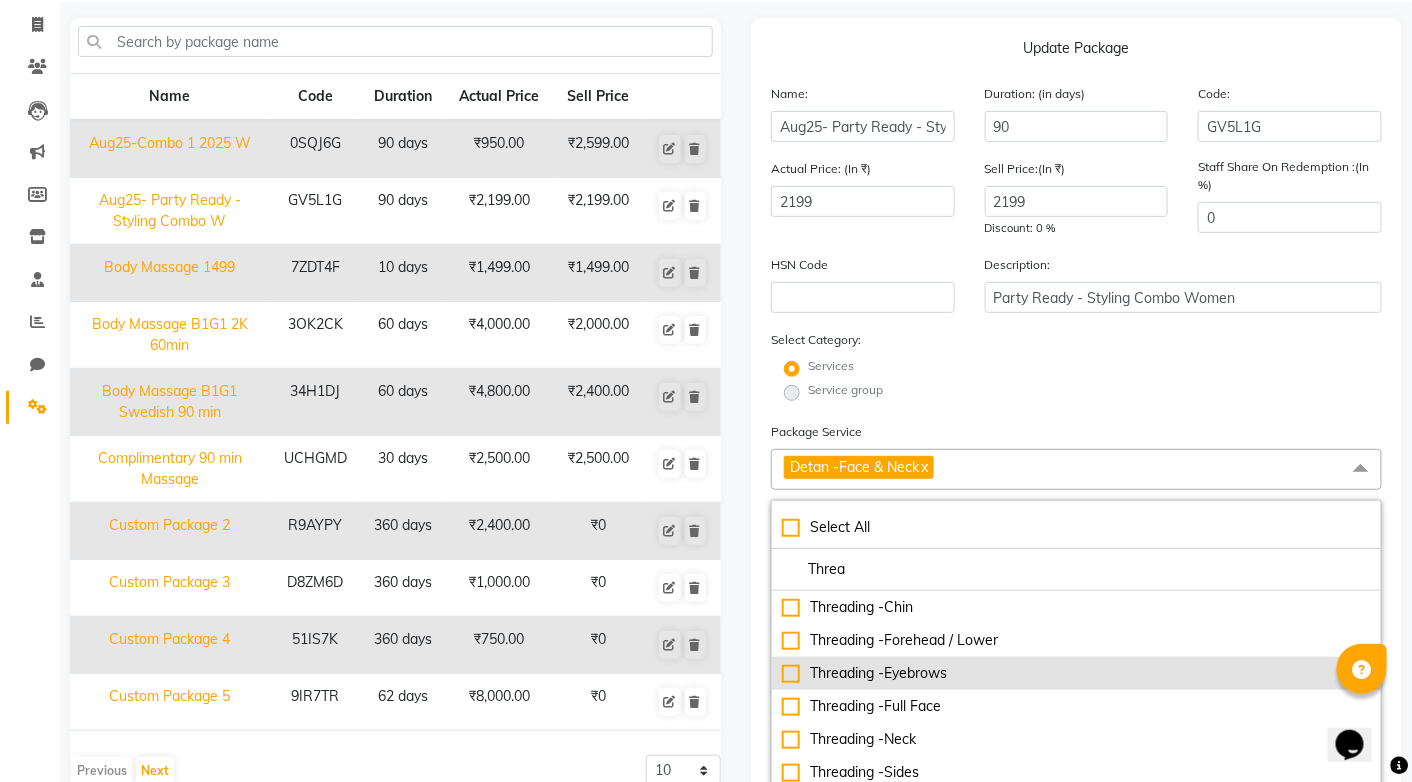 type on "Threa" 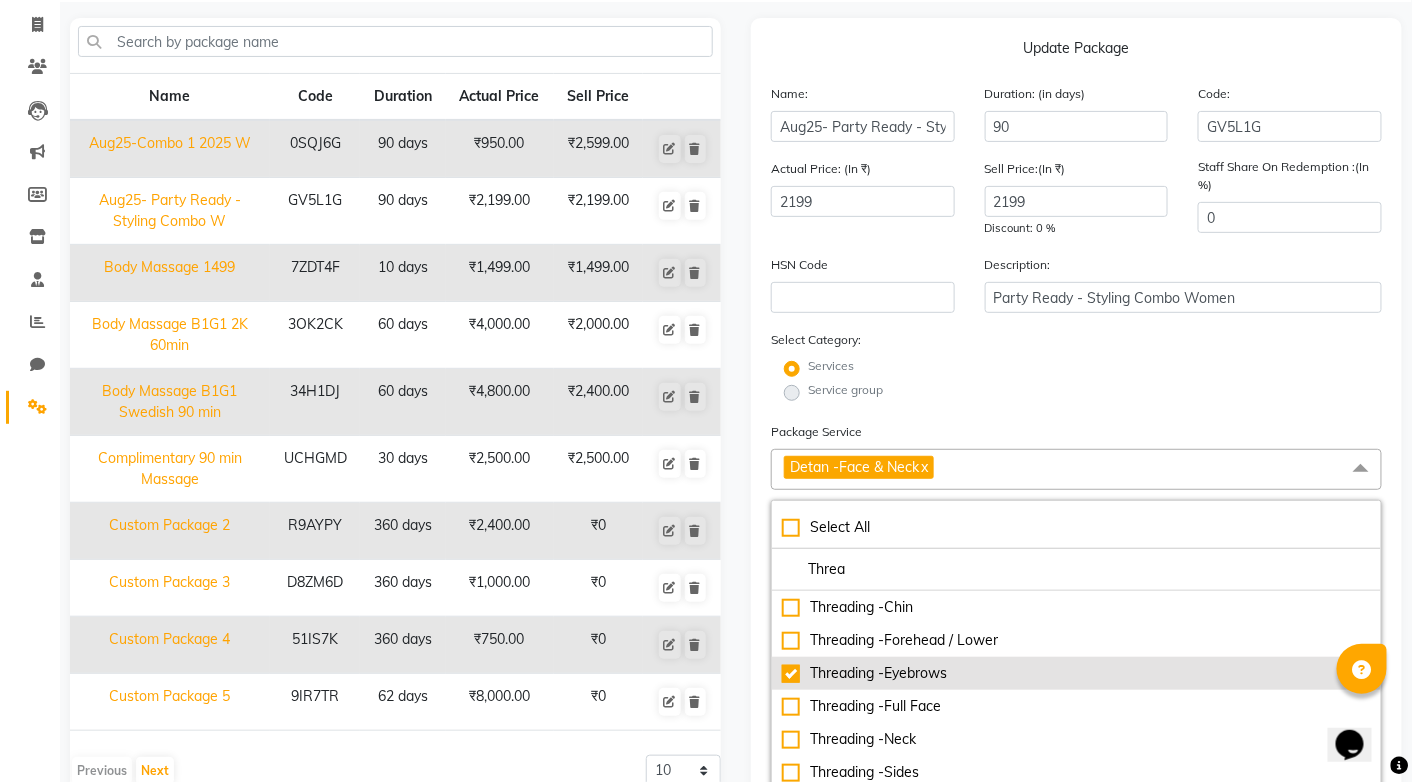 checkbox on "true" 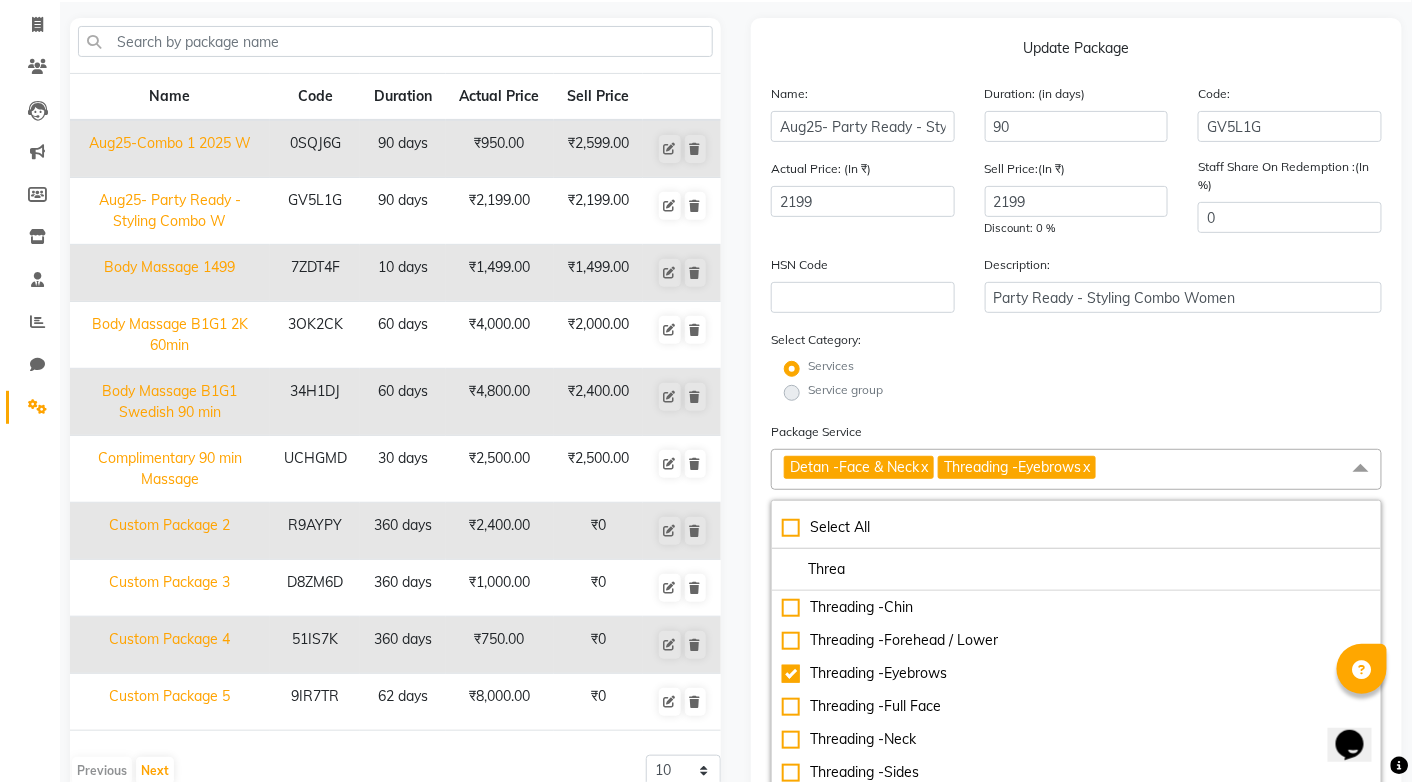 click on "Service group" 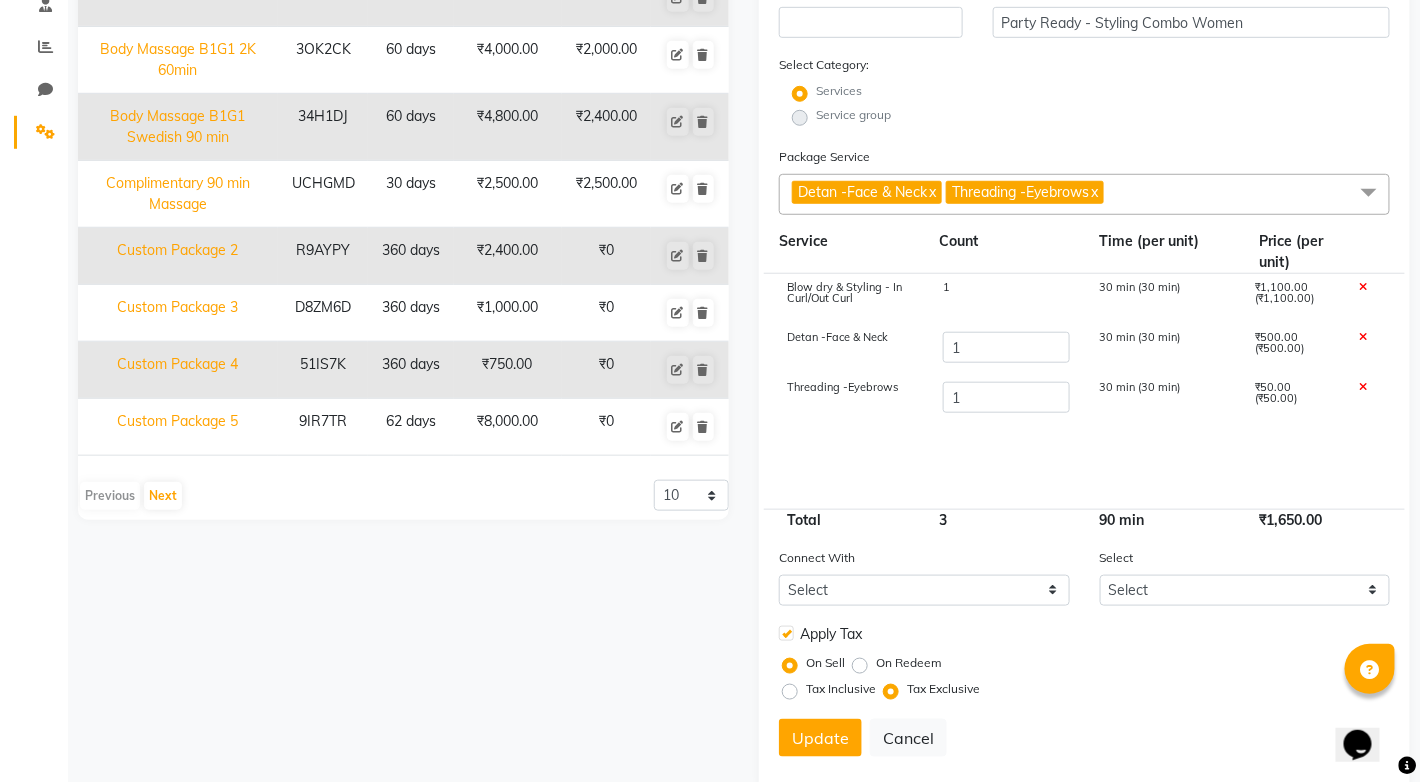 scroll, scrollTop: 417, scrollLeft: 0, axis: vertical 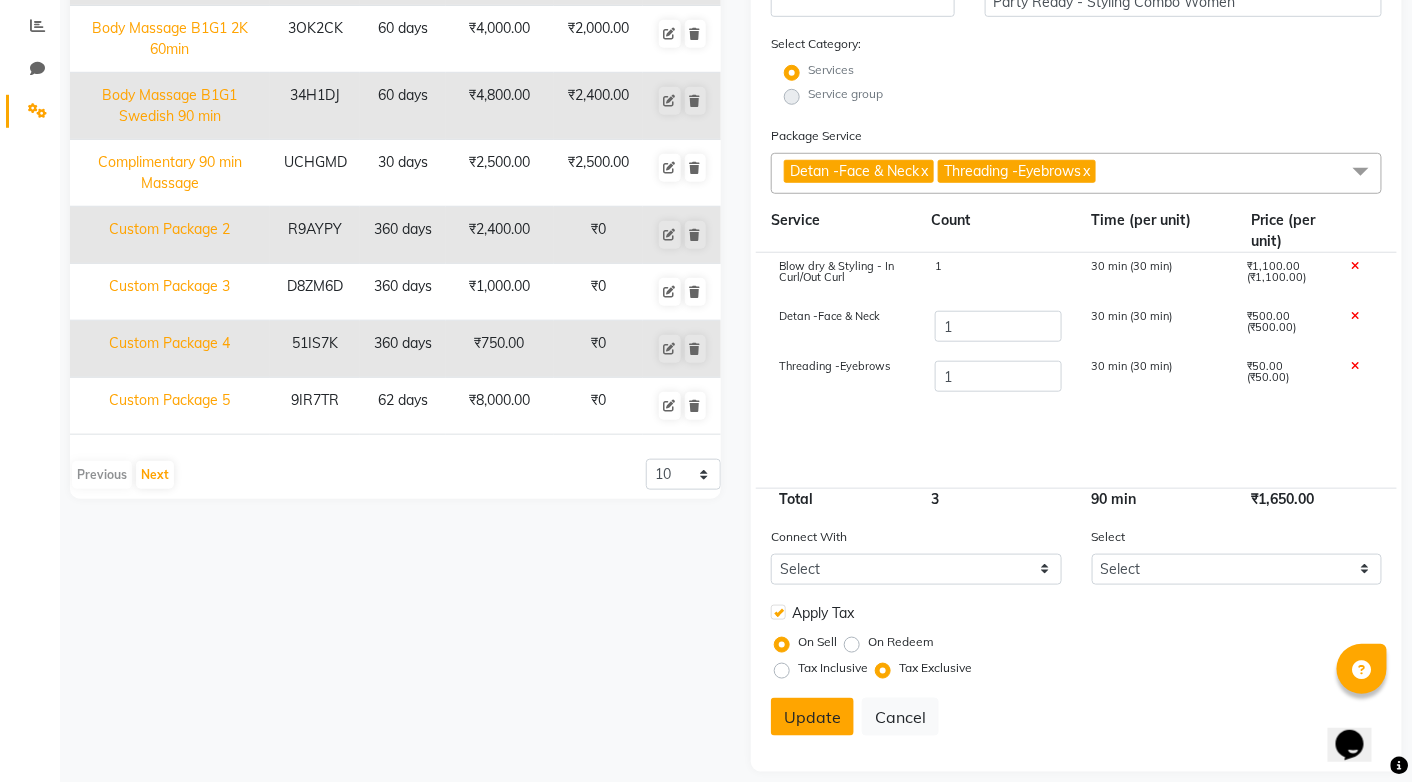 click on "Update" 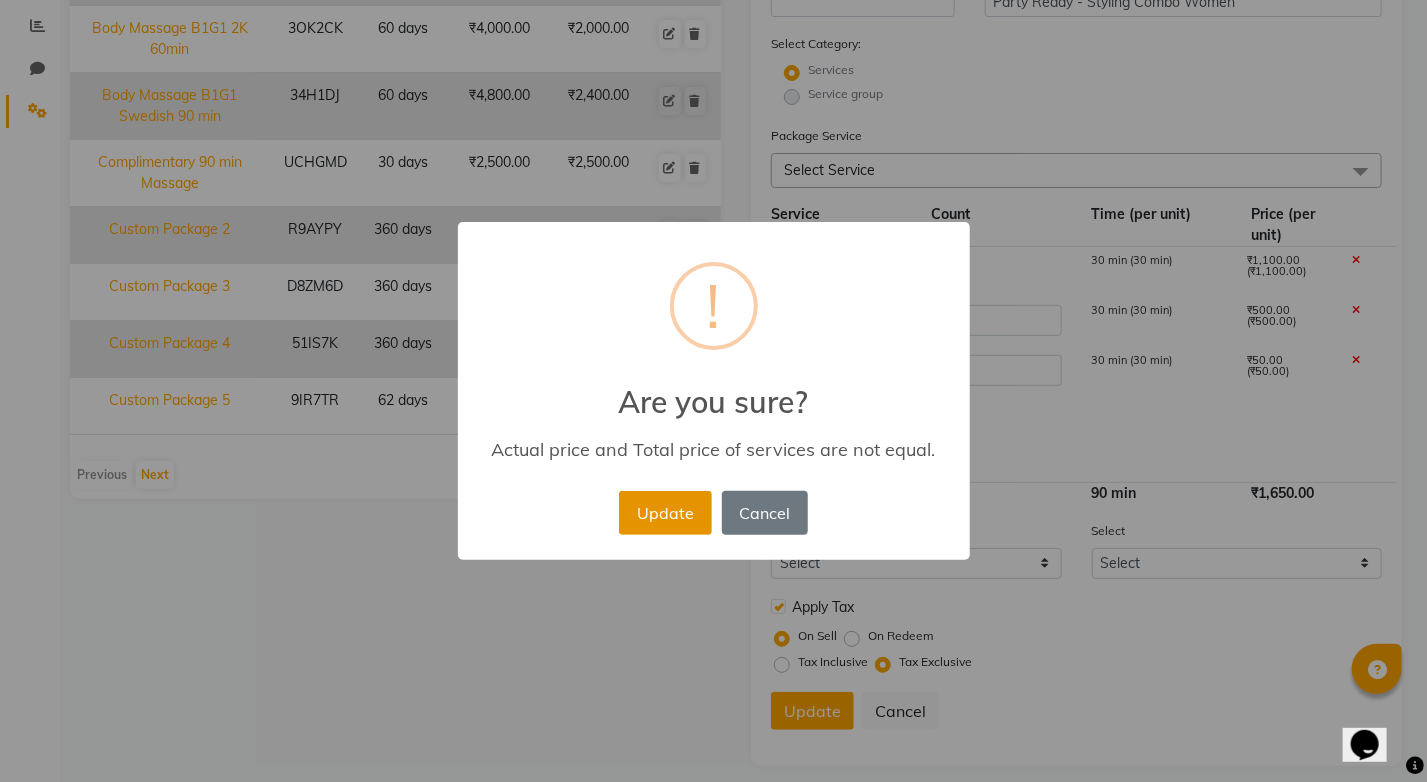 click on "Update" at bounding box center (665, 513) 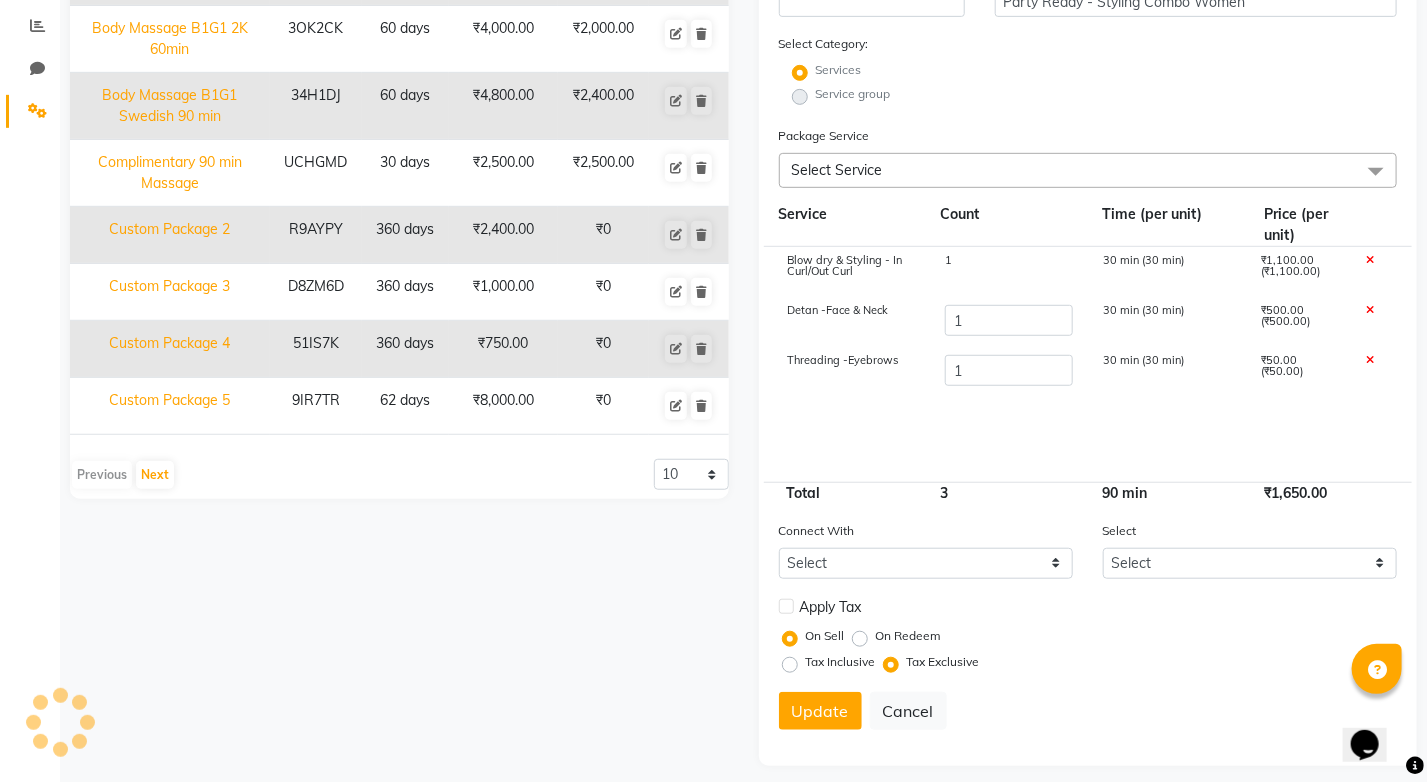 type 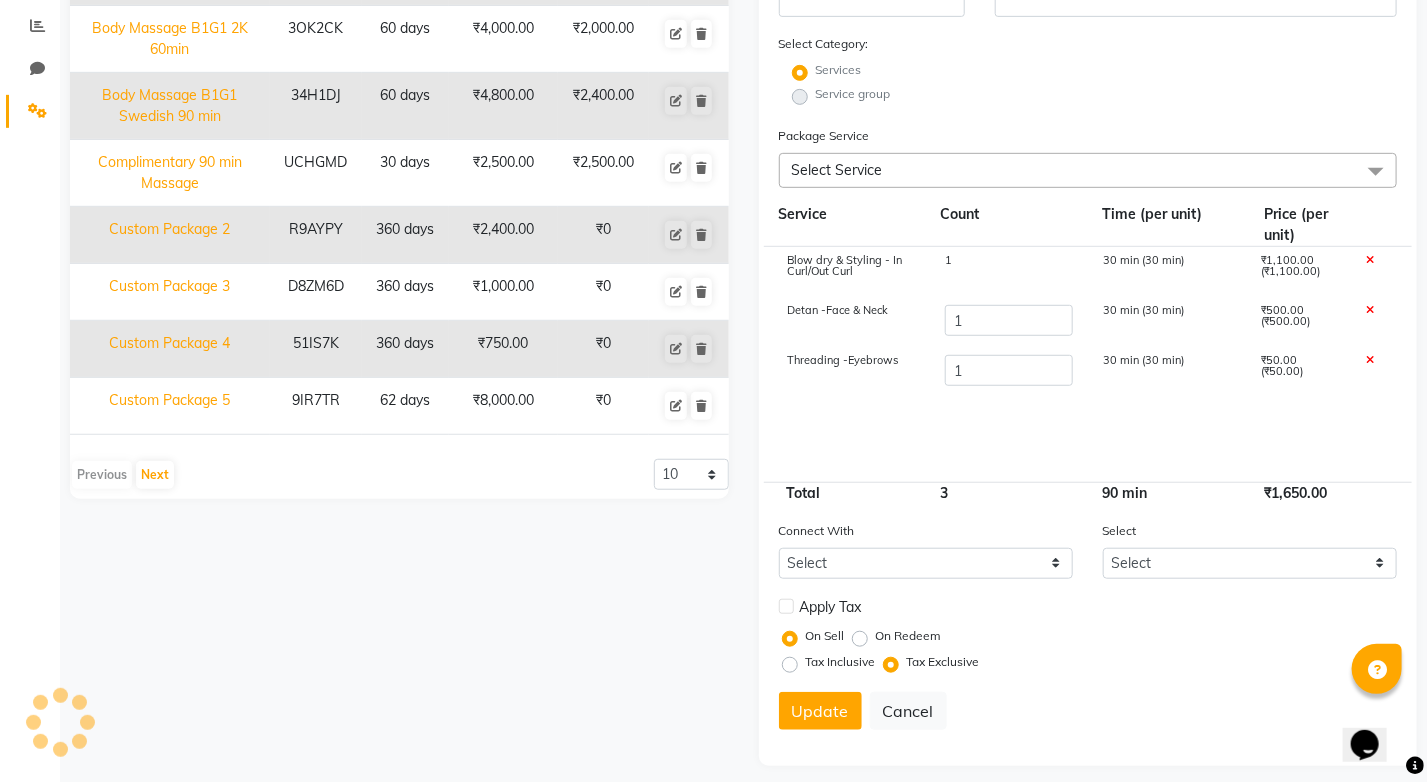 checkbox on "false" 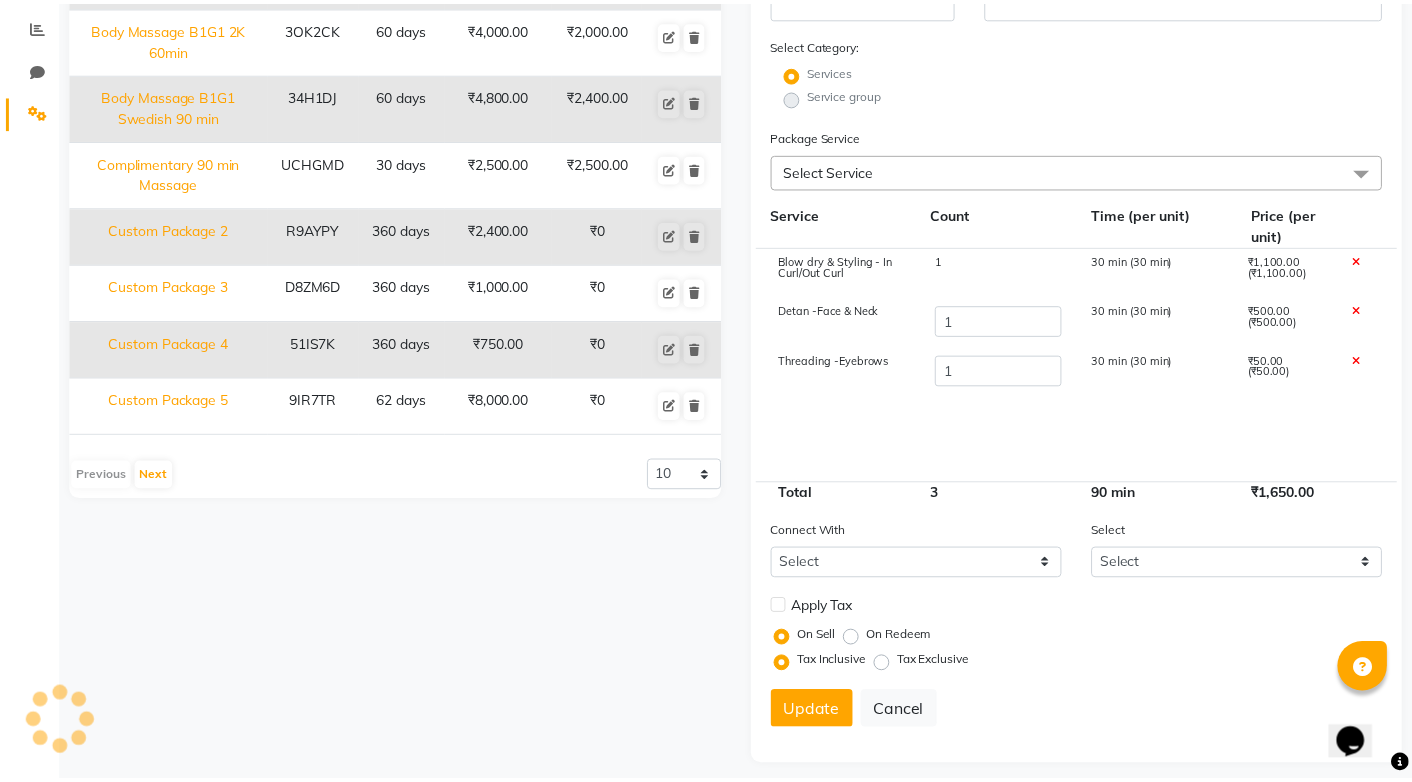 scroll, scrollTop: 158, scrollLeft: 0, axis: vertical 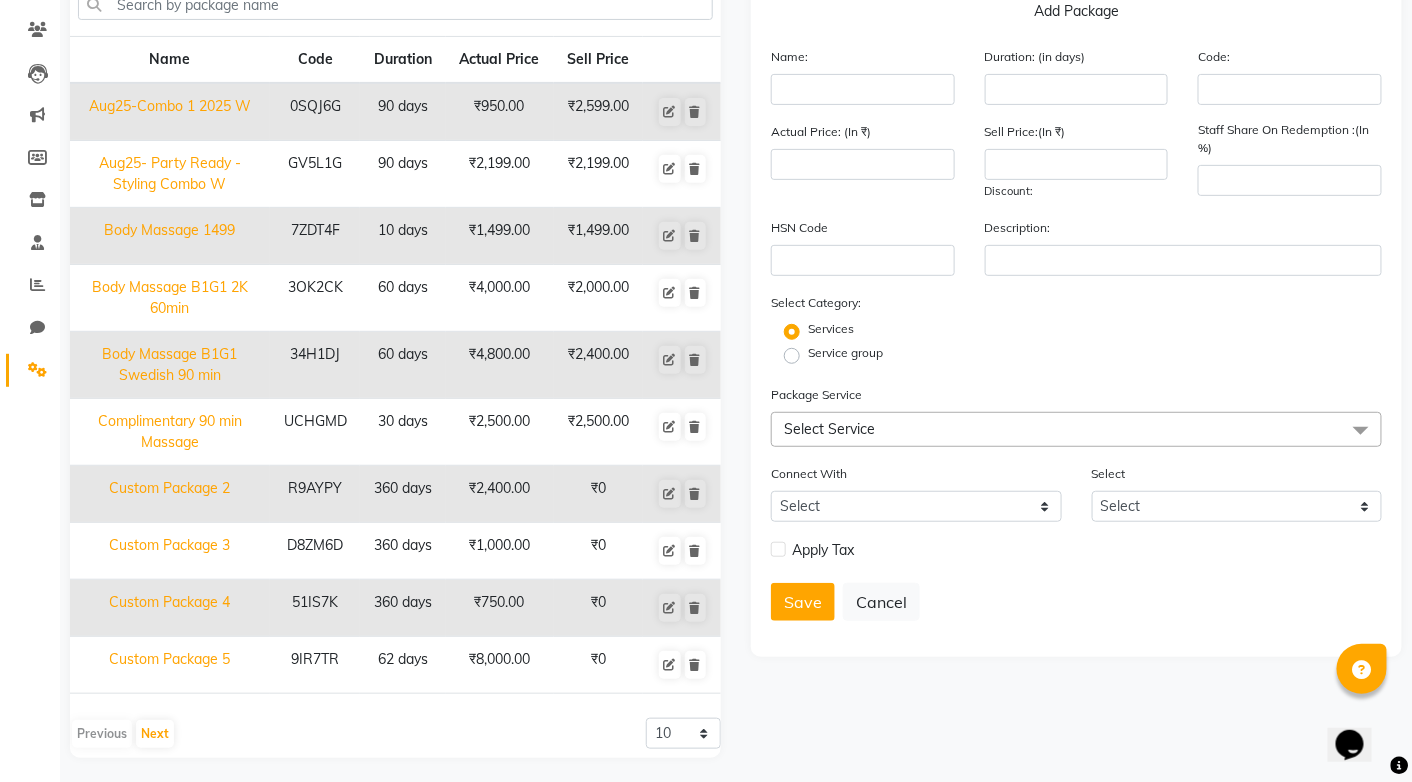 type 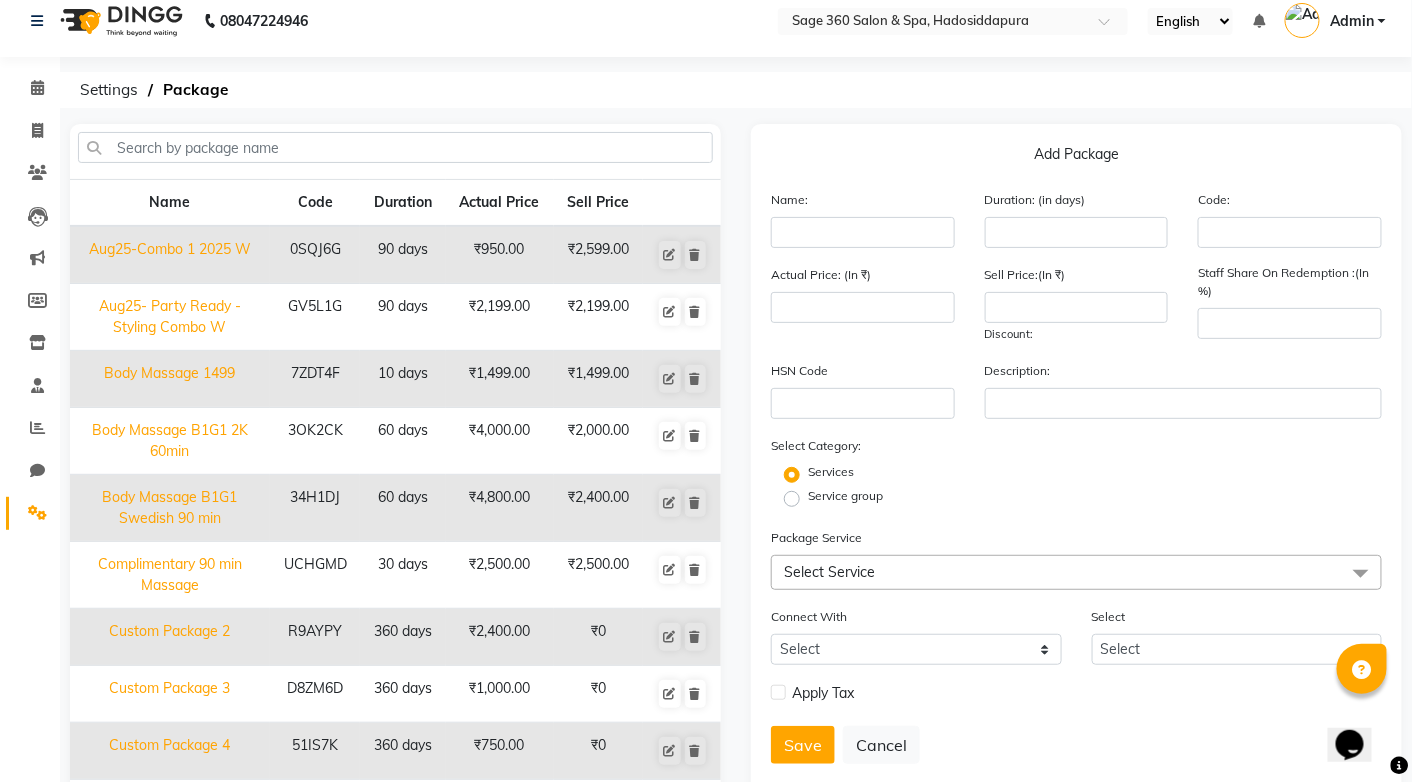 scroll, scrollTop: 0, scrollLeft: 0, axis: both 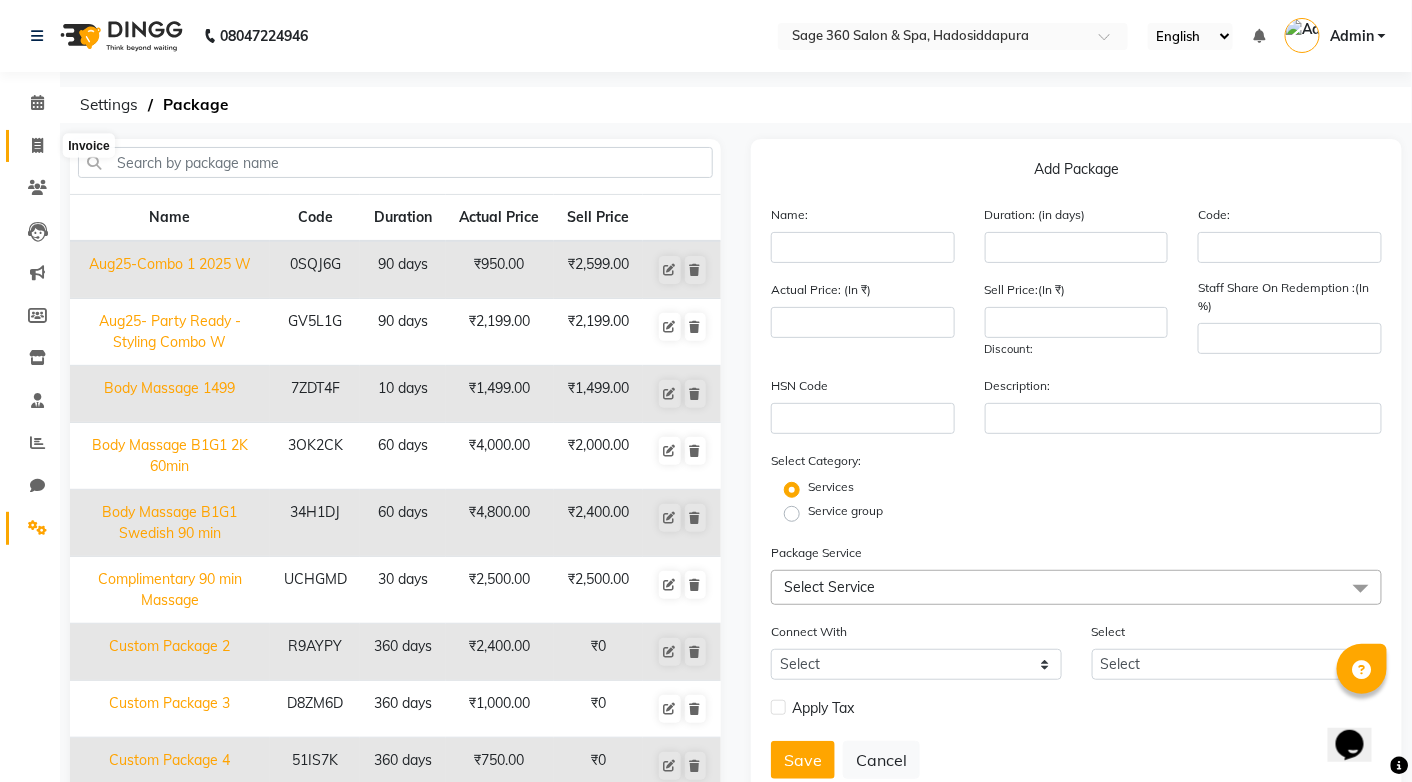 click 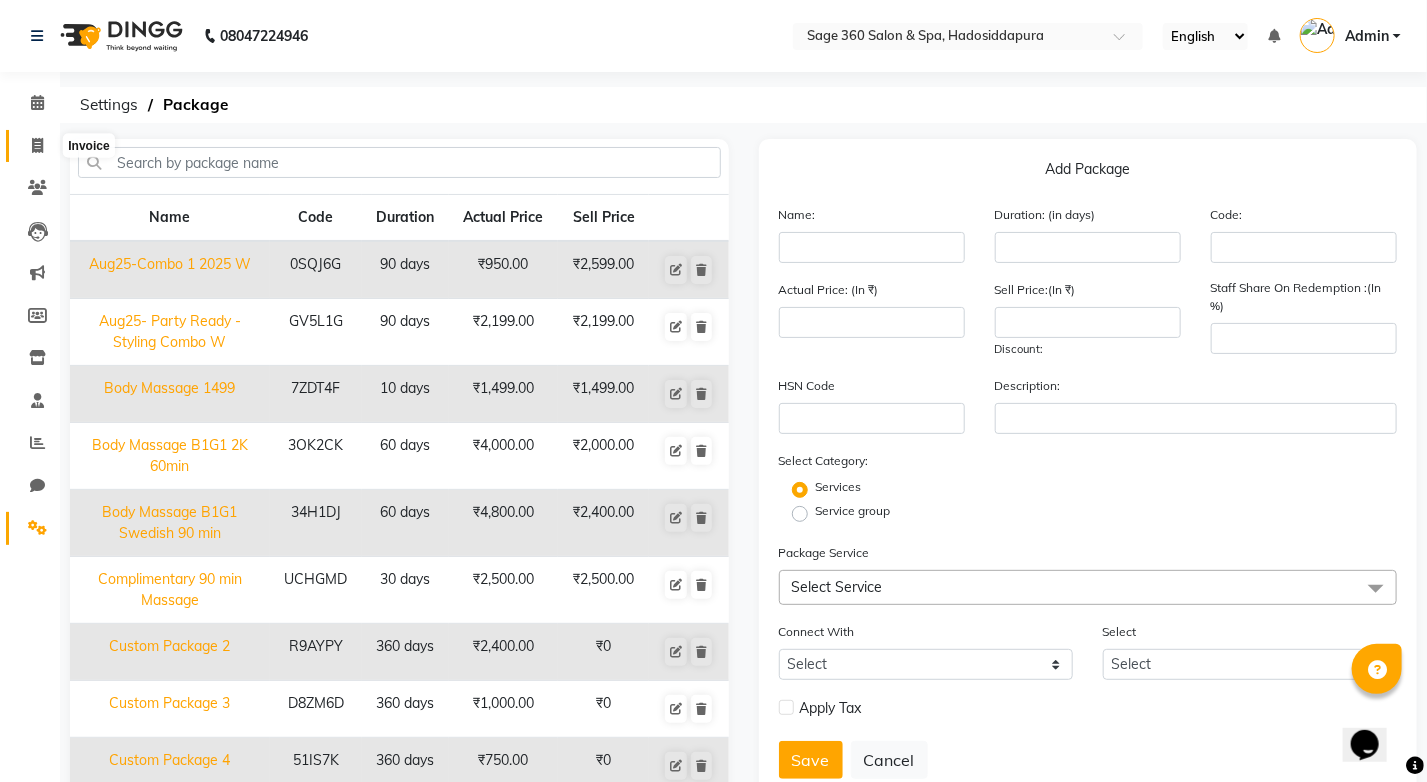 select on "service" 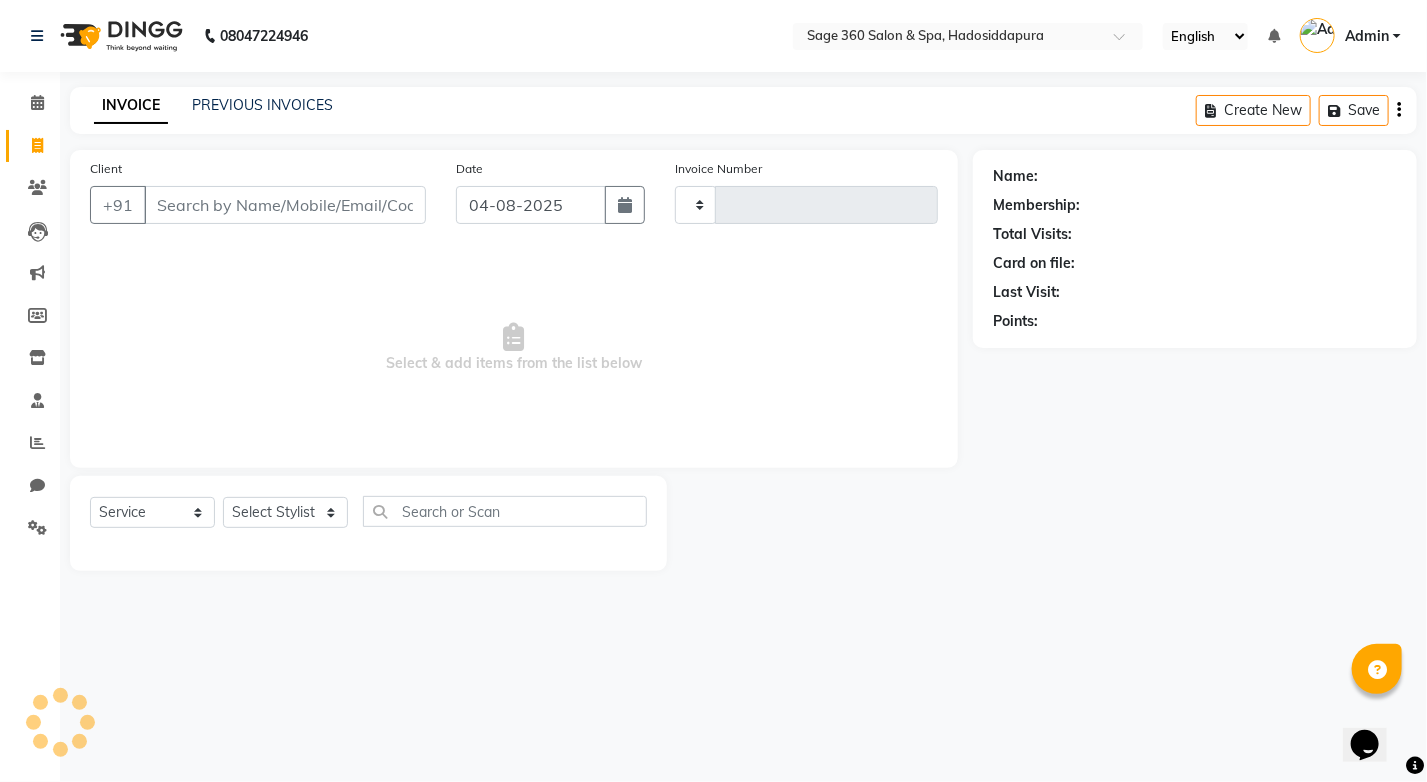 type on "0997" 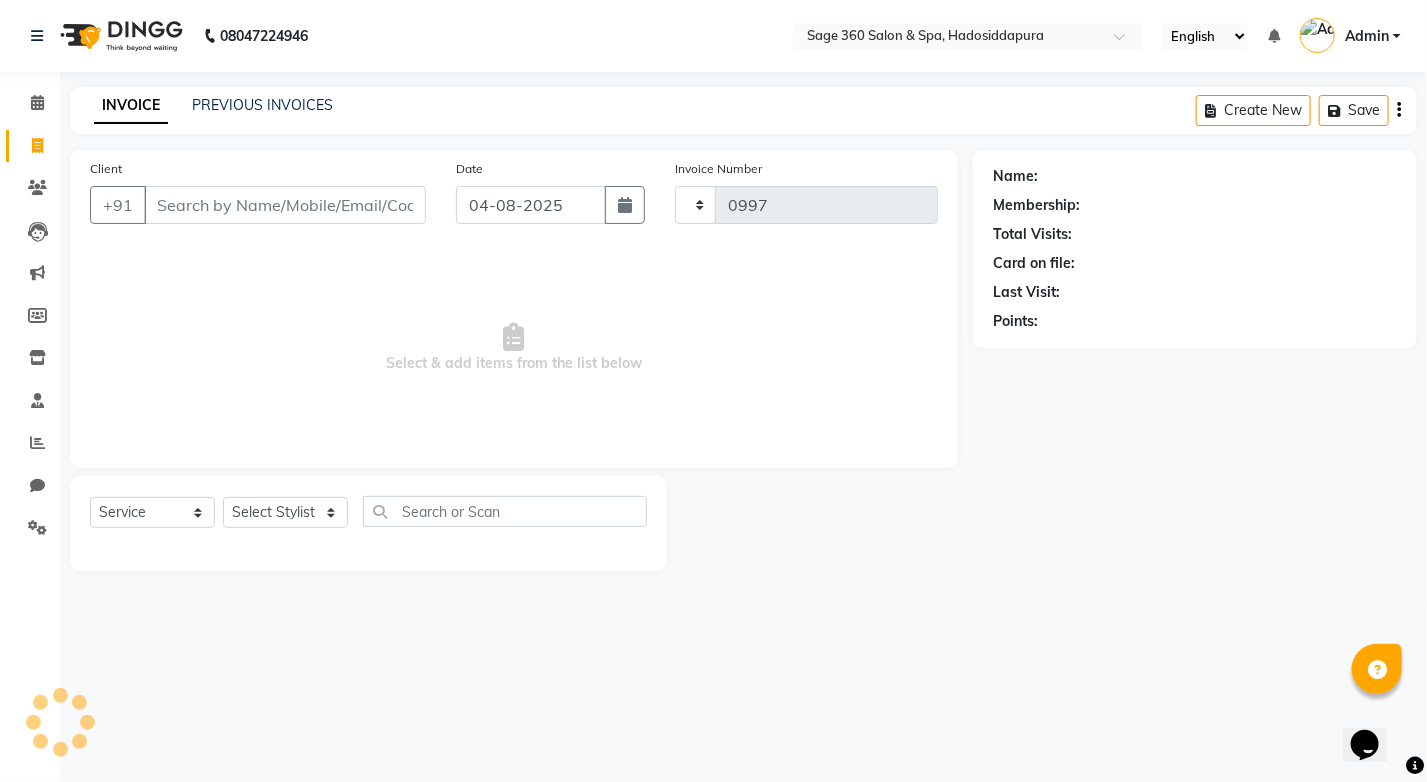 select on "7678" 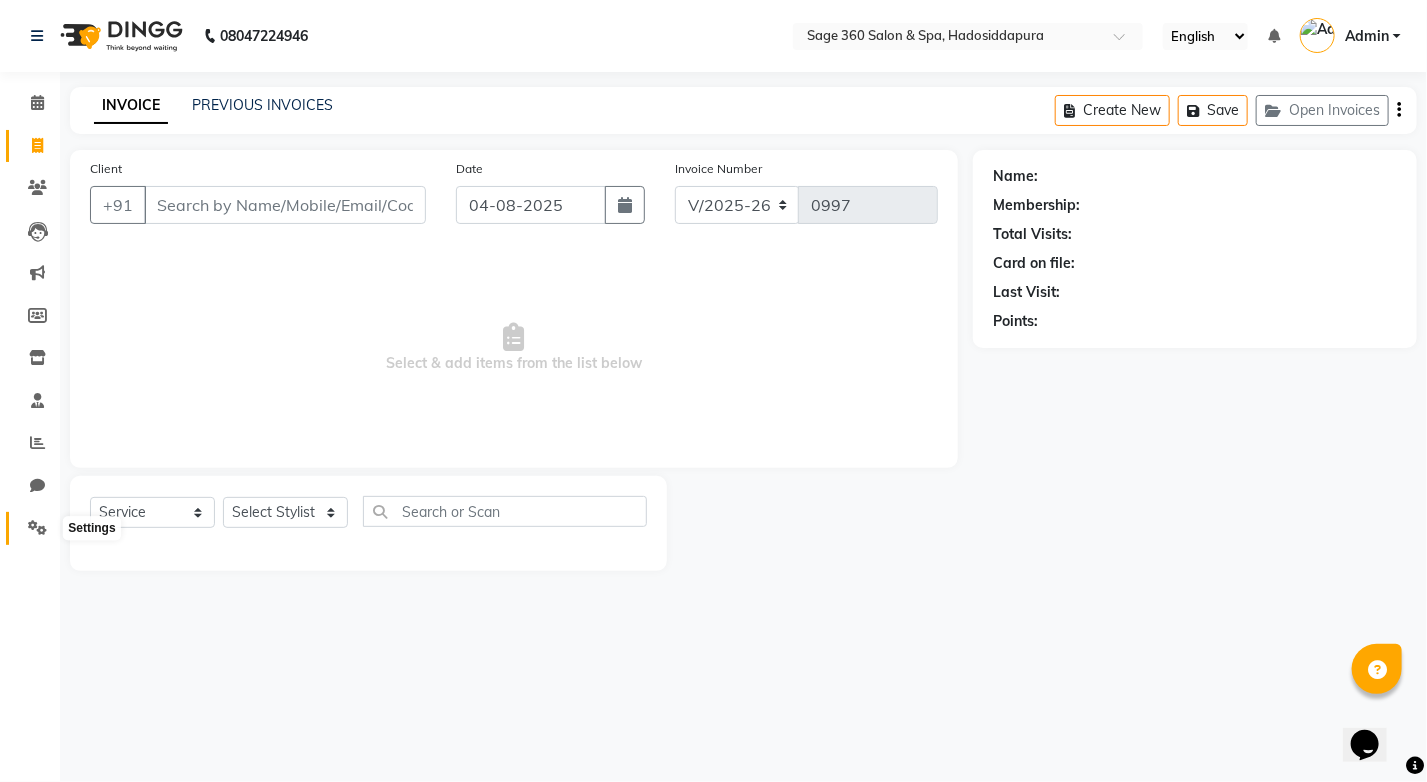 click 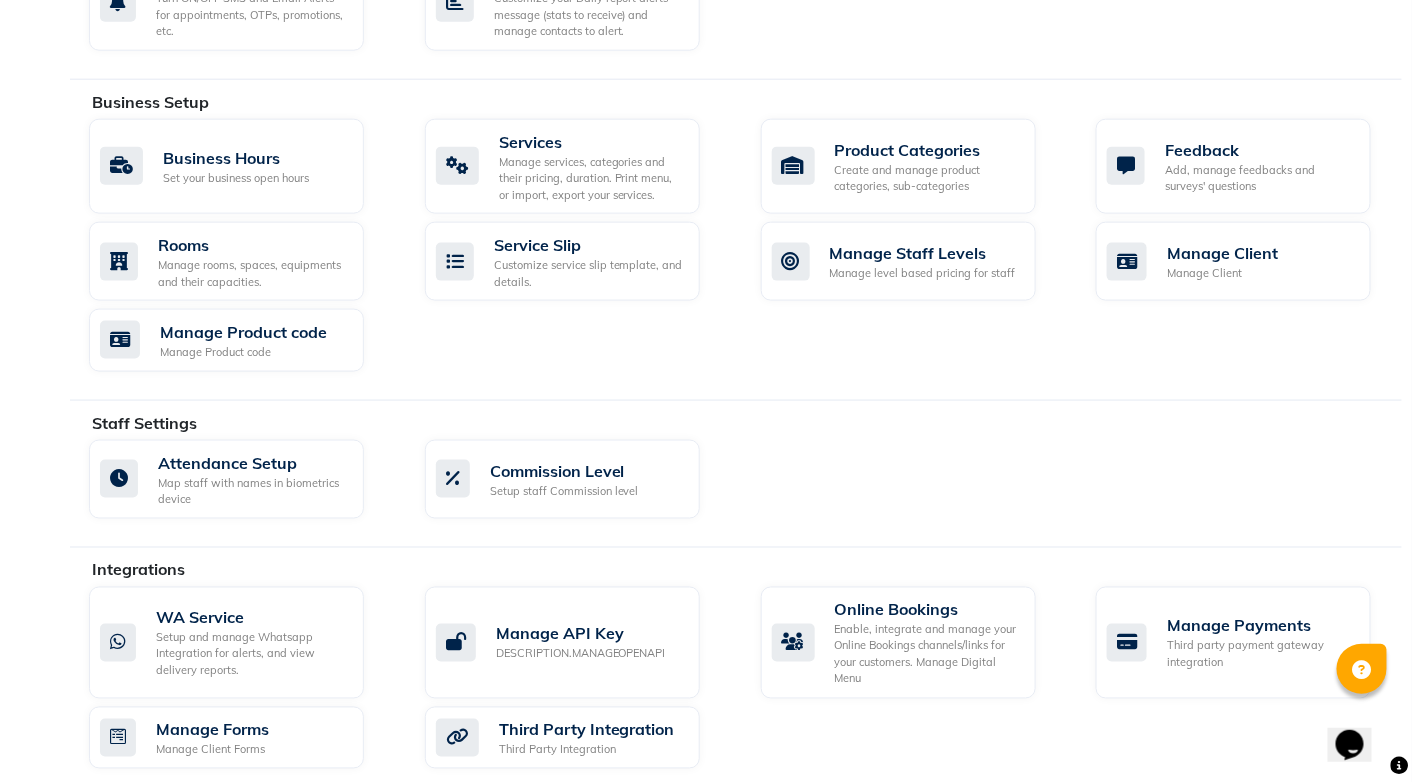 scroll, scrollTop: 865, scrollLeft: 0, axis: vertical 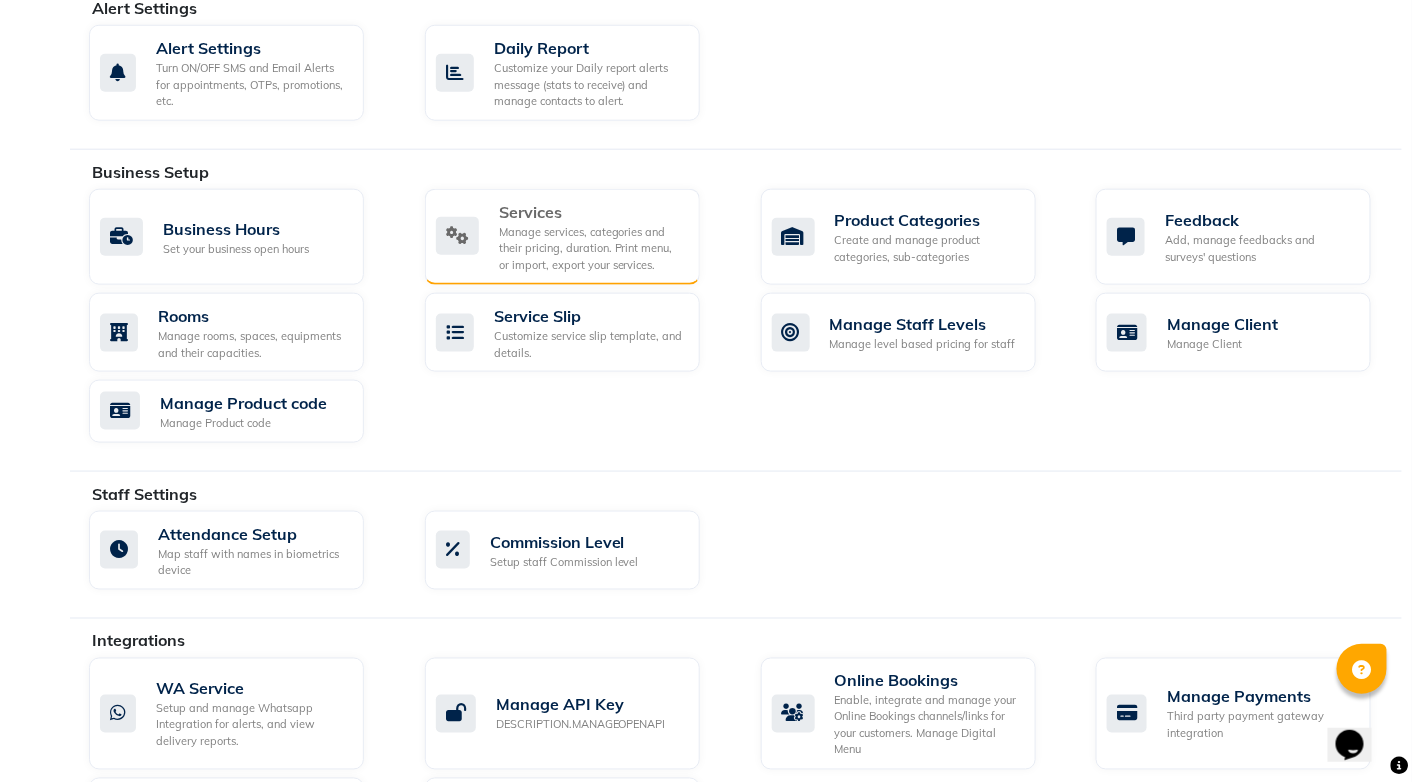 click on "Services" 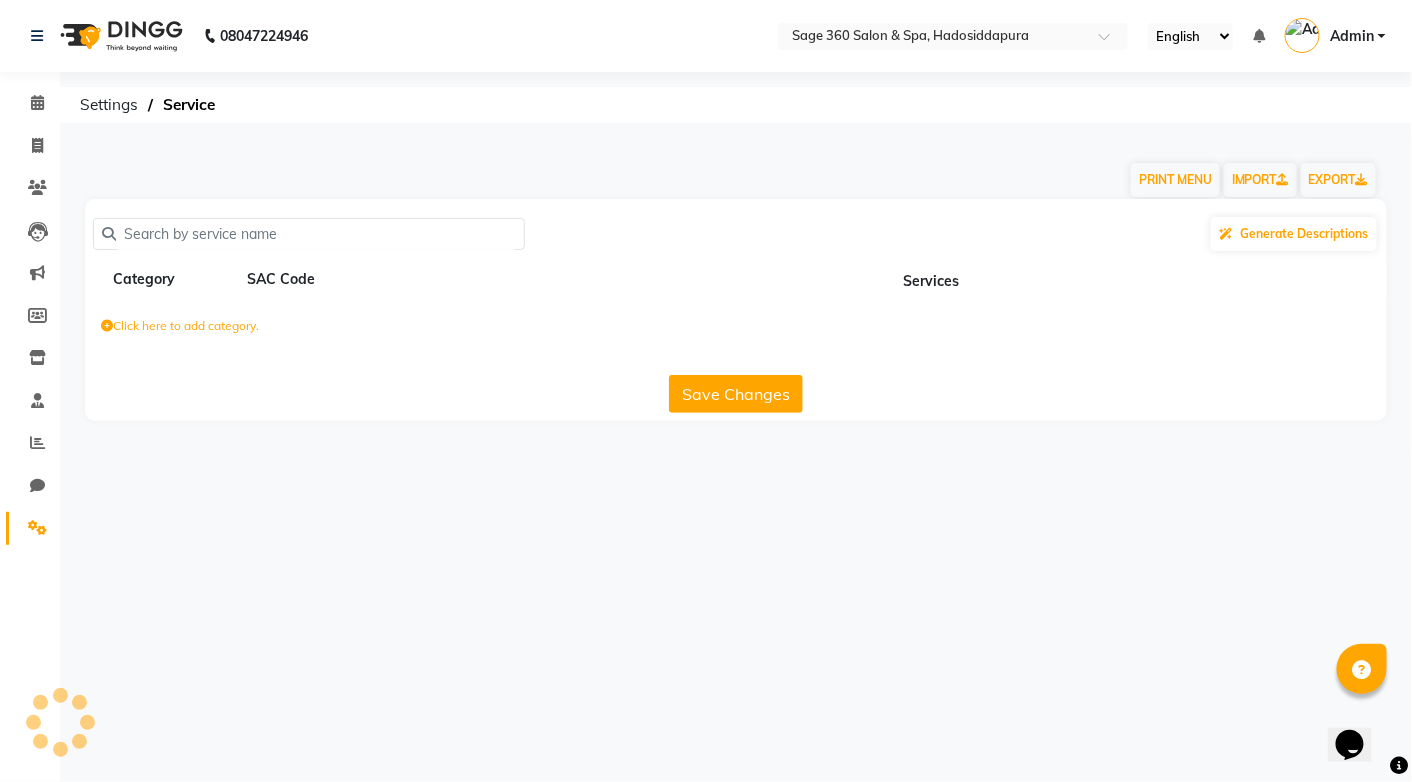 scroll, scrollTop: 0, scrollLeft: 0, axis: both 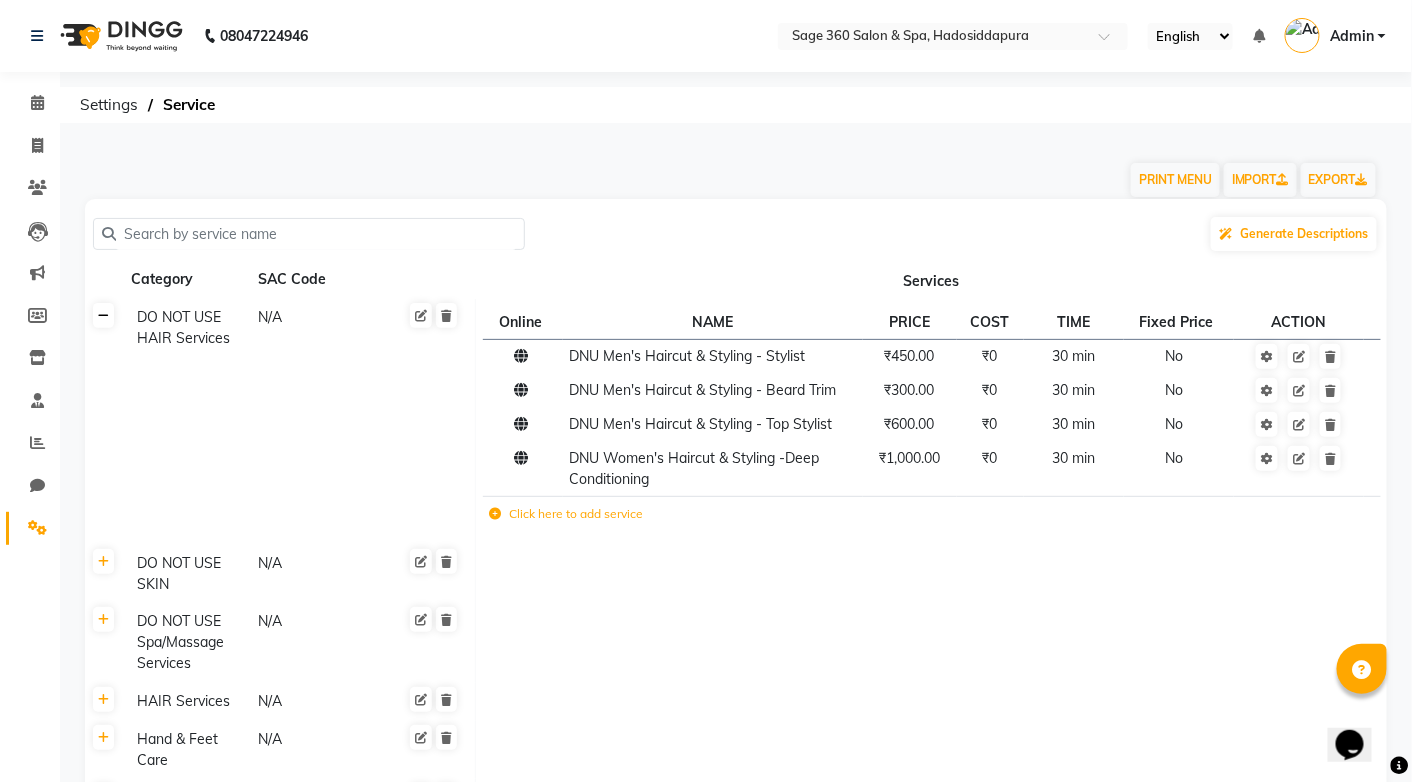 click 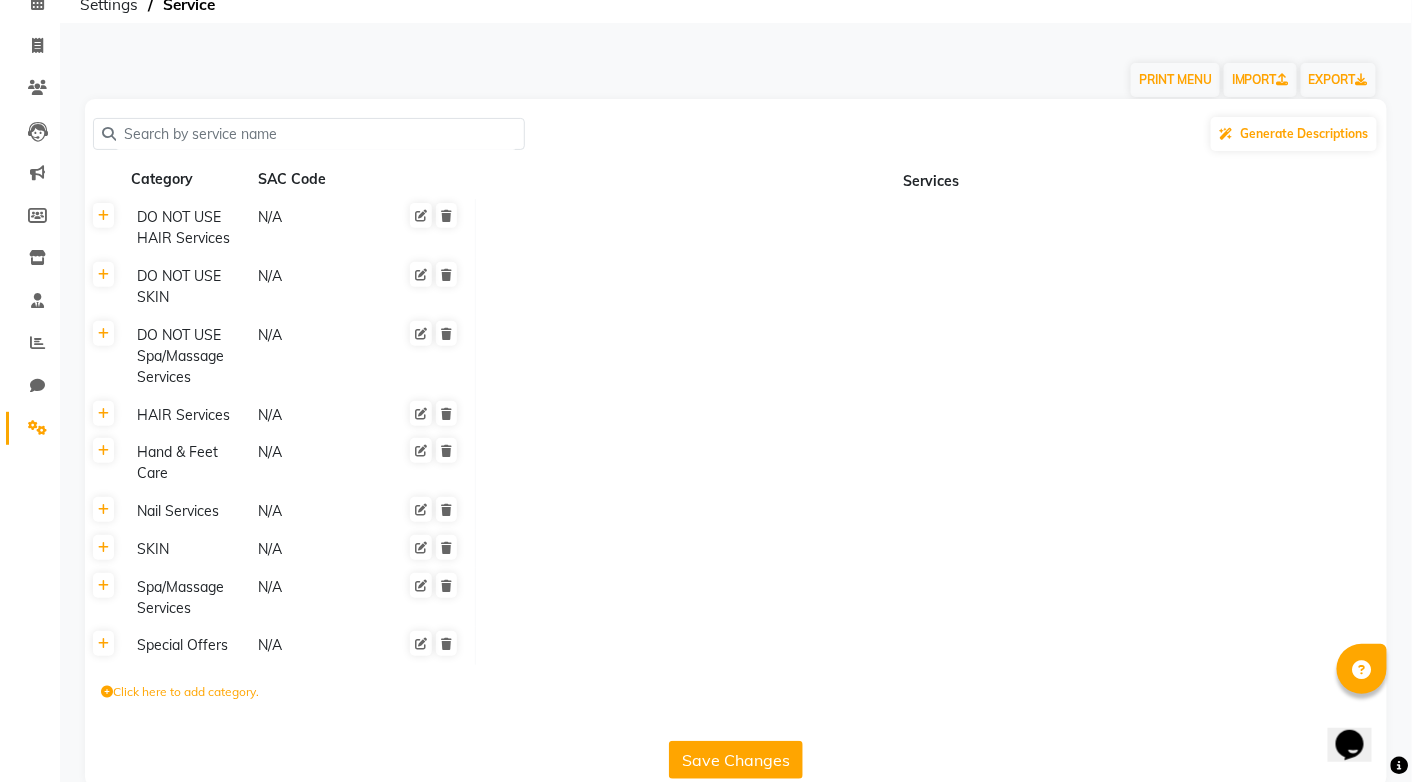 scroll, scrollTop: 134, scrollLeft: 0, axis: vertical 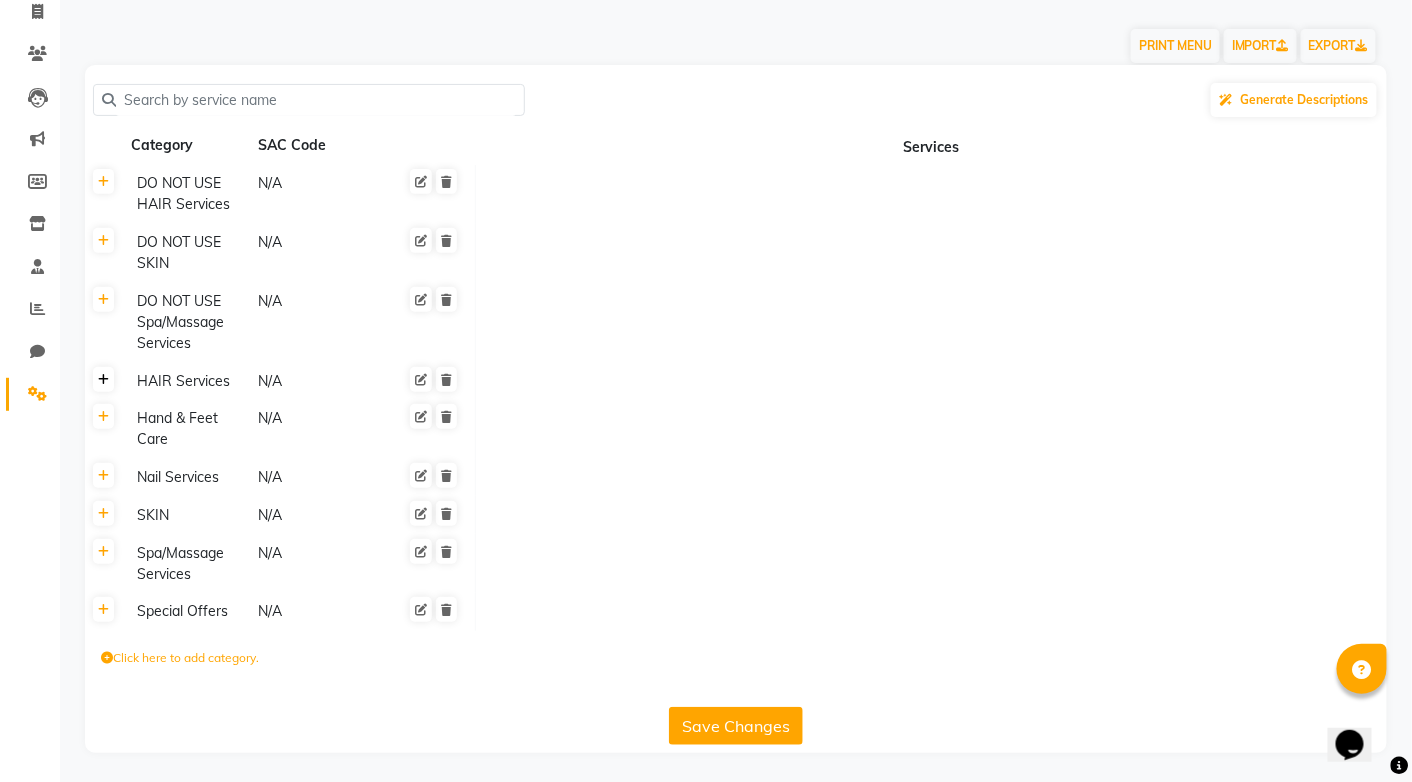 click 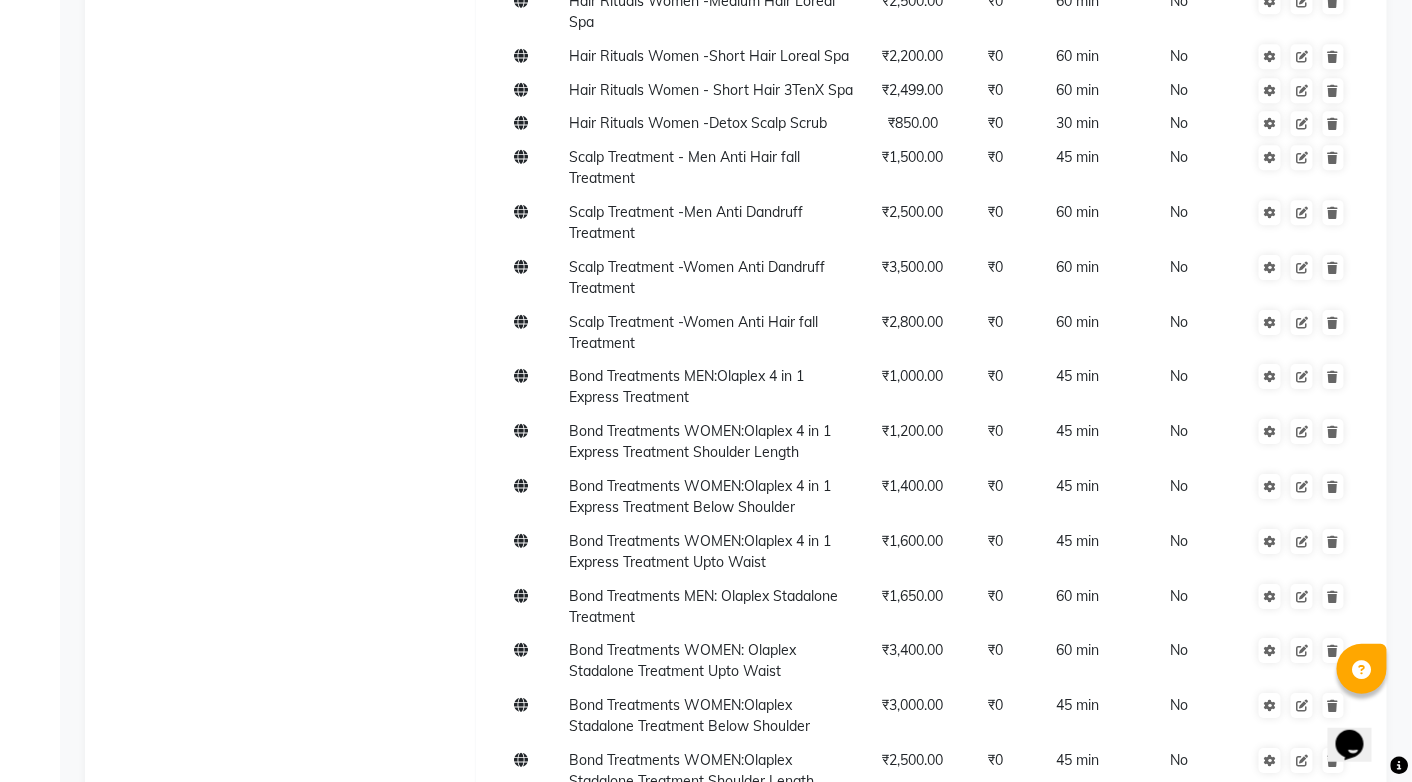 scroll, scrollTop: 7689, scrollLeft: 0, axis: vertical 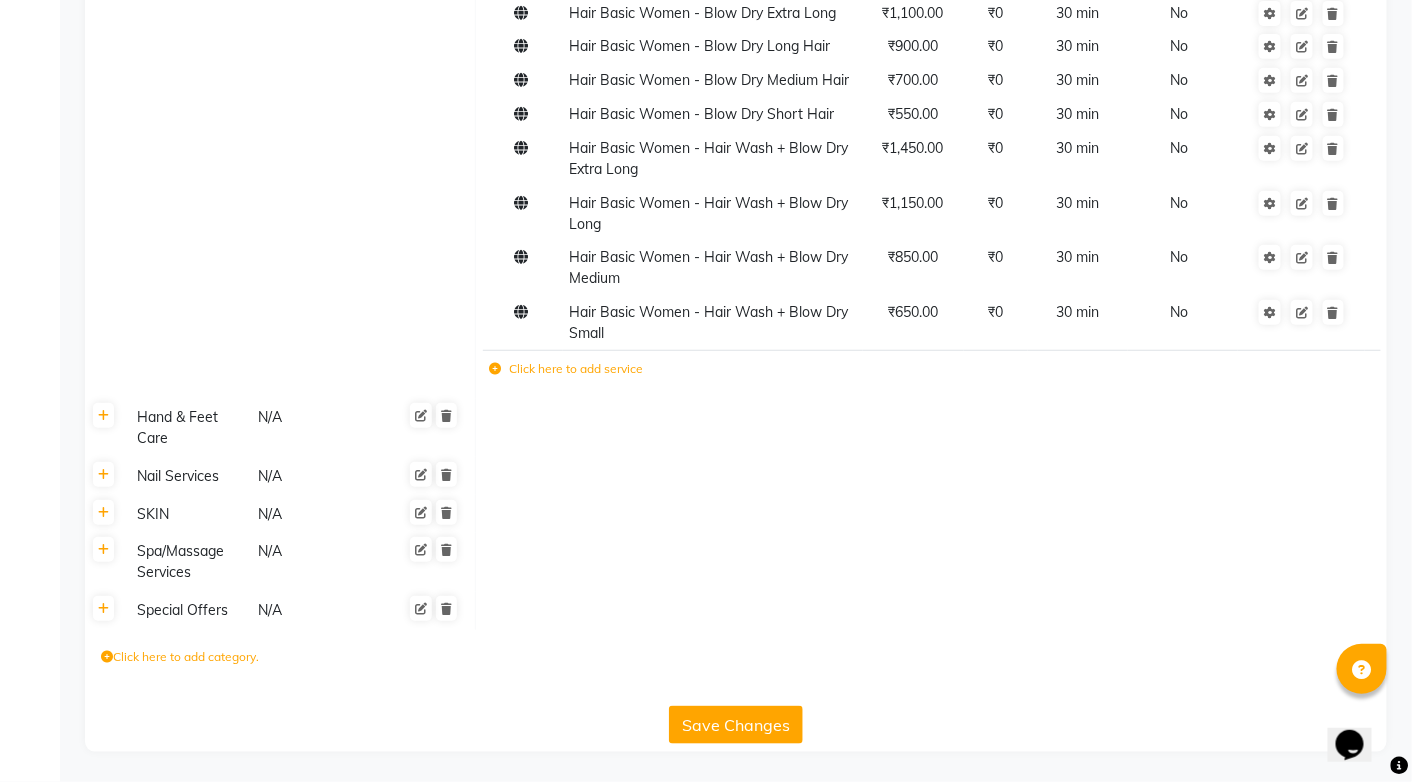click on "Click here to add service" 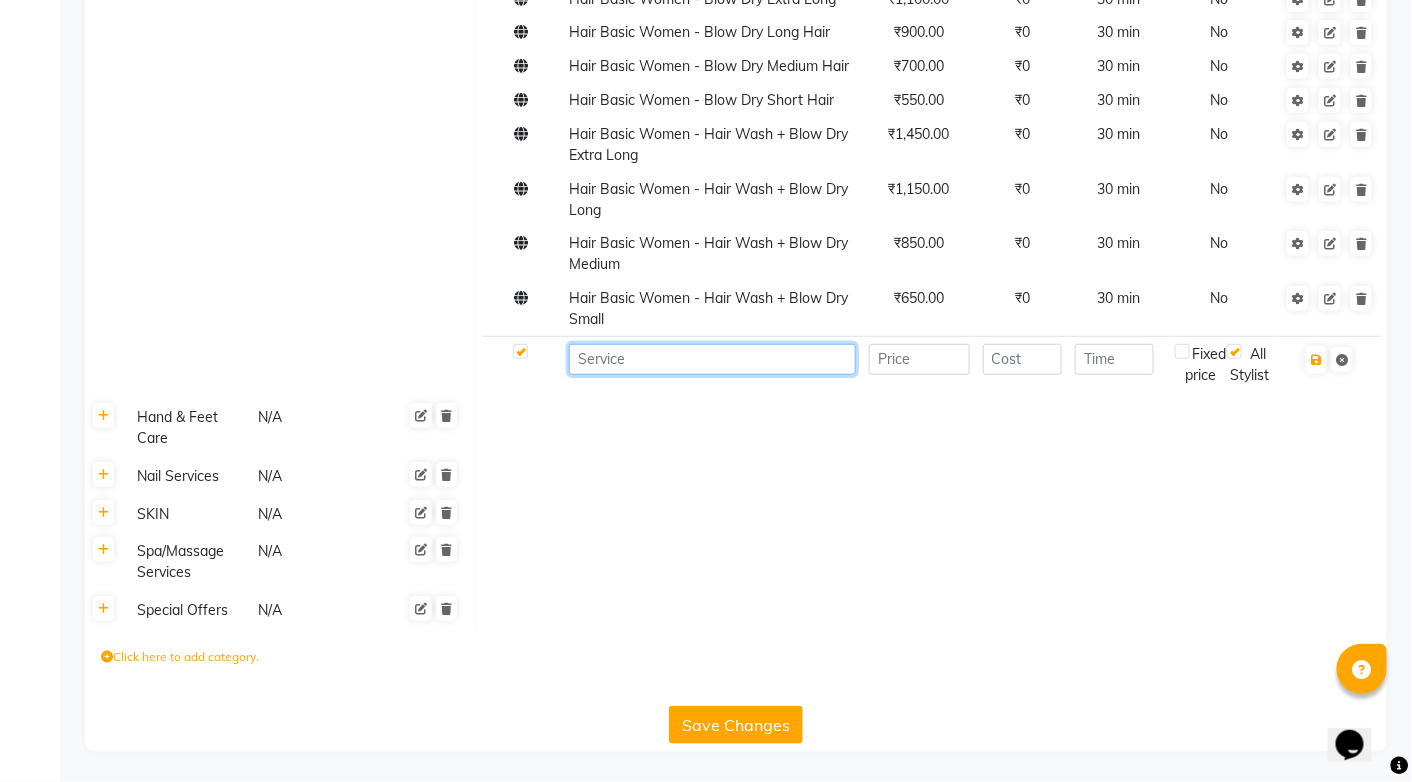click 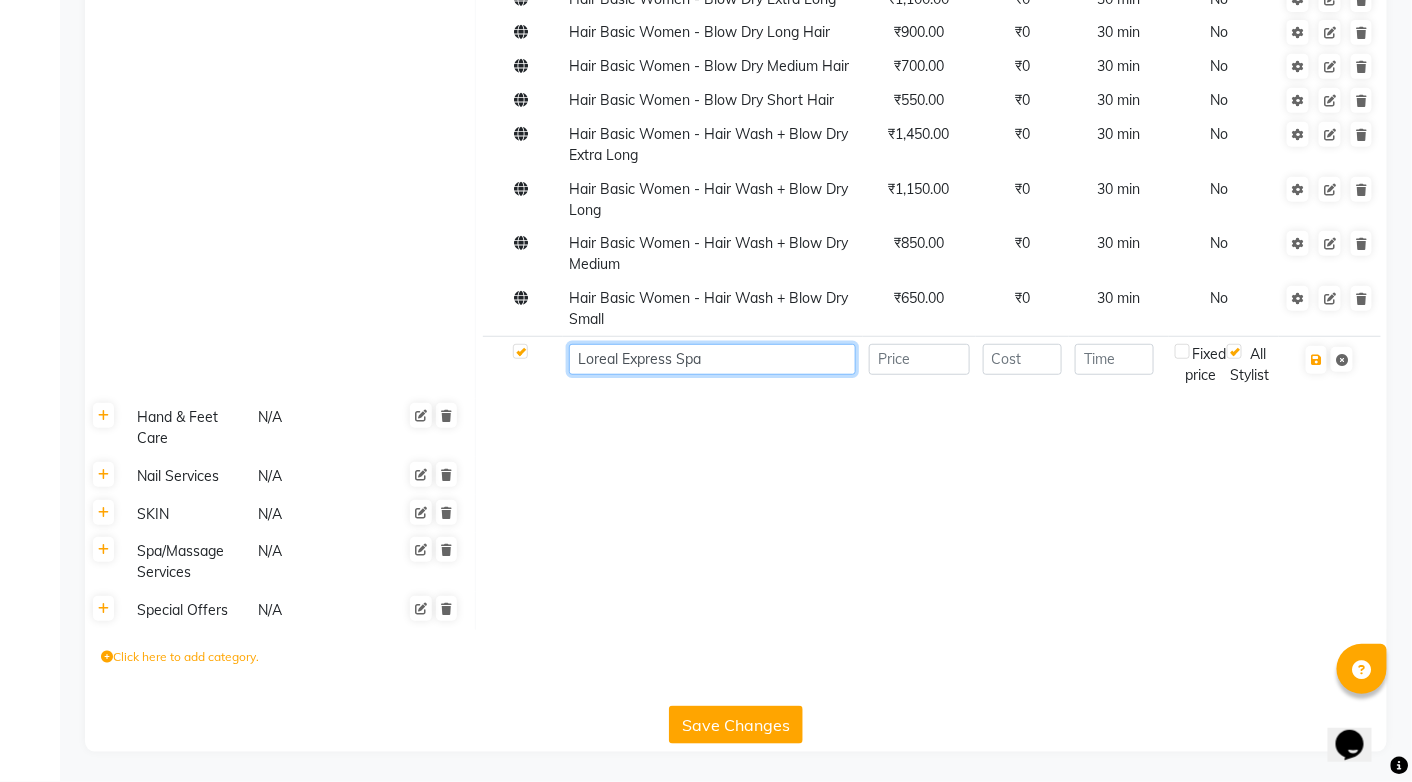 click on "Loreal Express Spa" 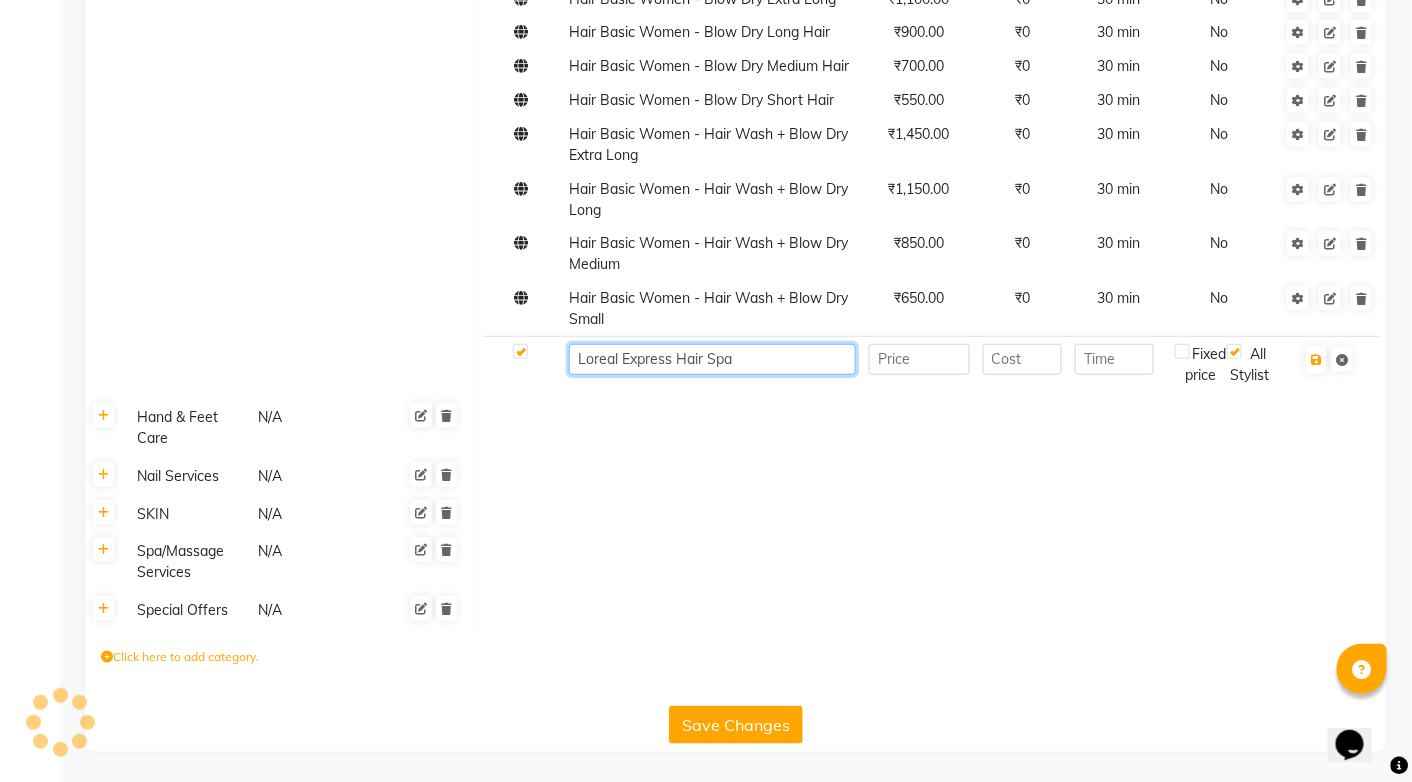 type on "Loreal Express Hair Spa" 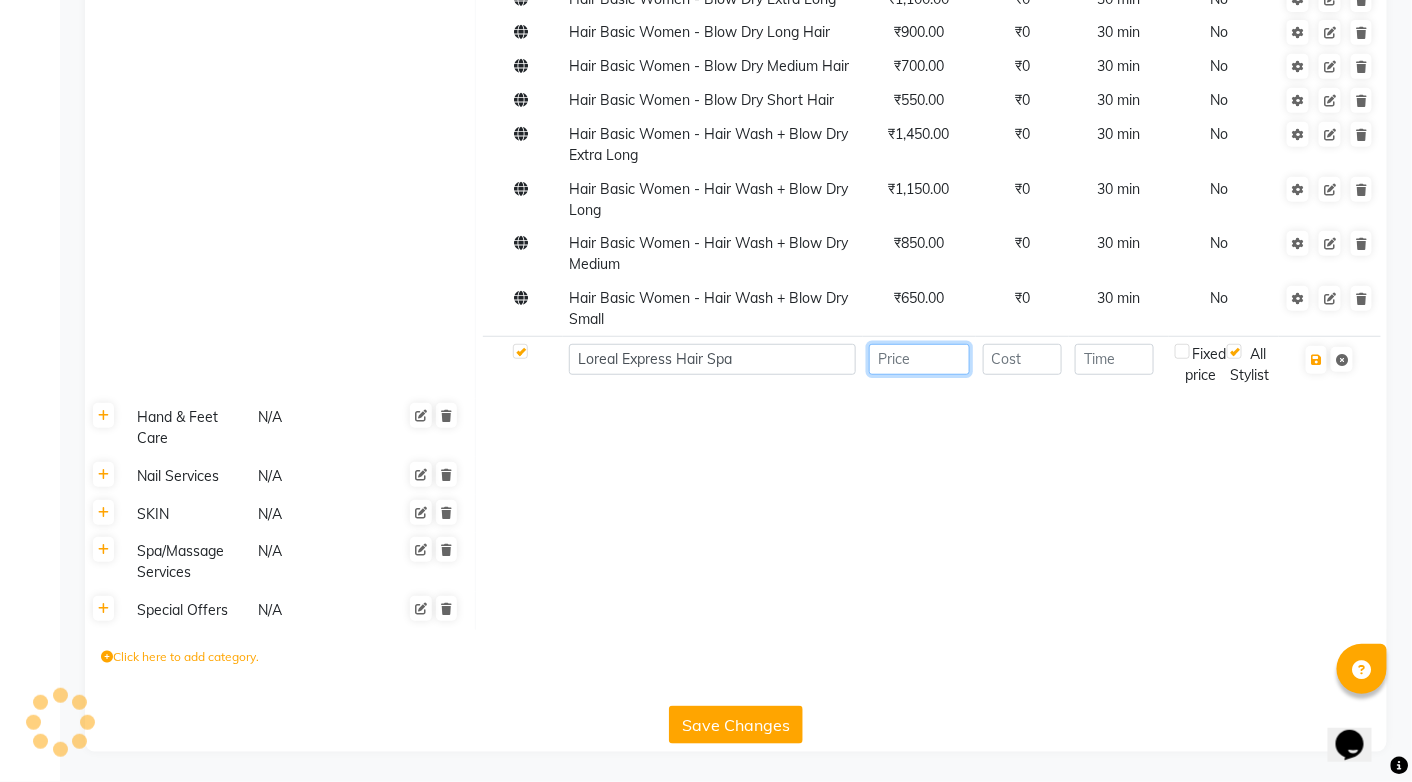 click 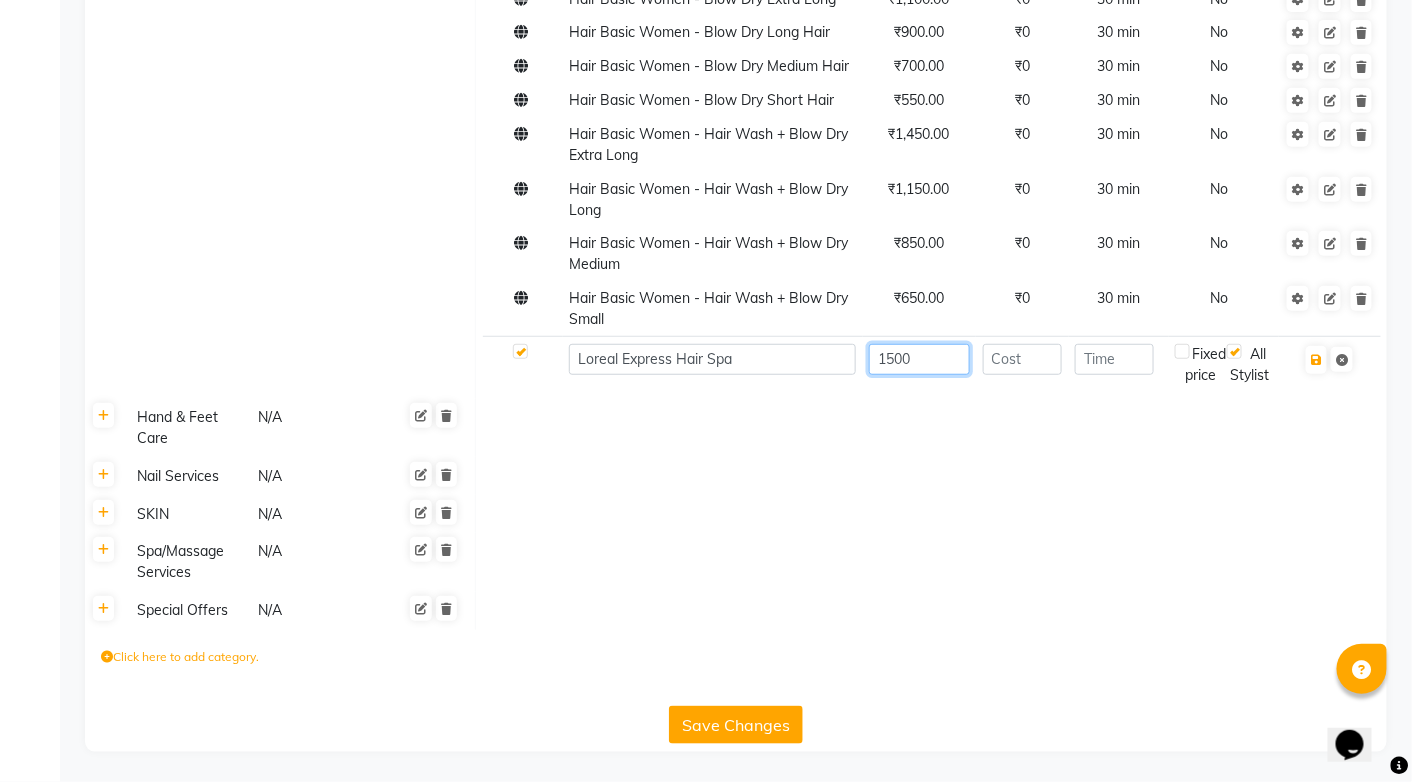 type on "1500" 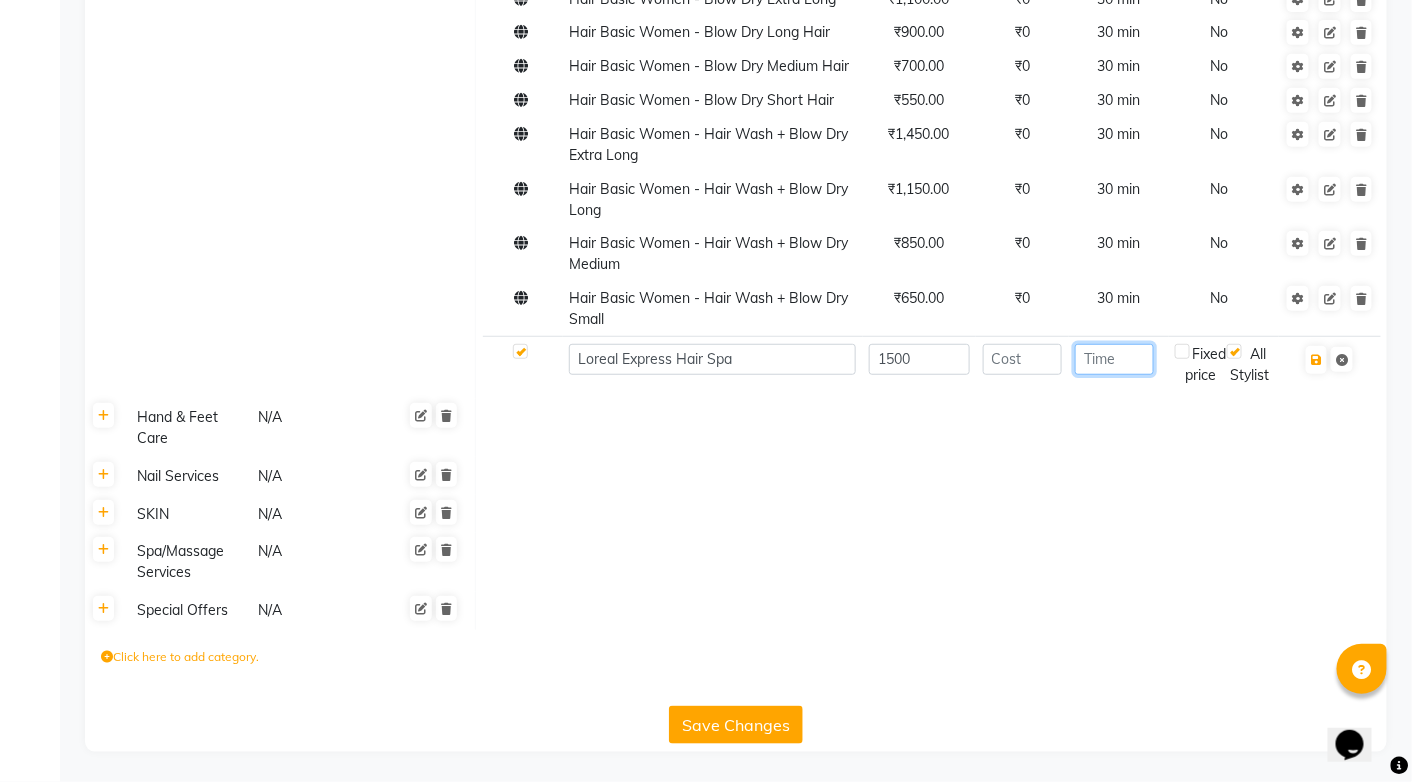 click 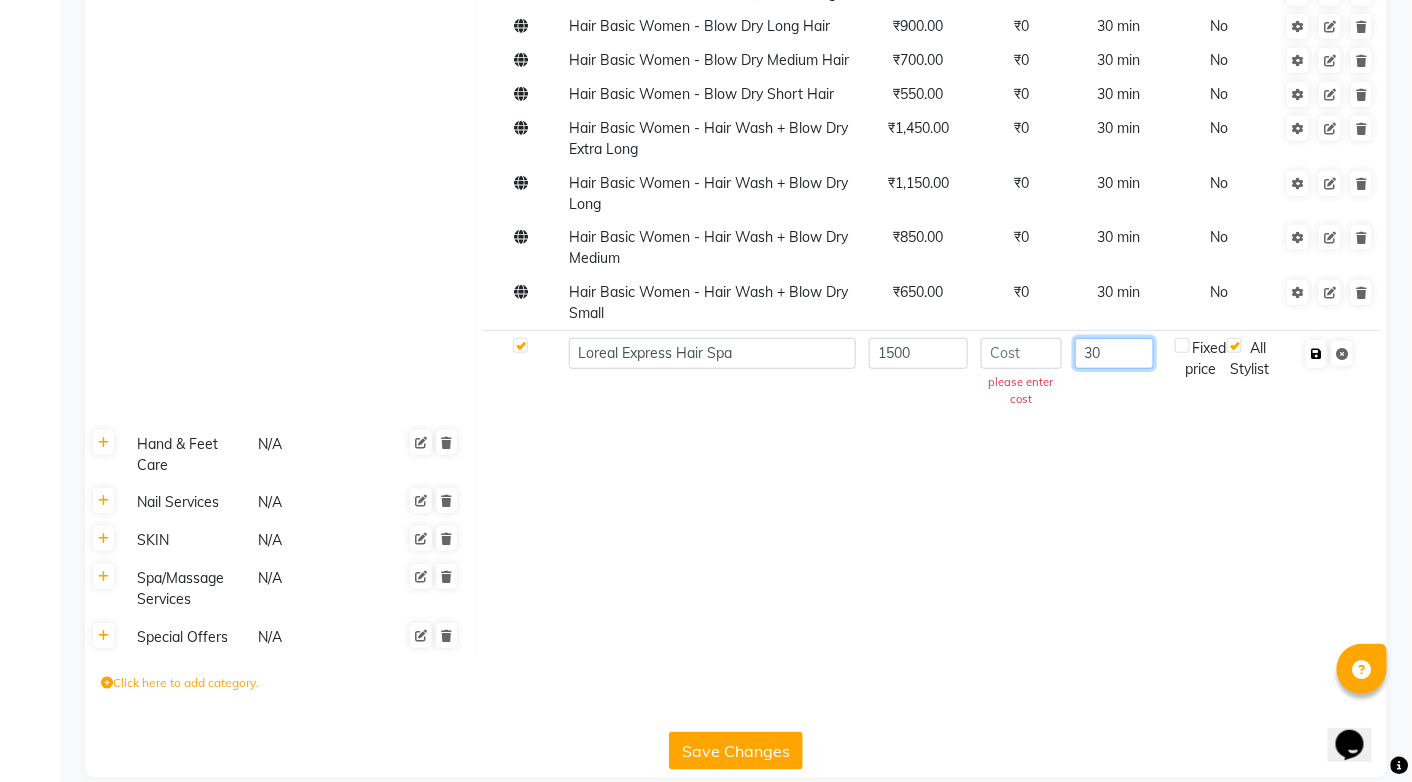 type on "30" 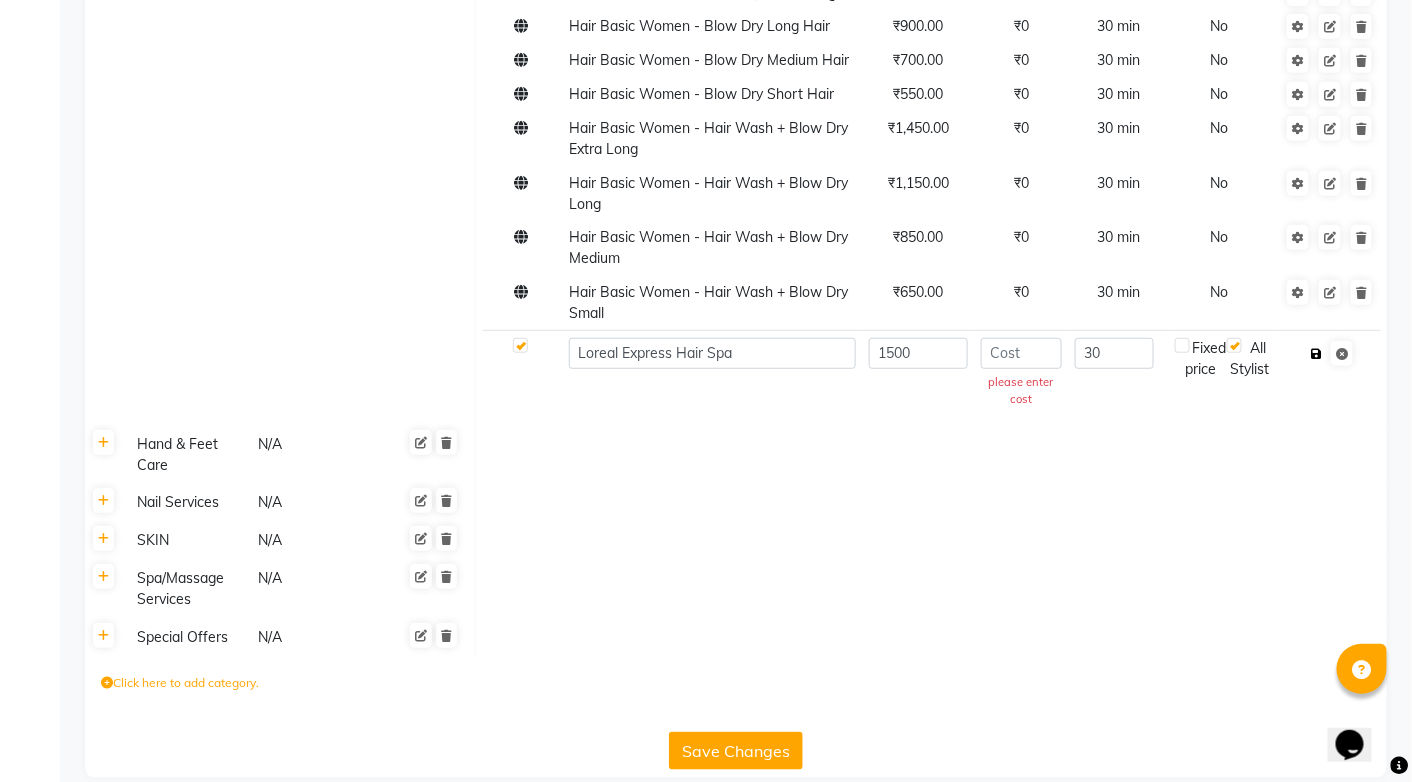 click at bounding box center (1316, 354) 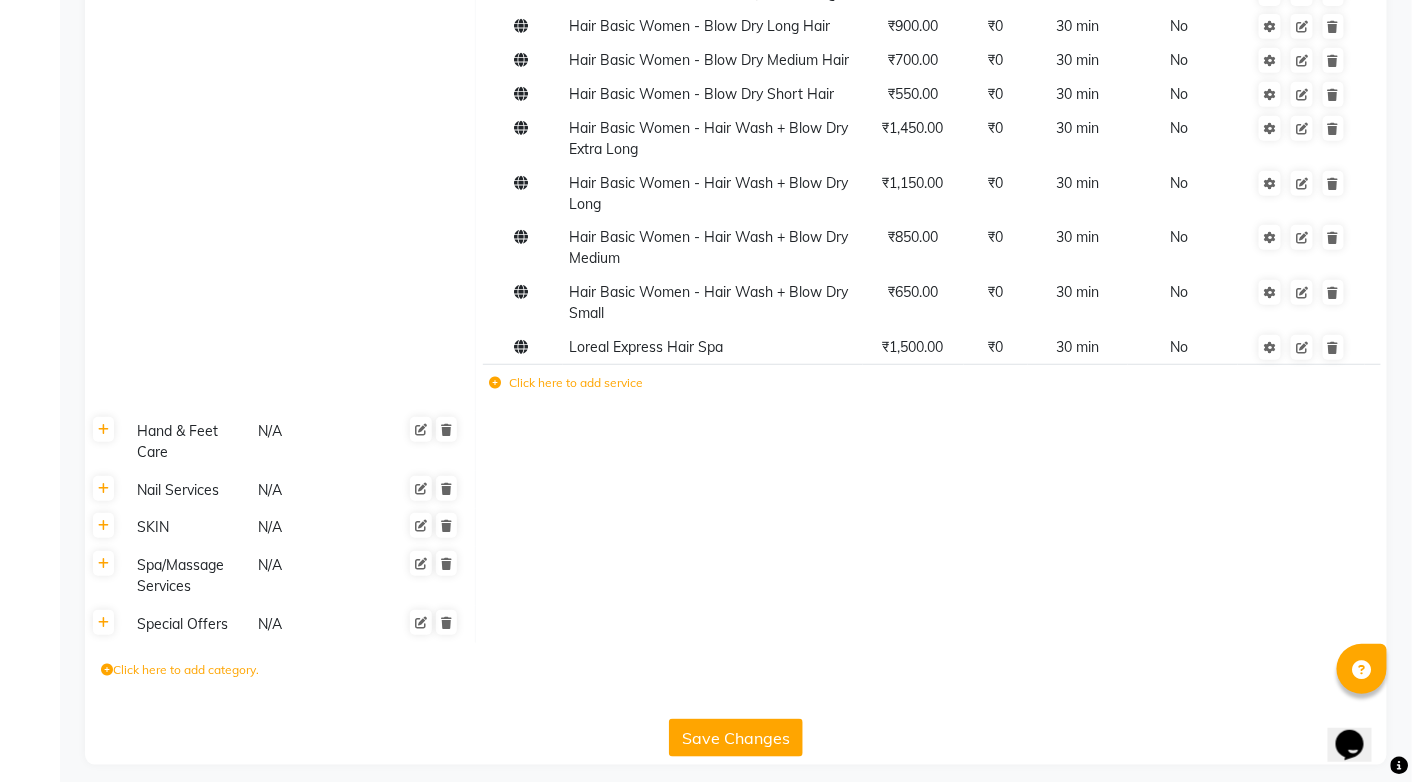 click on "Save Changes" 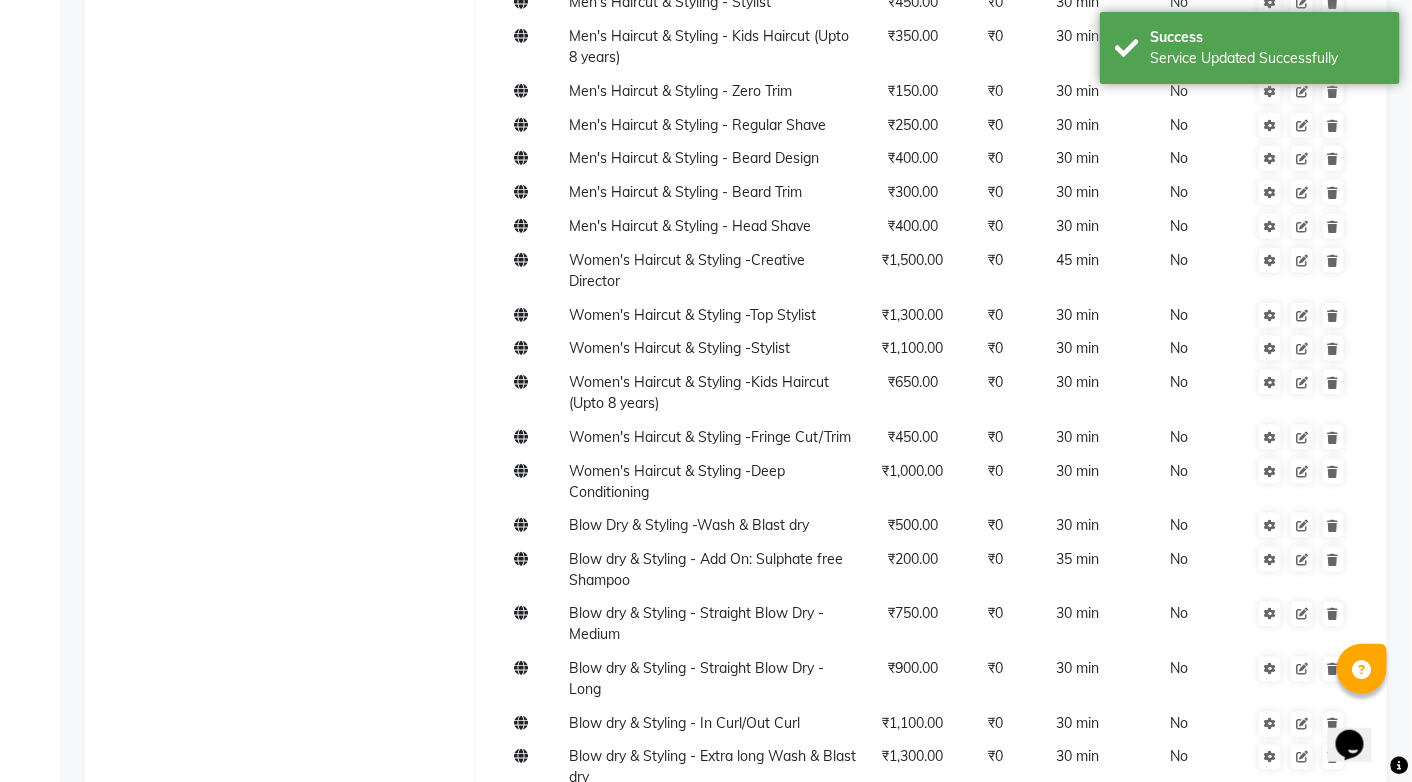 scroll, scrollTop: 0, scrollLeft: 0, axis: both 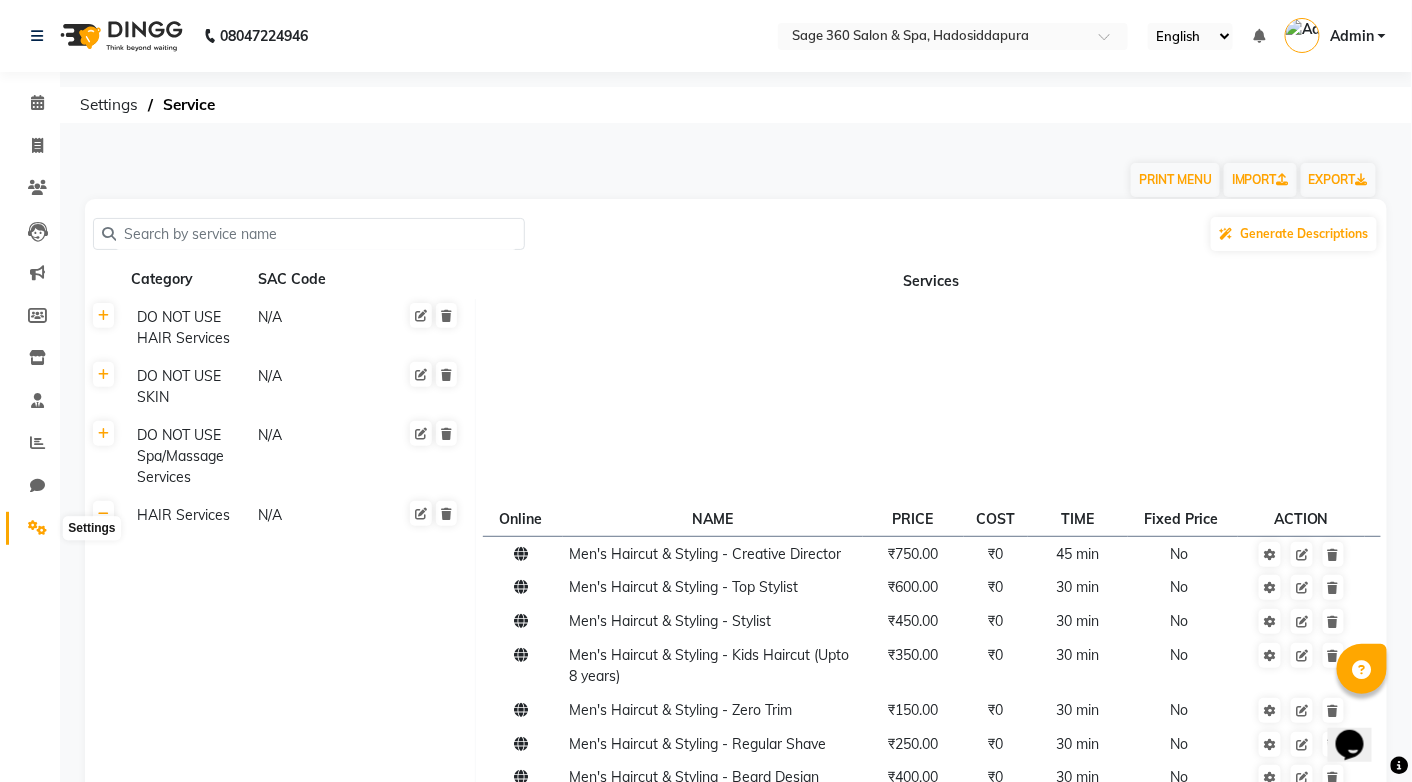 click 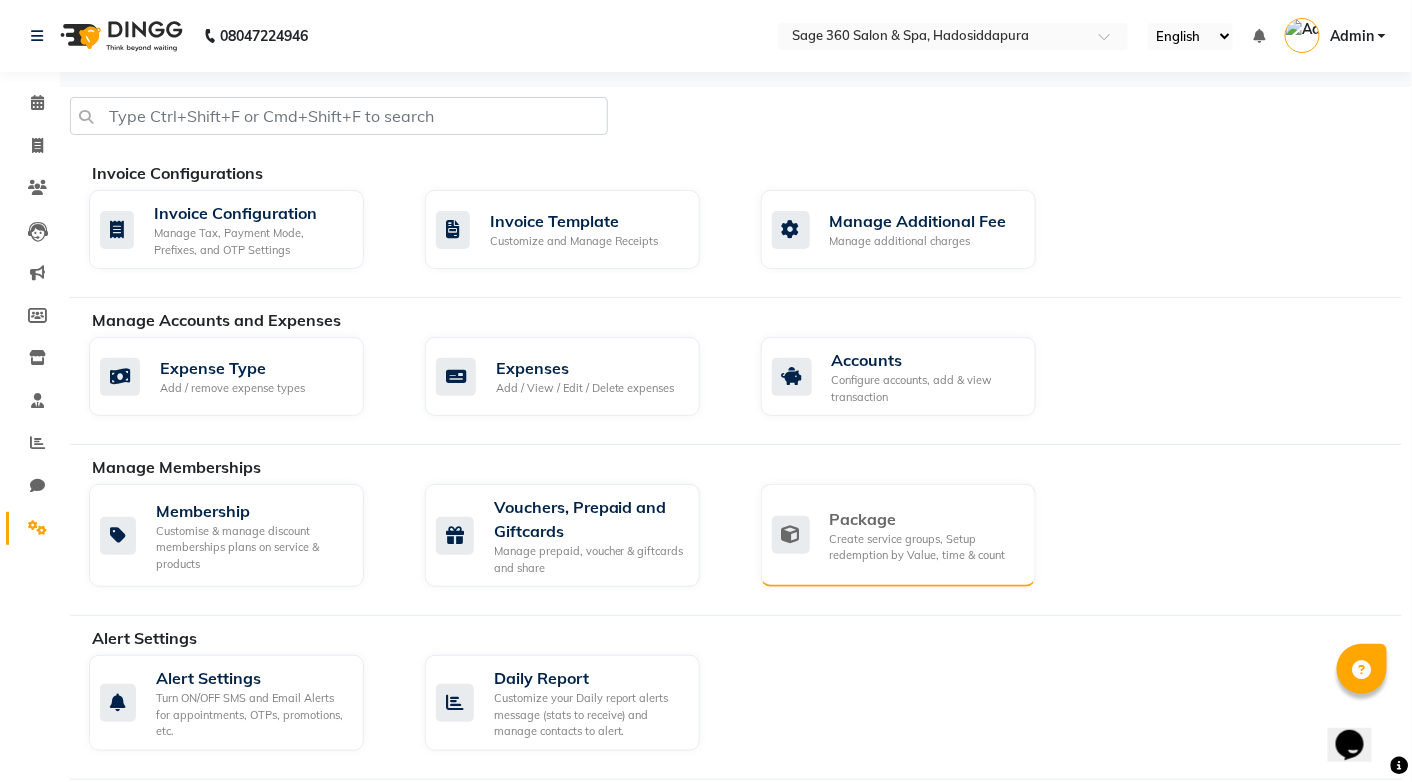 click on "Package" 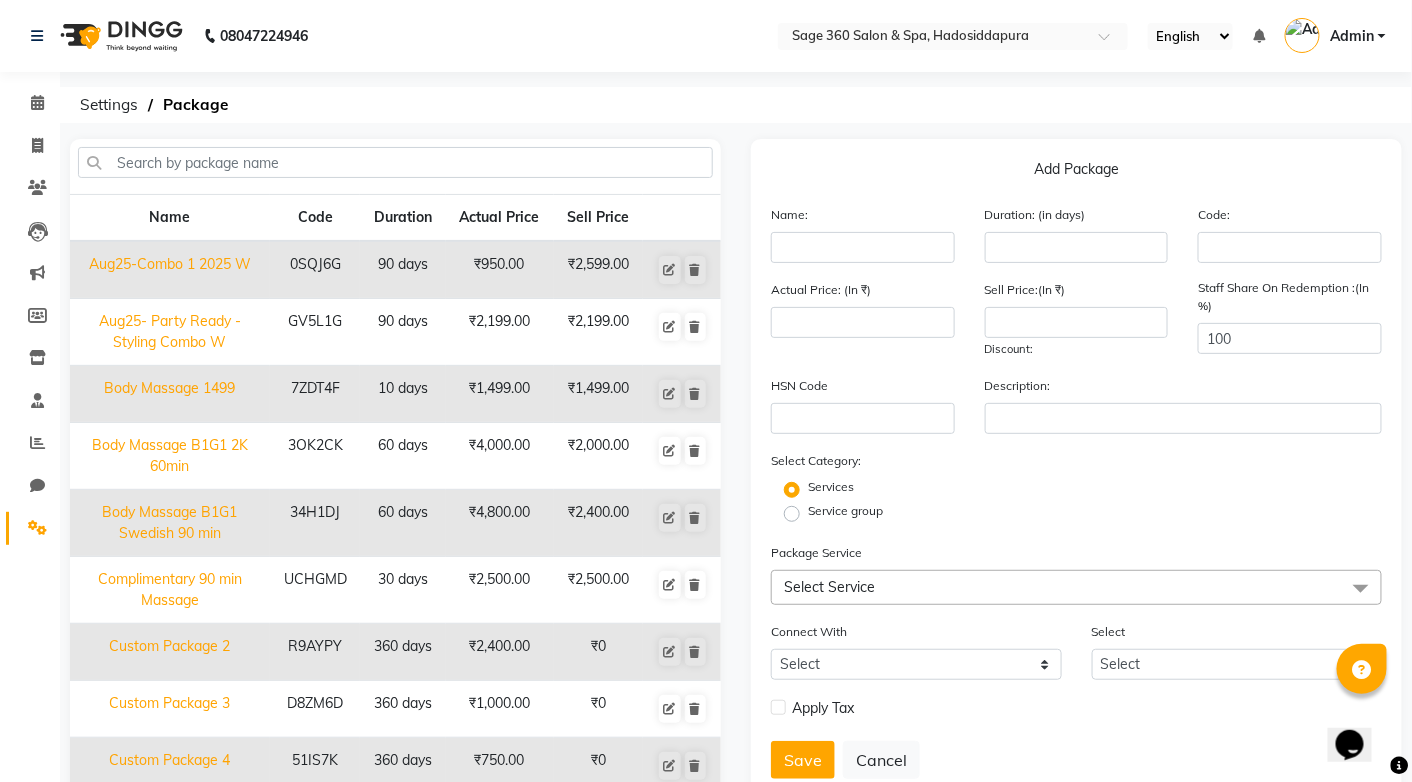 click on "Aug25- Party Ready - Styling Combo W" 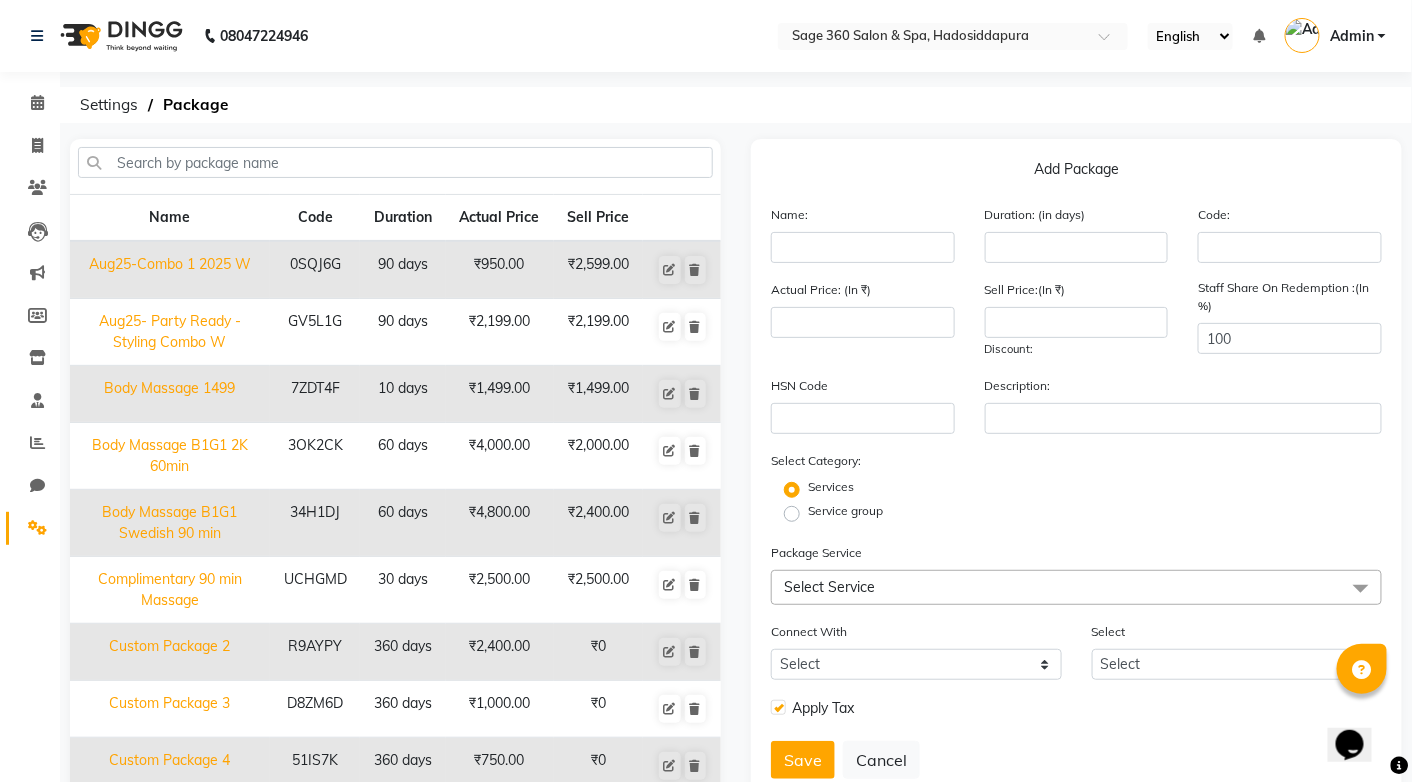 type on "Aug25- Party Ready - Styling Combo W" 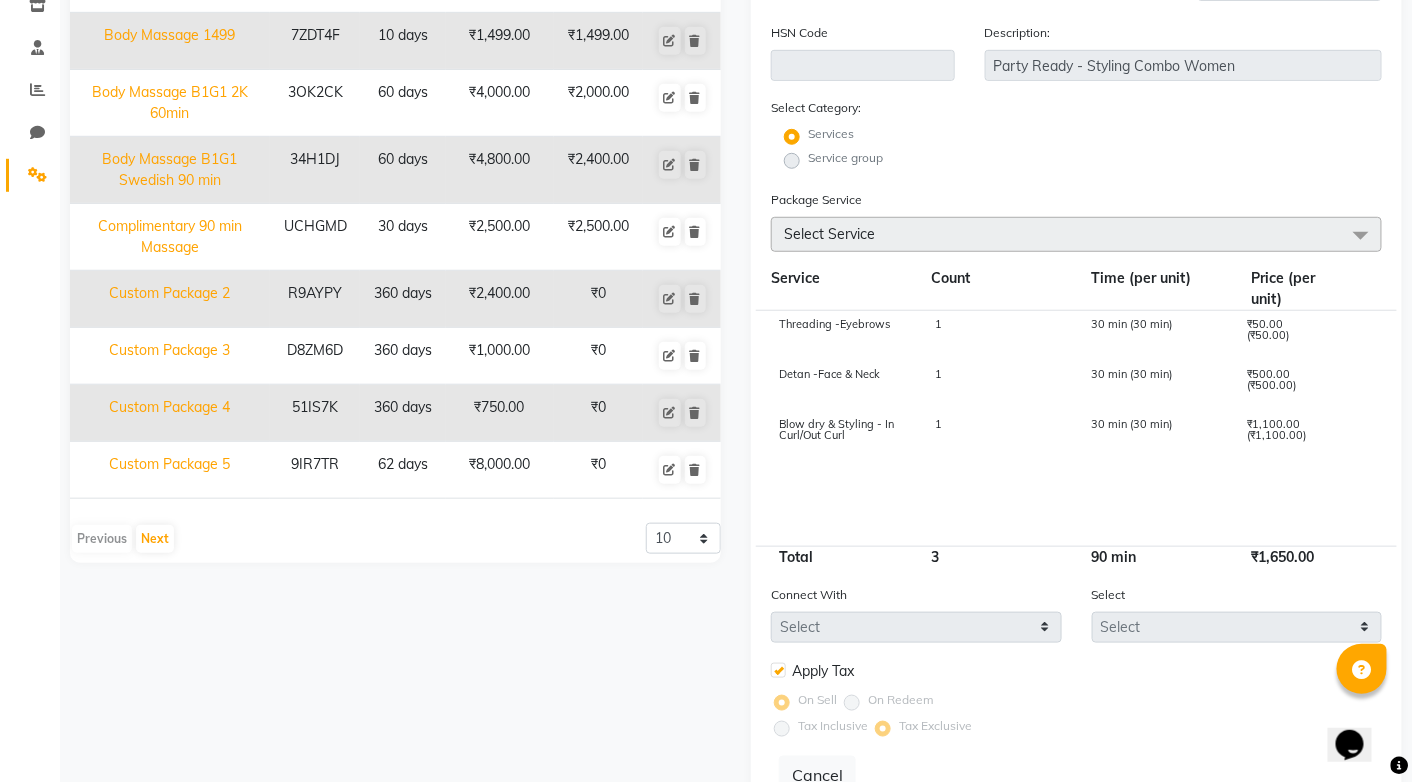 scroll, scrollTop: 344, scrollLeft: 0, axis: vertical 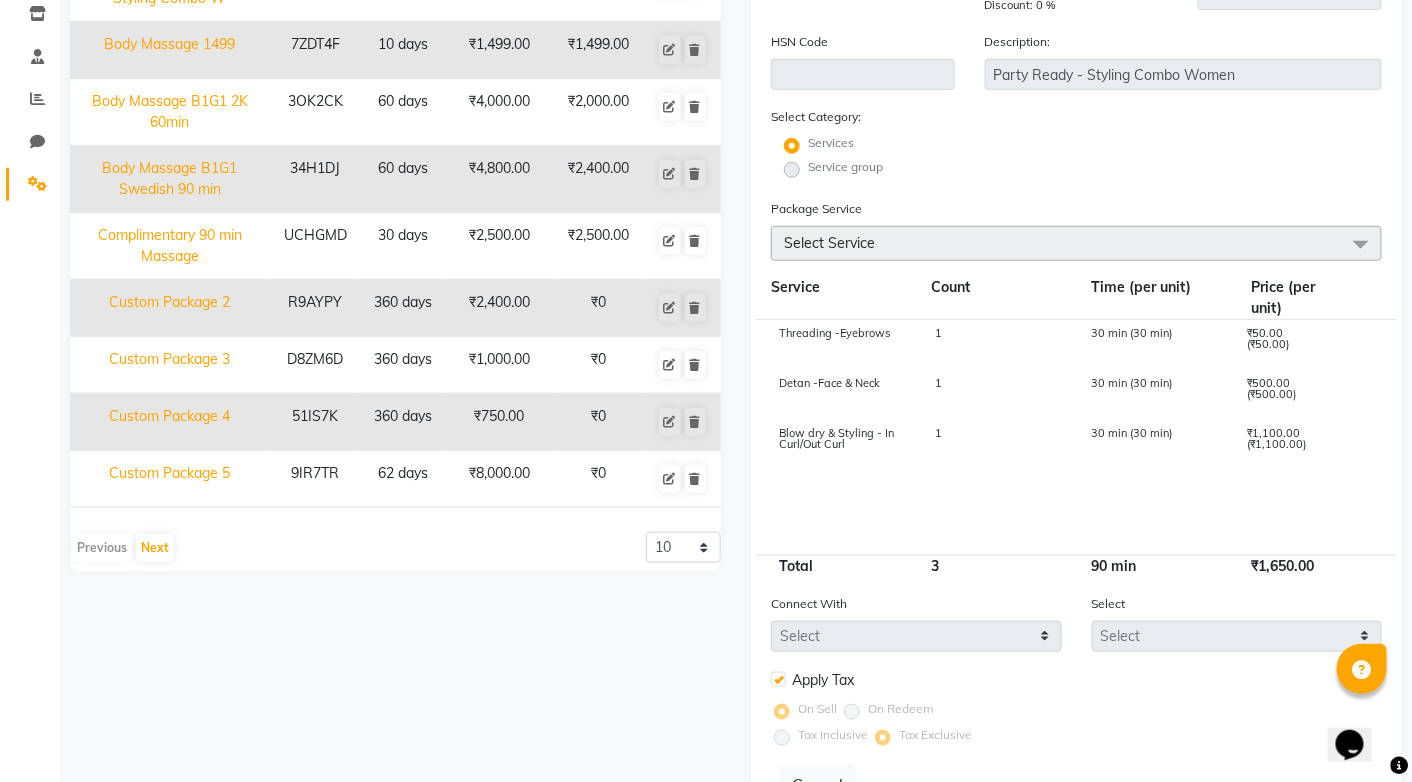click on "Select Service" 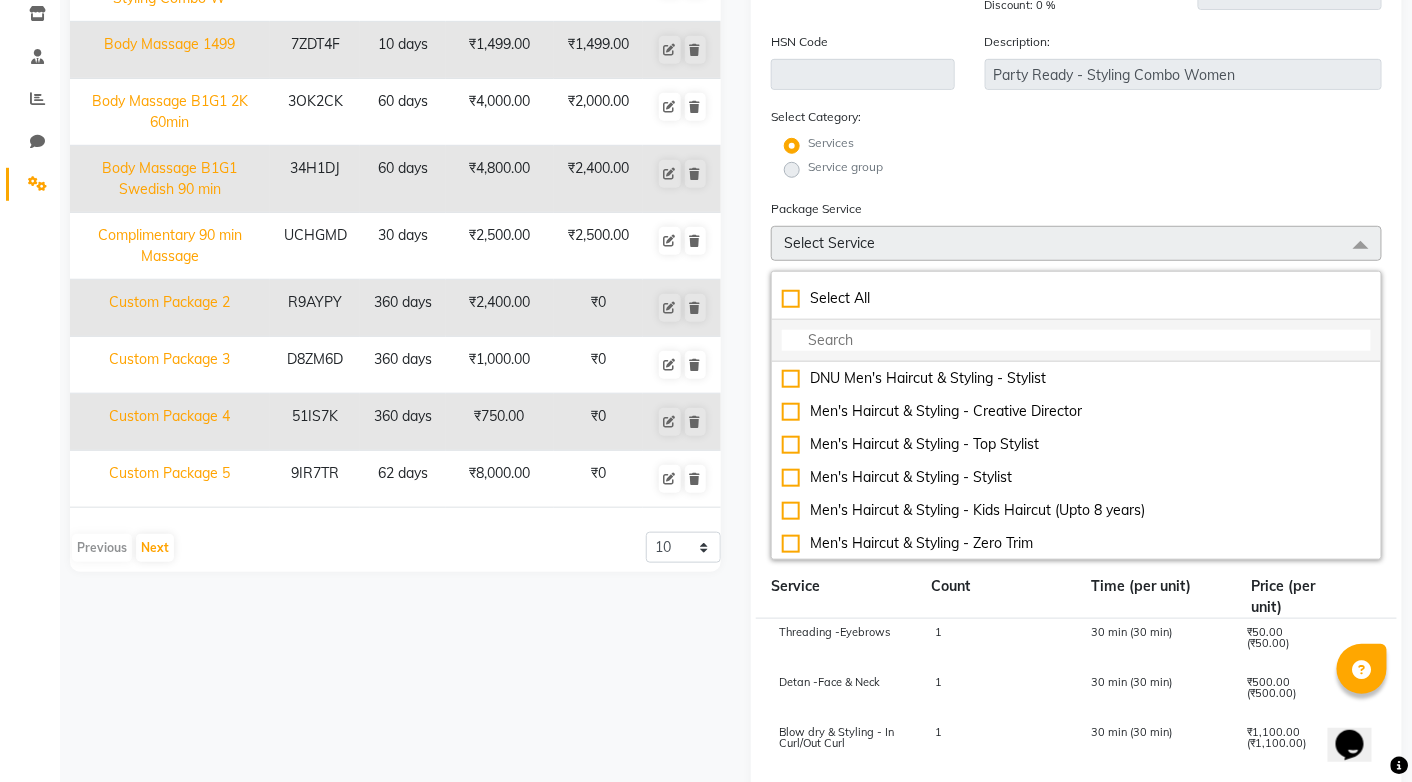 click 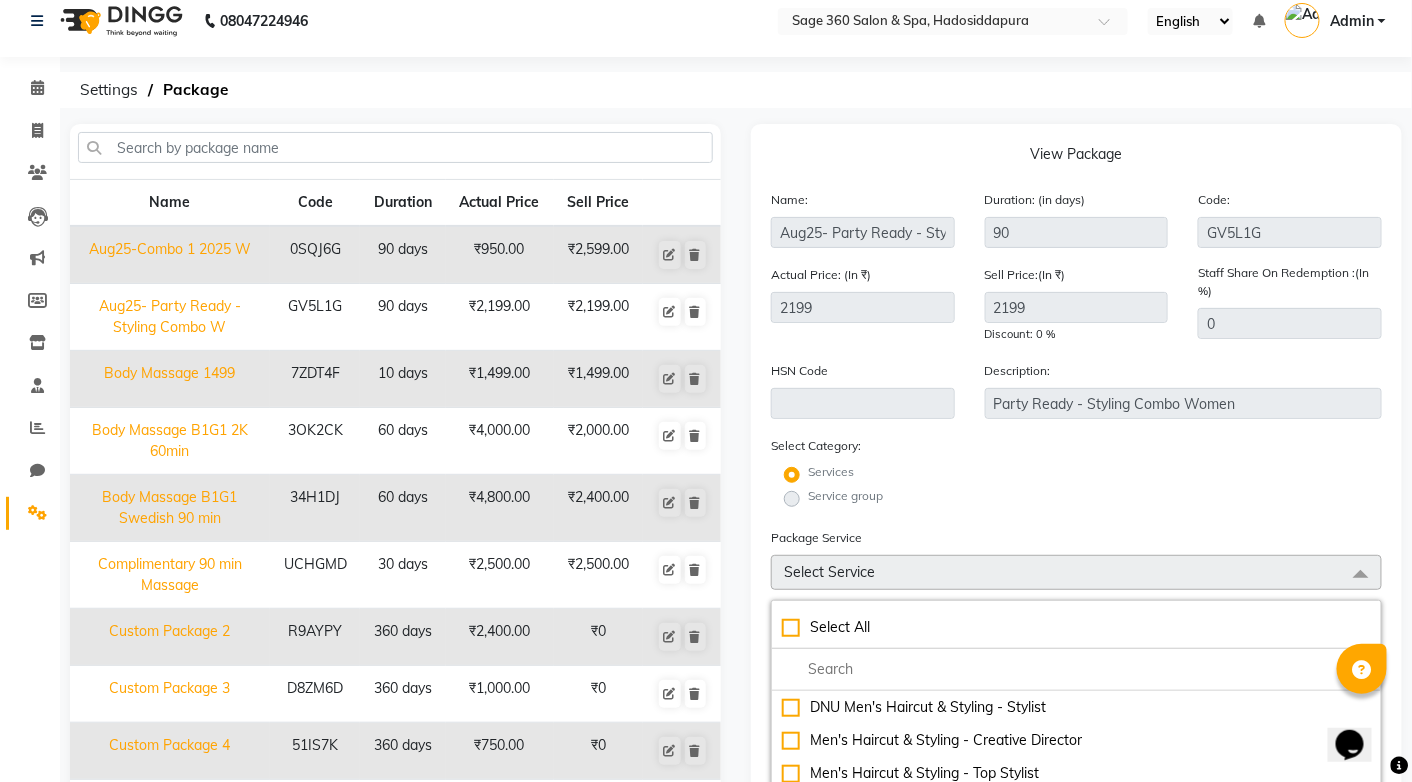 scroll, scrollTop: 10, scrollLeft: 0, axis: vertical 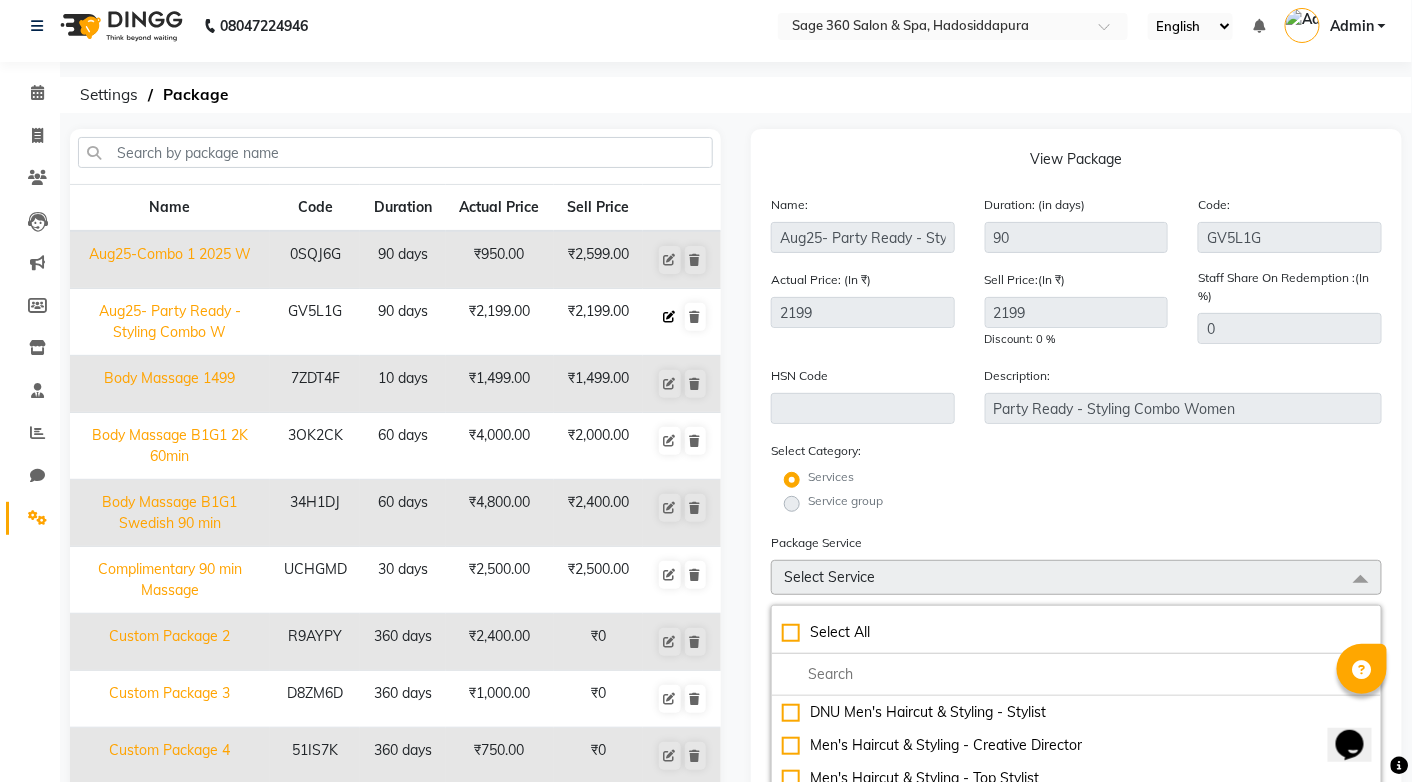 click 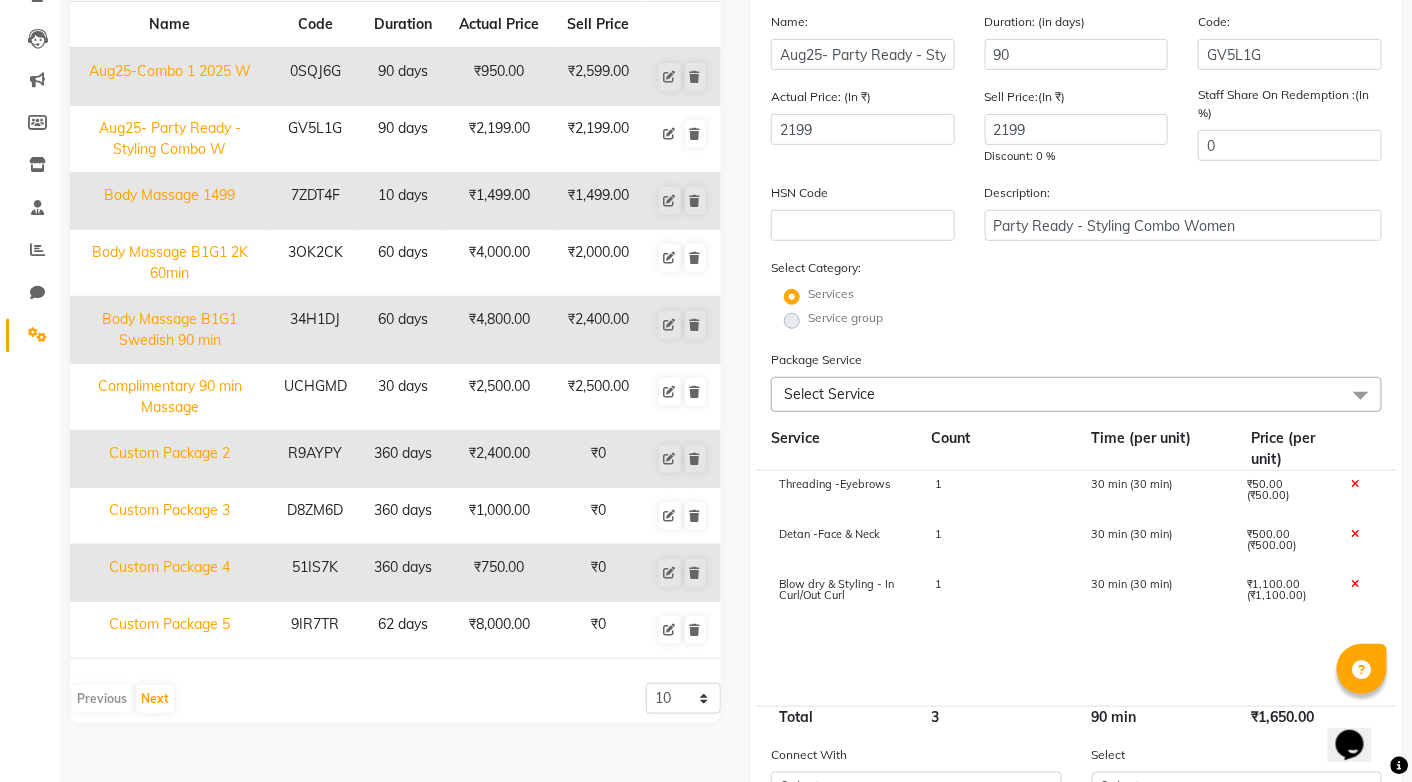 scroll, scrollTop: 197, scrollLeft: 0, axis: vertical 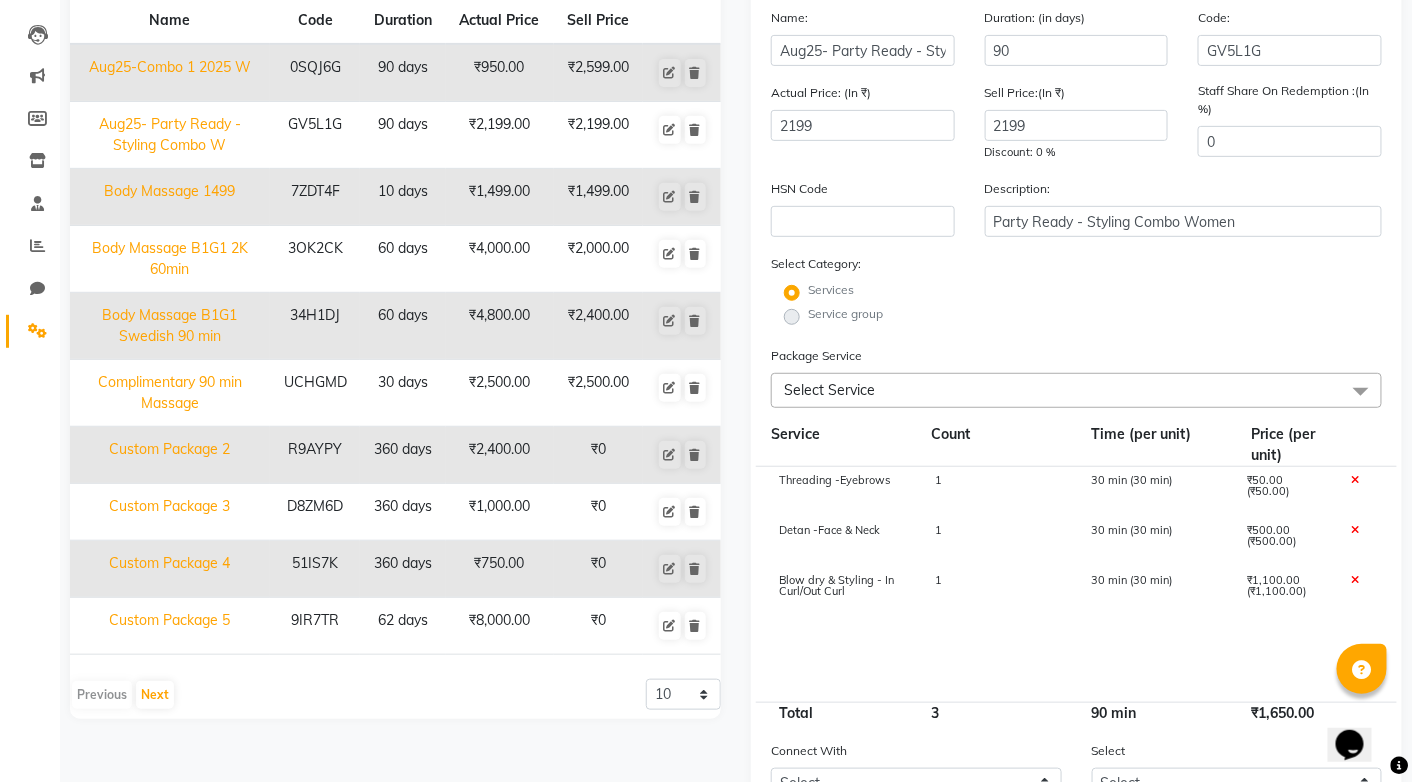 click 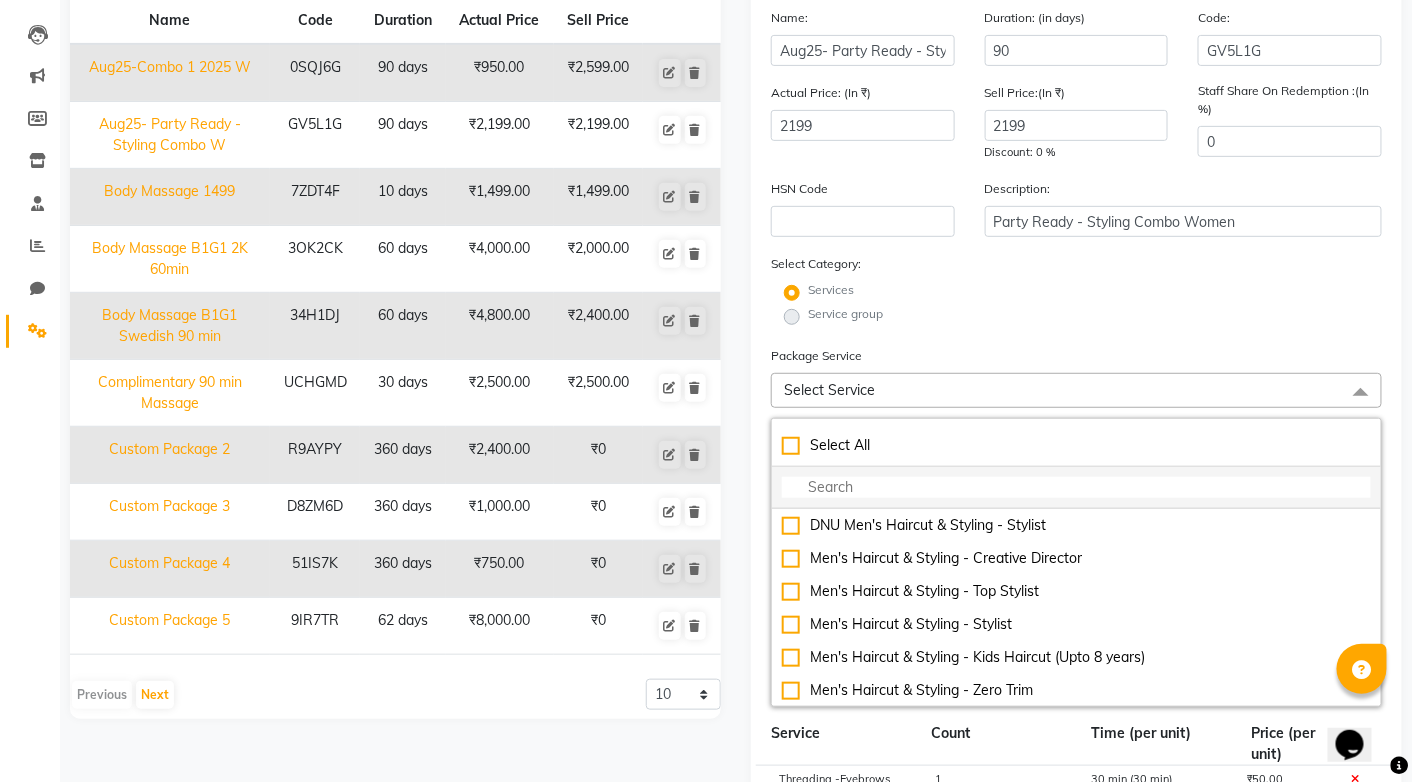 click 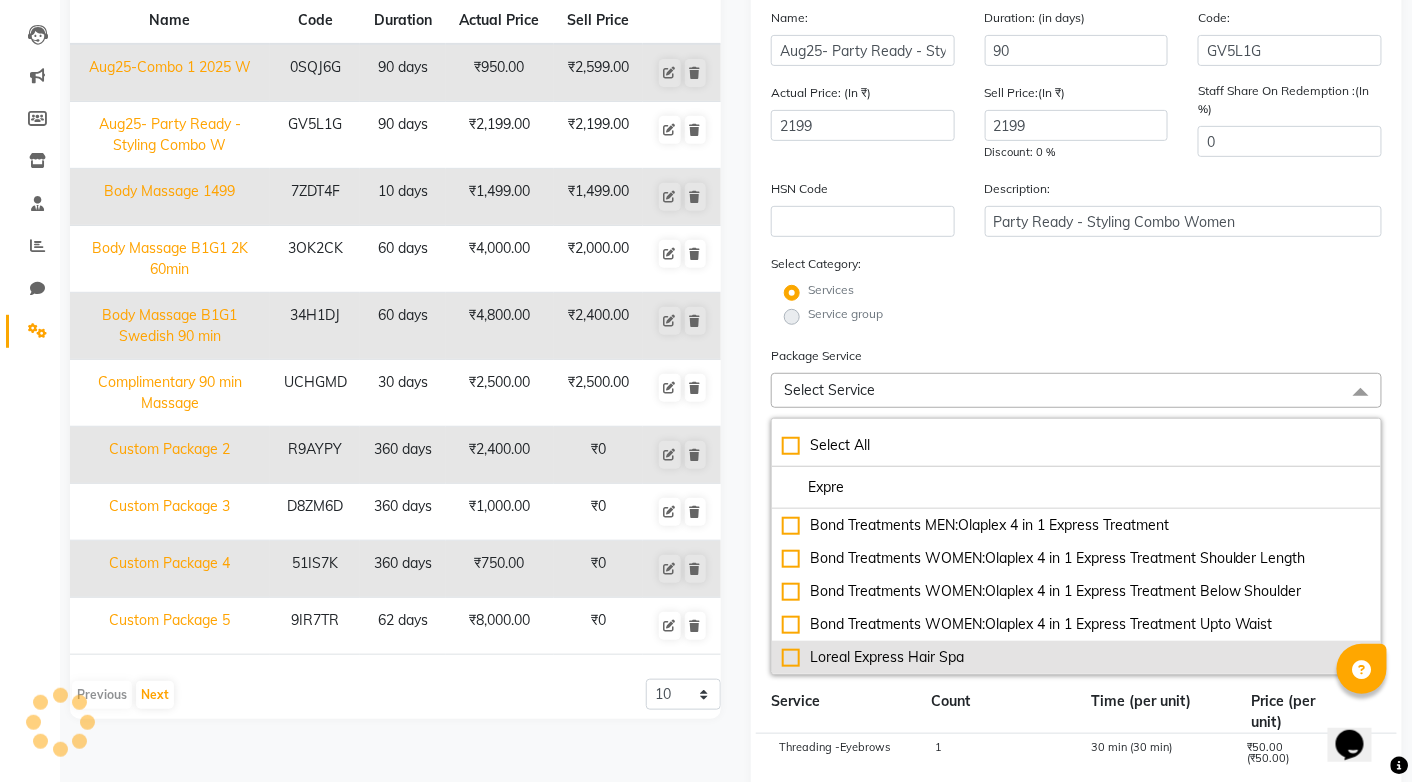 type on "Expre" 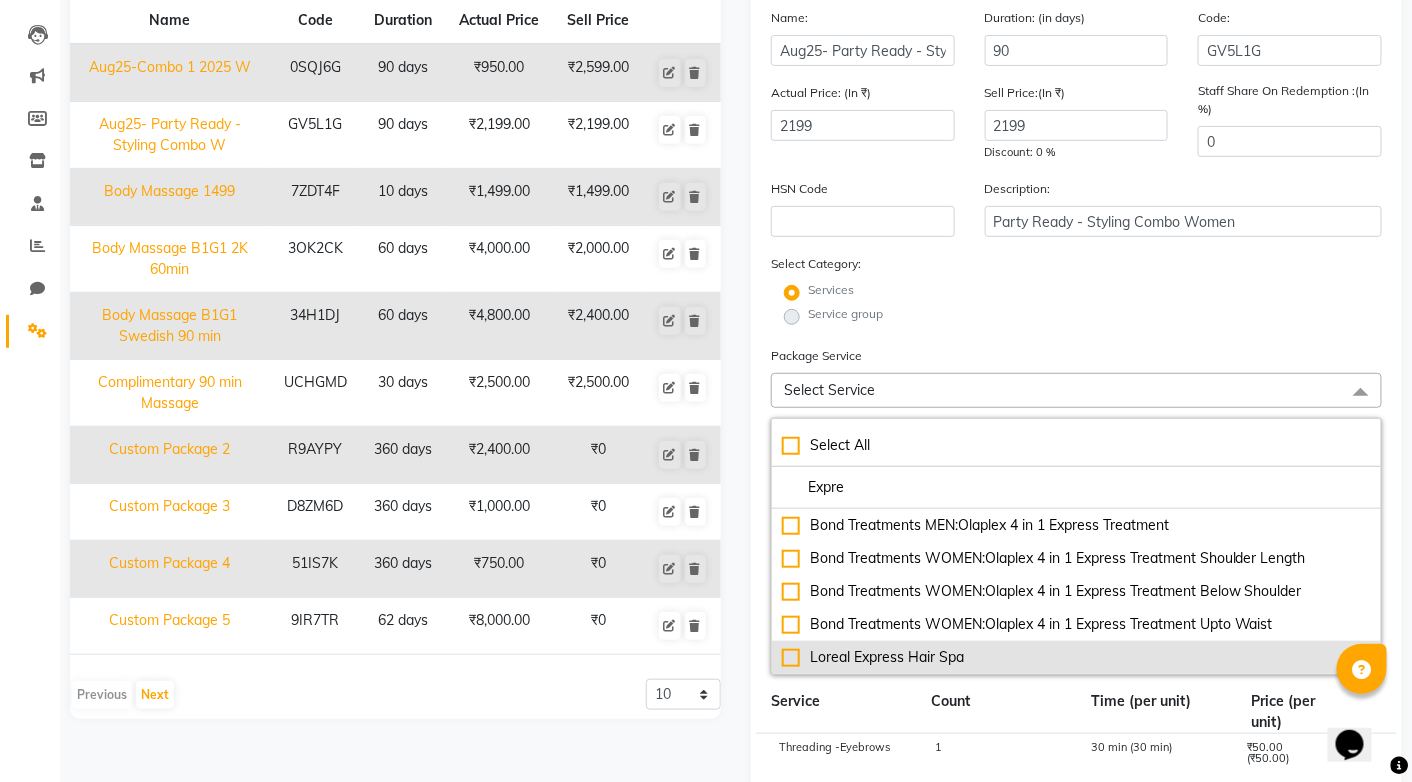 click on "Loreal Express Hair Spa" 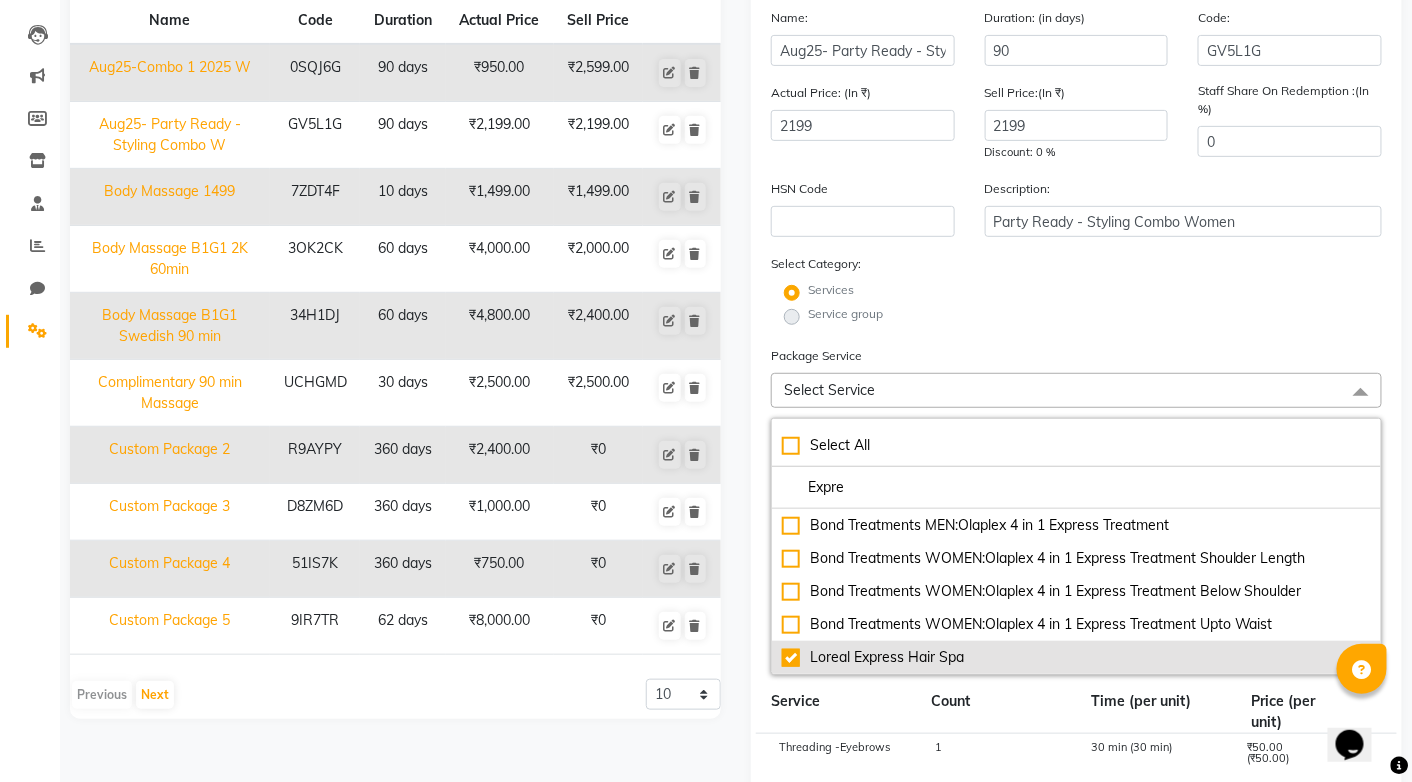 checkbox on "true" 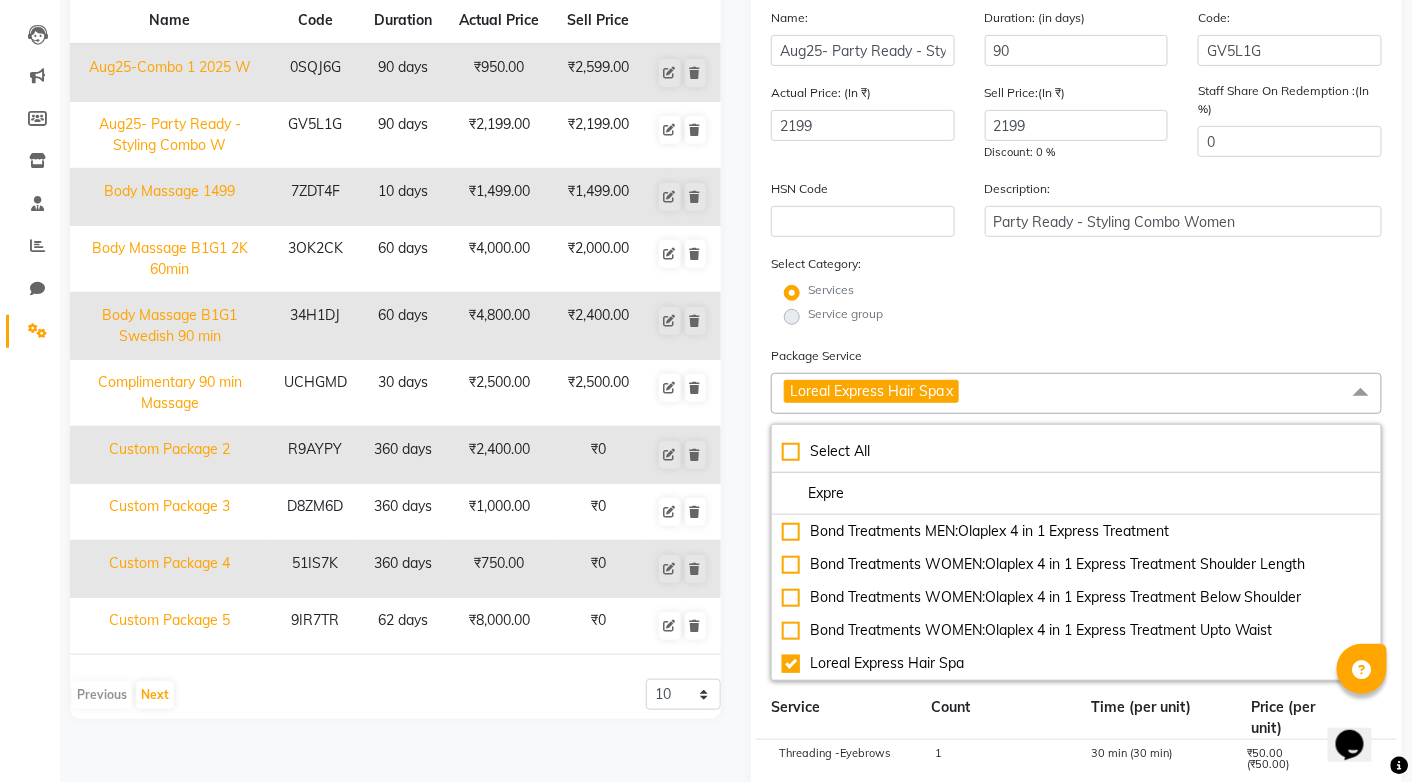 click on "Select Category: Services Service group" 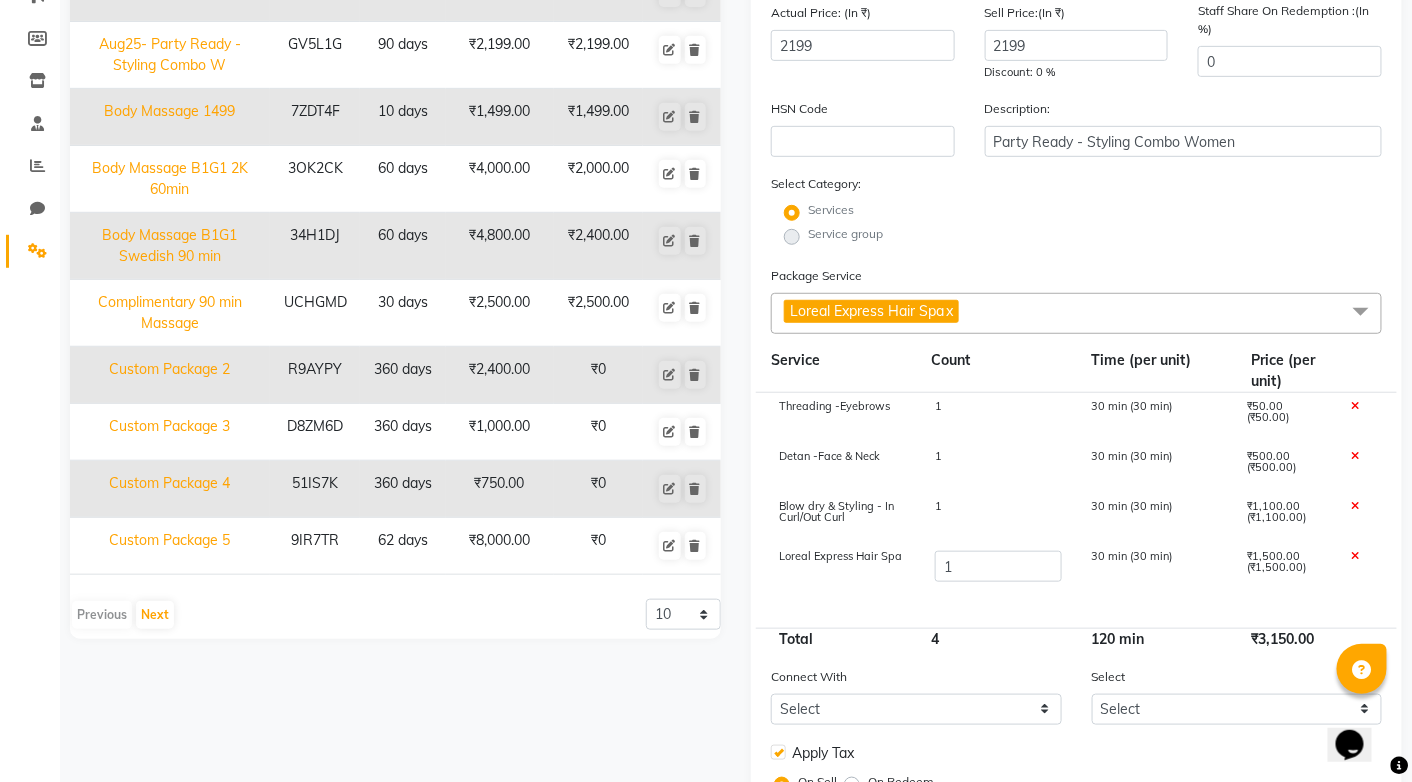 scroll, scrollTop: 286, scrollLeft: 0, axis: vertical 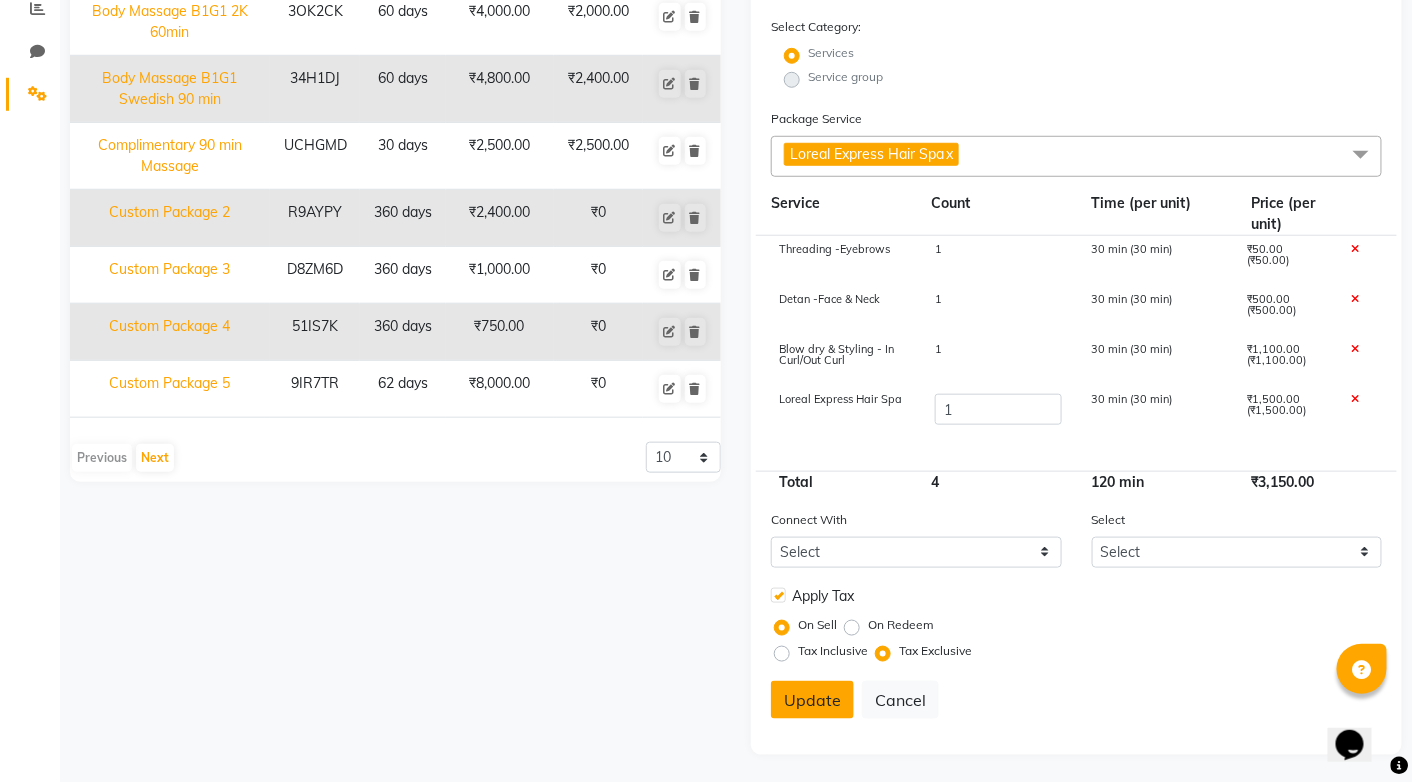 click on "Update" 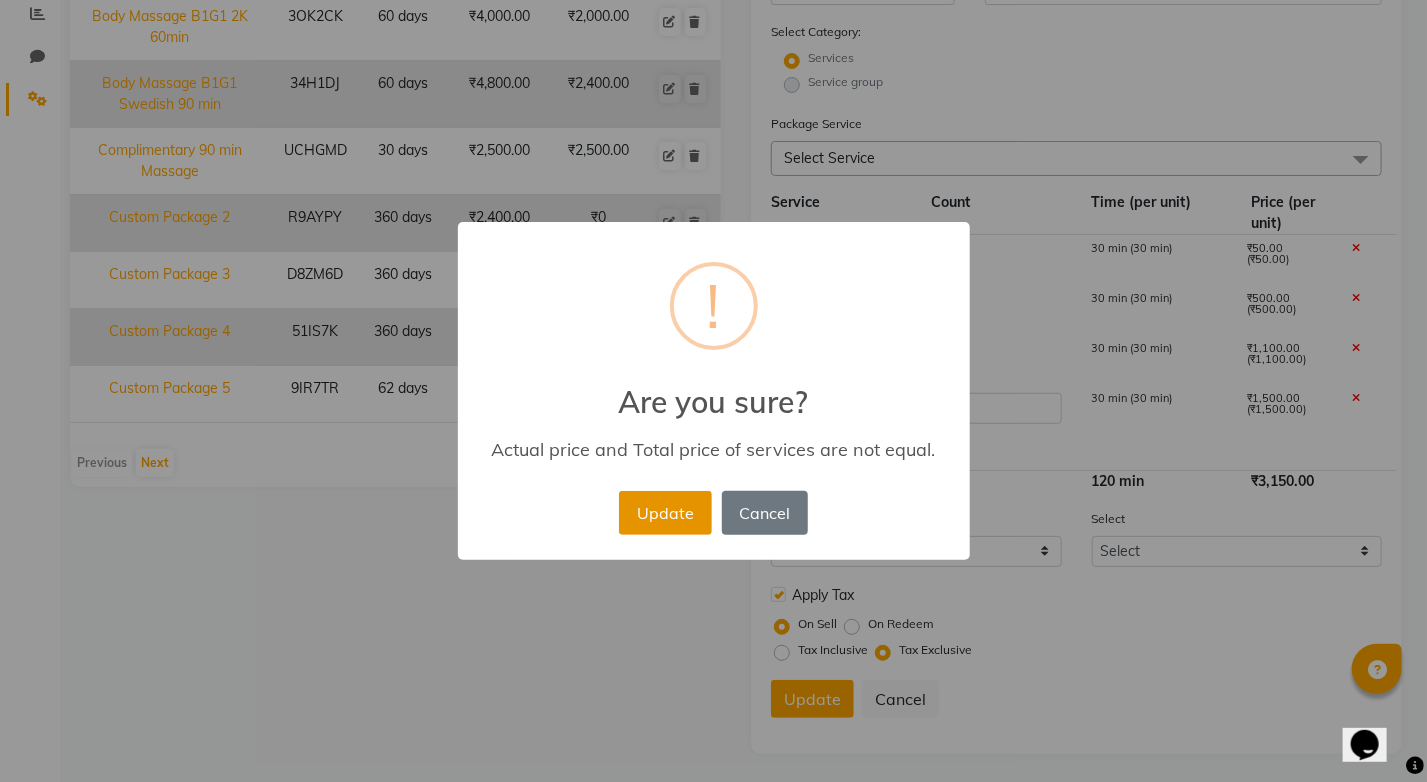 click on "Update" at bounding box center [665, 513] 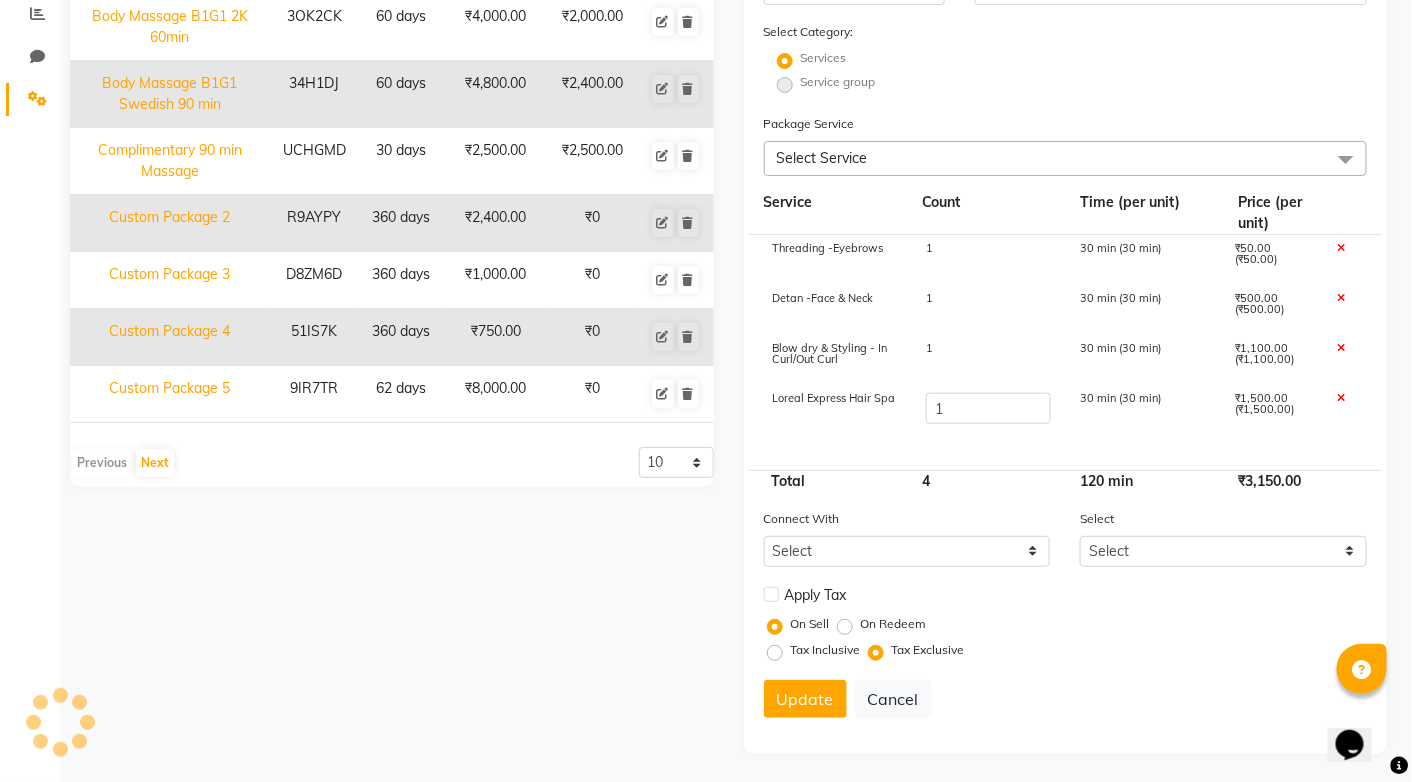 type 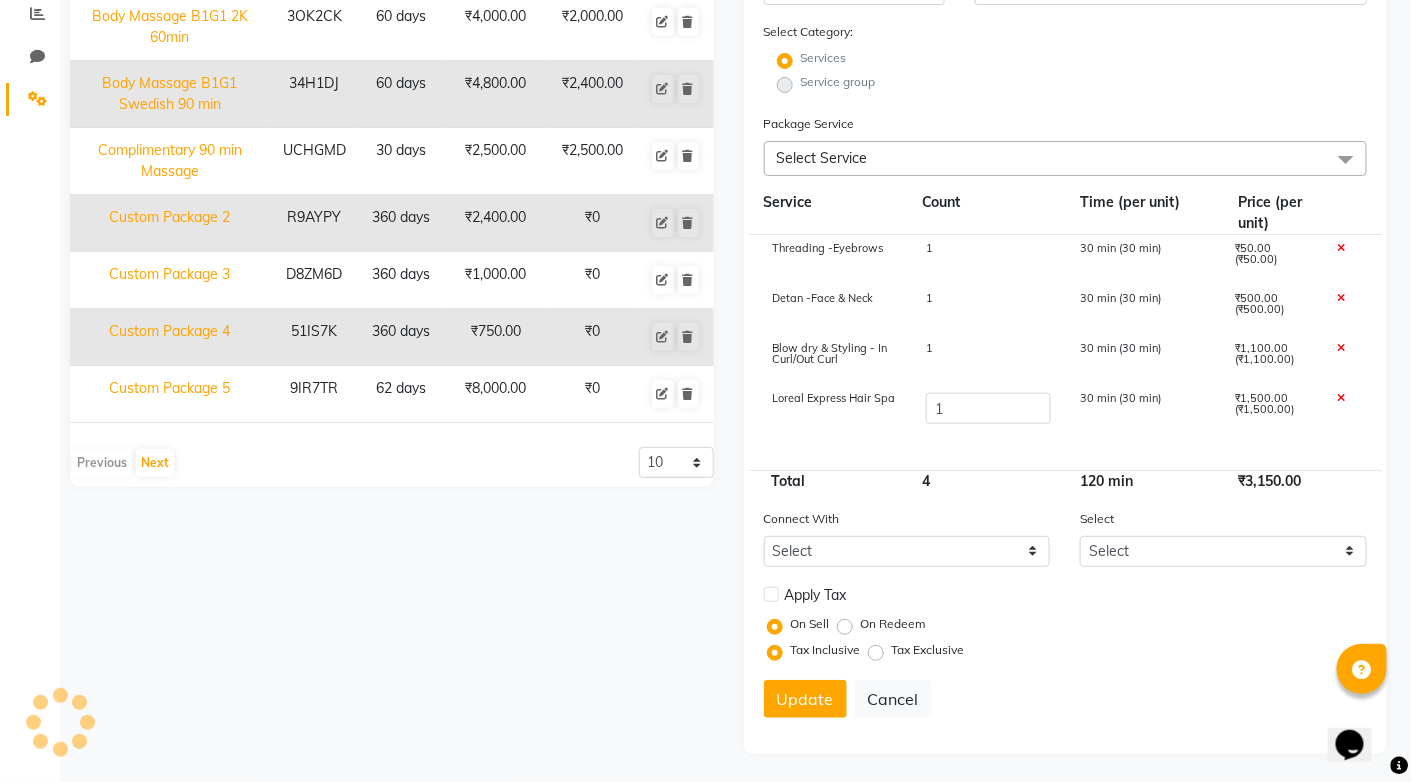 scroll, scrollTop: 158, scrollLeft: 0, axis: vertical 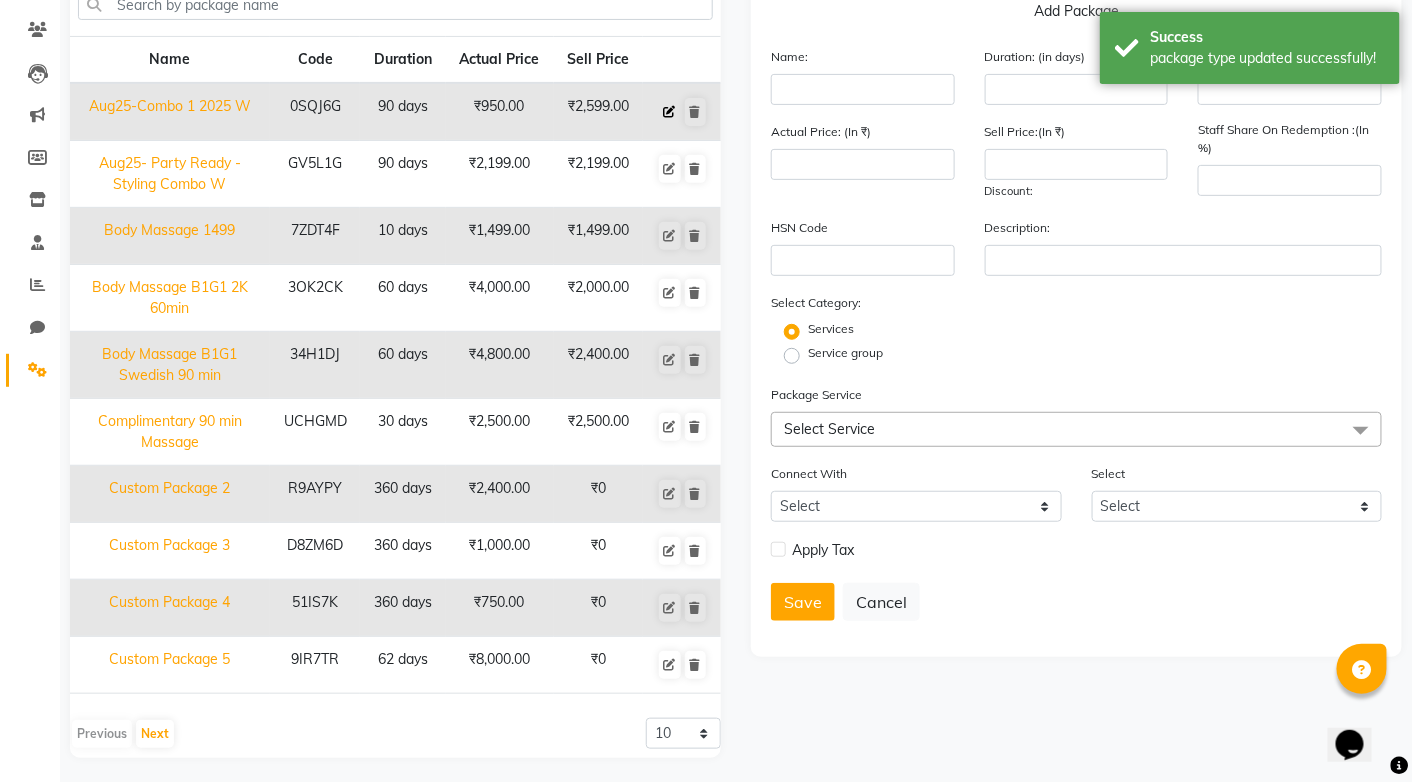 click 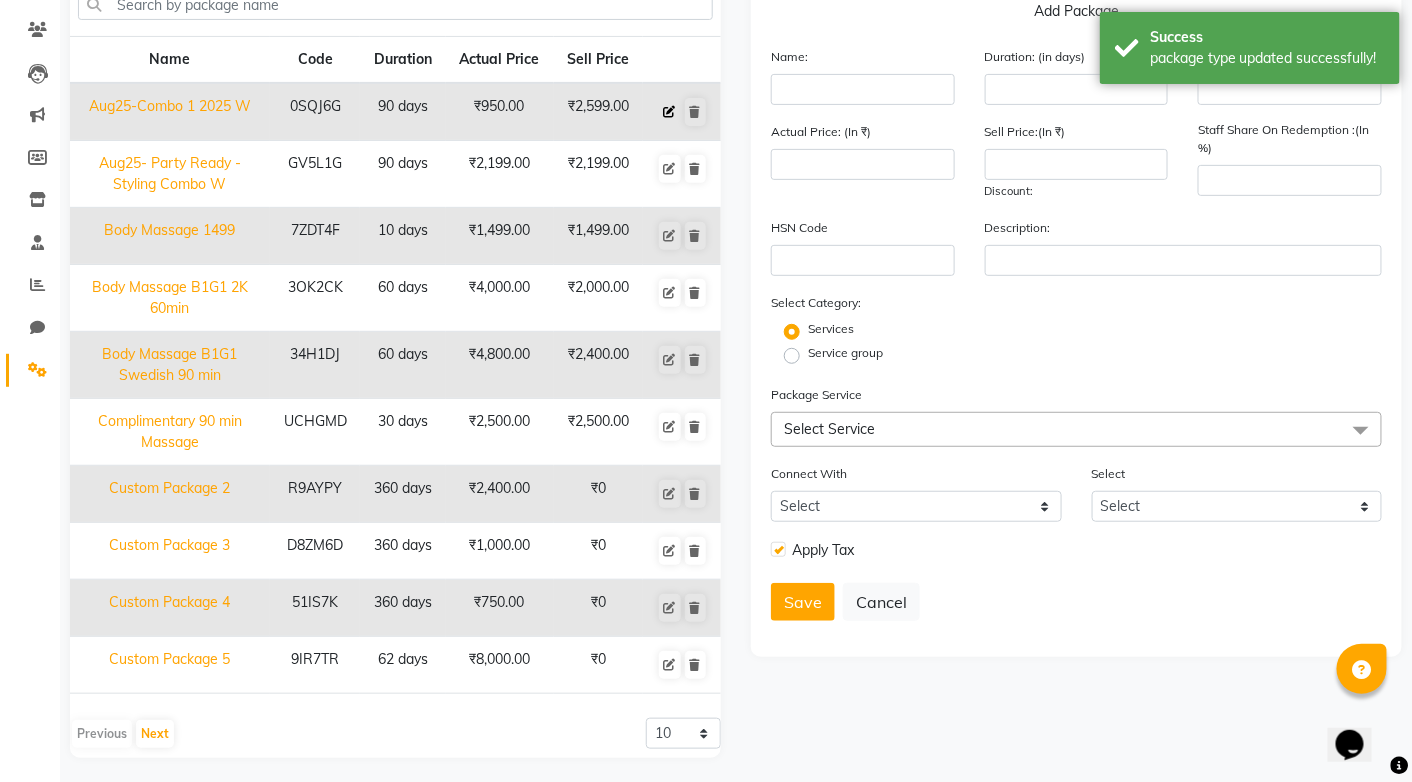 type on "Aug25-Combo 1 2025 W" 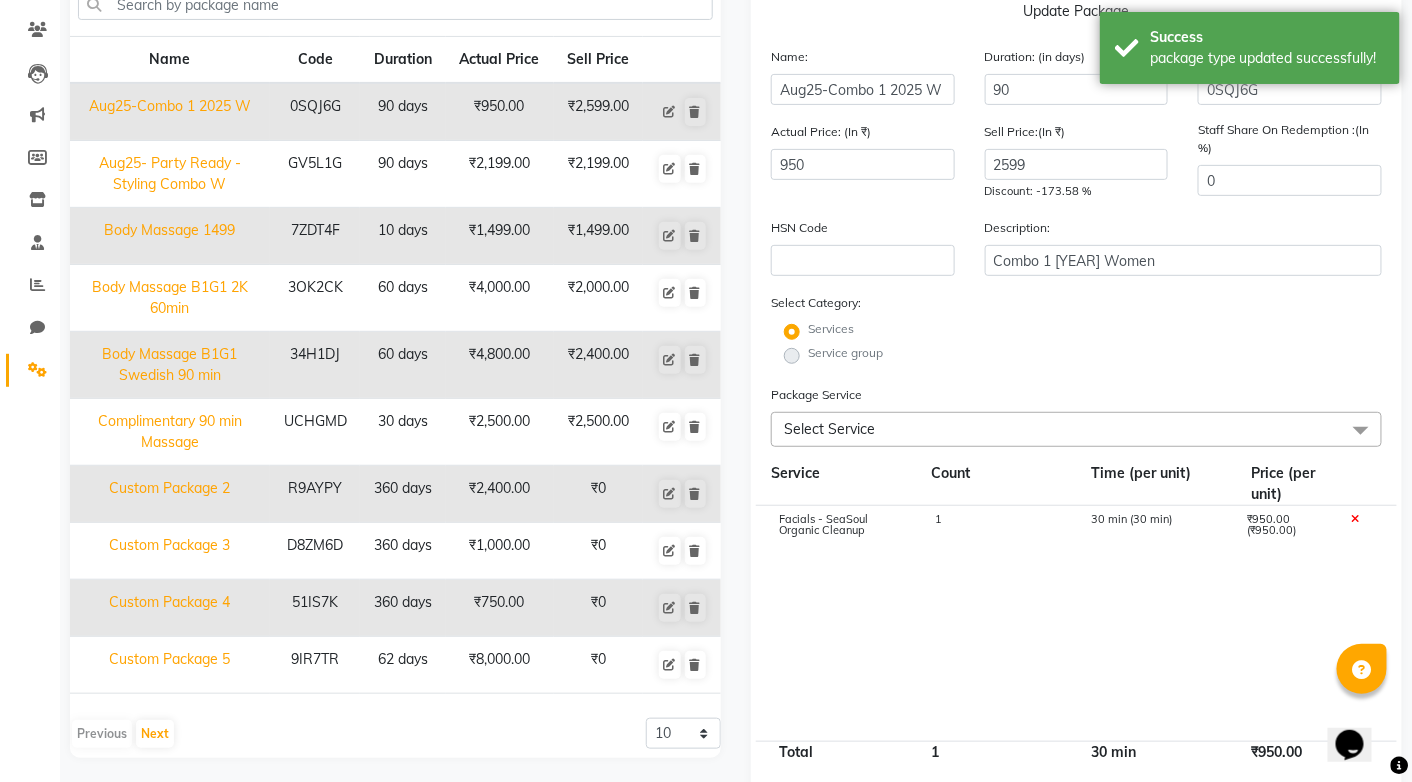 type 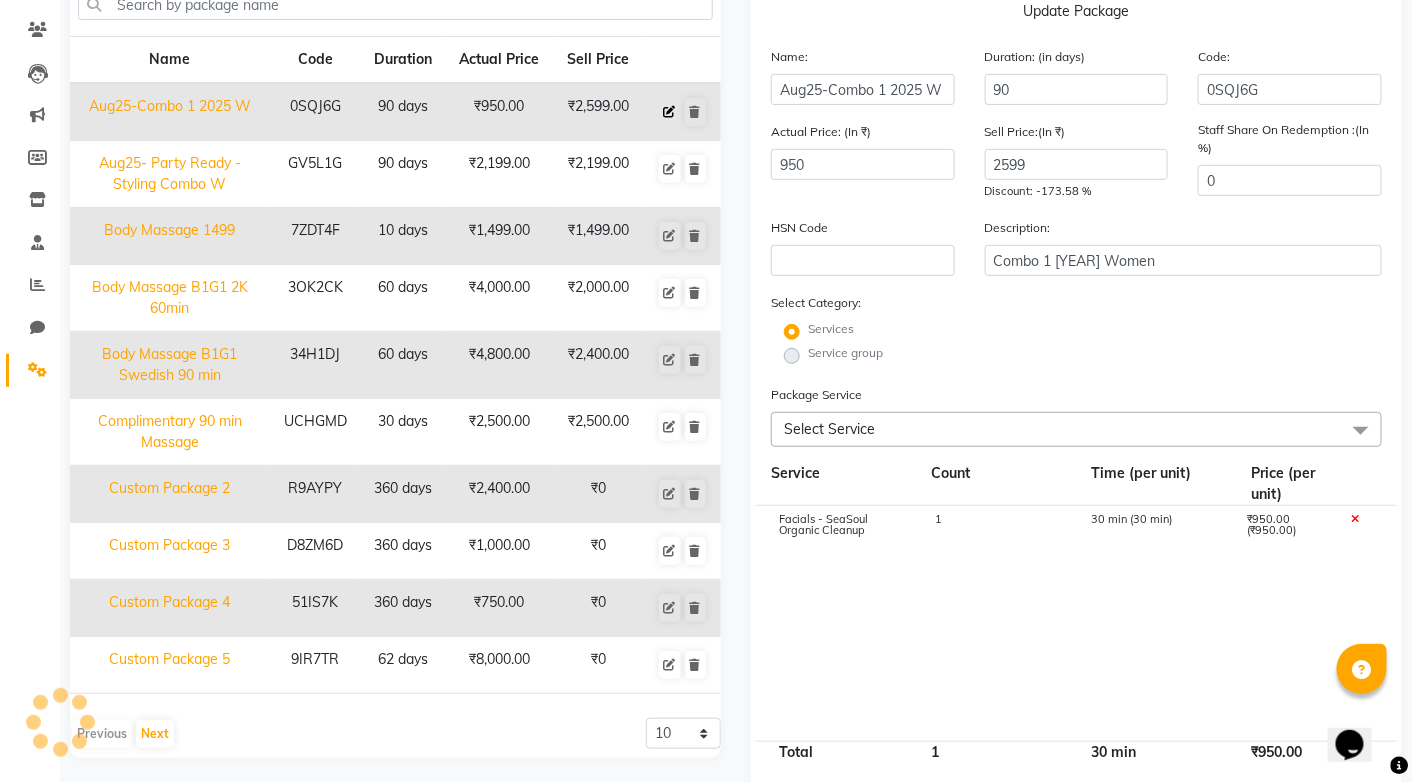 click 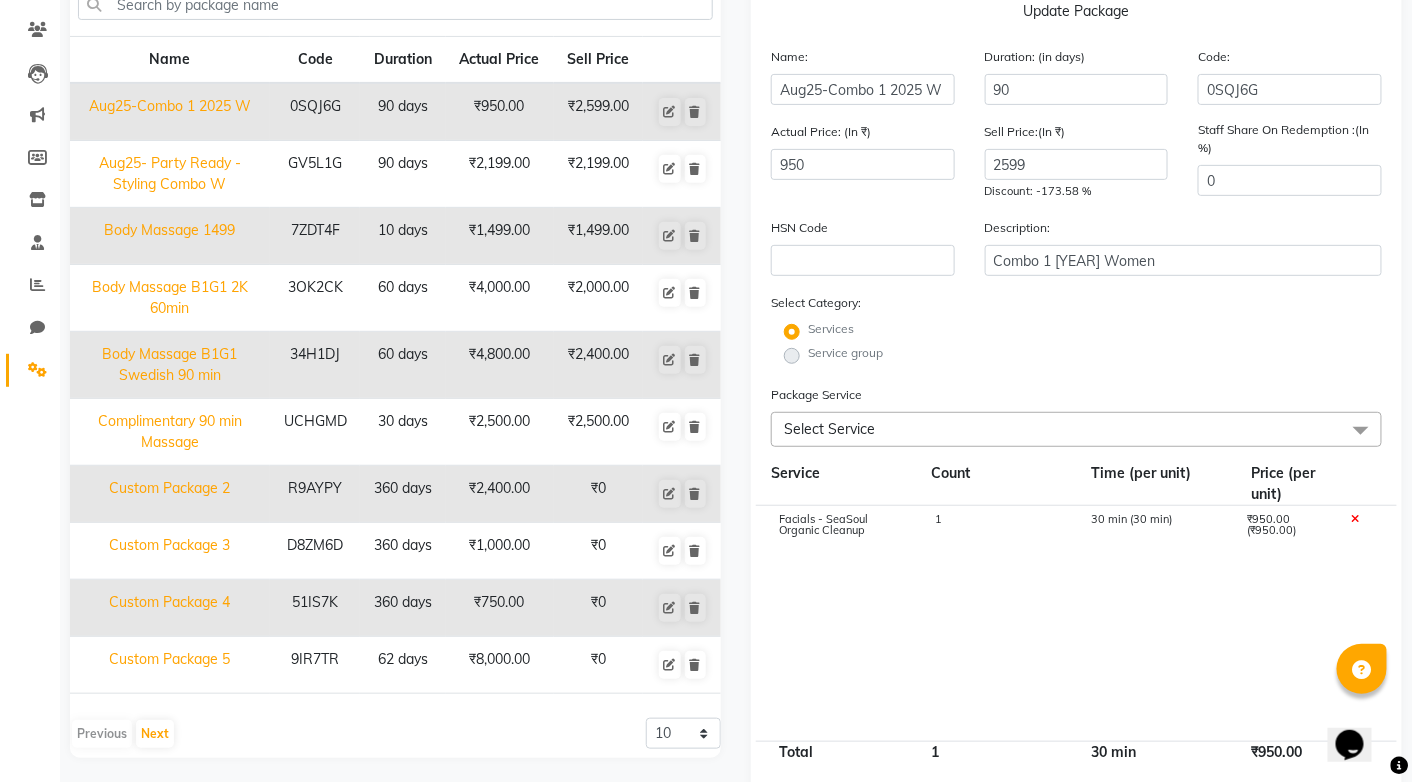 click on "Select Service" 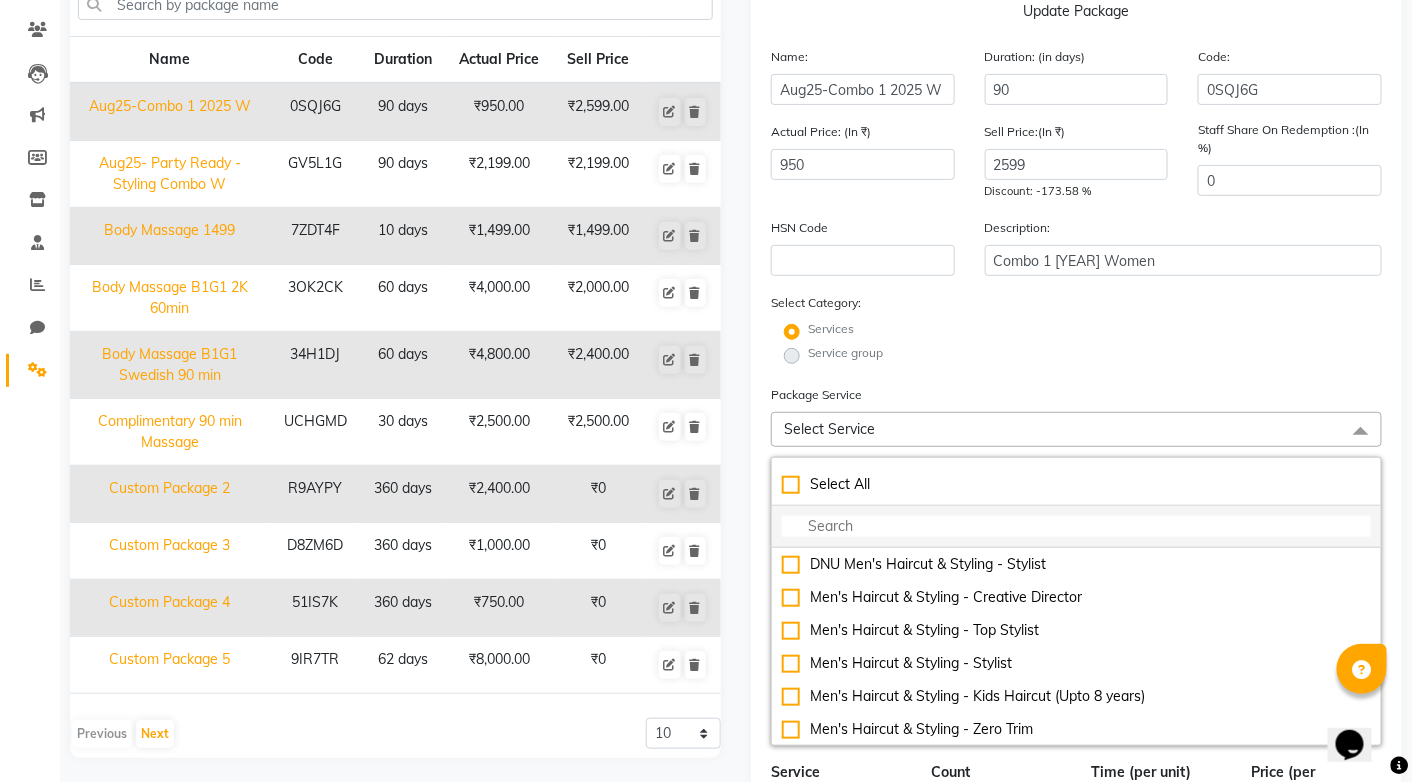 click 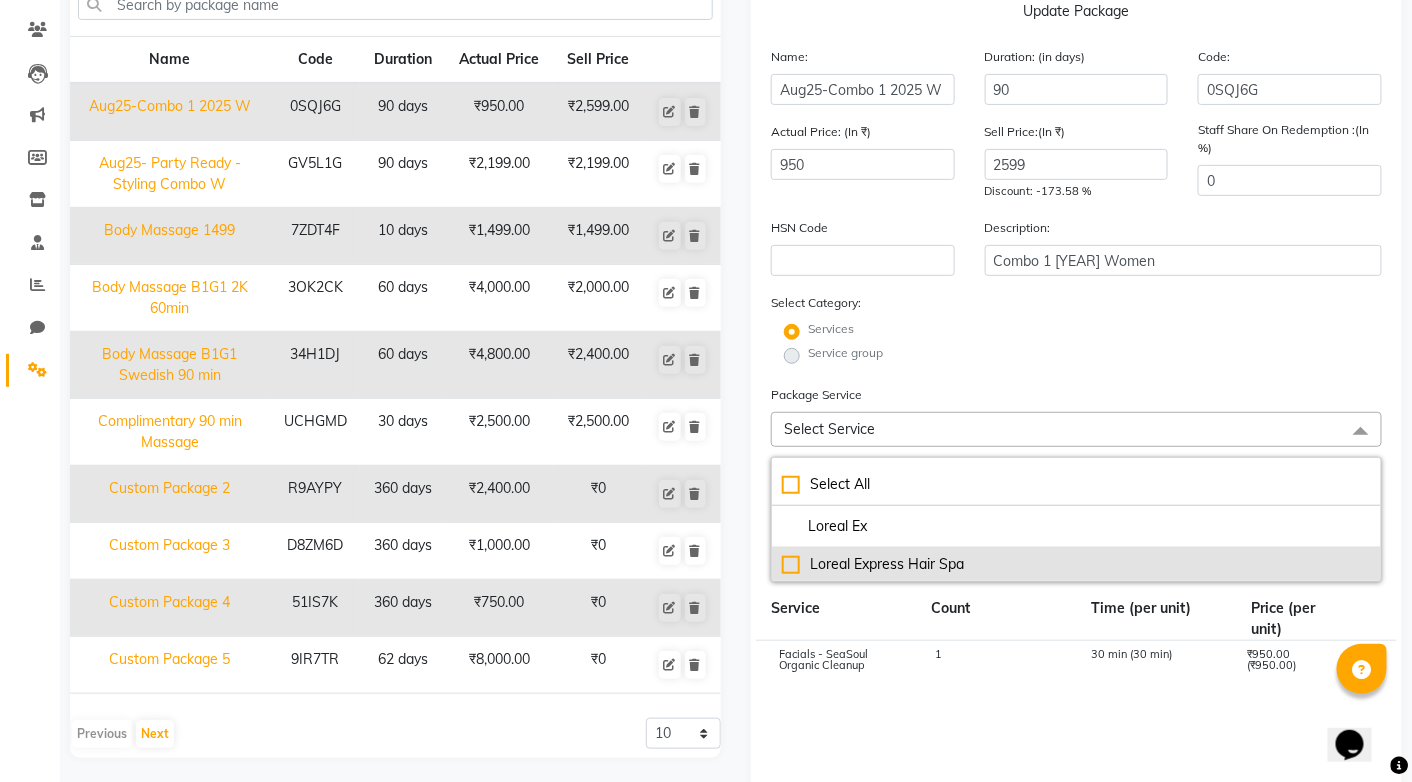 type on "Loreal Ex" 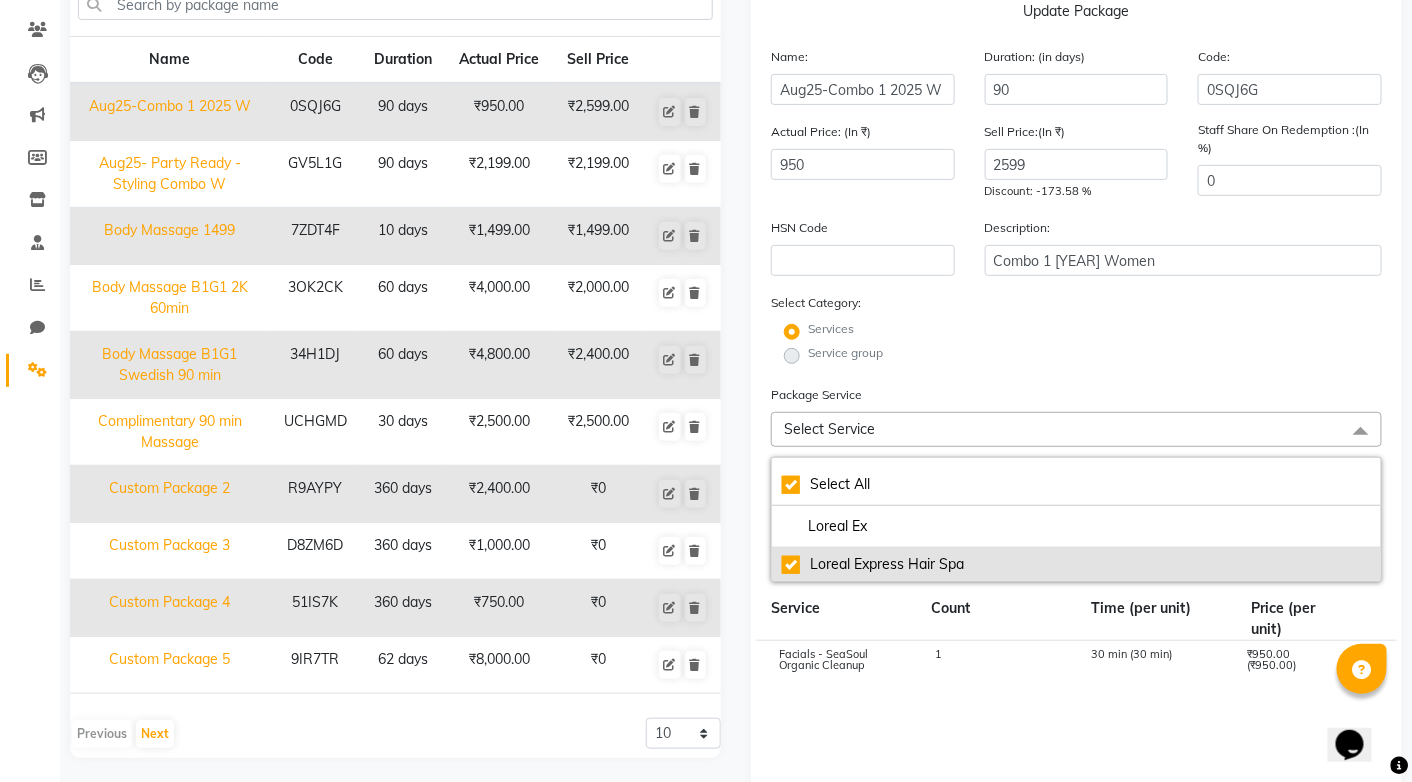 checkbox on "true" 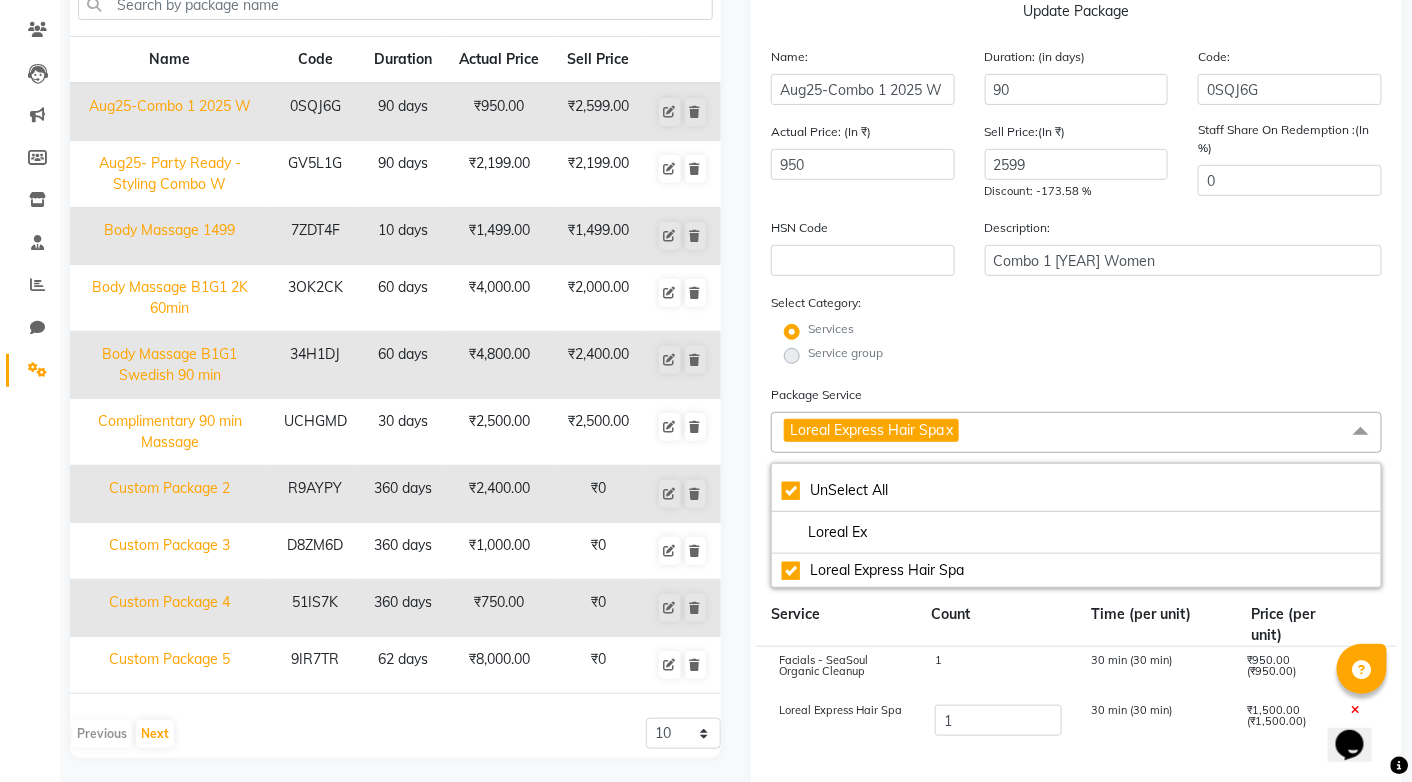 click on "Service group" 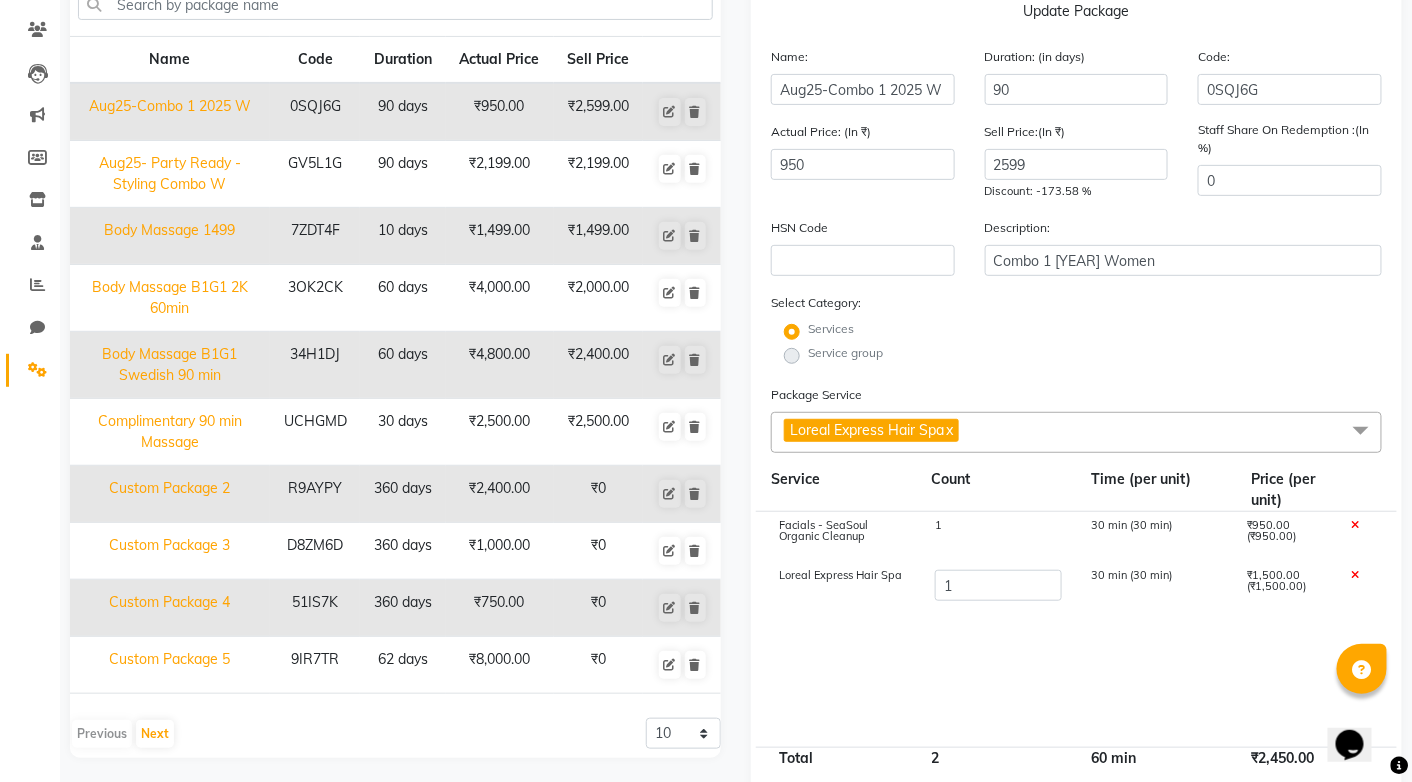 click 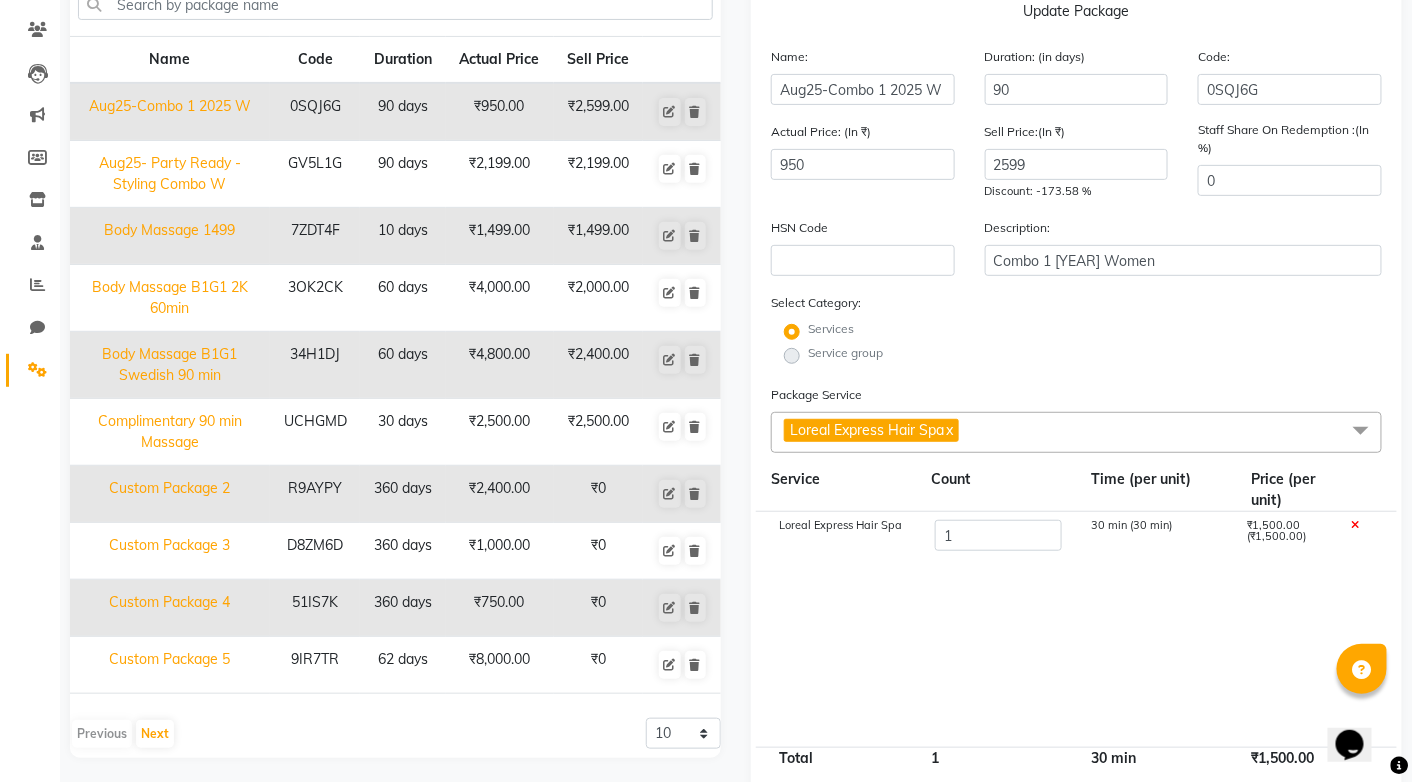 click on "Loreal Express Hair Spa  x" 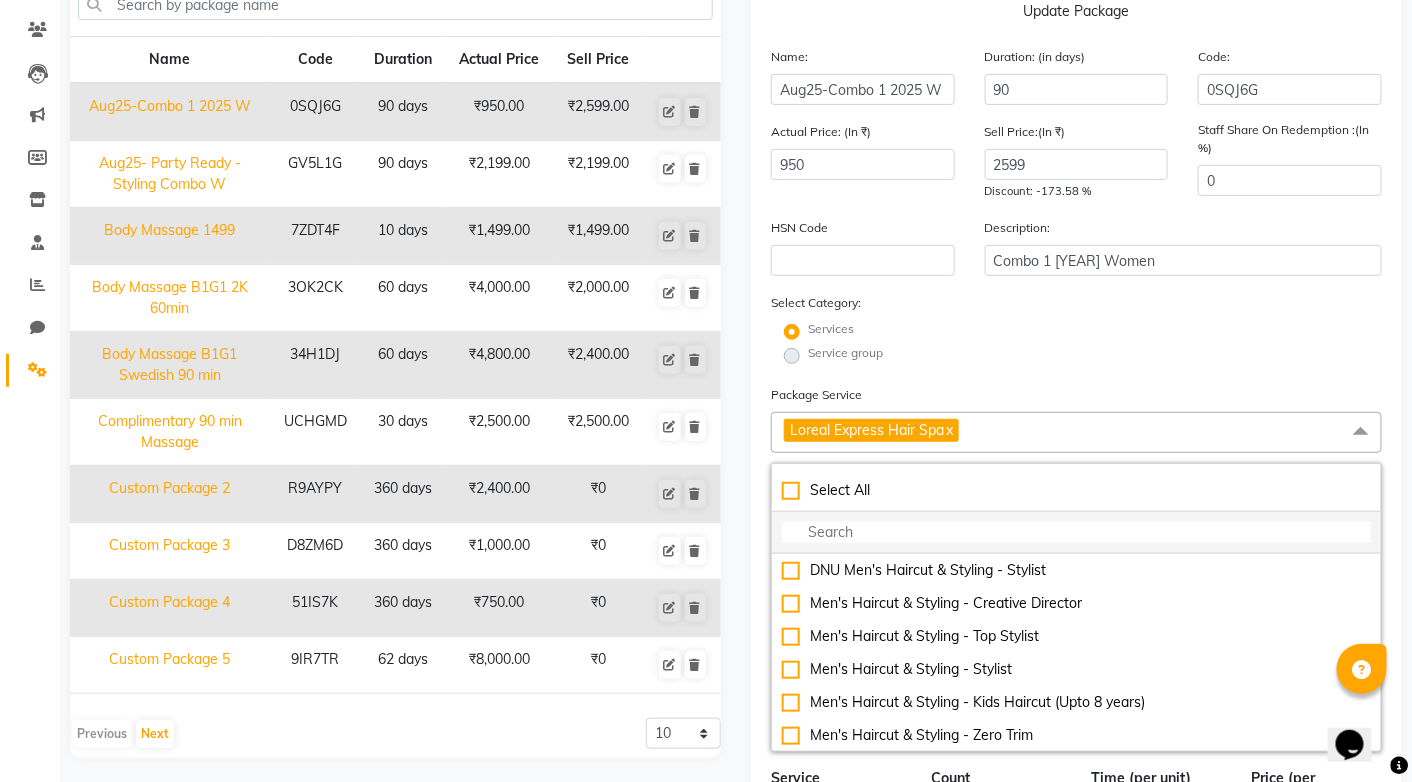 click 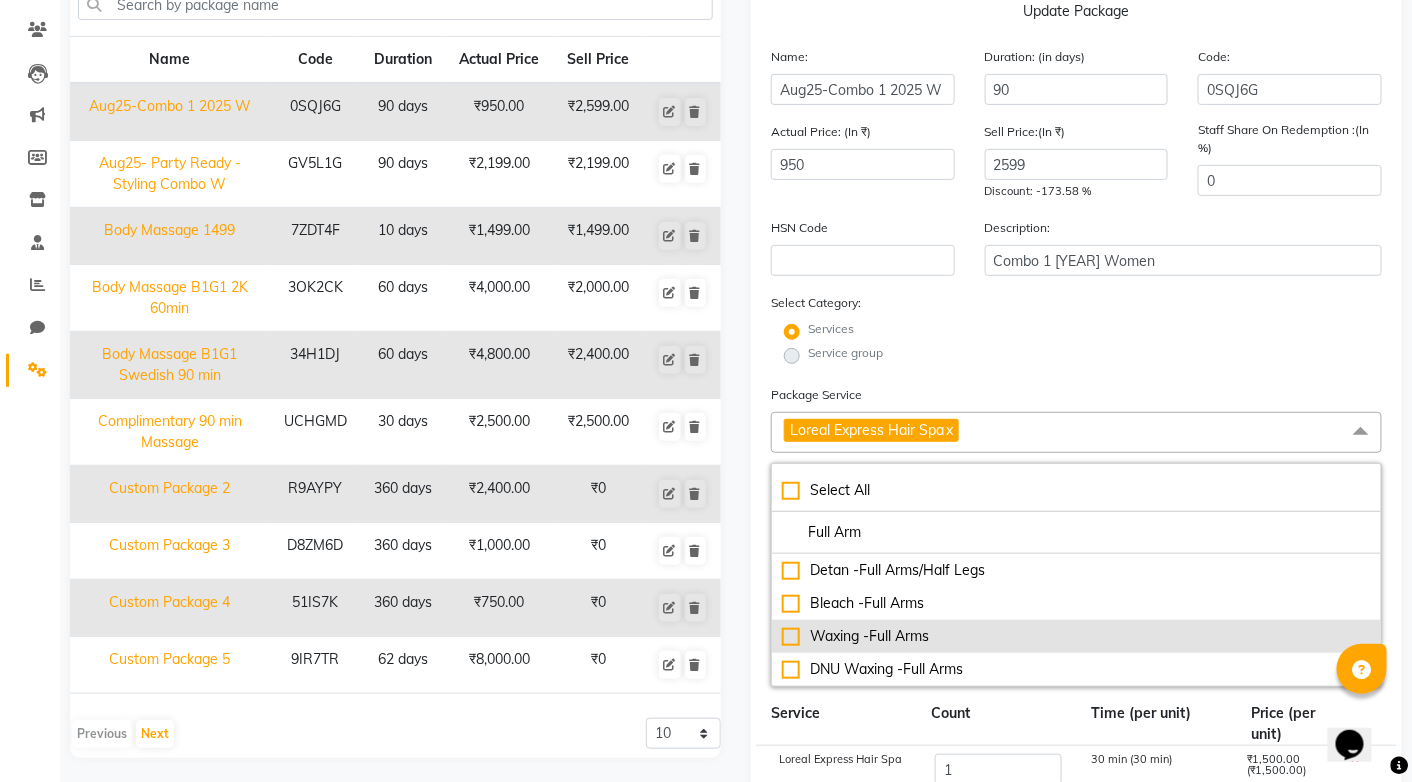type on "Full Arm" 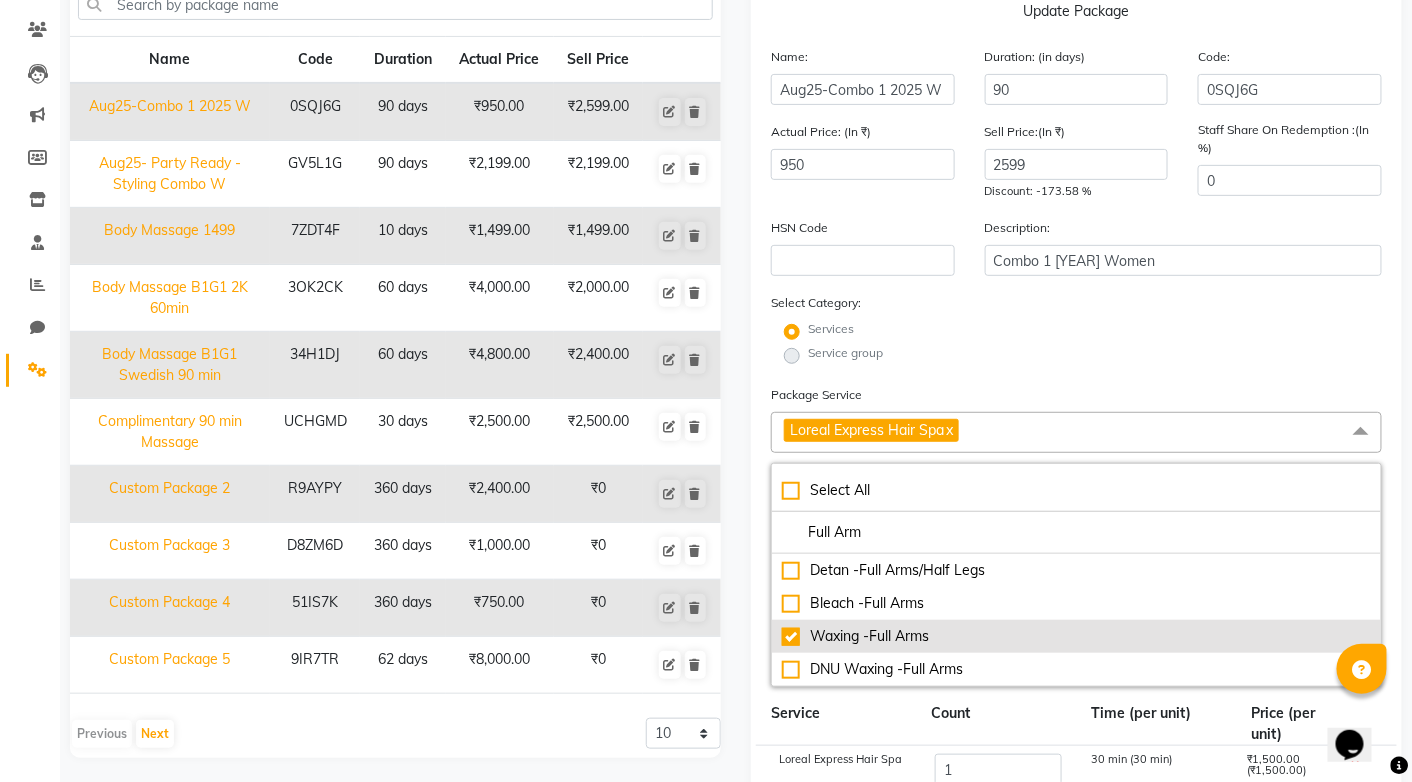 checkbox on "true" 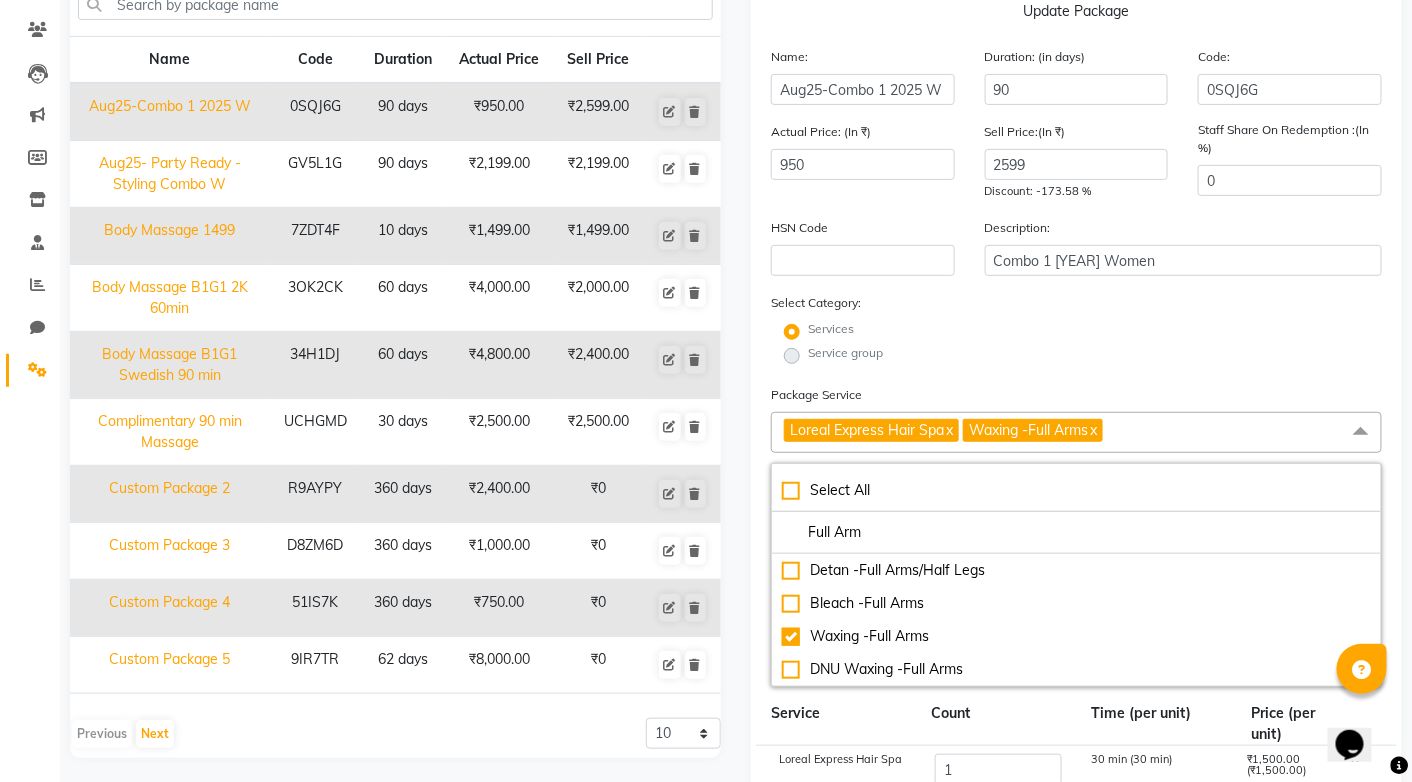 click on "Loreal Express Hair Spa  x Waxing -Full Arms  x" 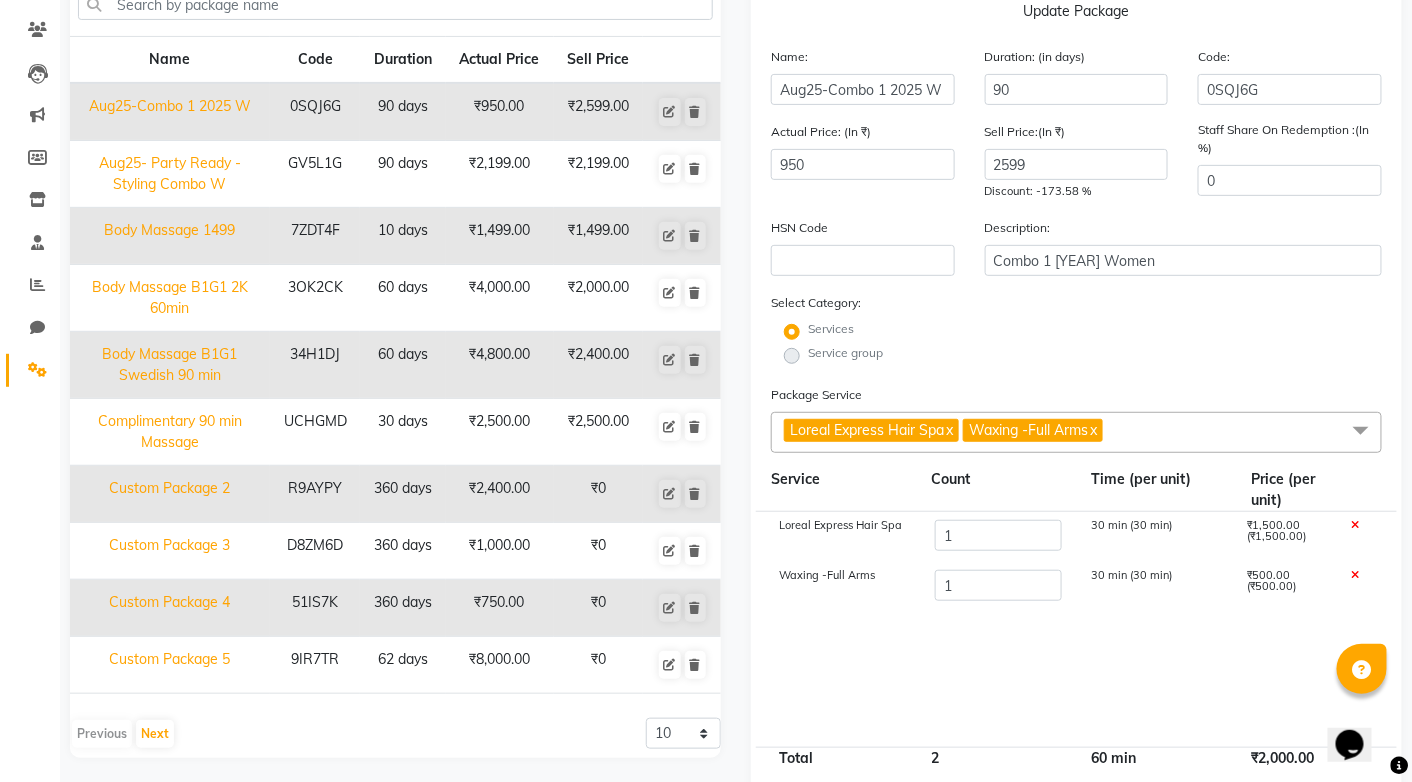 click on "Loreal Express Hair Spa  x Waxing -Full Arms  x" 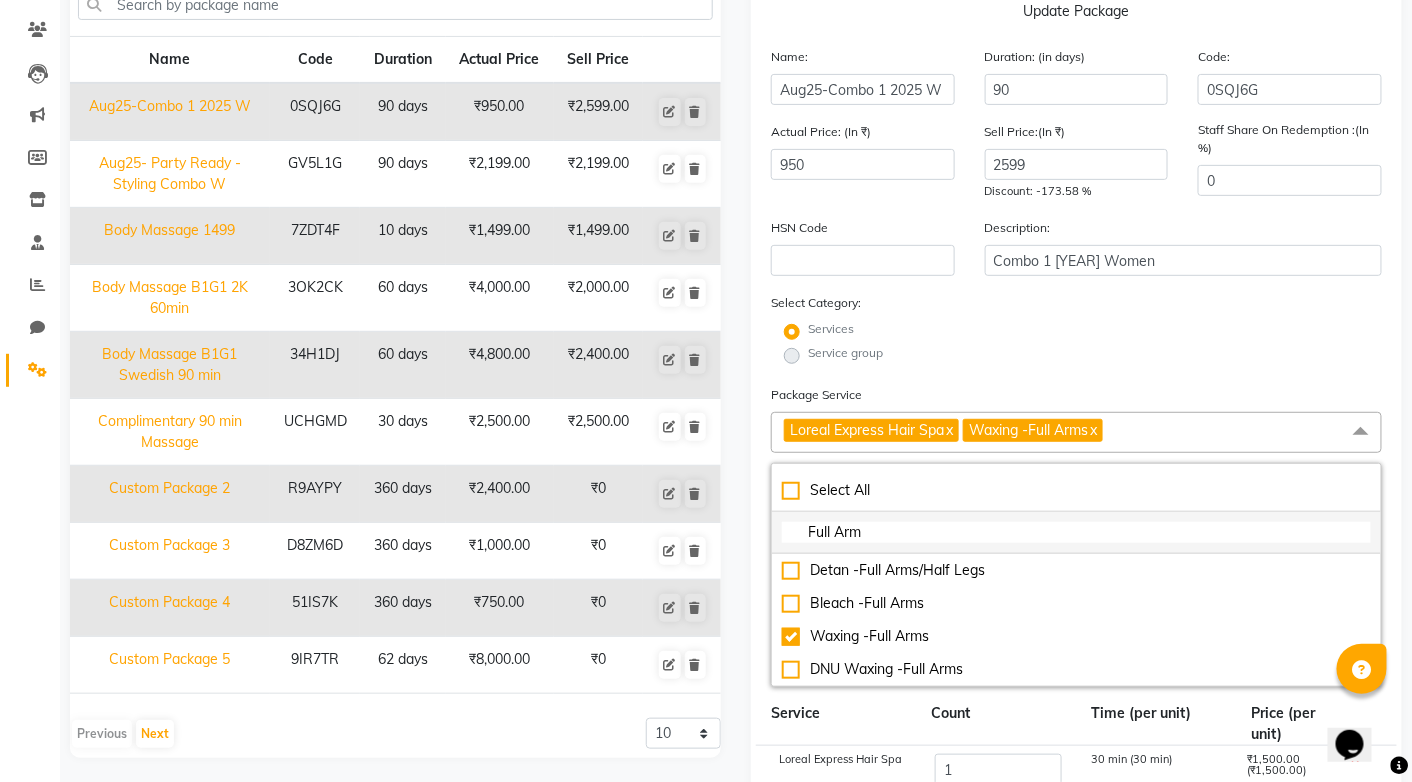 click on "Full Arm" 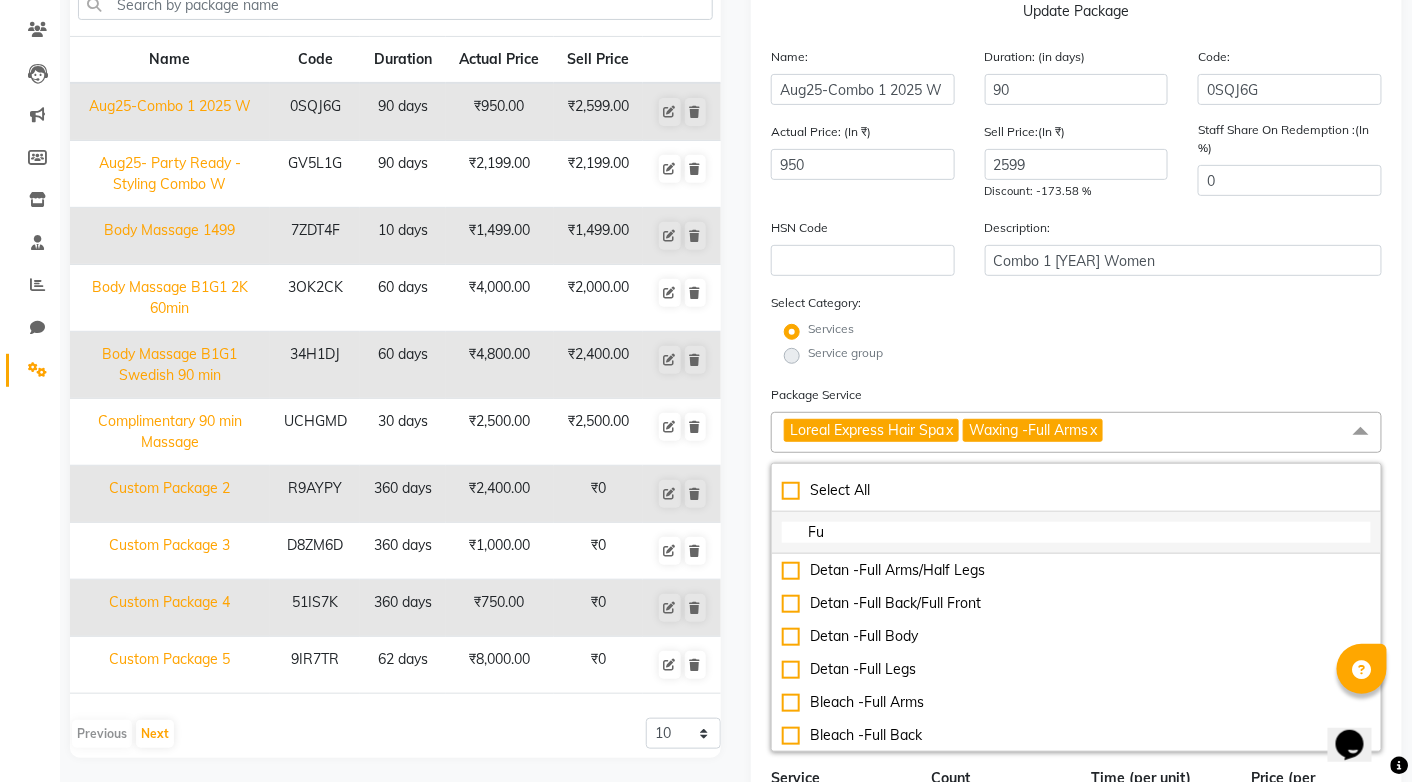 type on "F" 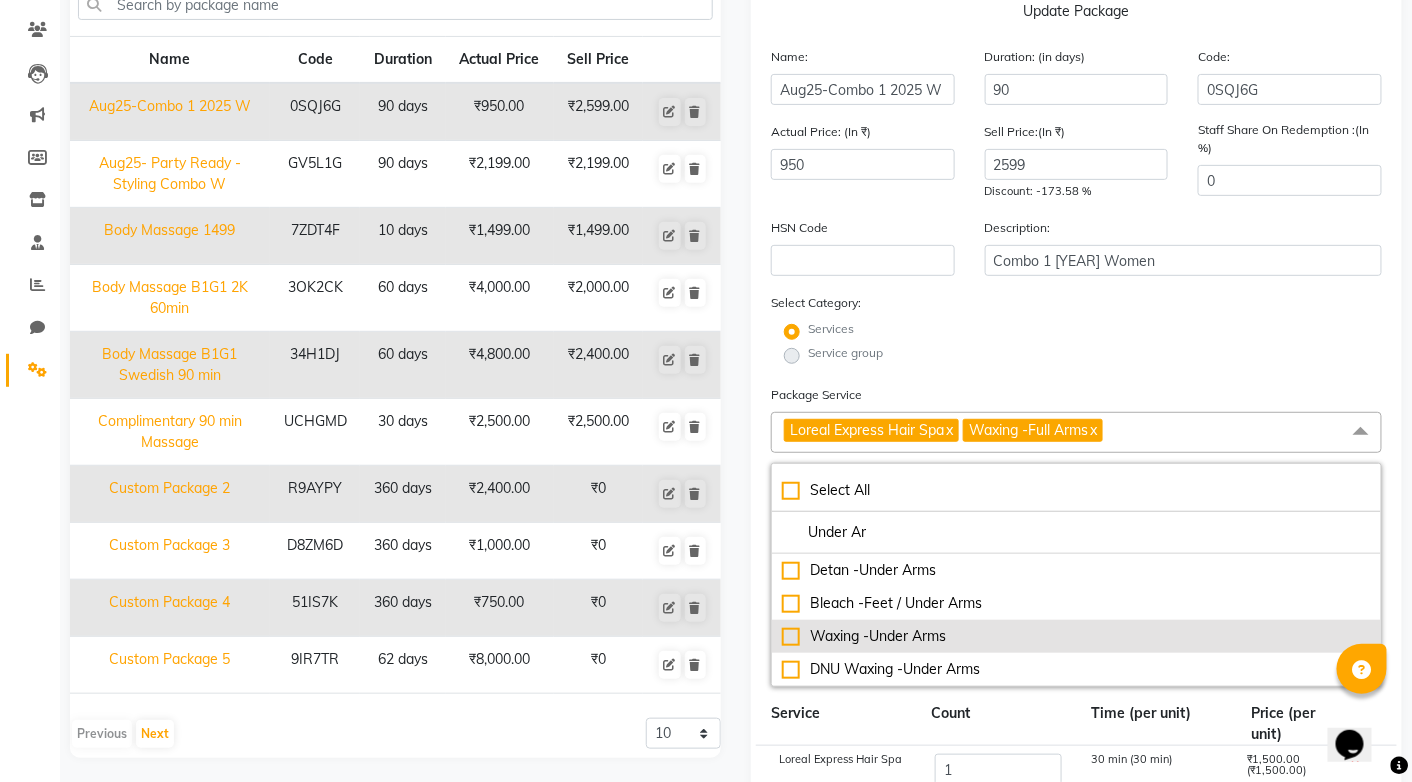 type on "Under Ar" 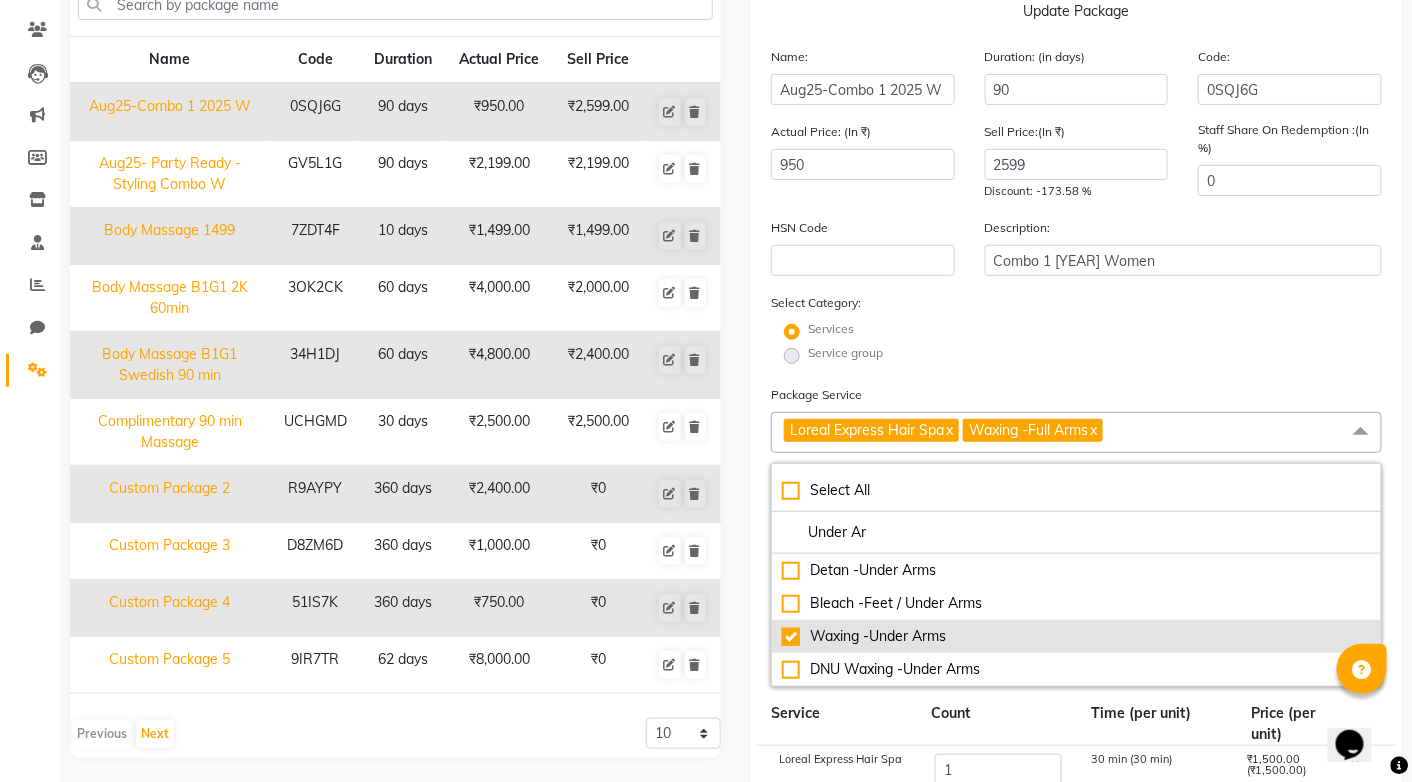 checkbox on "true" 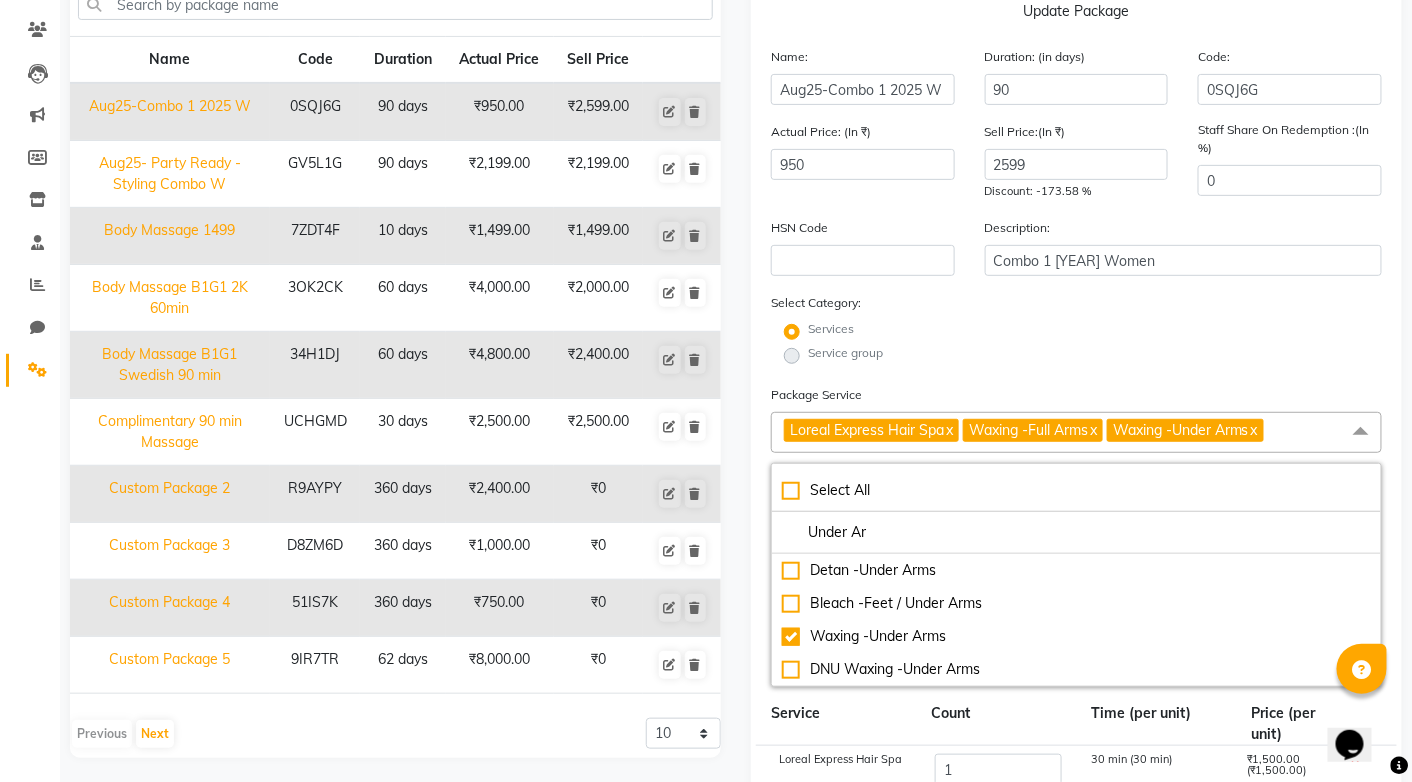 click on "Loreal Express Hair Spa x Waxing -Full Arms x Waxing -Under Arms x" 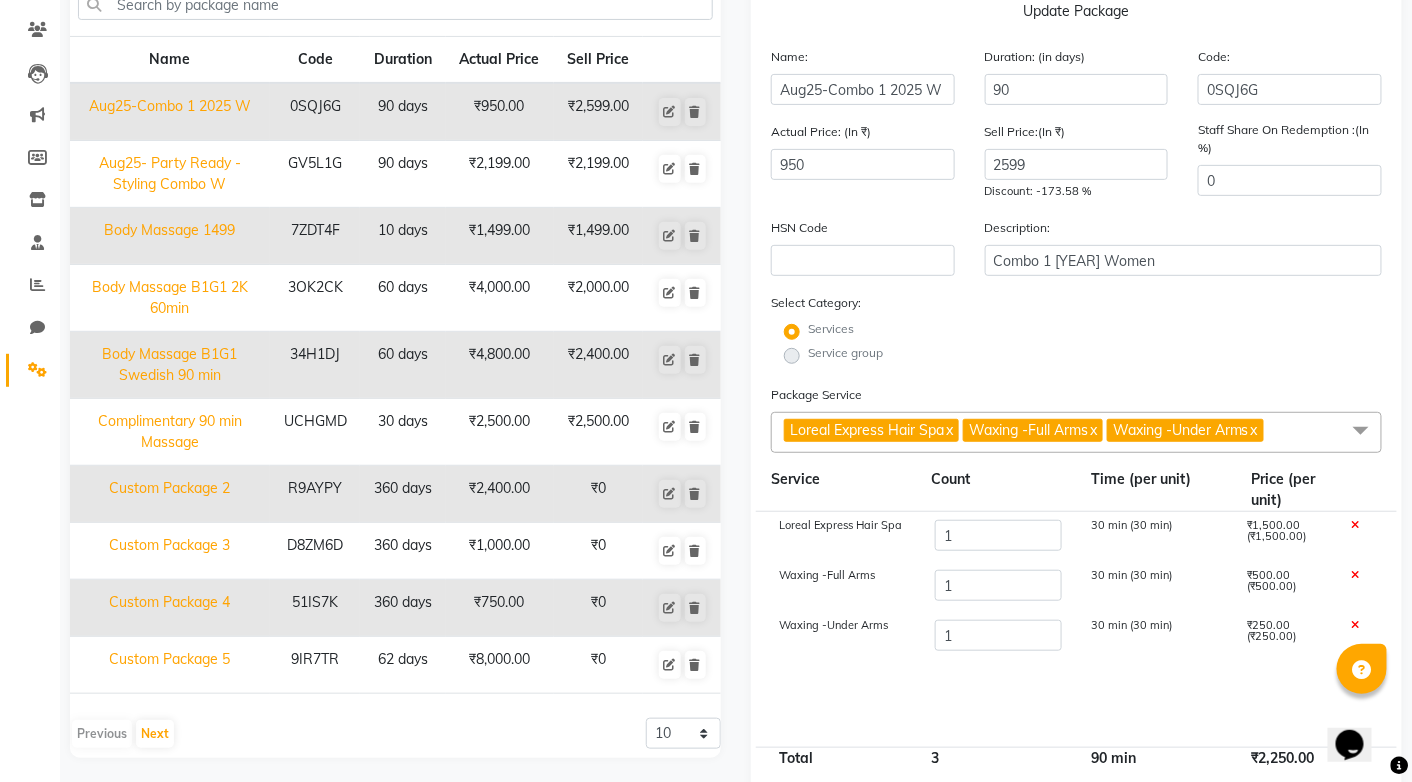 click 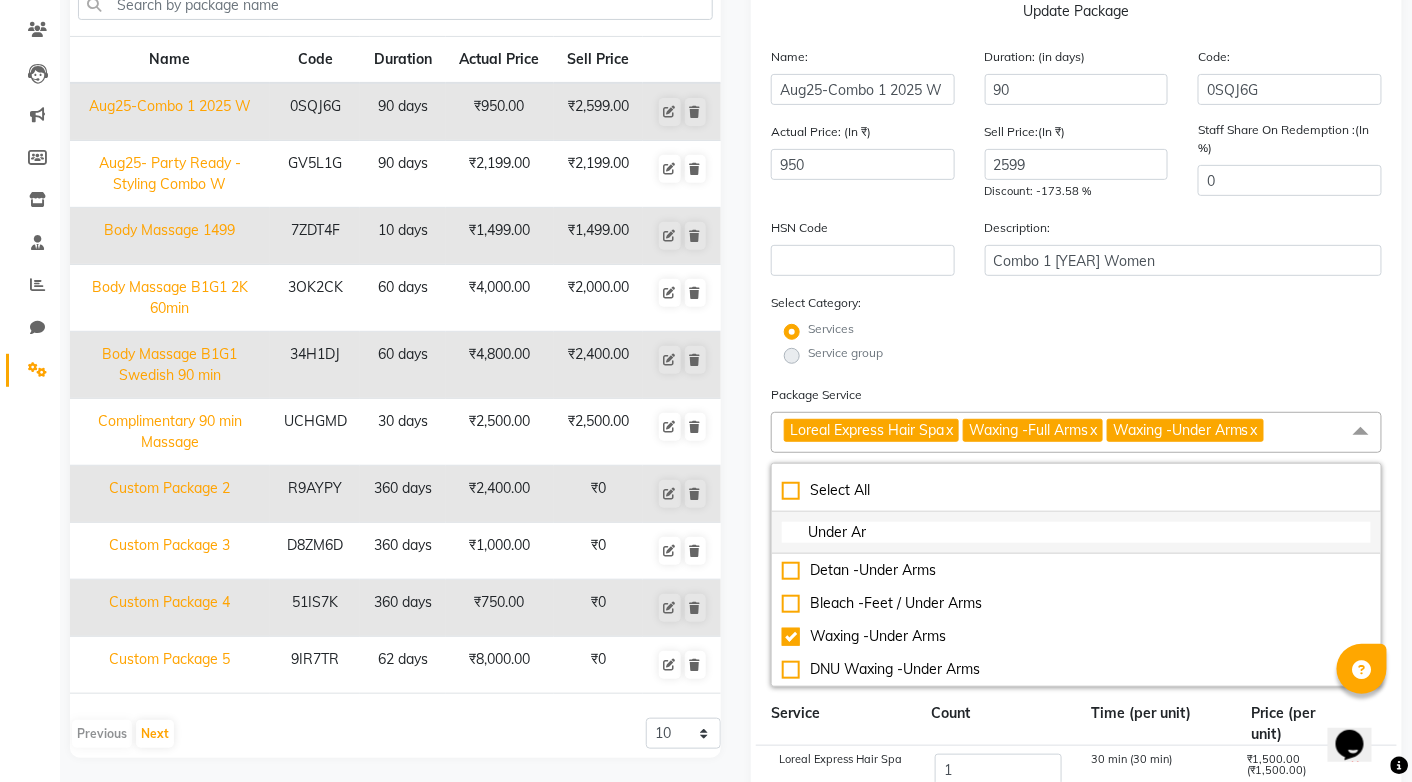 click on "Under Ar" 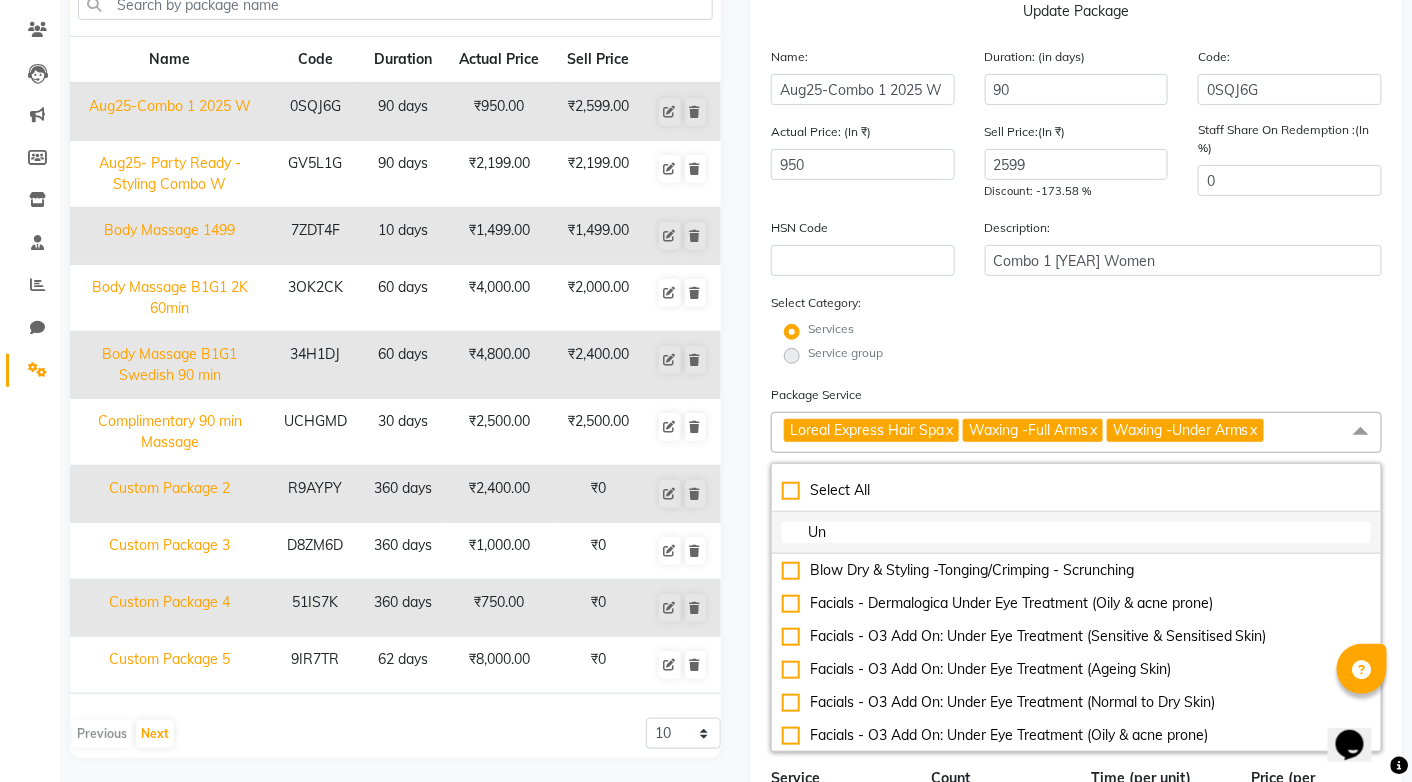 type on "U" 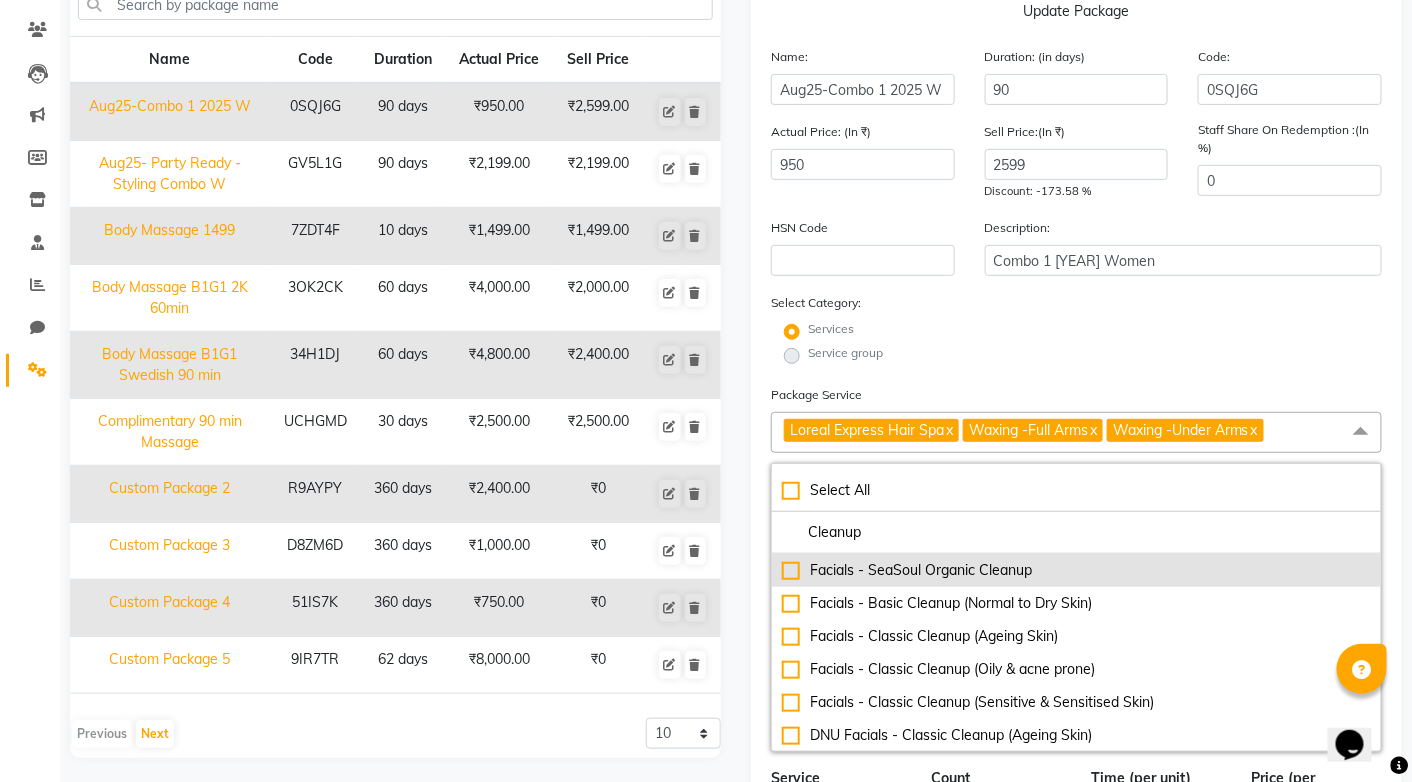 type on "Cleanup" 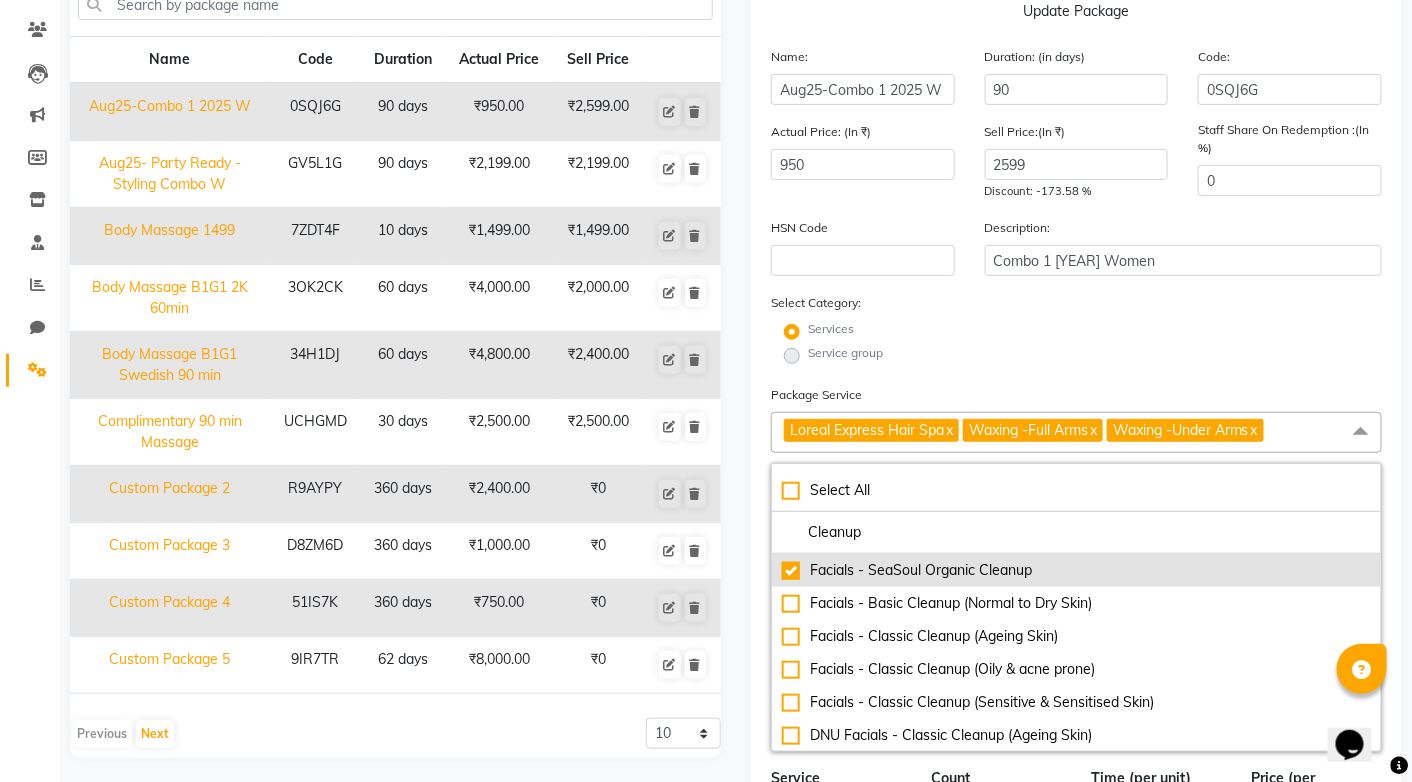 checkbox on "true" 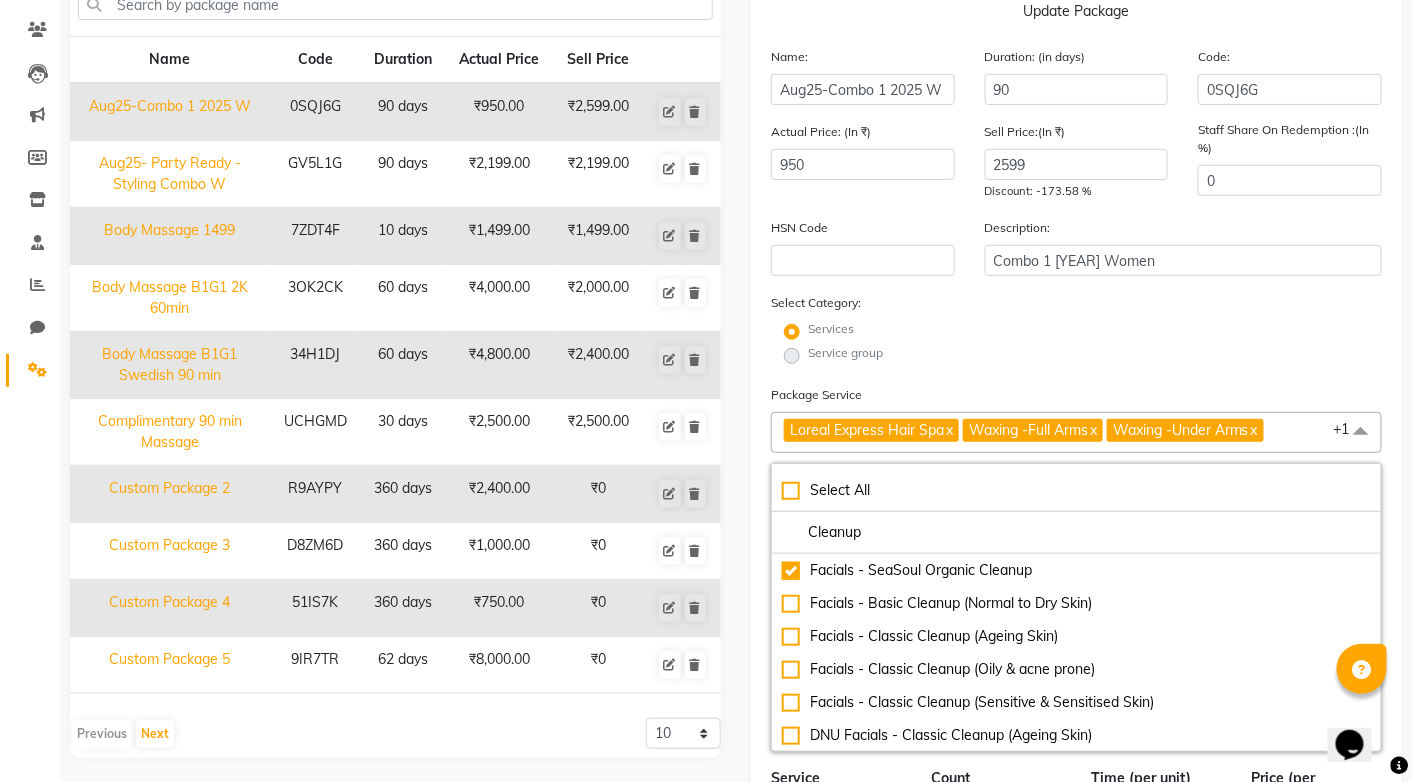 click on "Services" 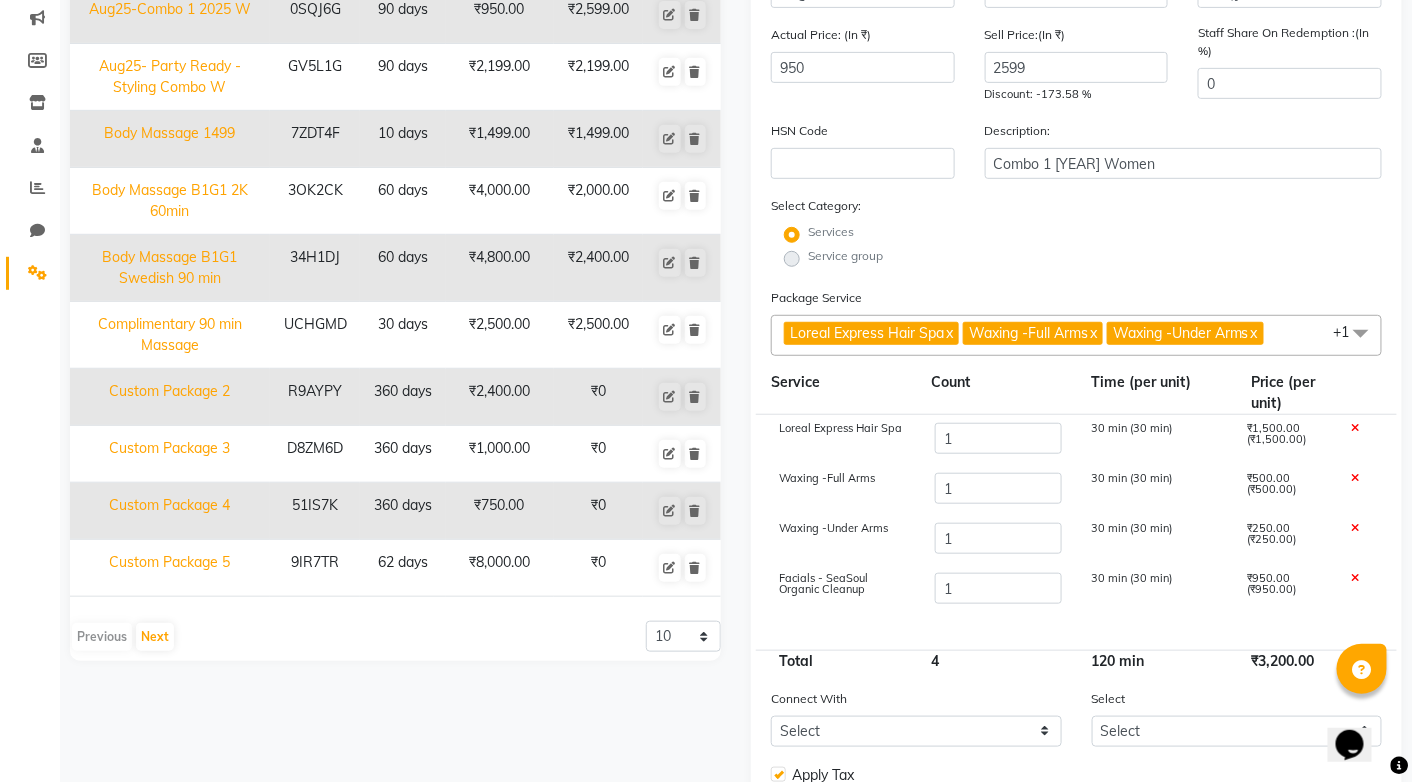scroll, scrollTop: 259, scrollLeft: 0, axis: vertical 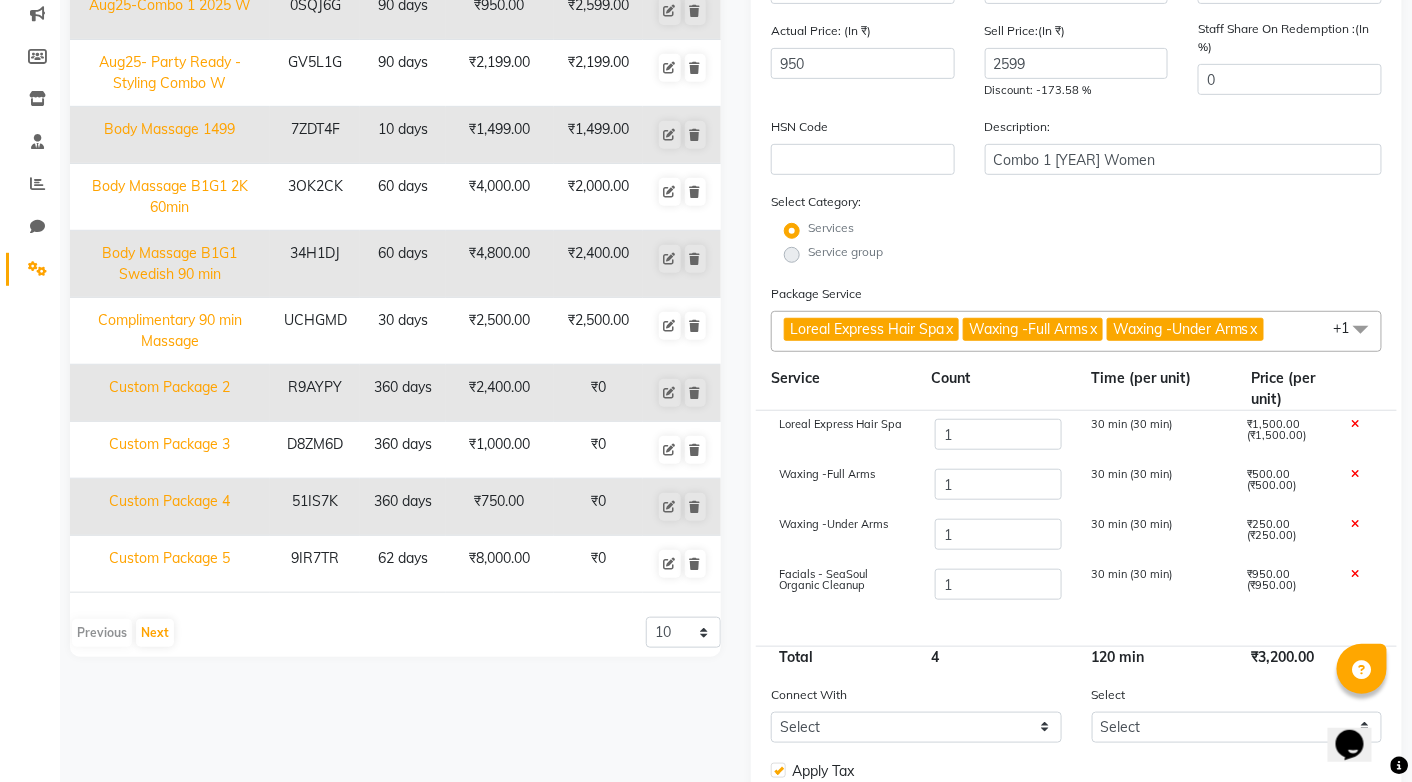 click 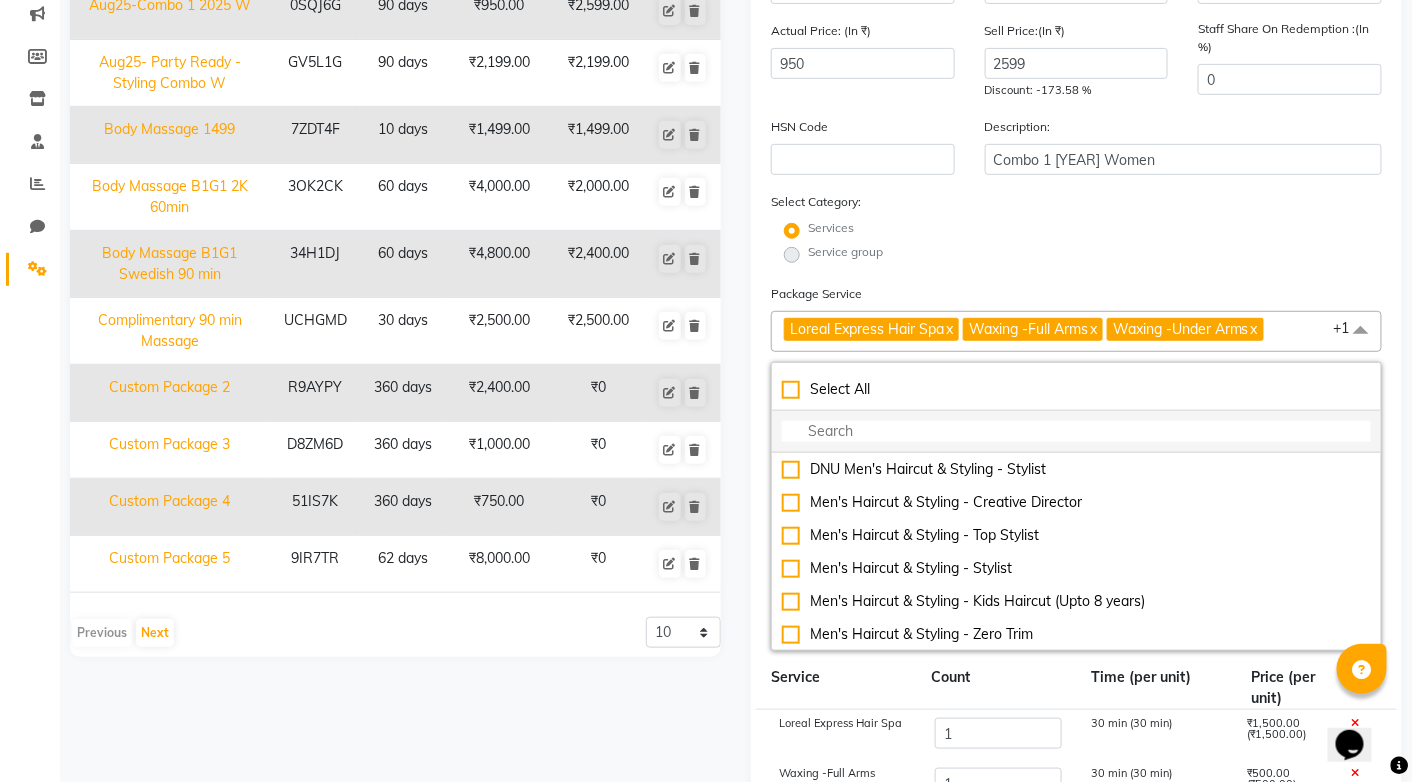 click 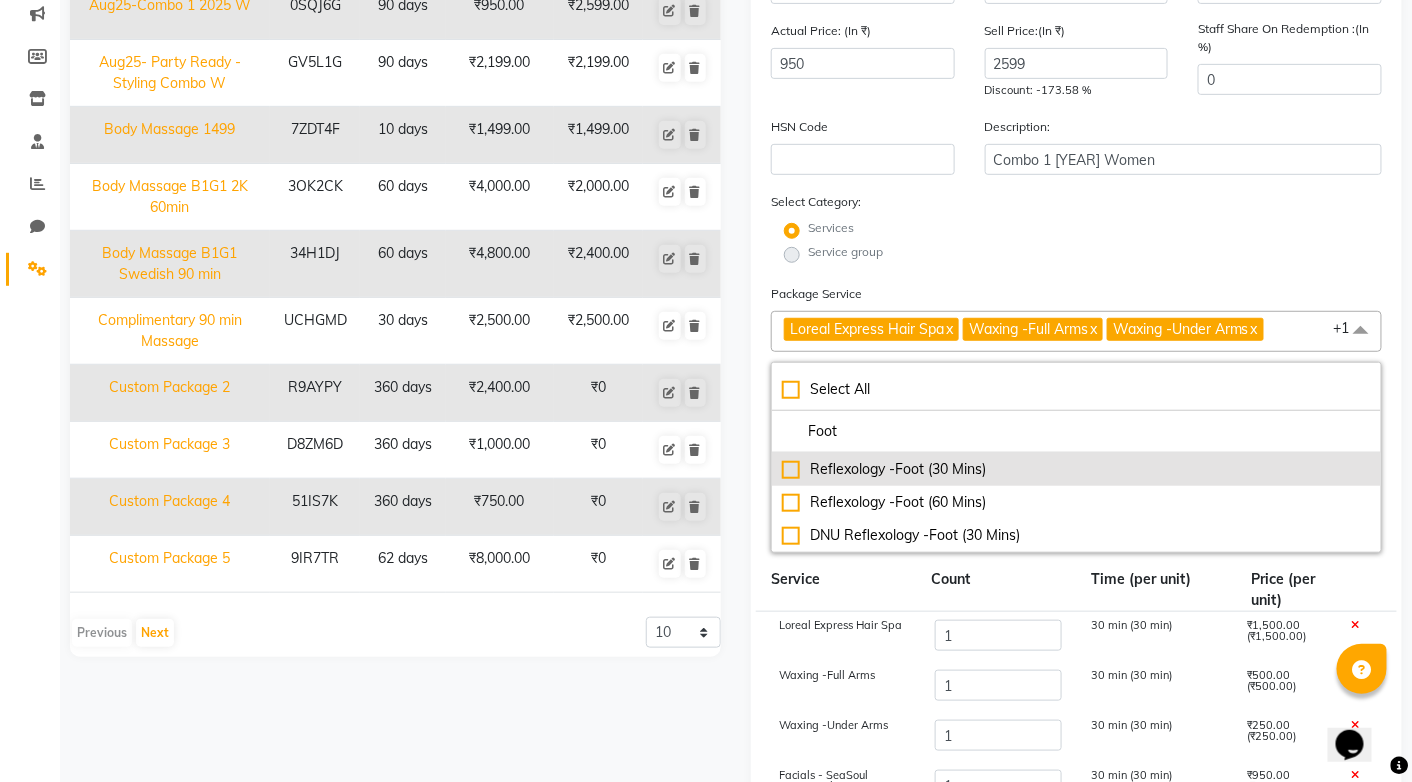 type on "Foot" 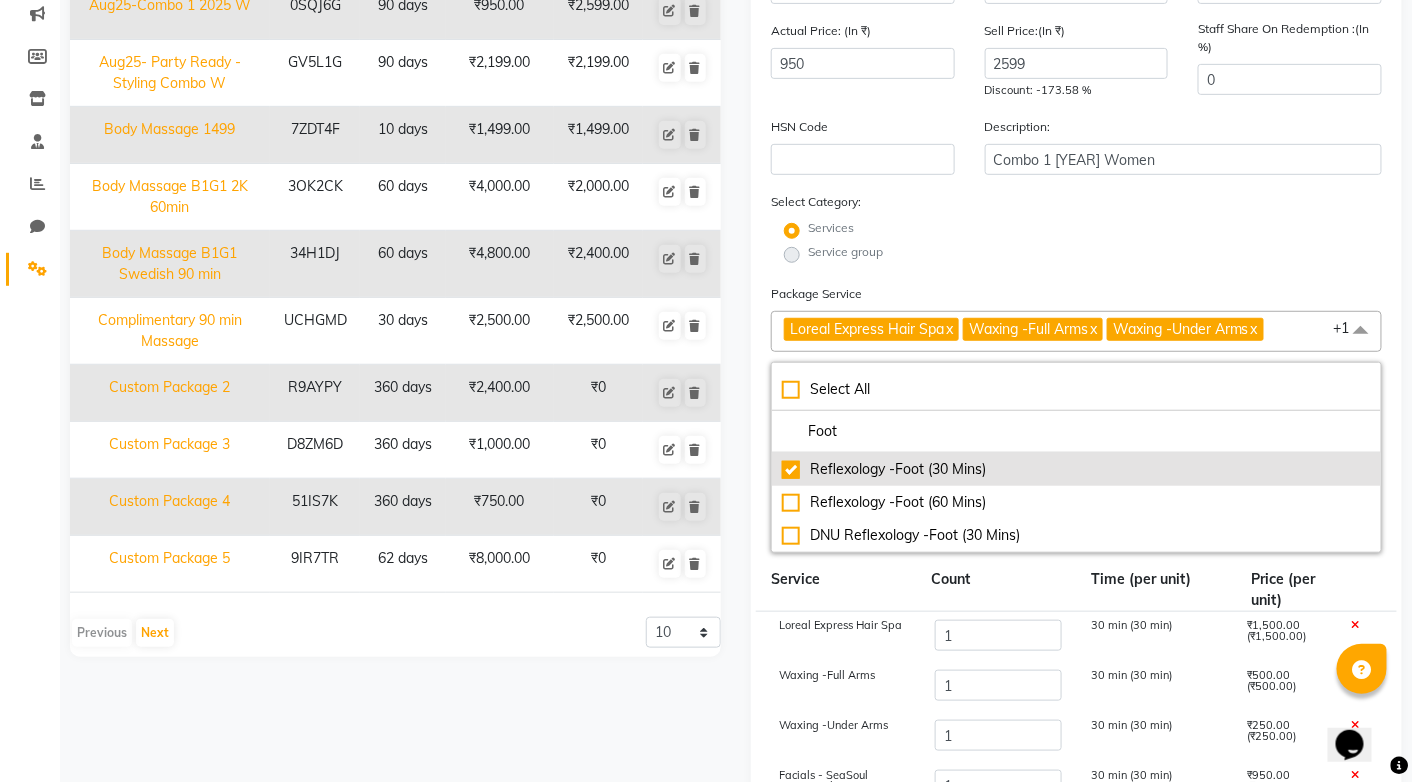 checkbox on "true" 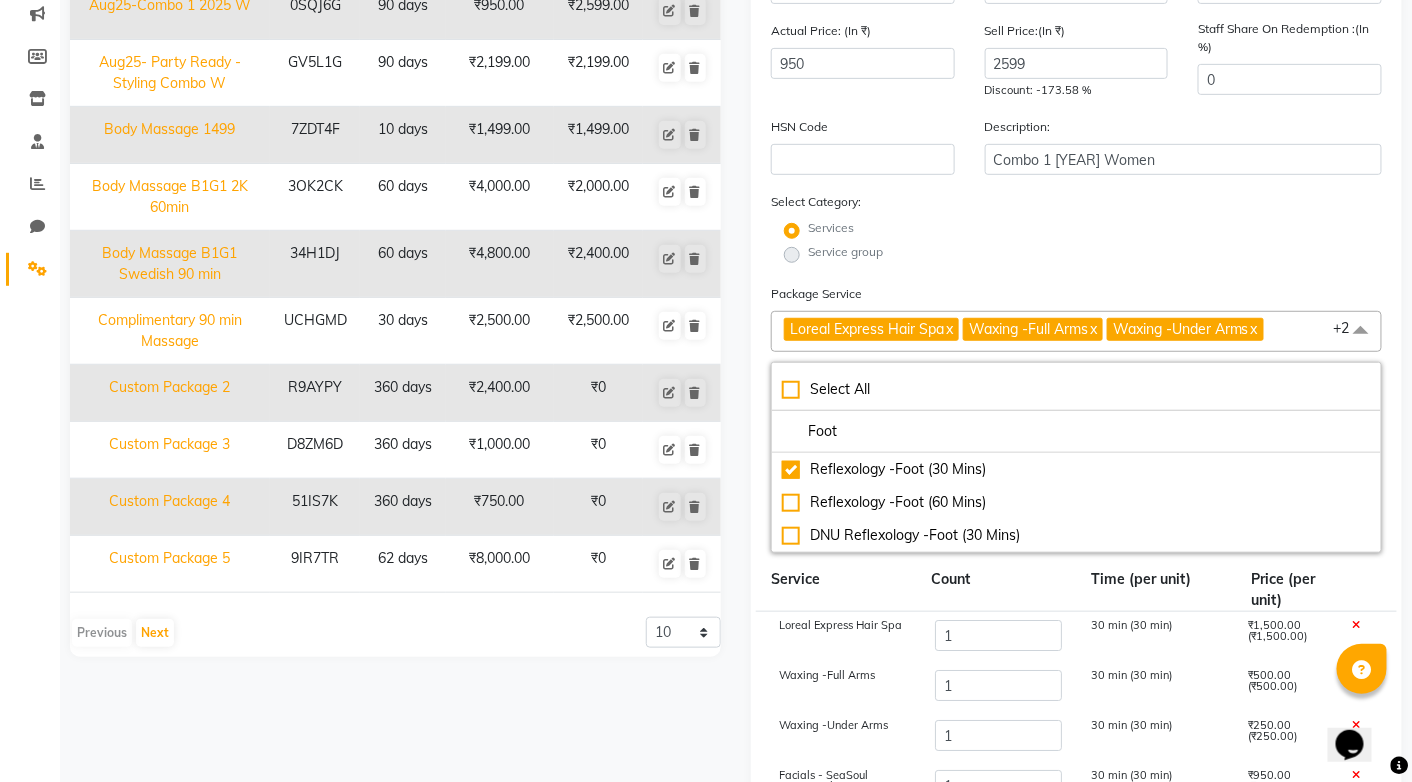 click on "Loreal Express Hair Spa  x Waxing -Full Arms  x Waxing -Under Arms  x Facials - SeaSoul Organic Cleanup  x Reflexology -Foot (30 Mins)  x +2" 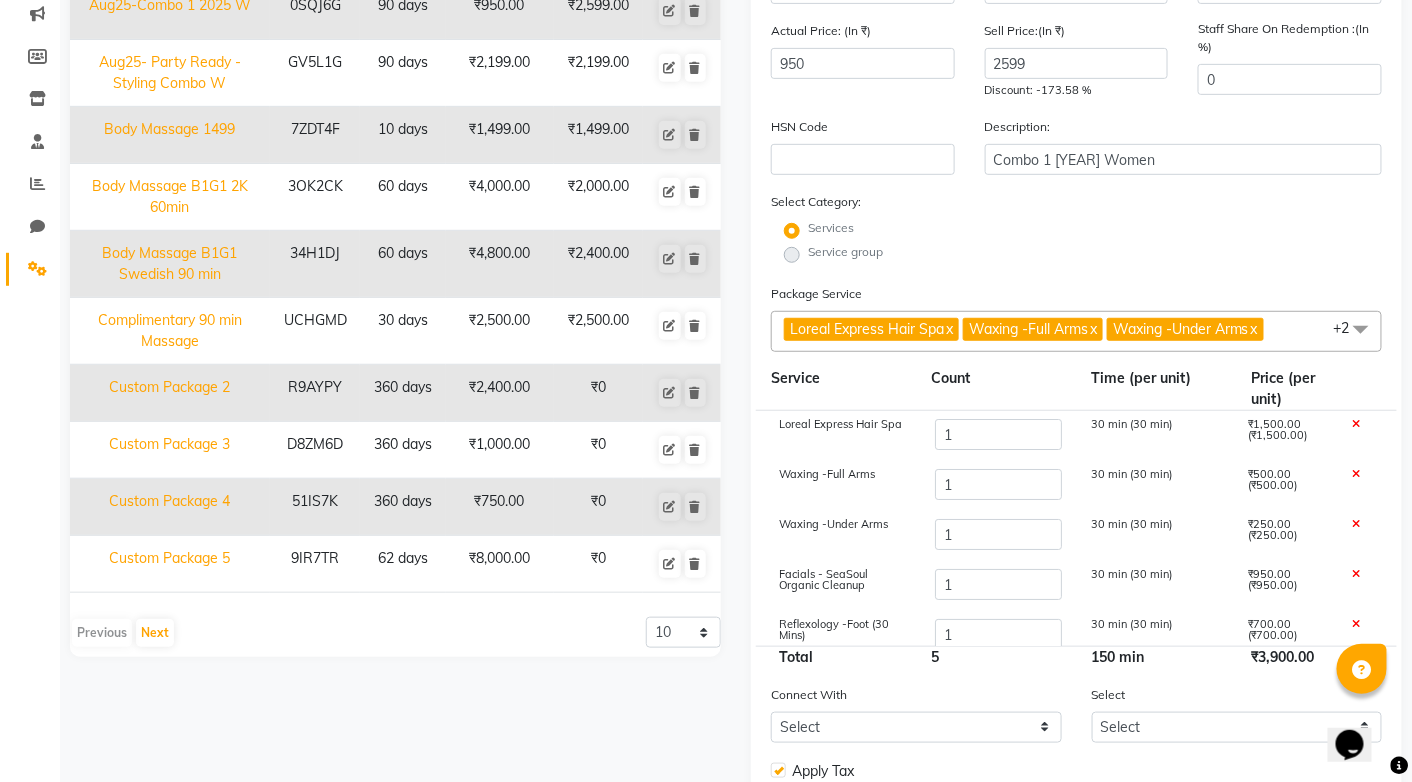 click 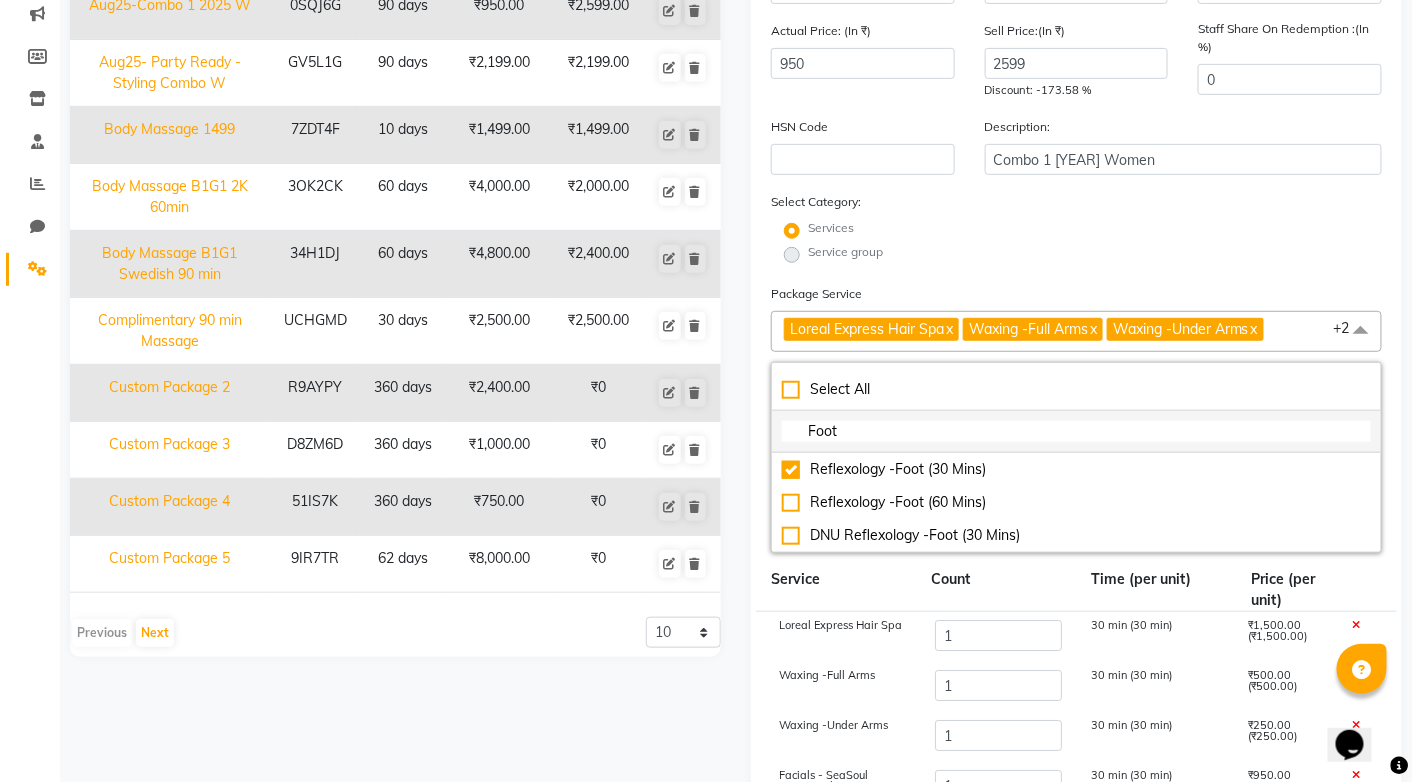 click on "Foot" 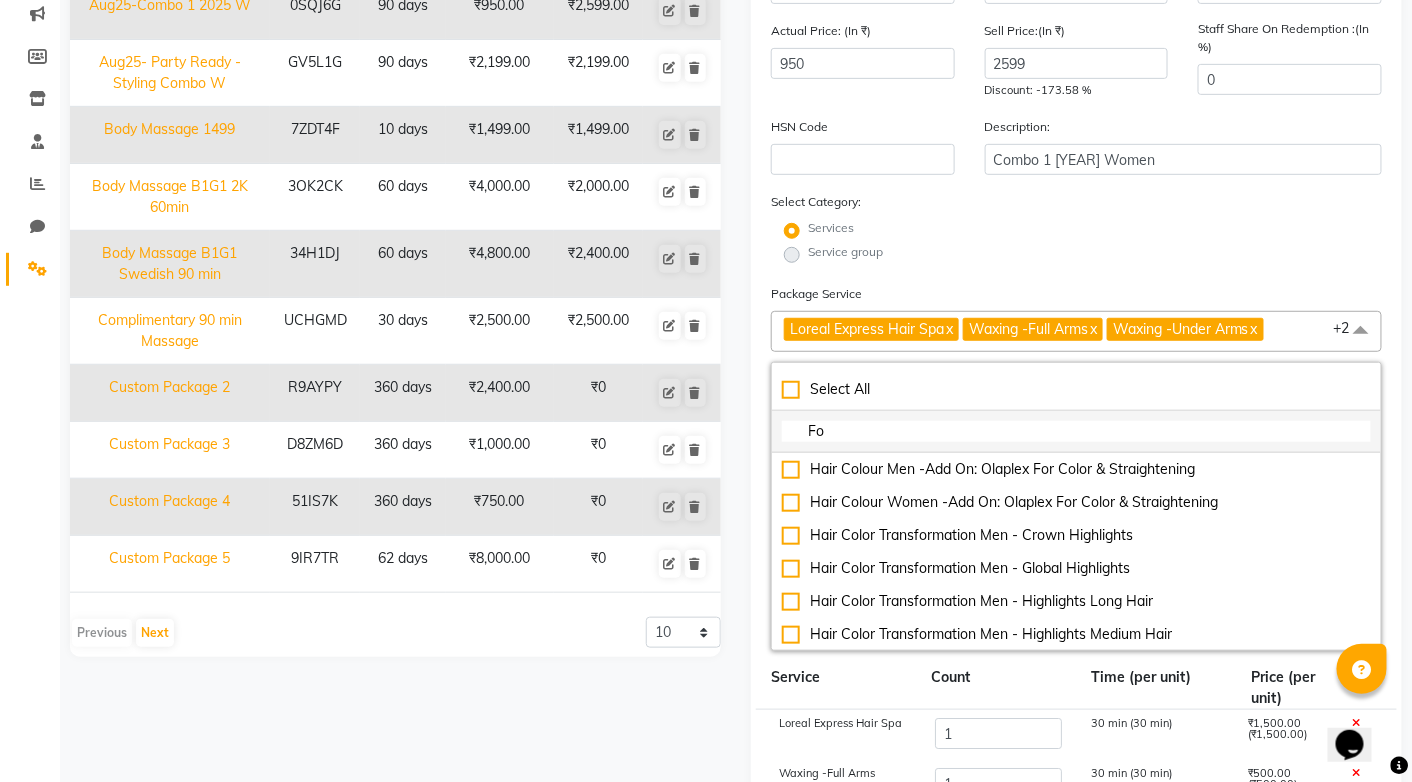 type on "F" 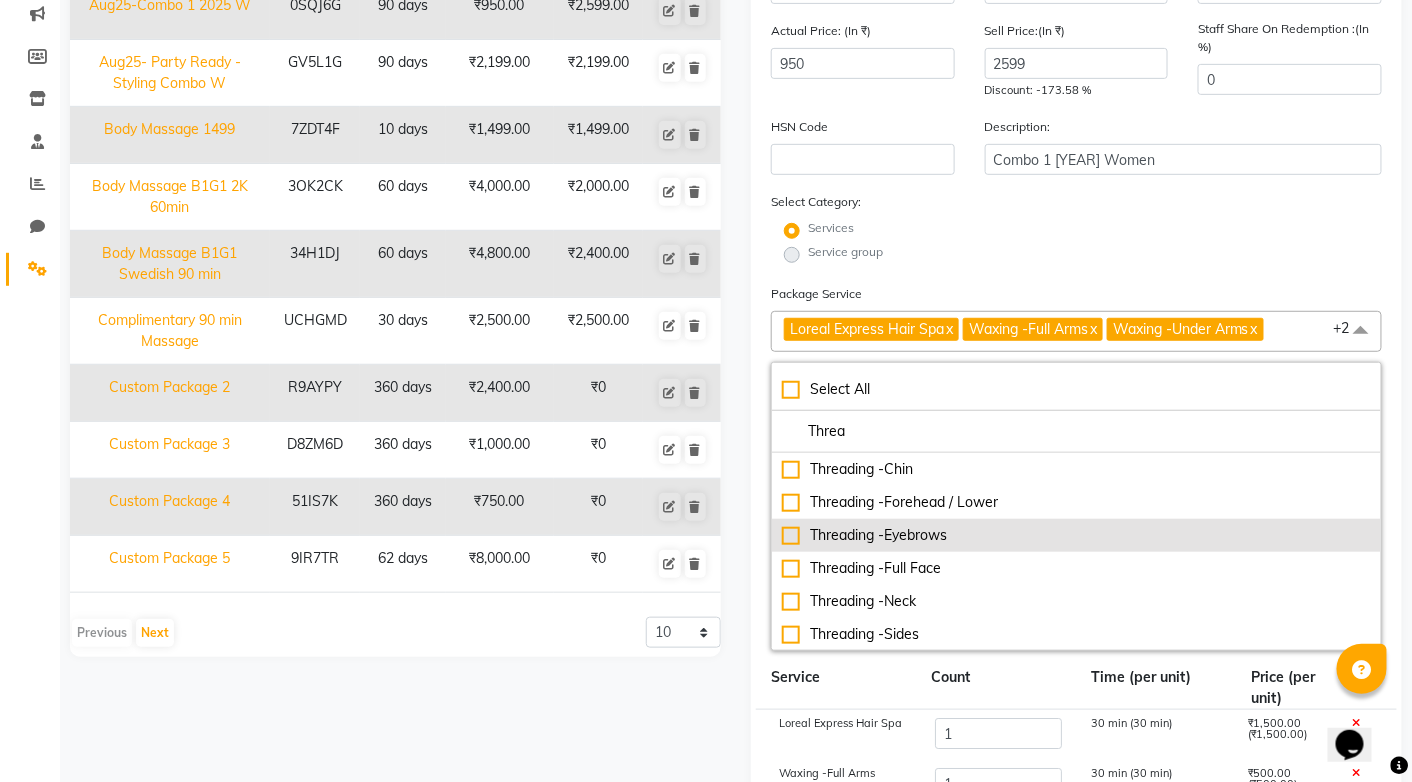 type on "Threa" 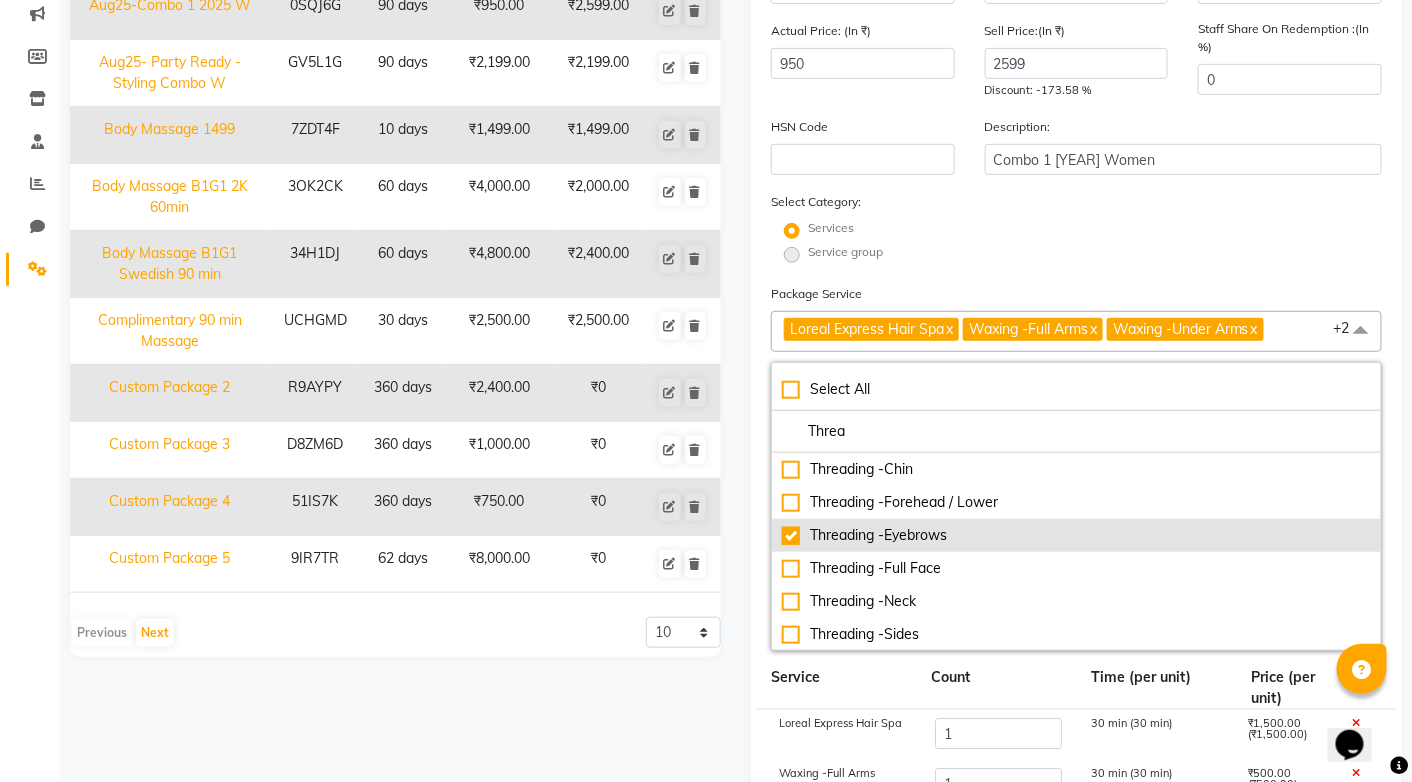 checkbox on "true" 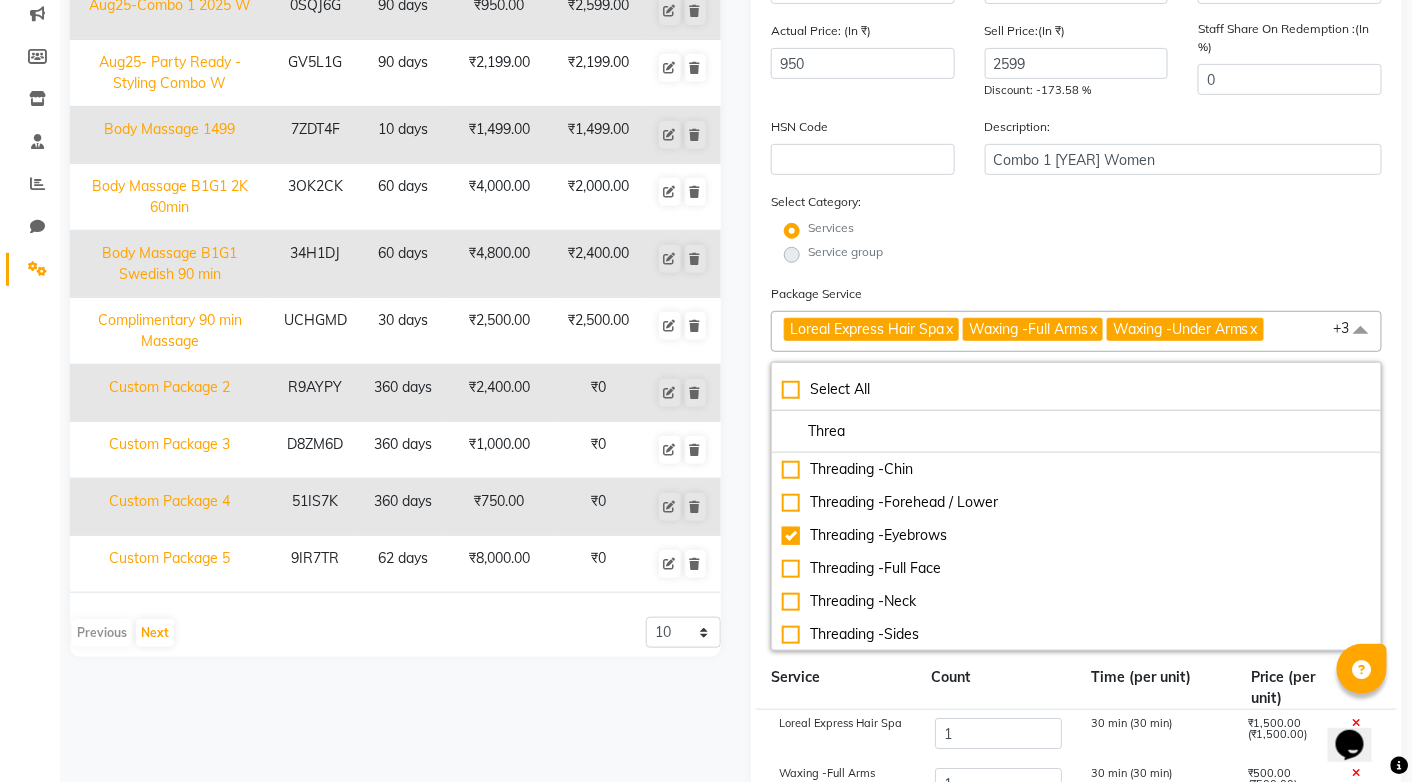 click on "Select Category: Services Service group" 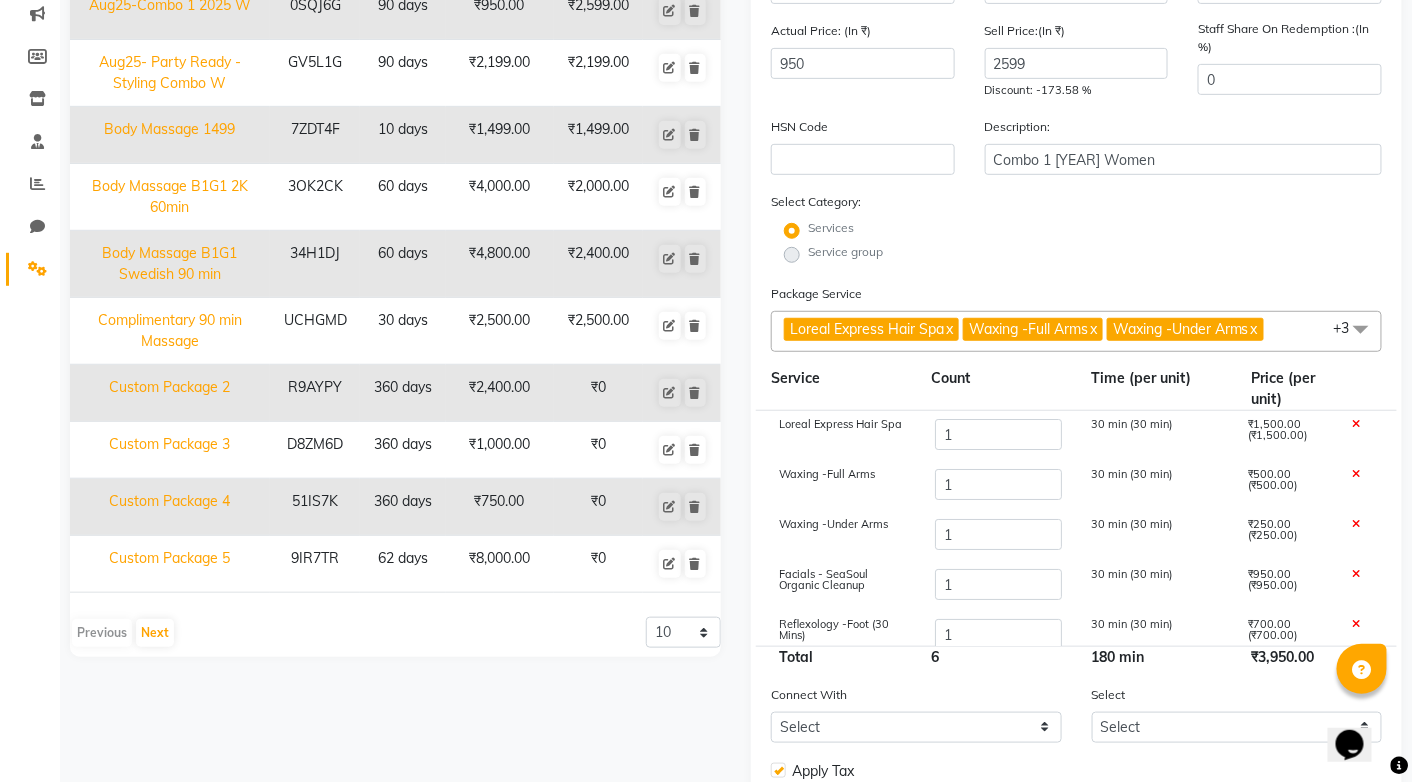 scroll, scrollTop: 65, scrollLeft: 0, axis: vertical 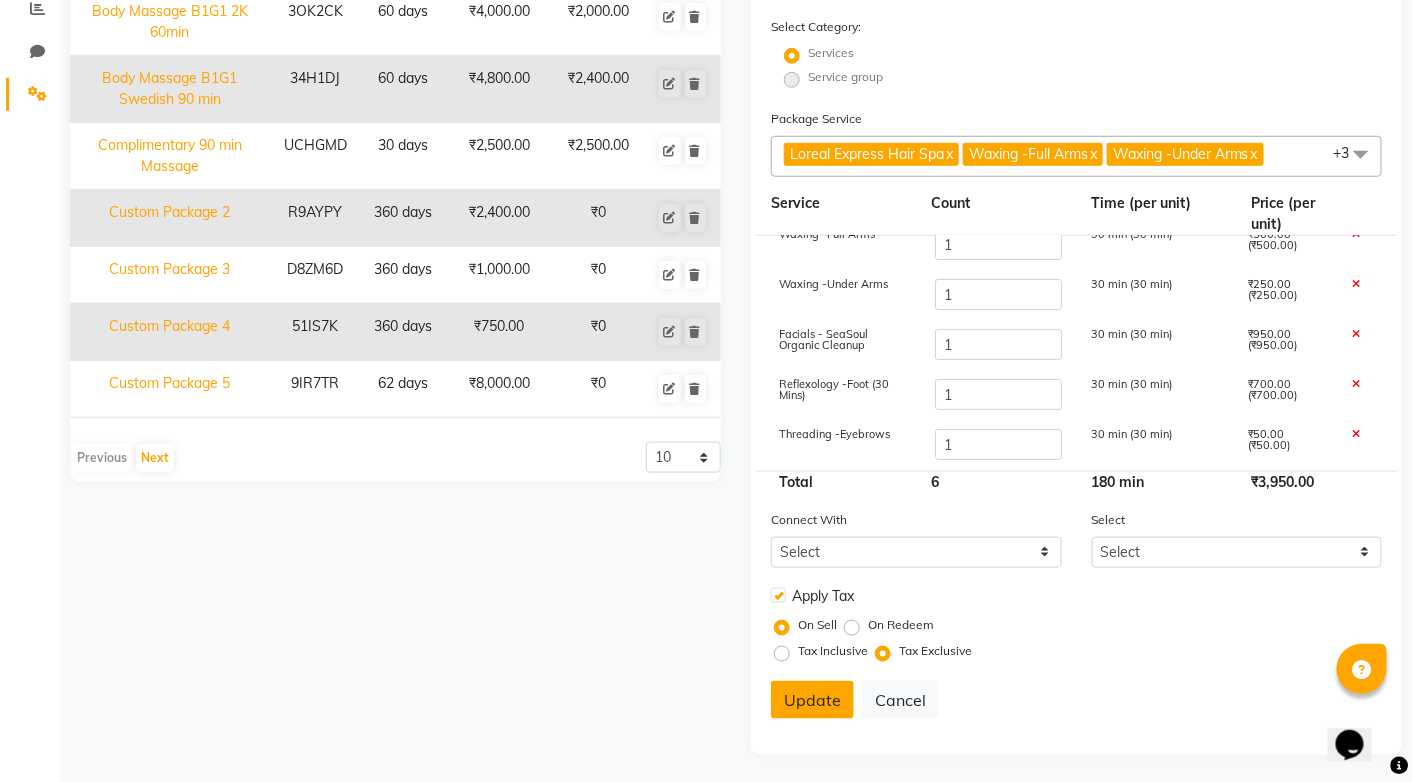 click on "Update" 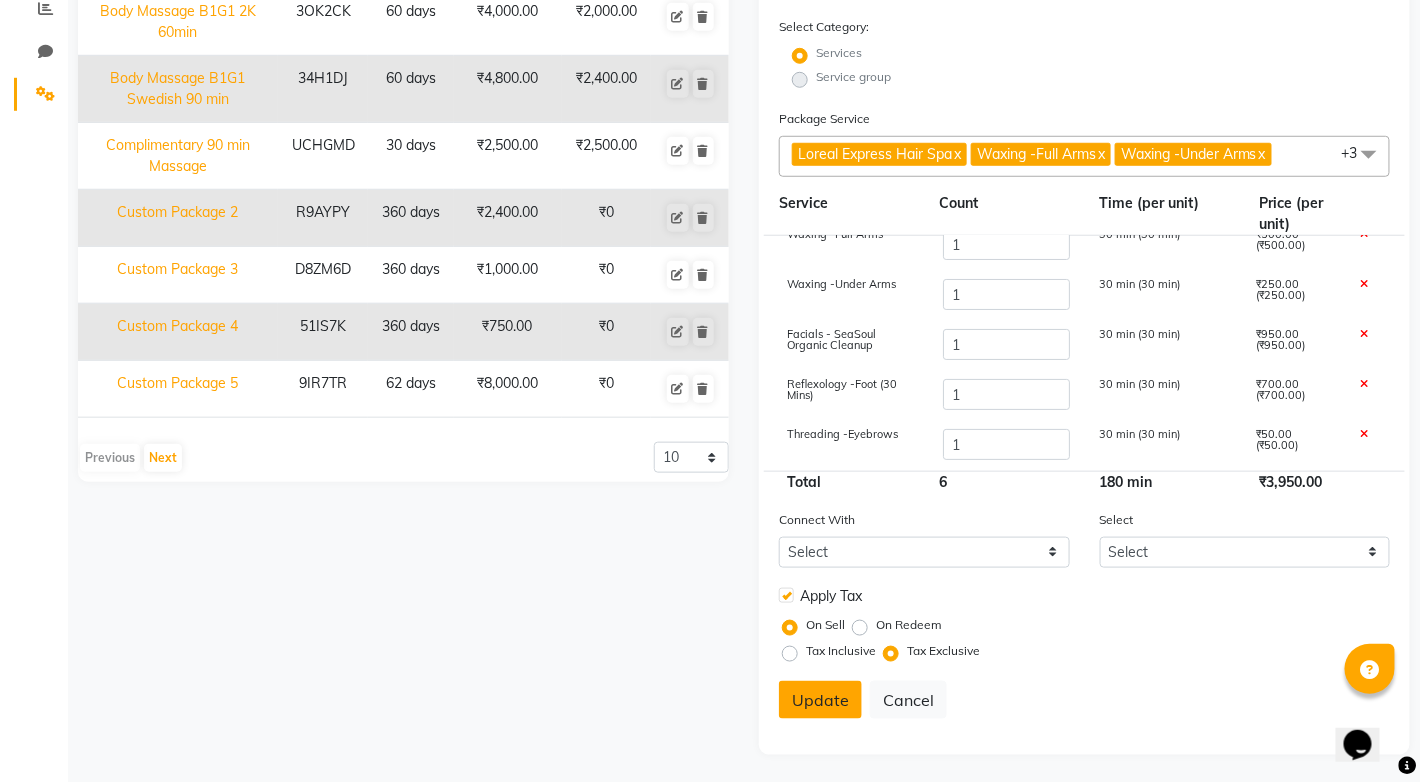 scroll, scrollTop: 429, scrollLeft: 0, axis: vertical 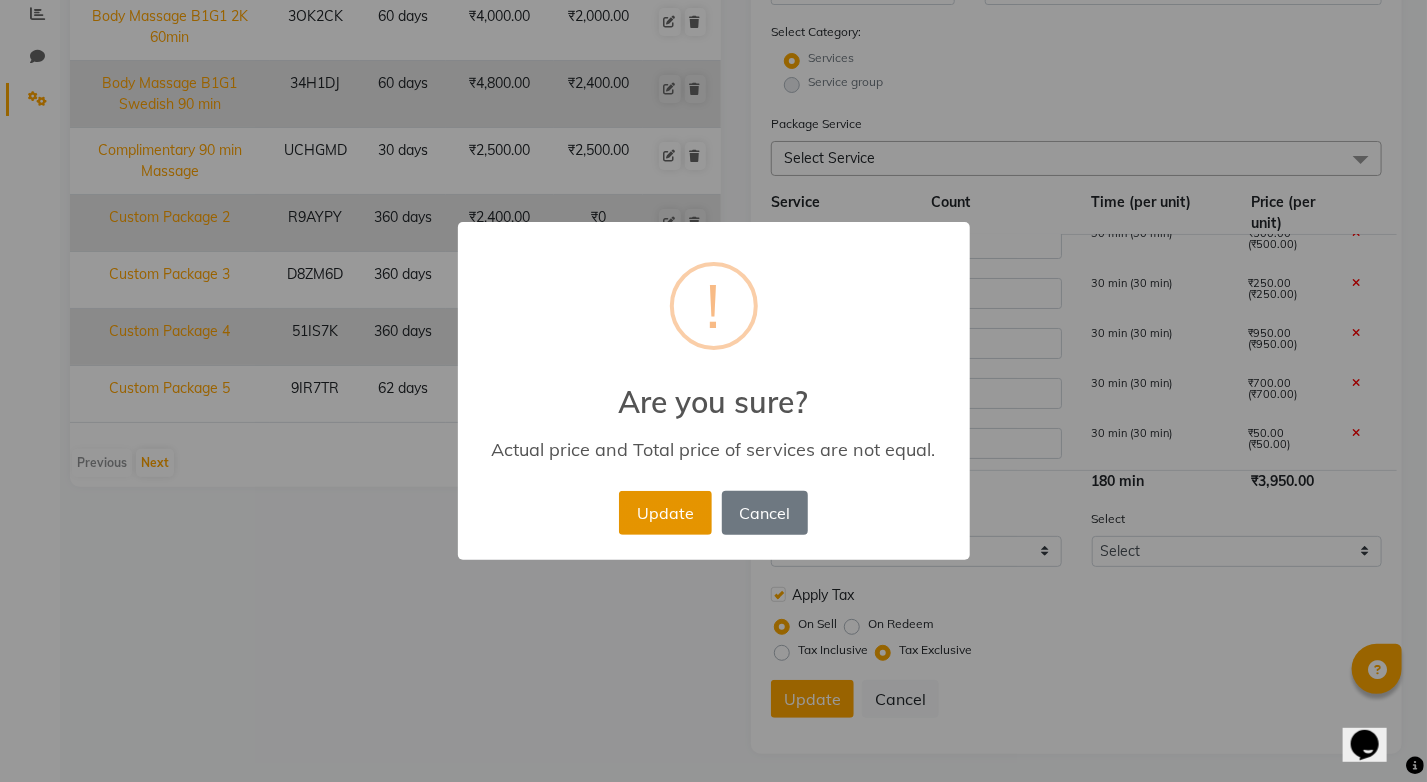 click on "Update" at bounding box center (665, 513) 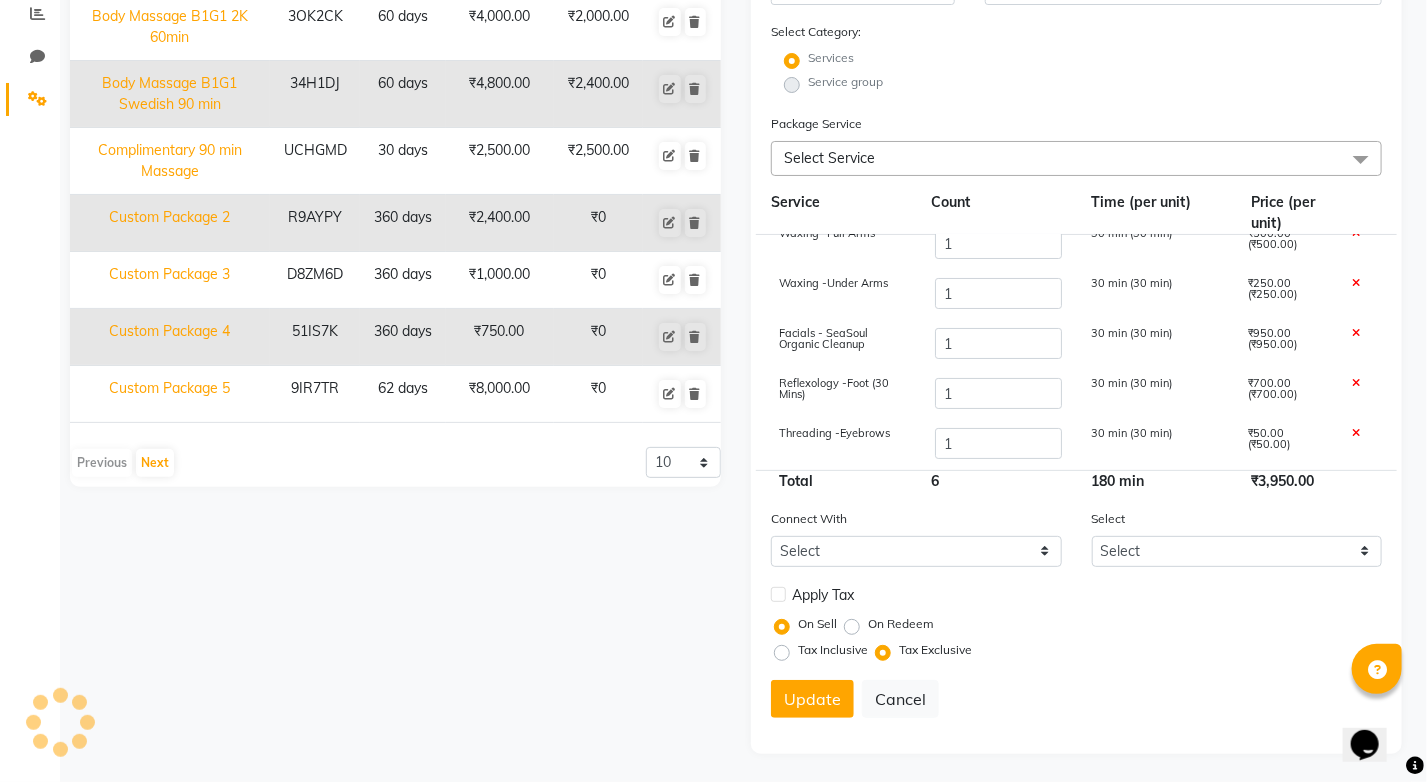 type 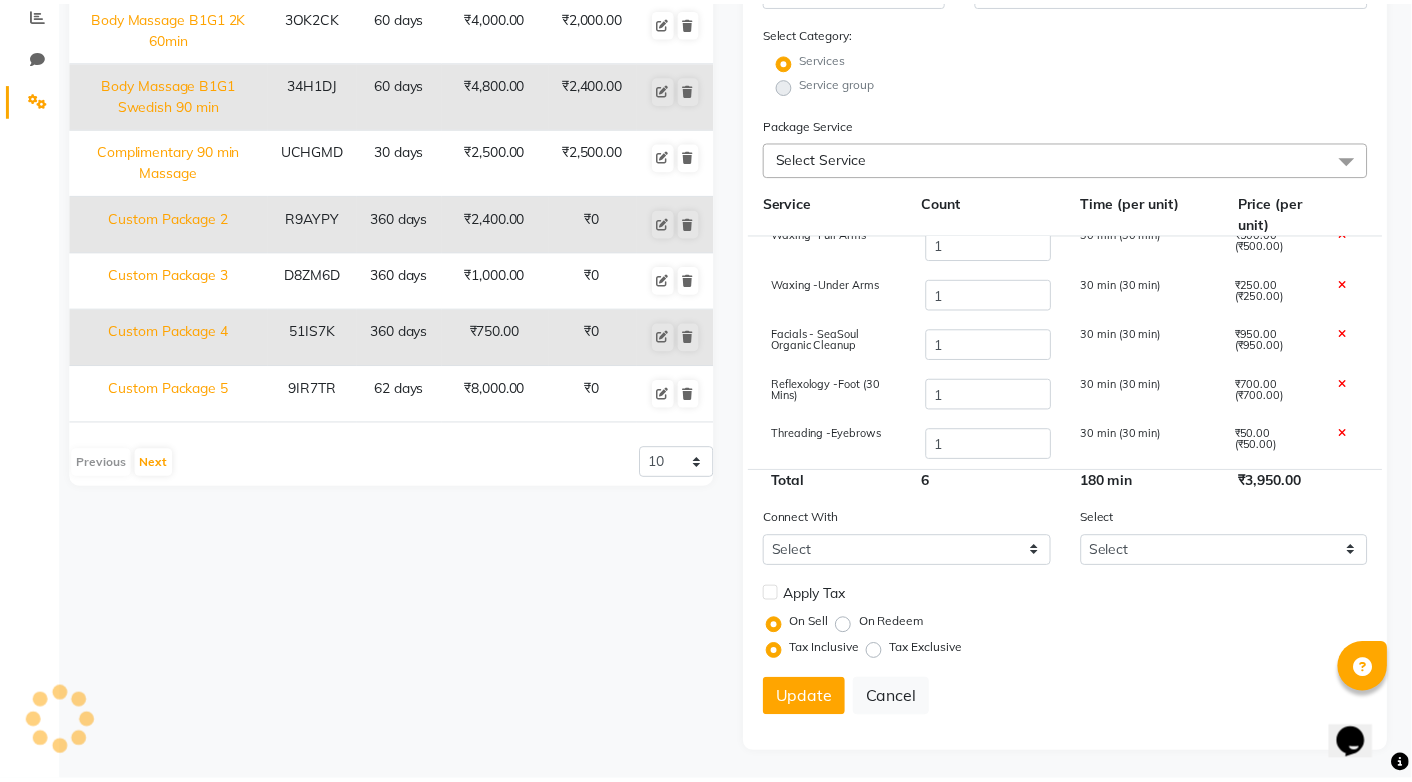 scroll, scrollTop: 158, scrollLeft: 0, axis: vertical 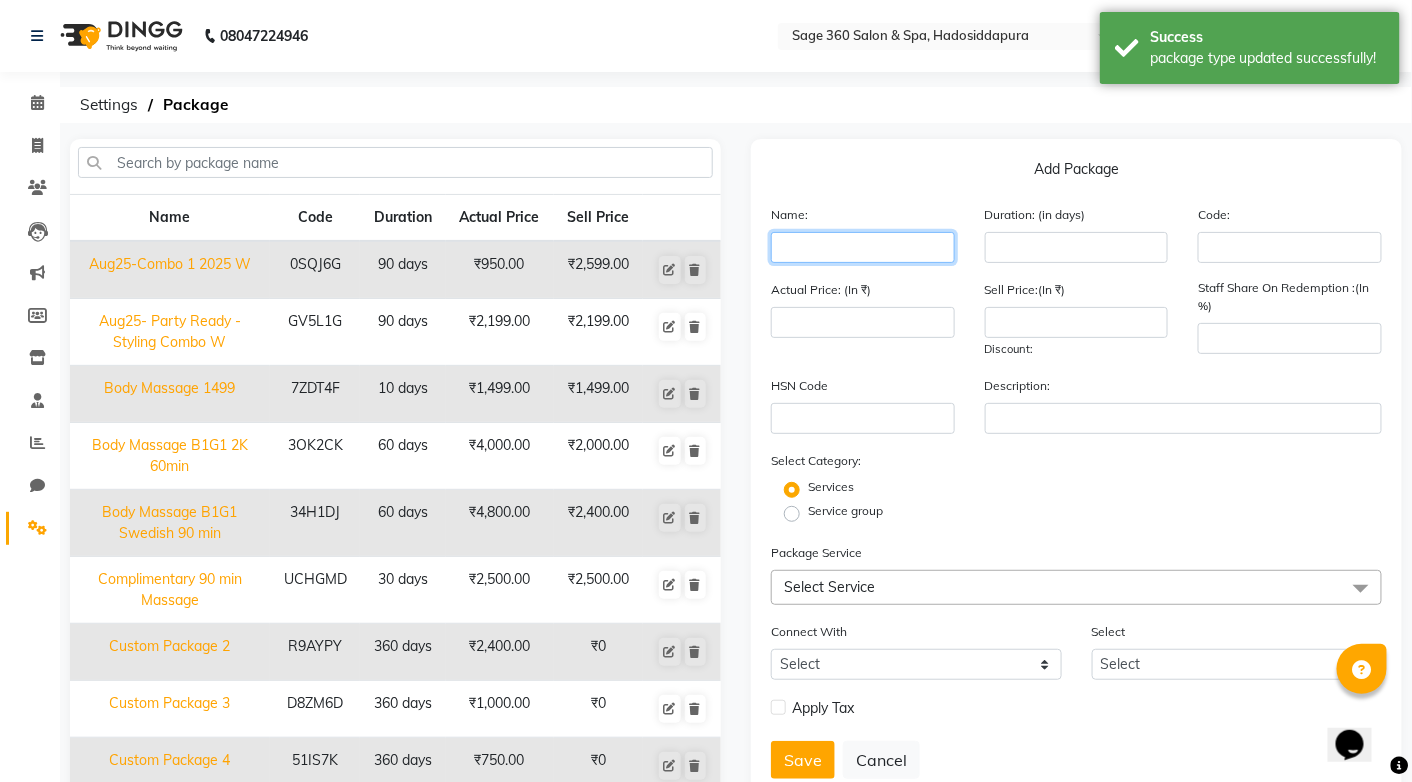 click 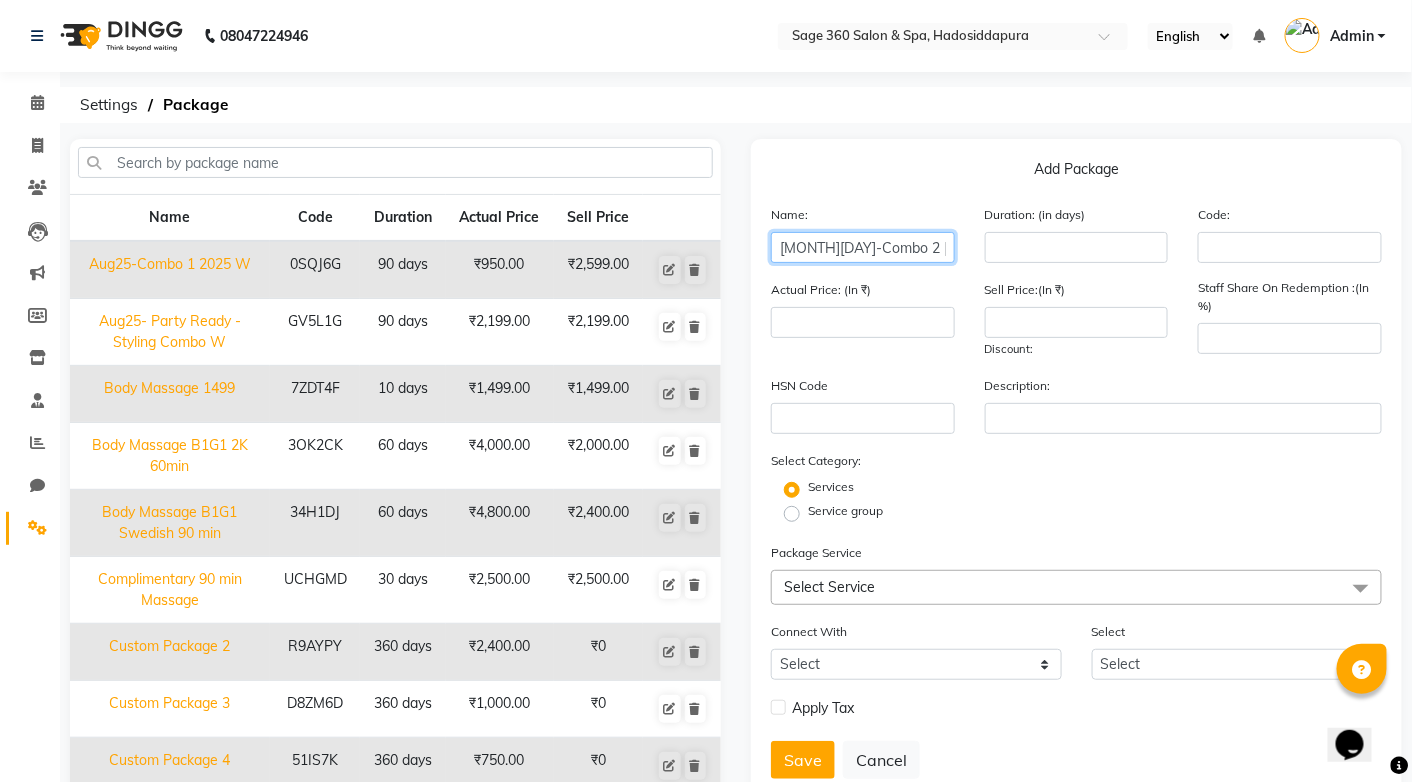 type on "[MONTH][DAY]-Combo 2 [YEAR] W" 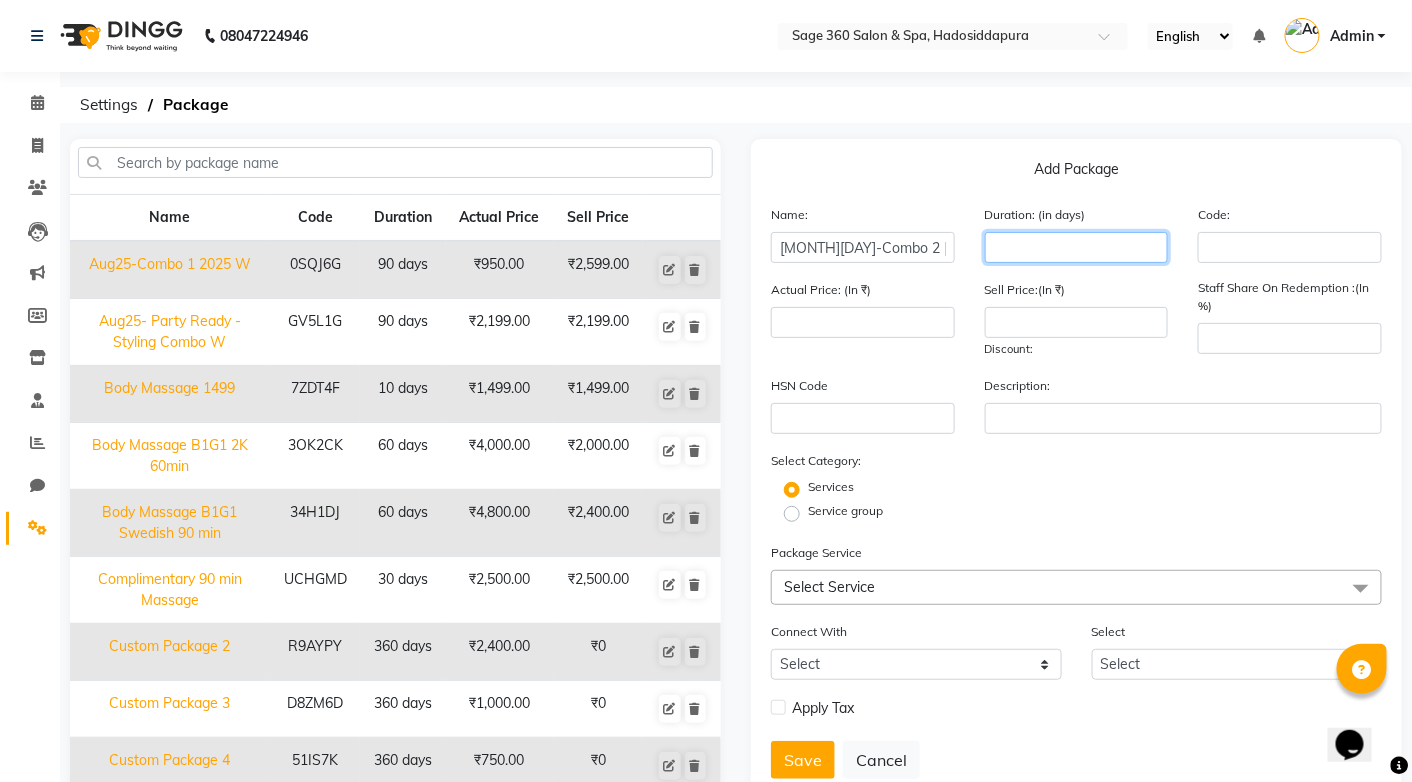 click 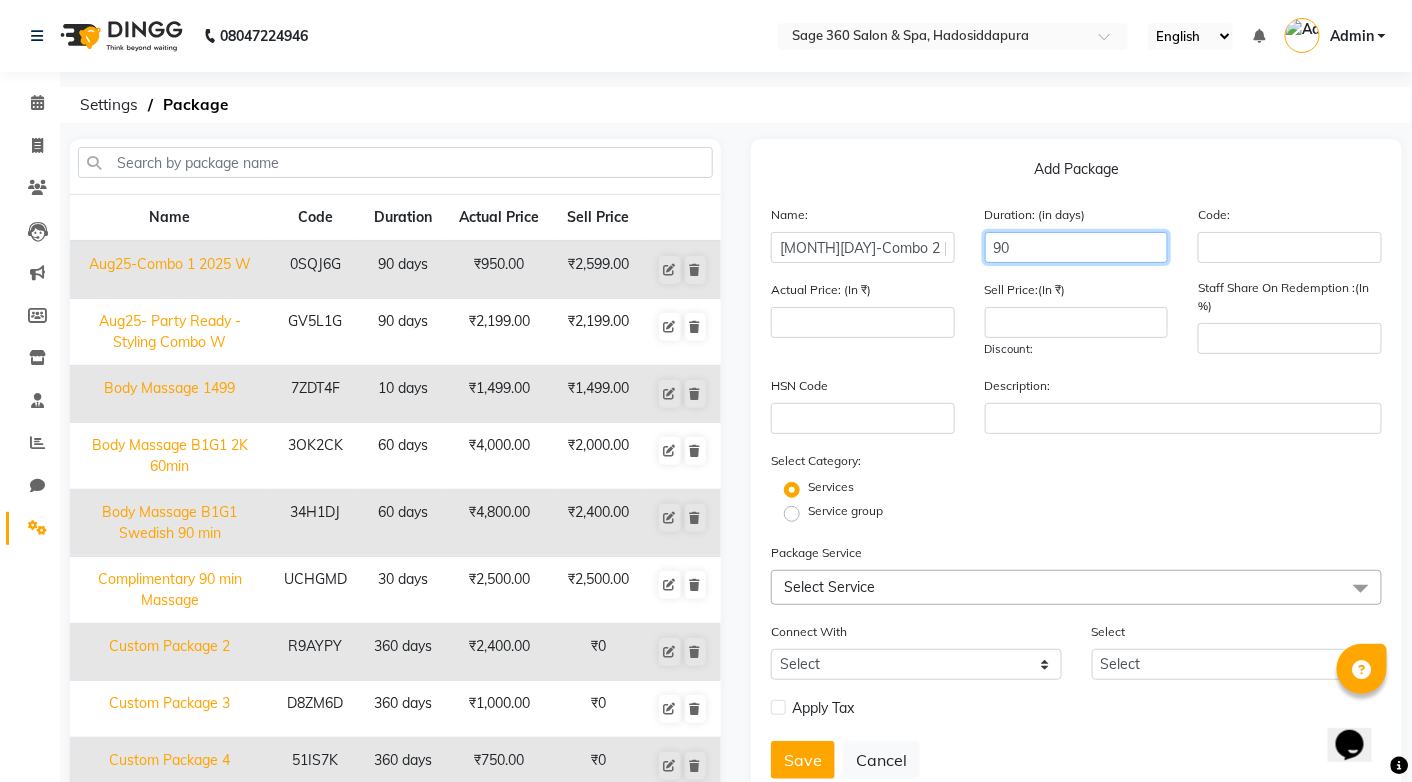 type on "90" 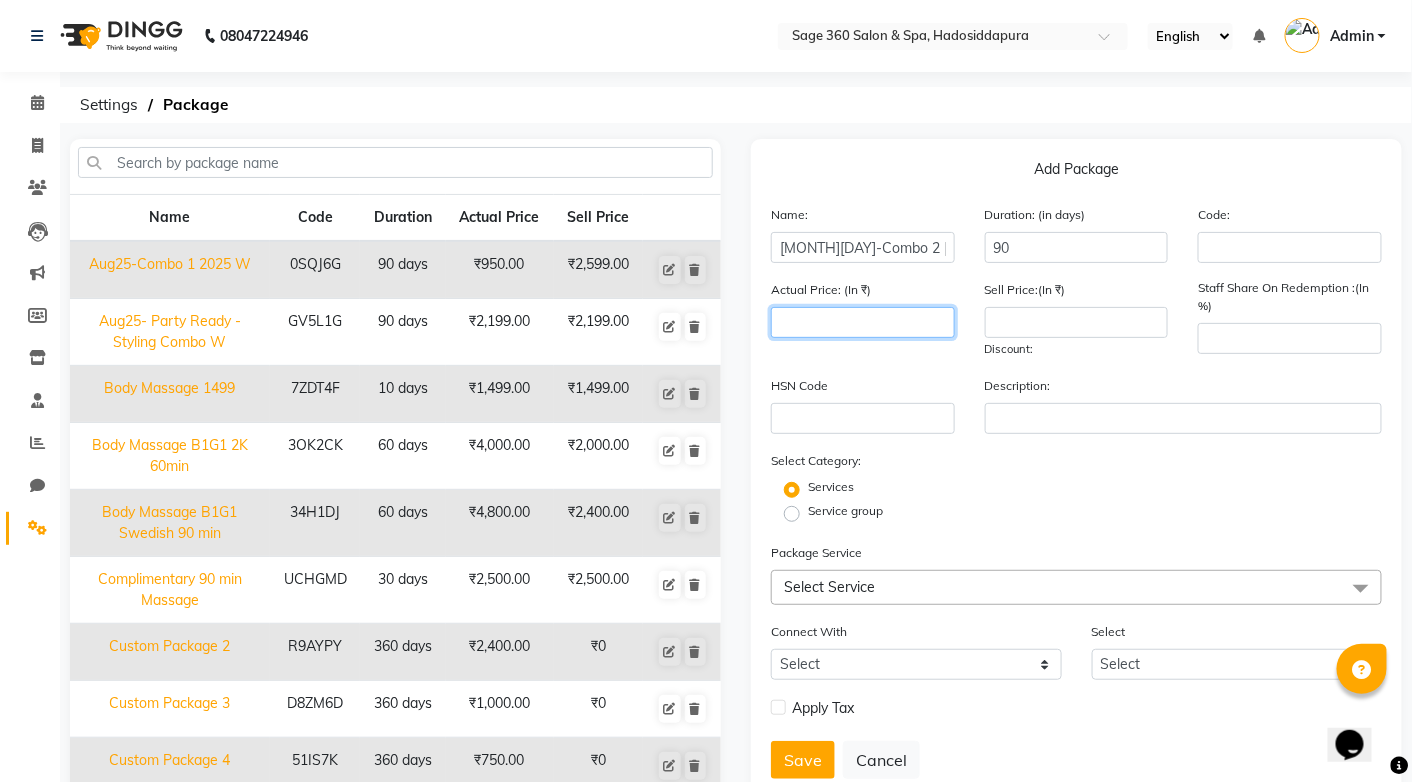 click 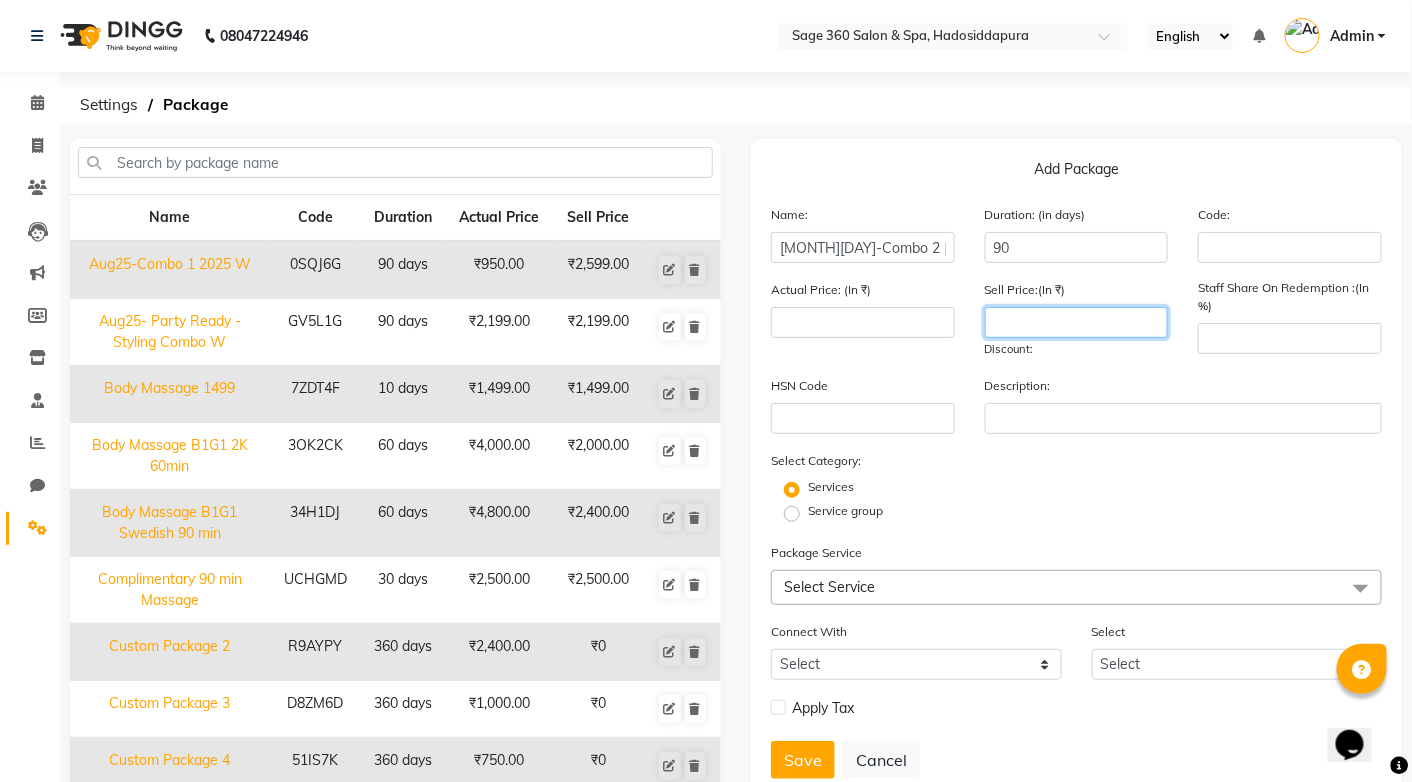 click 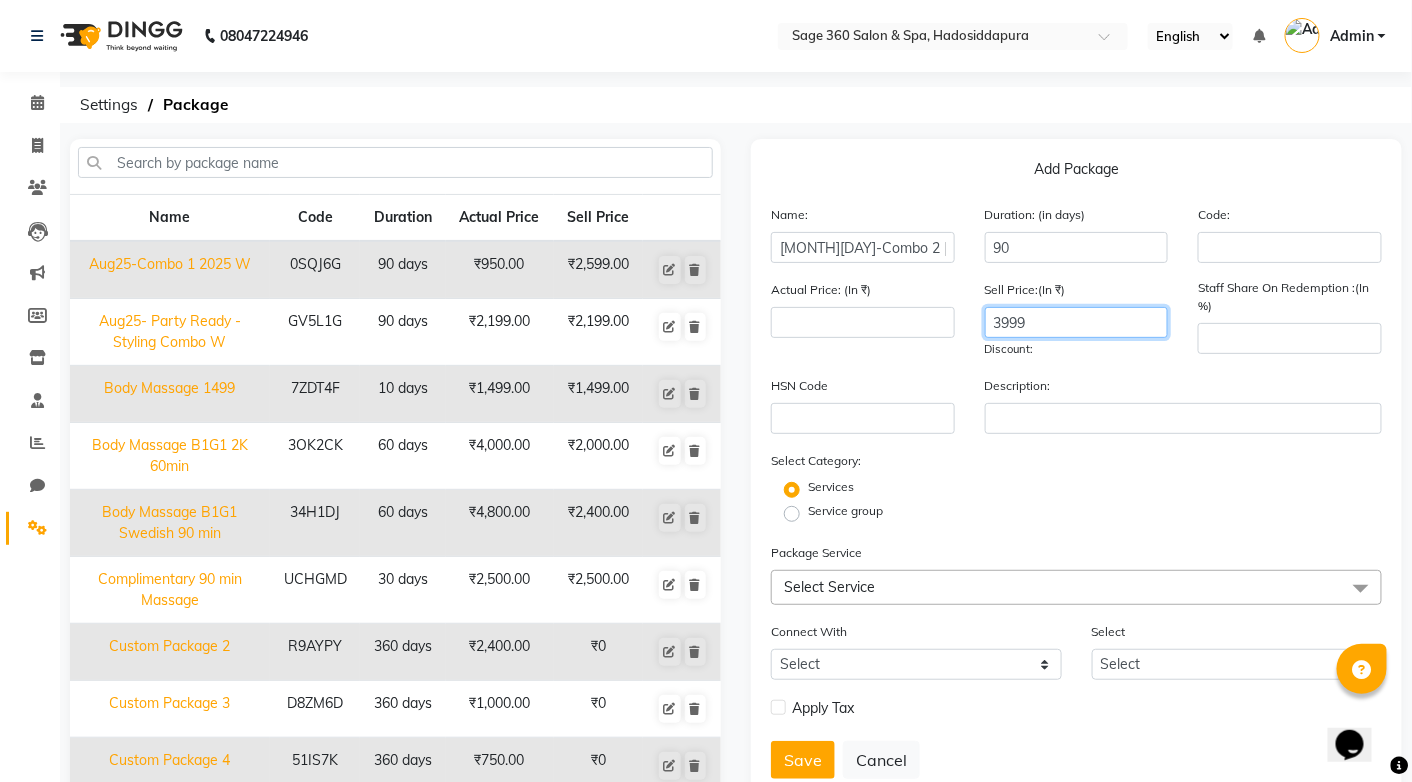 type on "3999" 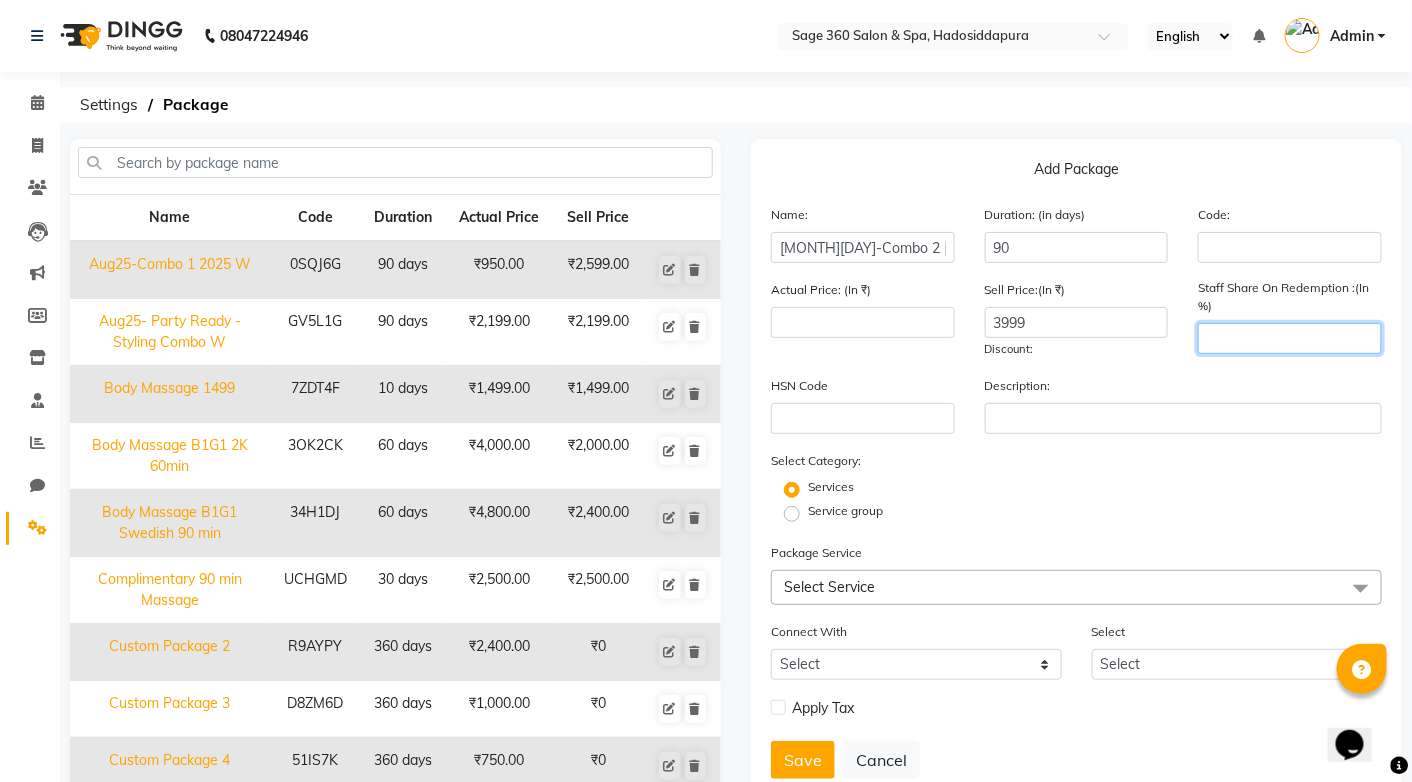 click 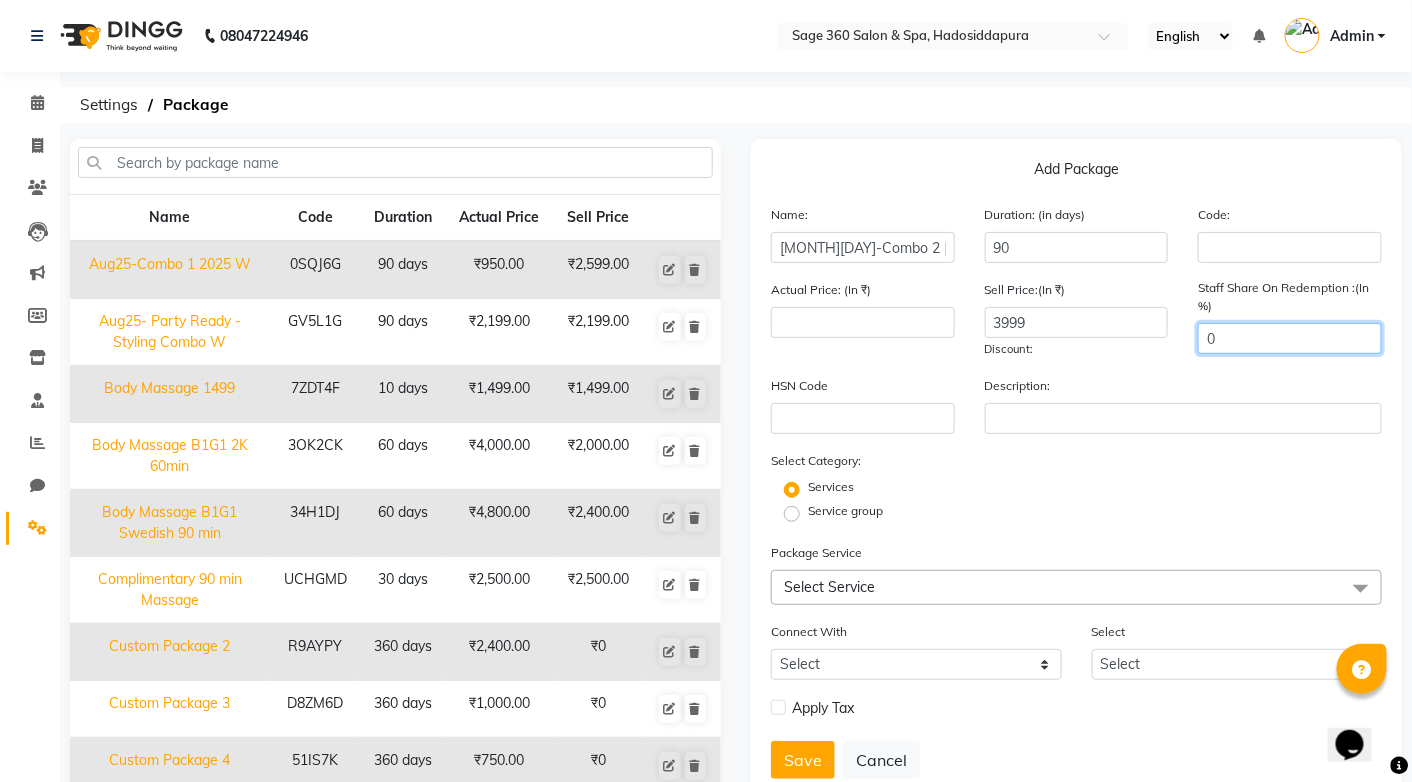 type on "0" 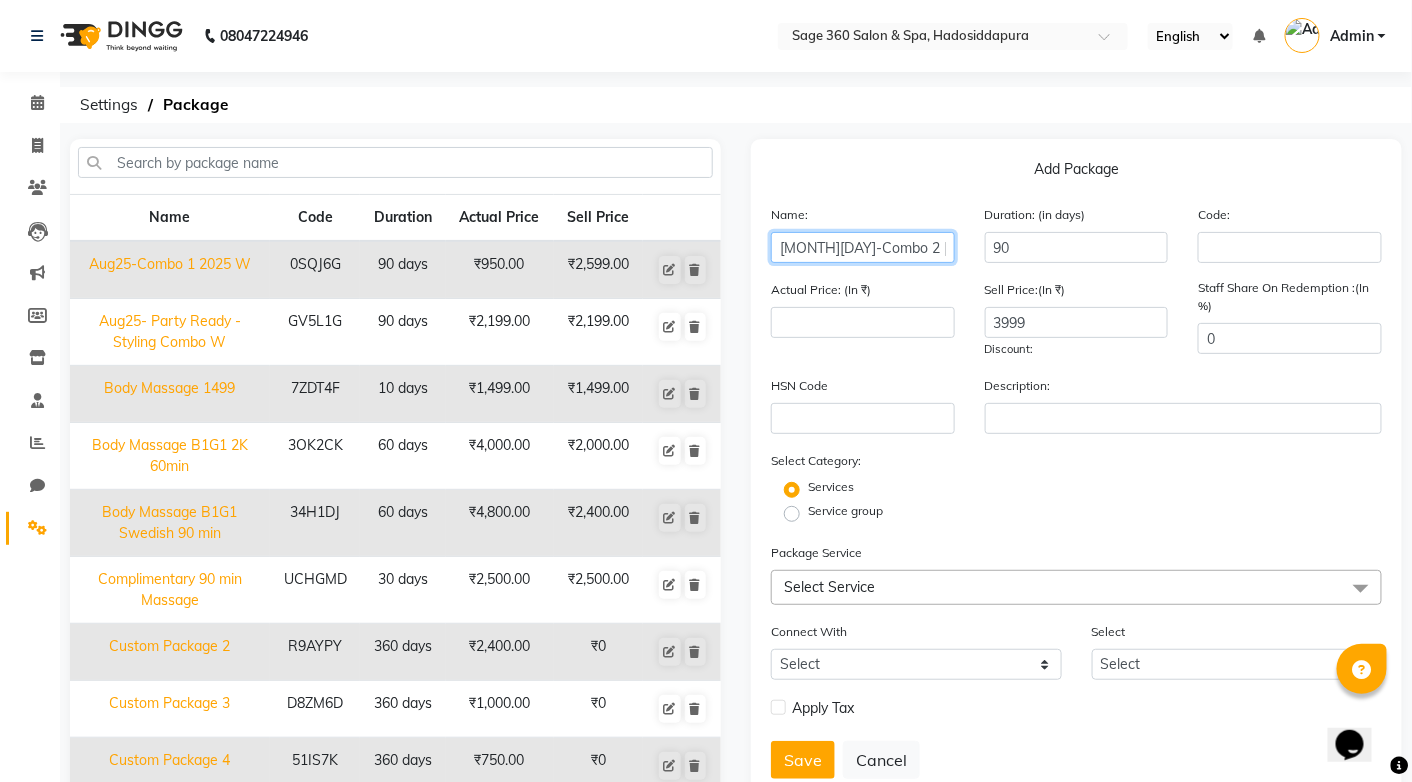 drag, startPoint x: 832, startPoint y: 244, endPoint x: 956, endPoint y: 250, distance: 124.14507 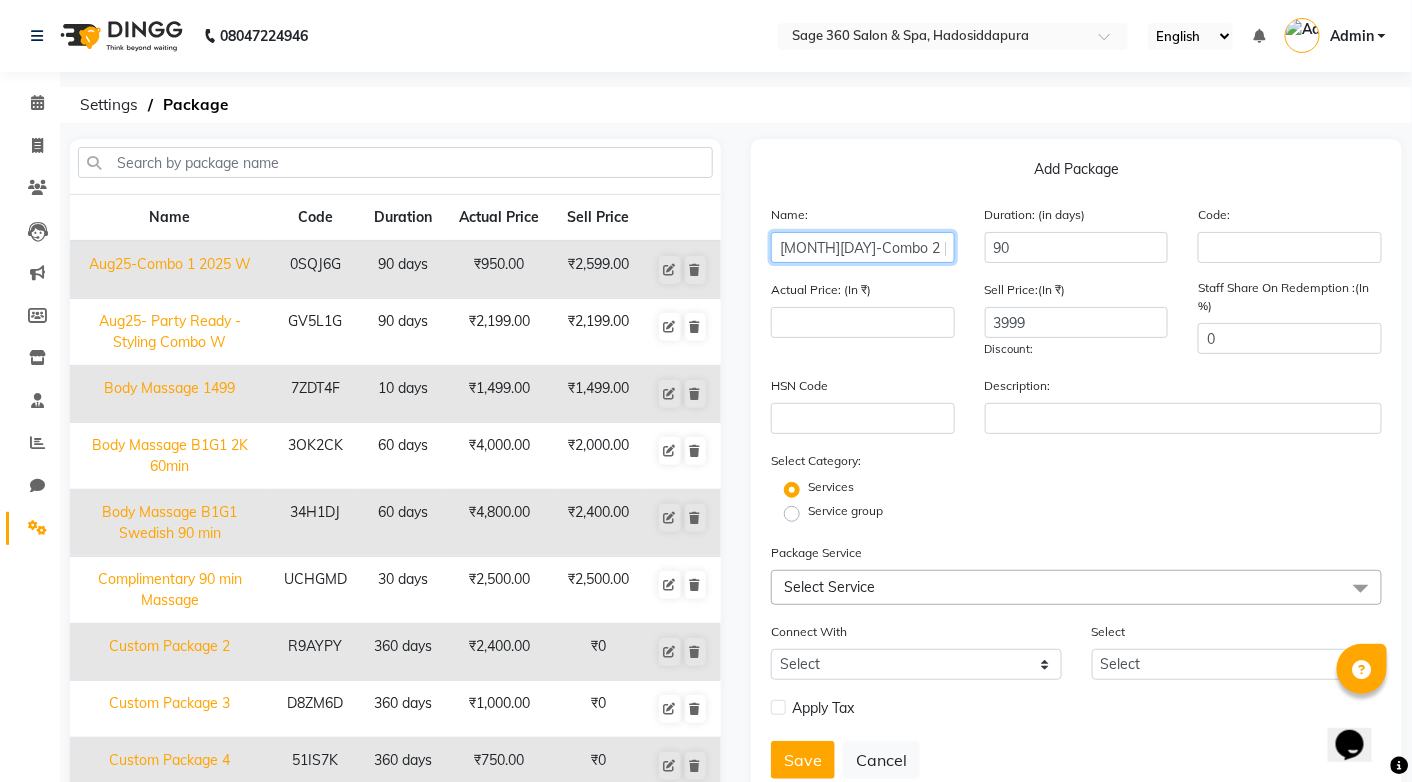 click on "Name: Aug25-Combo 2 2025 W" 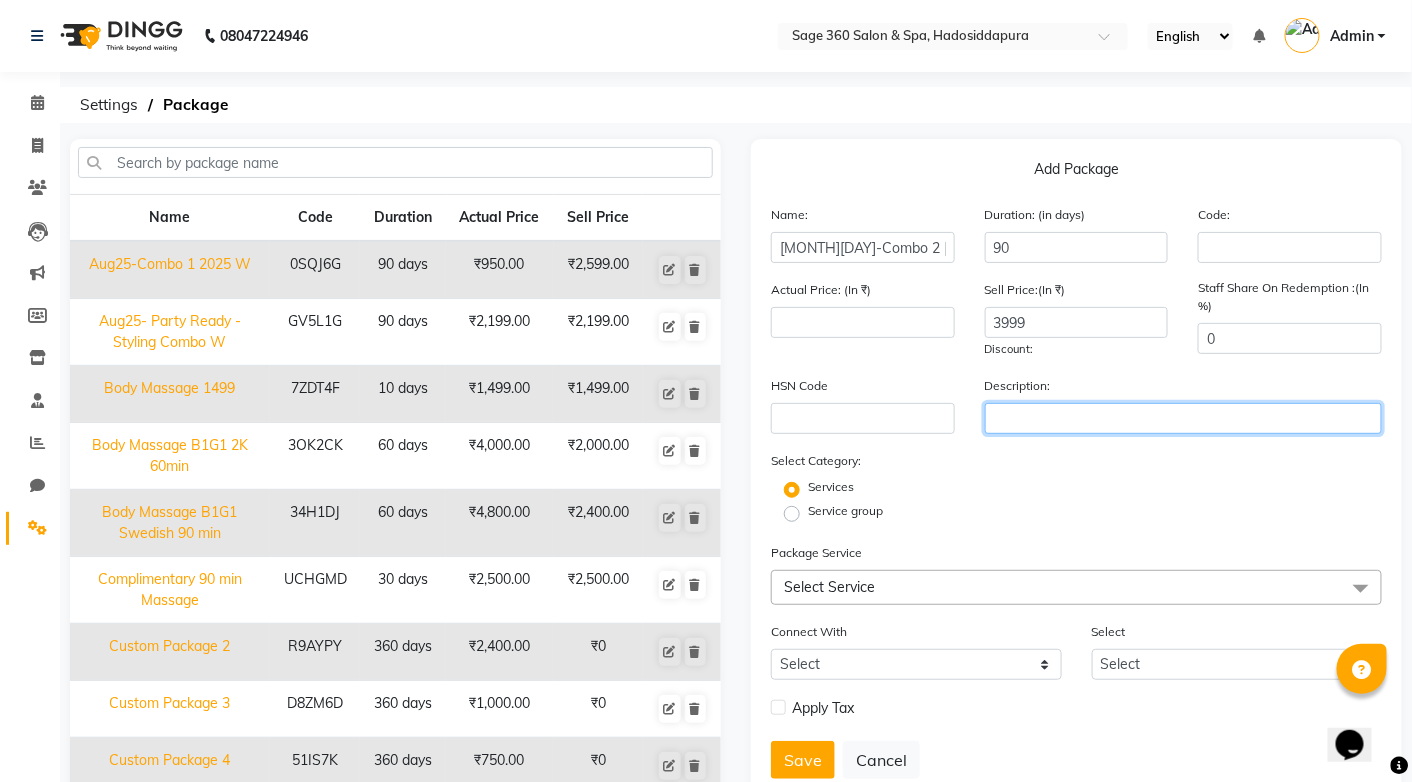 click 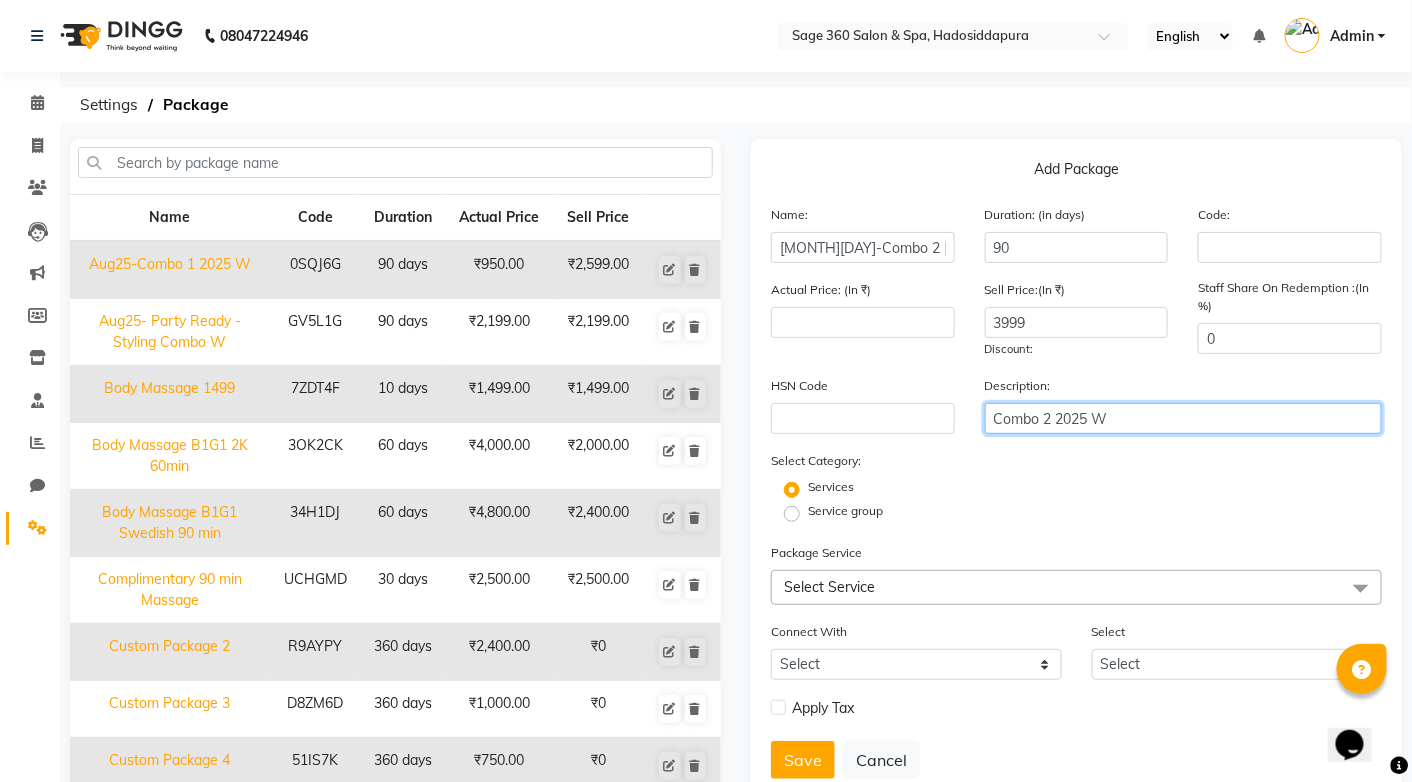 type on "Combo 2 2025 W" 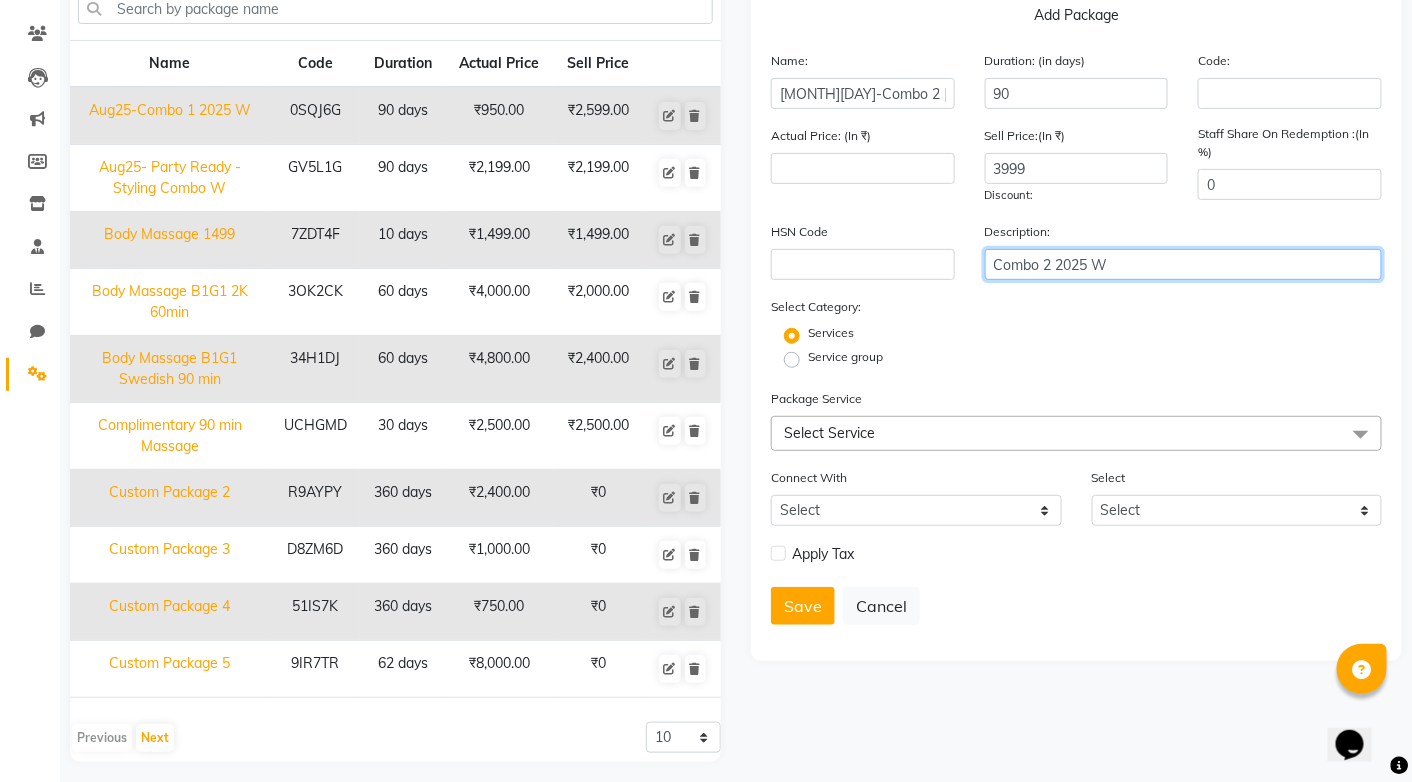 scroll, scrollTop: 158, scrollLeft: 0, axis: vertical 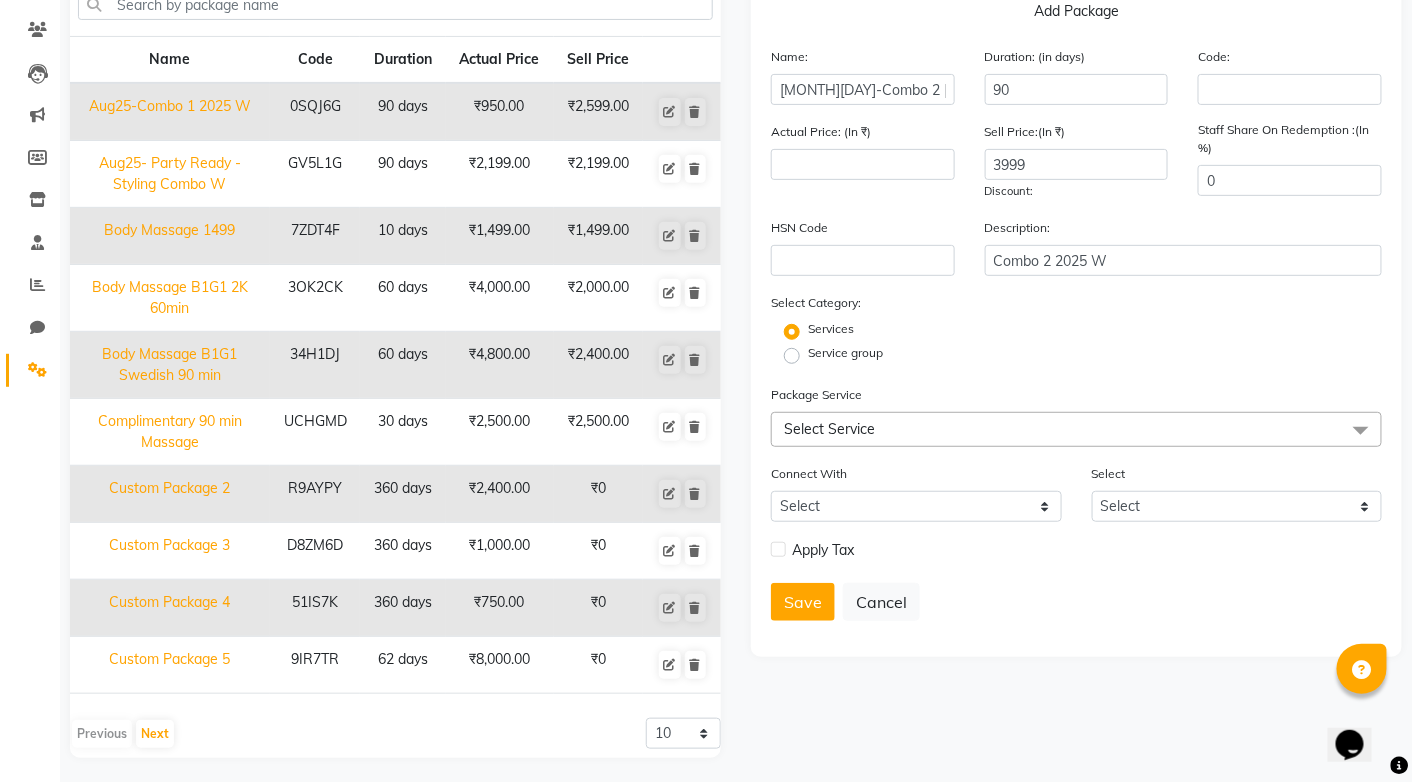 click on "Select Service" 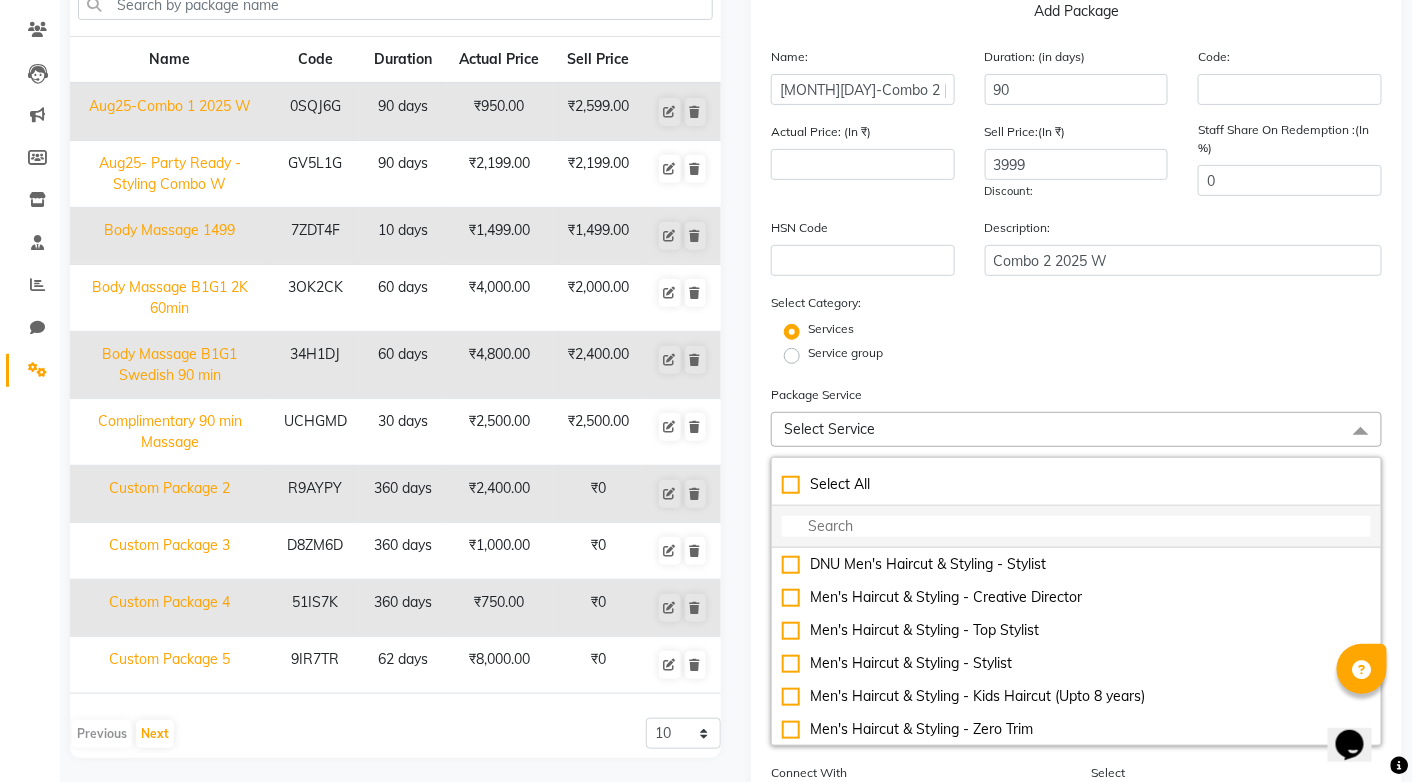click 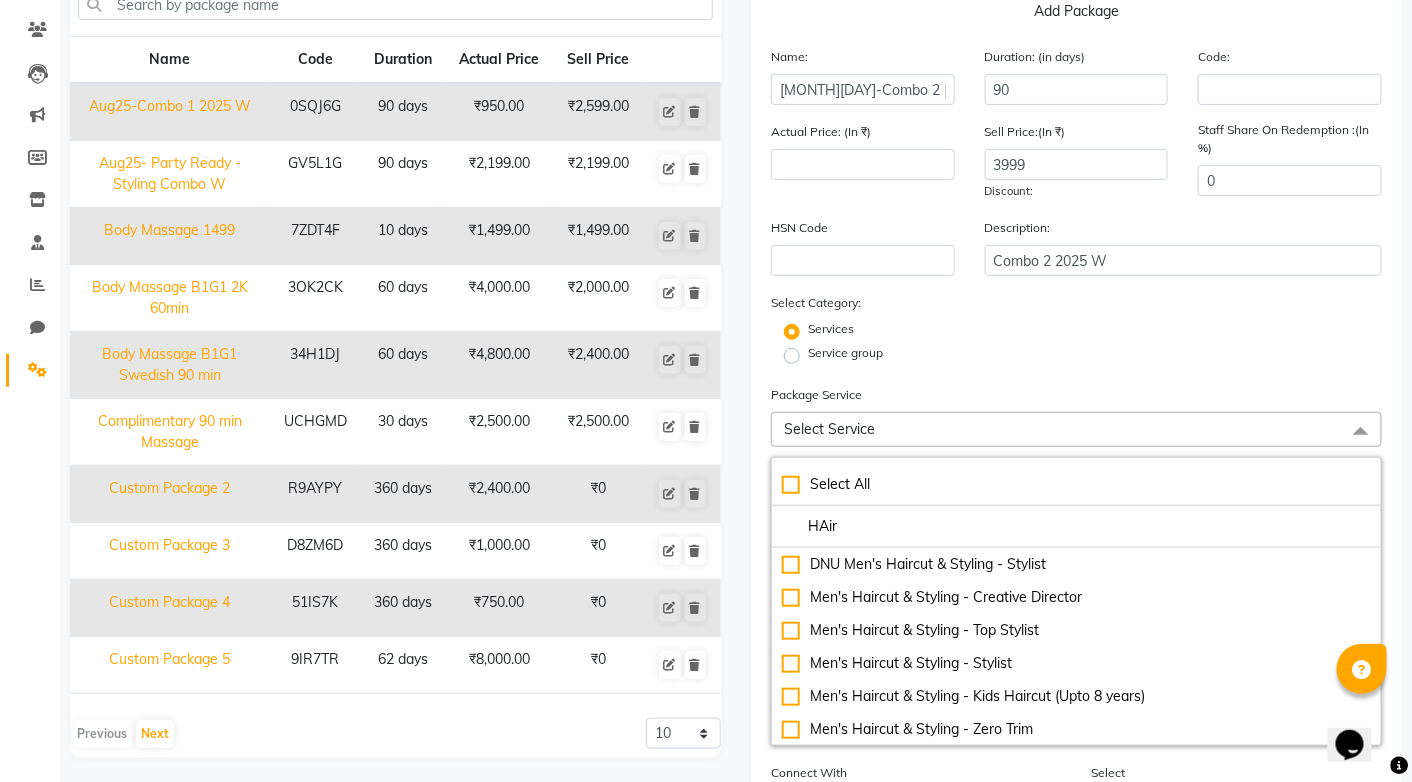 type on "HAir" 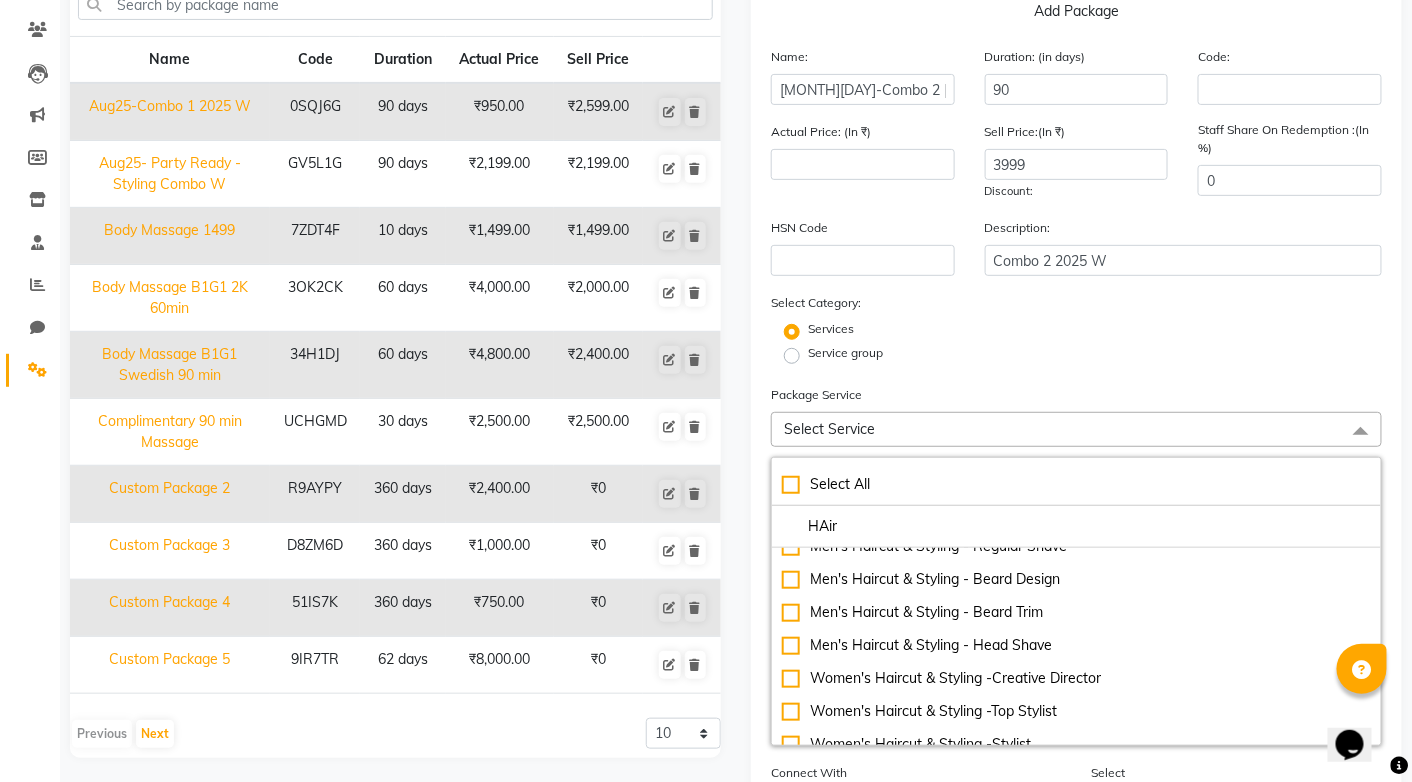 scroll, scrollTop: 233, scrollLeft: 0, axis: vertical 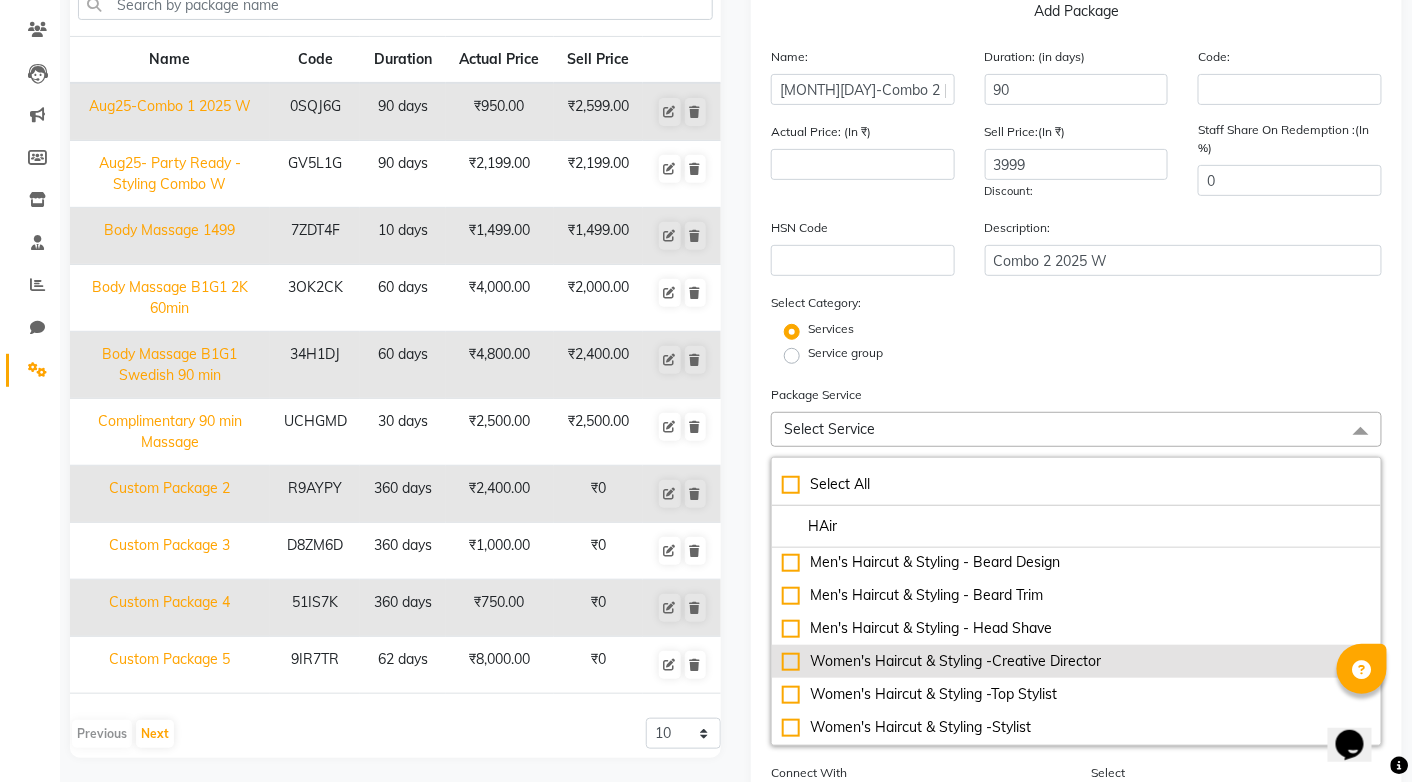 click on "Women's Haircut & Styling -Creative Director" 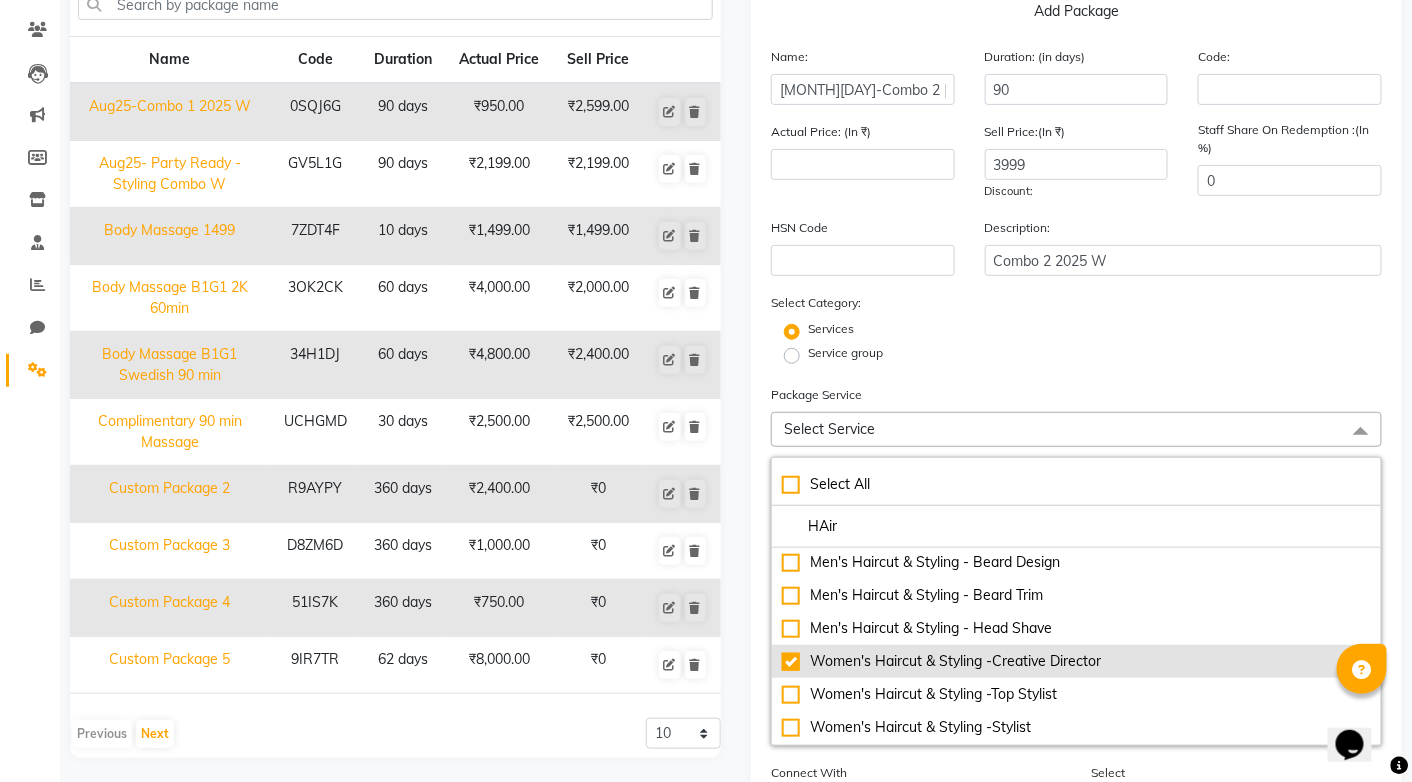 type on "1500" 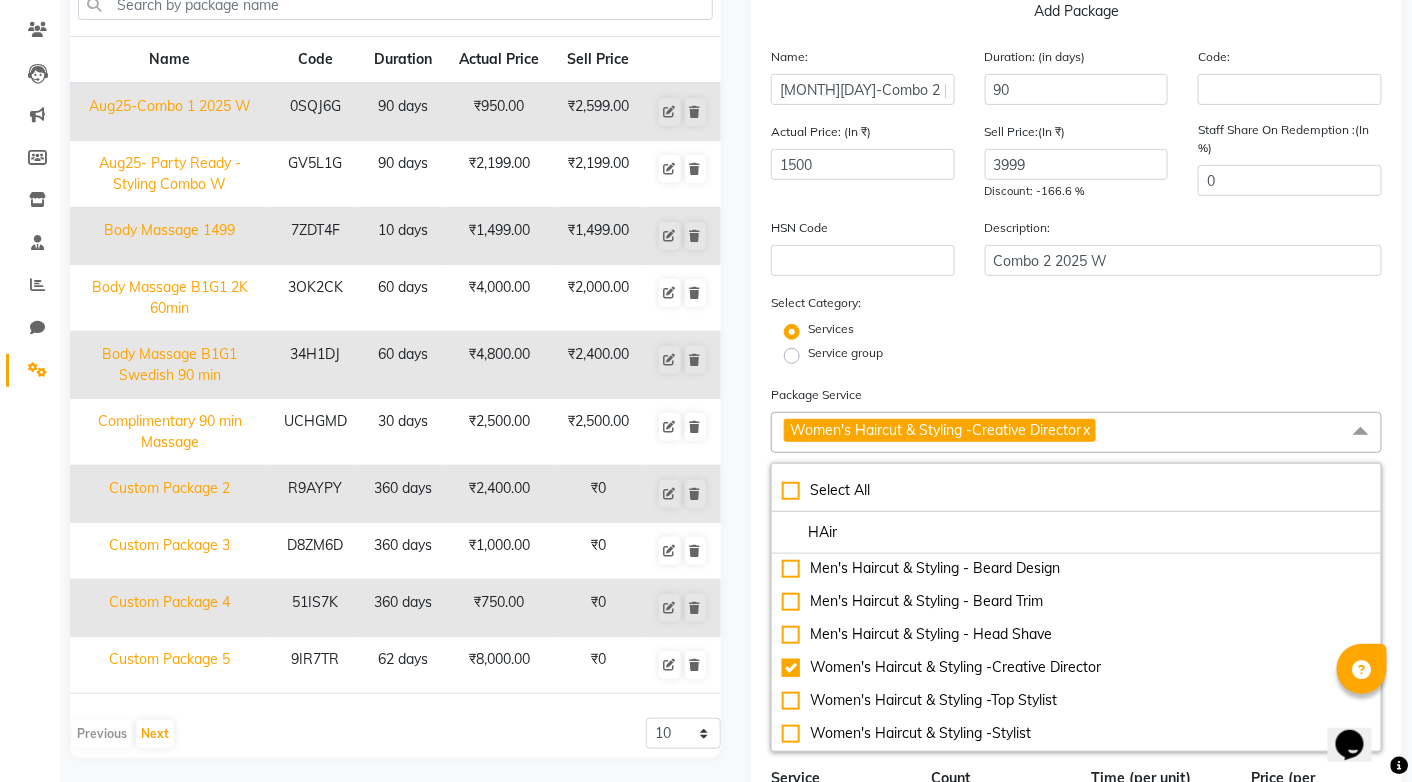 drag, startPoint x: 1182, startPoint y: 434, endPoint x: 1198, endPoint y: 437, distance: 16.27882 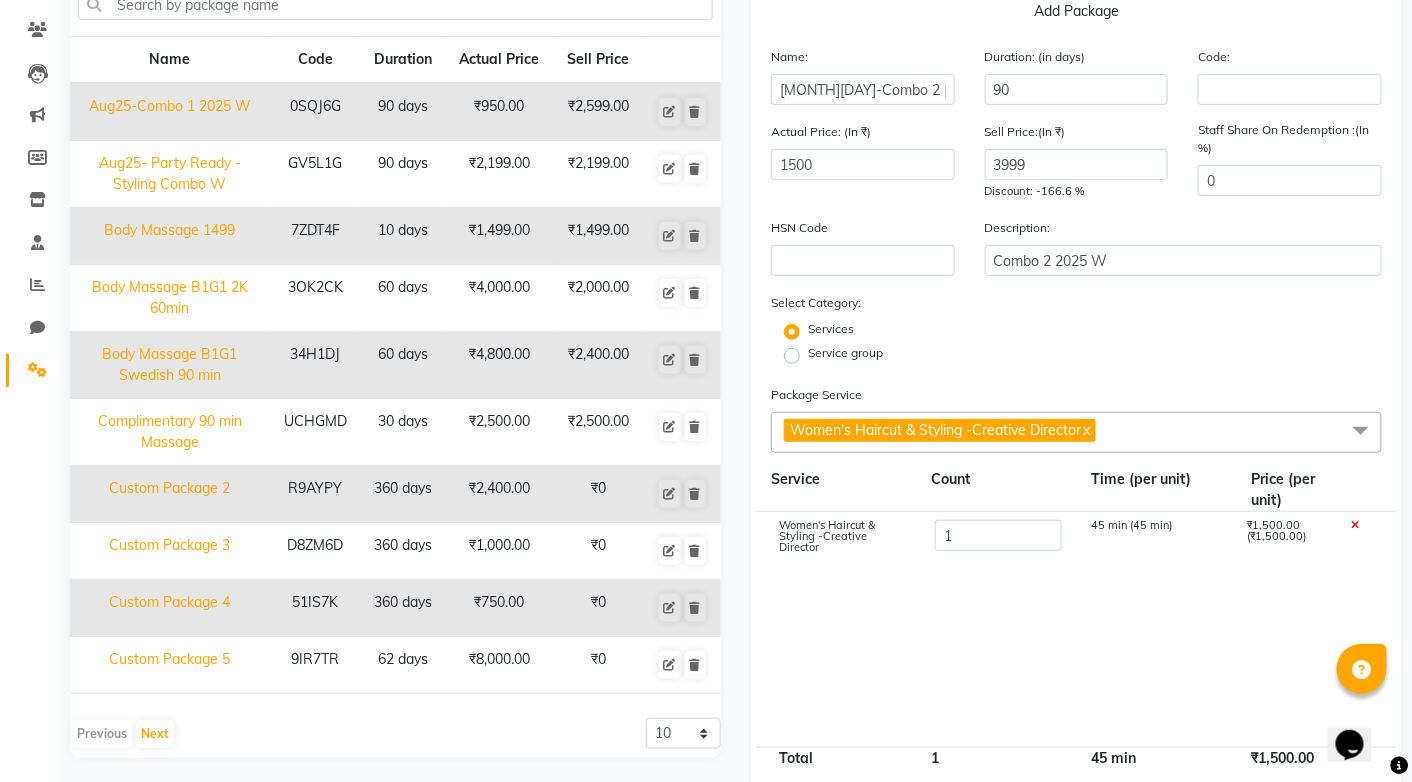 click on "Women's Haircut & Styling -Creative Director  x" 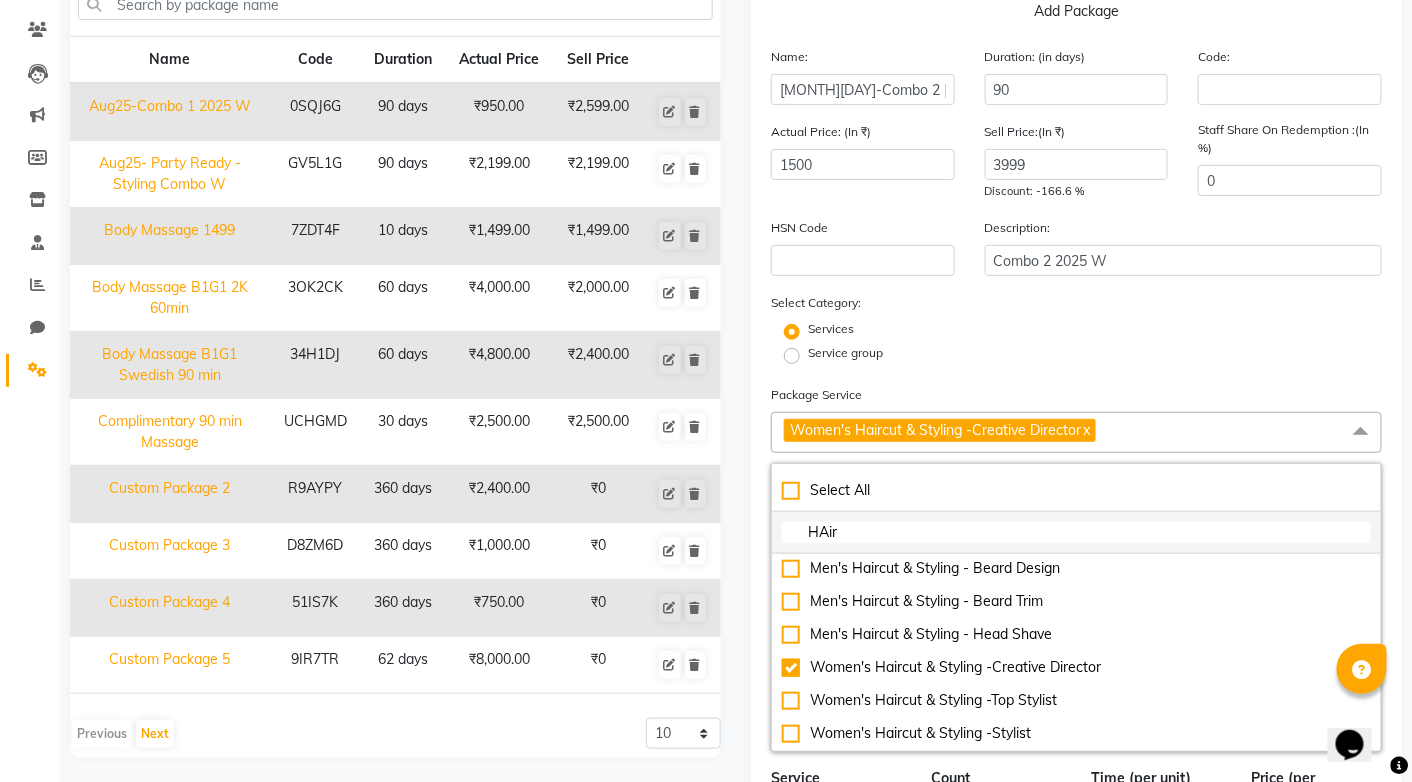 click on "HAir" 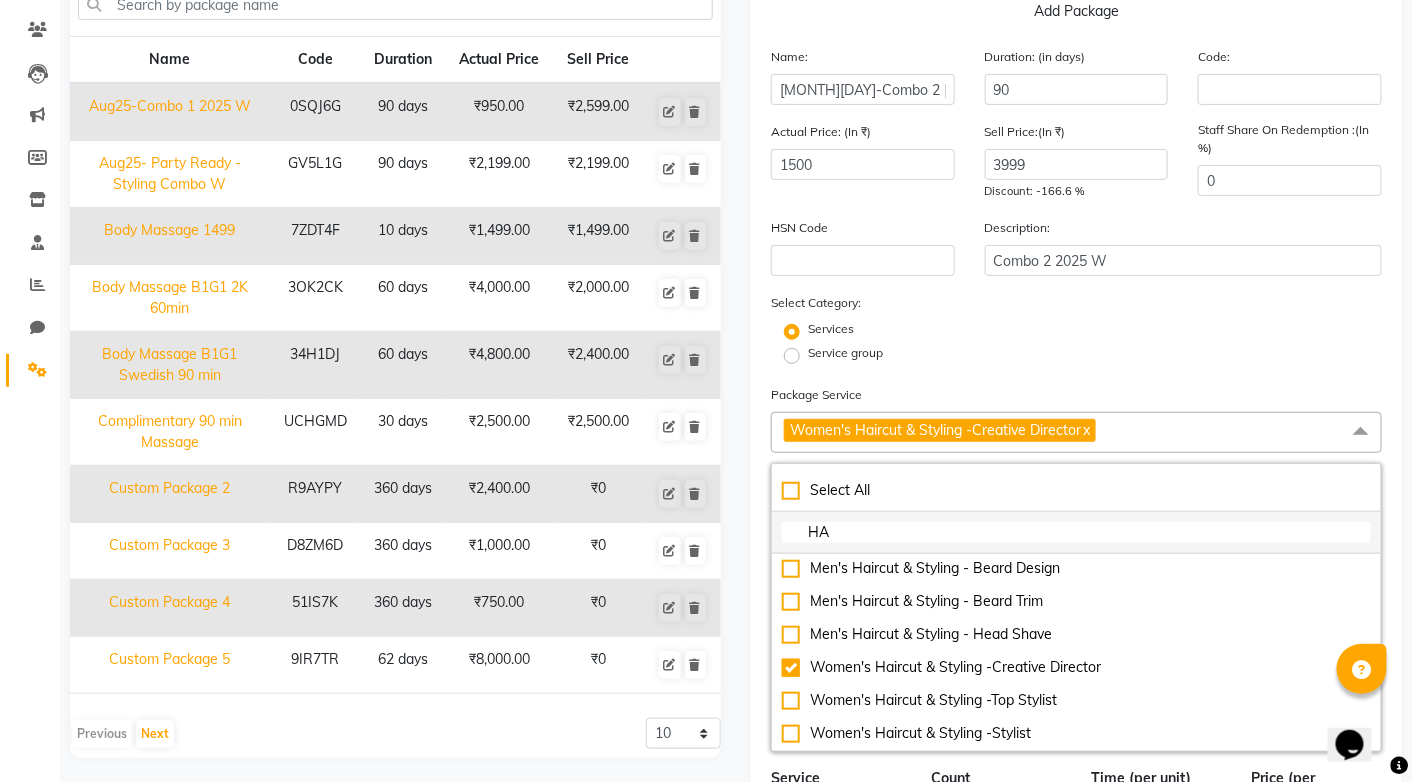 type on "H" 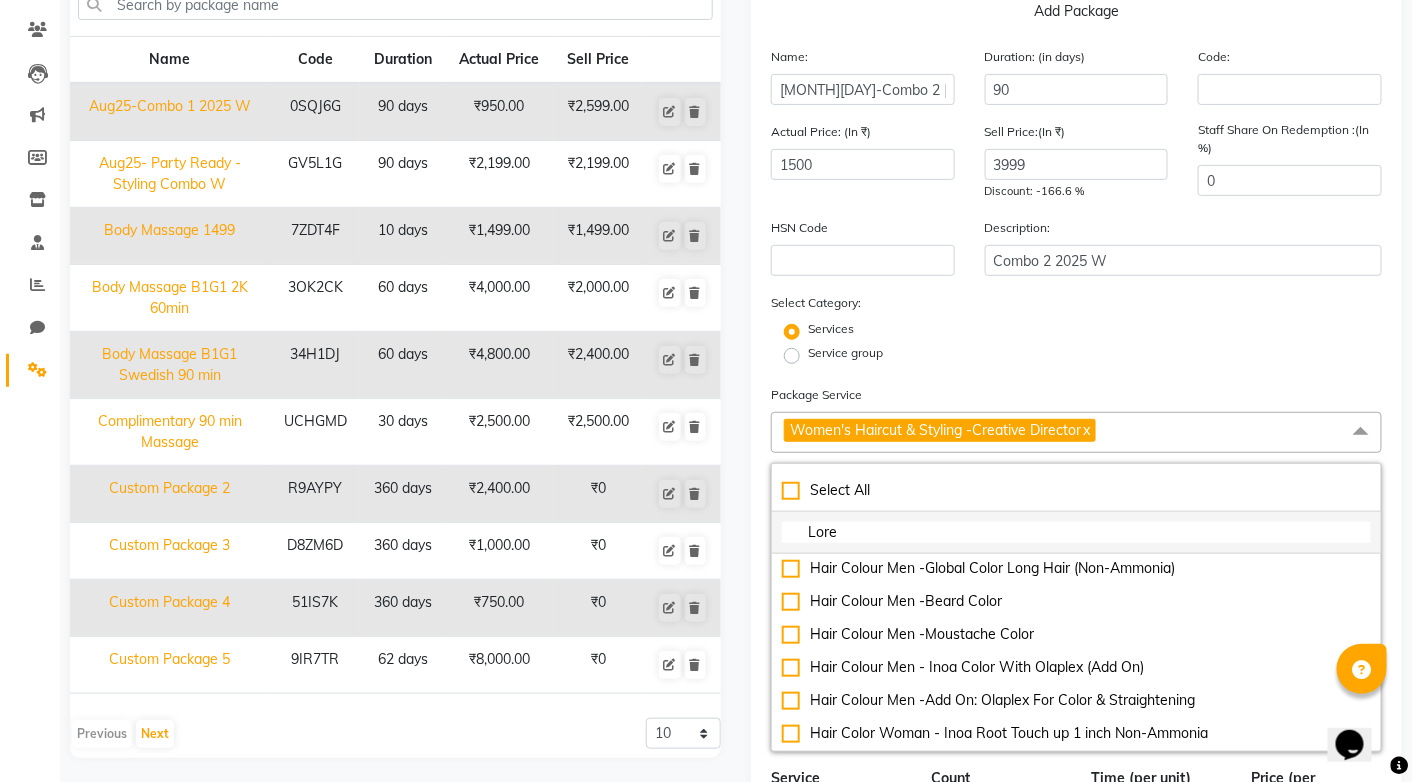 scroll, scrollTop: 100, scrollLeft: 0, axis: vertical 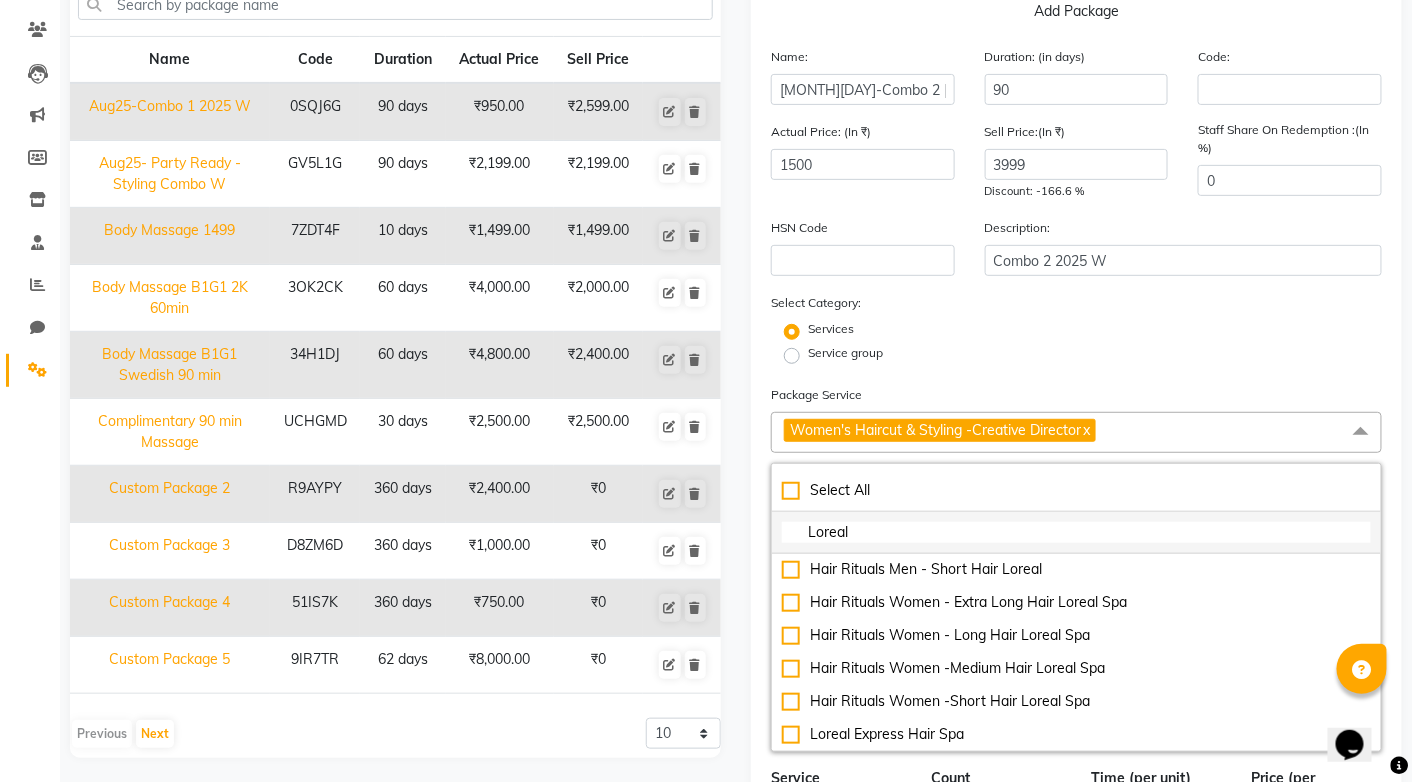 type on "Loreal" 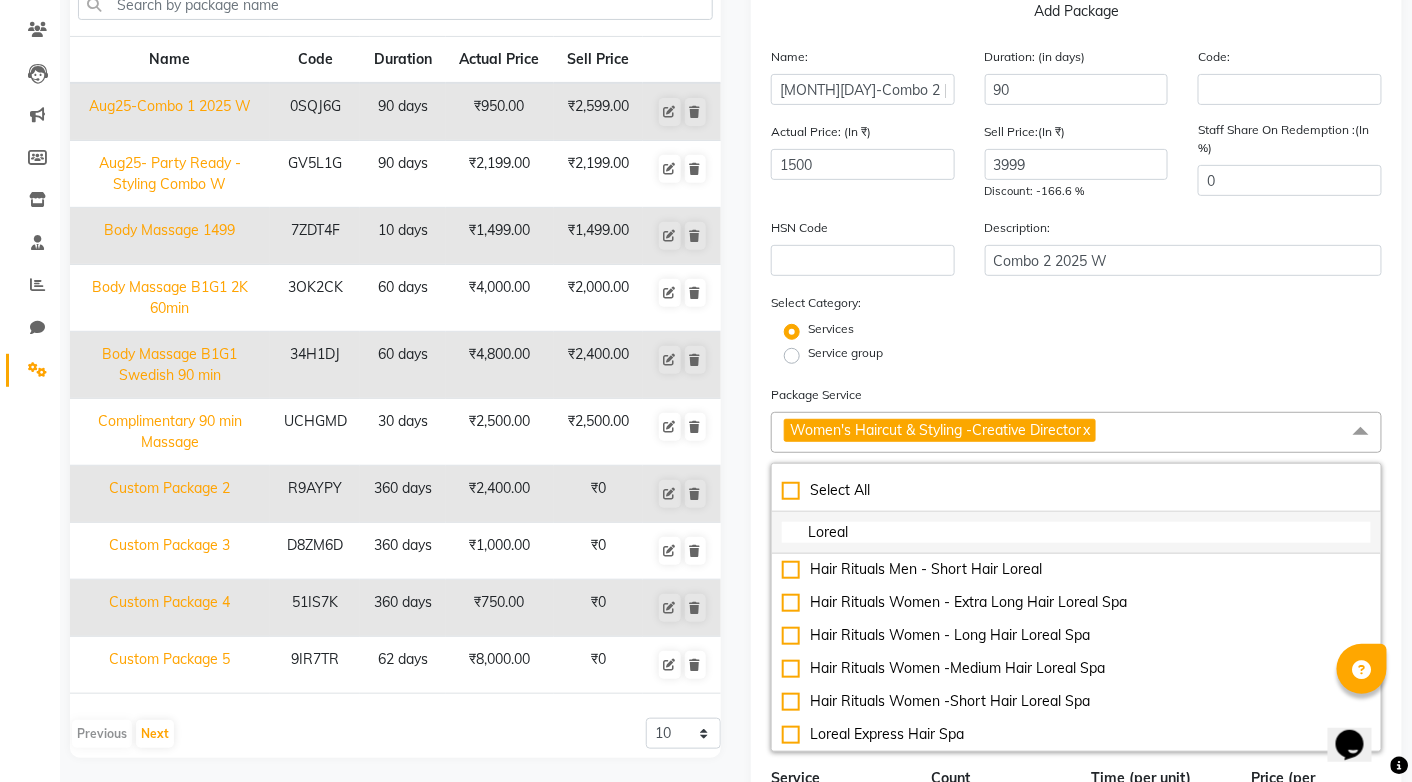 scroll, scrollTop: 0, scrollLeft: 0, axis: both 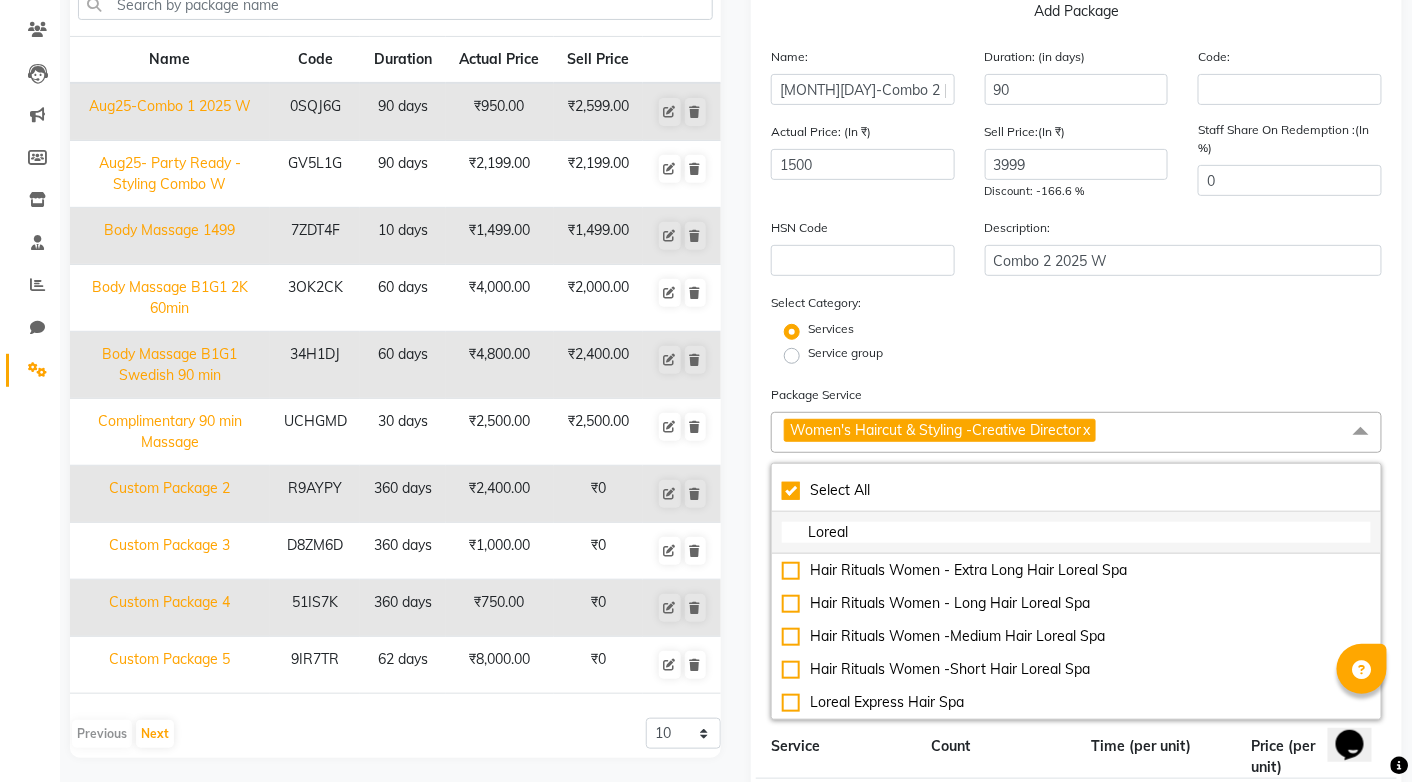 checkbox on "true" 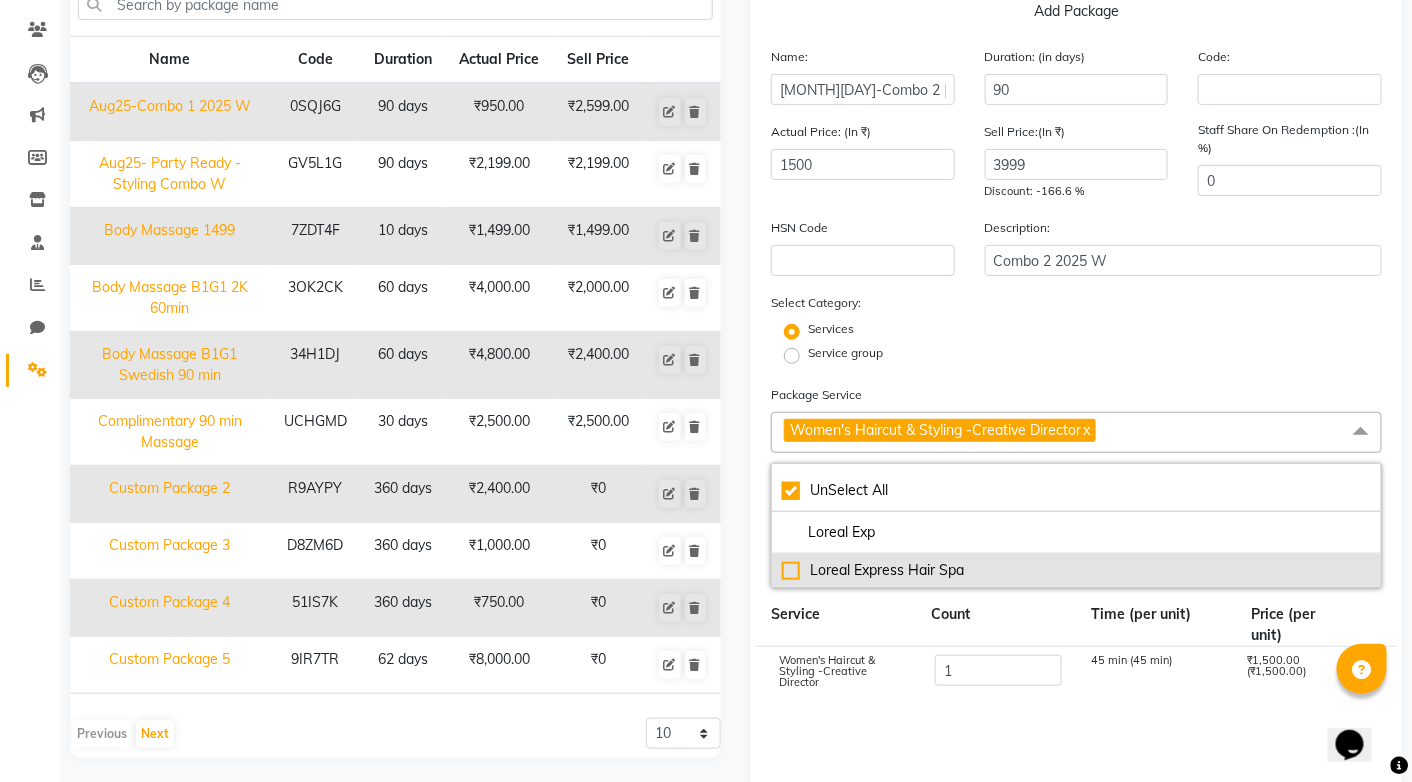 type on "Loreal Exp" 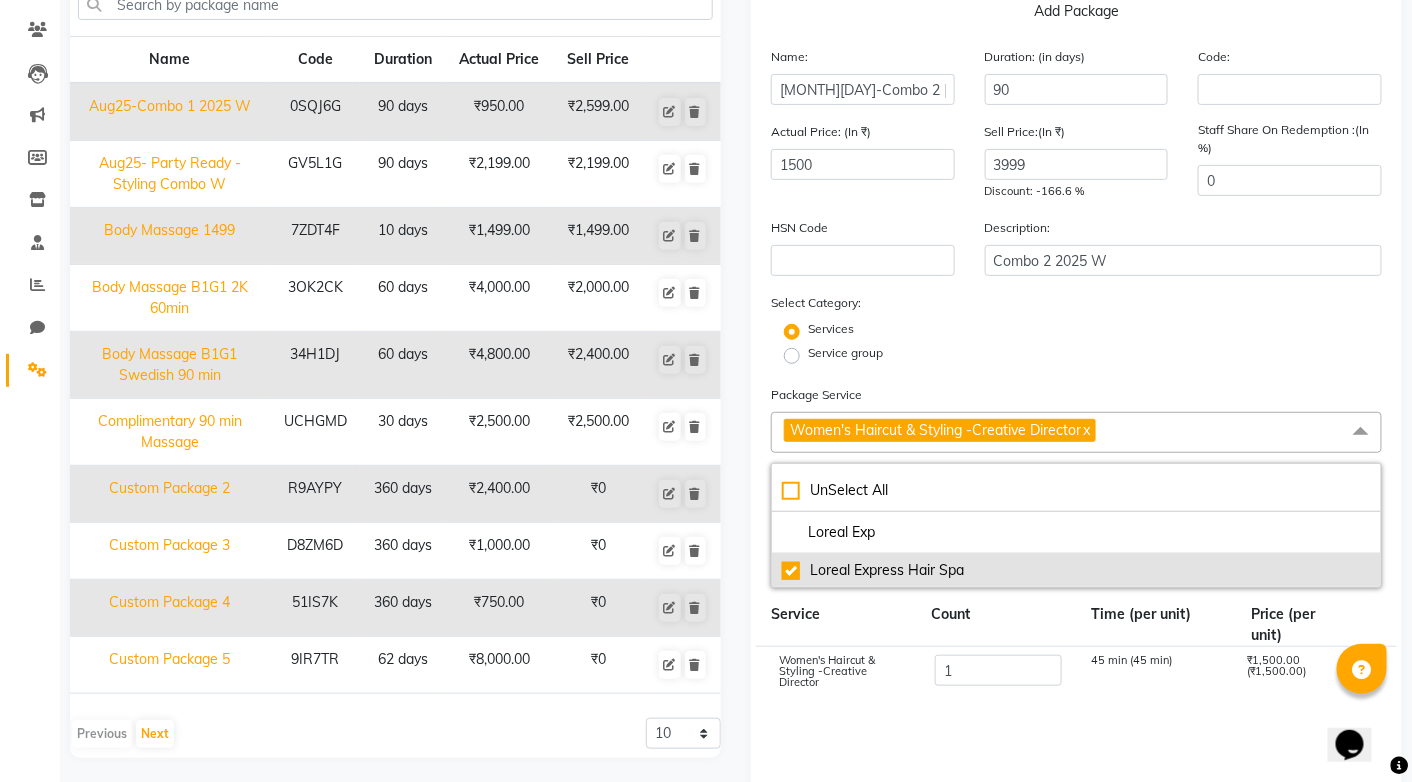 type on "3000" 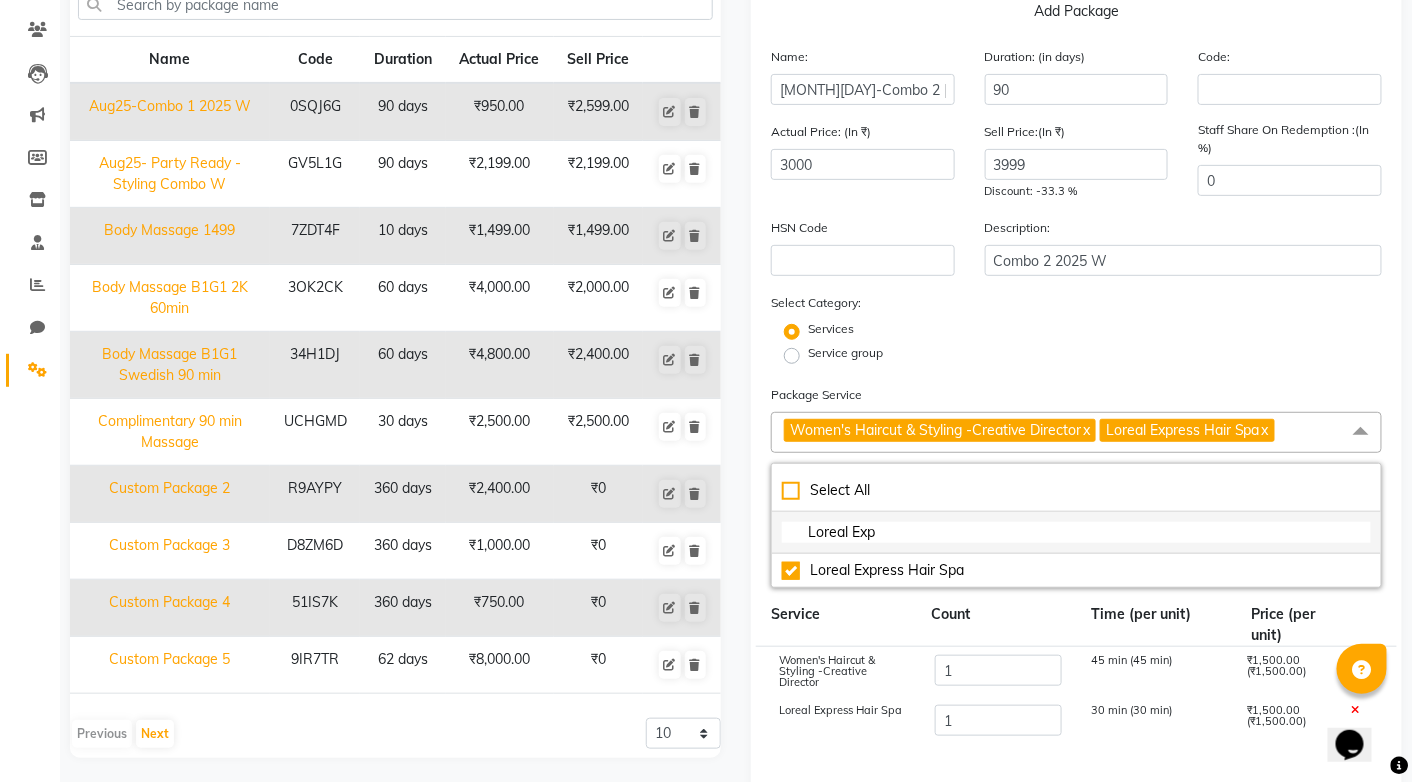 click on "Loreal Exp" 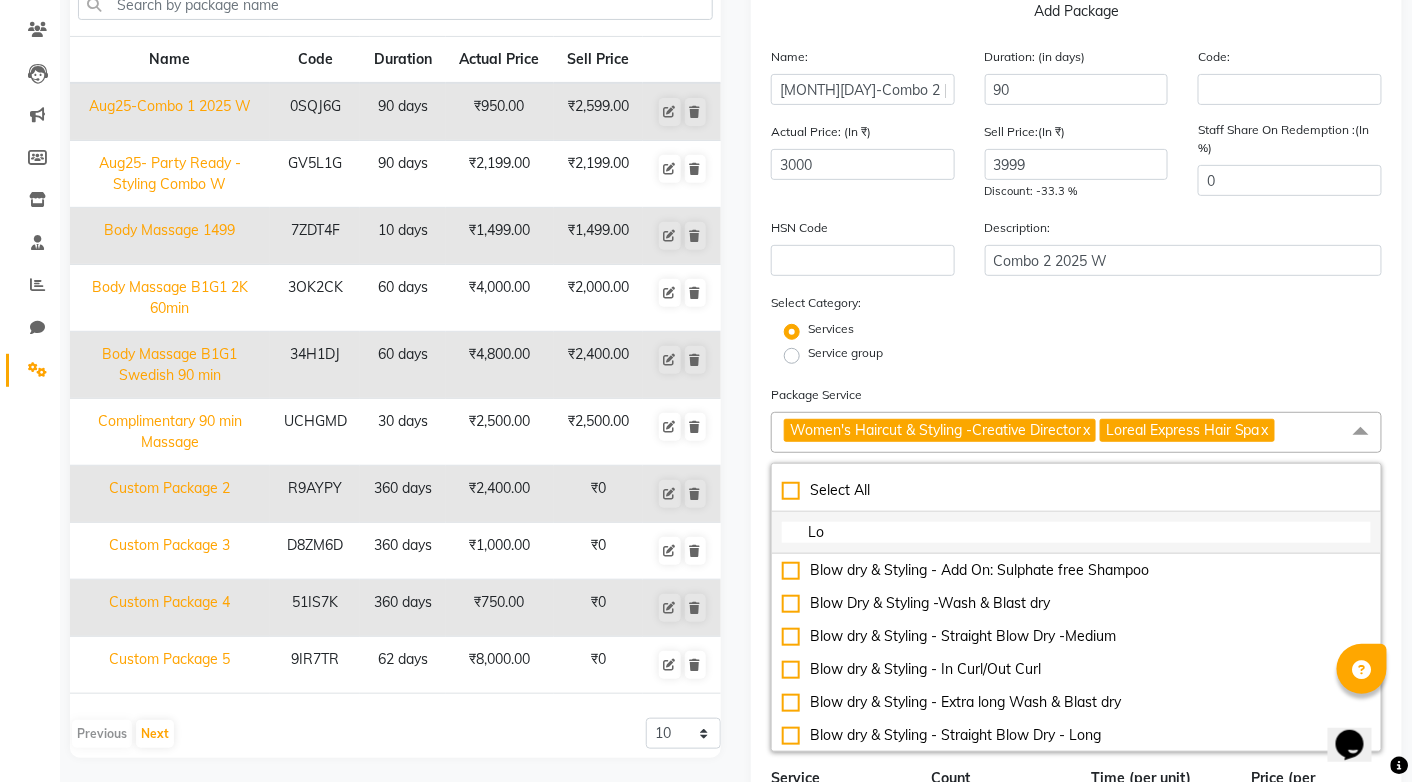 type on "L" 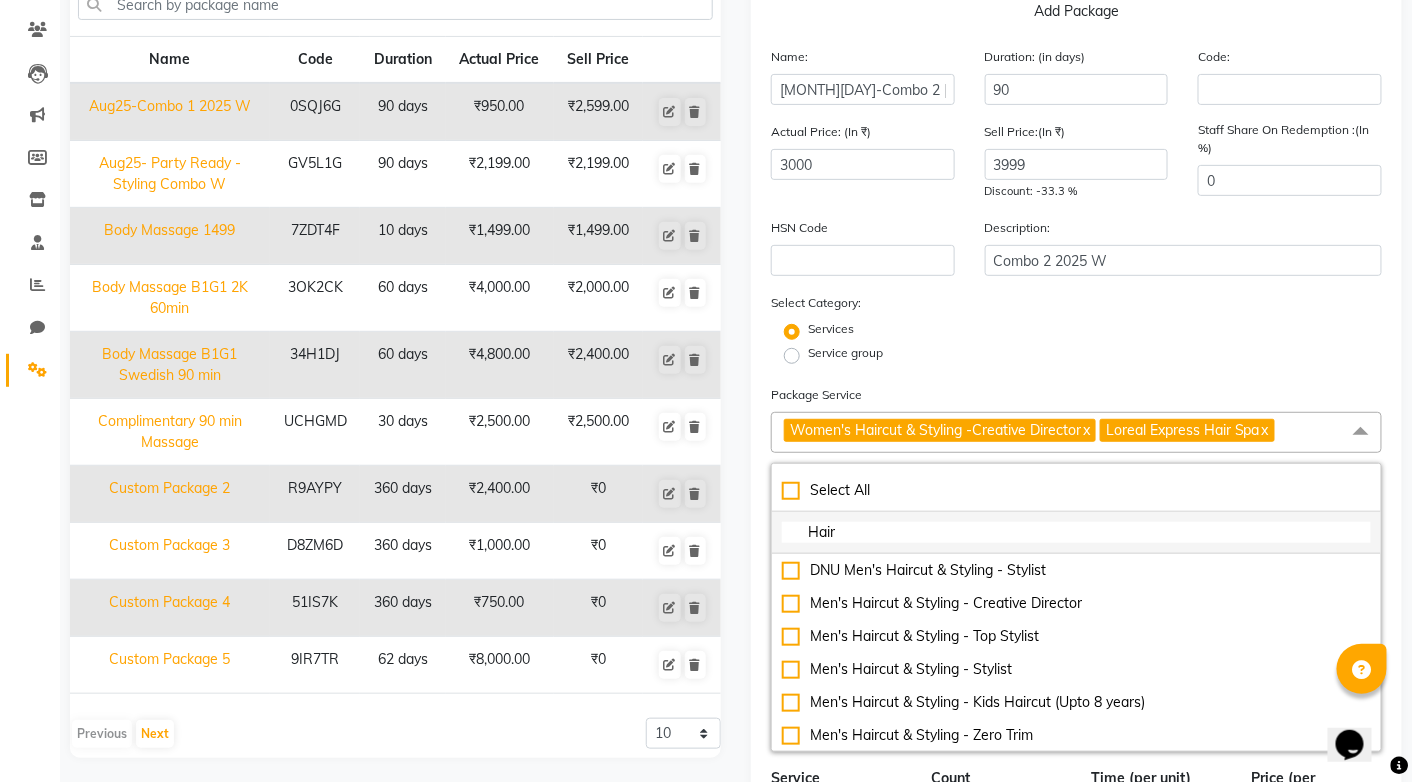 type on "Hair" 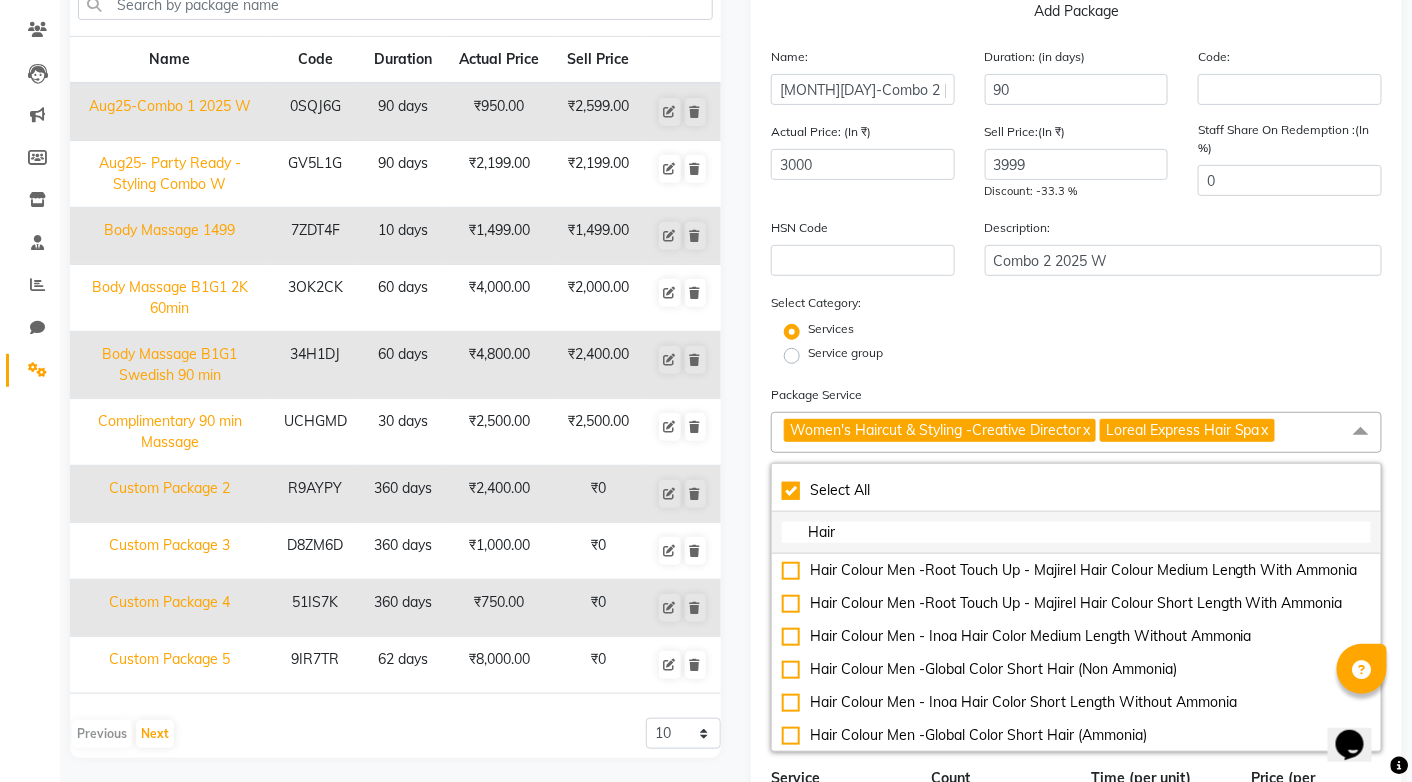 checkbox on "true" 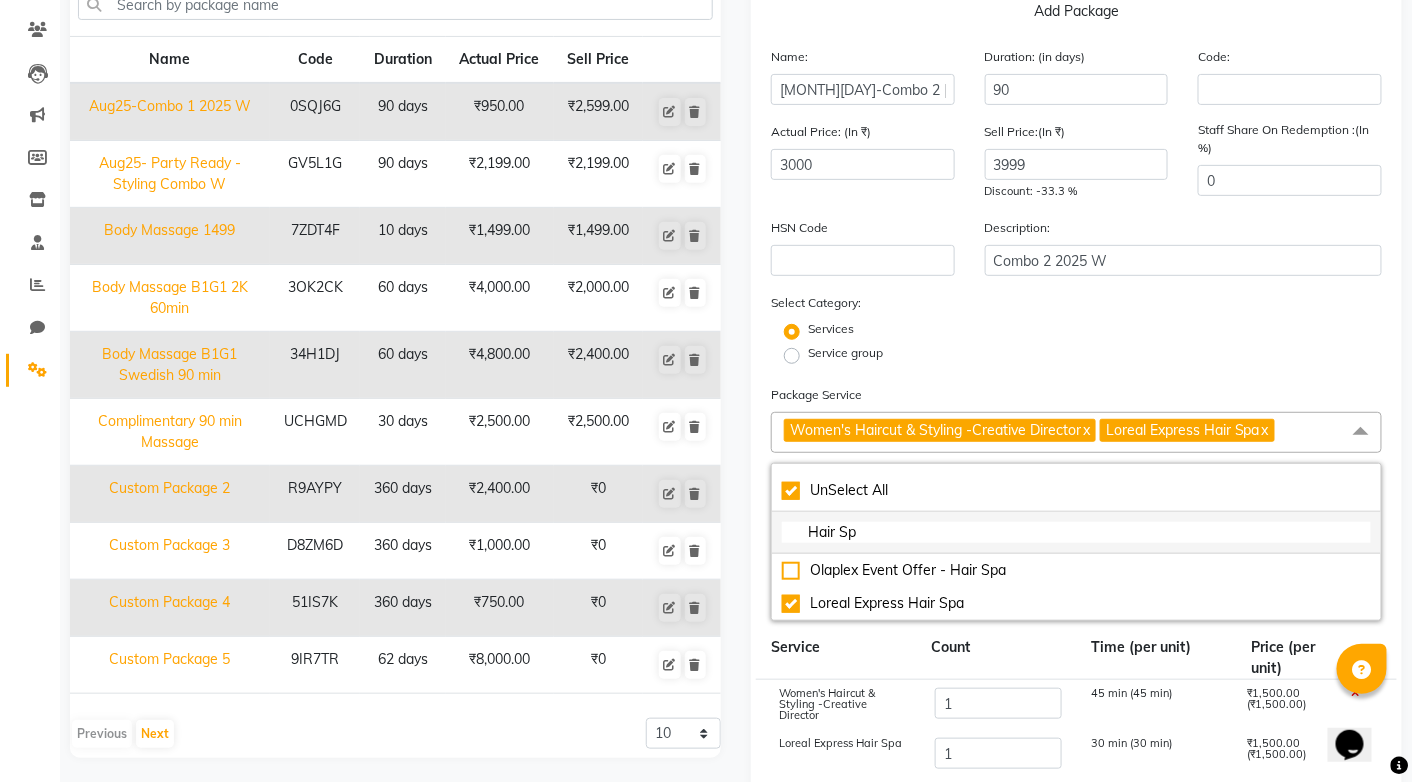 type on "Hair S" 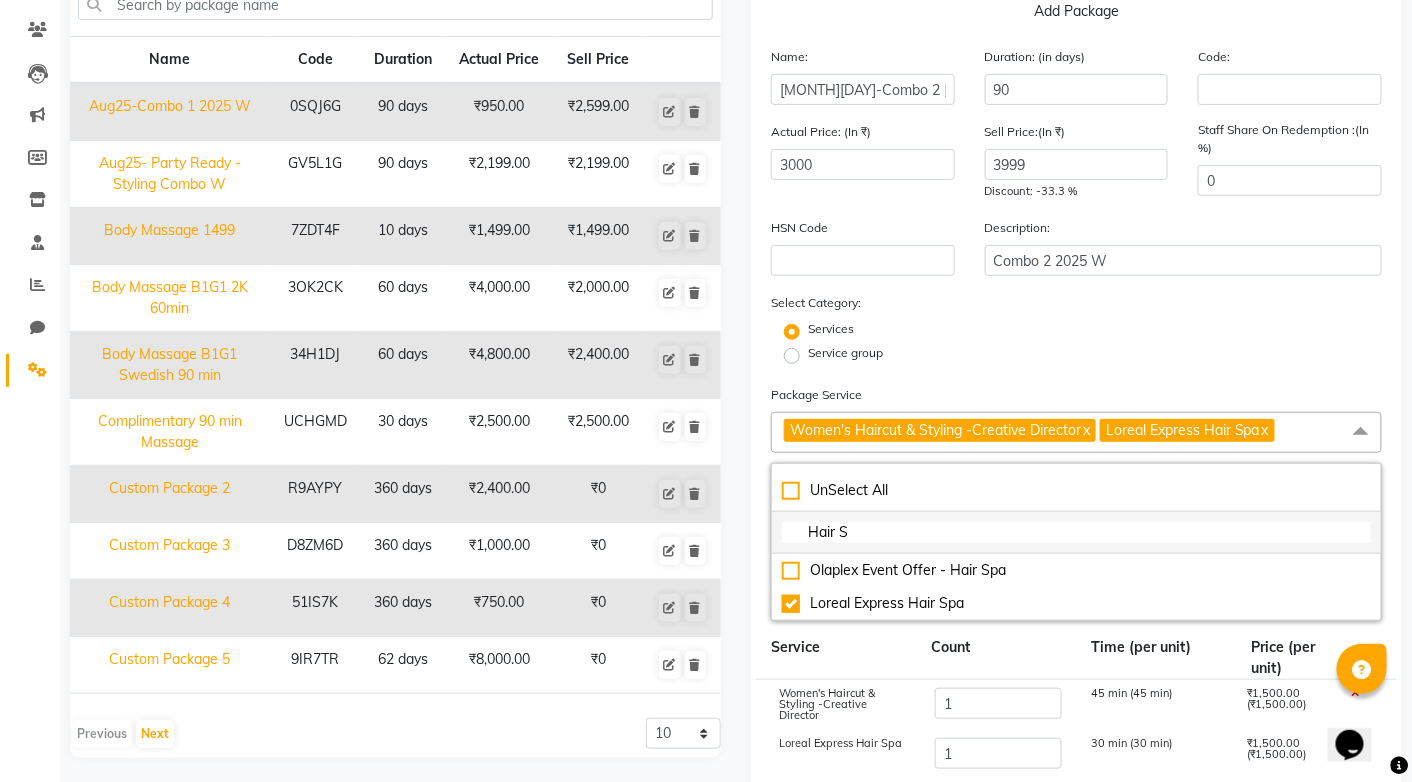 checkbox on "false" 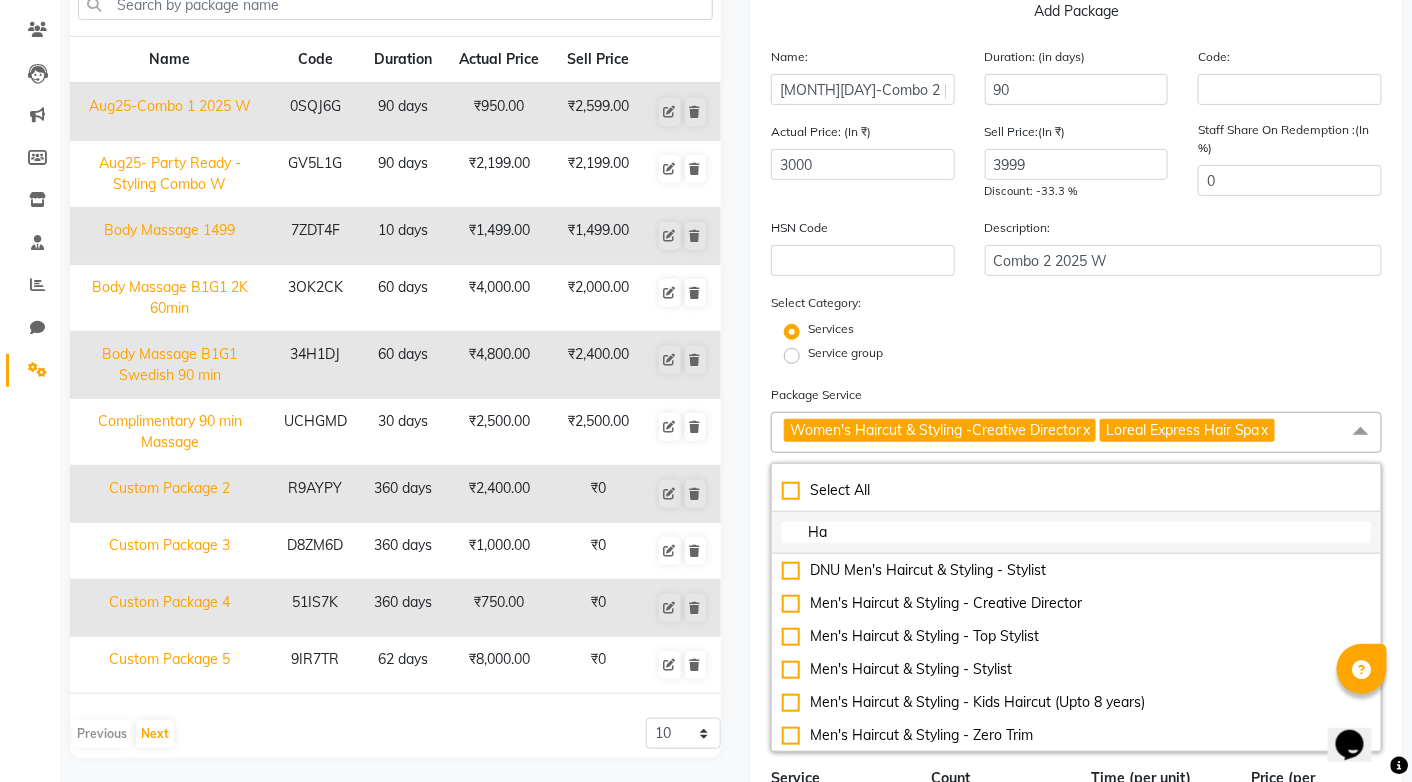 type on "H" 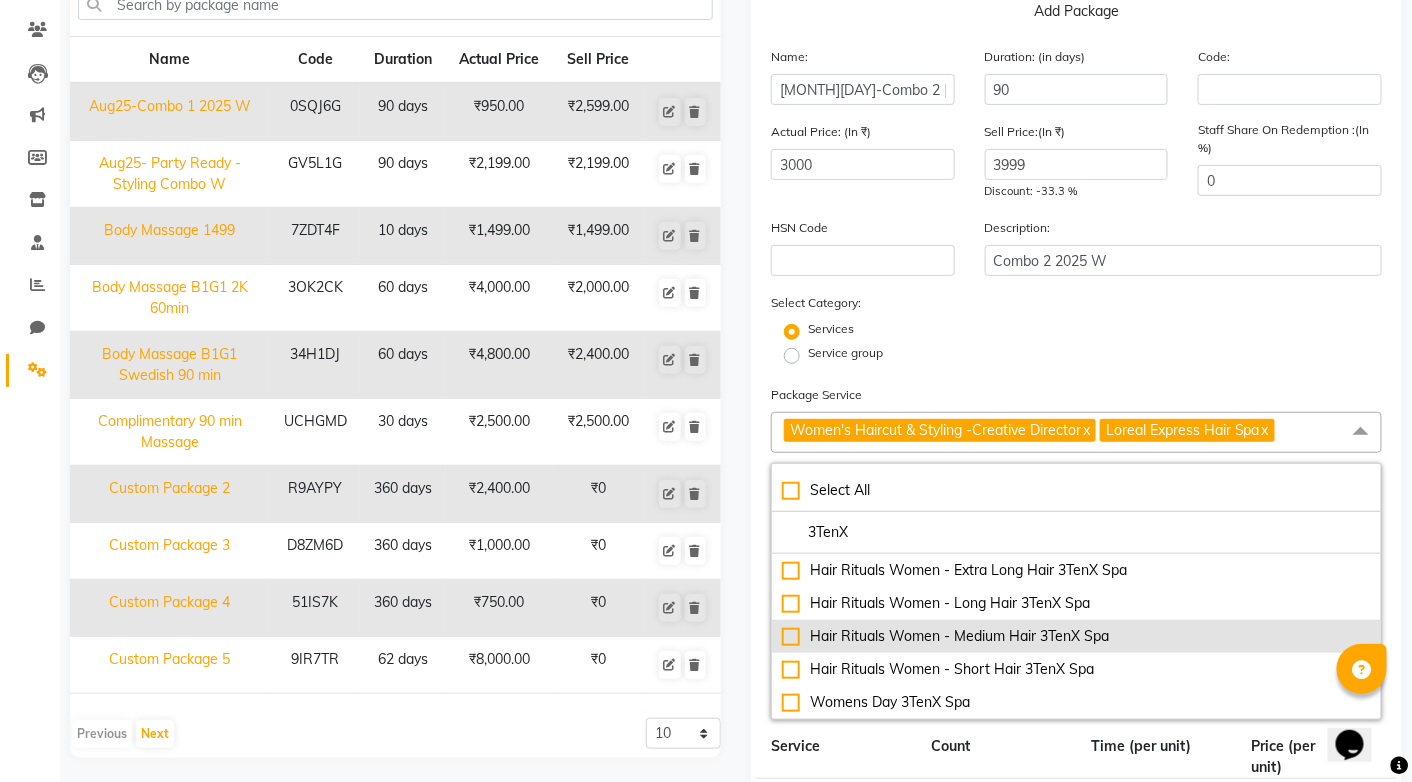 type on "3TenX" 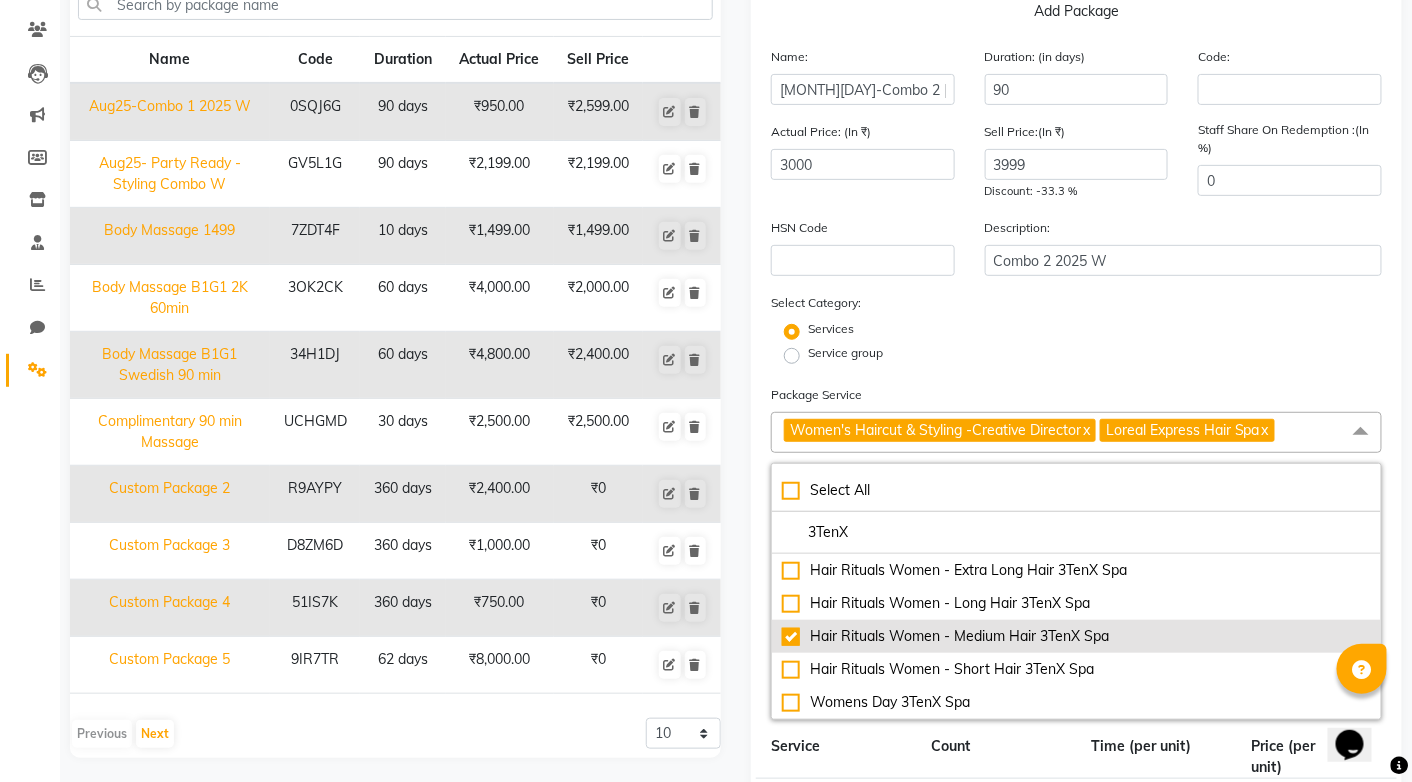 type on "5999" 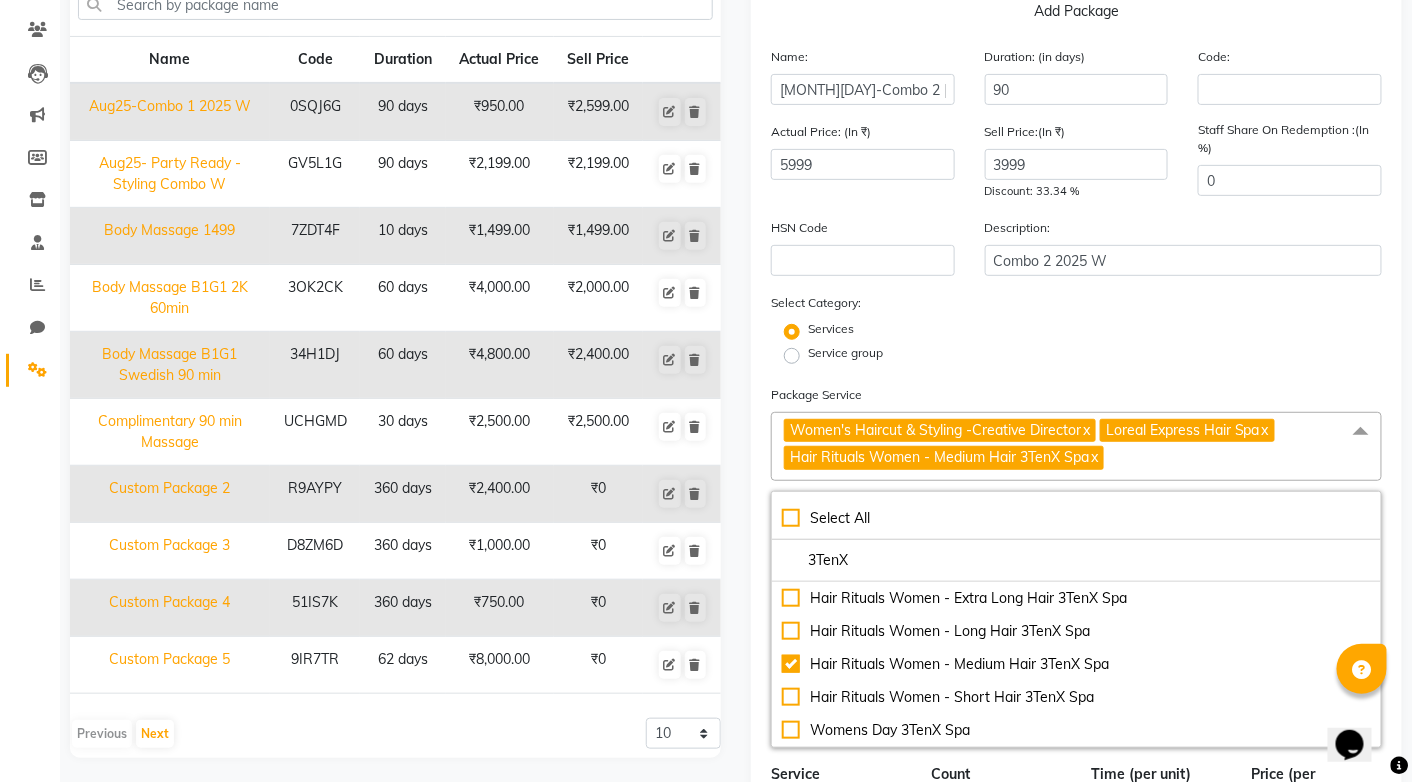 click on "Service group" 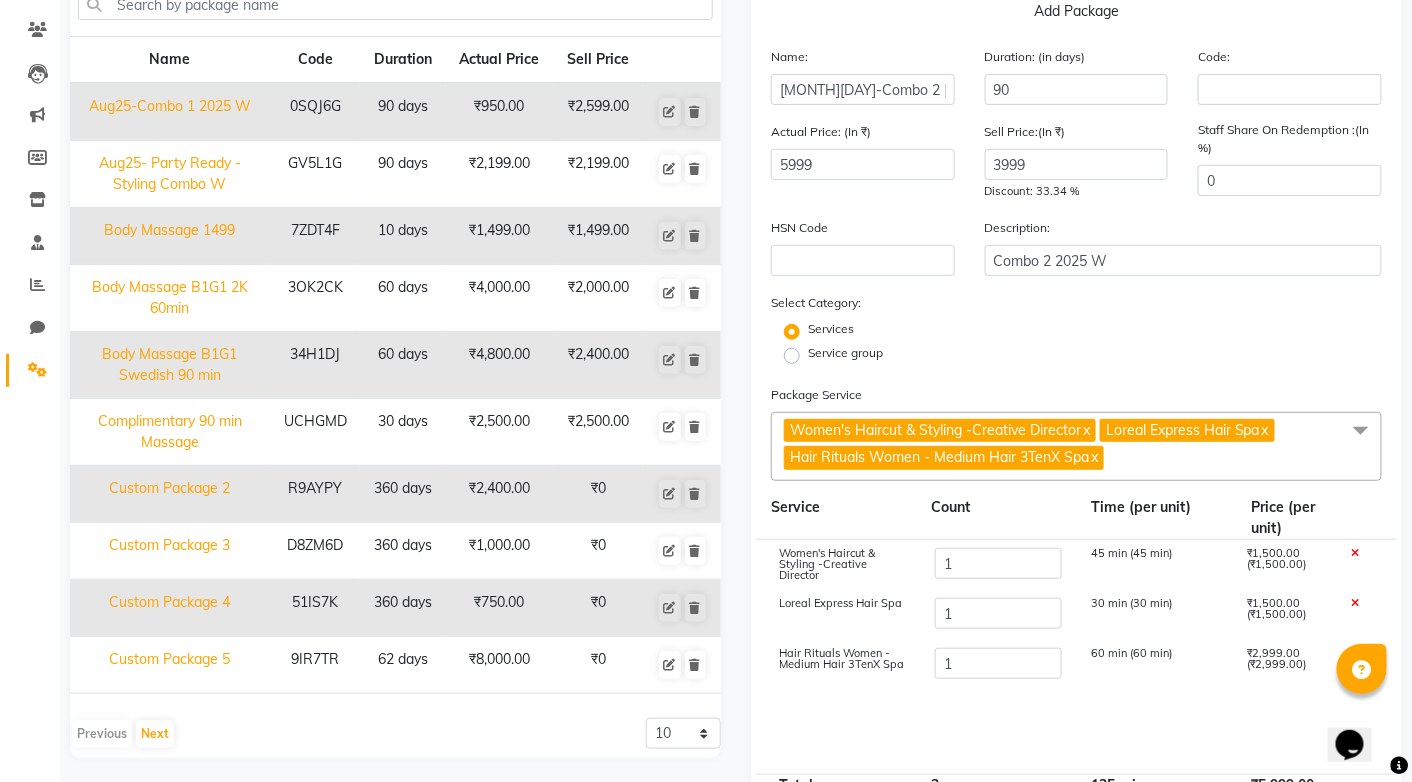 click on "x" 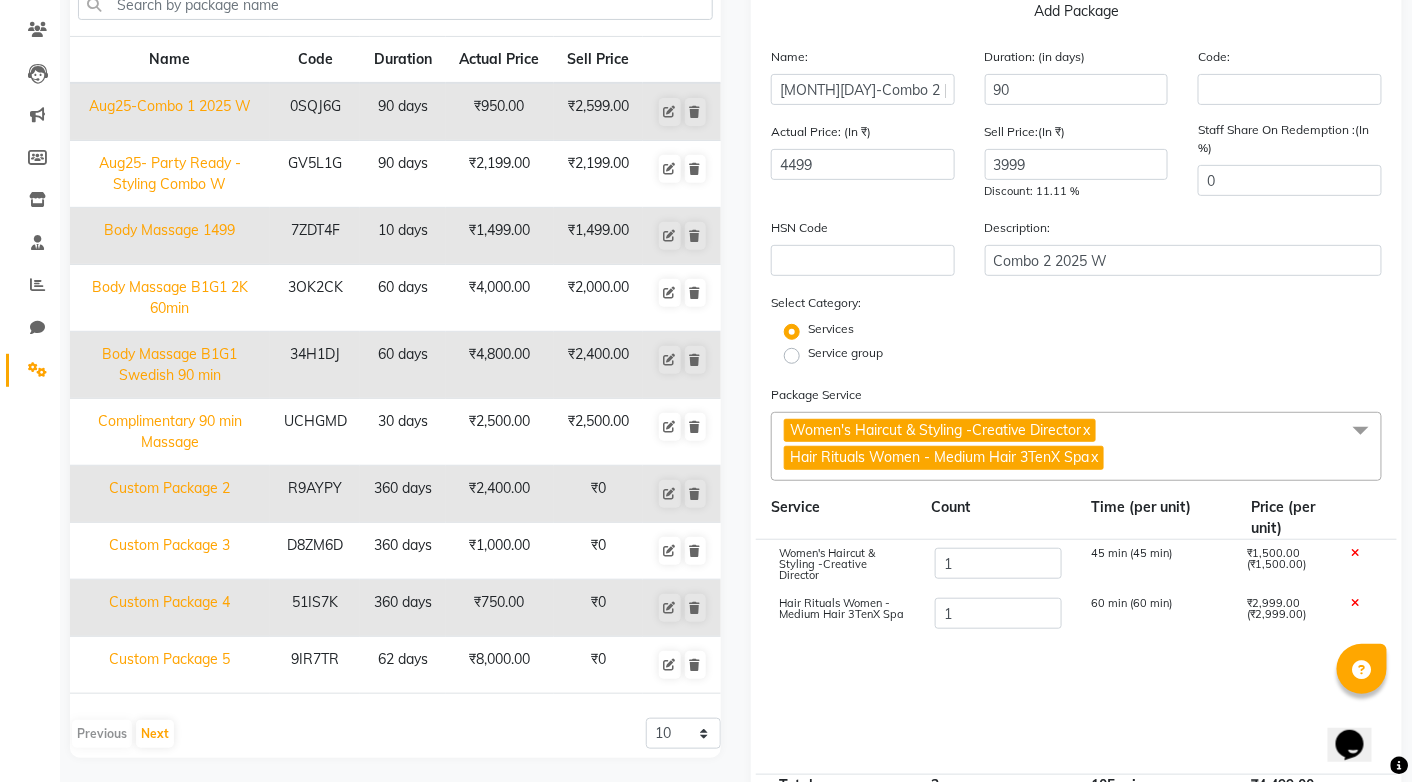 click 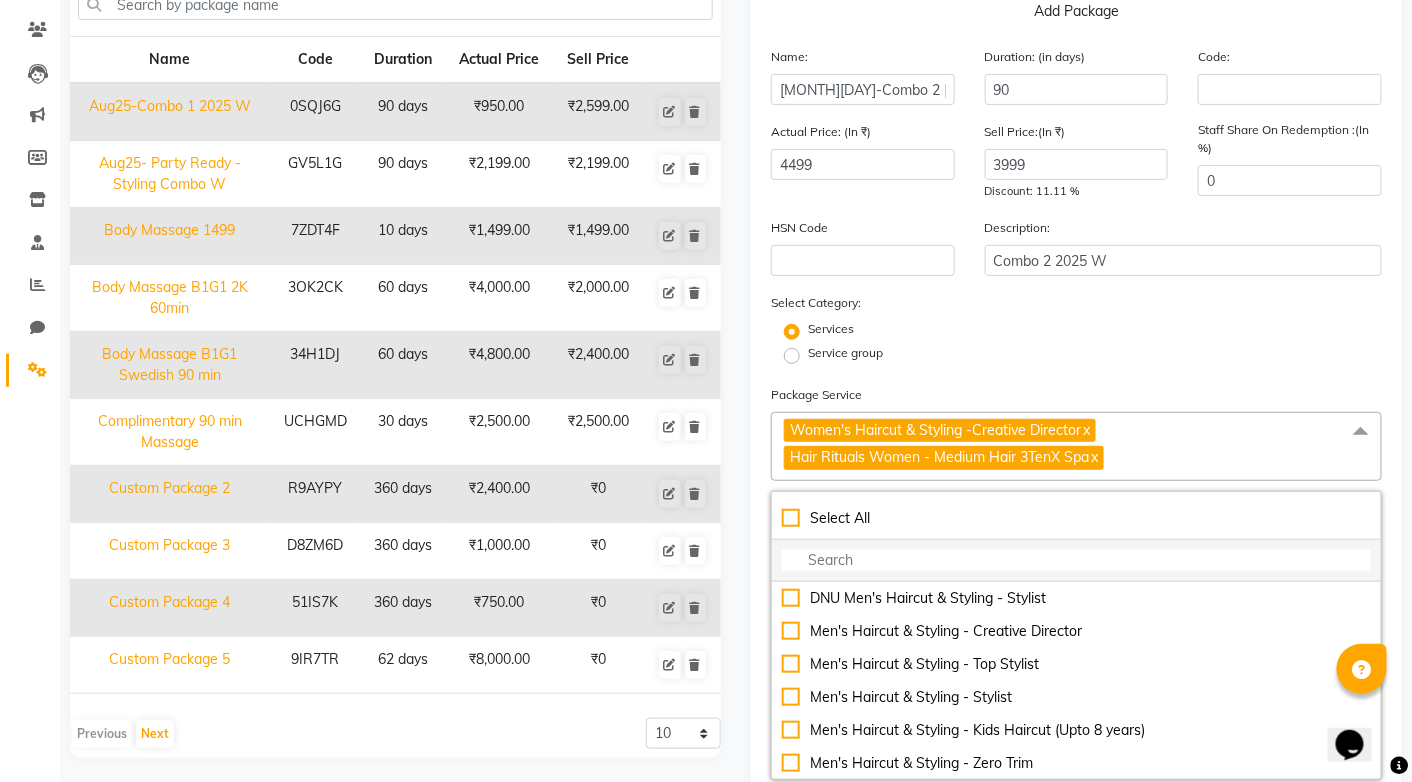click 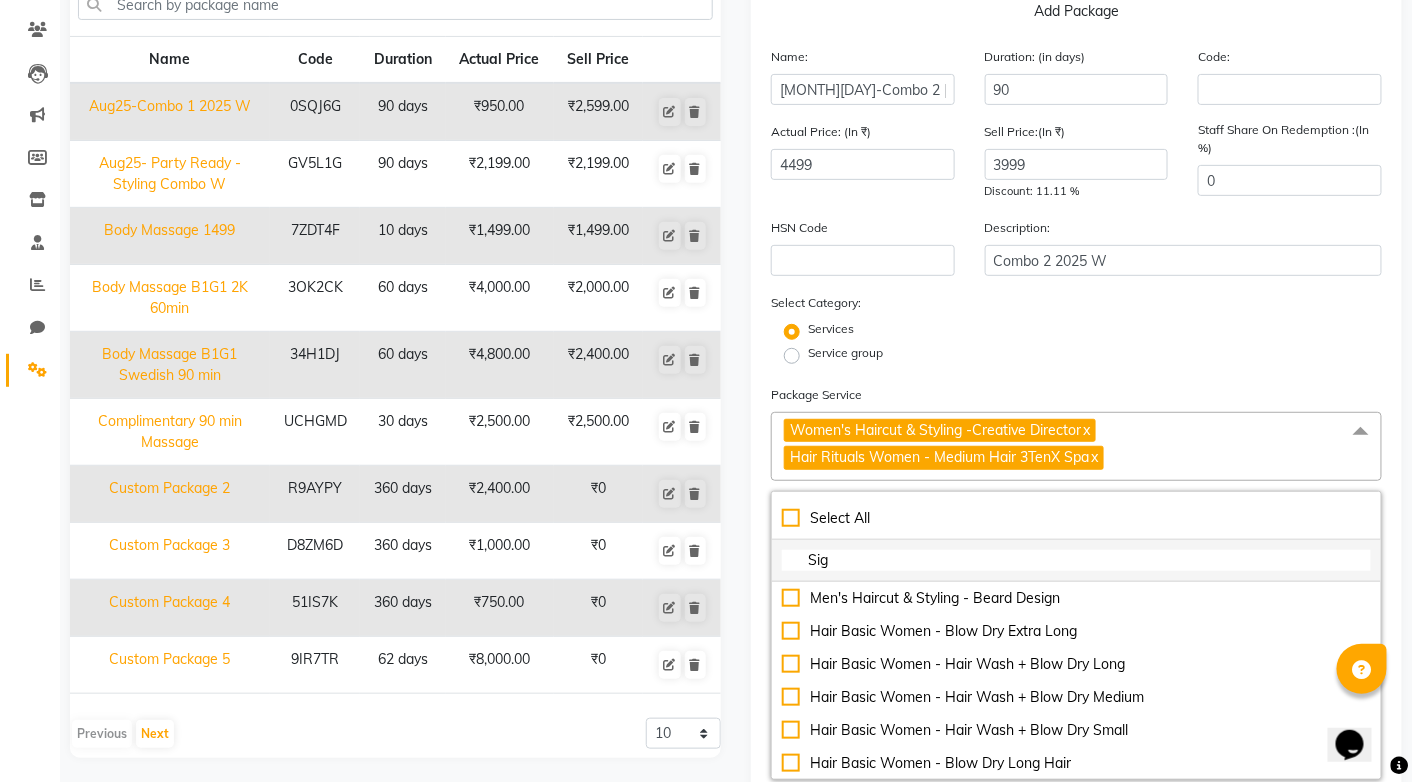 type on "Sign" 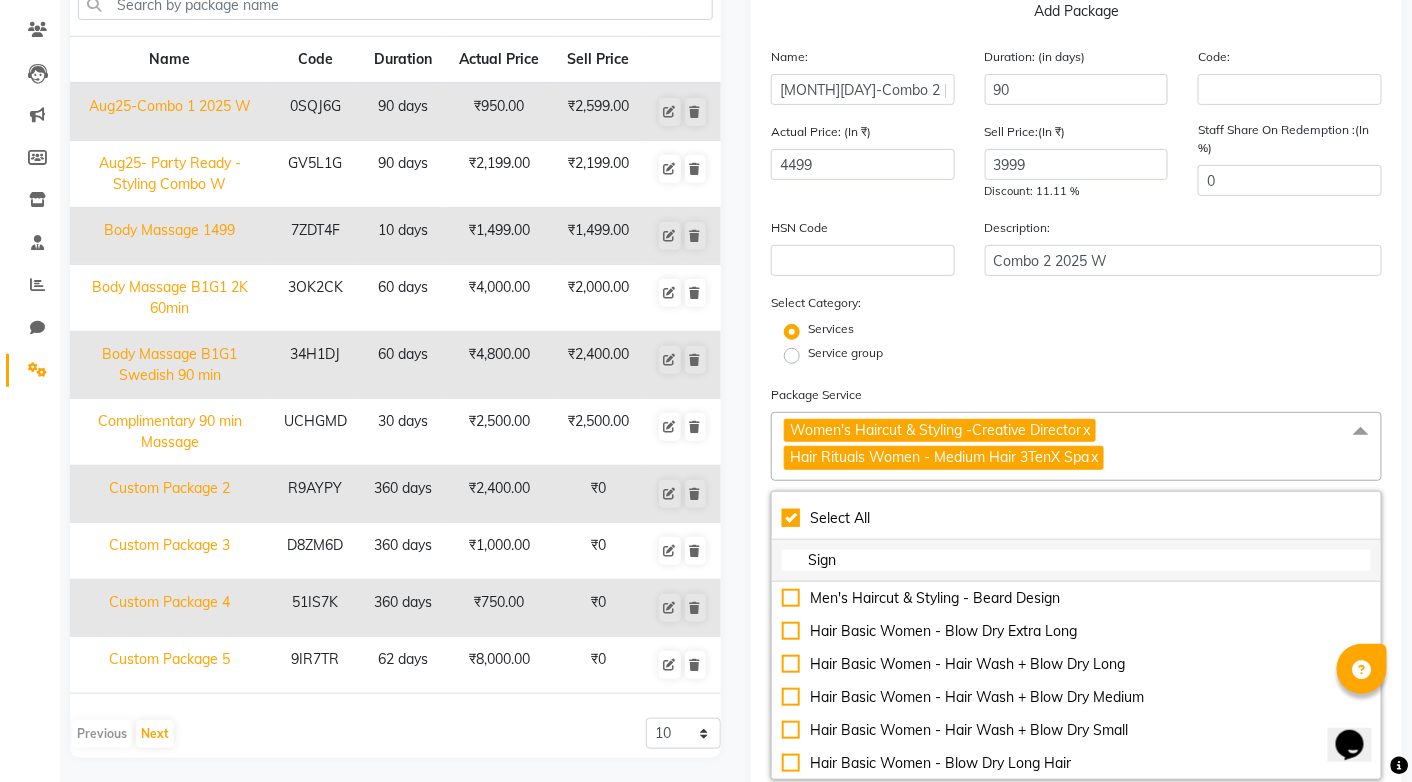 checkbox on "true" 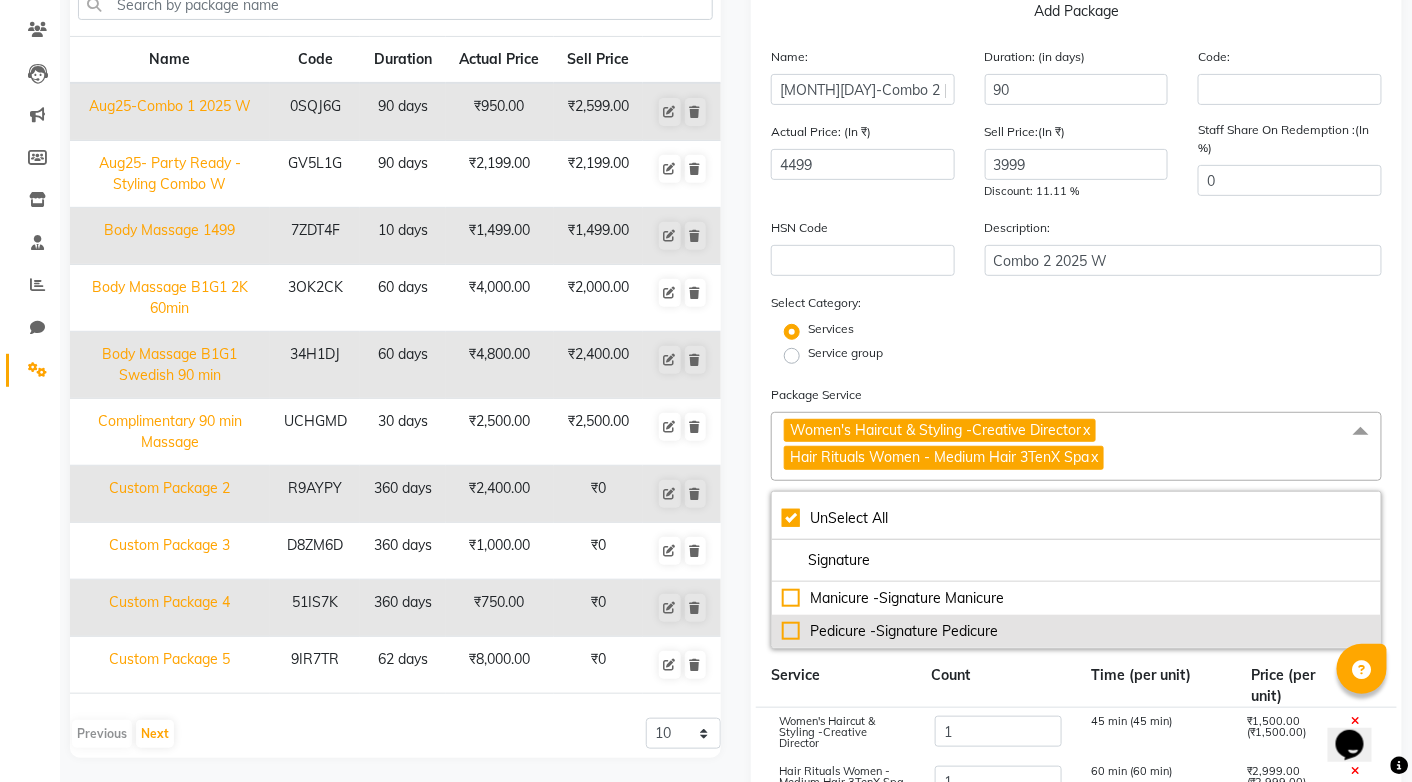 type on "Signature" 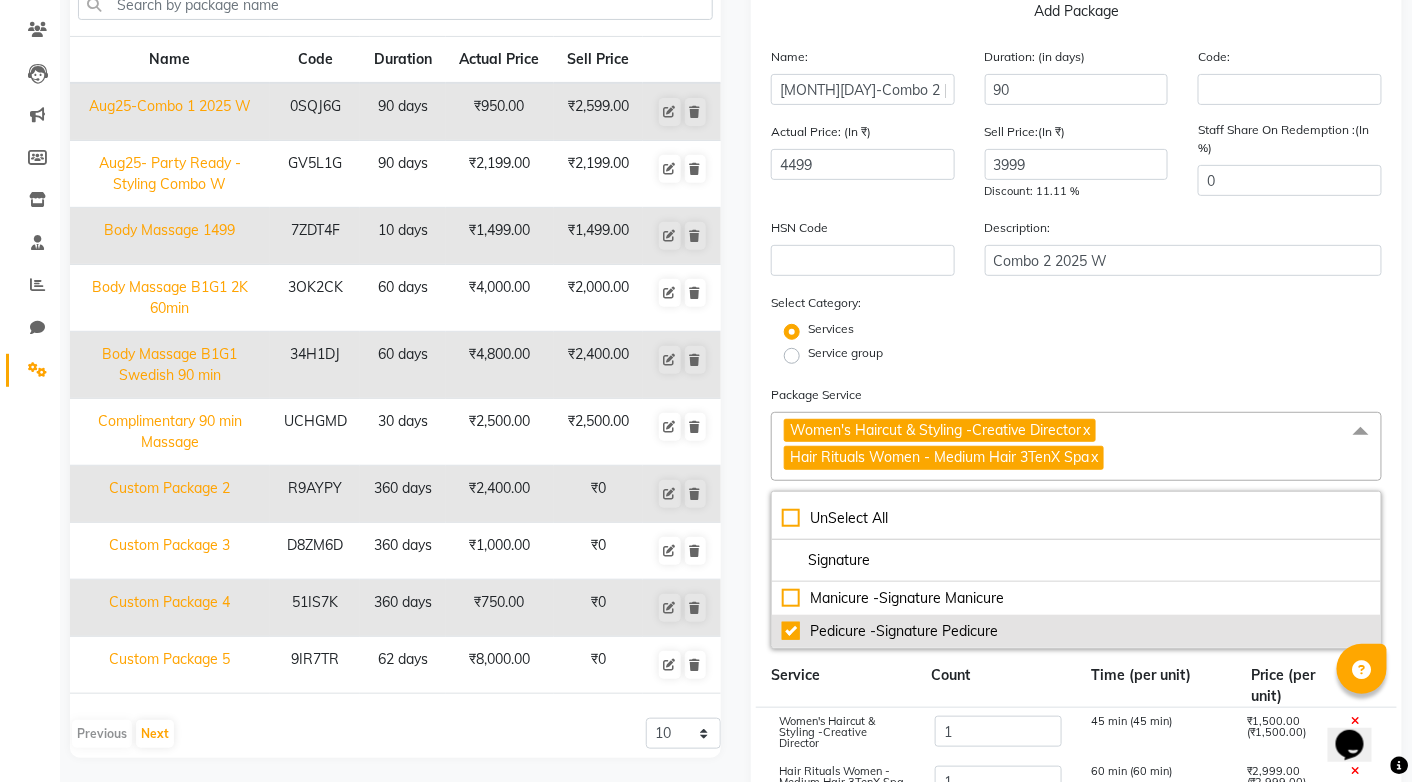 type on "5199" 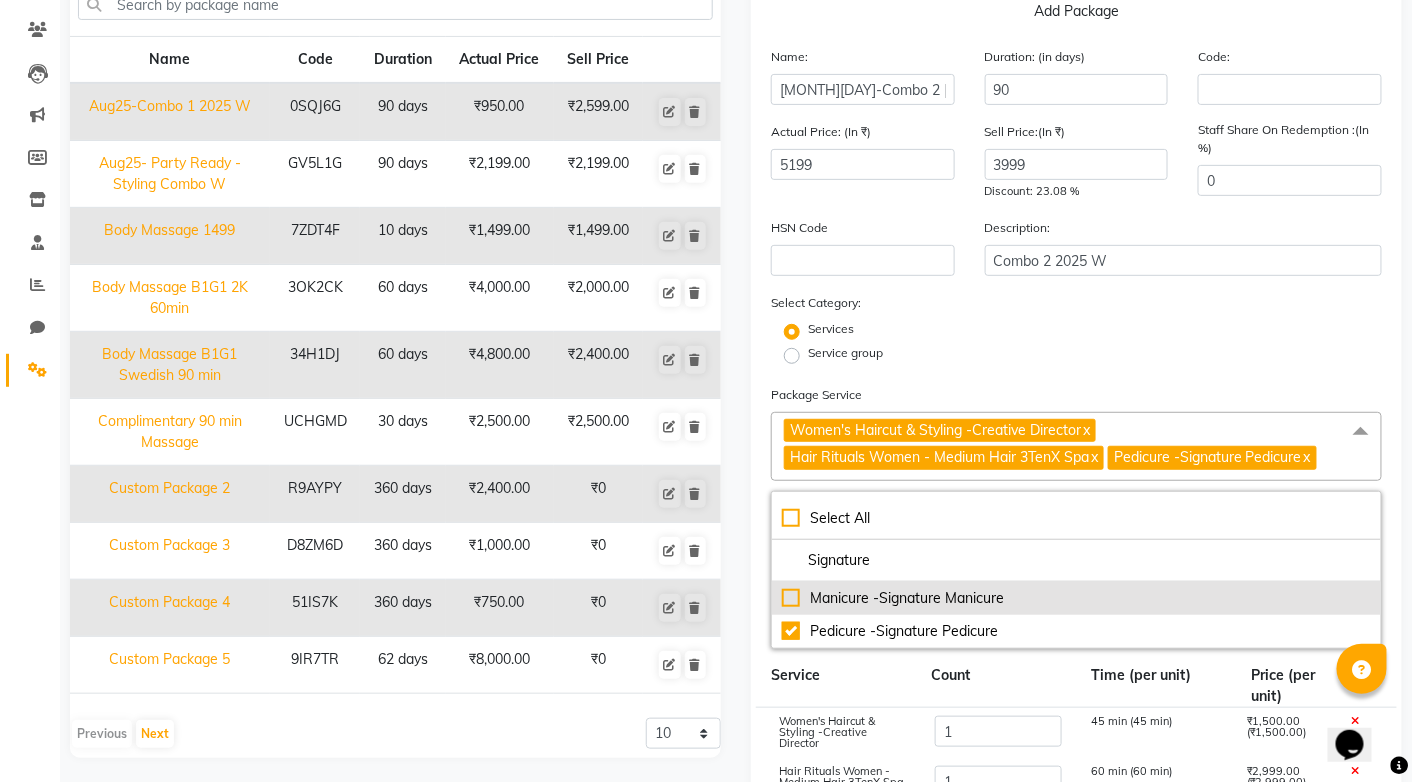 click on "Manicure -Signature Manicure" 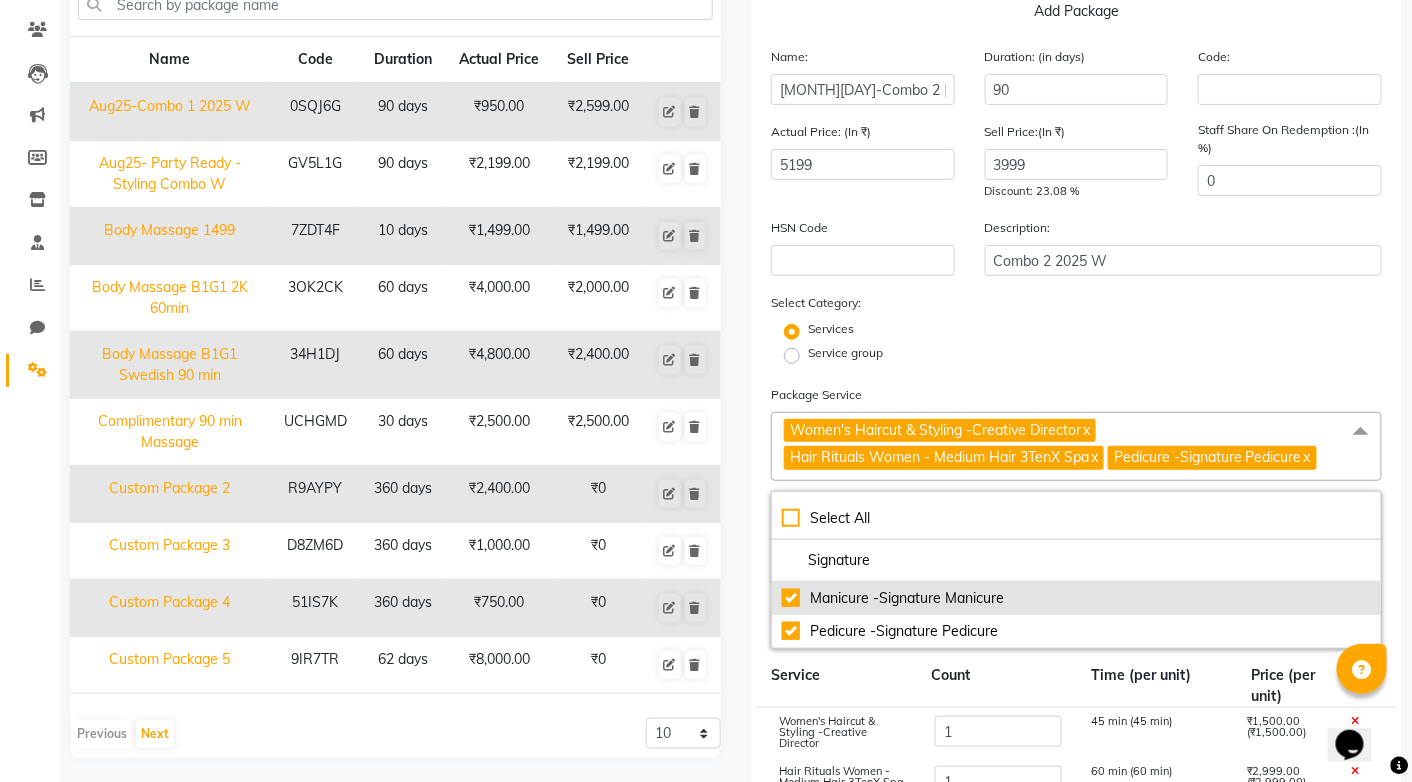 type on "5699" 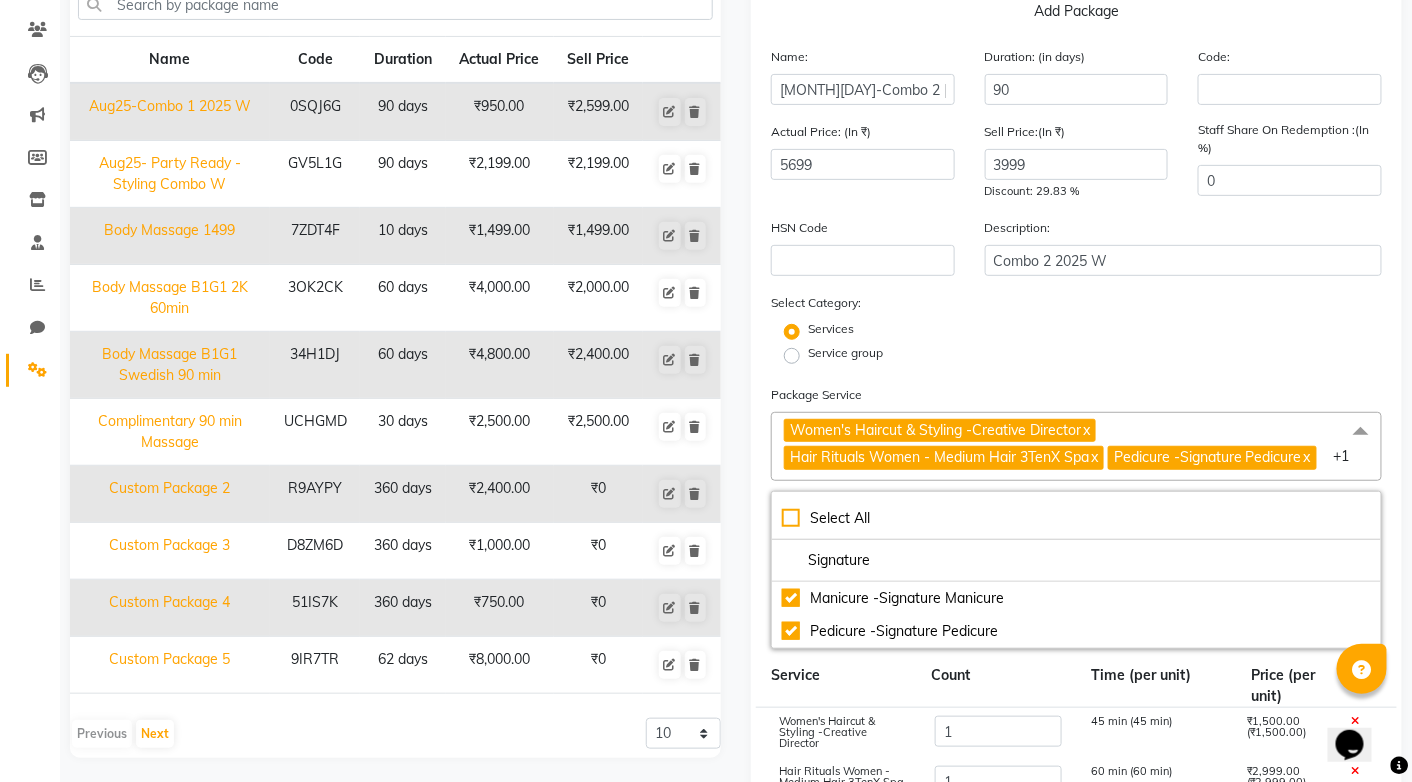 click on "Select Category: Services Service group" 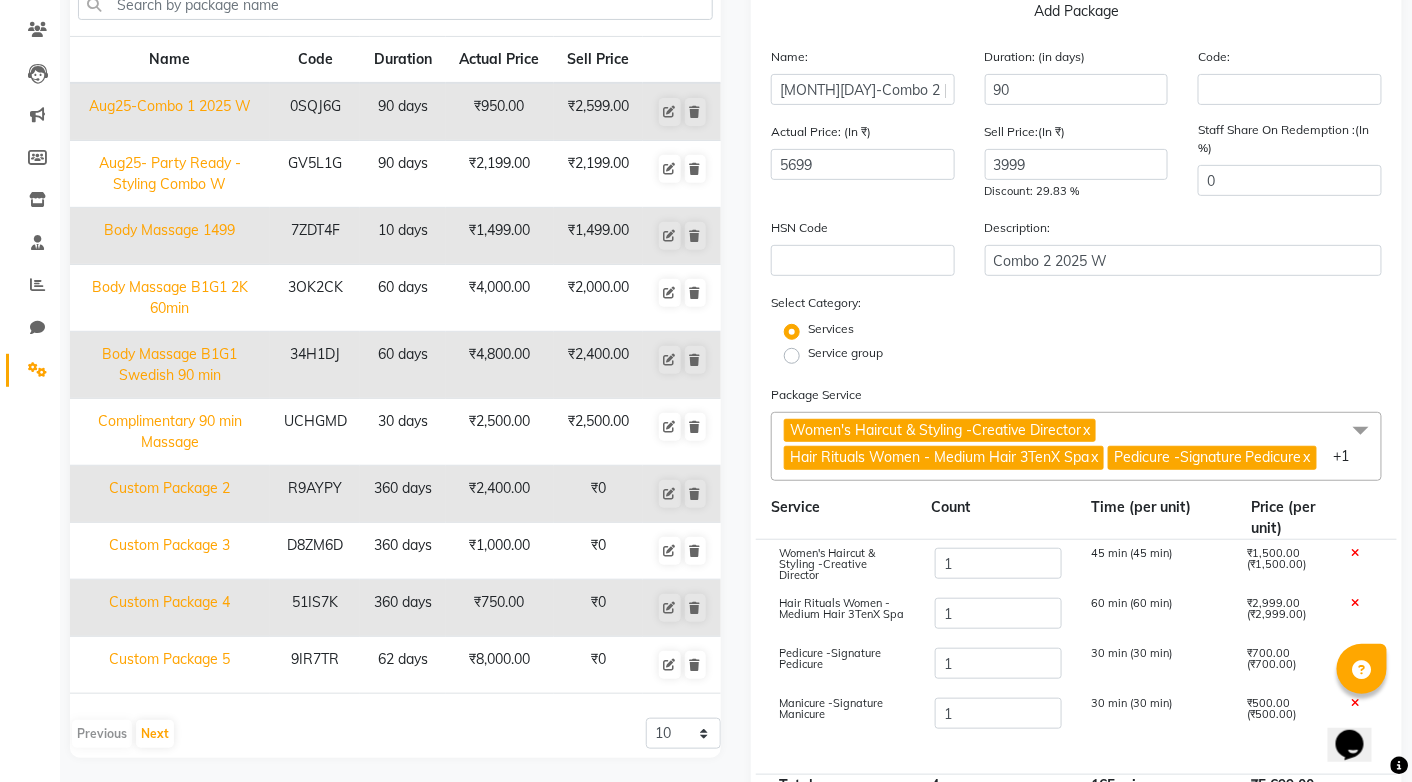 drag, startPoint x: 1364, startPoint y: 424, endPoint x: 1358, endPoint y: 433, distance: 10.816654 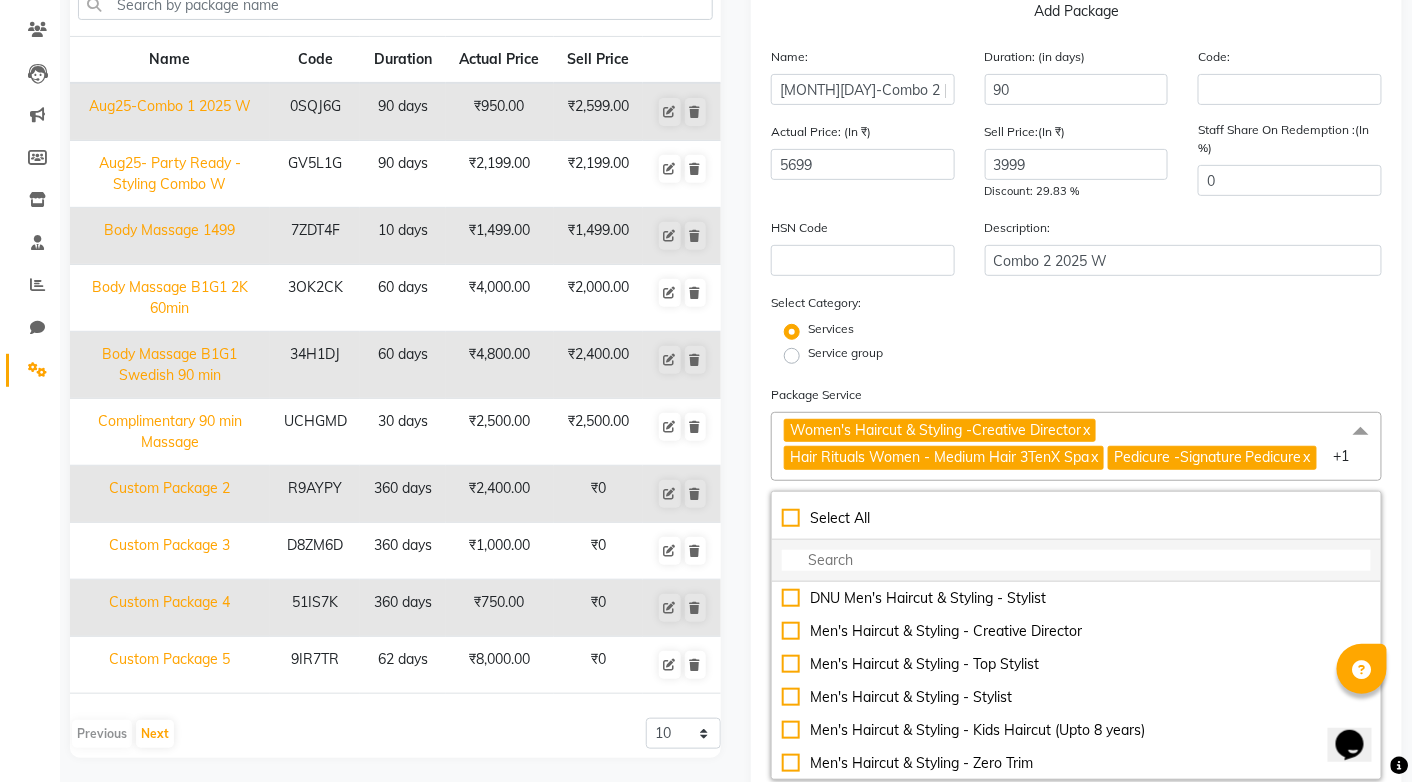 click 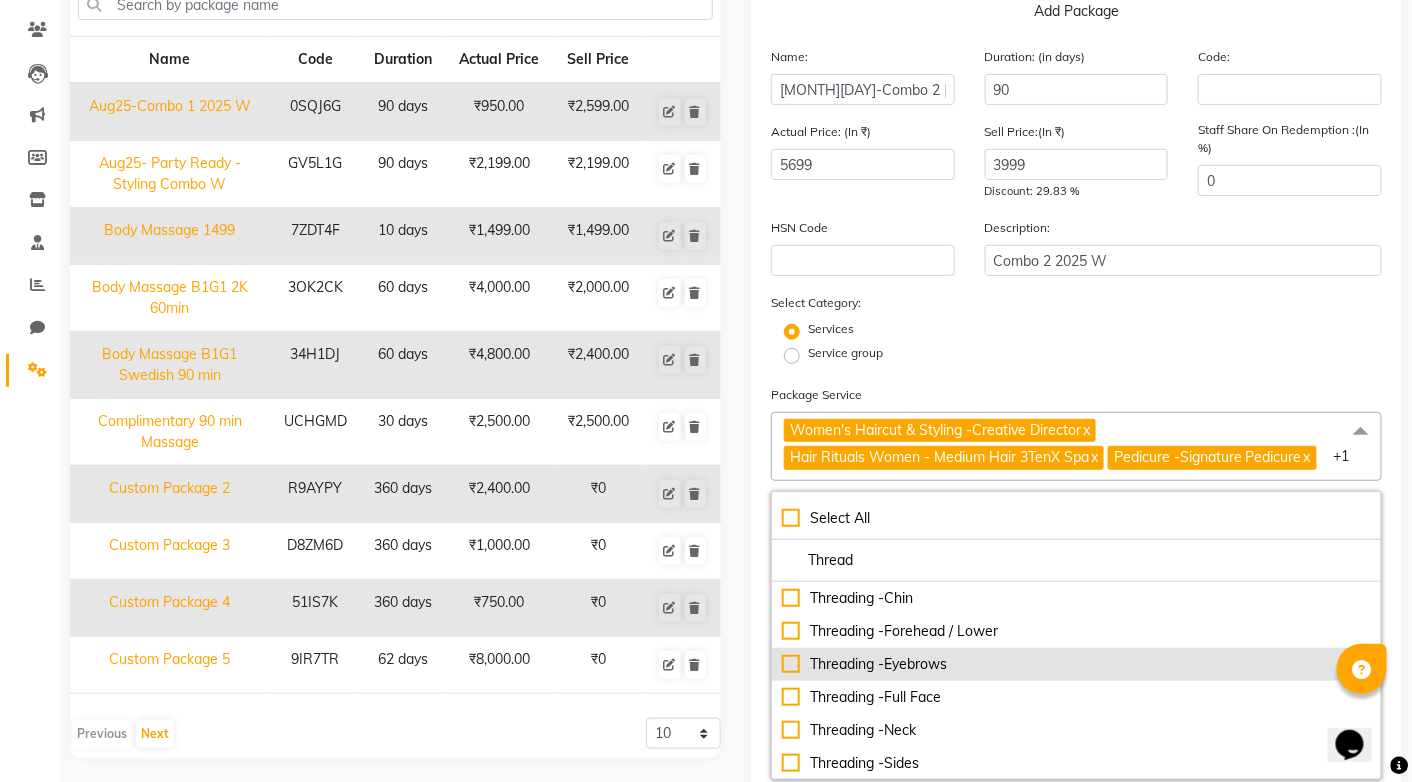 type on "Thread" 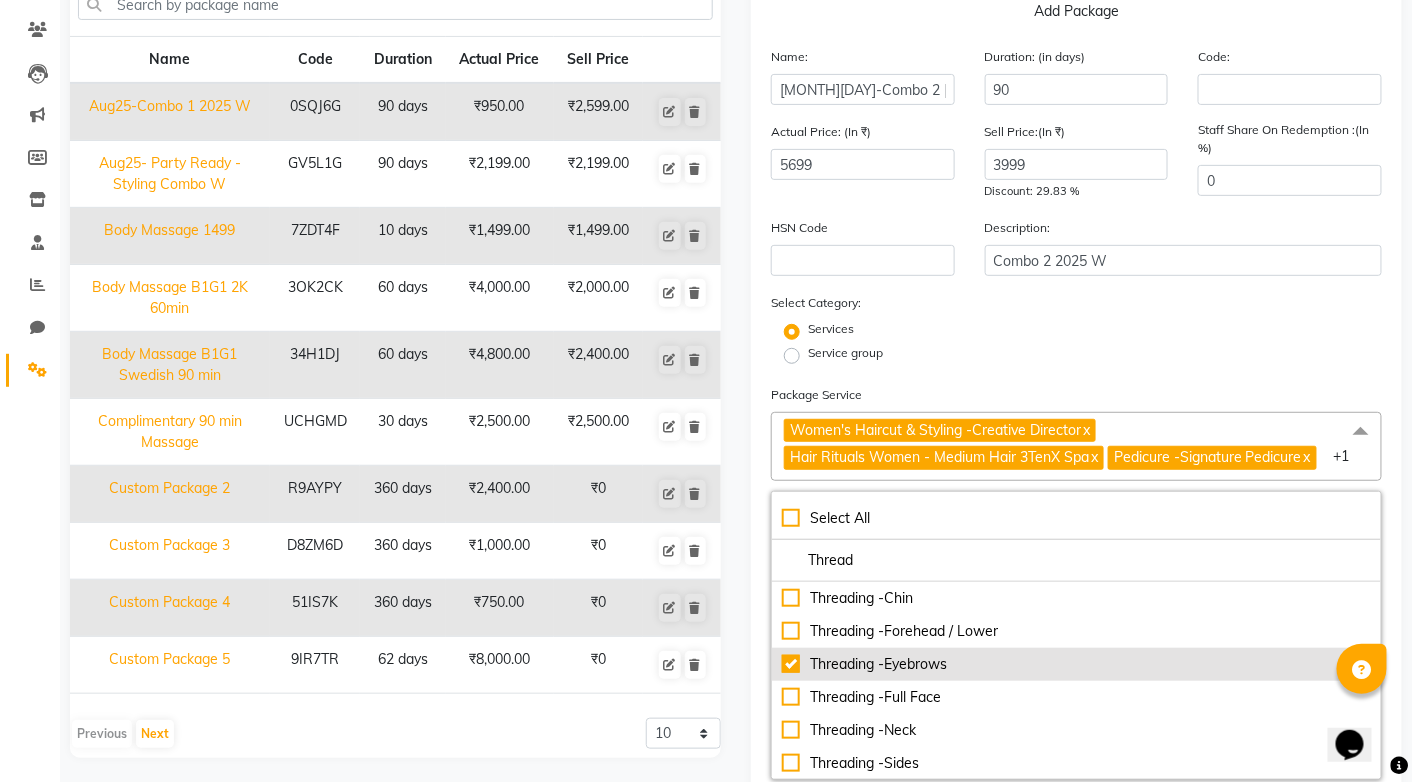 type on "5749" 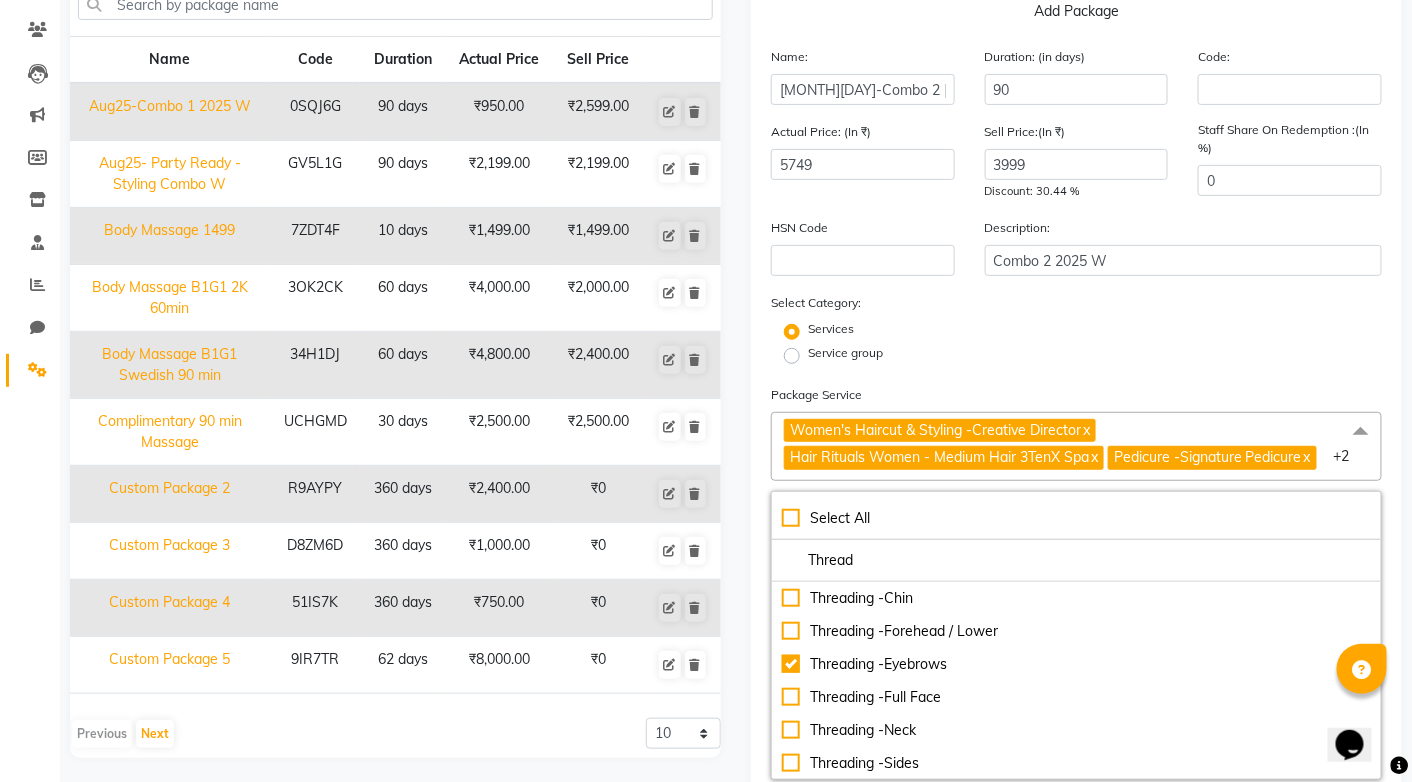 click on "Services" 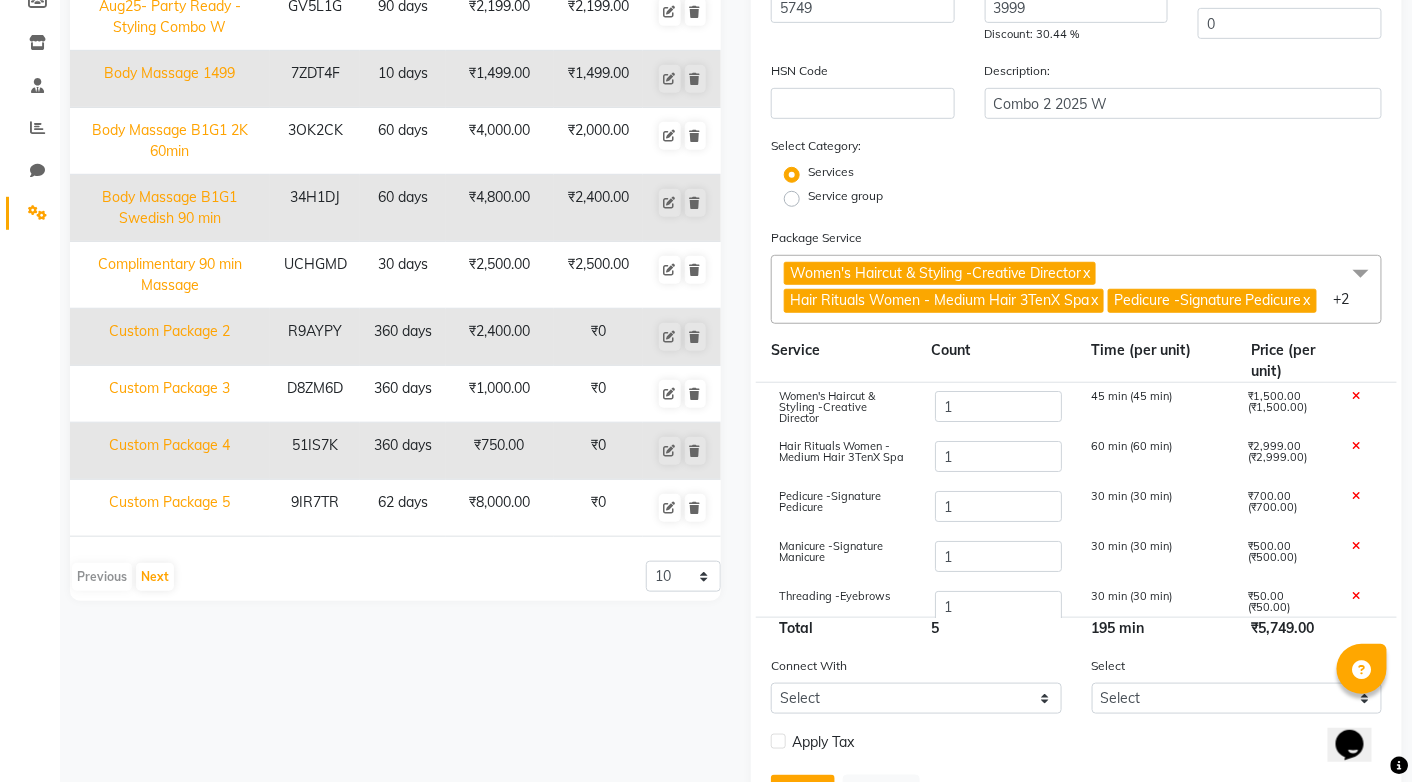 scroll, scrollTop: 409, scrollLeft: 0, axis: vertical 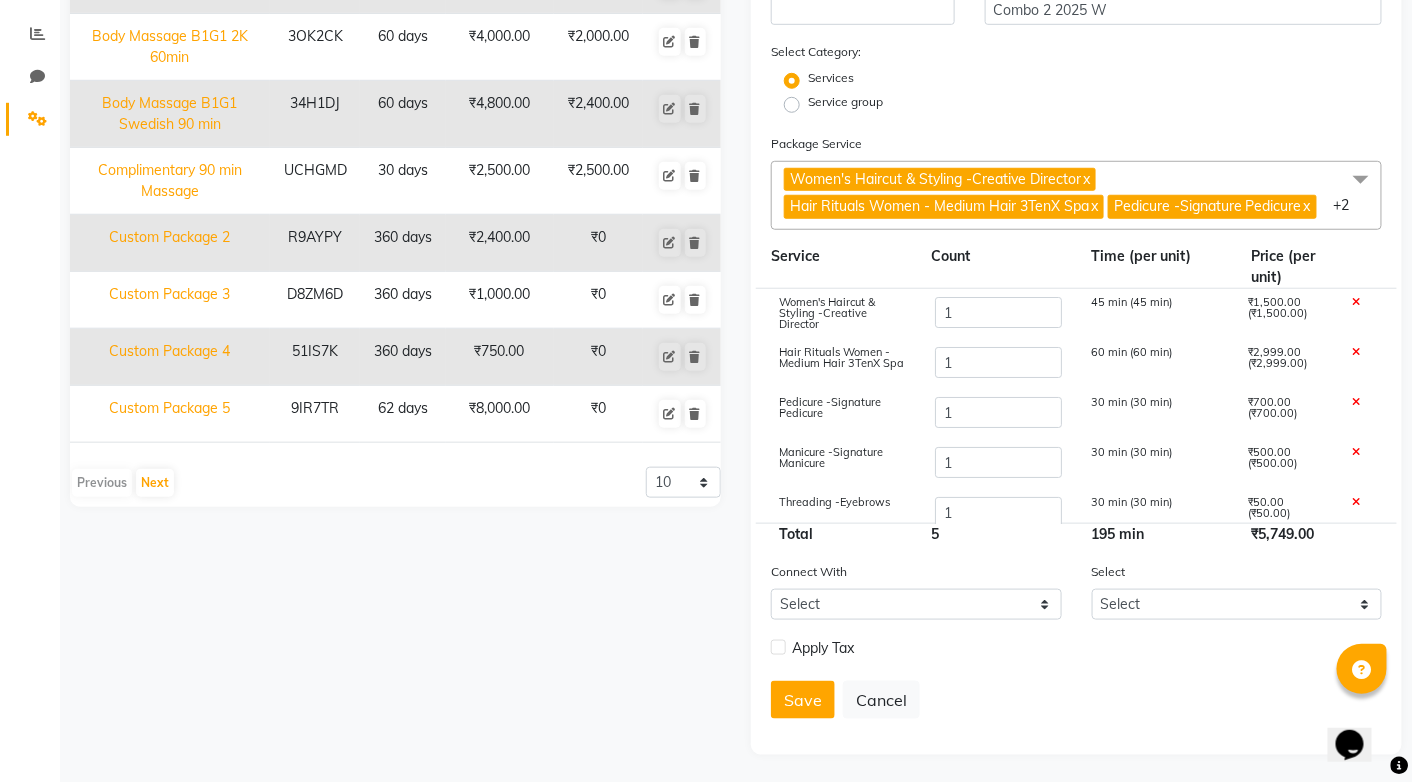 click 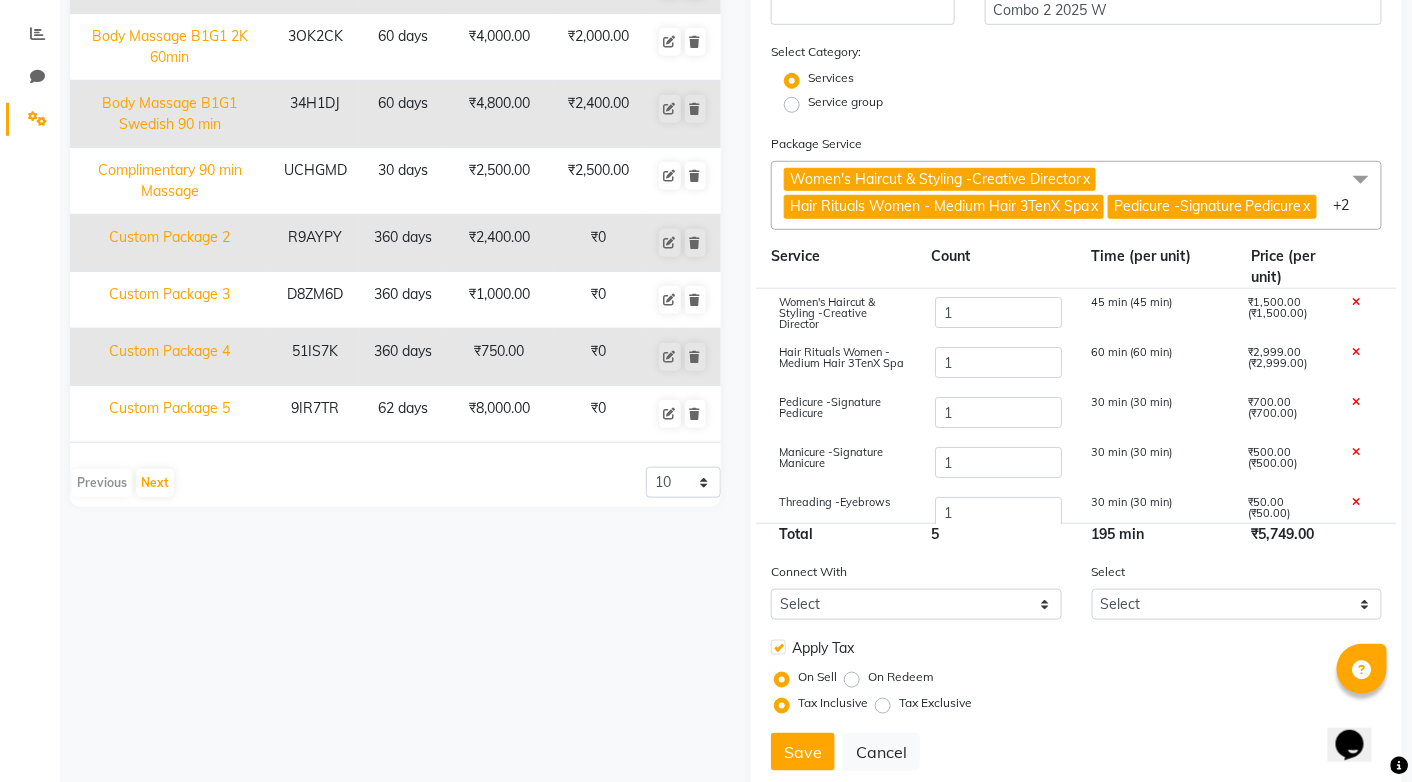 click on "Tax Exclusive" 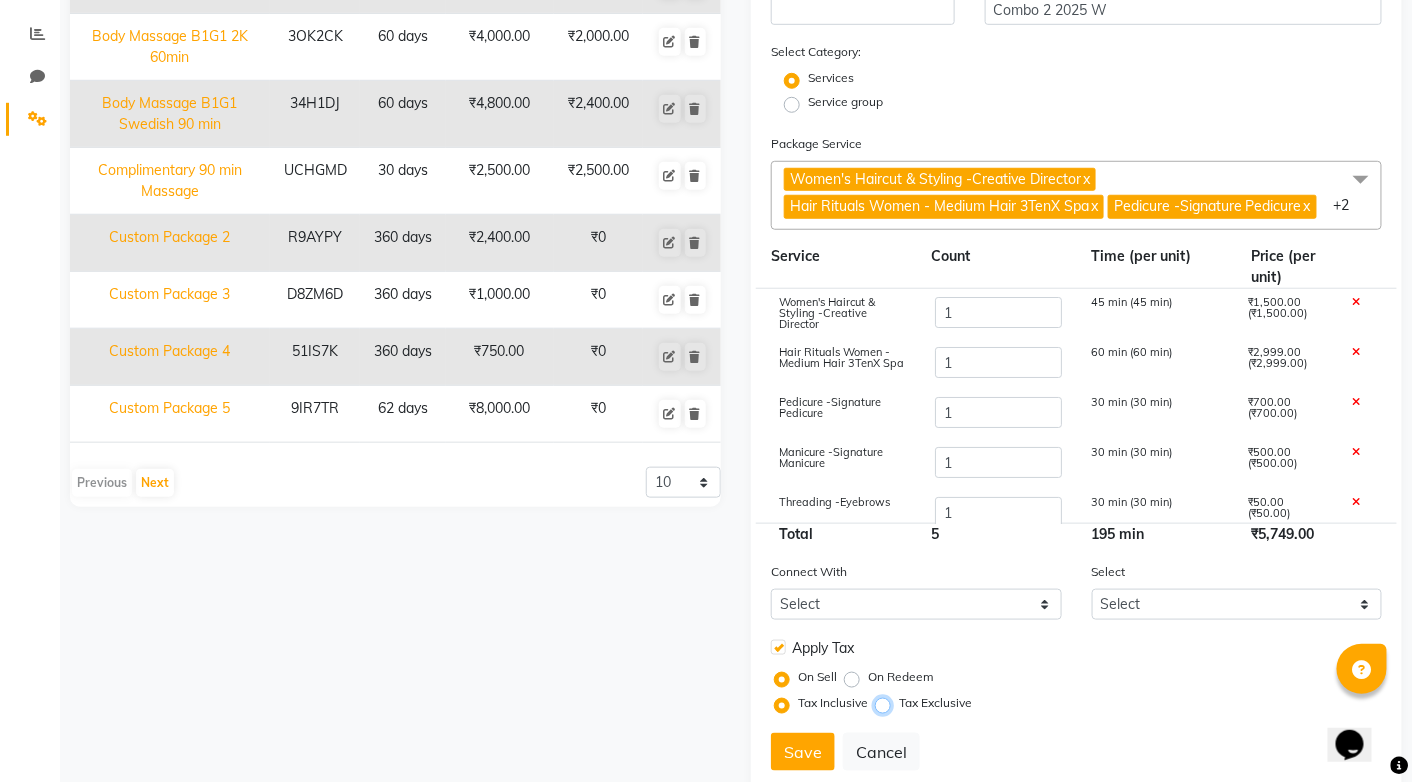 click on "Tax Exclusive" at bounding box center [887, 703] 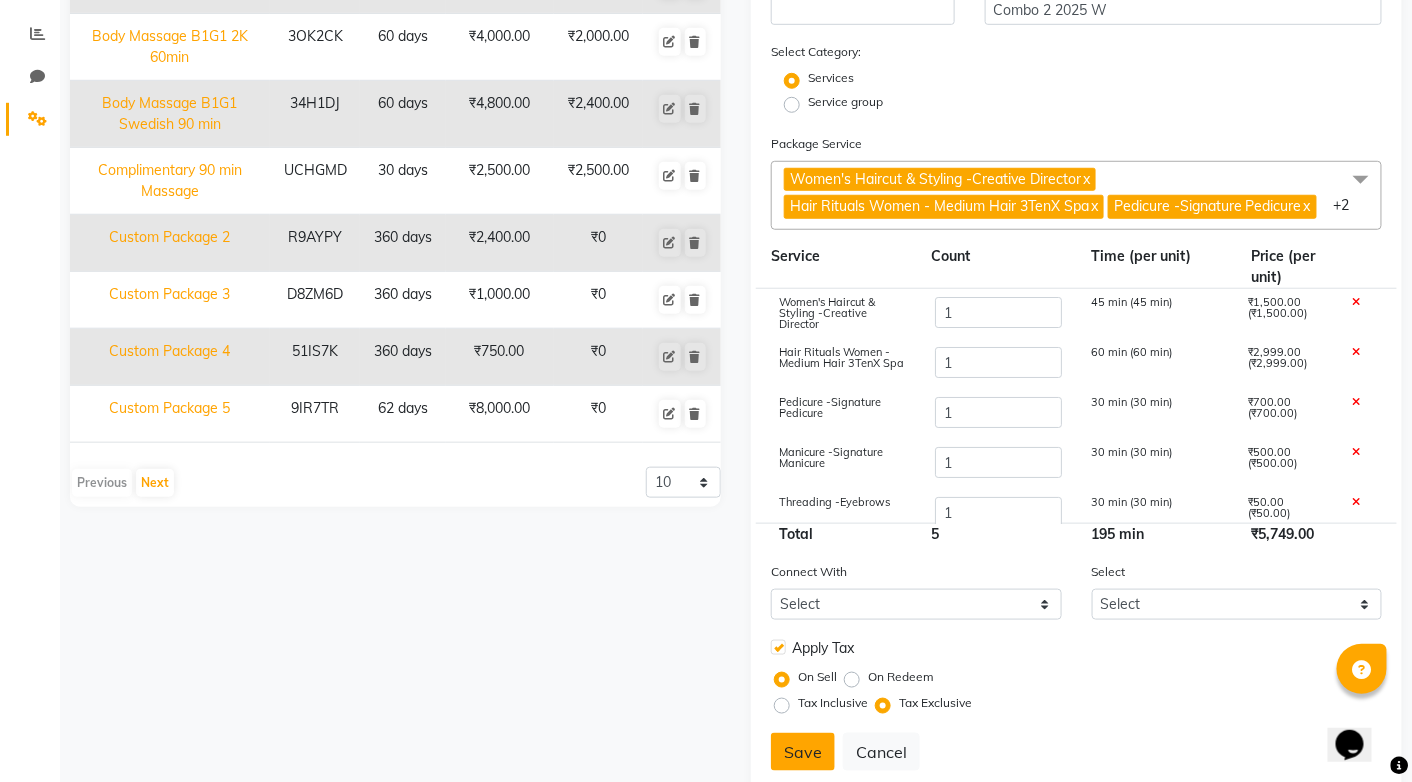 click on "Save" 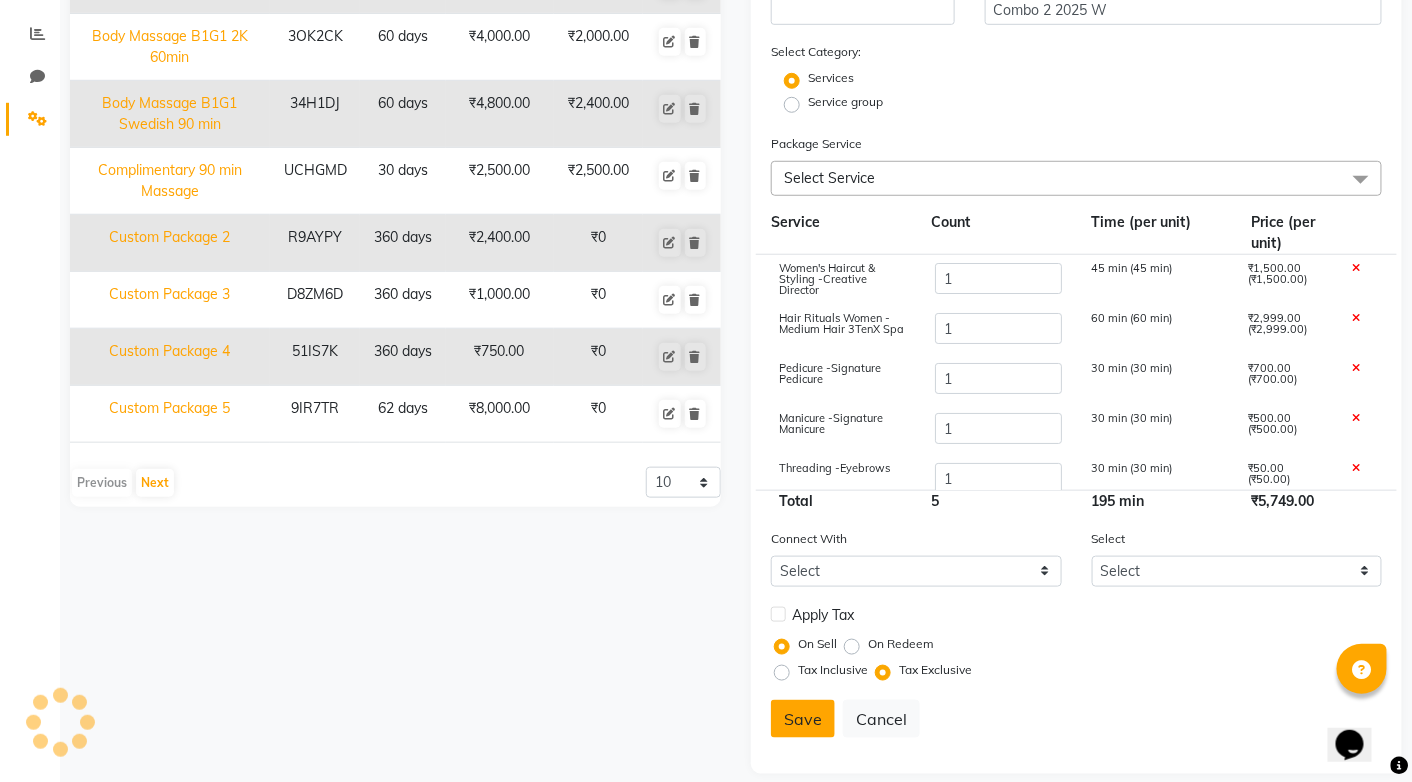 type 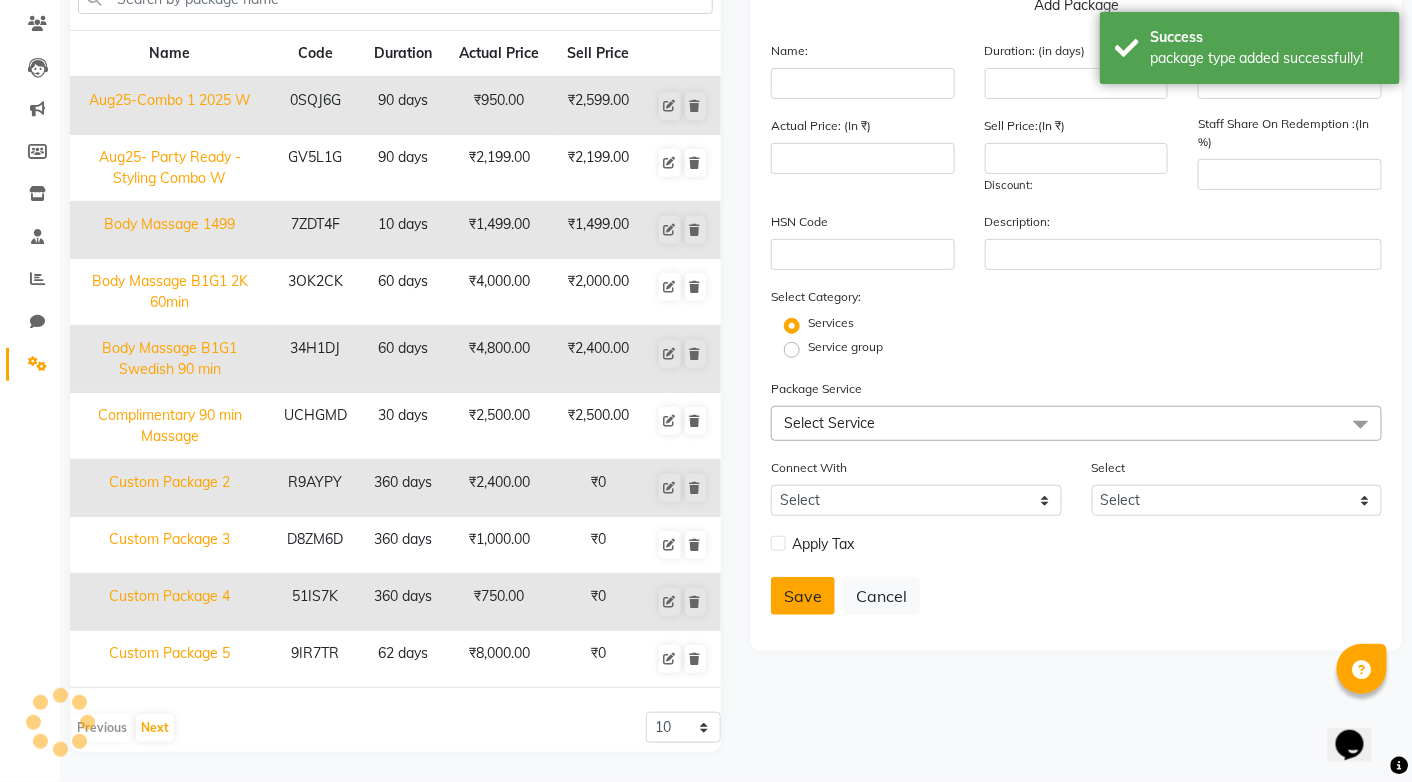 scroll, scrollTop: 158, scrollLeft: 0, axis: vertical 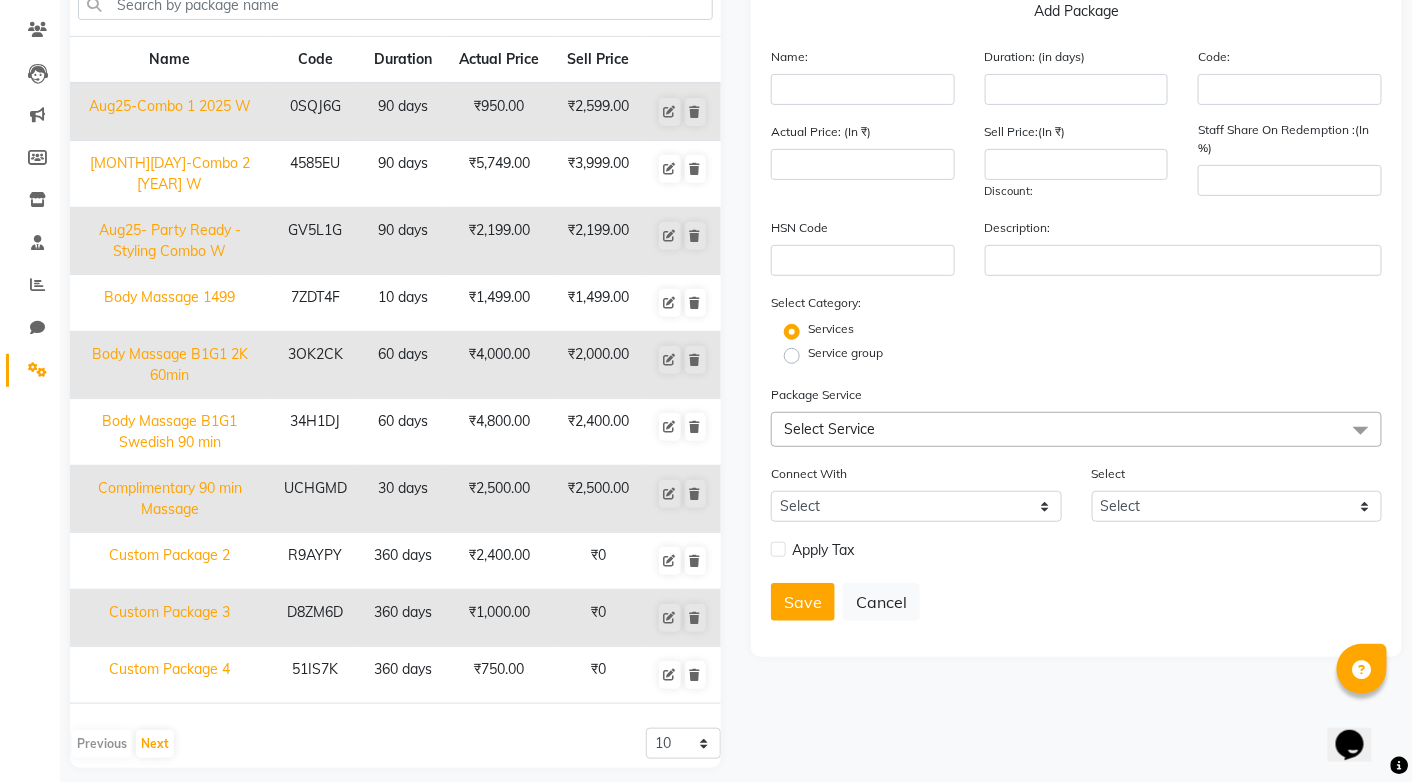 type 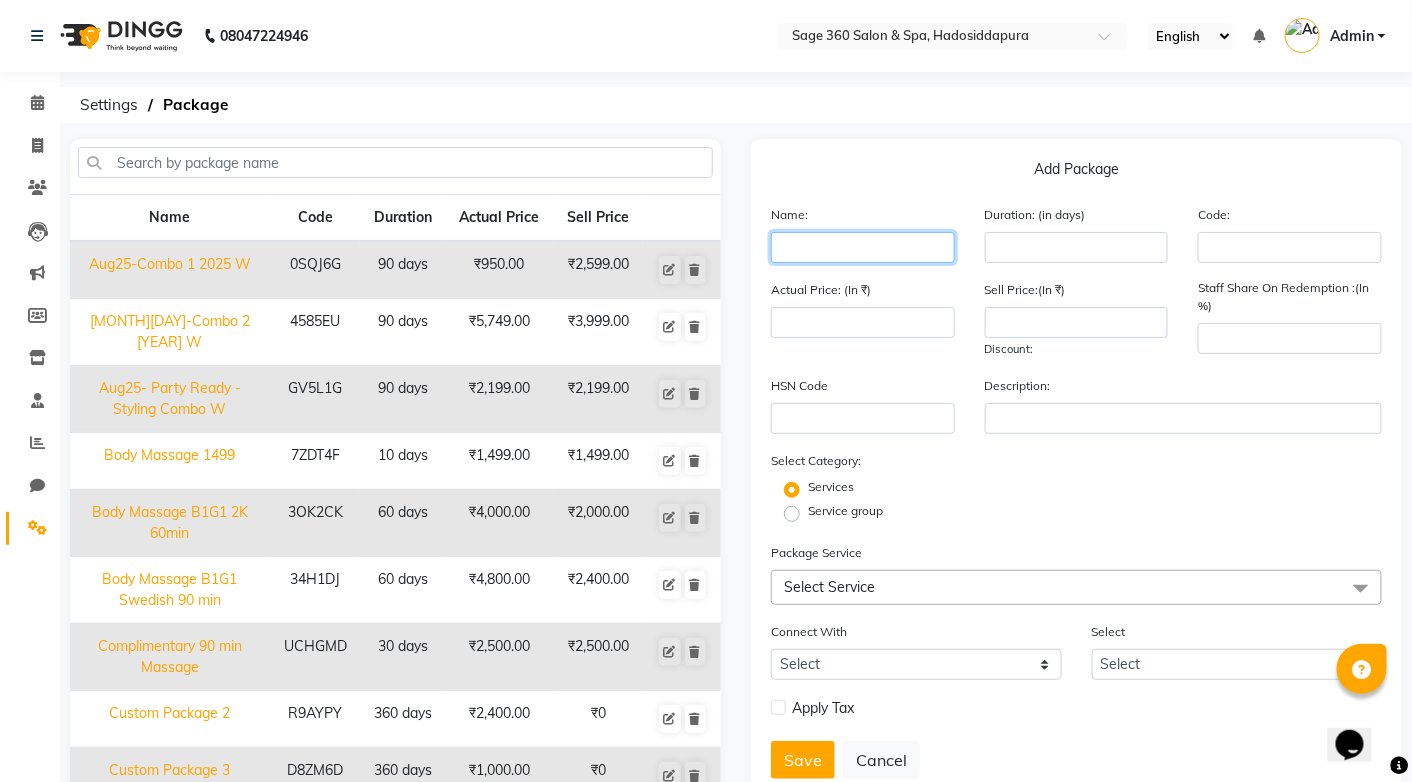 click 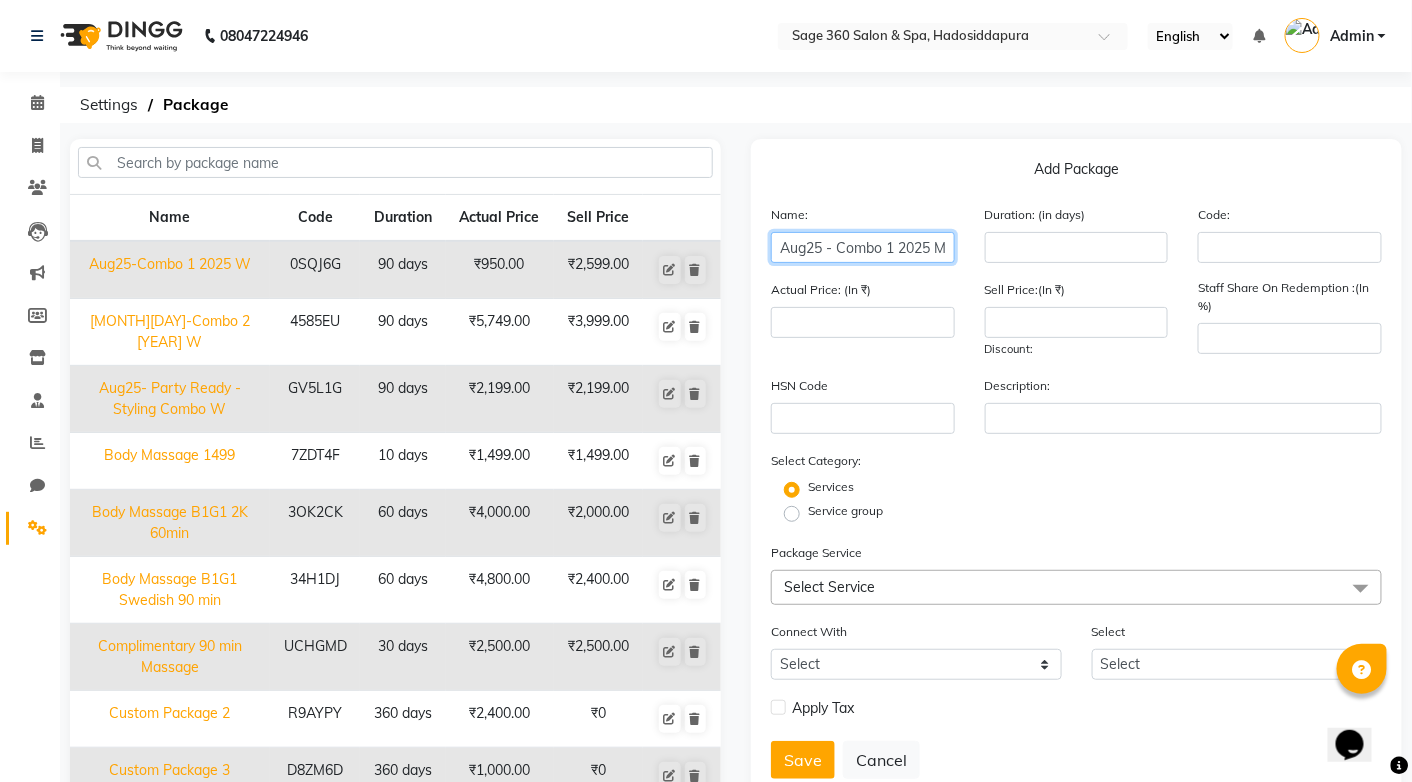scroll, scrollTop: 0, scrollLeft: 1, axis: horizontal 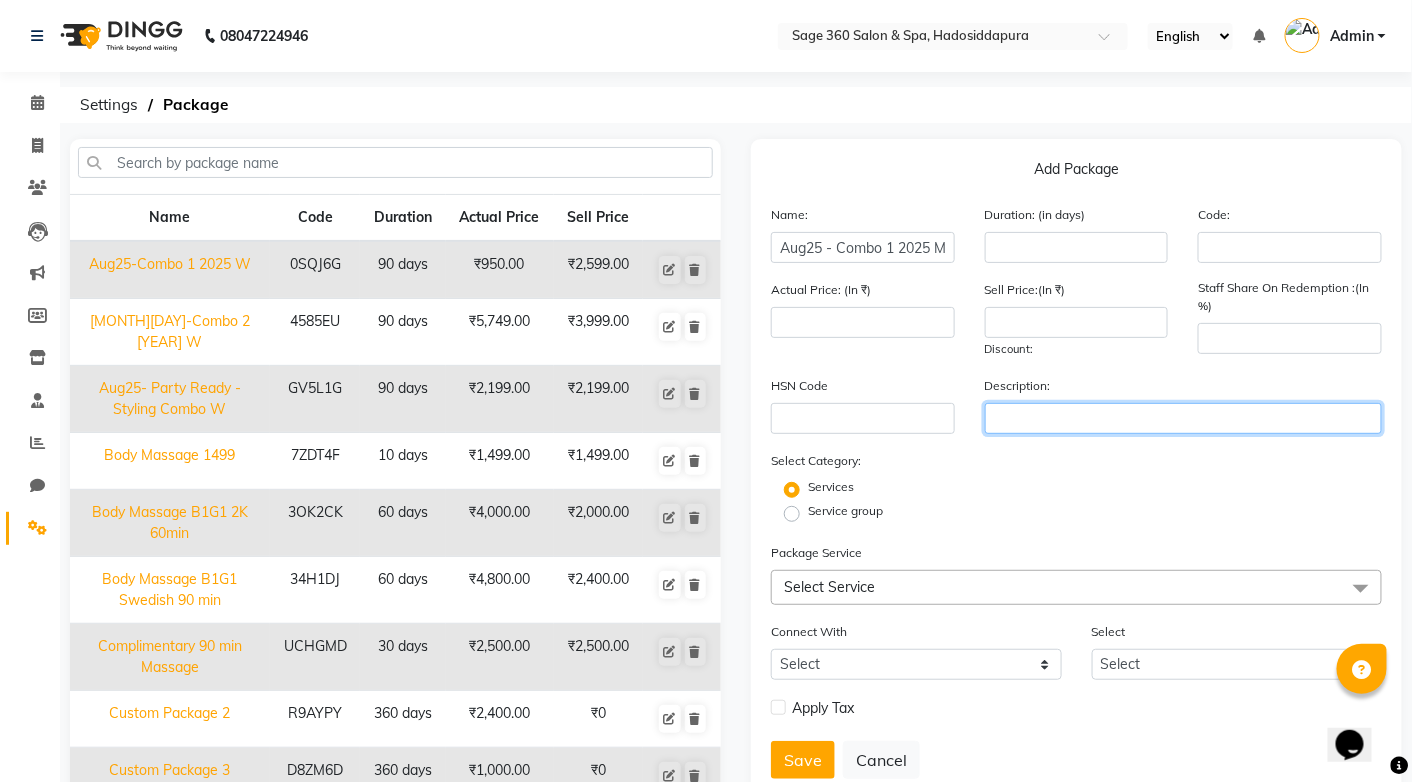 click 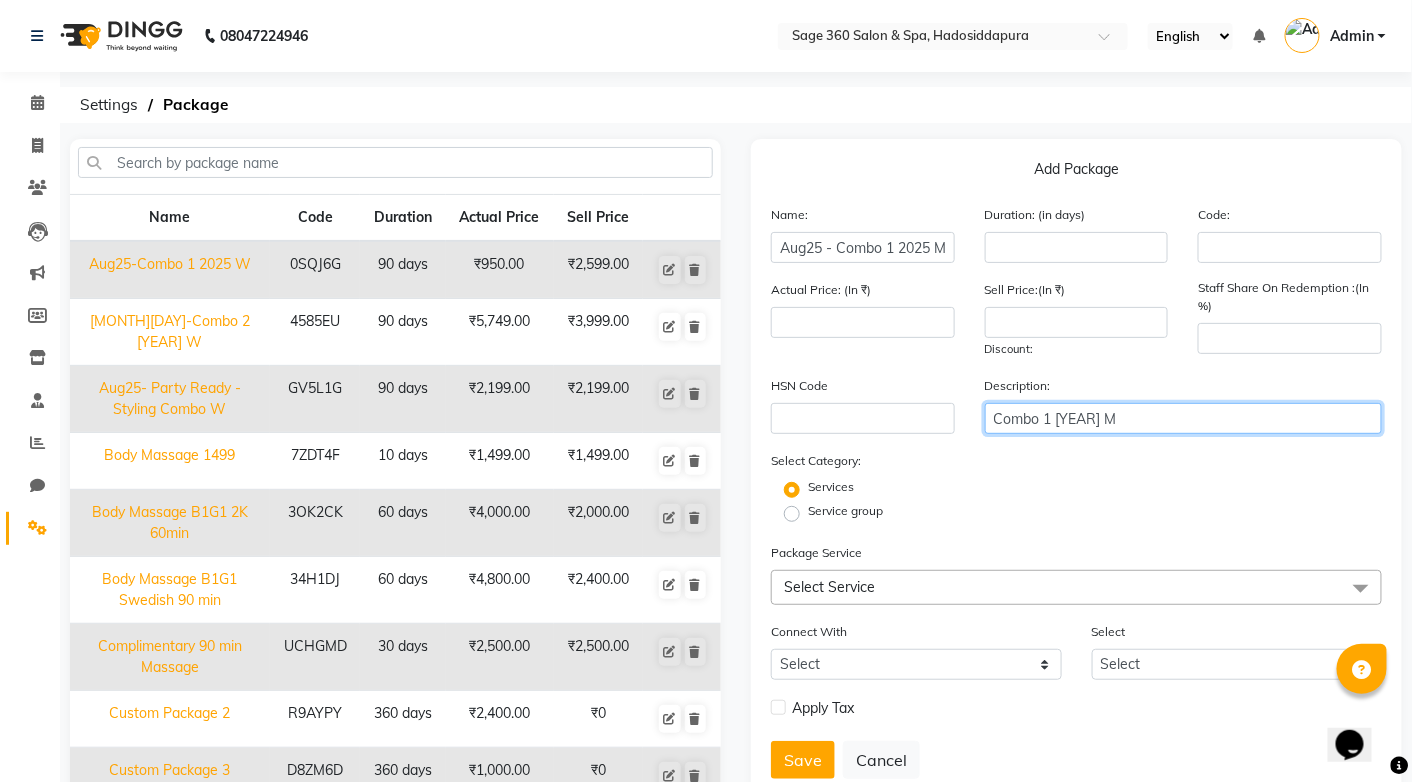type on "Combo 1 [YEAR] M" 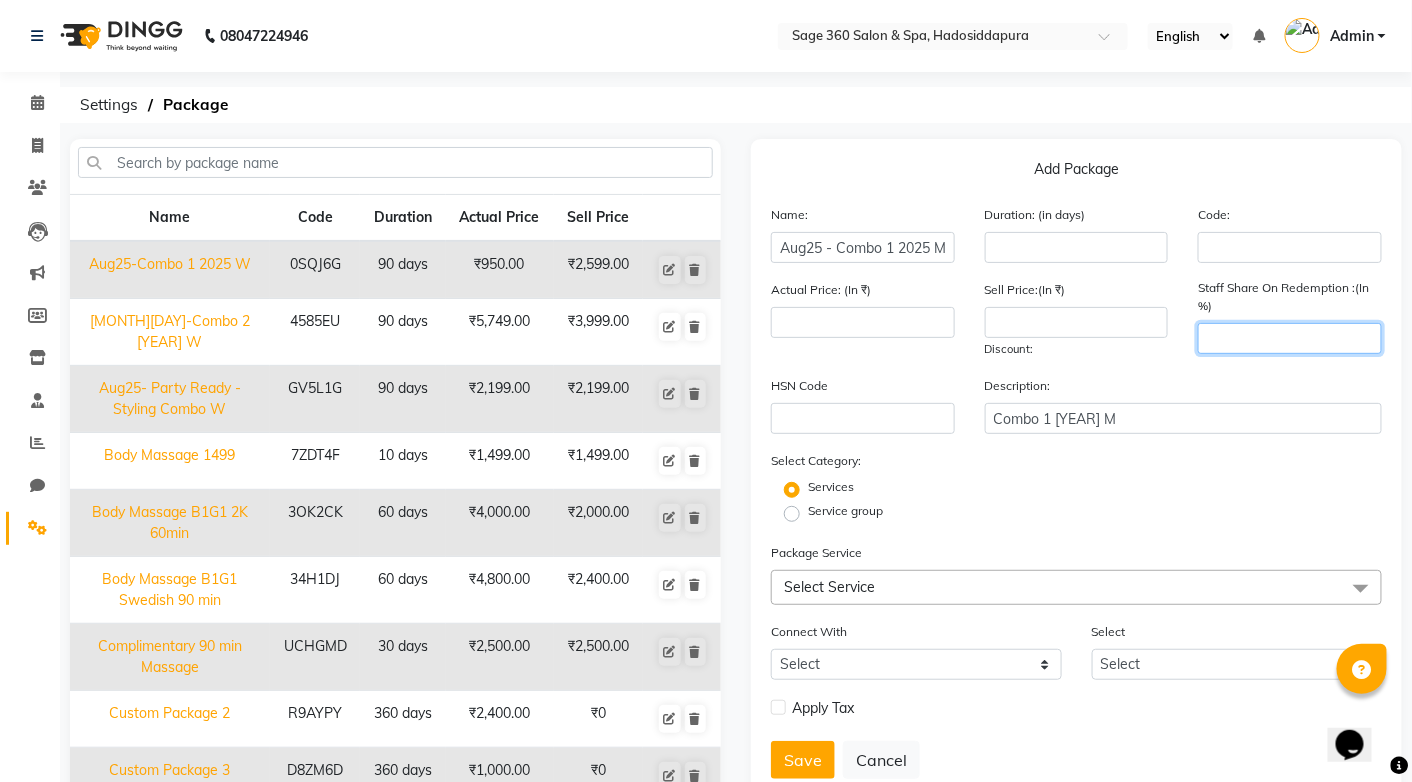 click 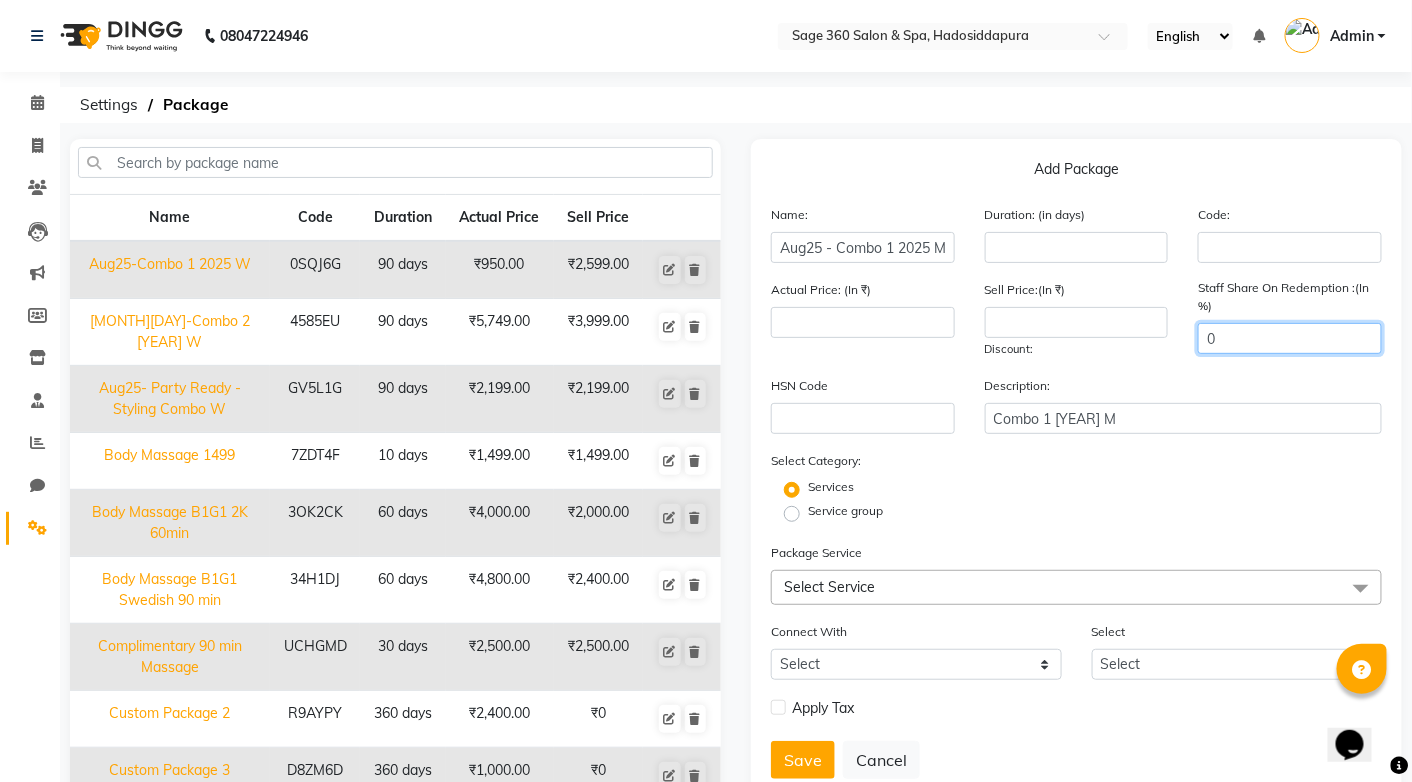 type on "0" 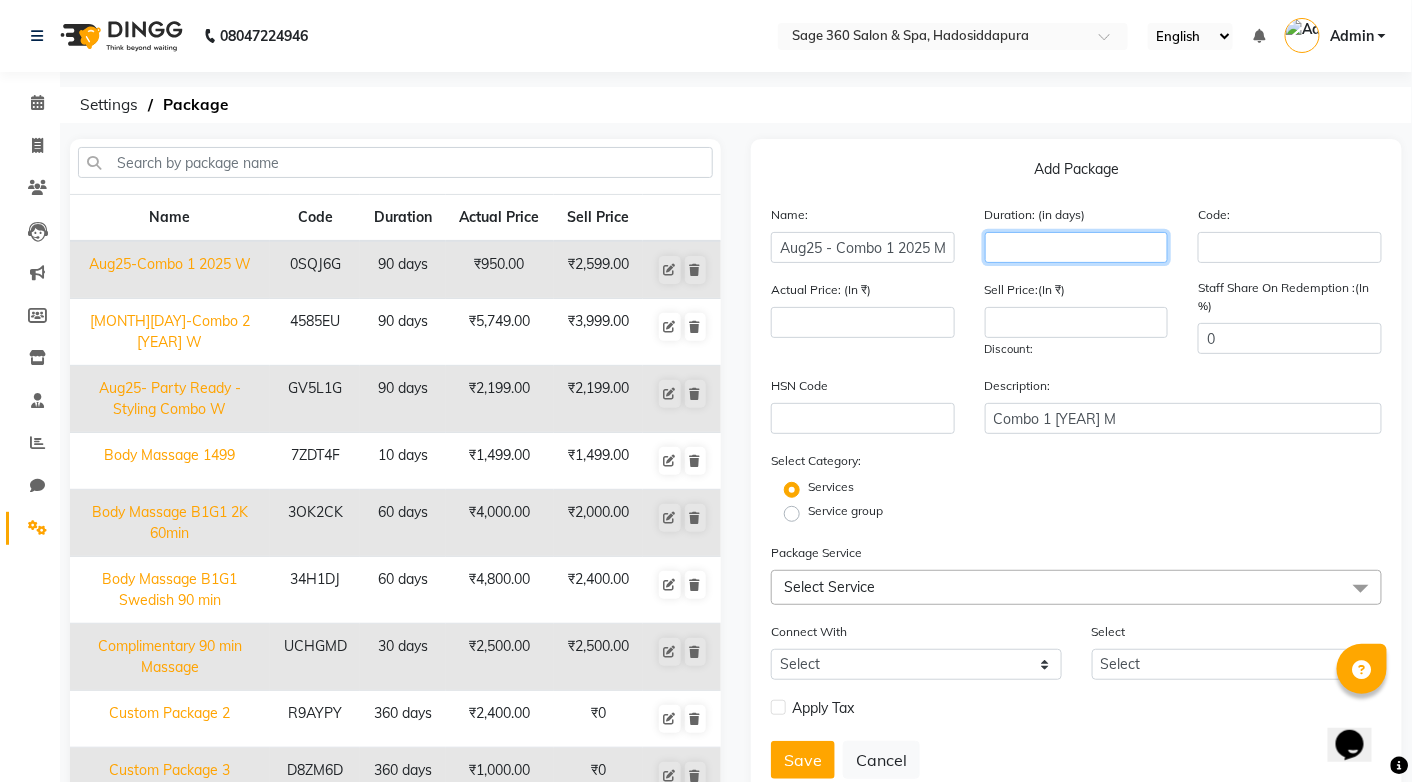 click 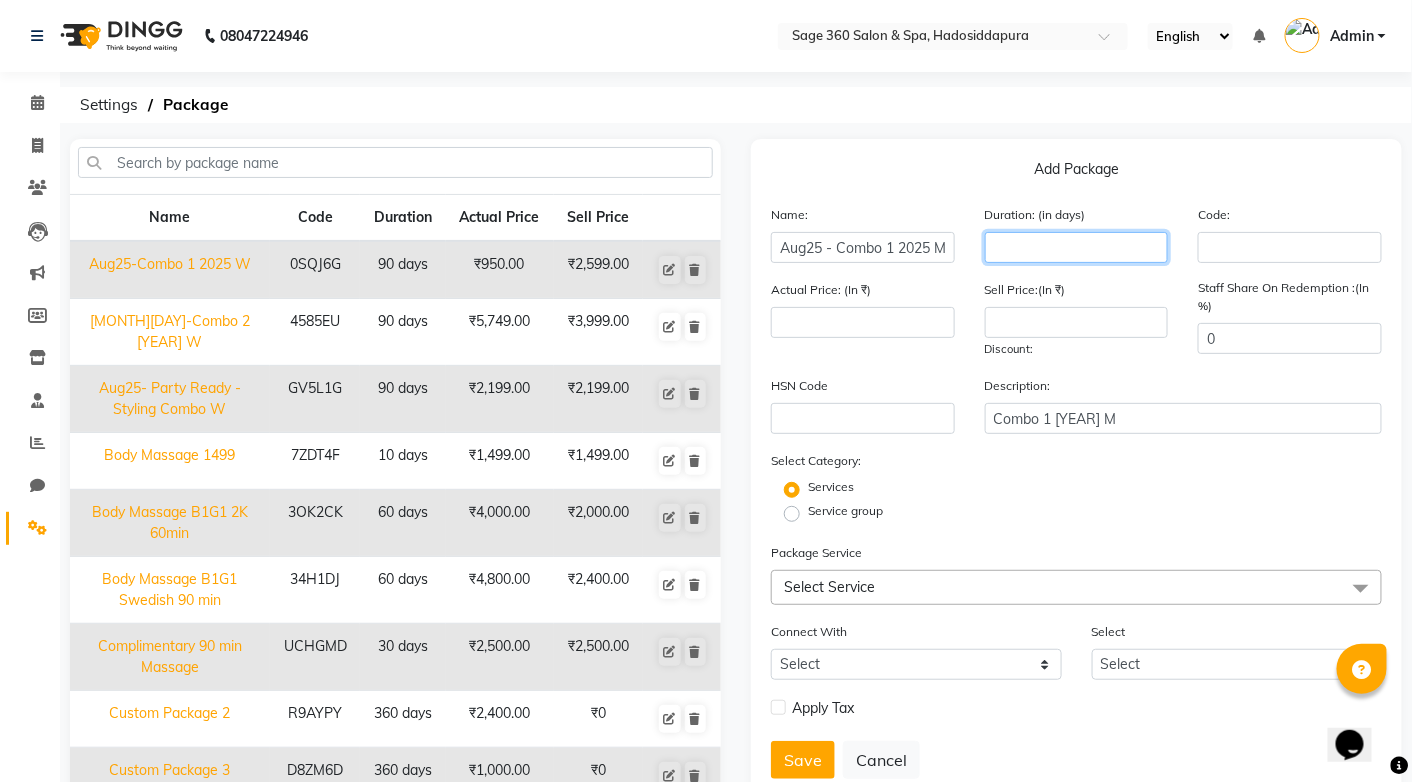 type on "8" 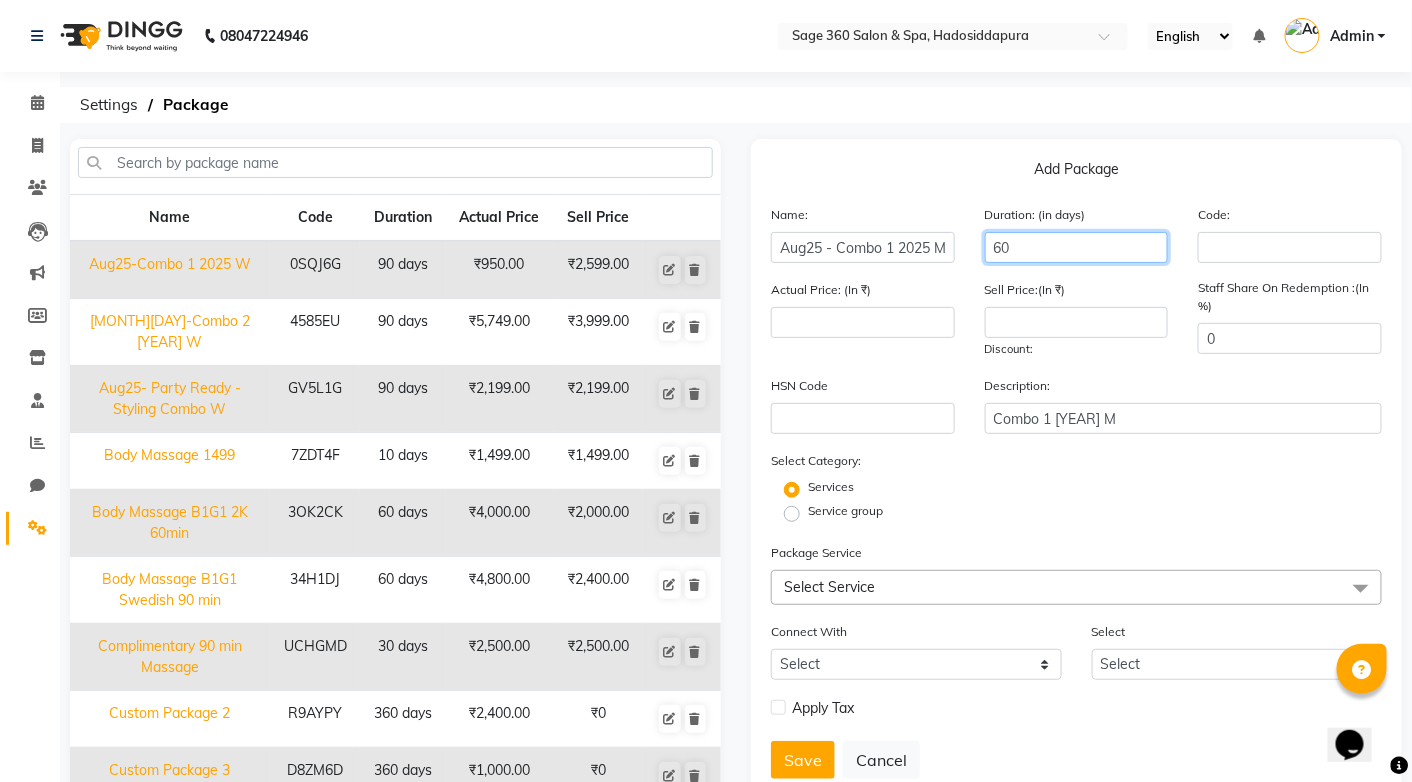 type on "60" 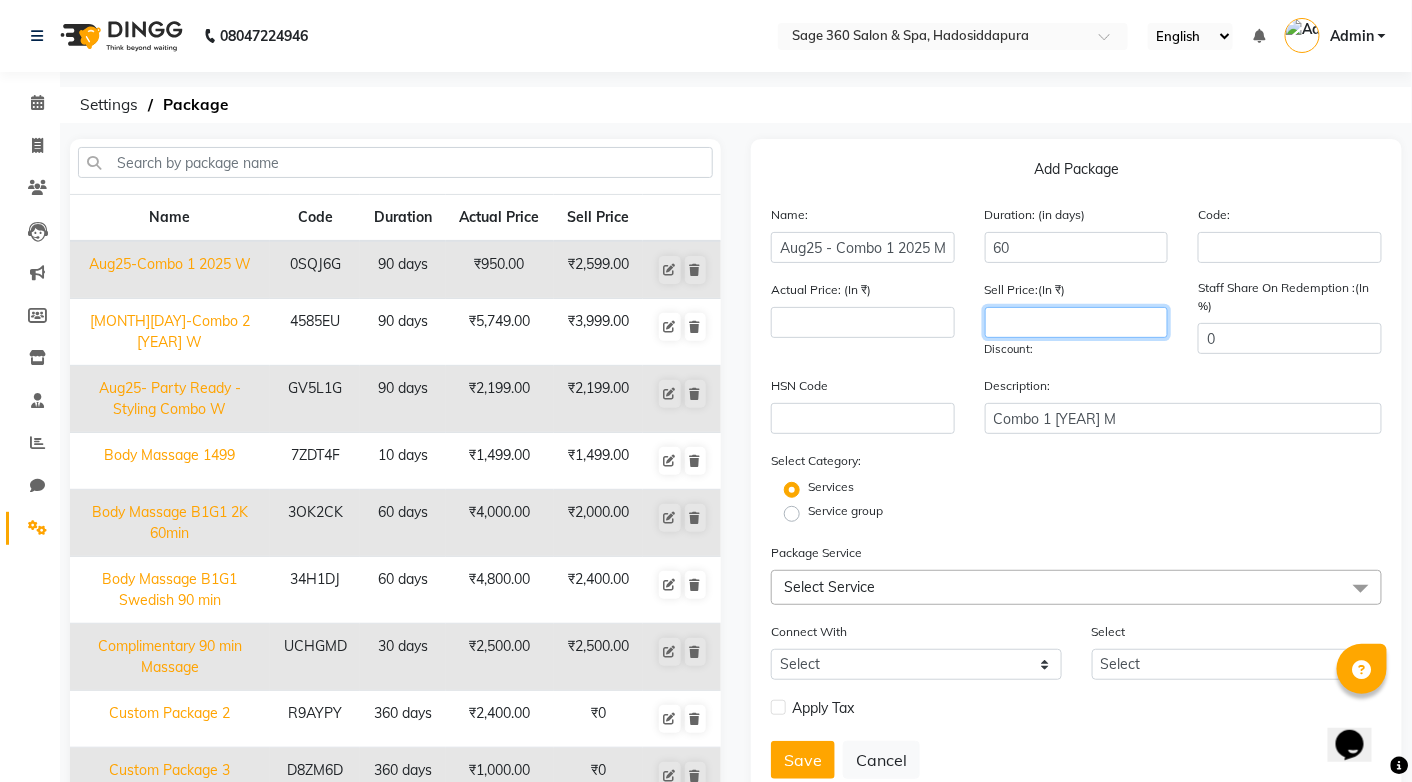 click 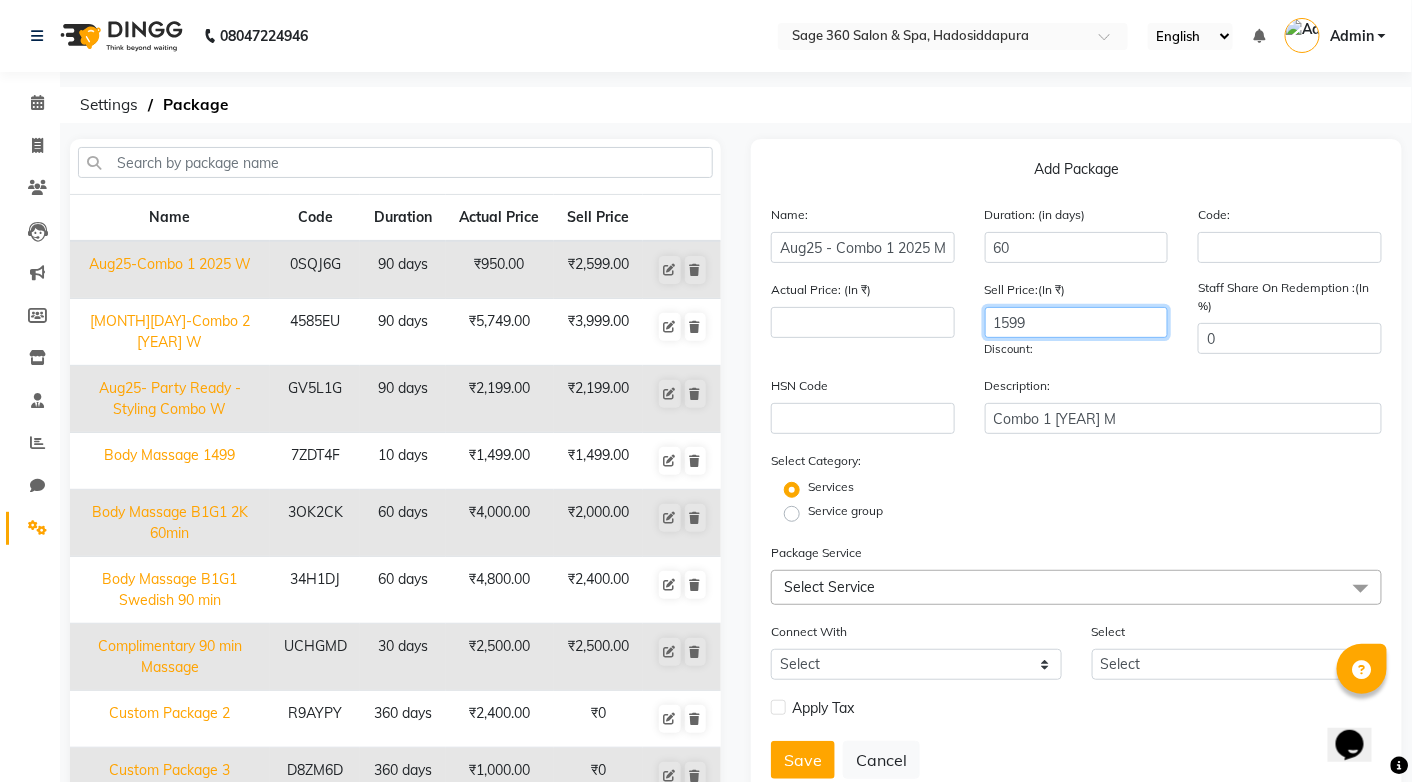 type on "1599" 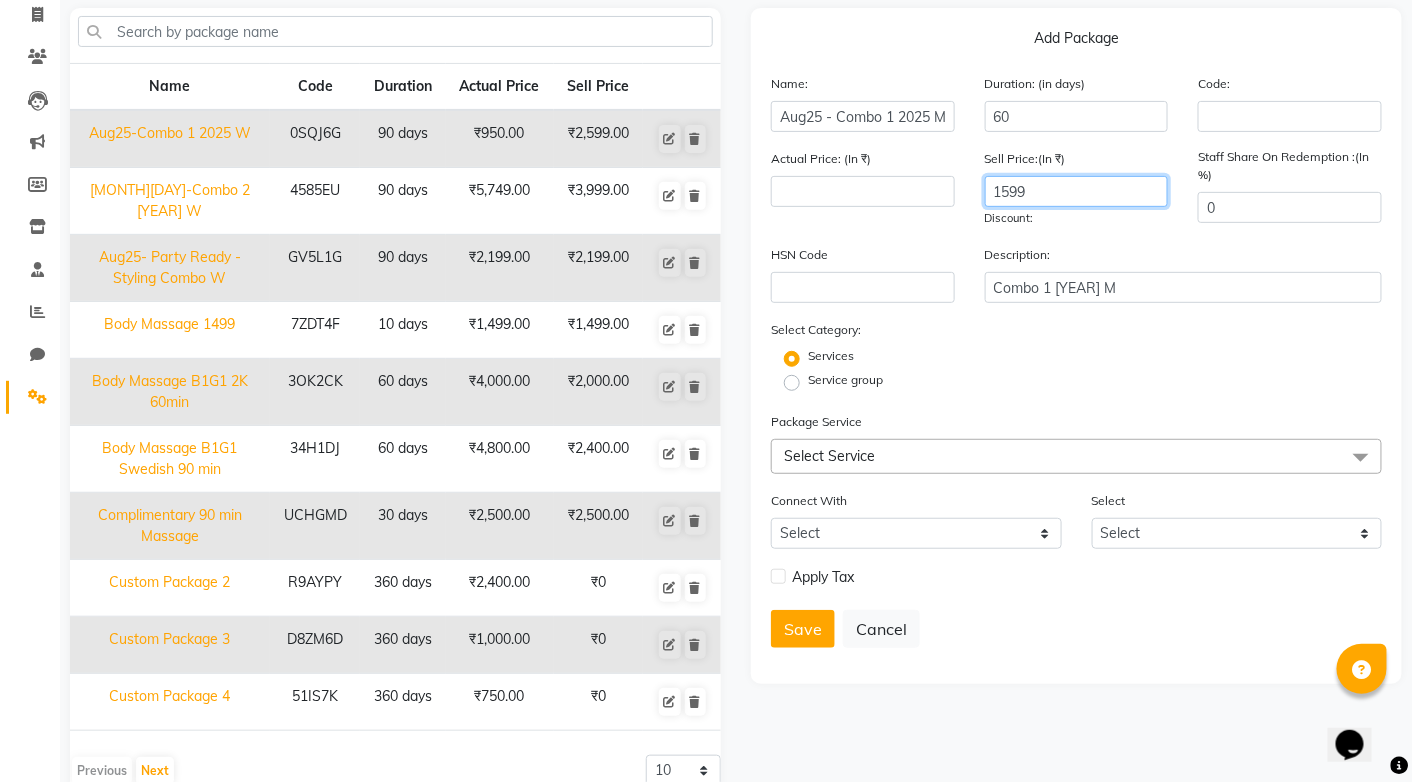 scroll, scrollTop: 137, scrollLeft: 0, axis: vertical 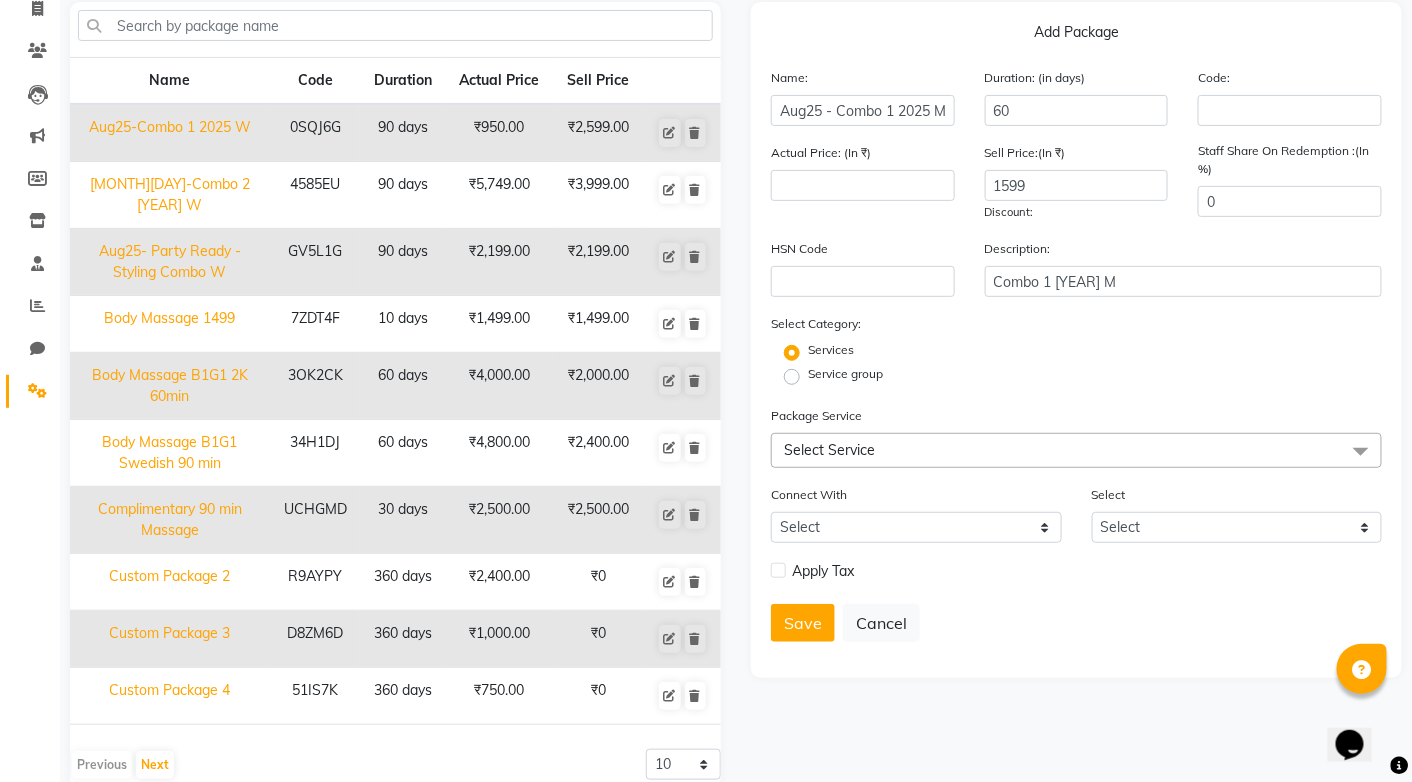 click 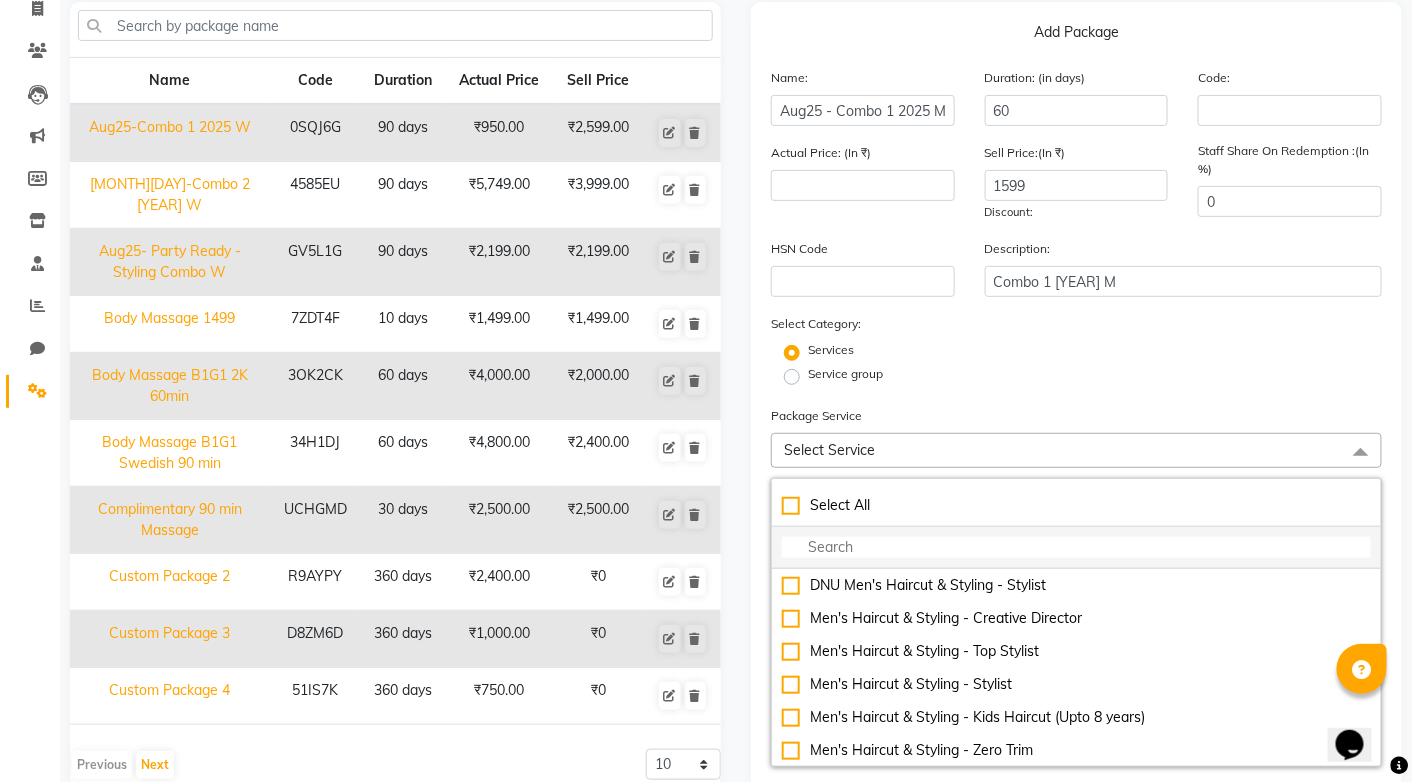 click 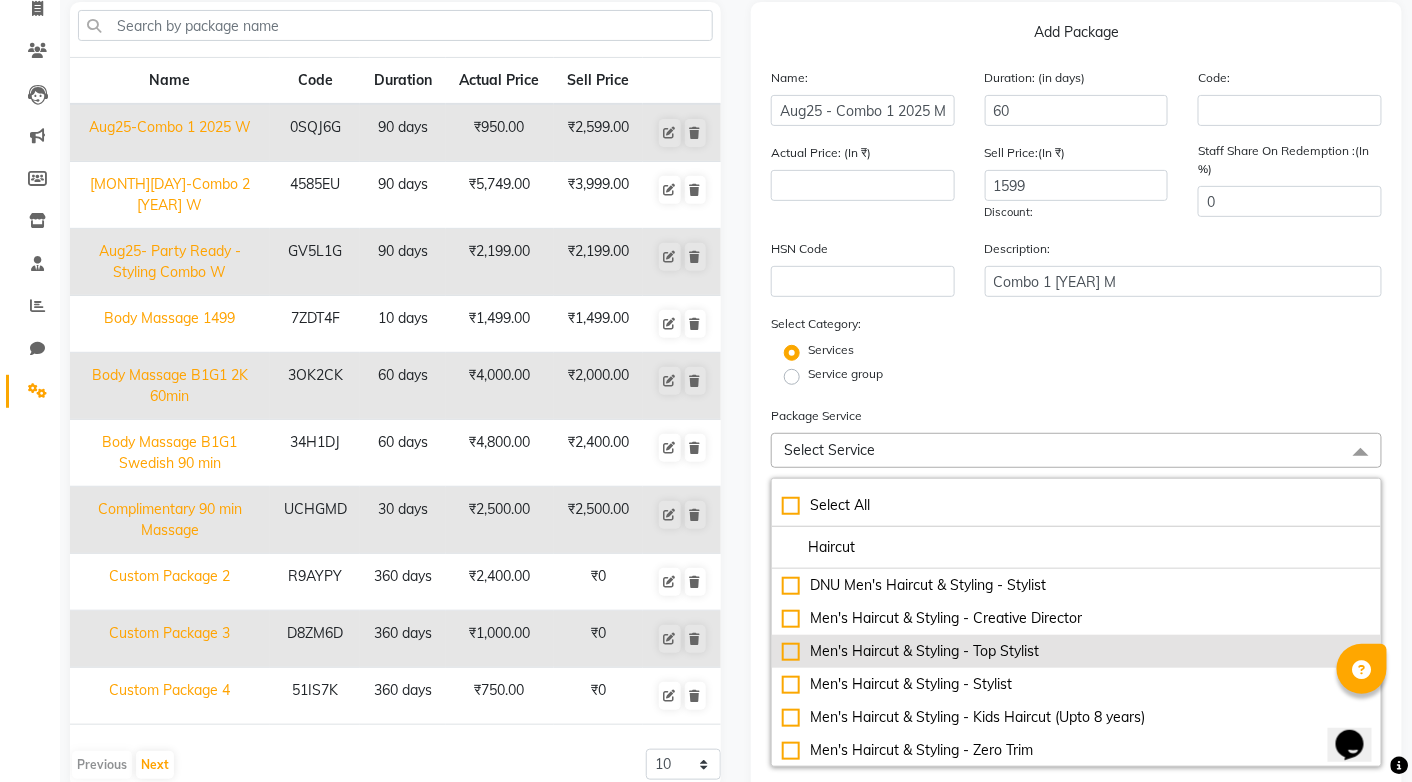 type on "Haircut" 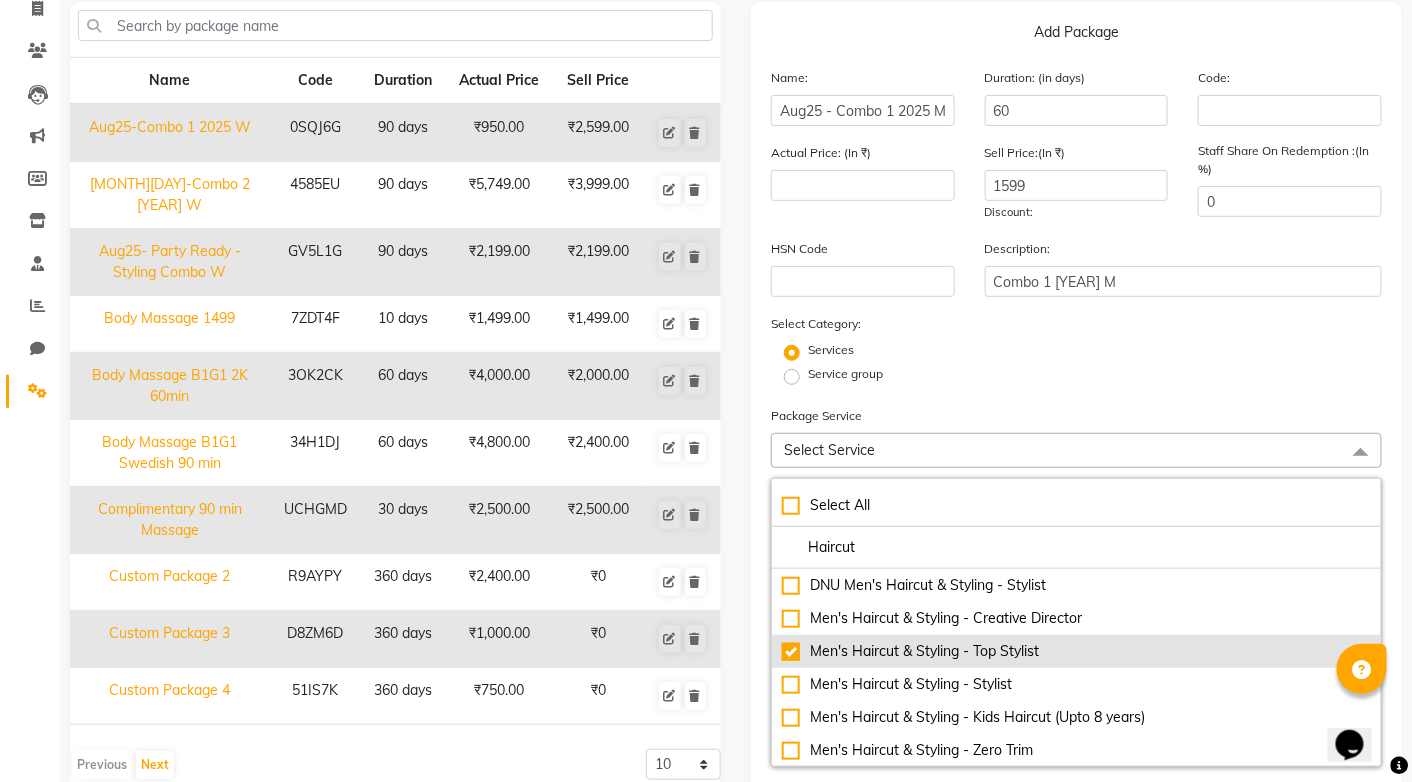 type on "600" 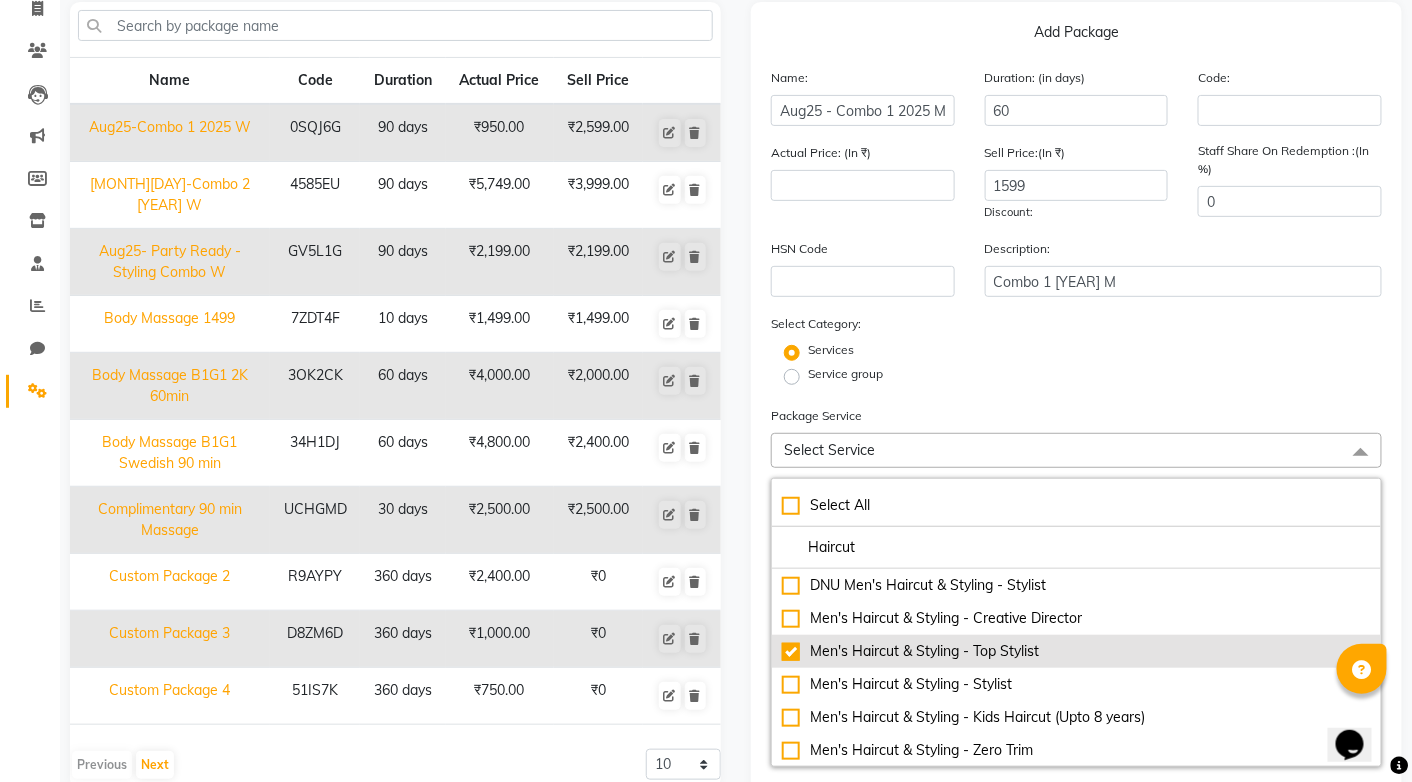 checkbox on "true" 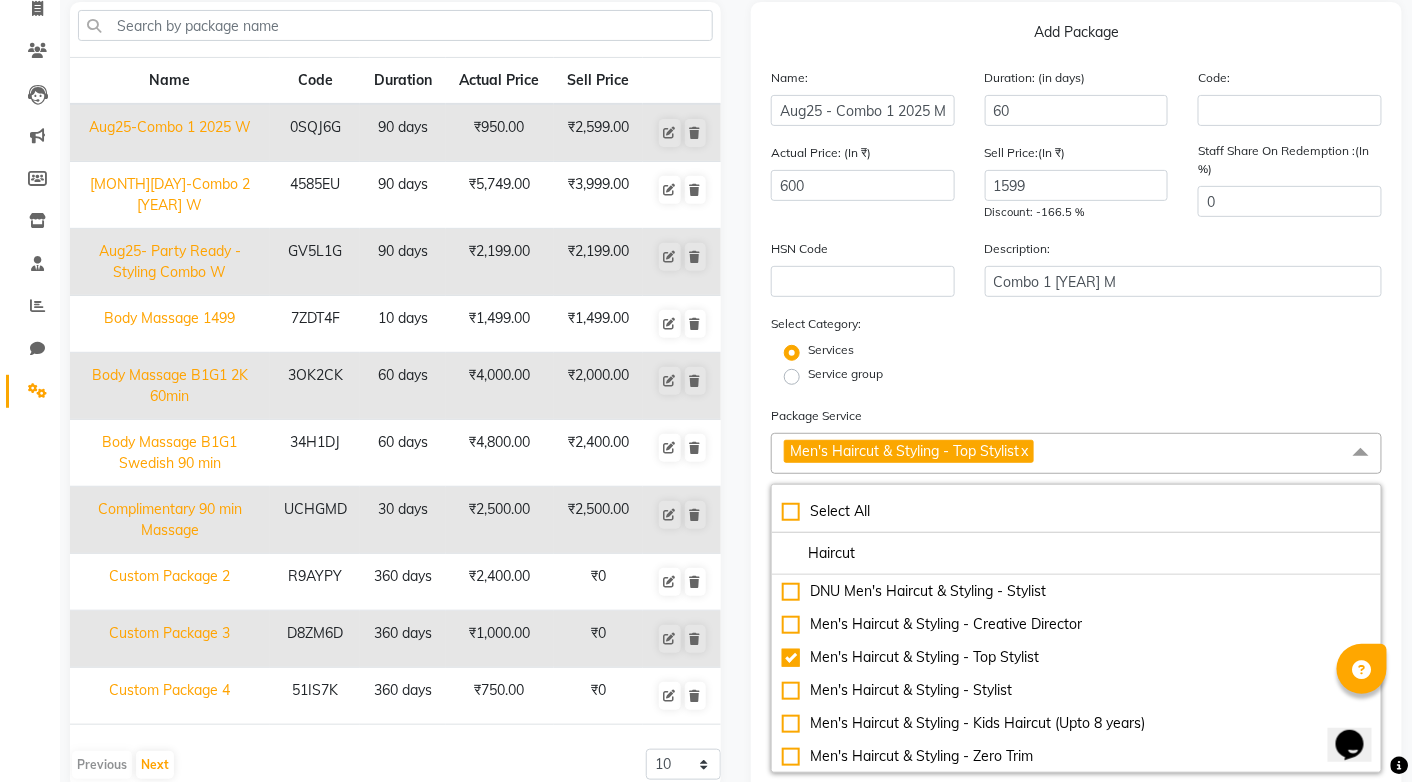 click on "Select Category: Services Service group" 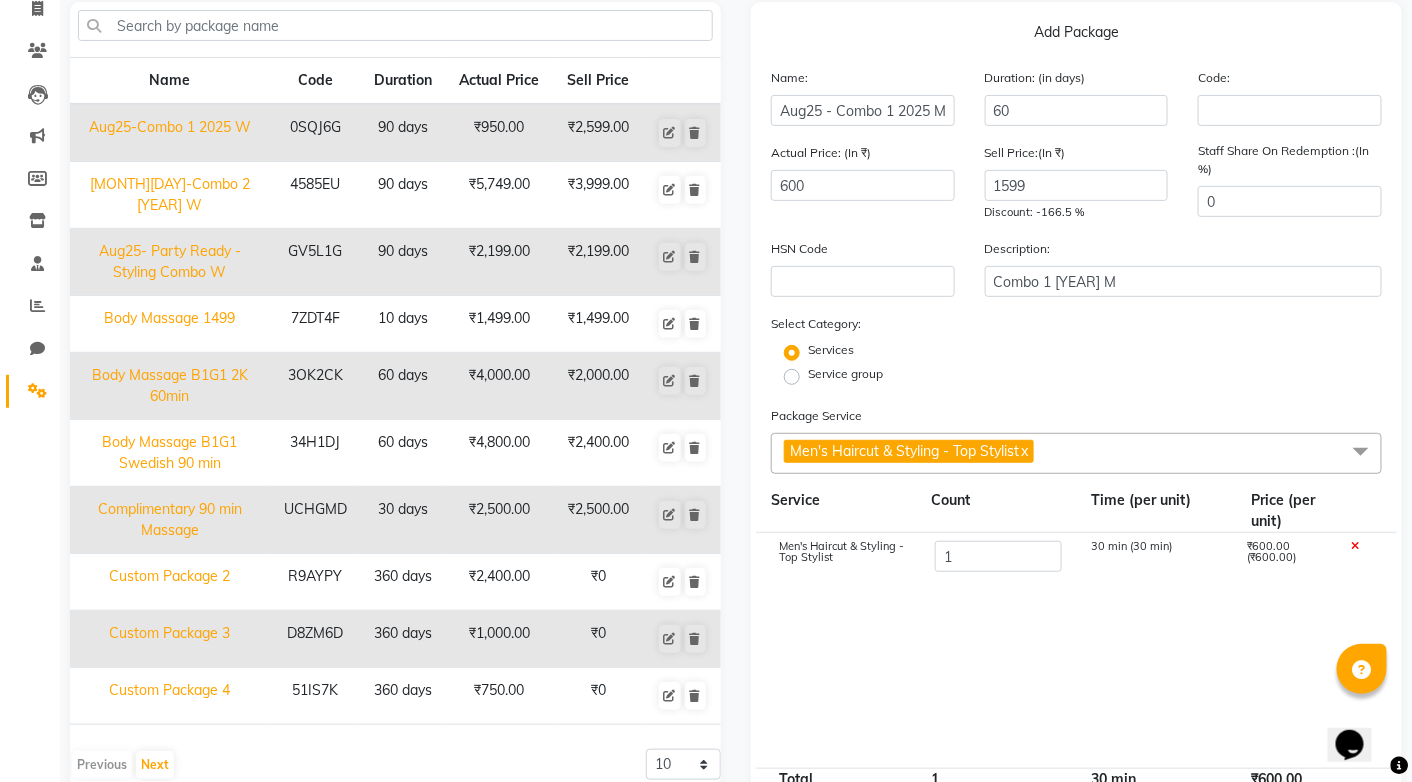 click 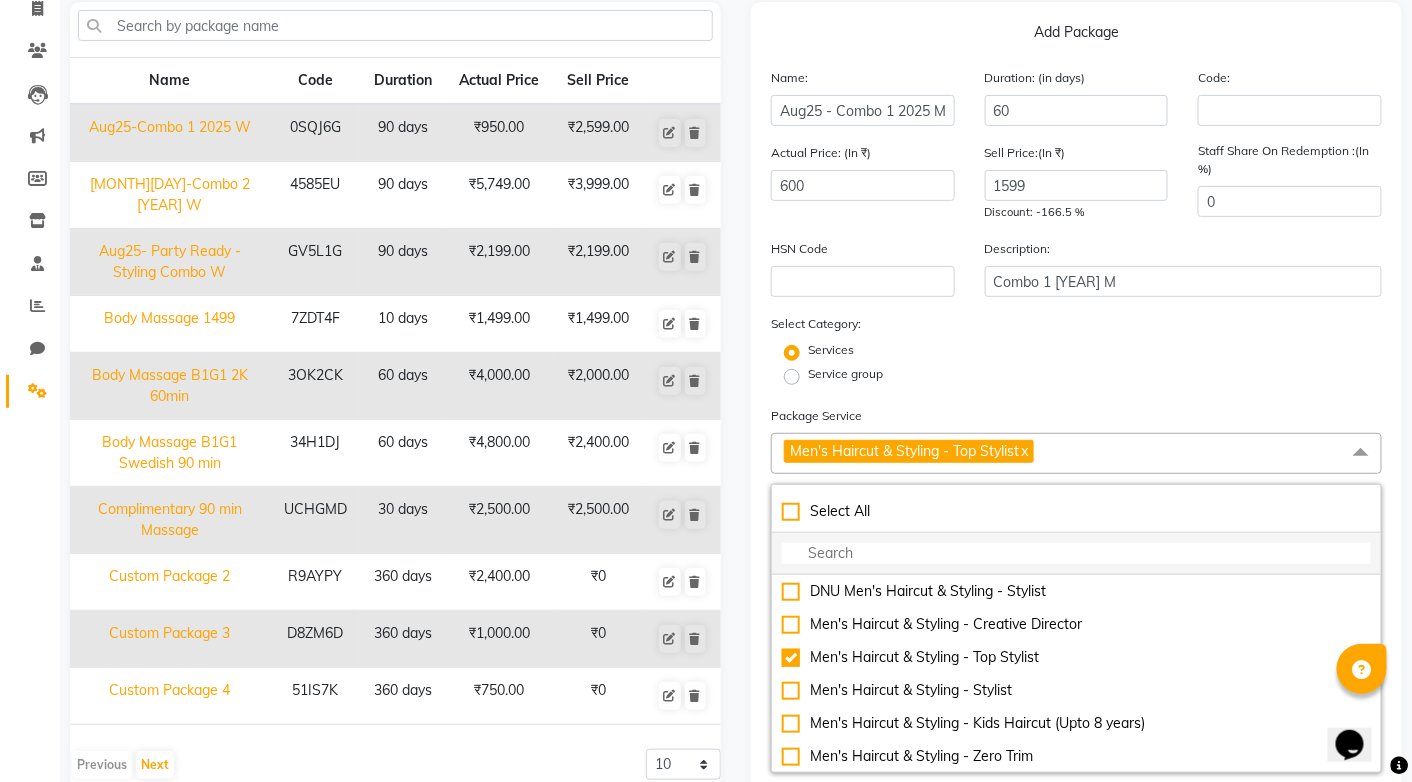 click 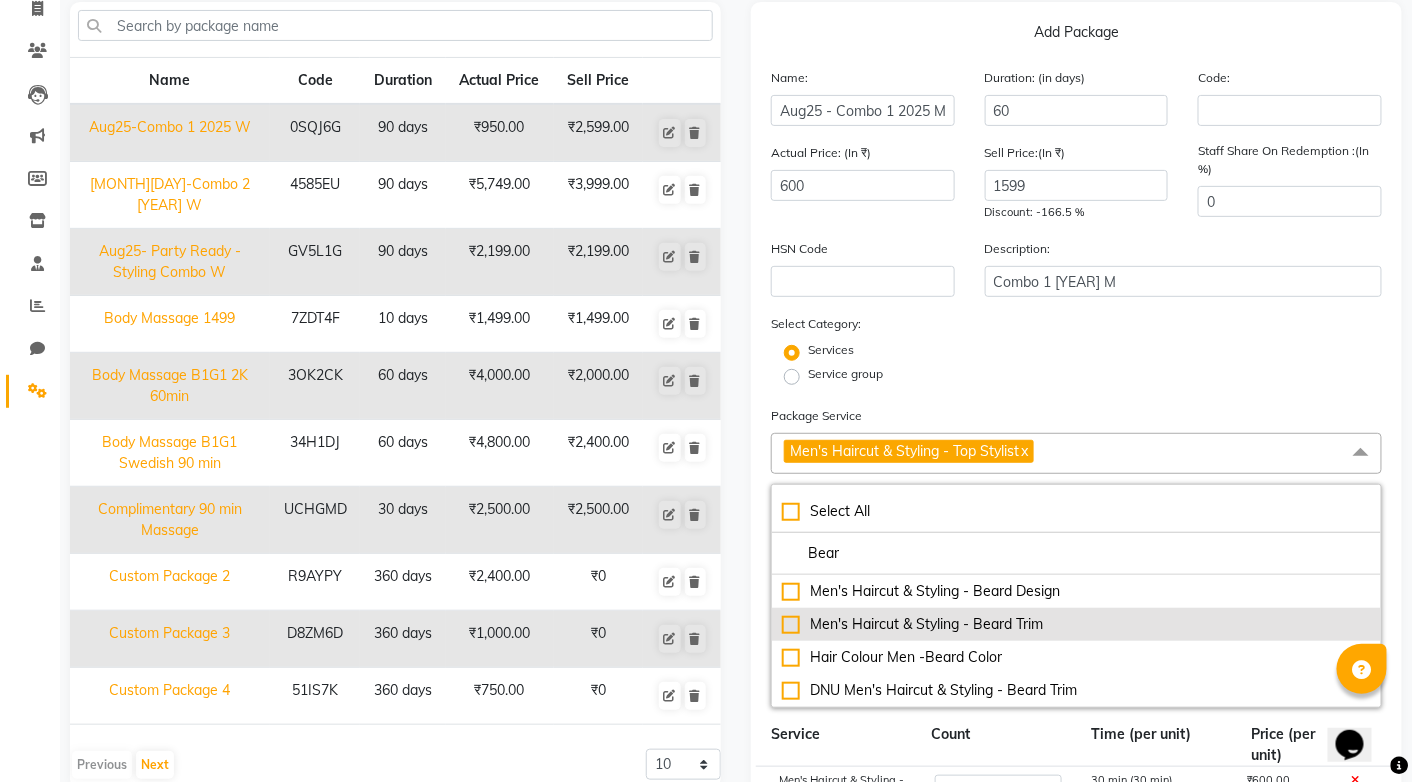 type on "Bear" 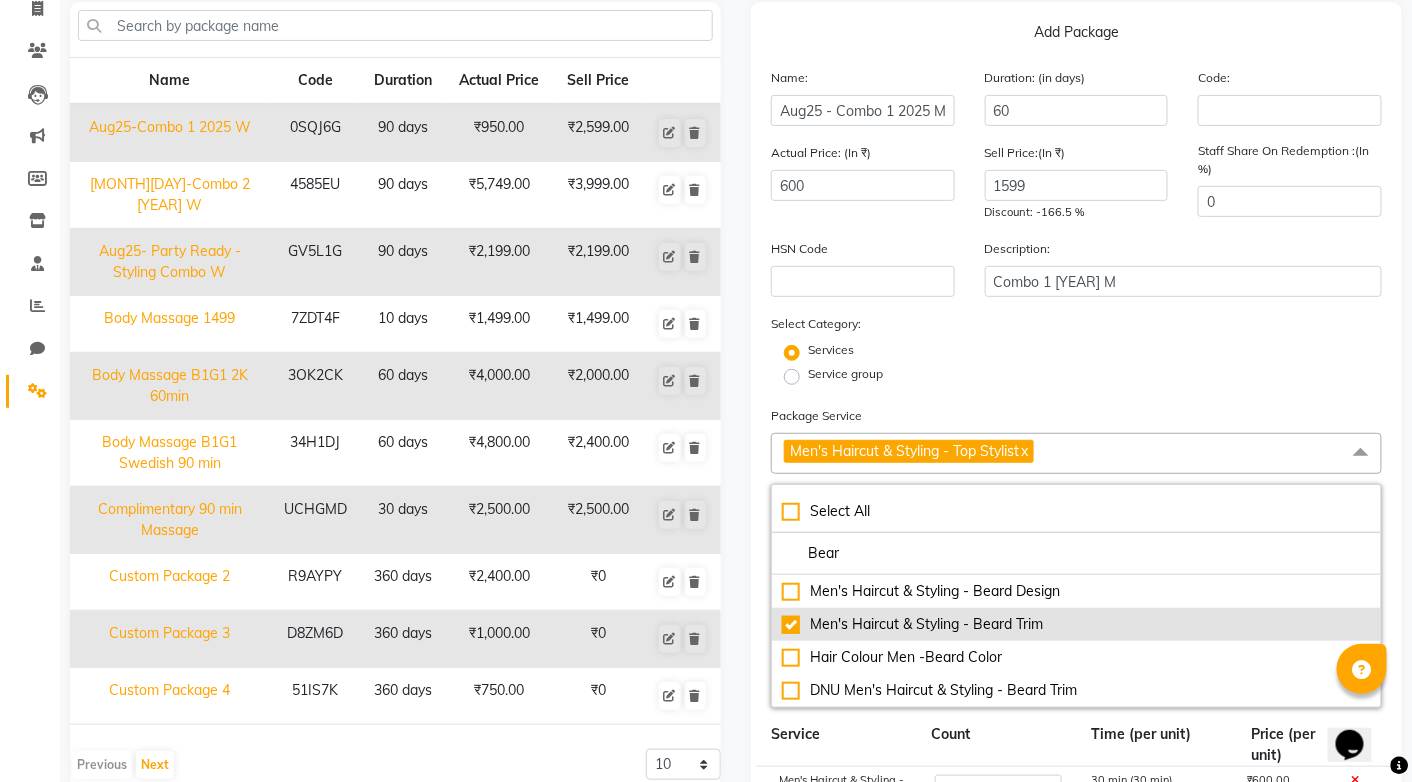 type on "900" 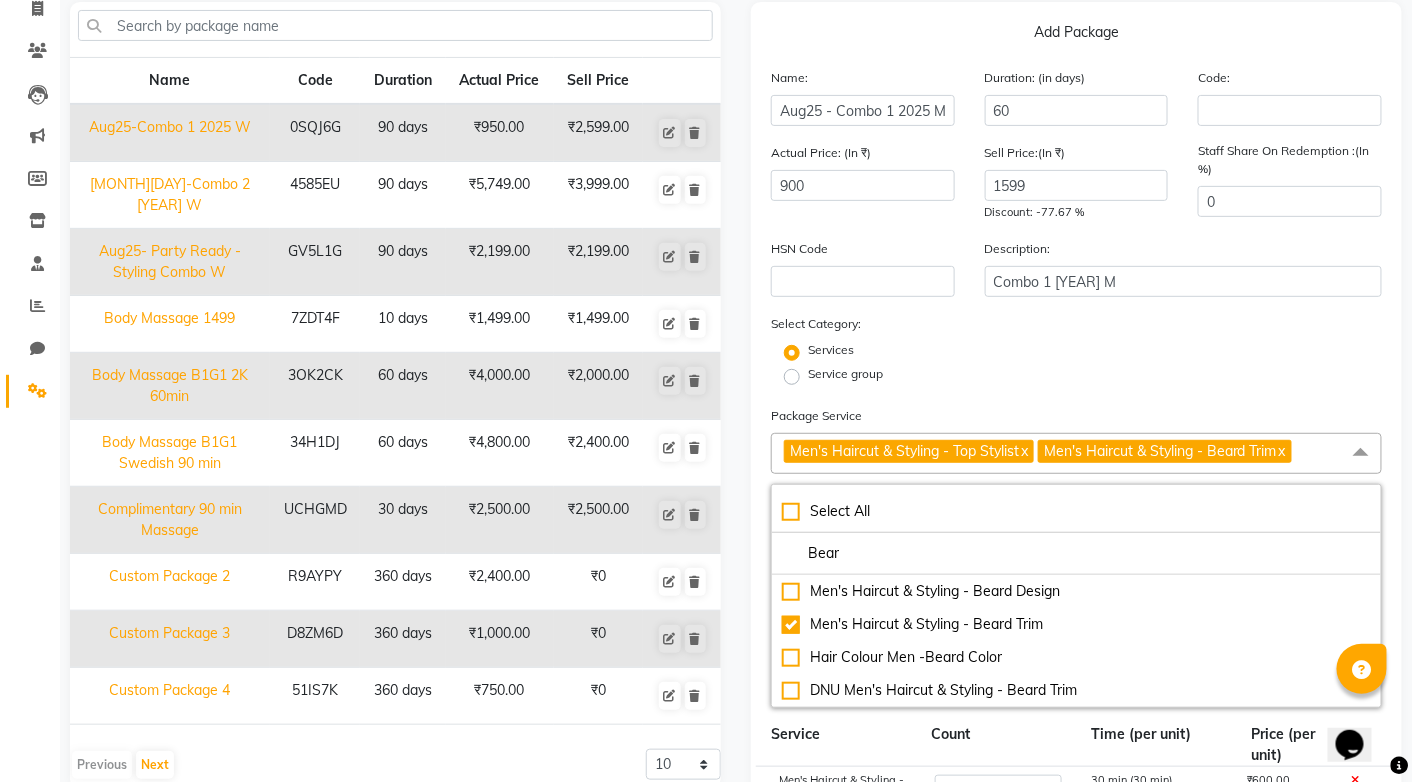 click on "Services" 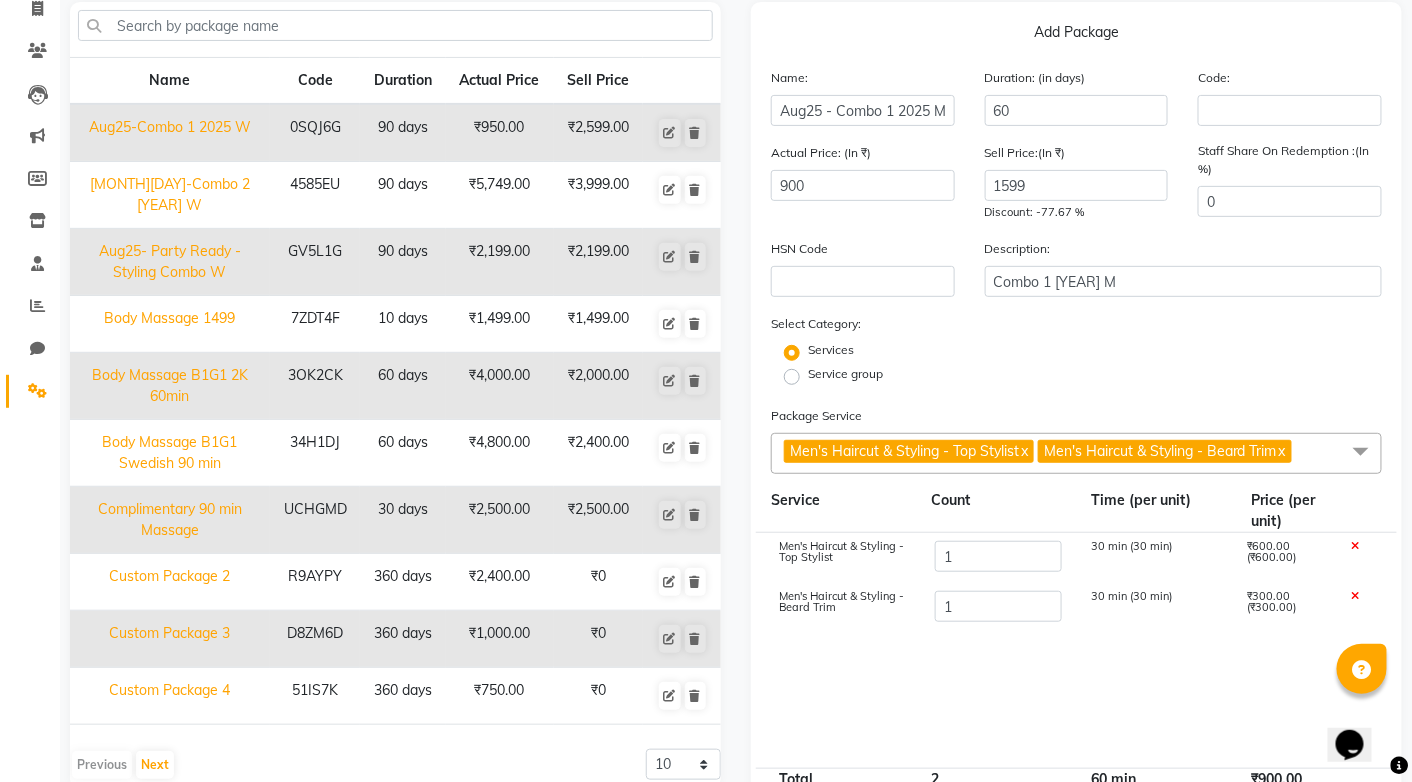 click on "Men's Haircut & Styling - Top Stylist  x Men's Haircut & Styling - Beard Trim  x" 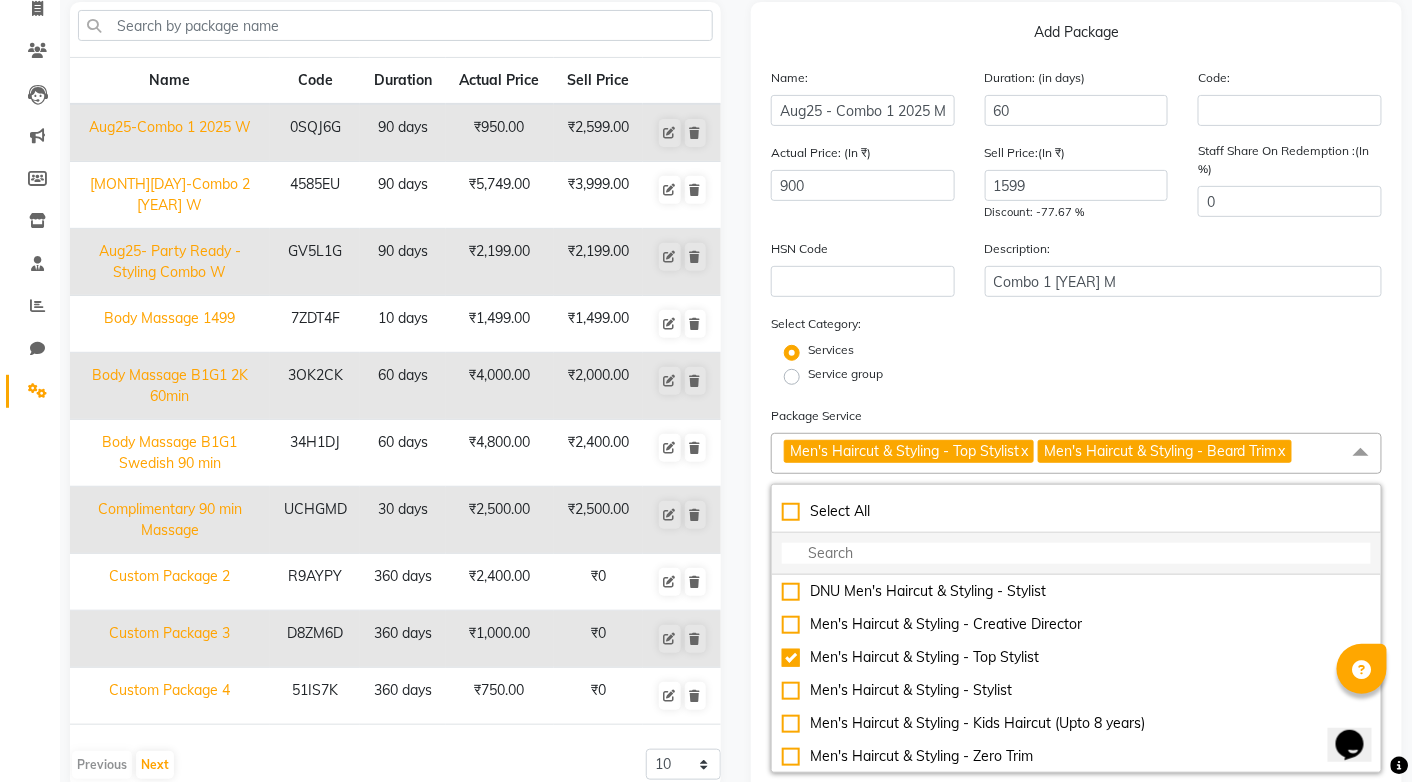 click 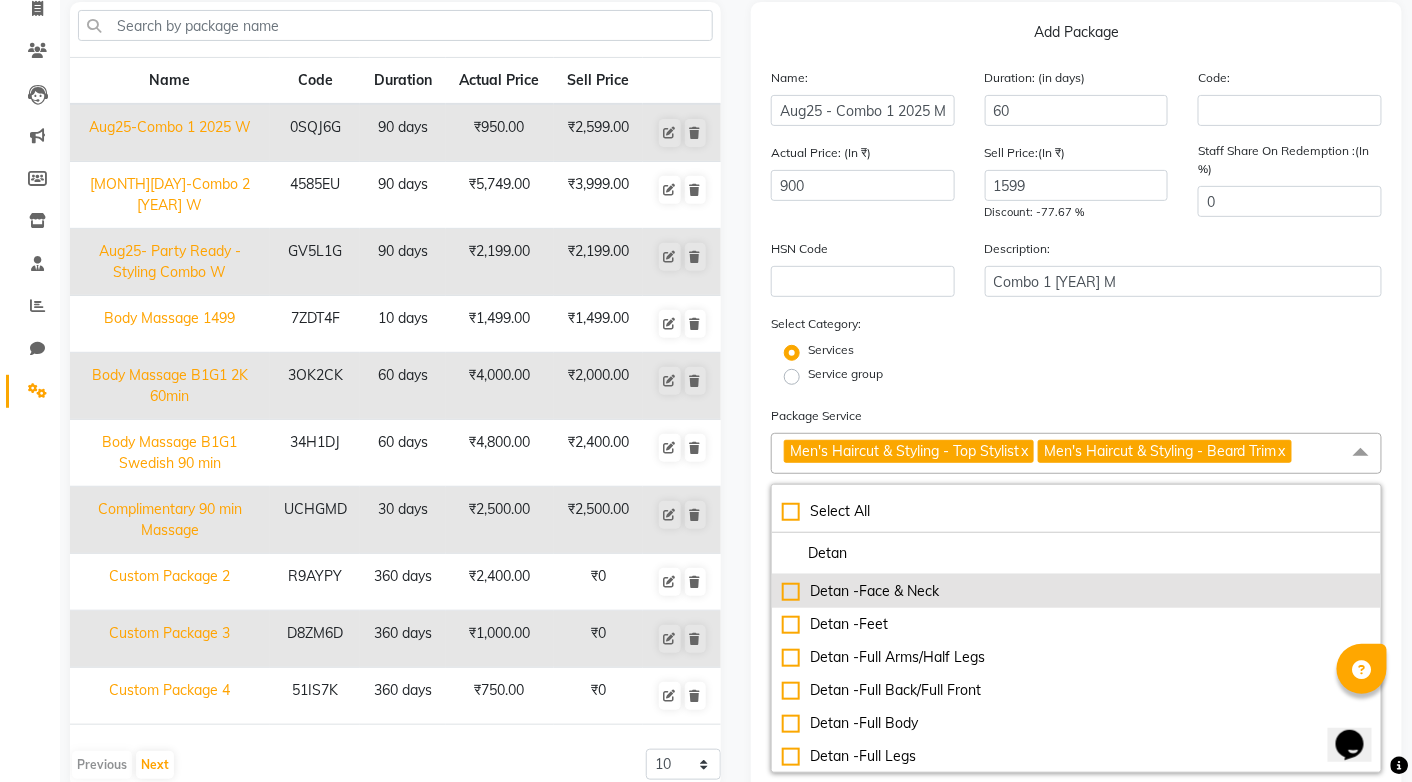type on "Detan" 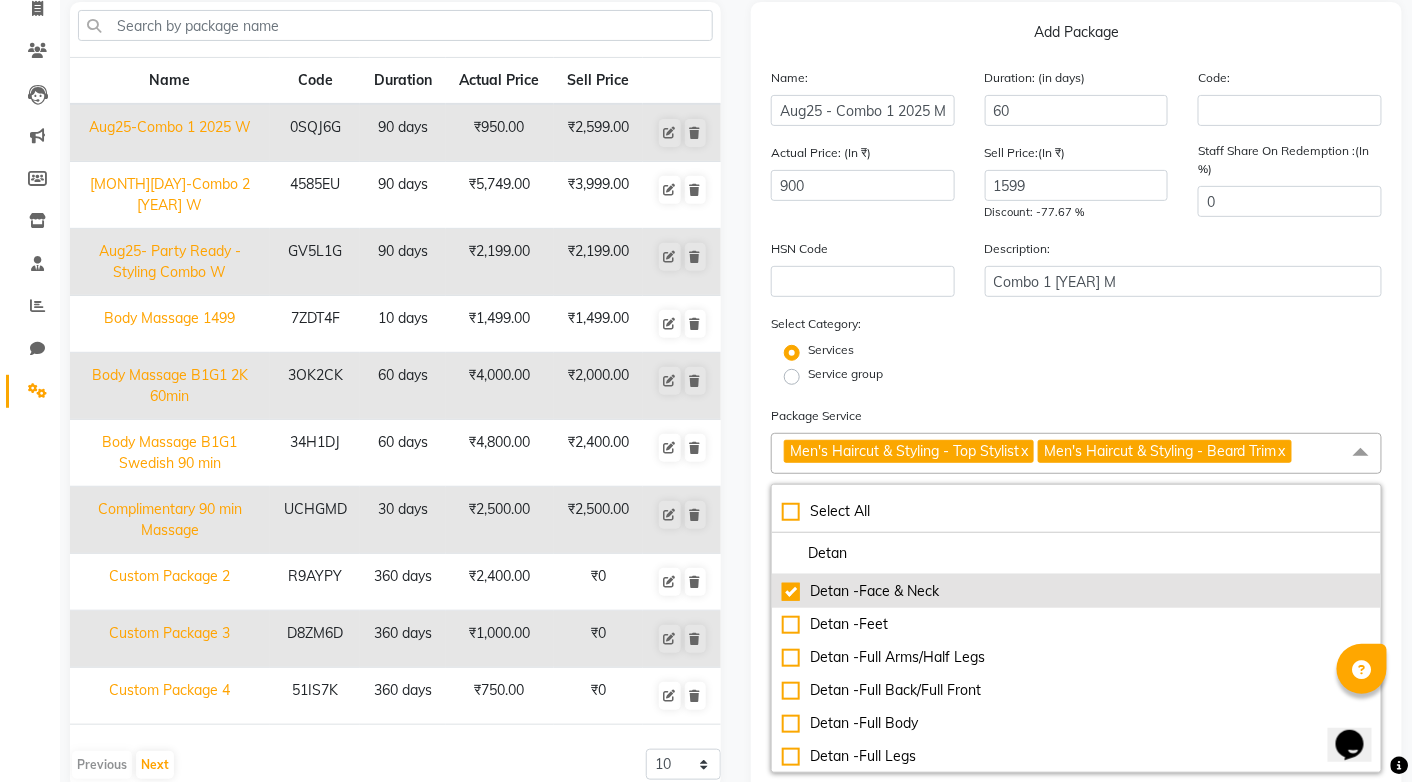 type on "1400" 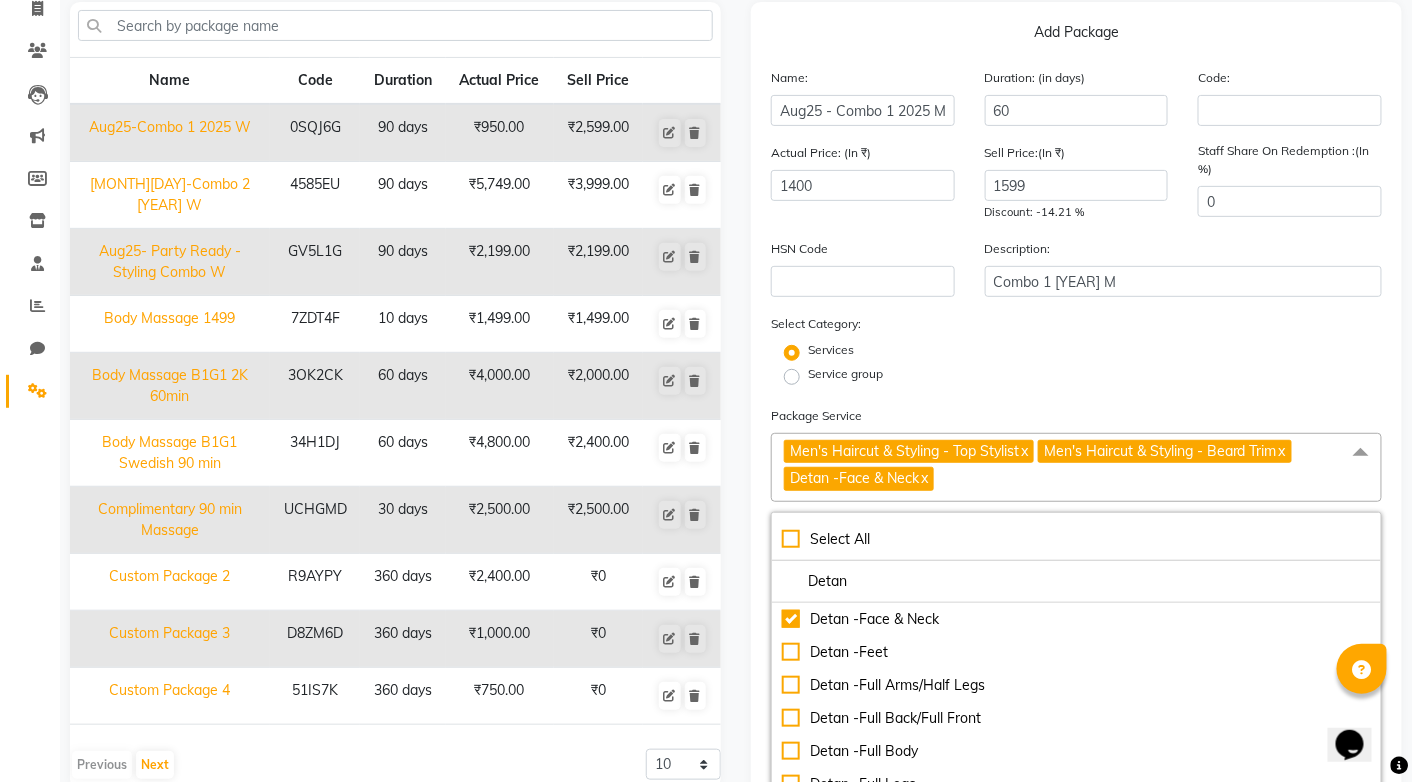 click on "Select Category: Services Service group" 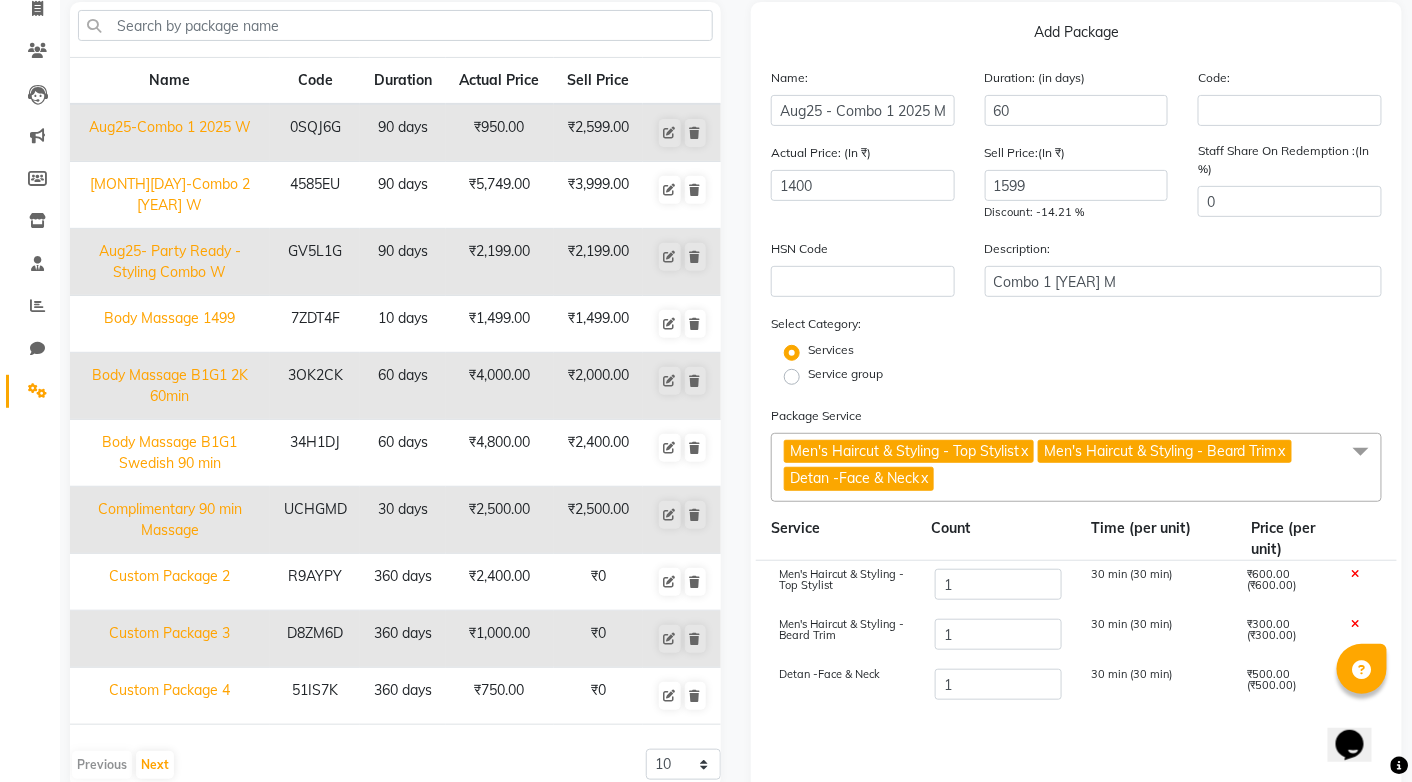 click 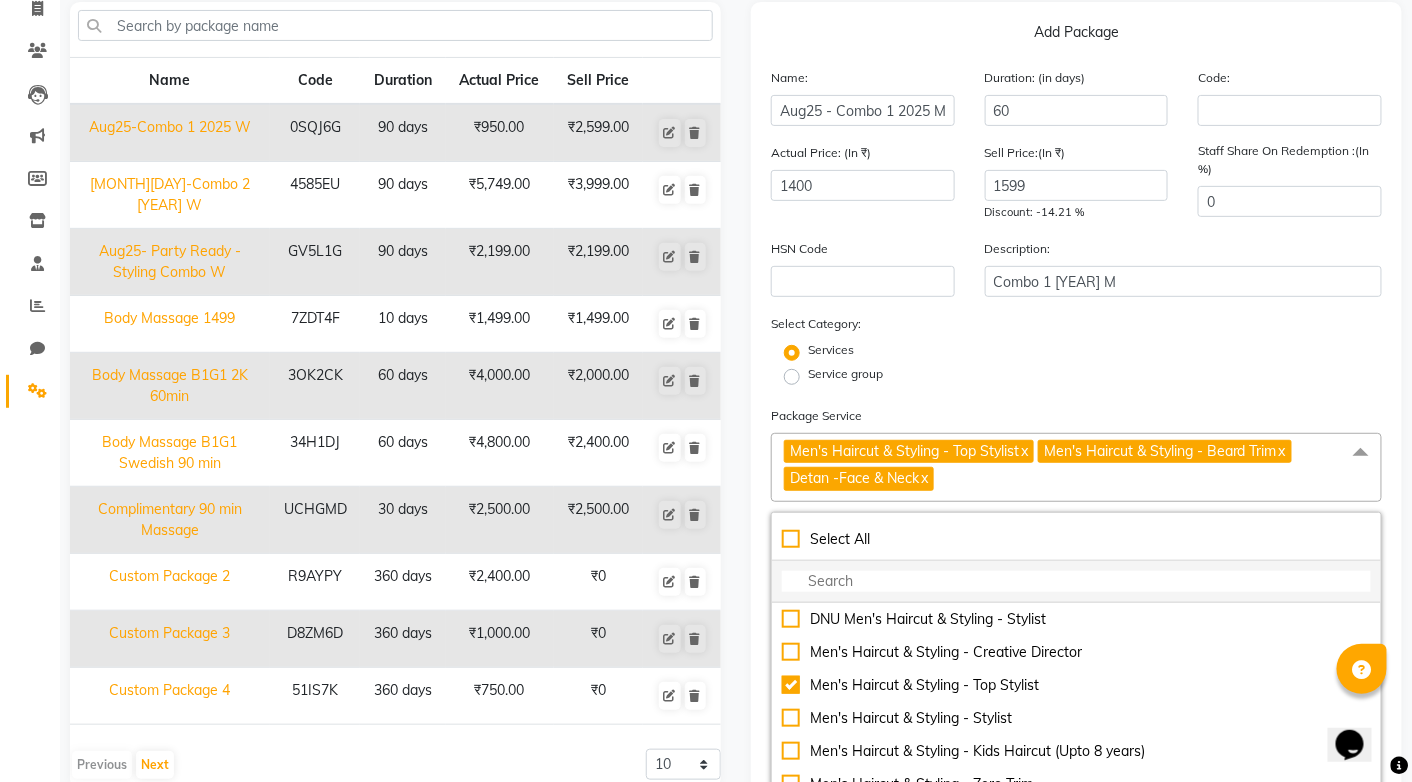 click 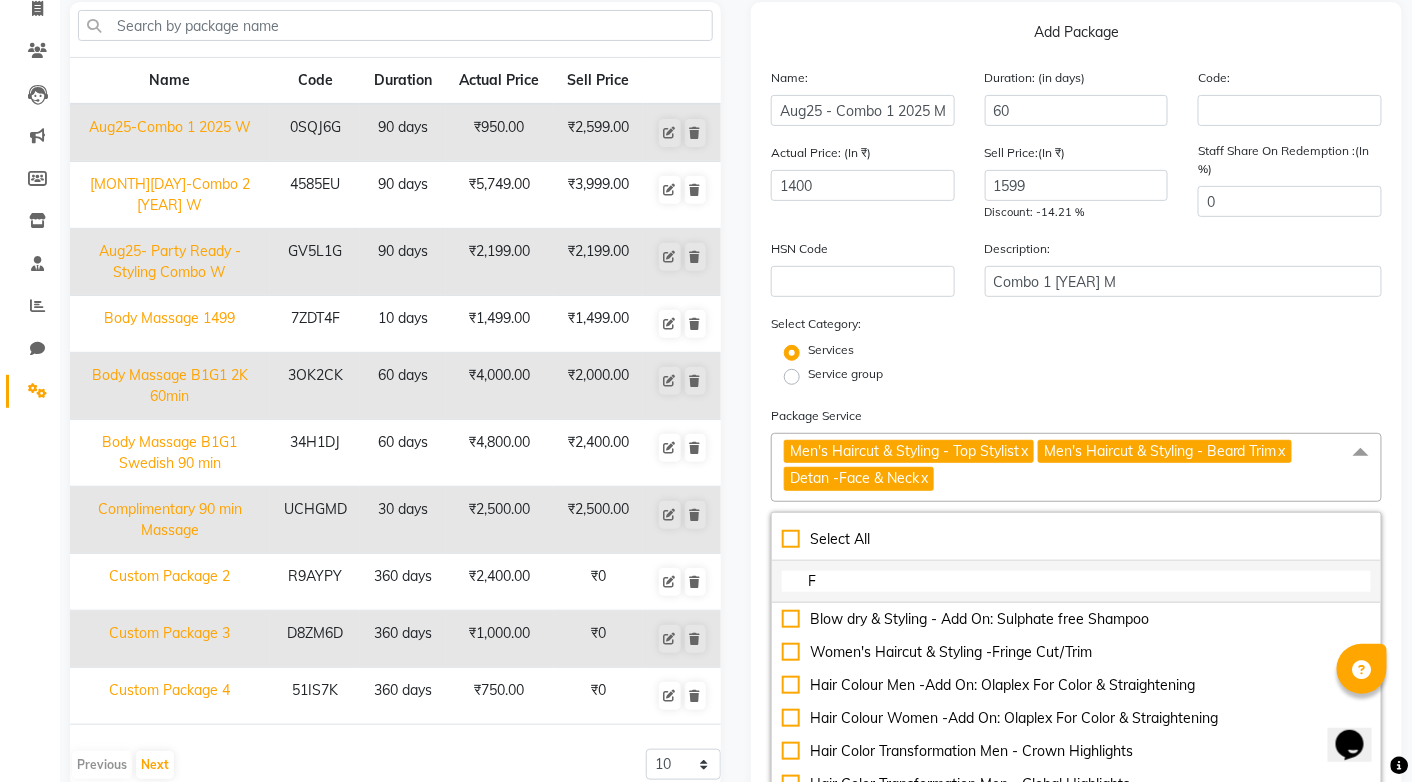 type on "Fo" 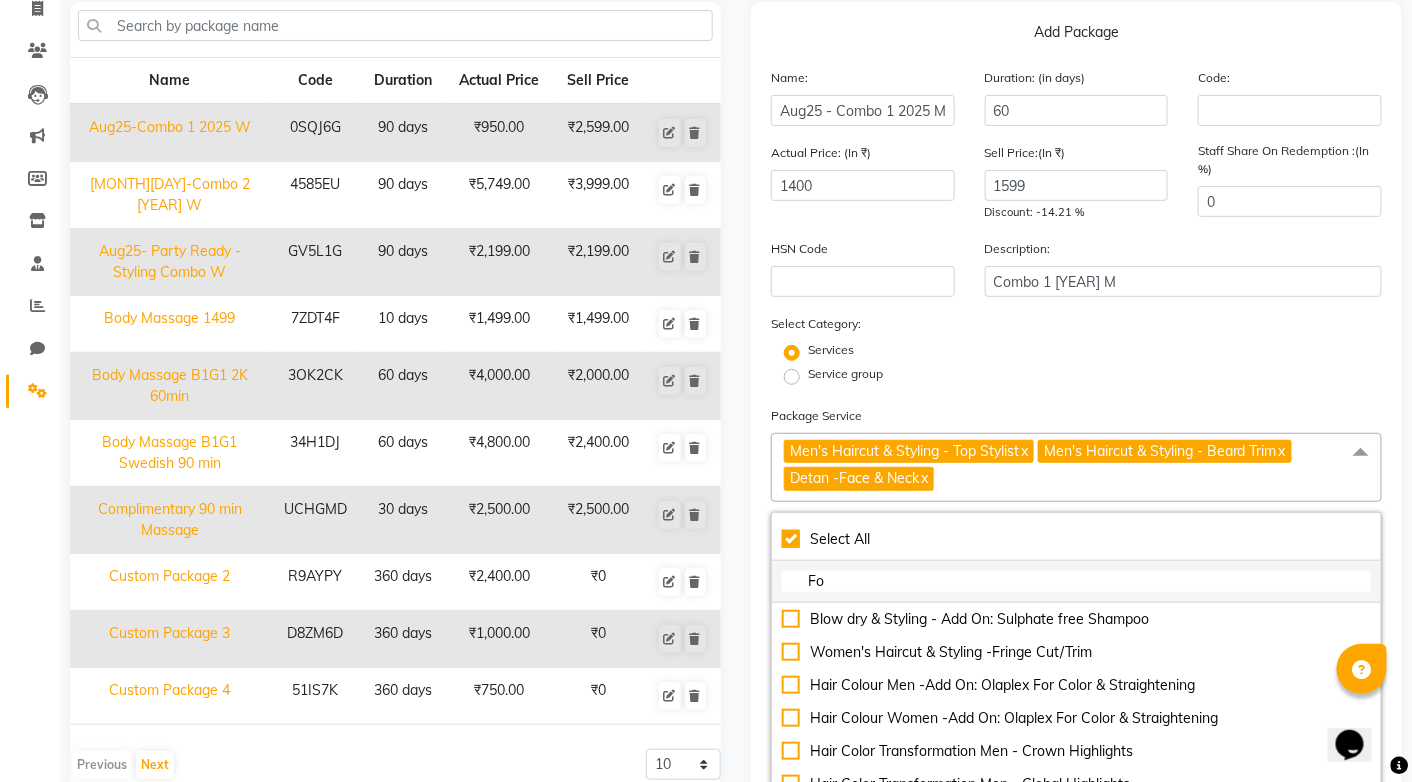 checkbox on "true" 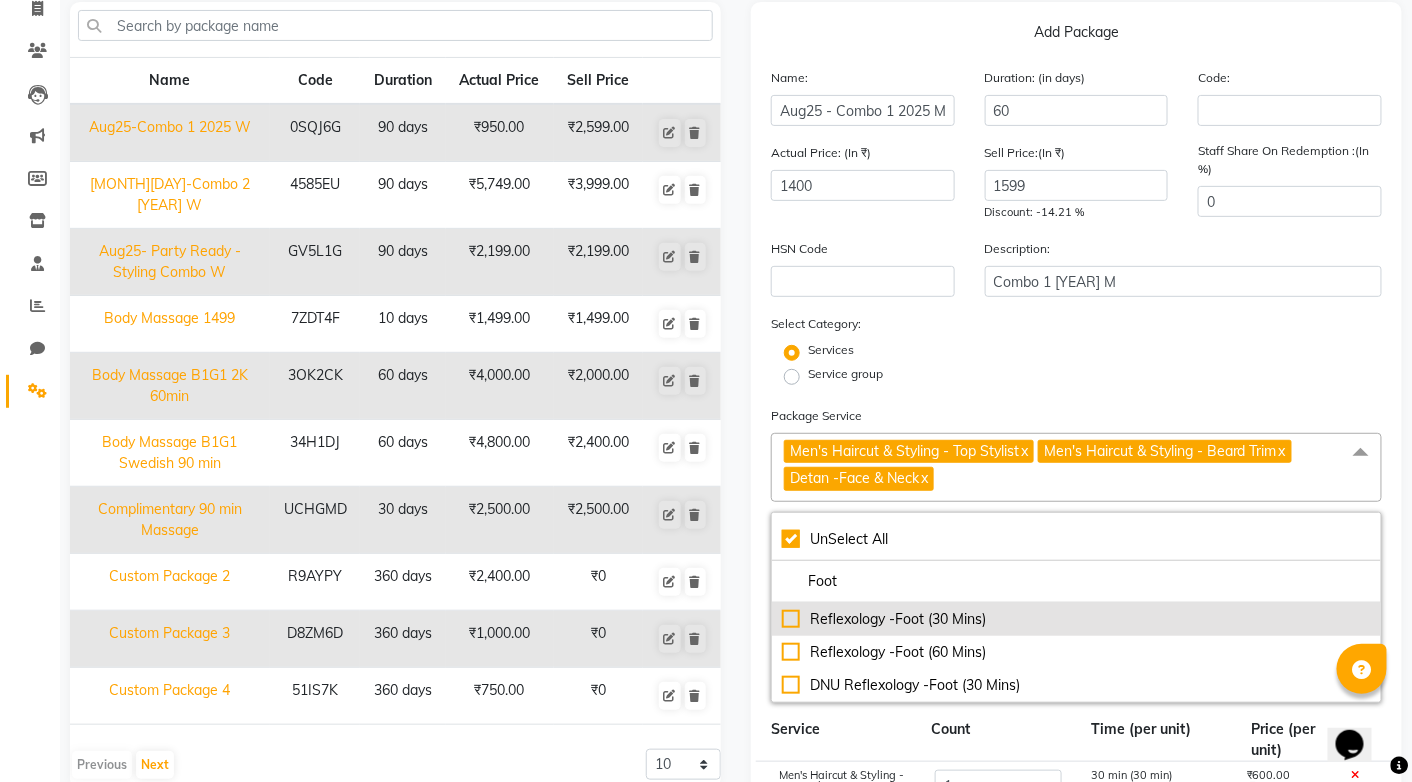 type on "Foot" 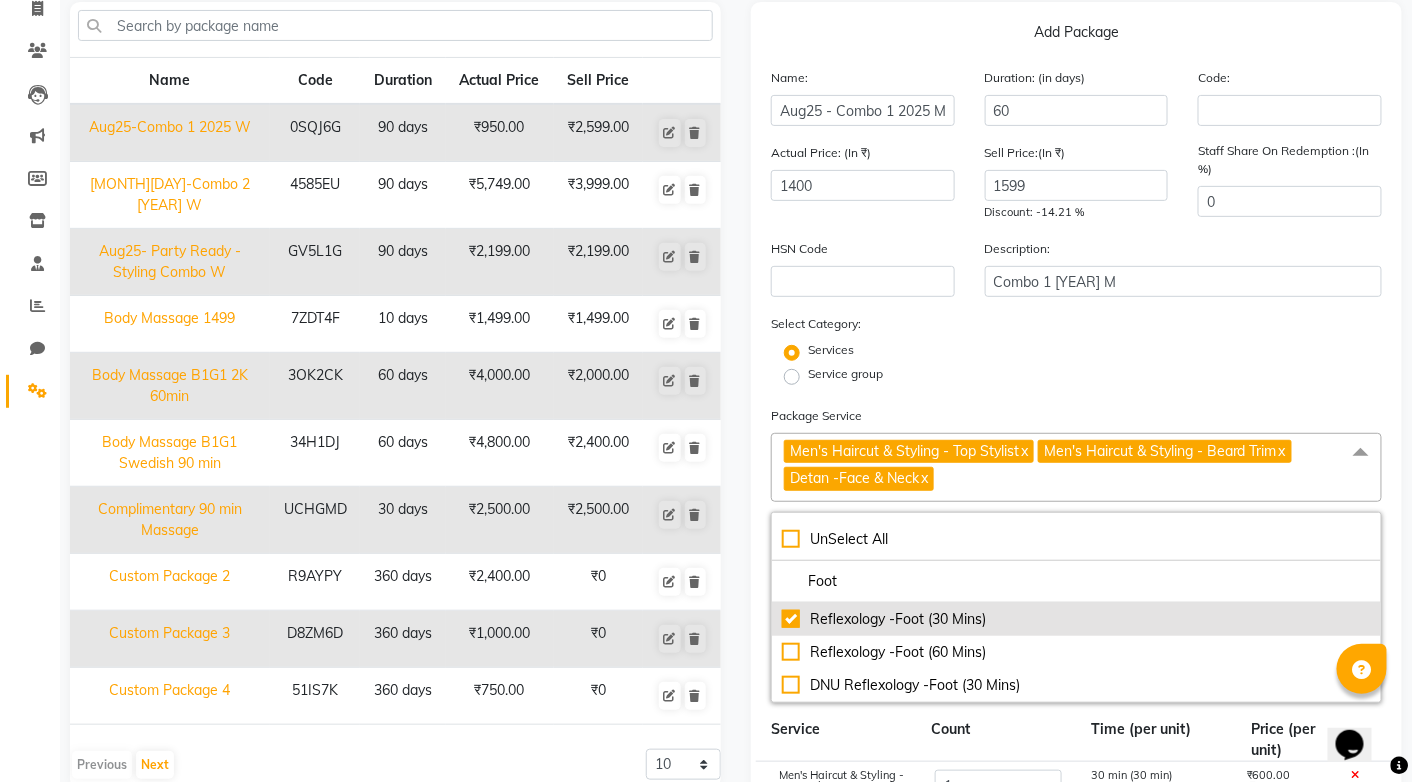 type on "2100" 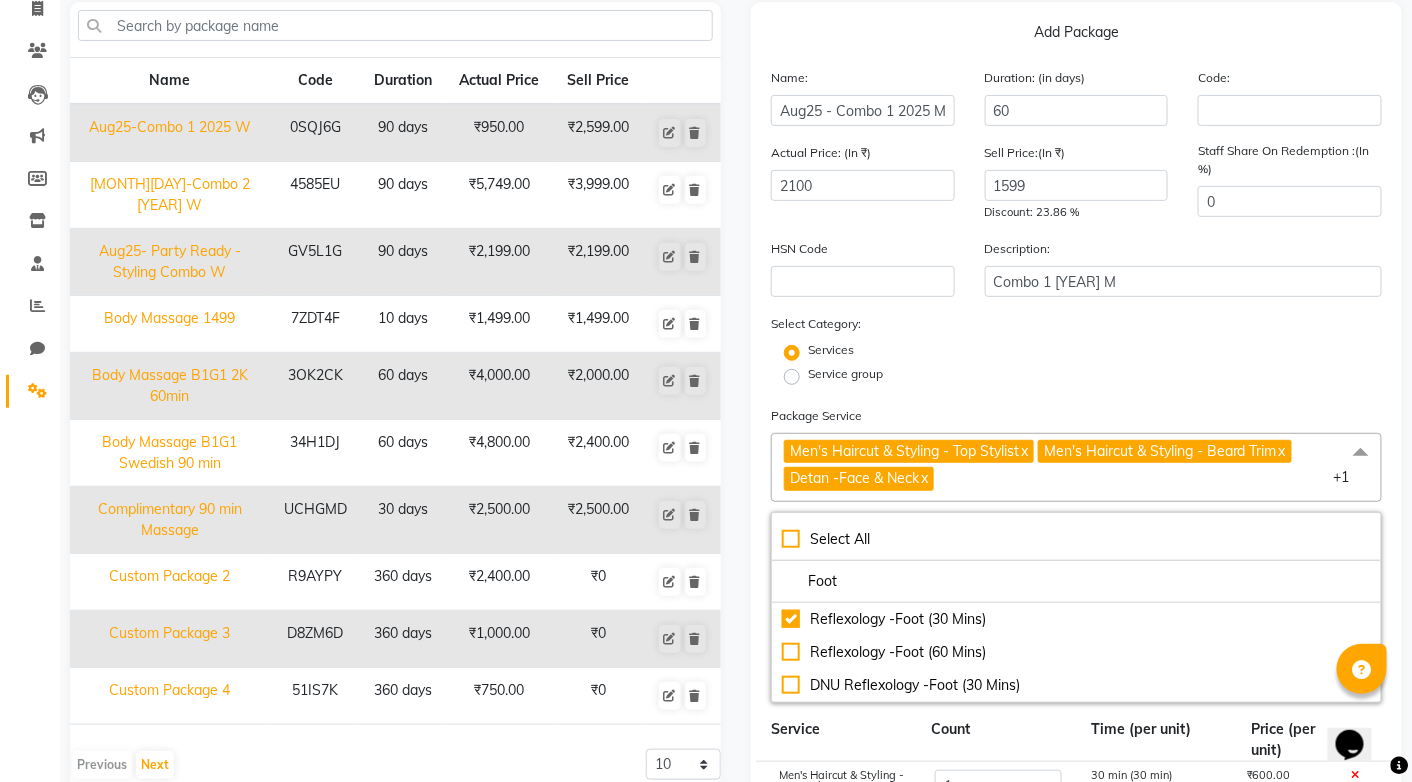 click on "Select Category: Services Service group" 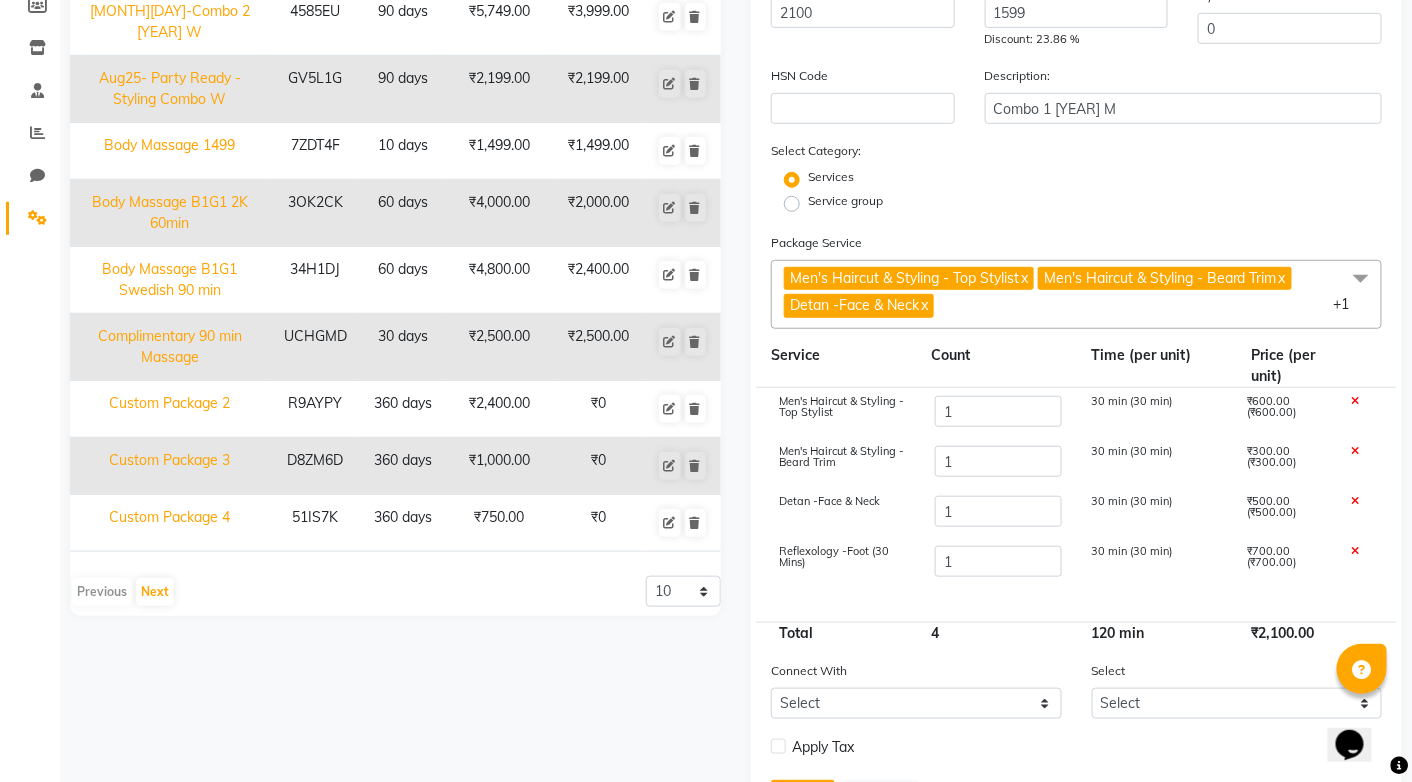 scroll, scrollTop: 314, scrollLeft: 0, axis: vertical 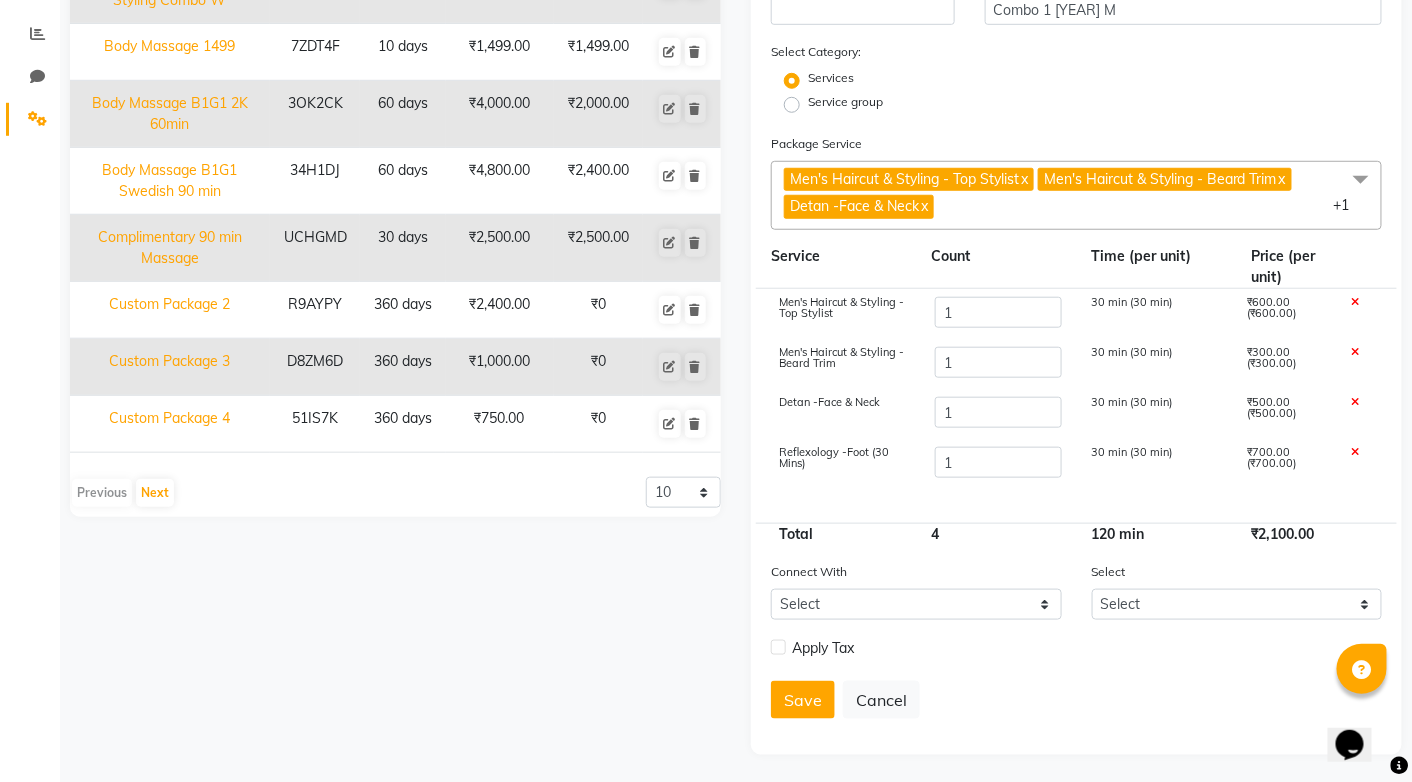 click 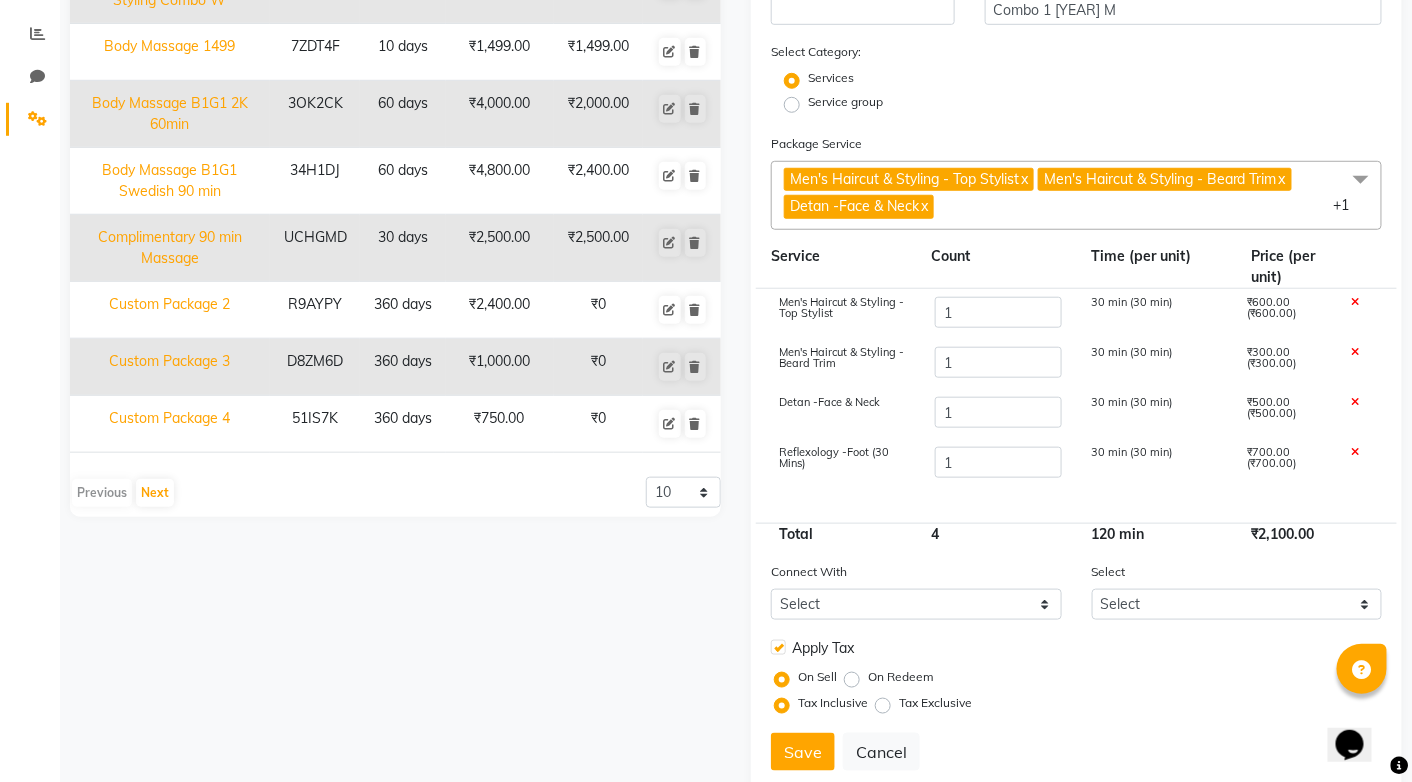 click on "Tax Exclusive" 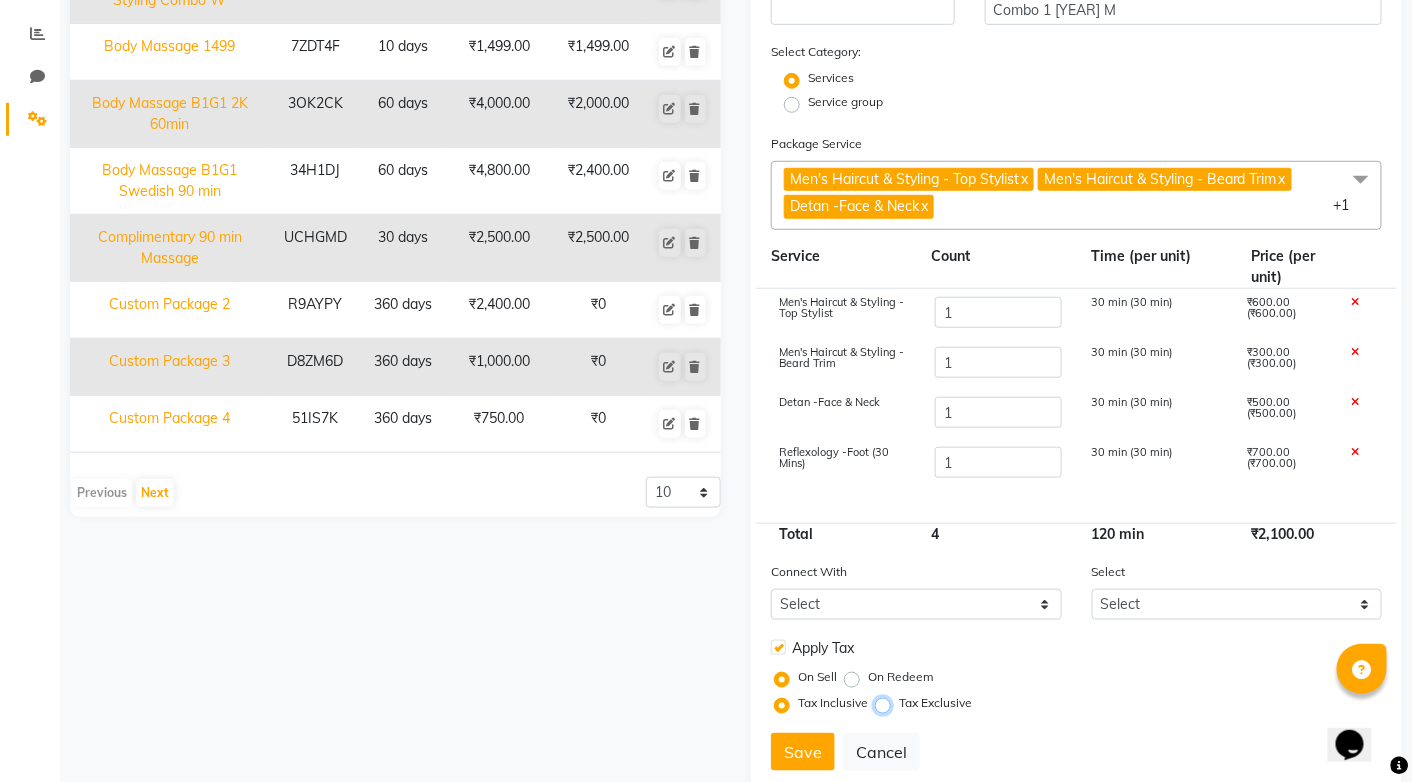 click on "Tax Exclusive" at bounding box center [887, 703] 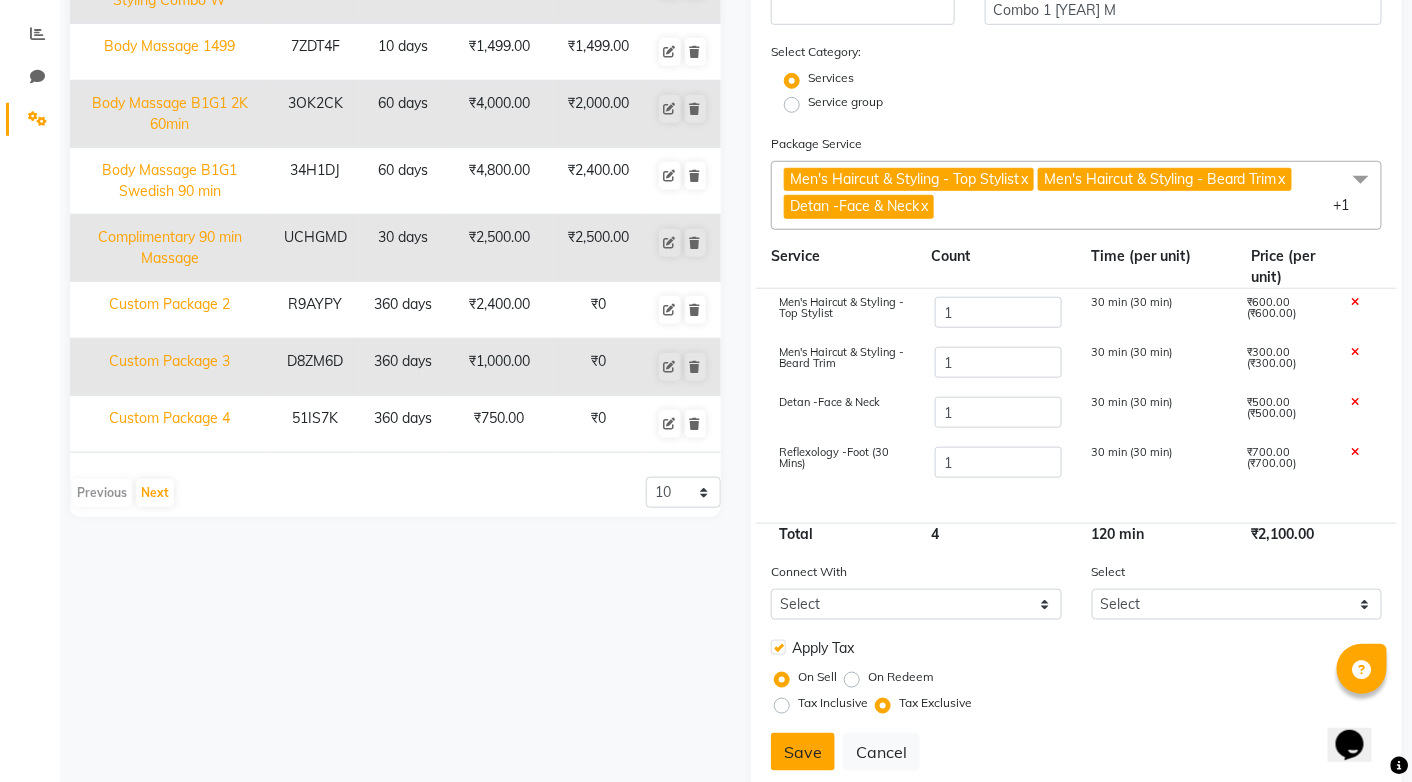 click on "Save" 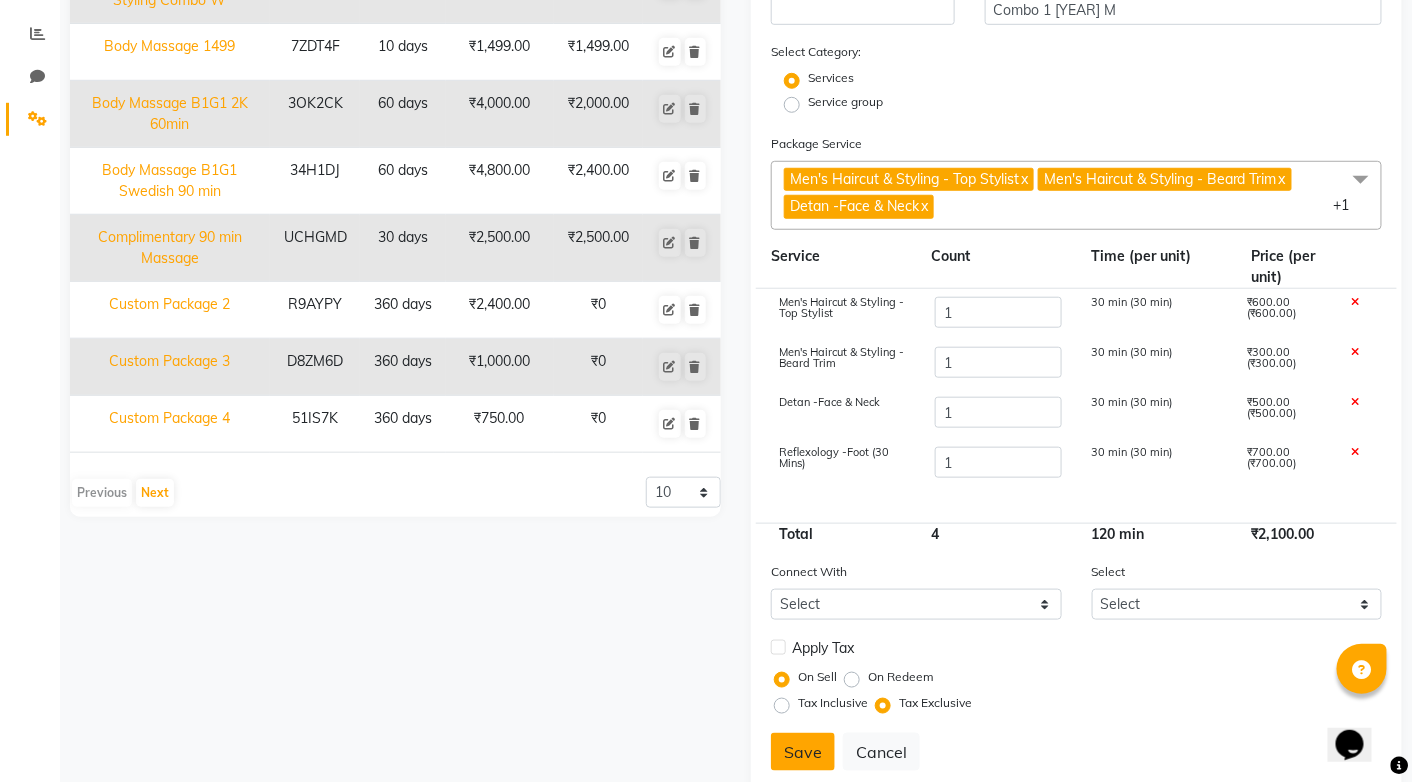 type 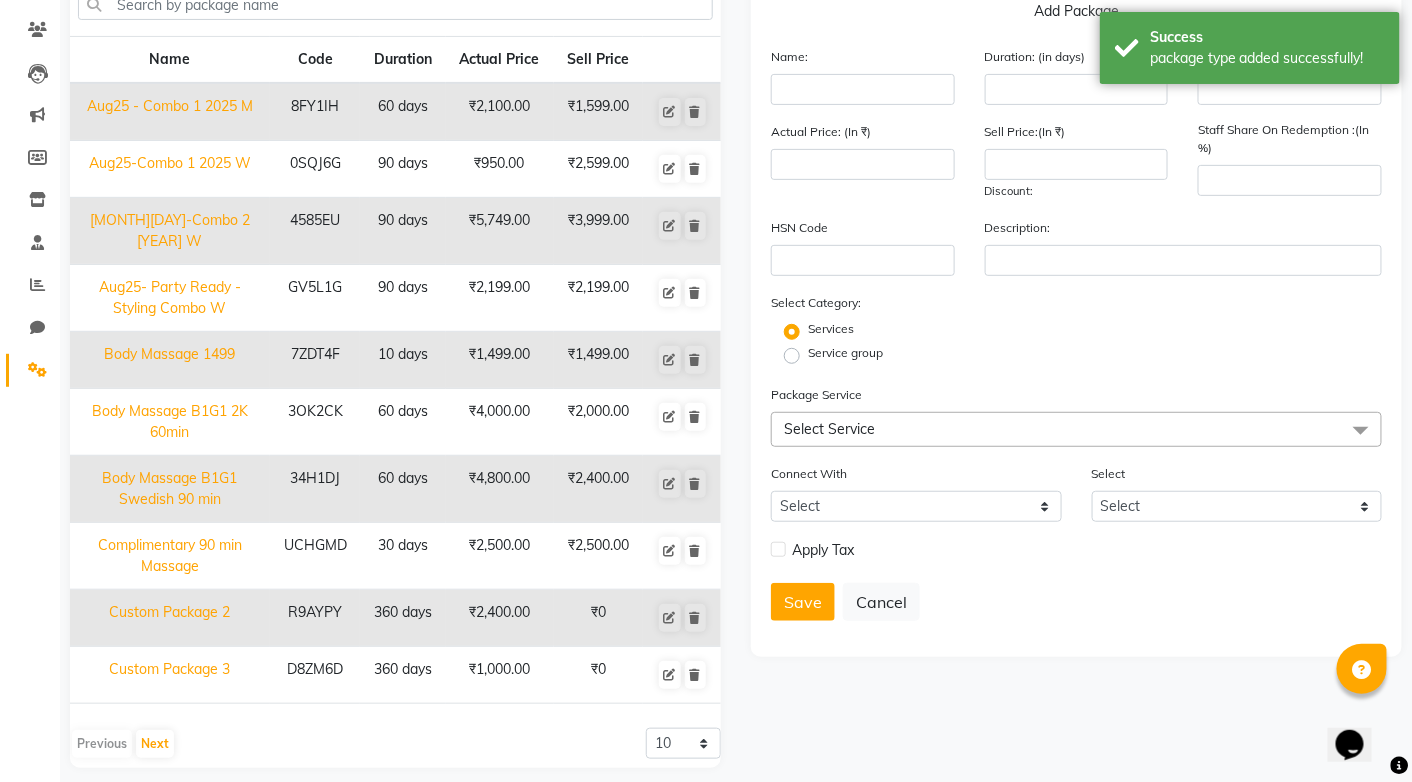 scroll, scrollTop: 0, scrollLeft: 0, axis: both 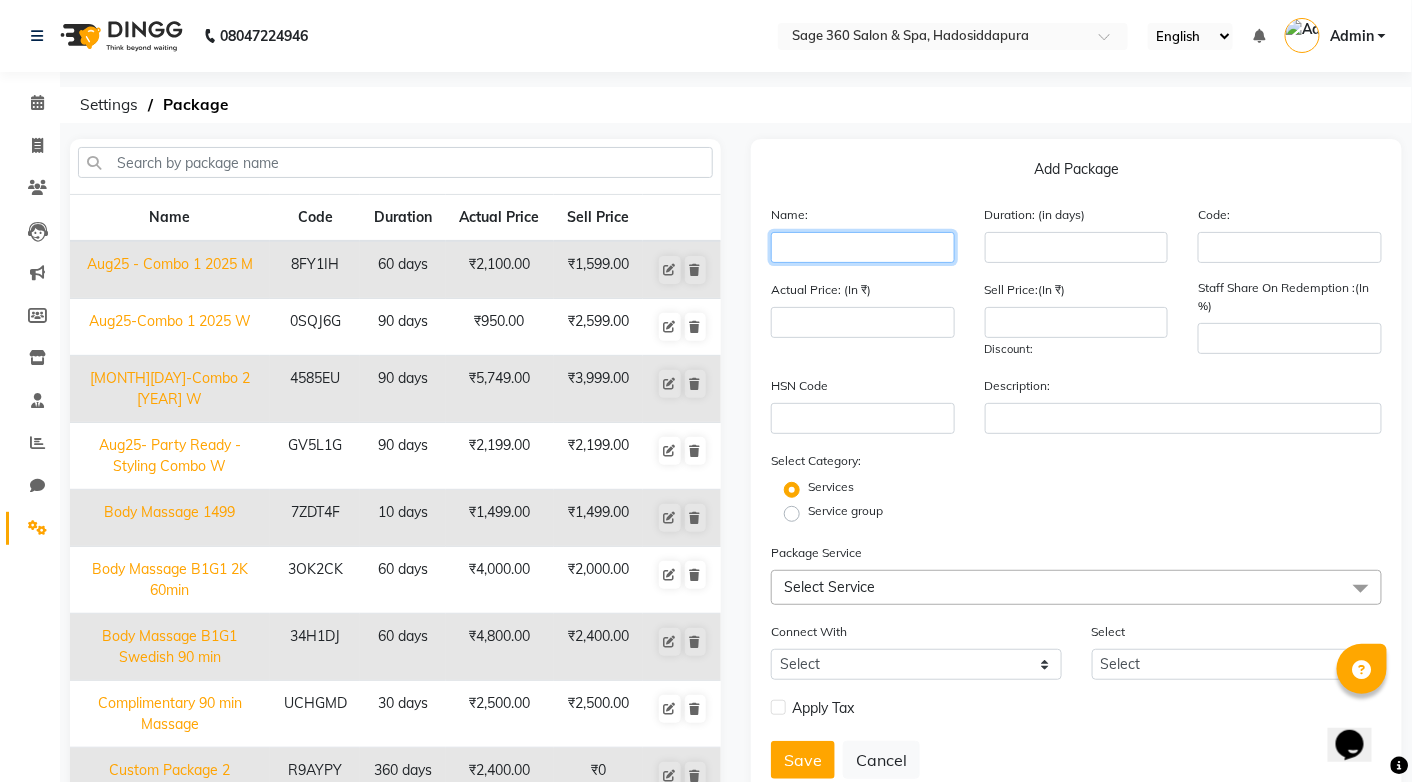 click 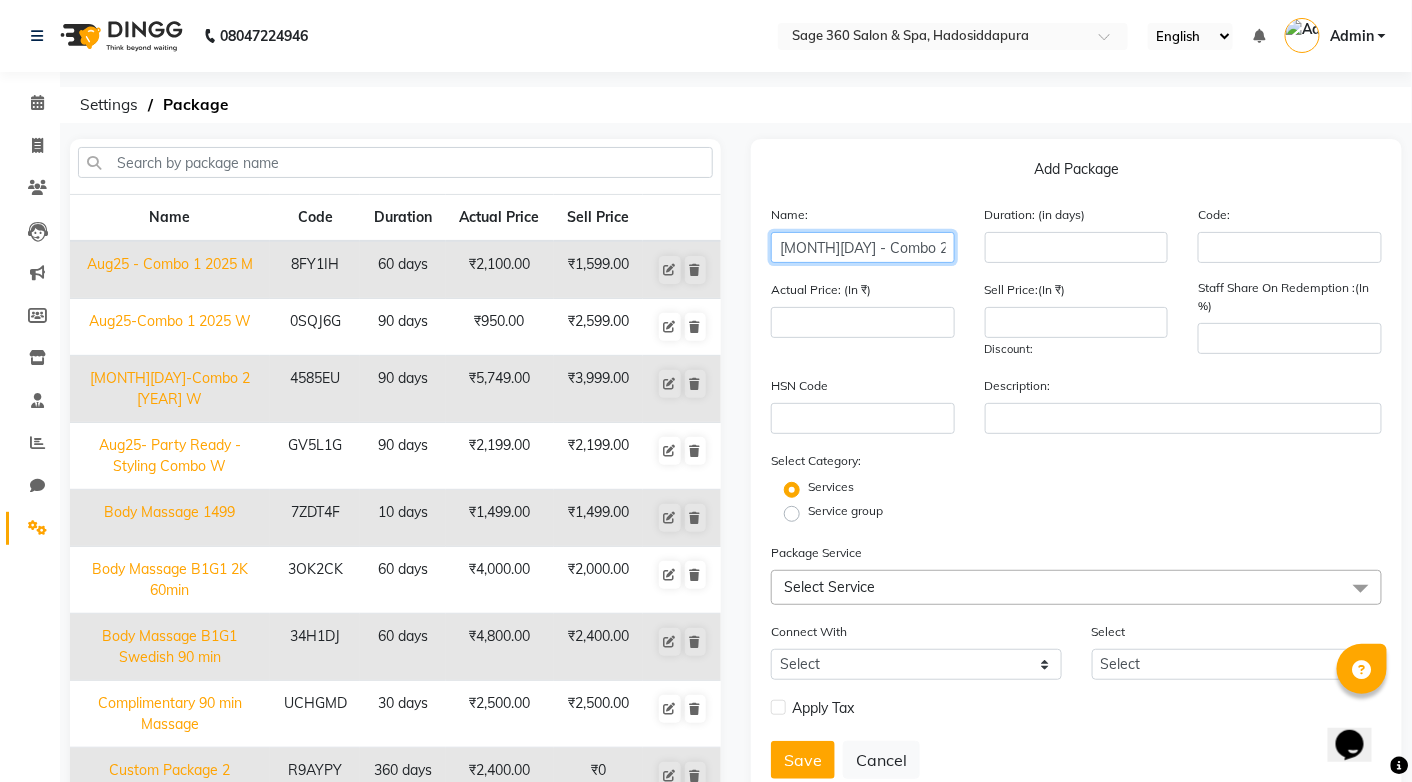 scroll, scrollTop: 0, scrollLeft: 1, axis: horizontal 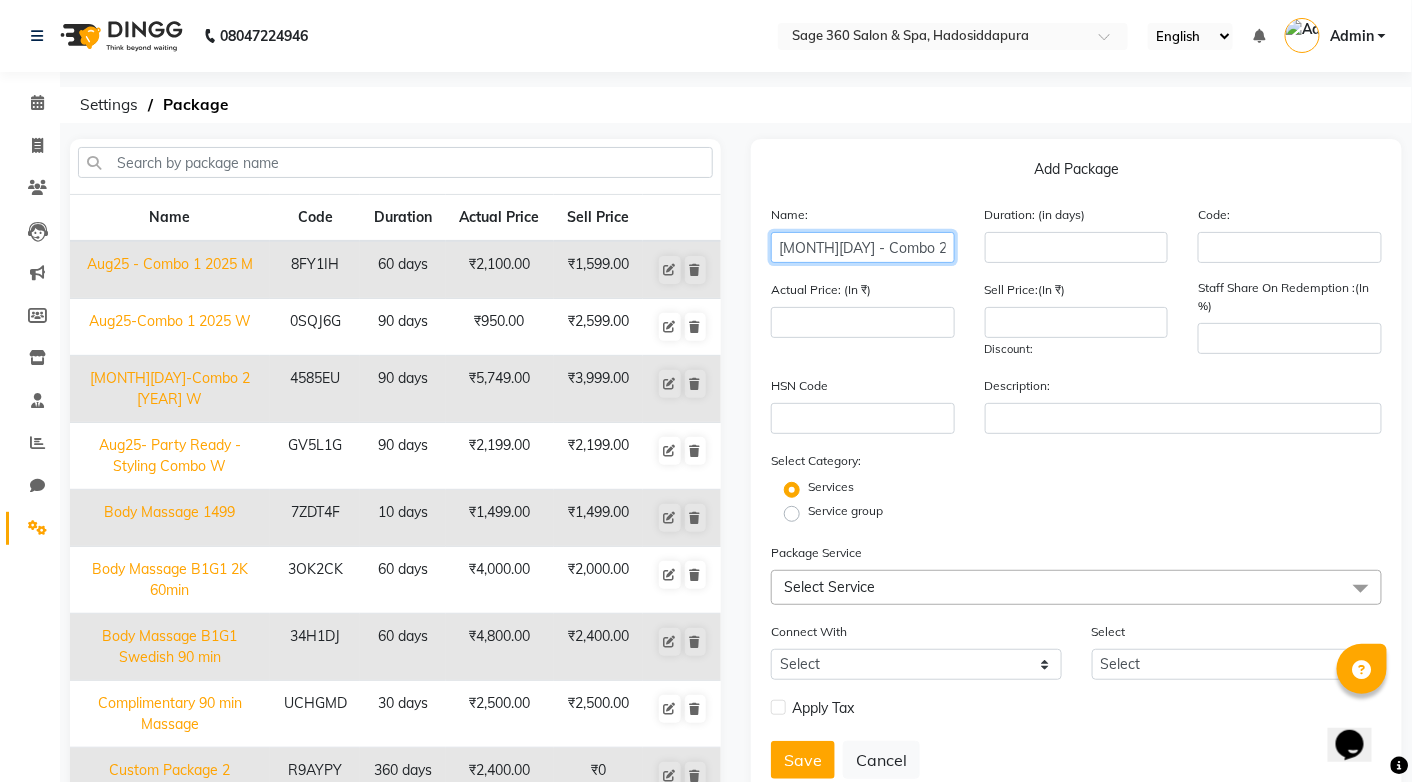 type on "[MONTH][DAY] - Combo 2 [YEAR] M" 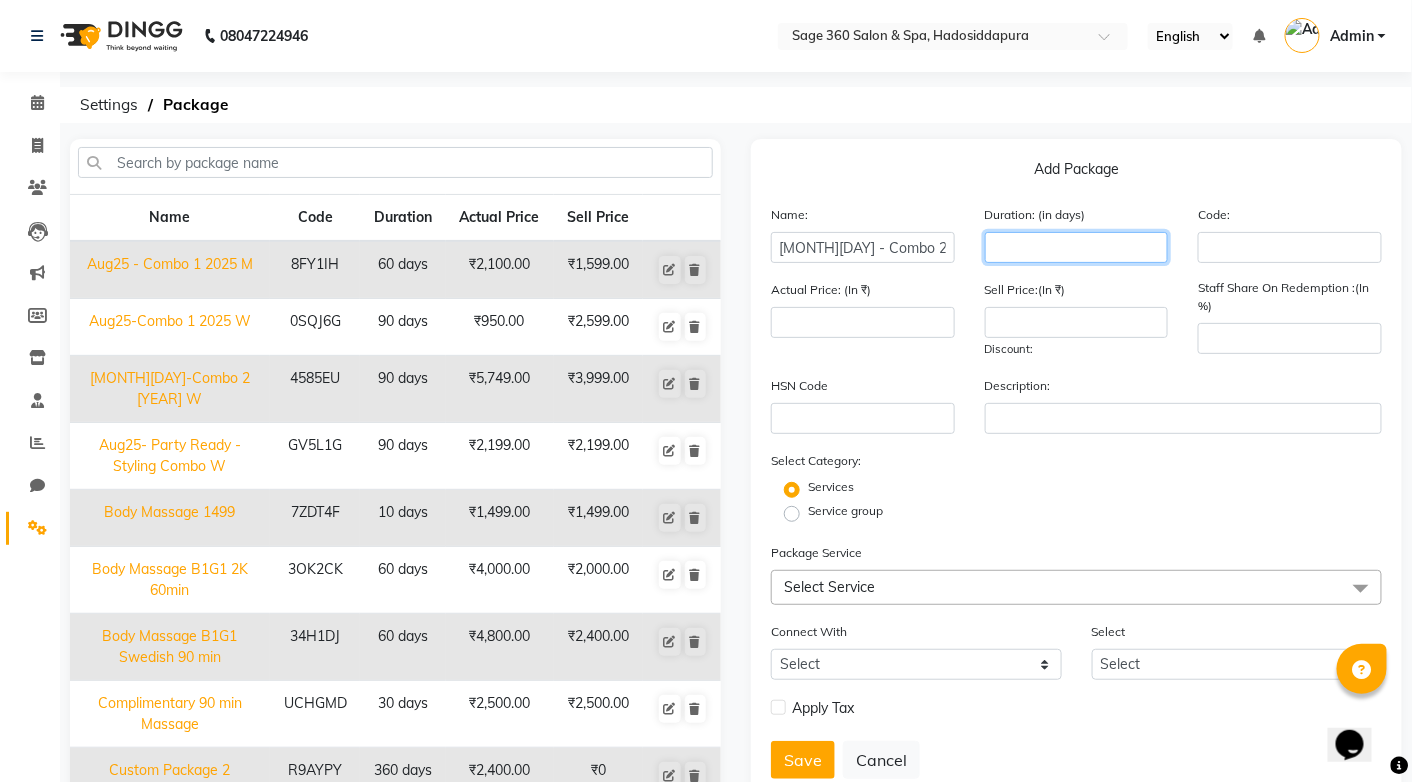 click 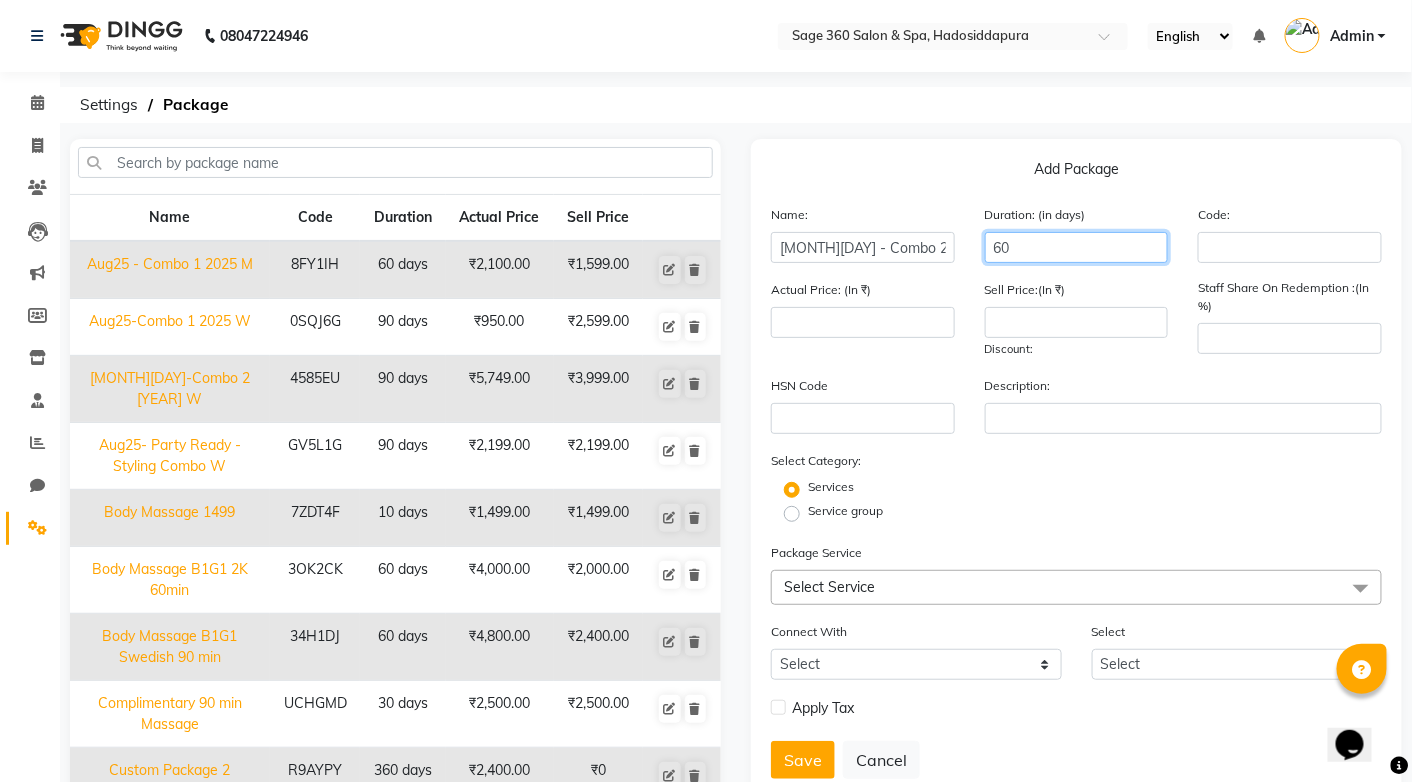 type on "60" 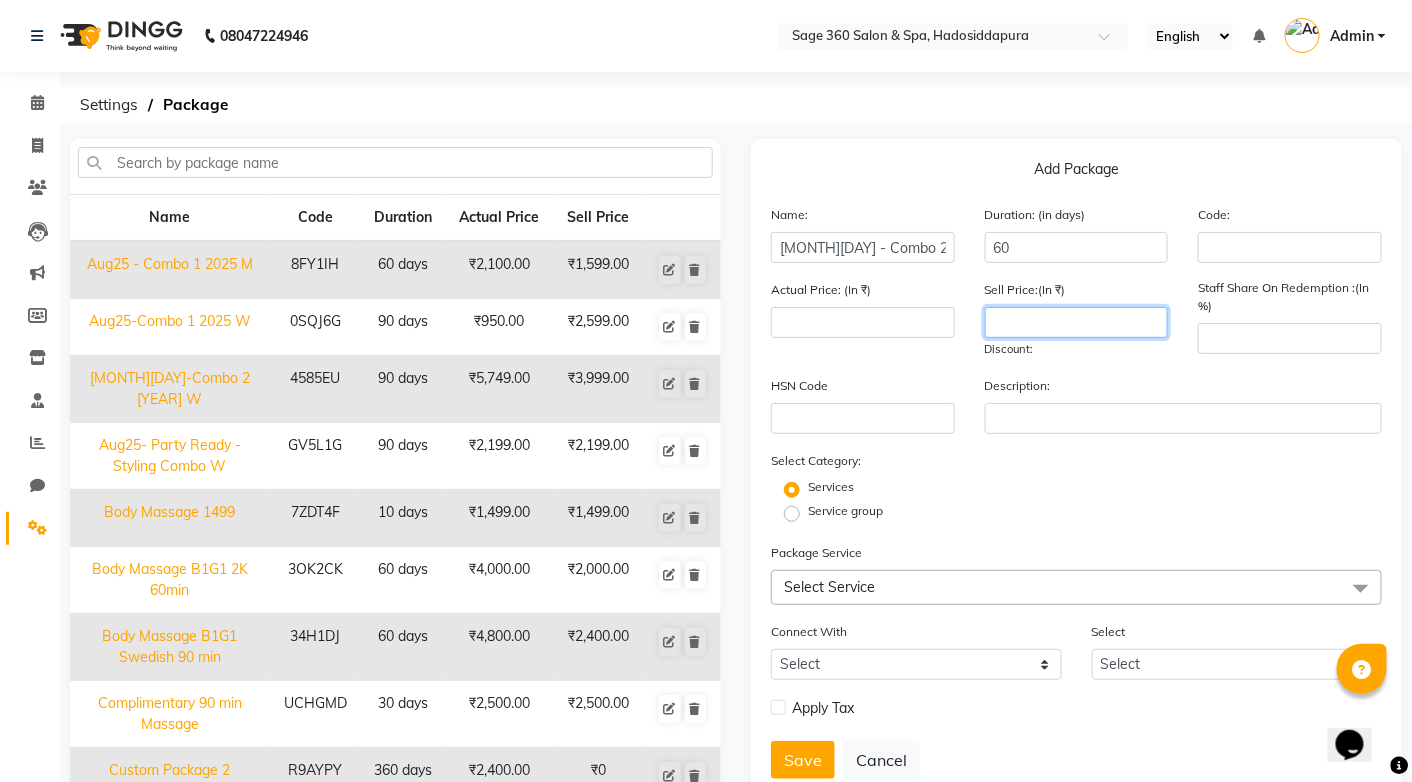 click 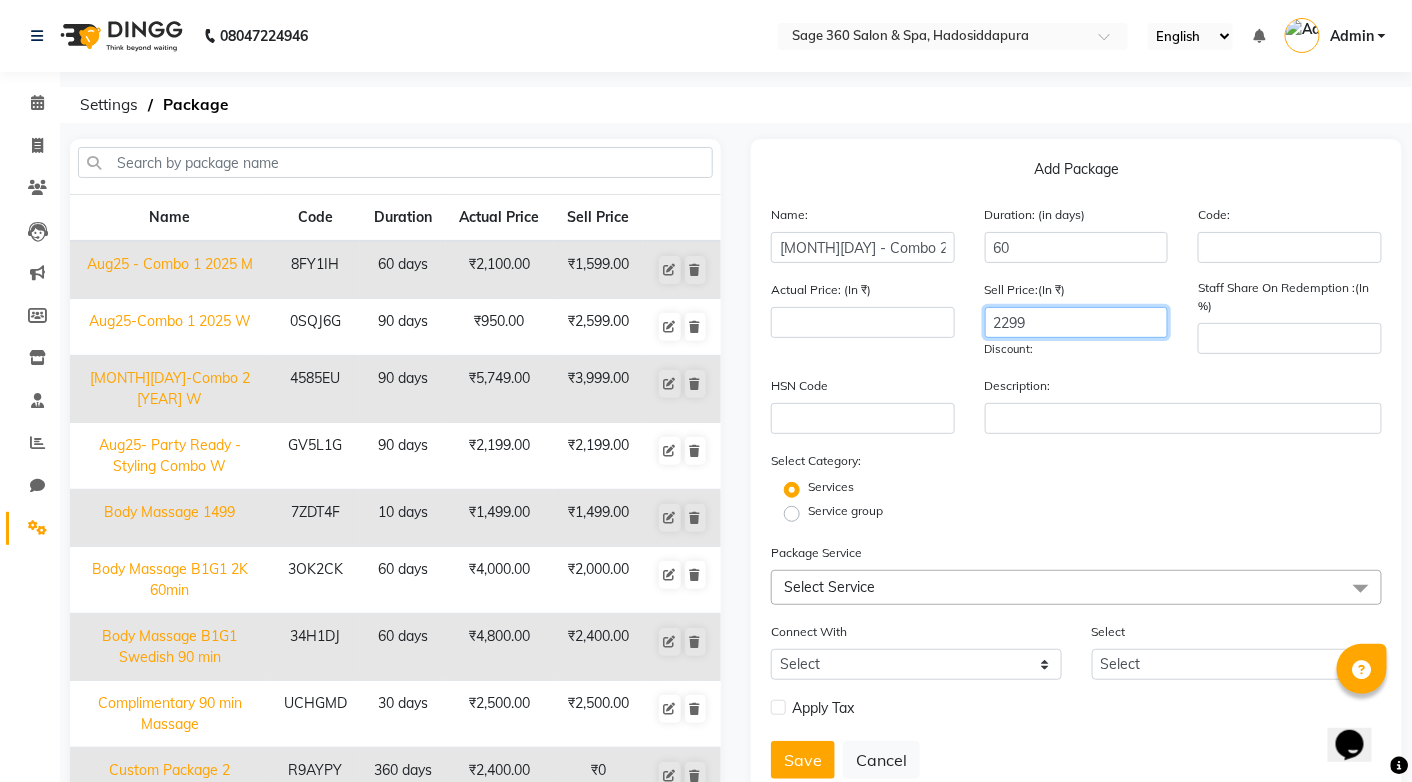 type on "2299" 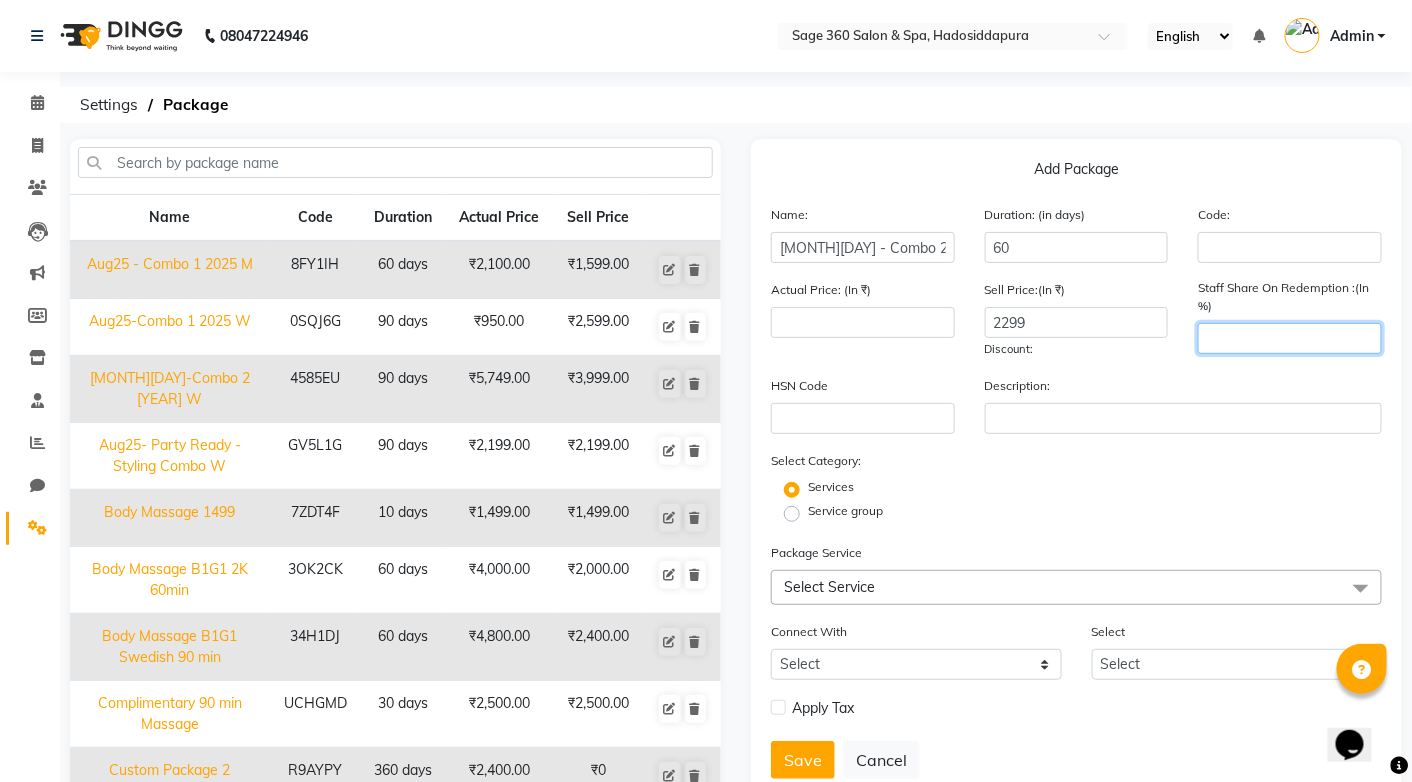 click 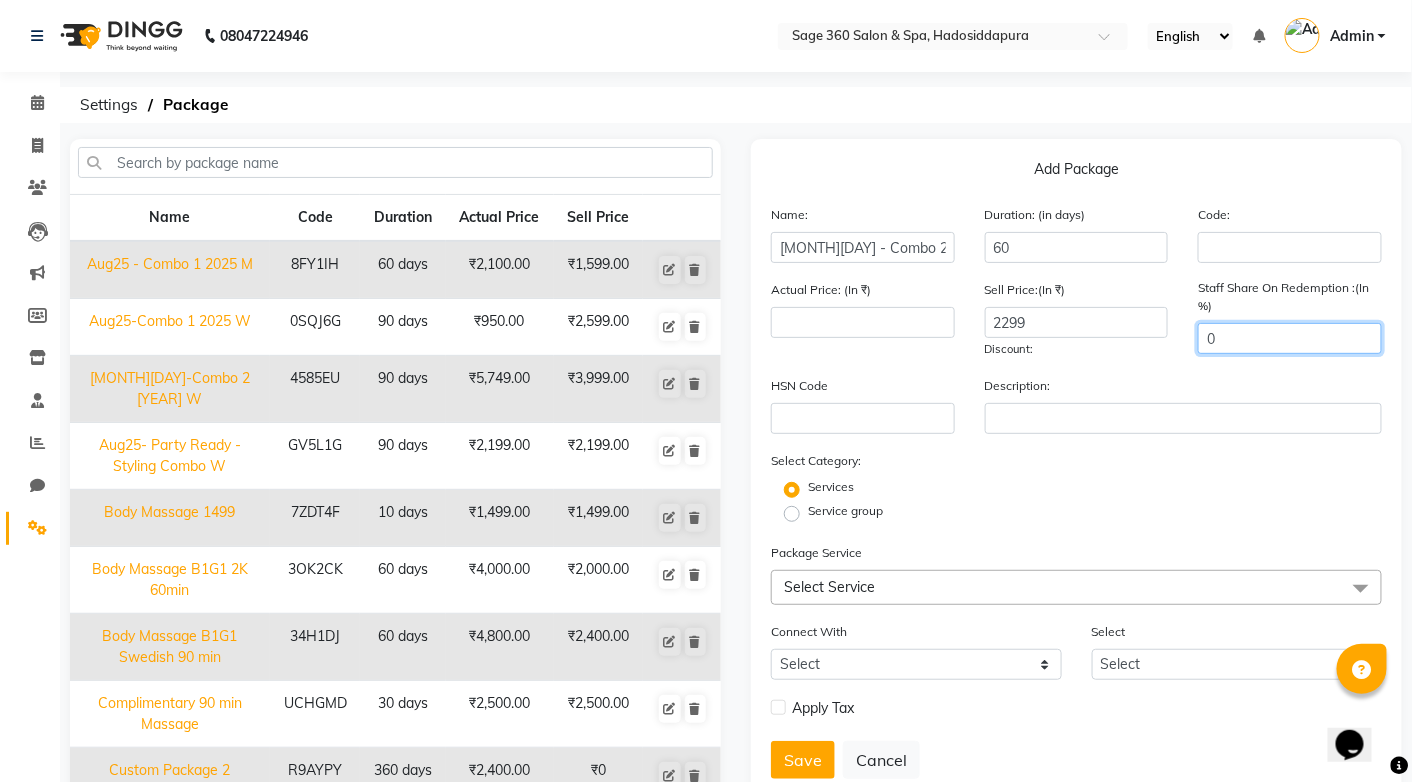 type on "0" 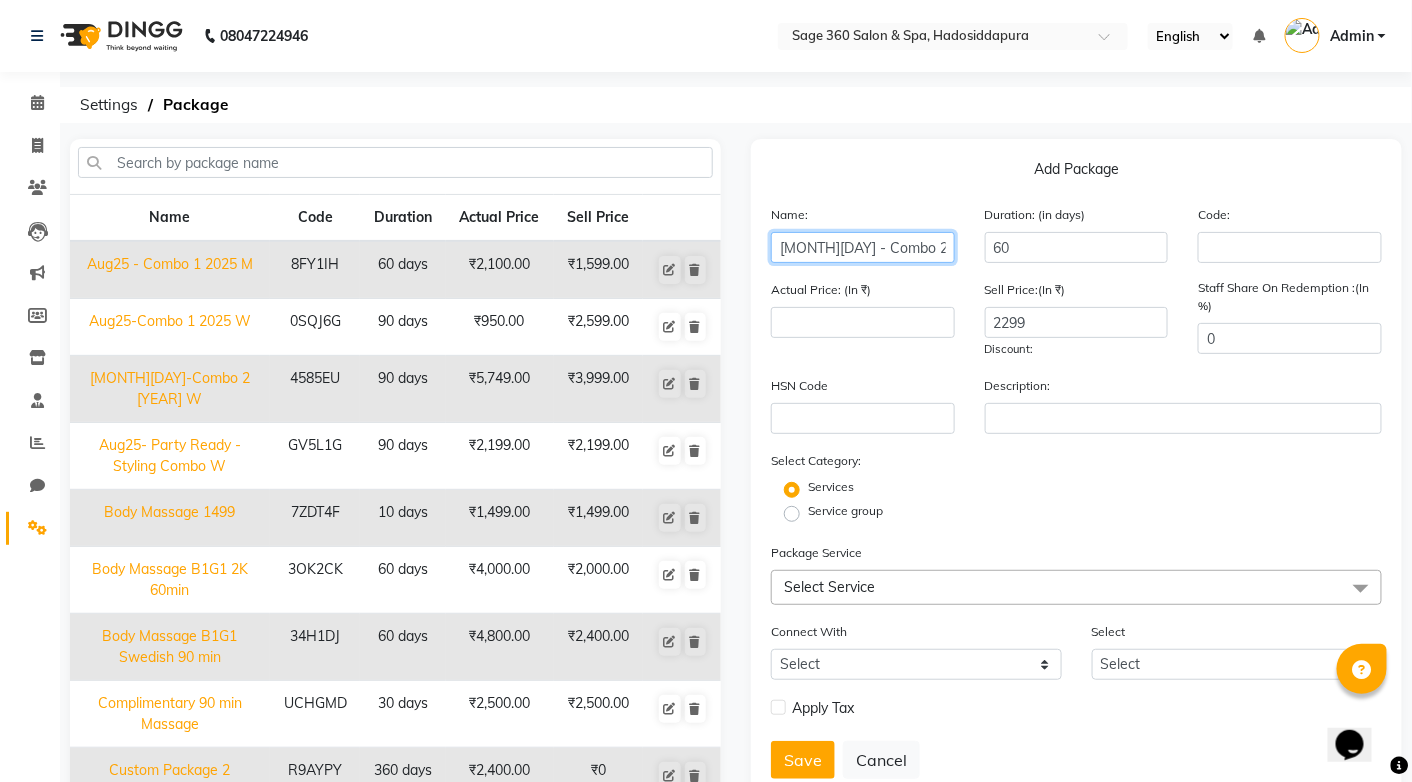 scroll, scrollTop: 0, scrollLeft: 1, axis: horizontal 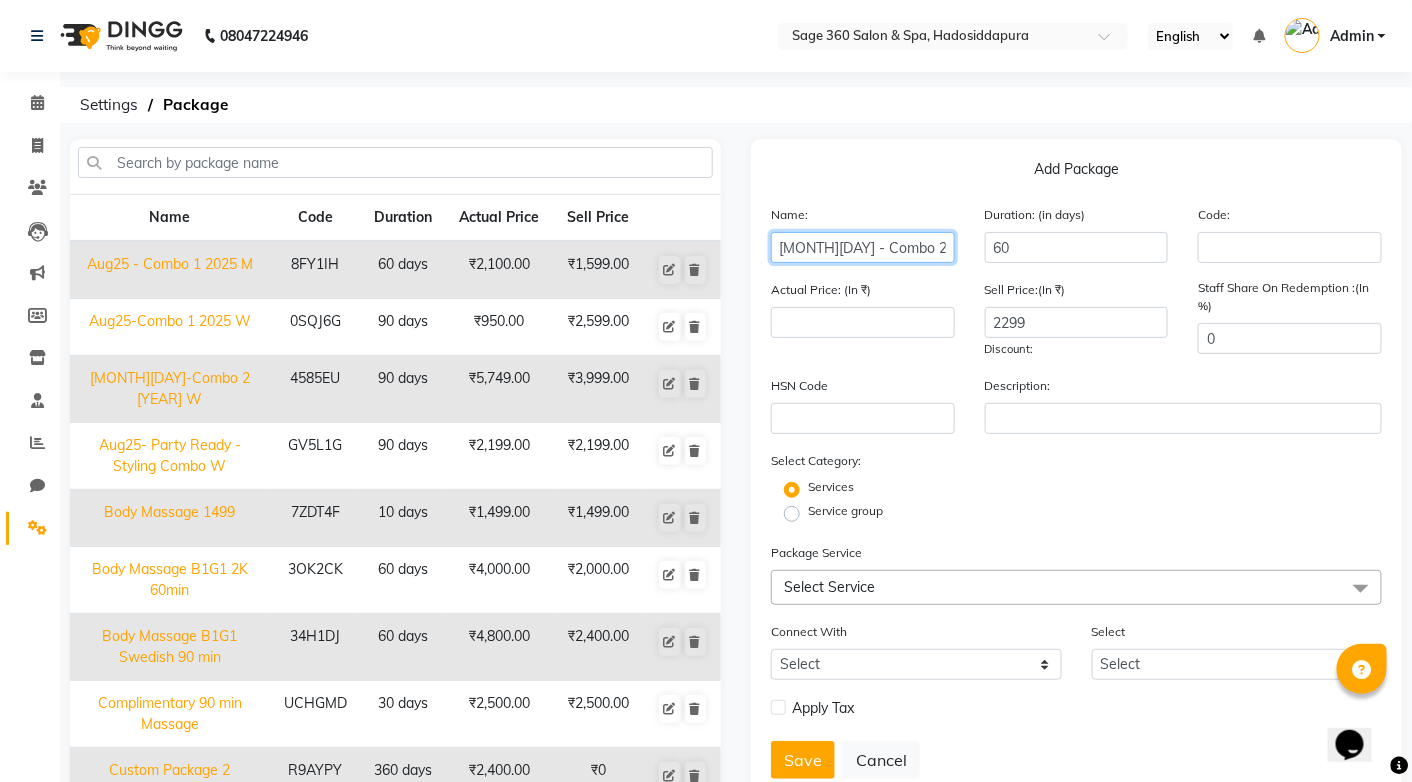 drag, startPoint x: 838, startPoint y: 243, endPoint x: 977, endPoint y: 249, distance: 139.12944 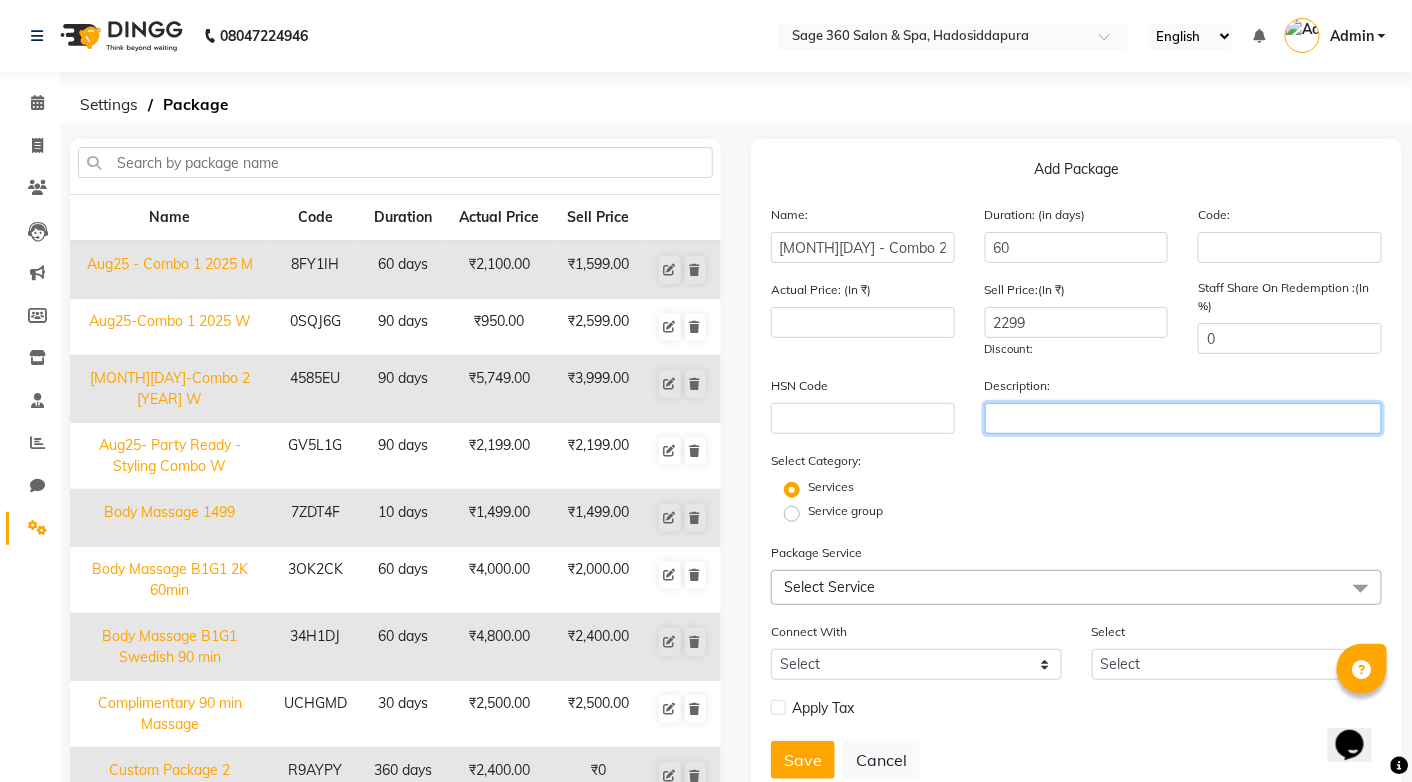 click 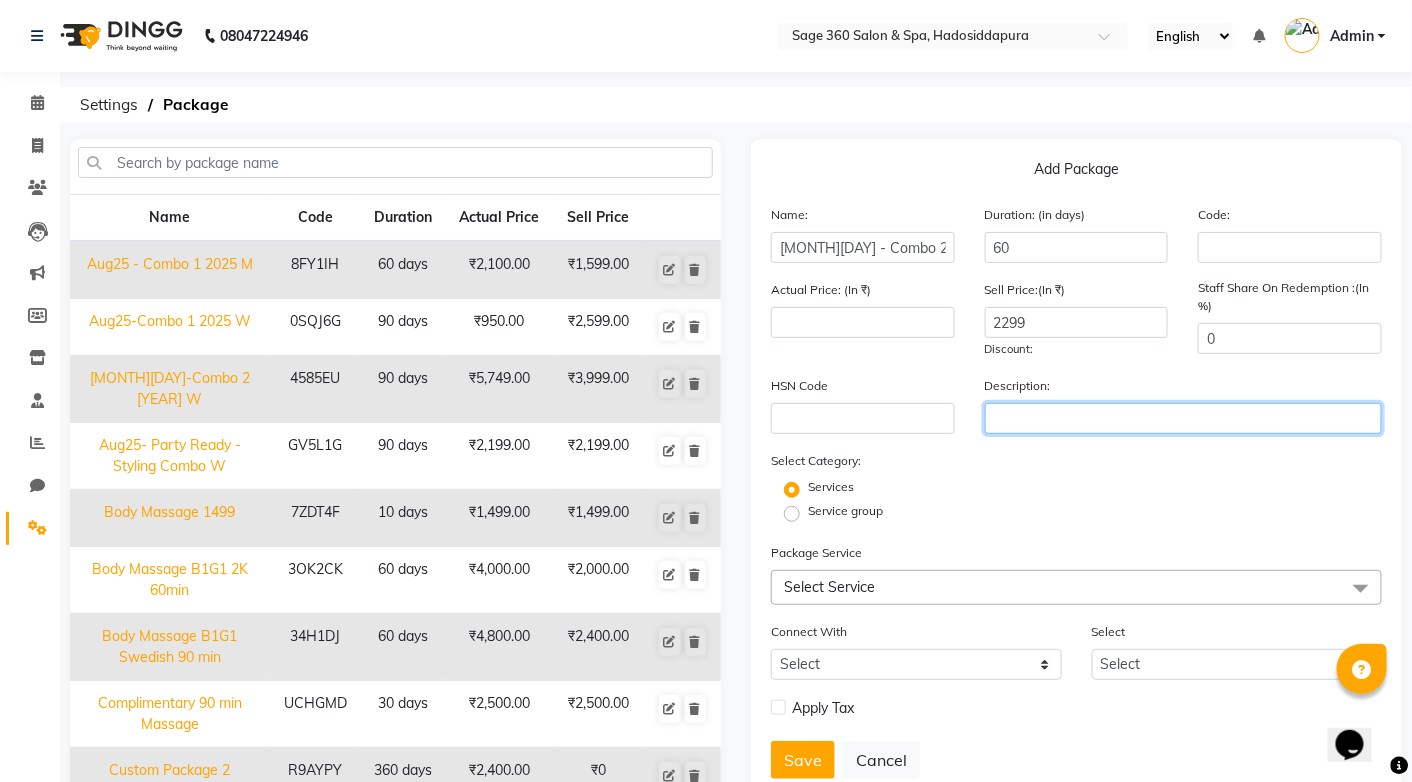 paste on "Combo 2 2025 M" 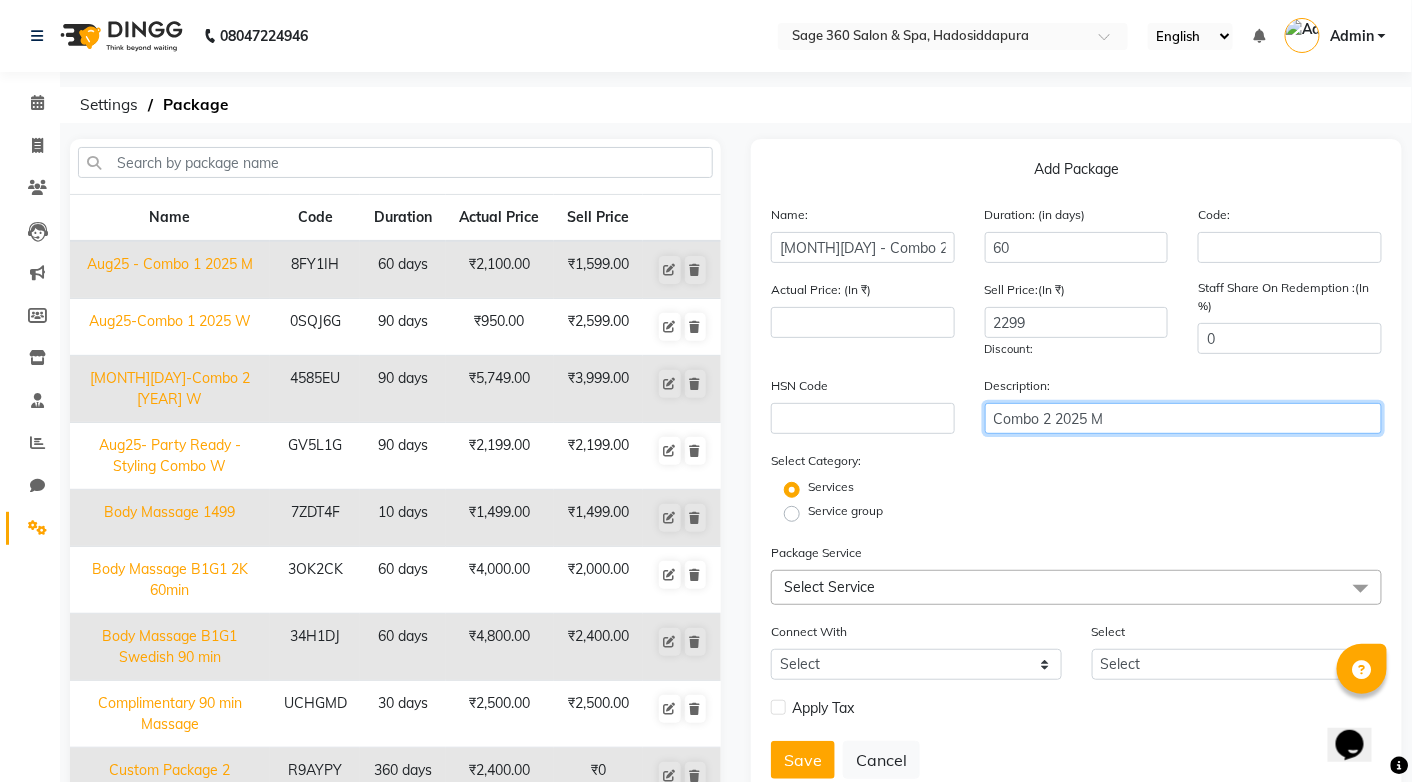 scroll, scrollTop: 158, scrollLeft: 0, axis: vertical 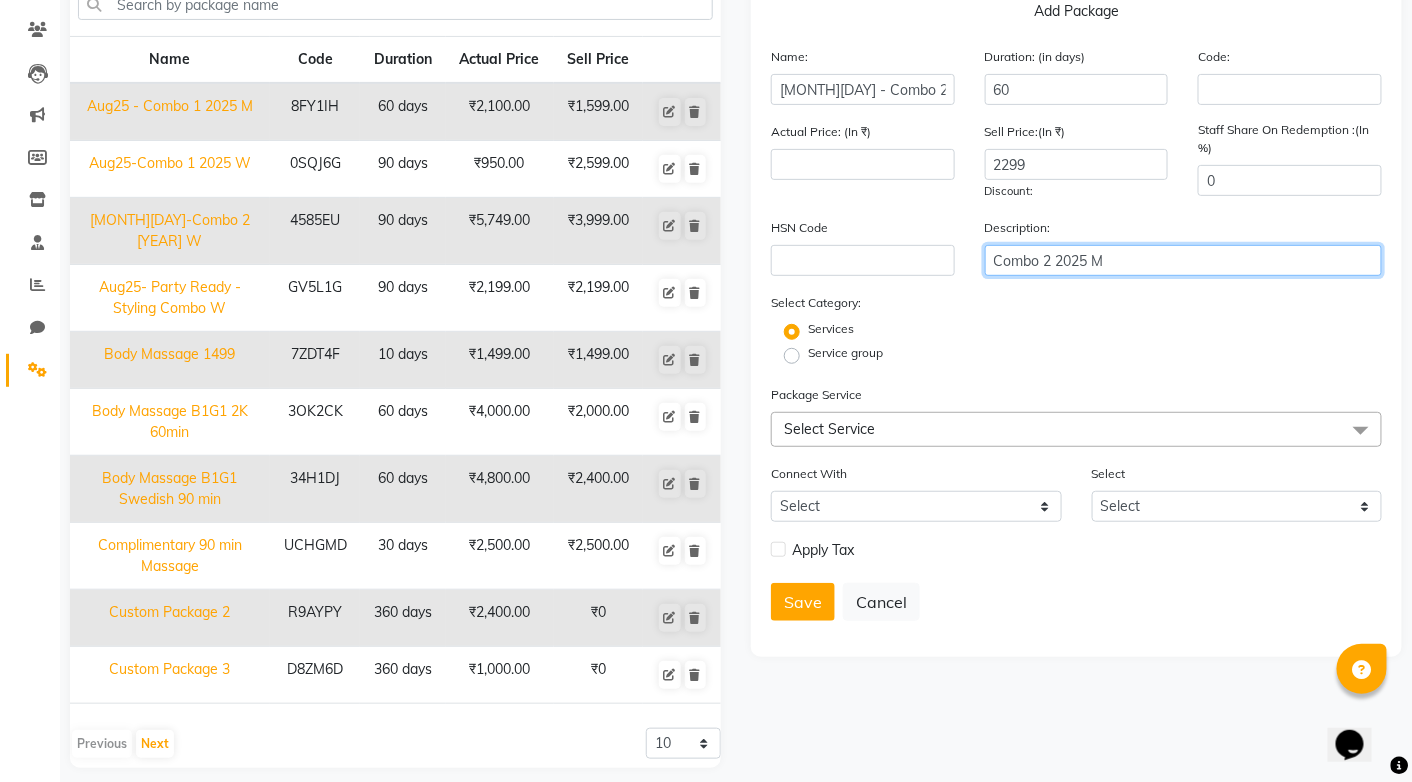 type on "Combo 2 2025 M" 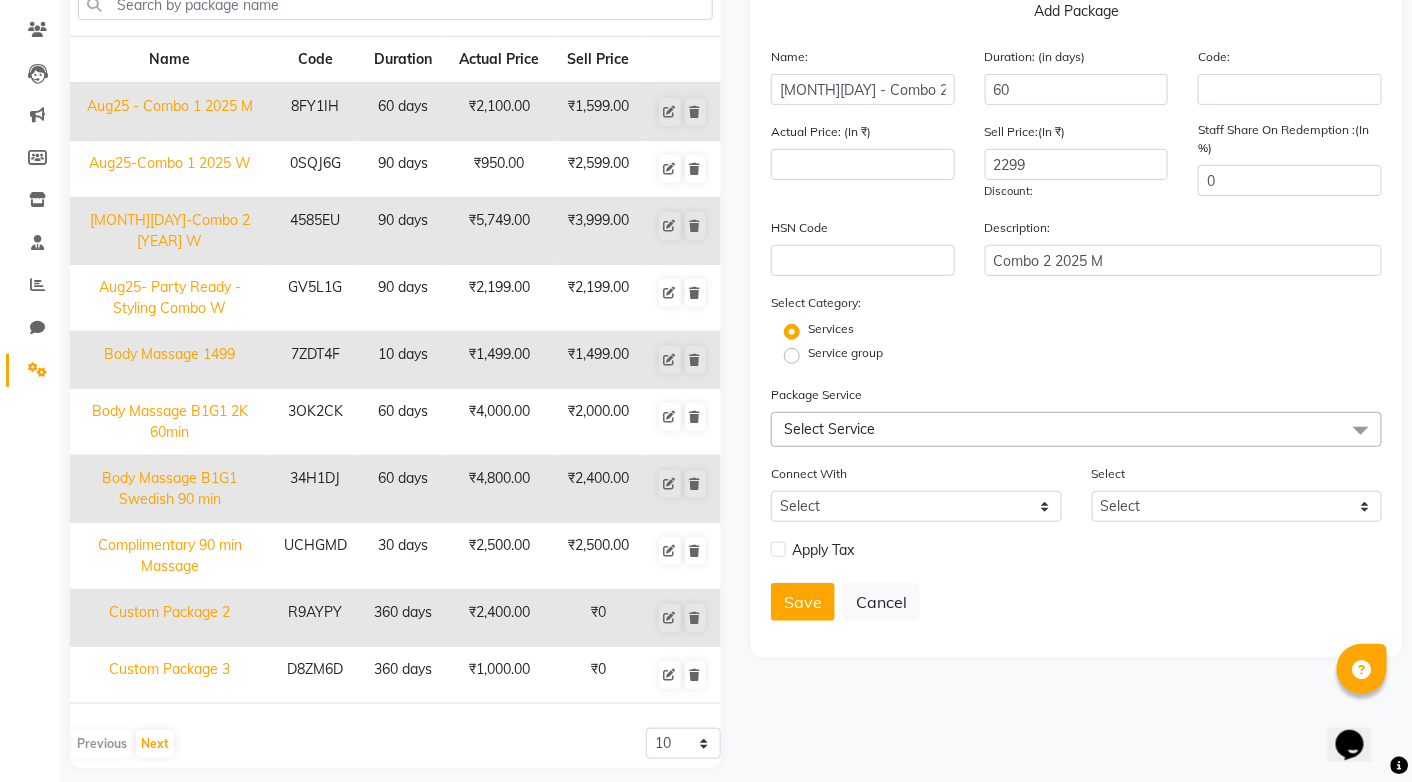 click on "Select Service" 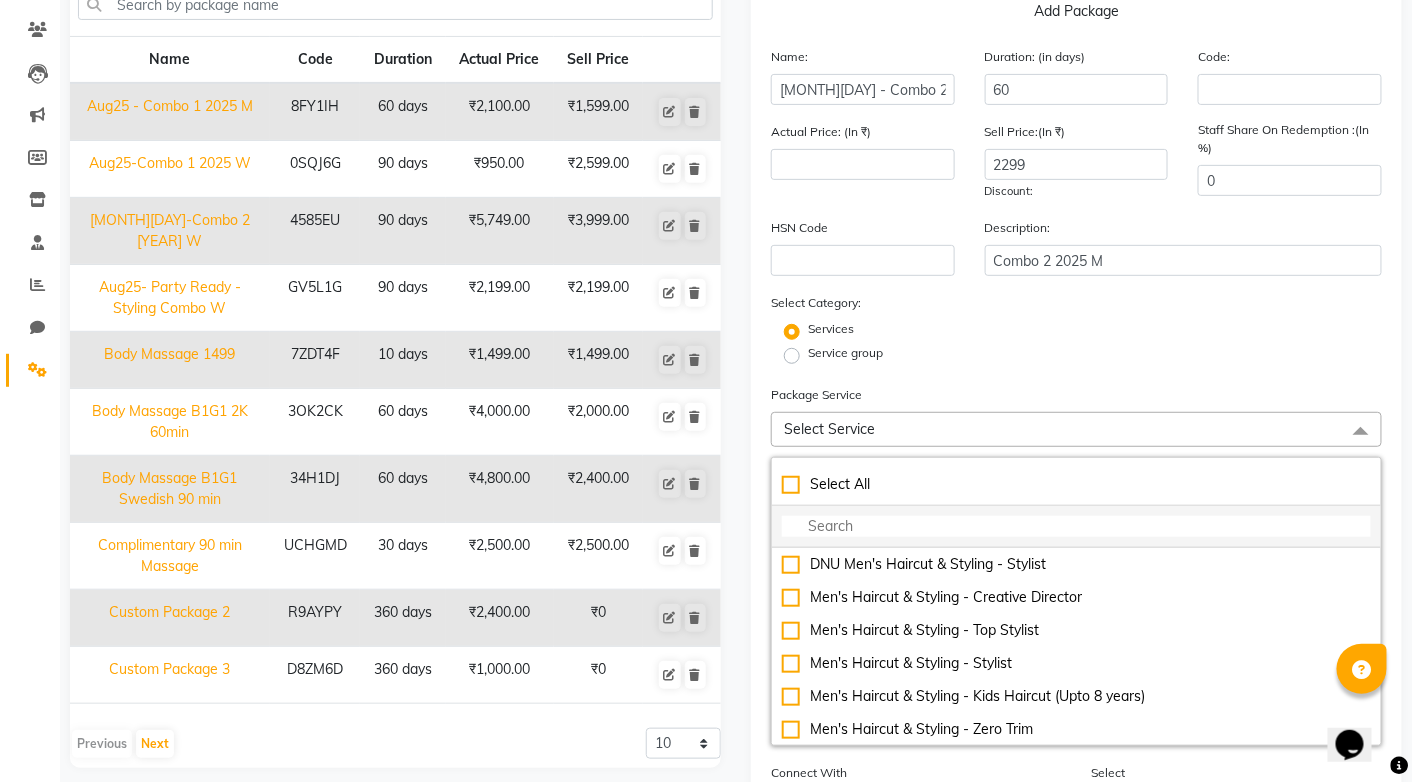 click 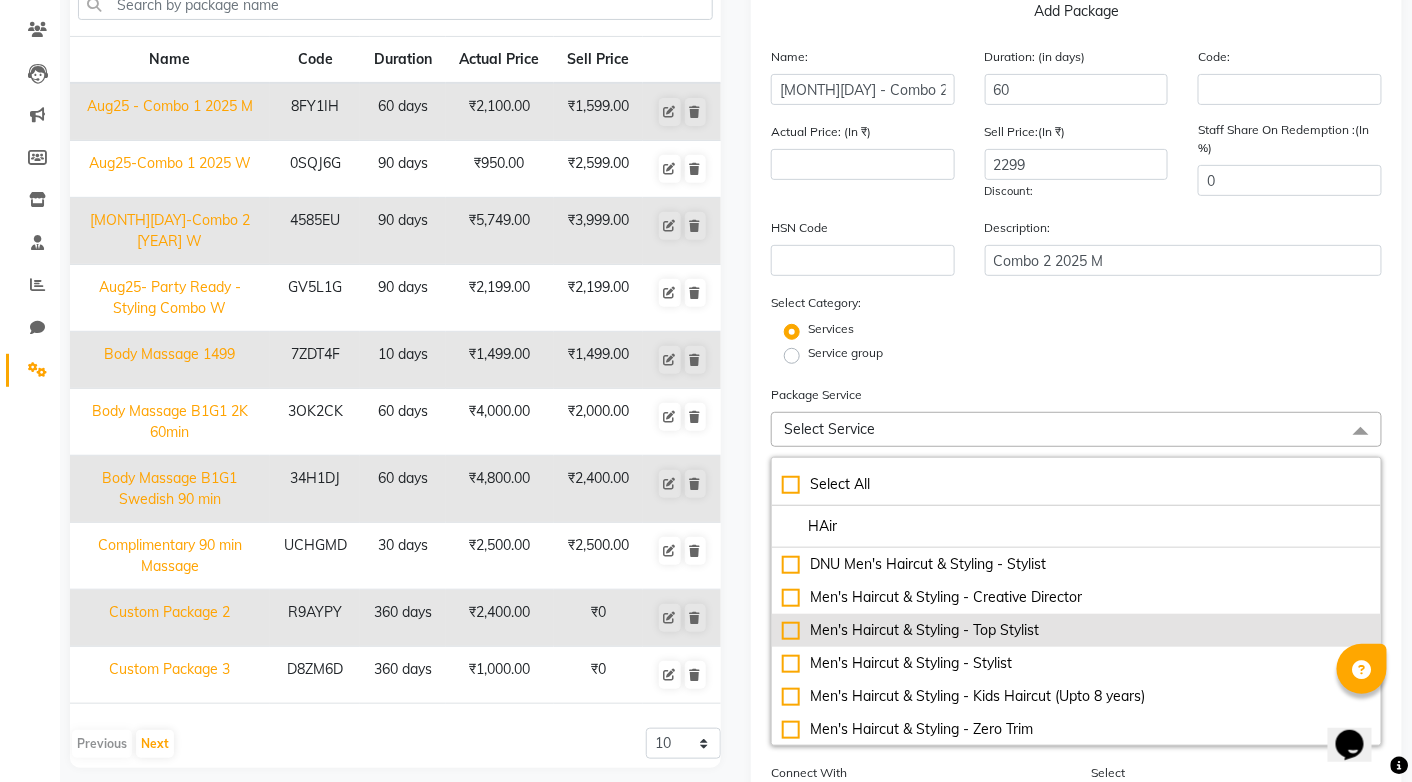 type on "HAir" 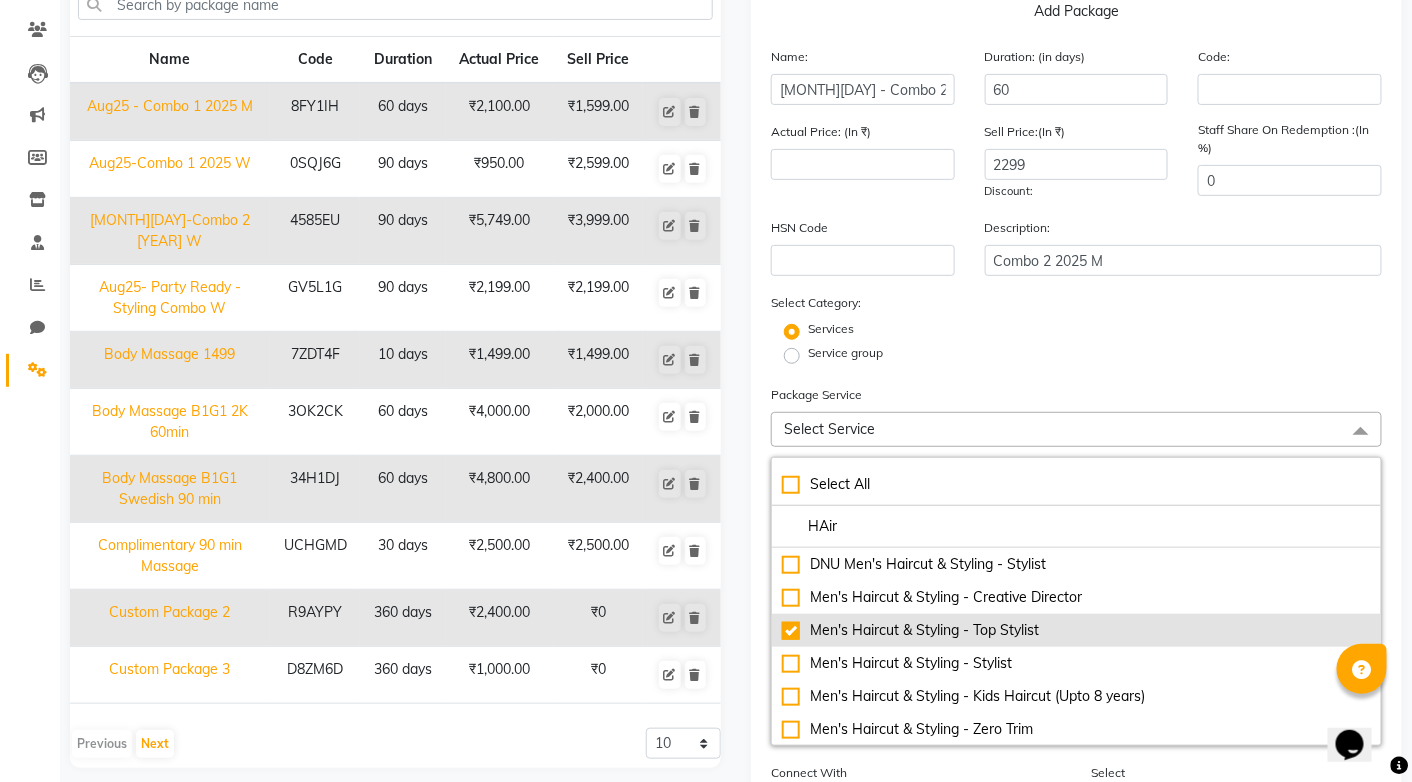 type on "600" 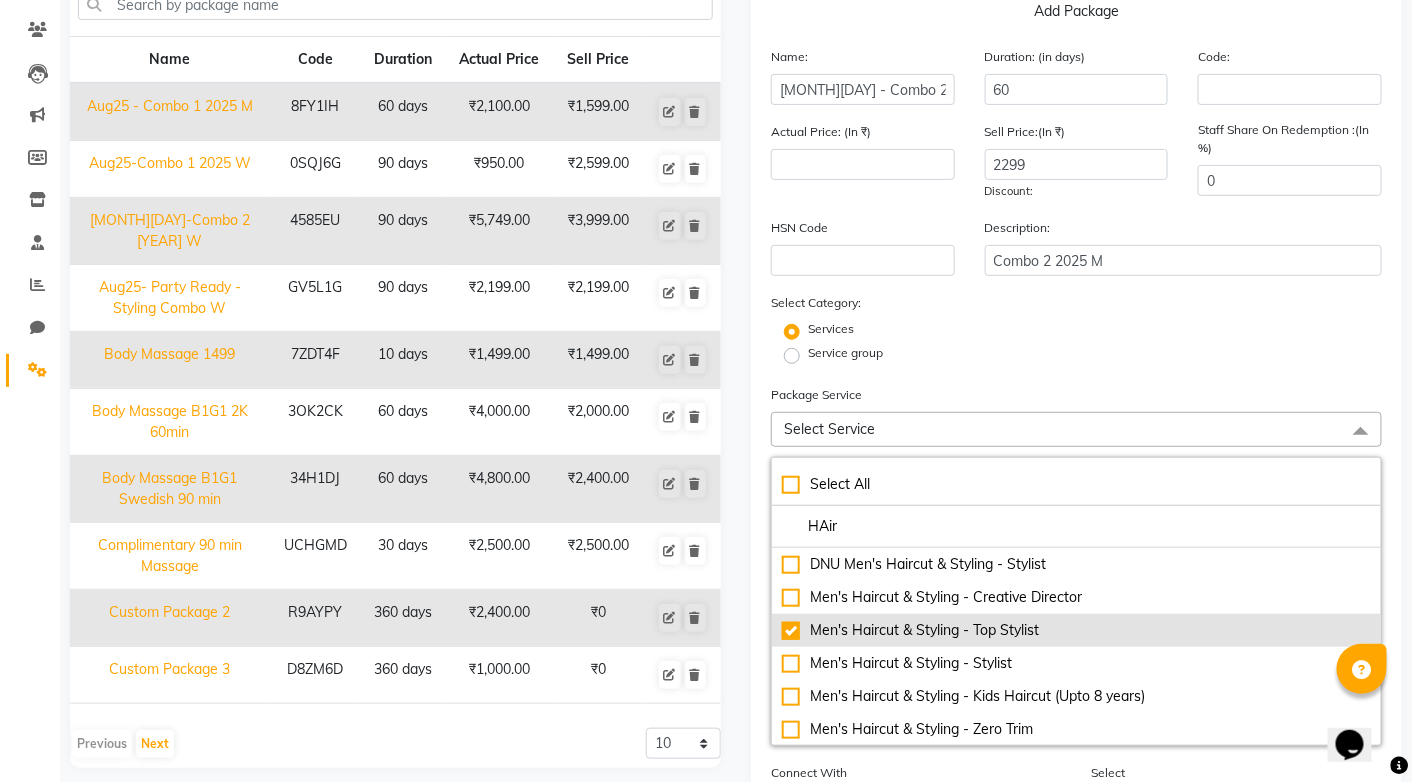 checkbox on "true" 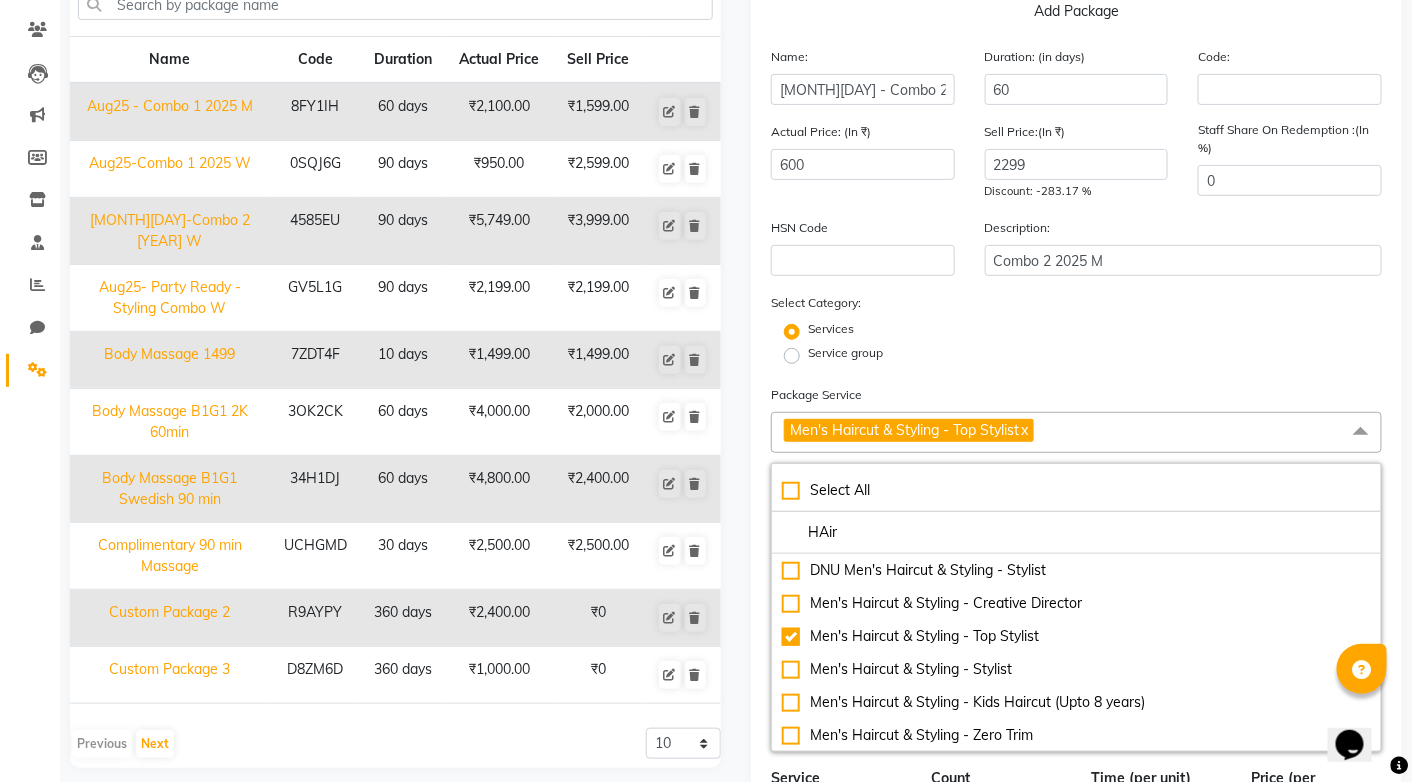 click on "Select Category: Services Service group" 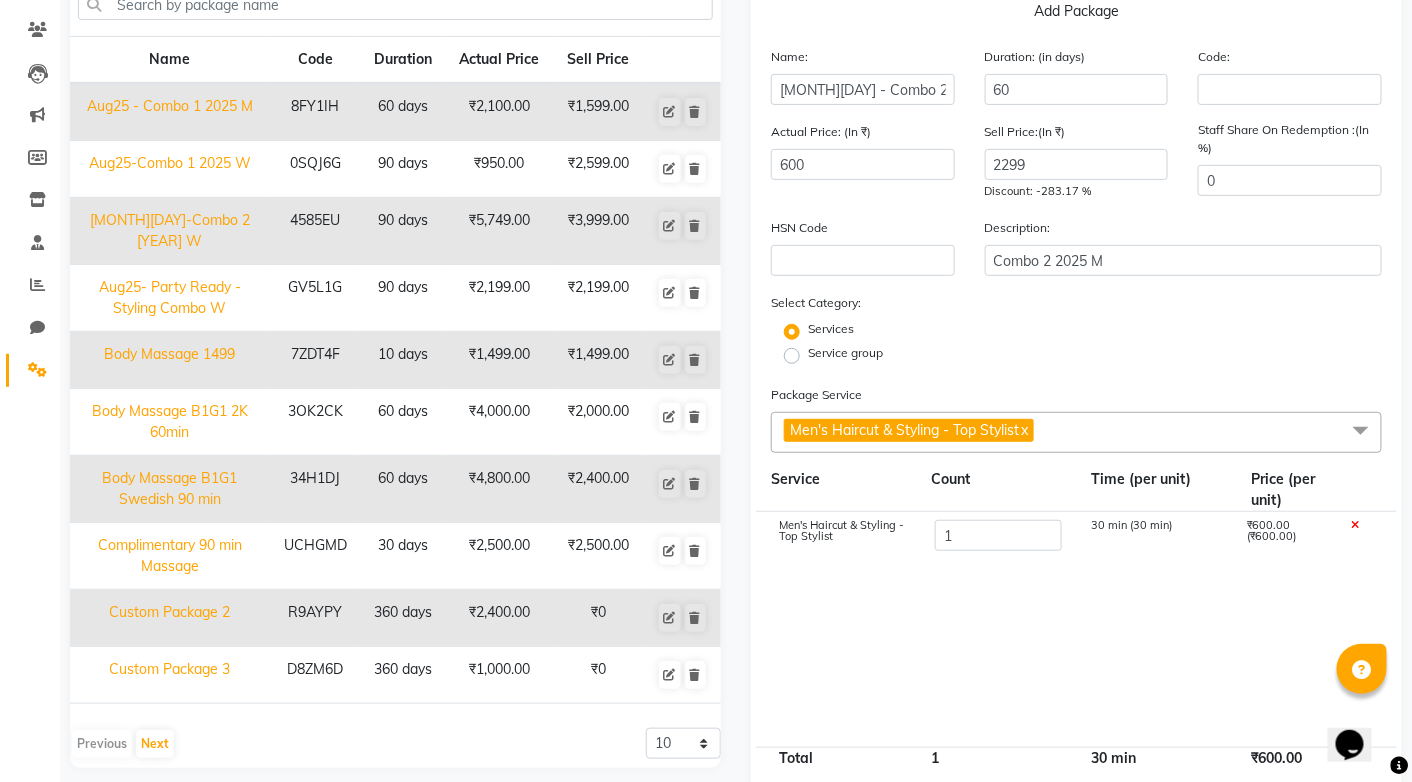click on "Men's Haircut & Styling - Top Stylist  x" 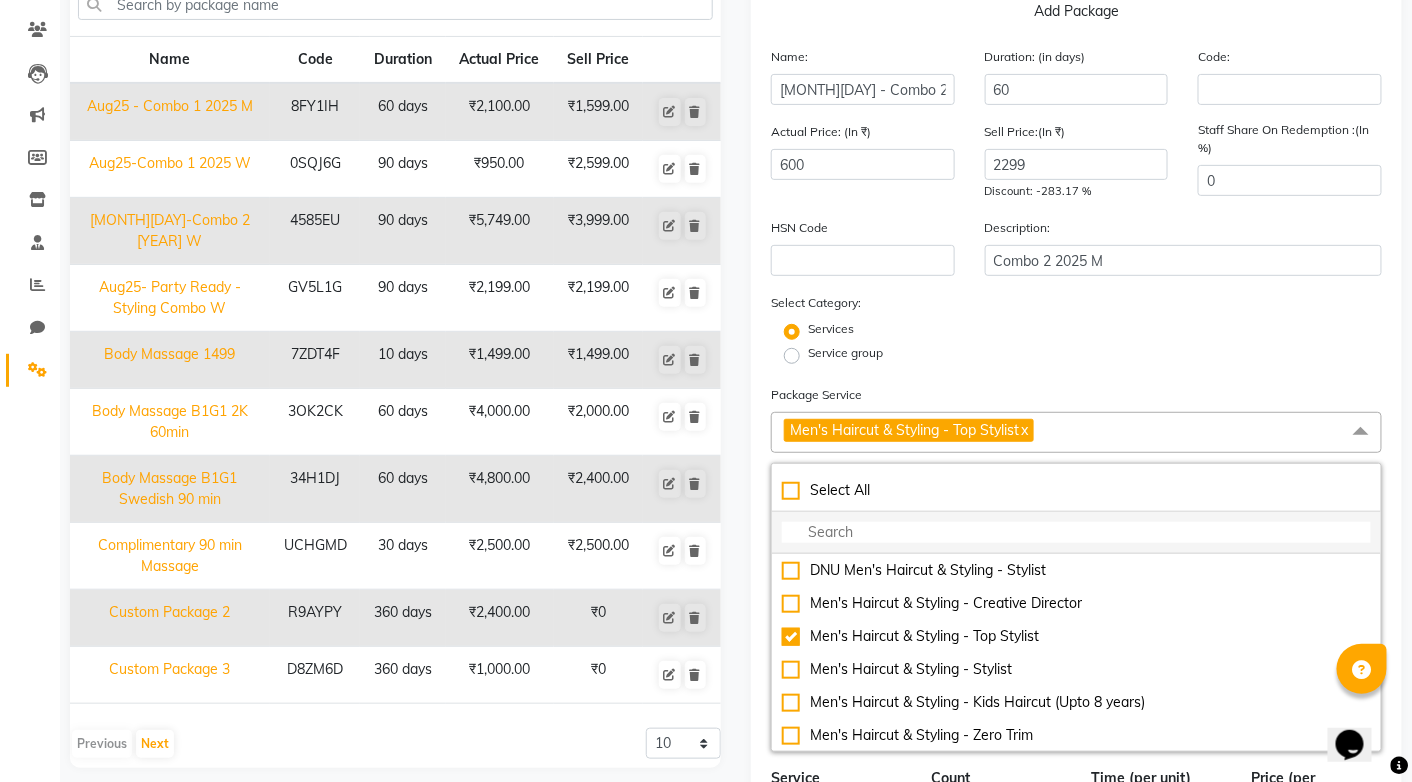 click 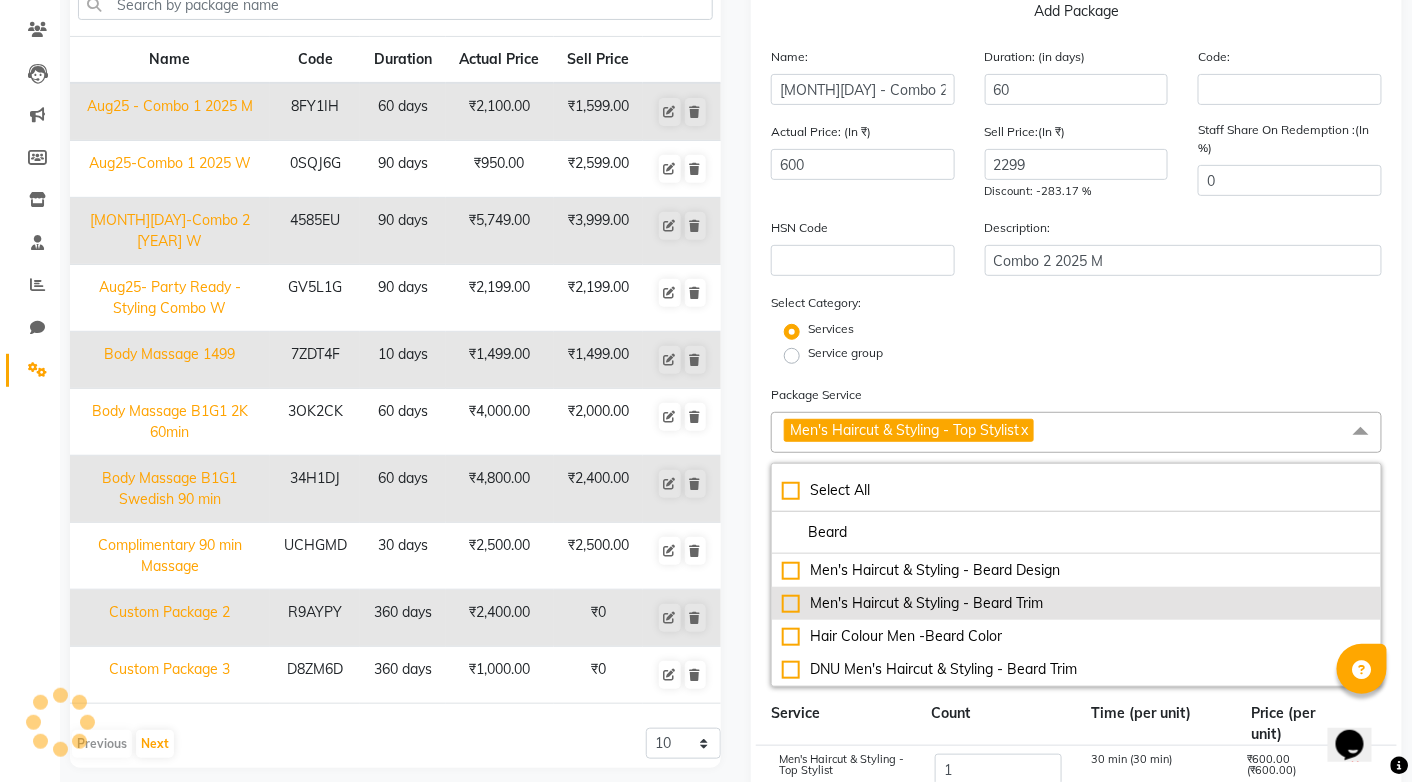 type on "Beard" 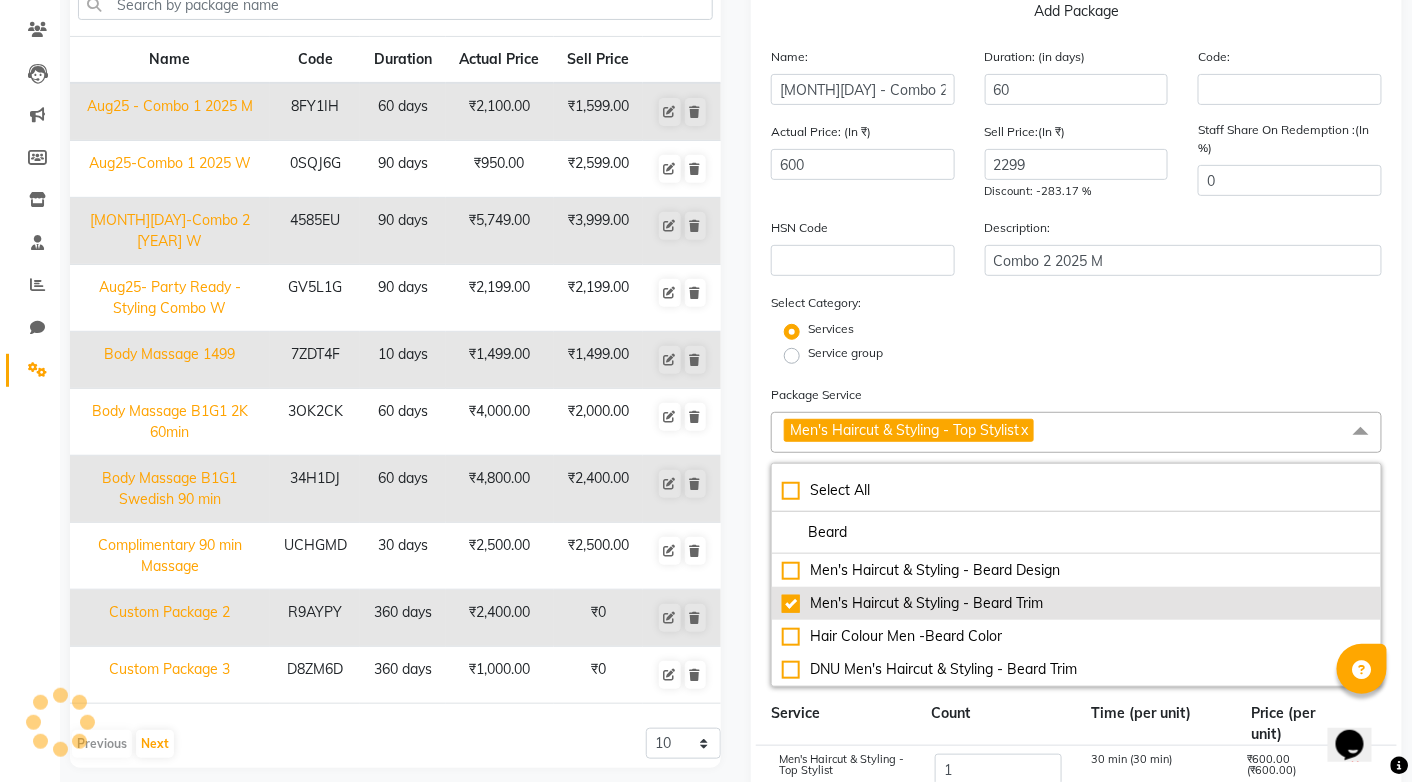 type on "900" 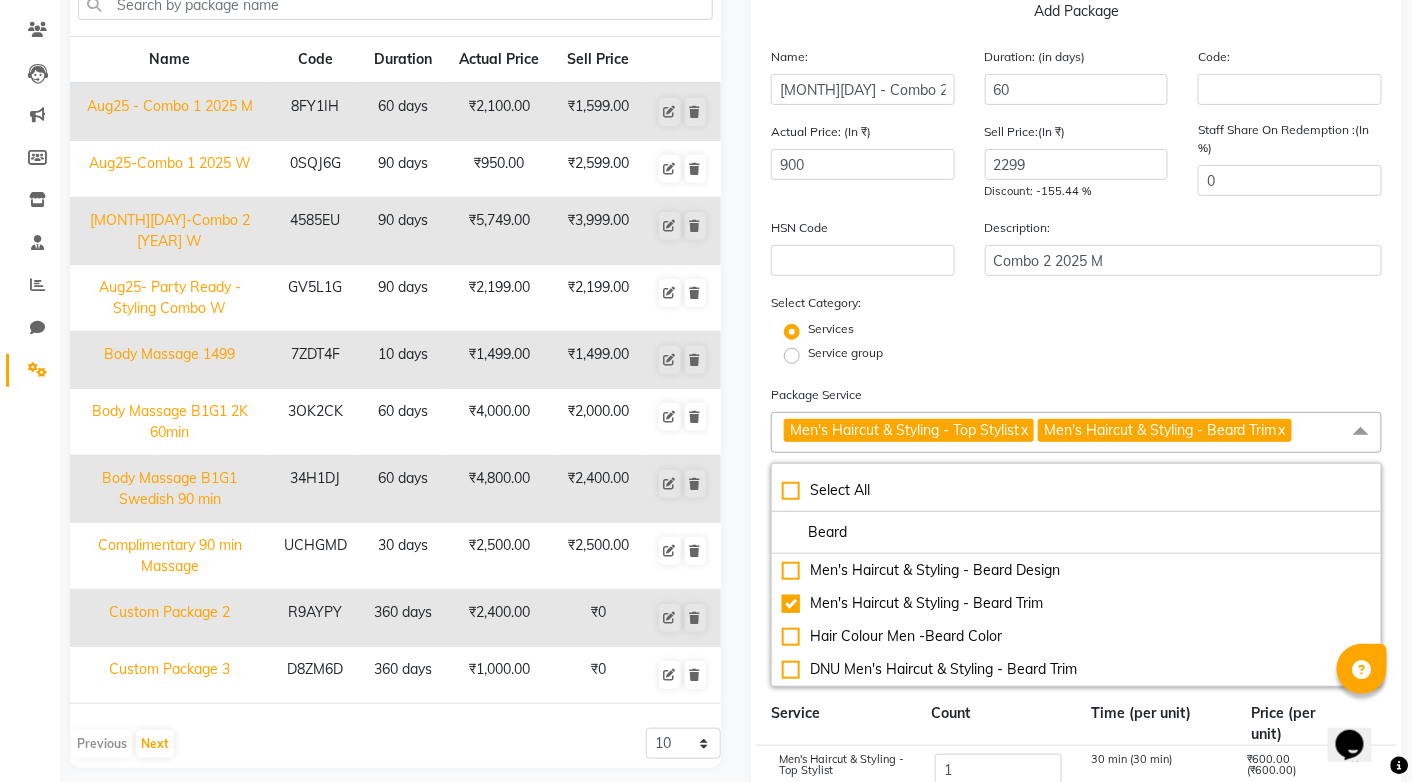 click on "Select Category: Services Service group" 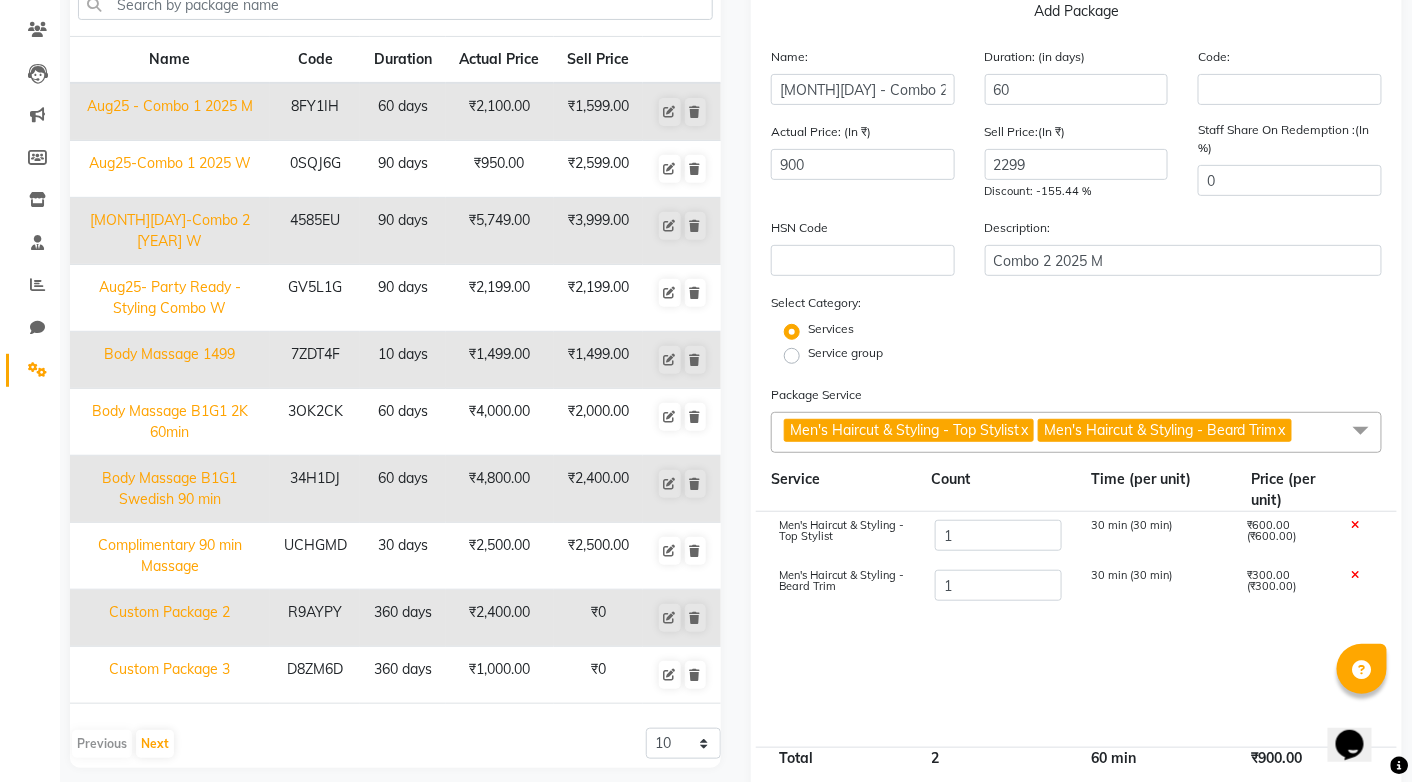 click on "Men's Haircut & Styling - Top Stylist  x Men's Haircut & Styling - Beard Trim  x" 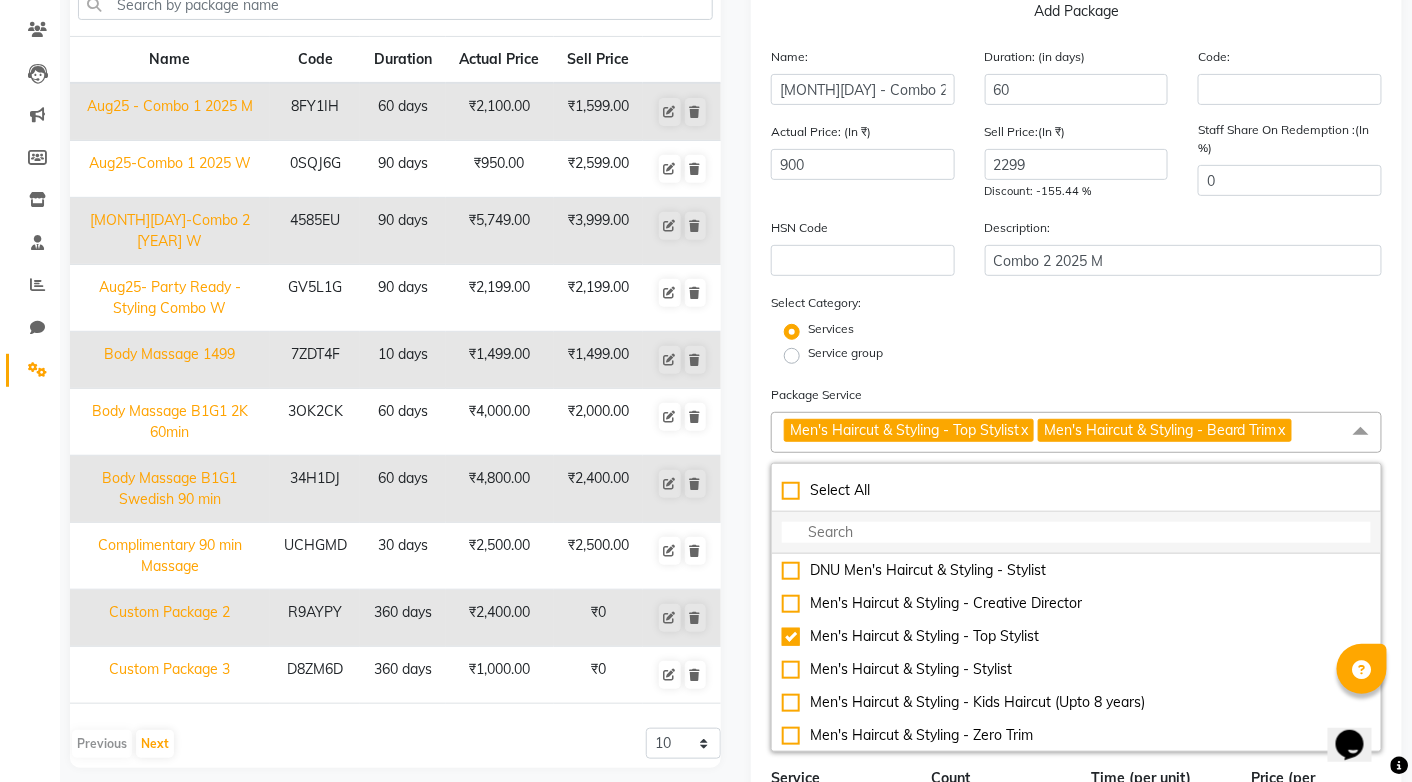 click 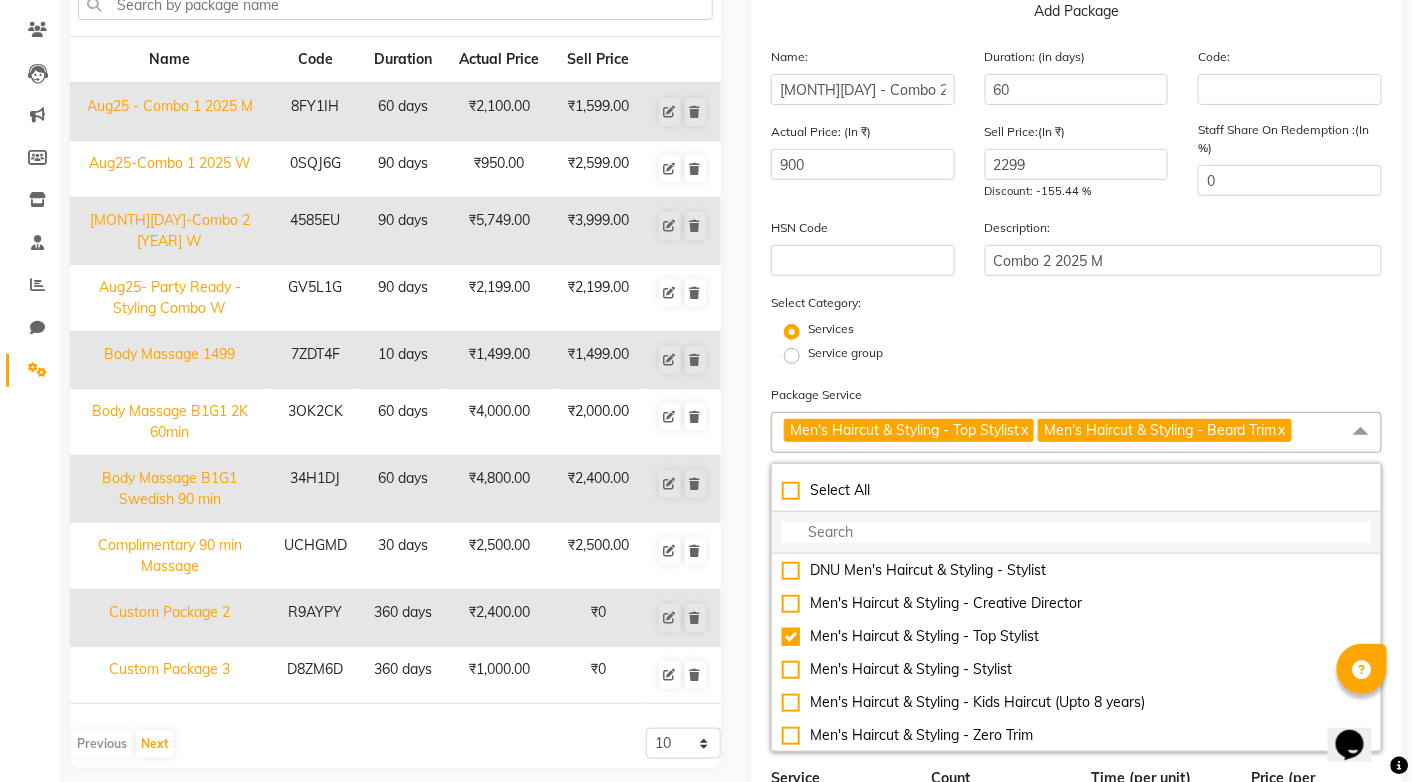 type on "L" 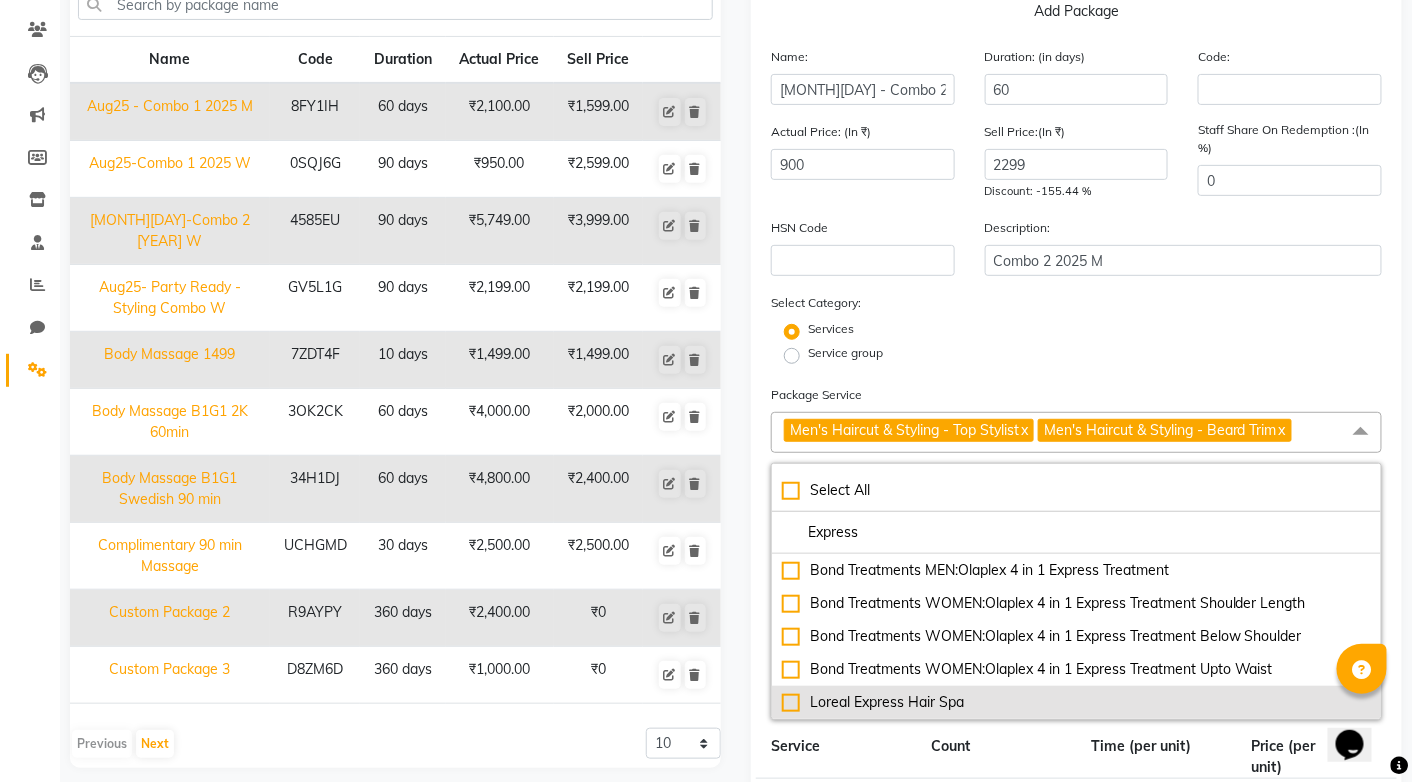 type on "Express" 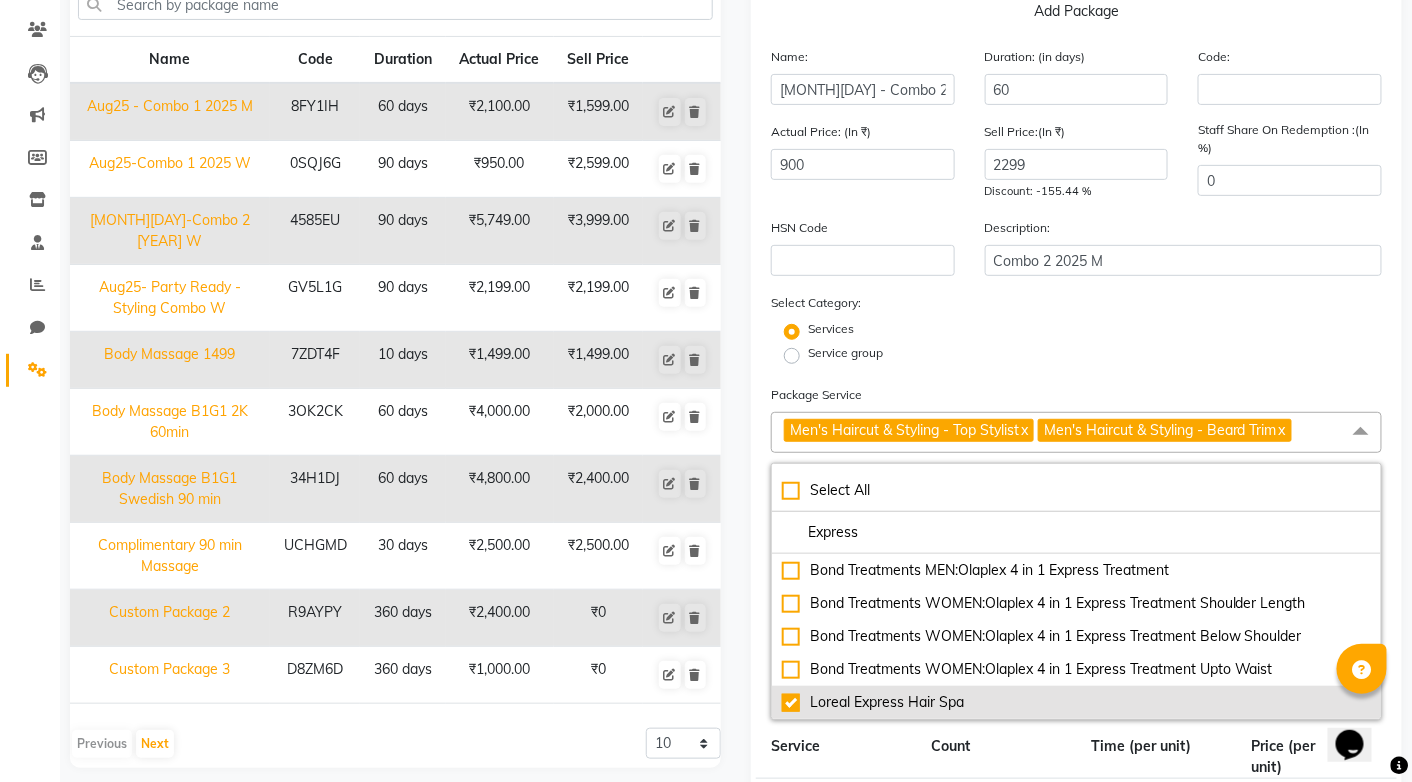 type on "2400" 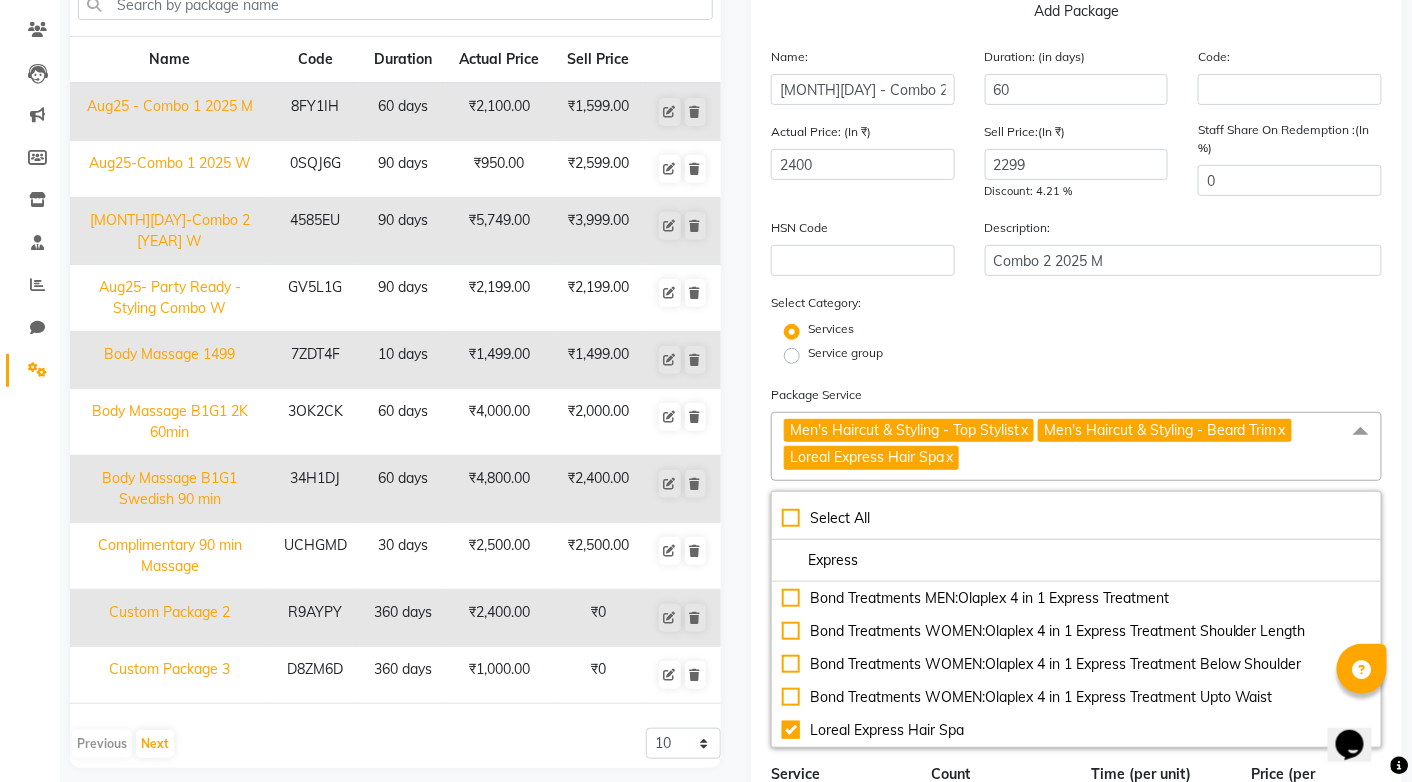 click on "Men's Haircut & Styling - Top Stylist  x Men's Haircut & Styling - Beard Trim  x Loreal Express Hair Spa  x" 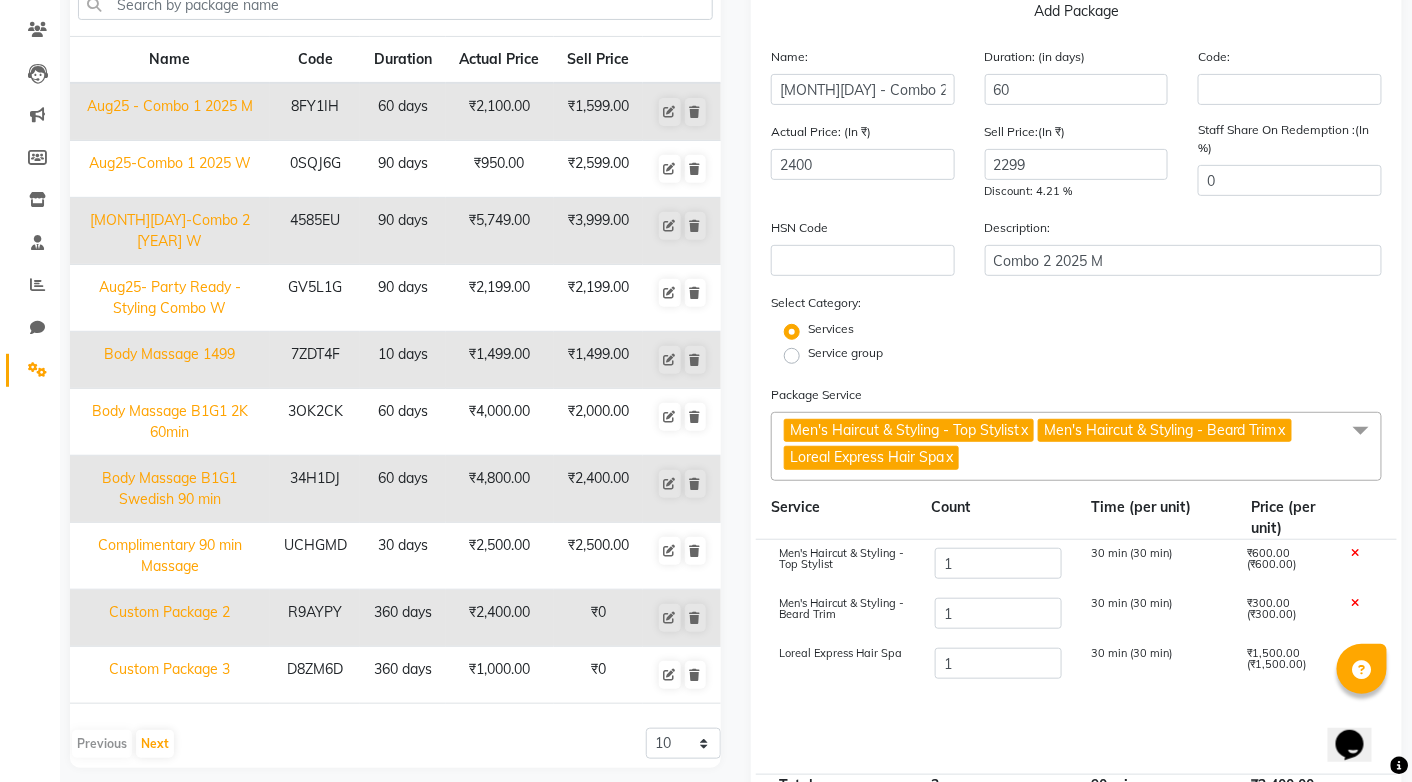 click 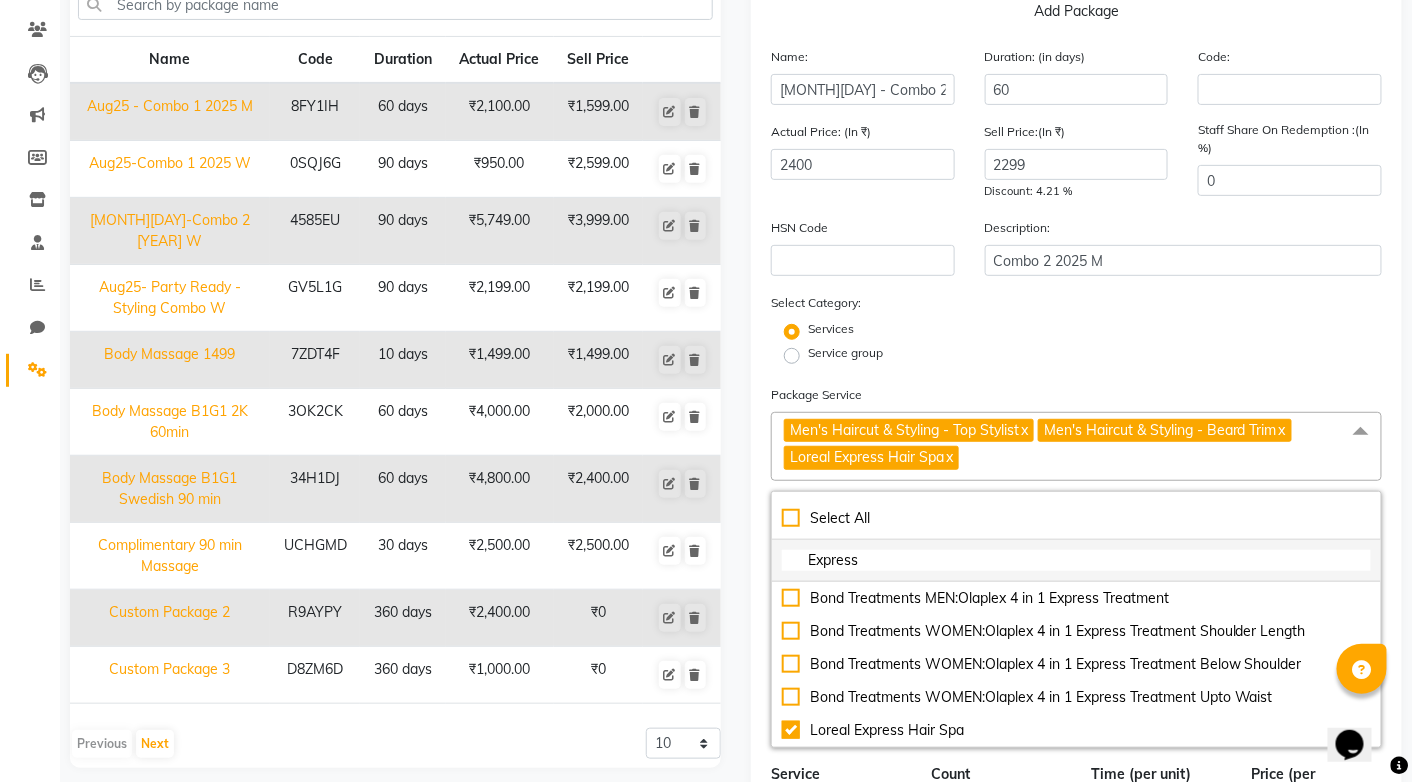 click on "Express" 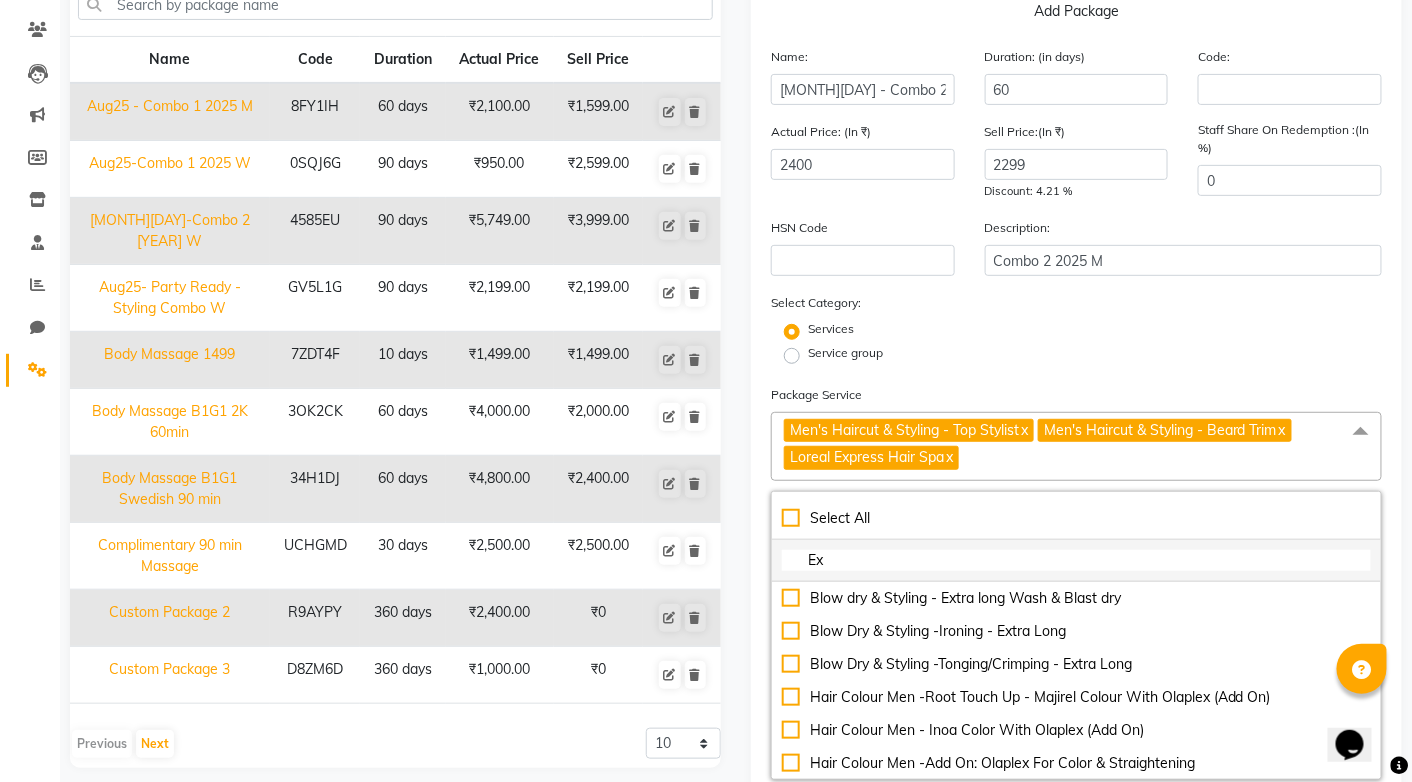 type on "E" 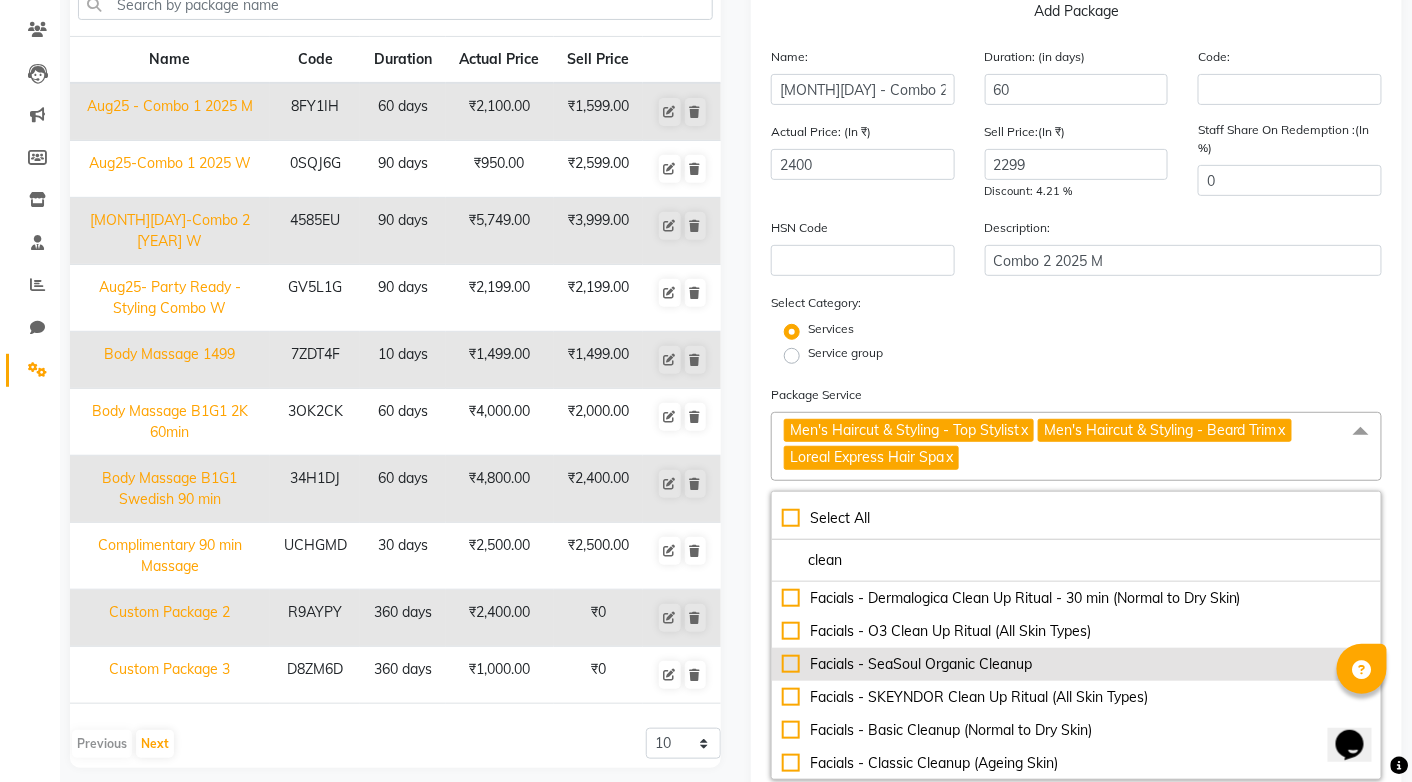 type on "clean" 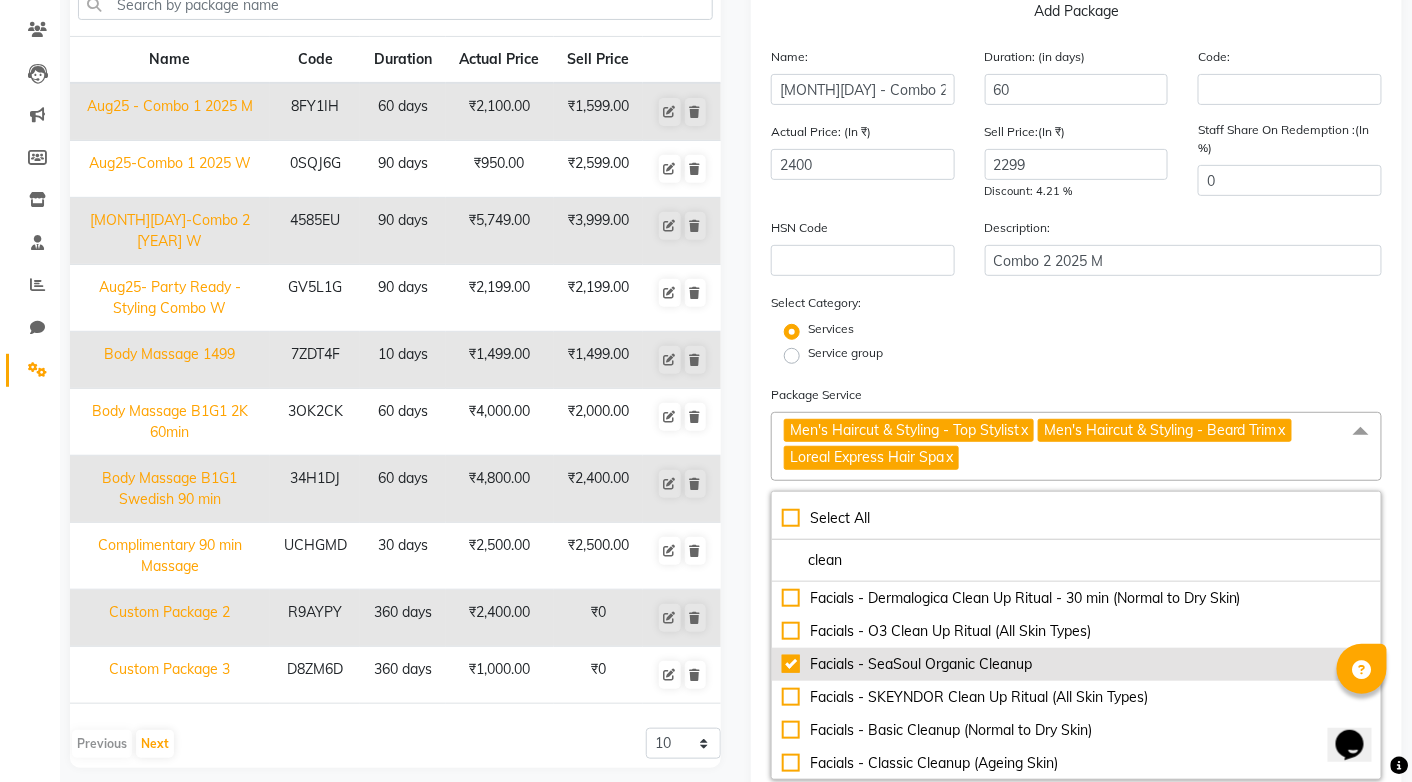 type on "3350" 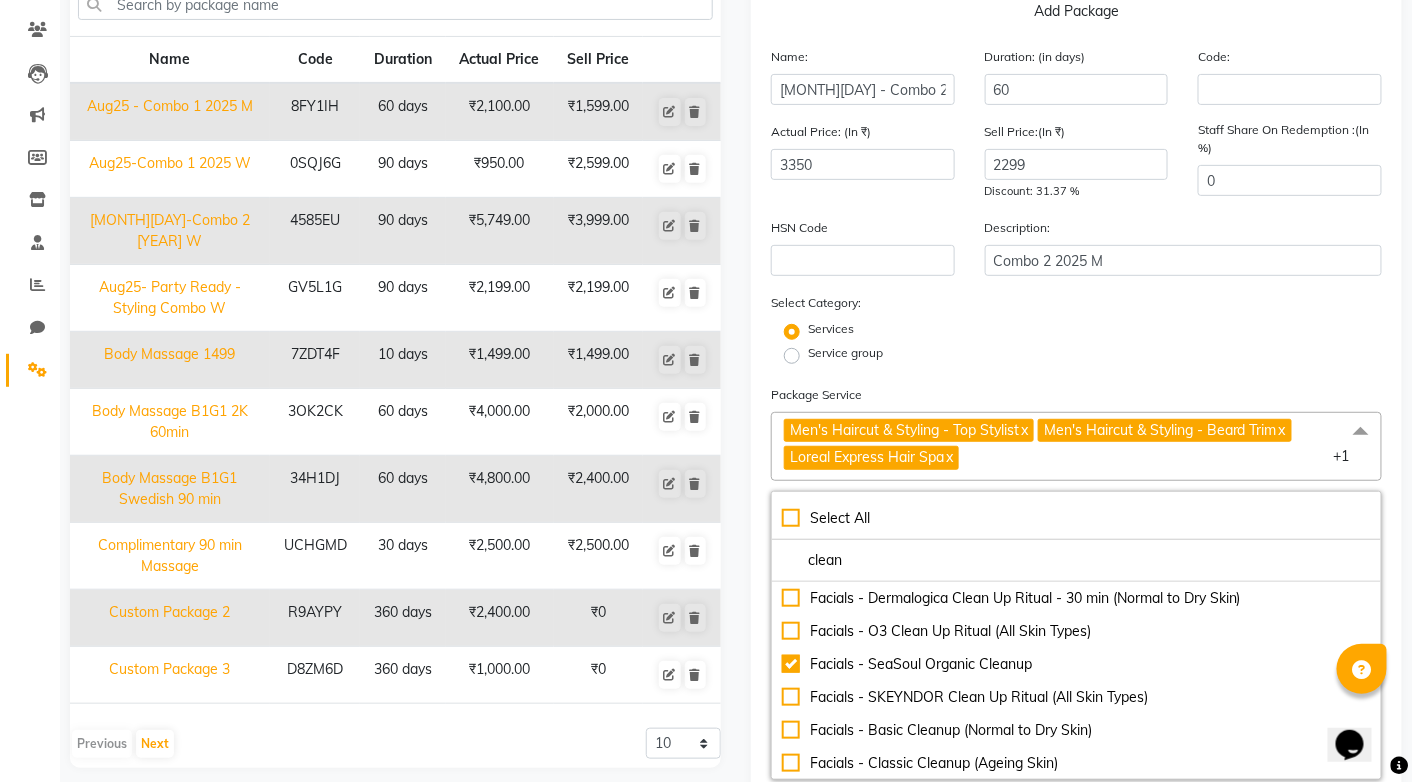 click on "HSN Code Description: Combo 2 2025 M" 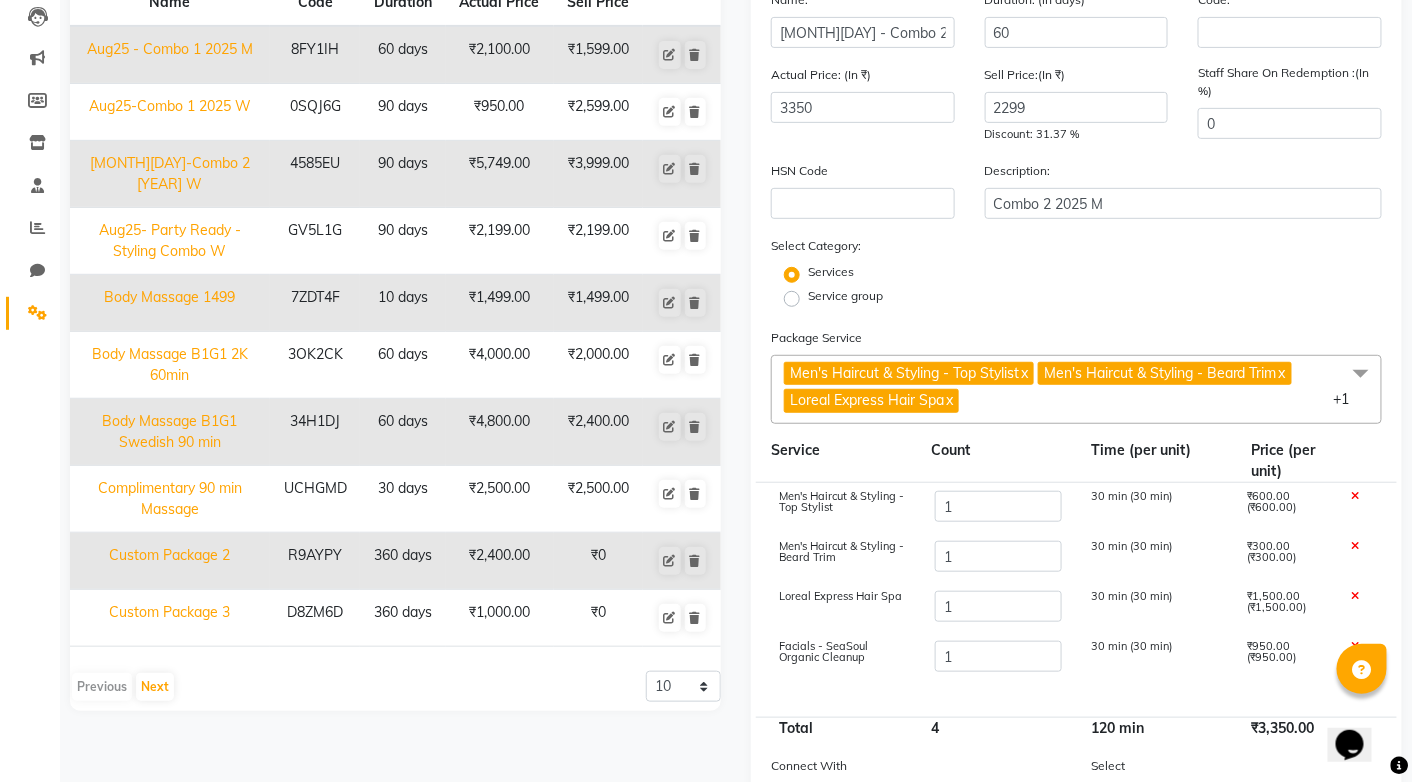 scroll, scrollTop: 272, scrollLeft: 0, axis: vertical 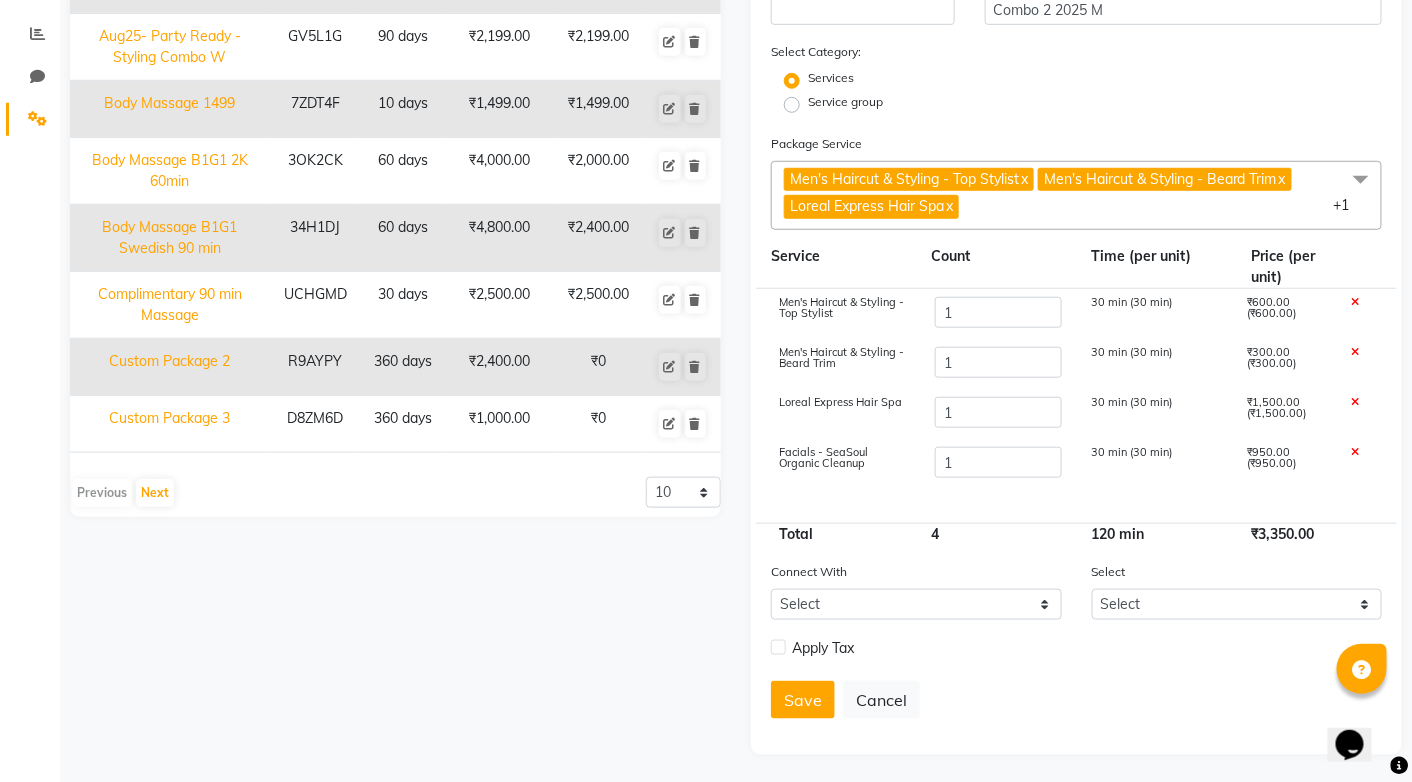 click 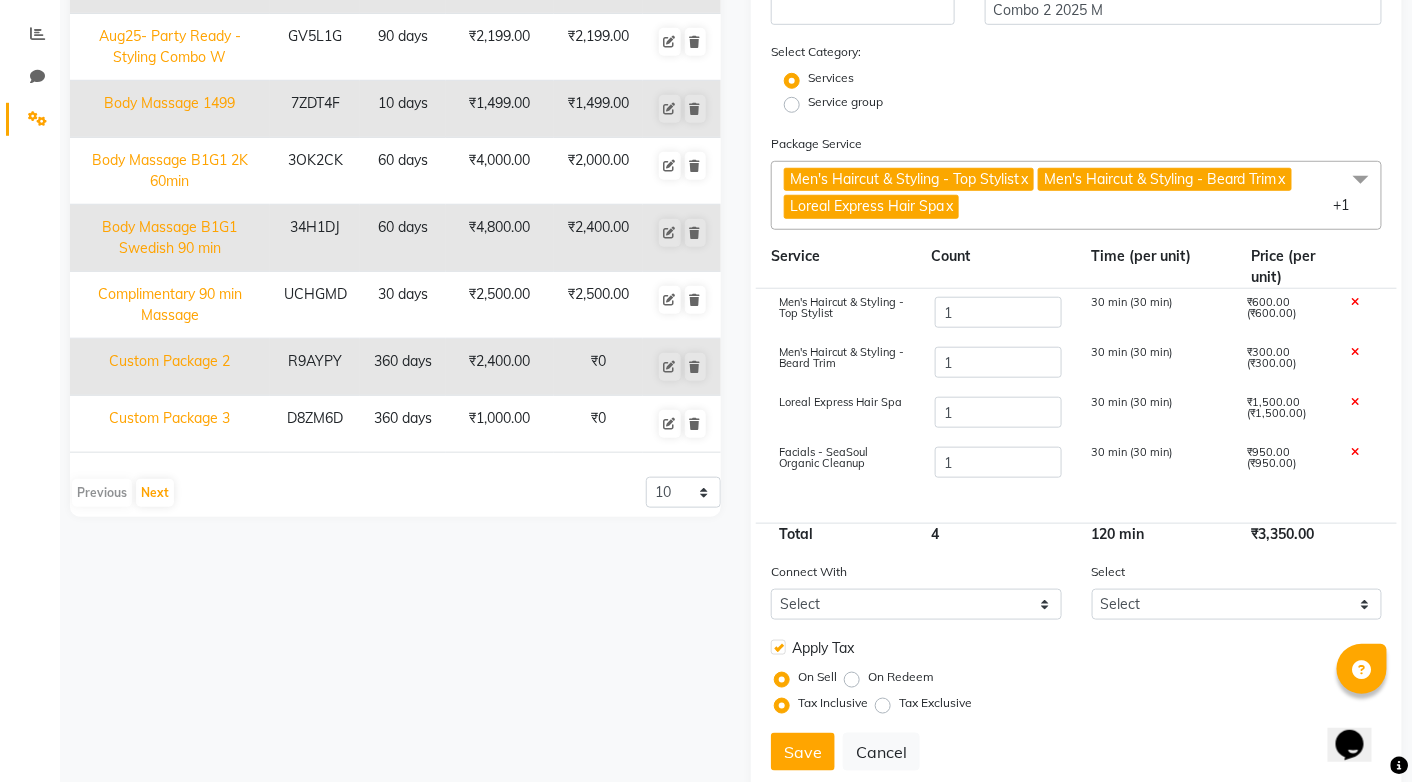 click on "Tax Exclusive" 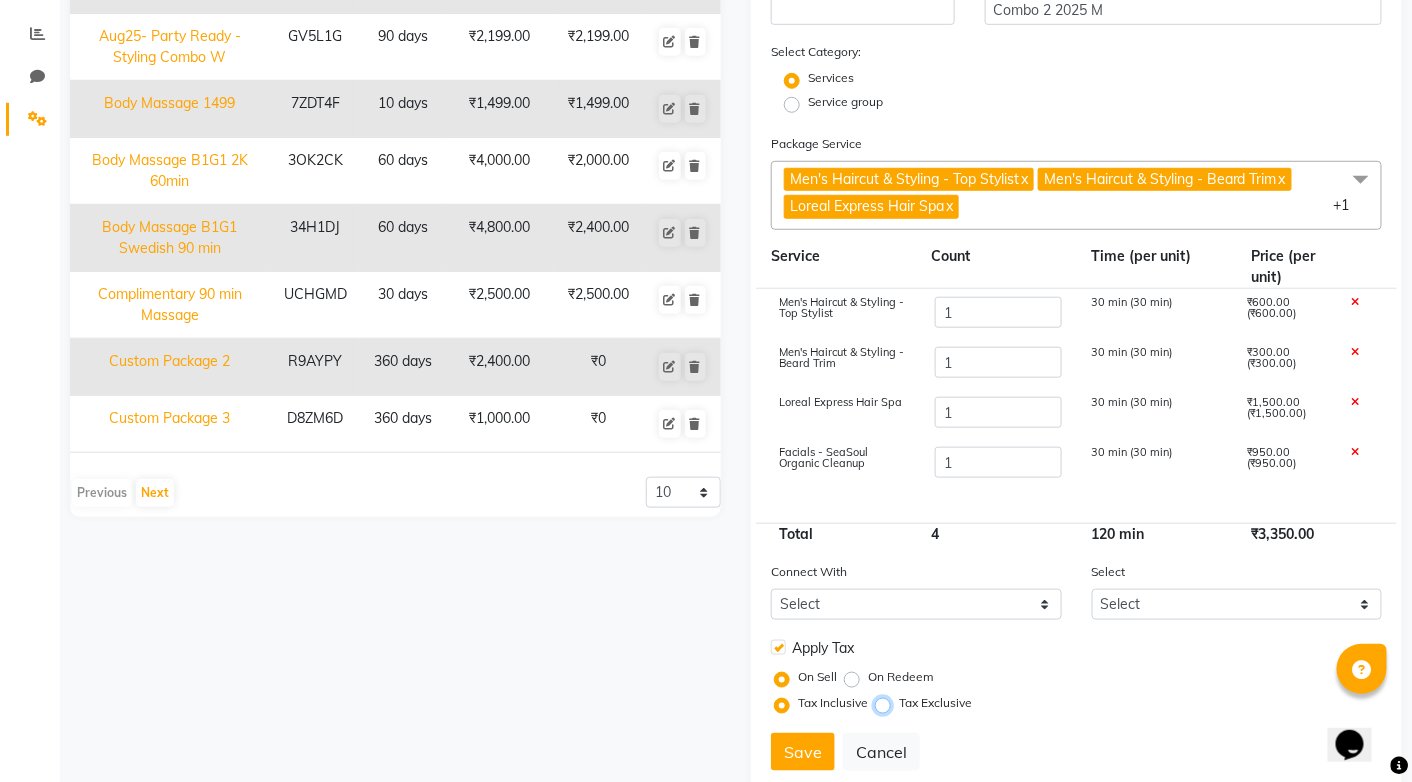 click on "Tax Exclusive" at bounding box center [887, 703] 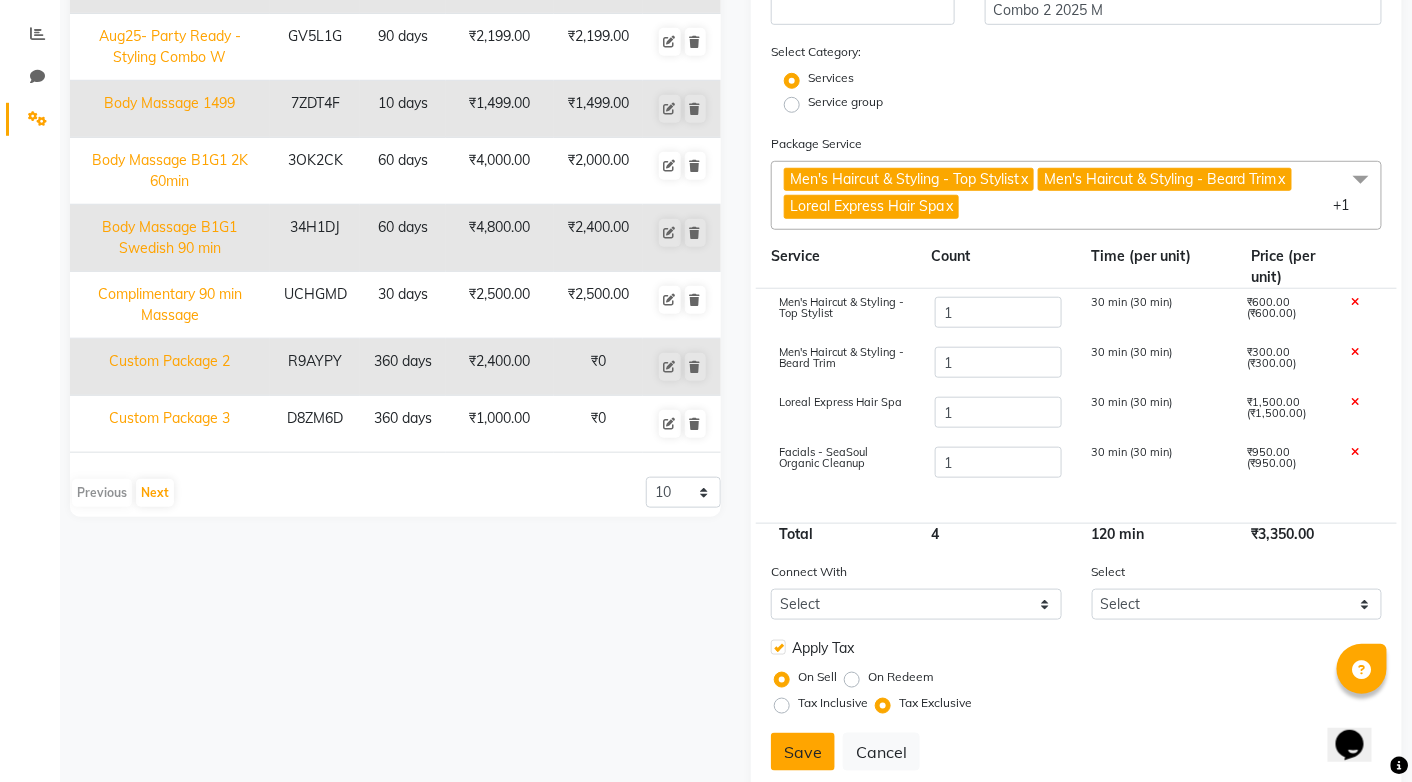 click on "Save" 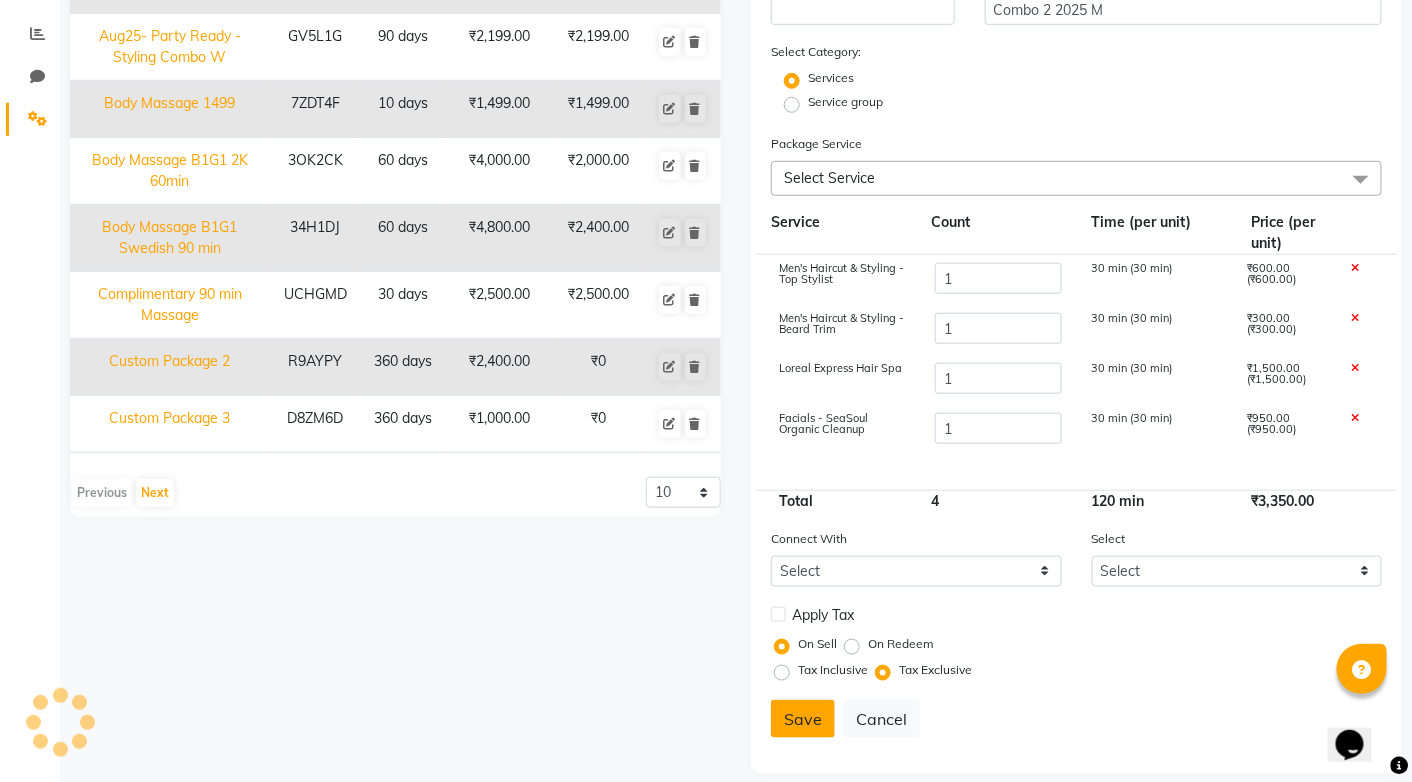type 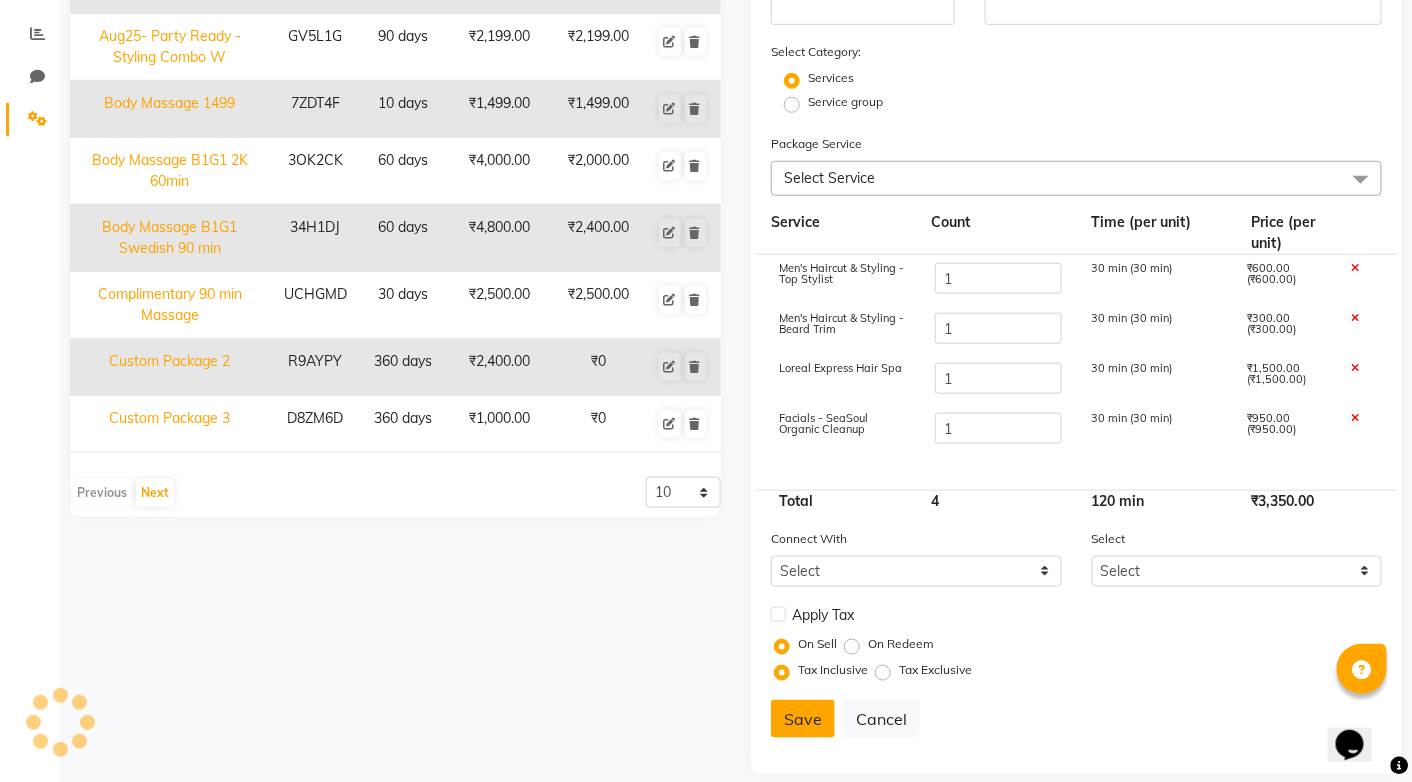 scroll, scrollTop: 158, scrollLeft: 0, axis: vertical 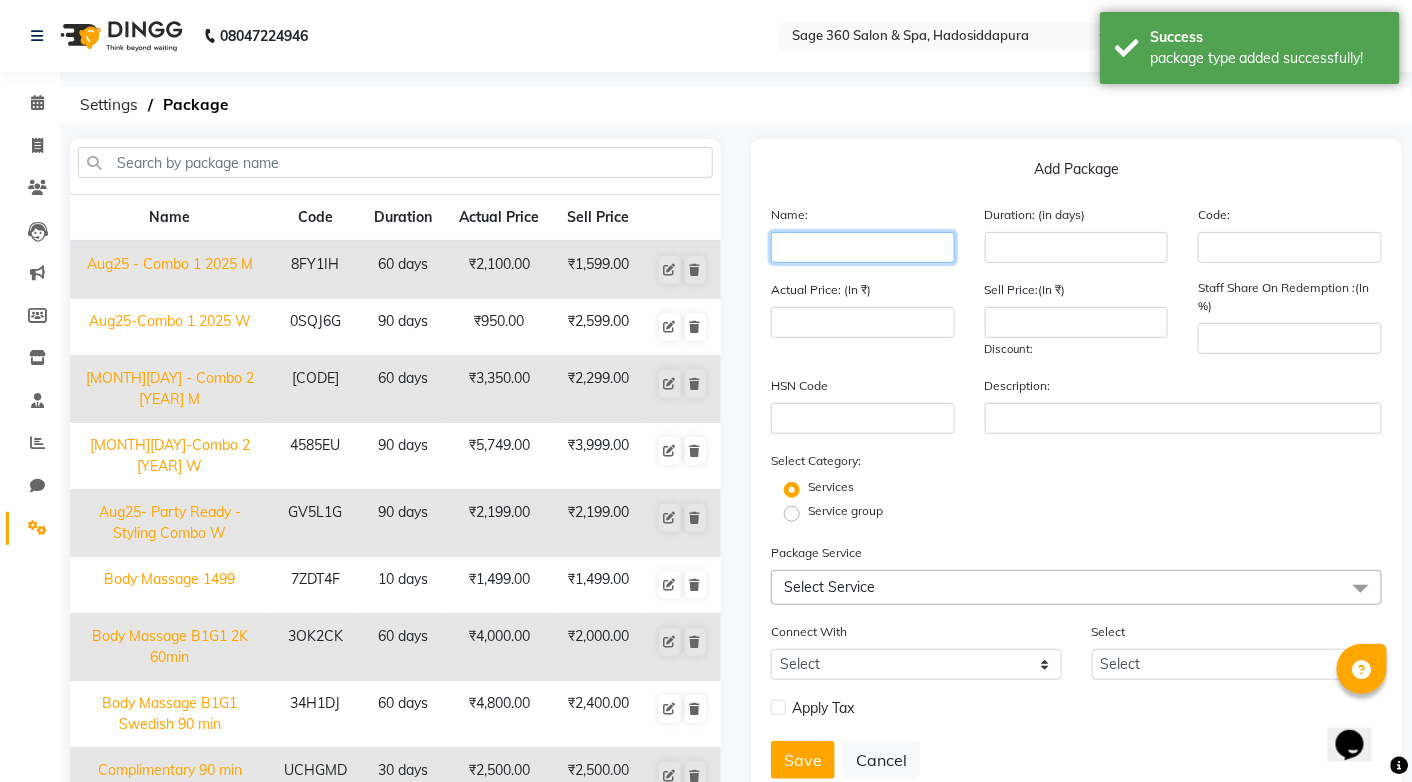 click 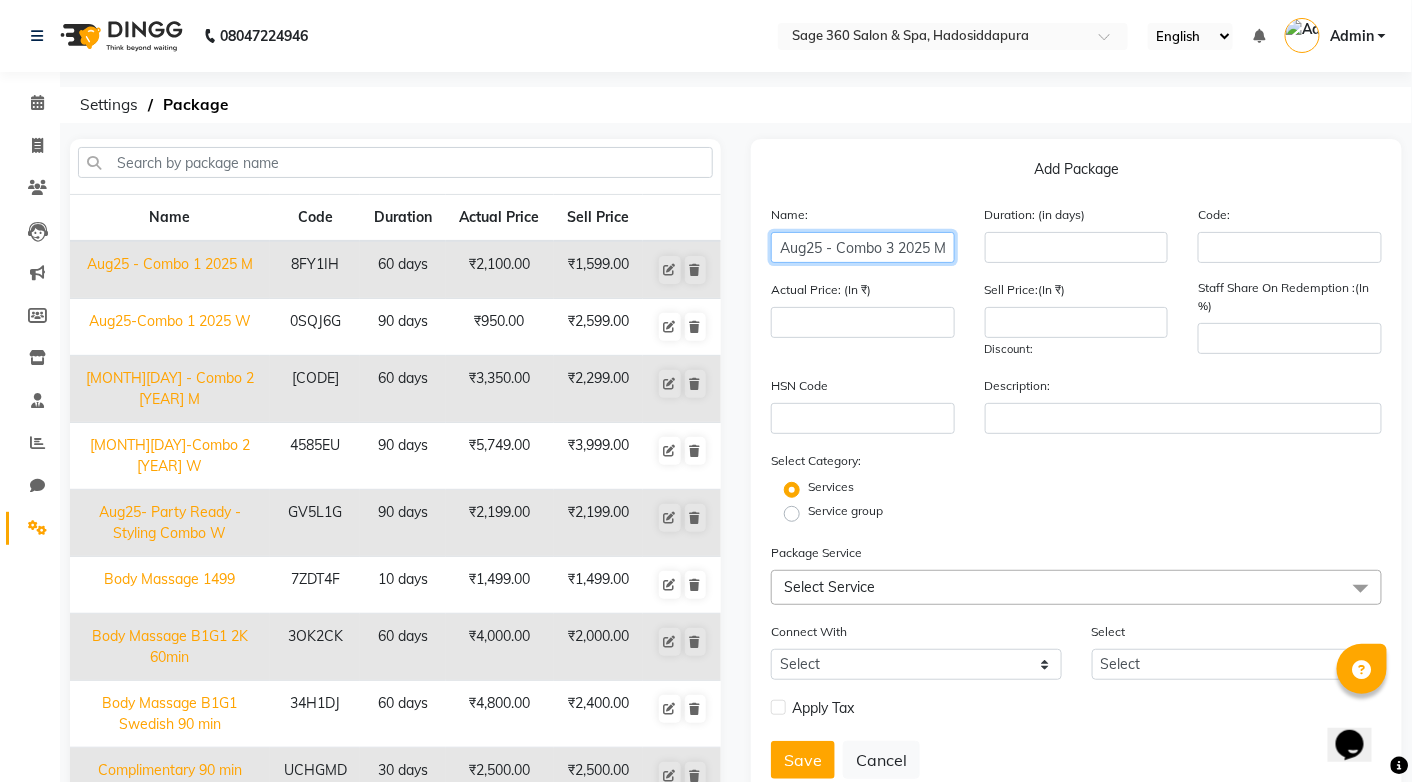 scroll, scrollTop: 0, scrollLeft: 1, axis: horizontal 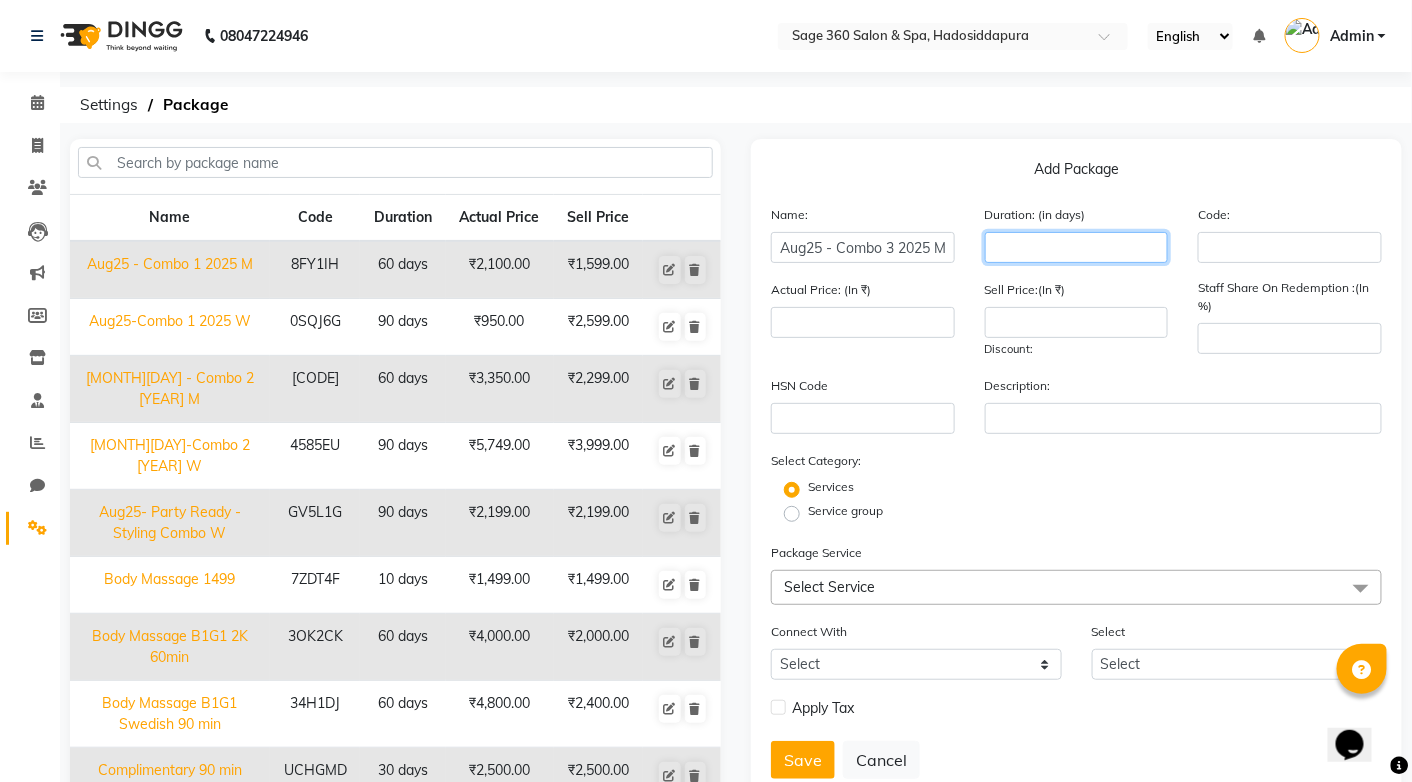click 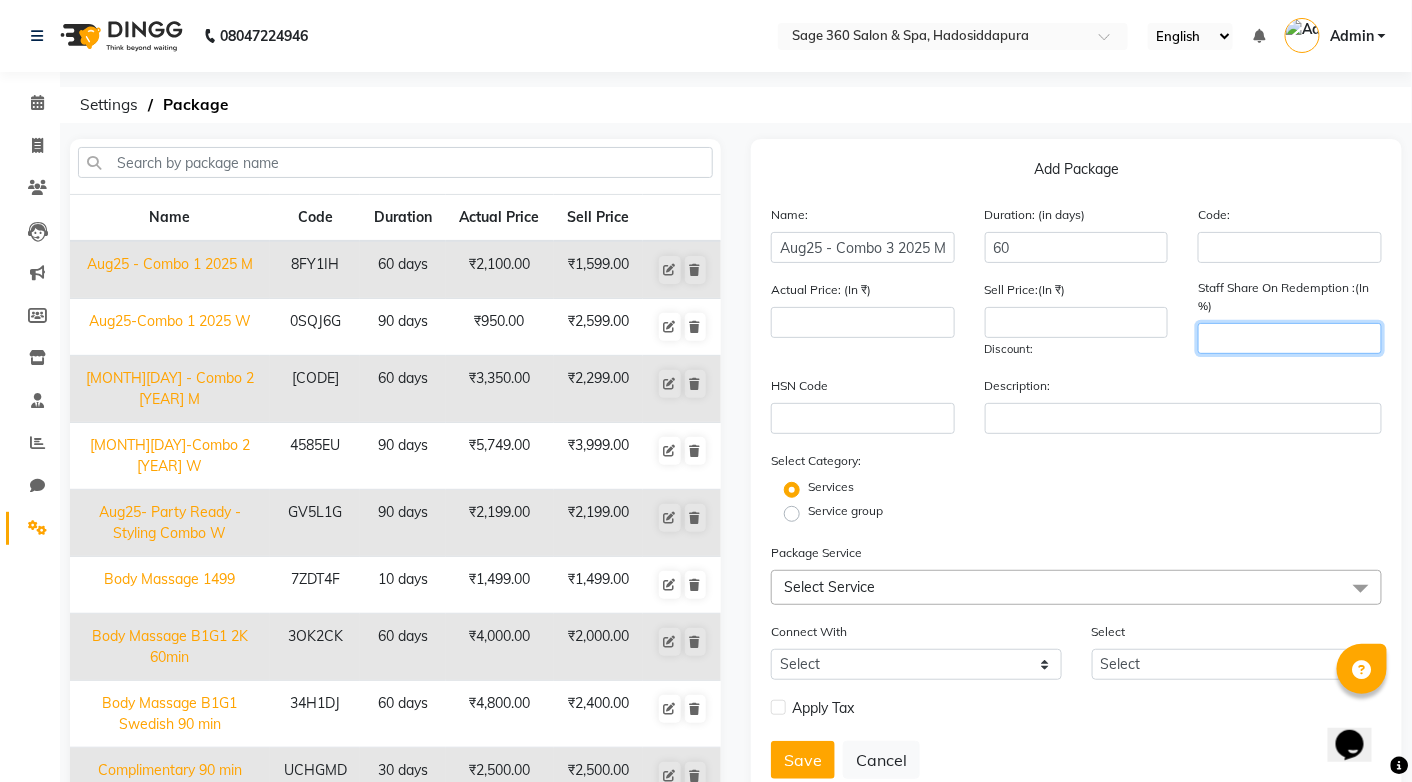 click 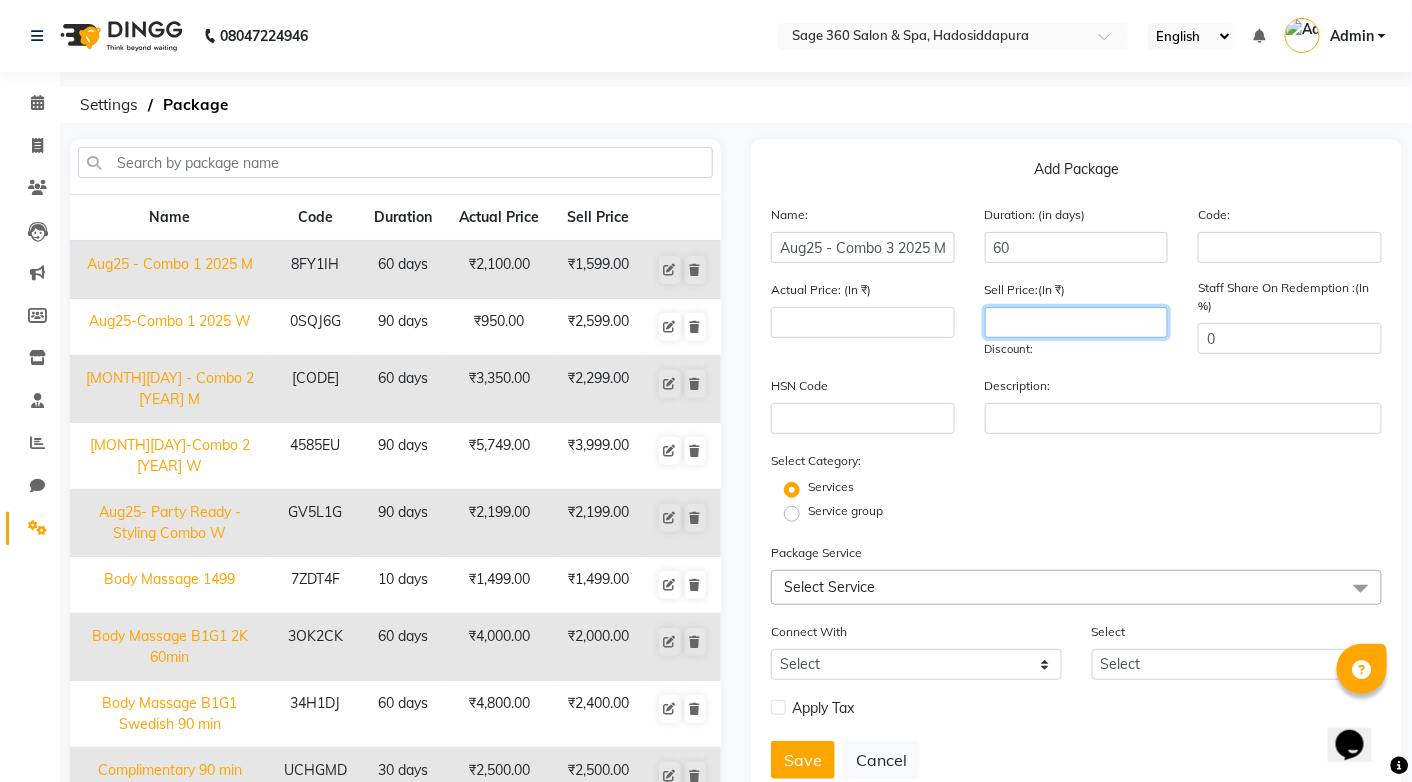 click 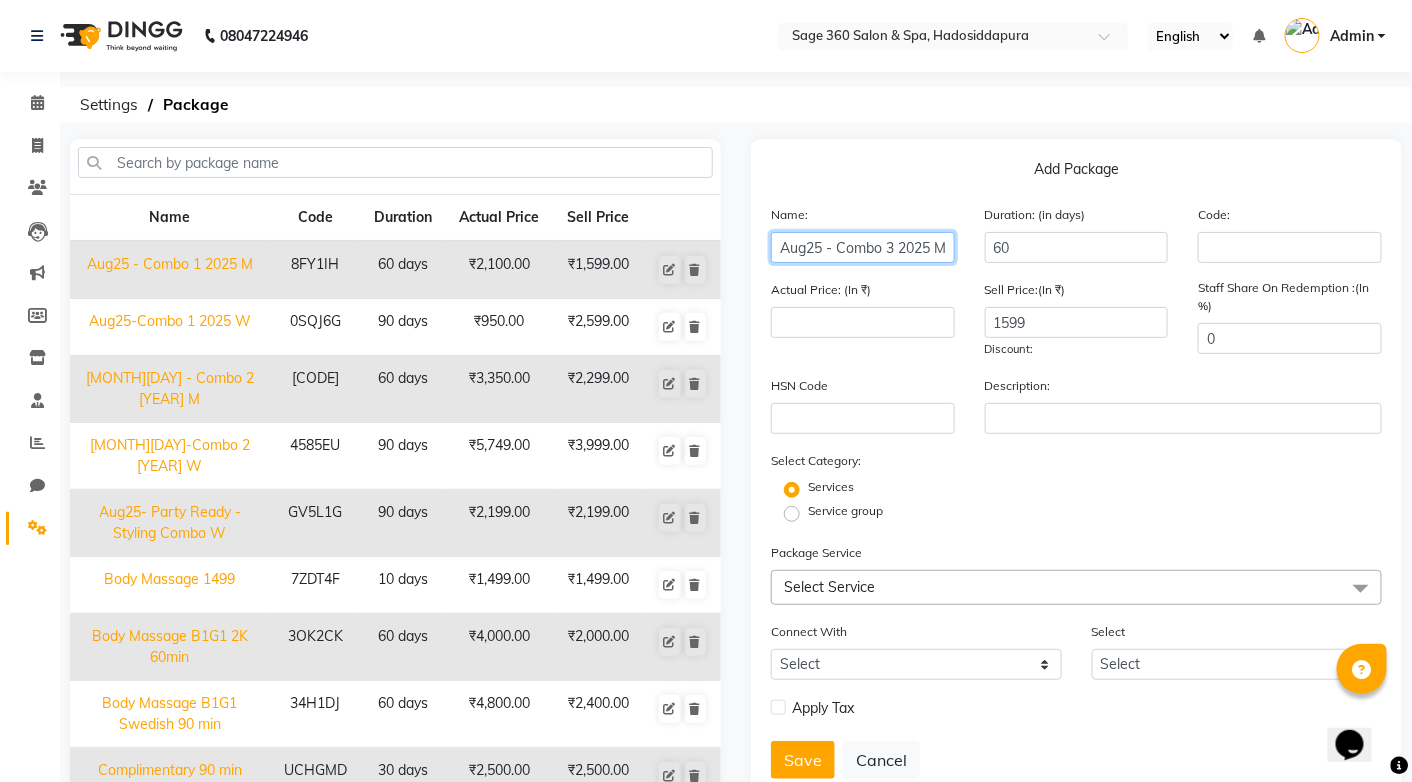 scroll, scrollTop: 0, scrollLeft: 1, axis: horizontal 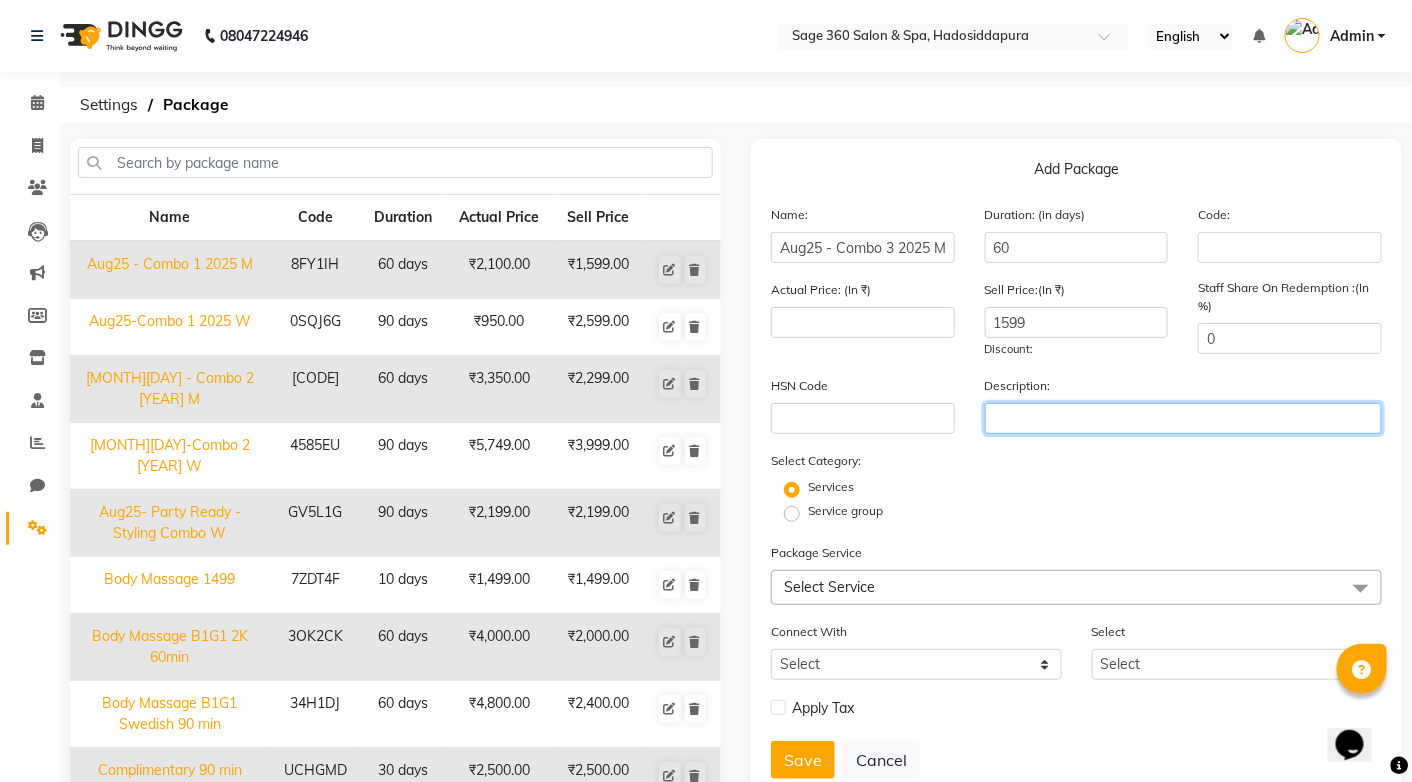 click 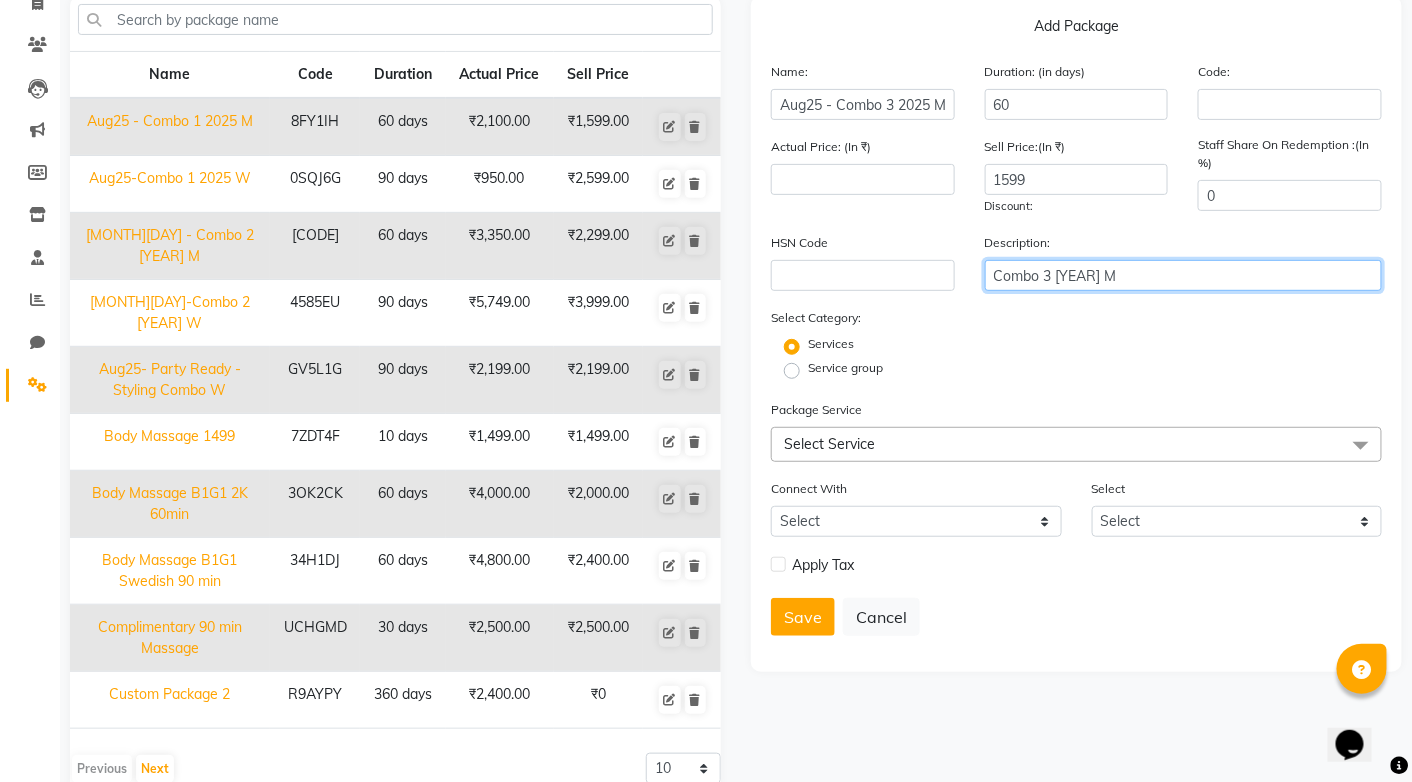 scroll, scrollTop: 158, scrollLeft: 0, axis: vertical 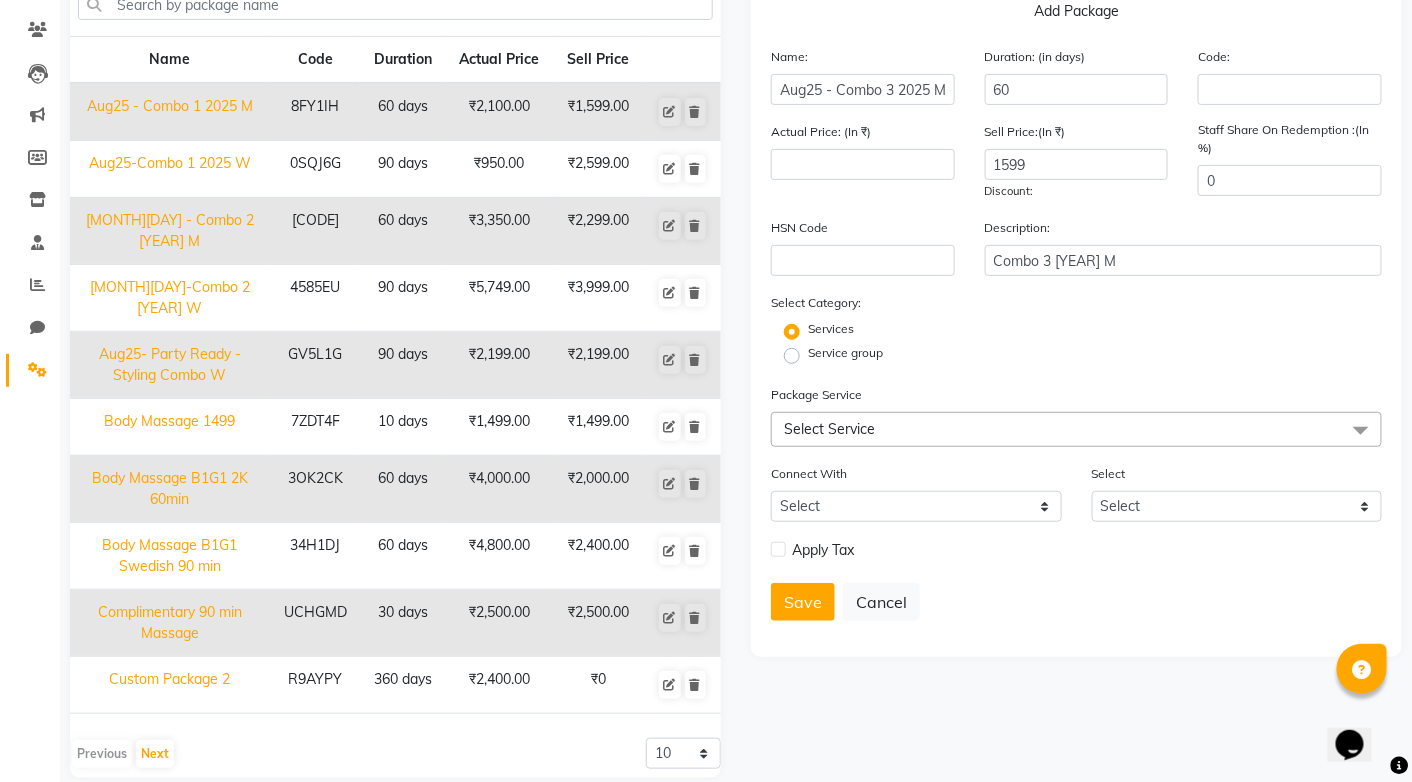 click 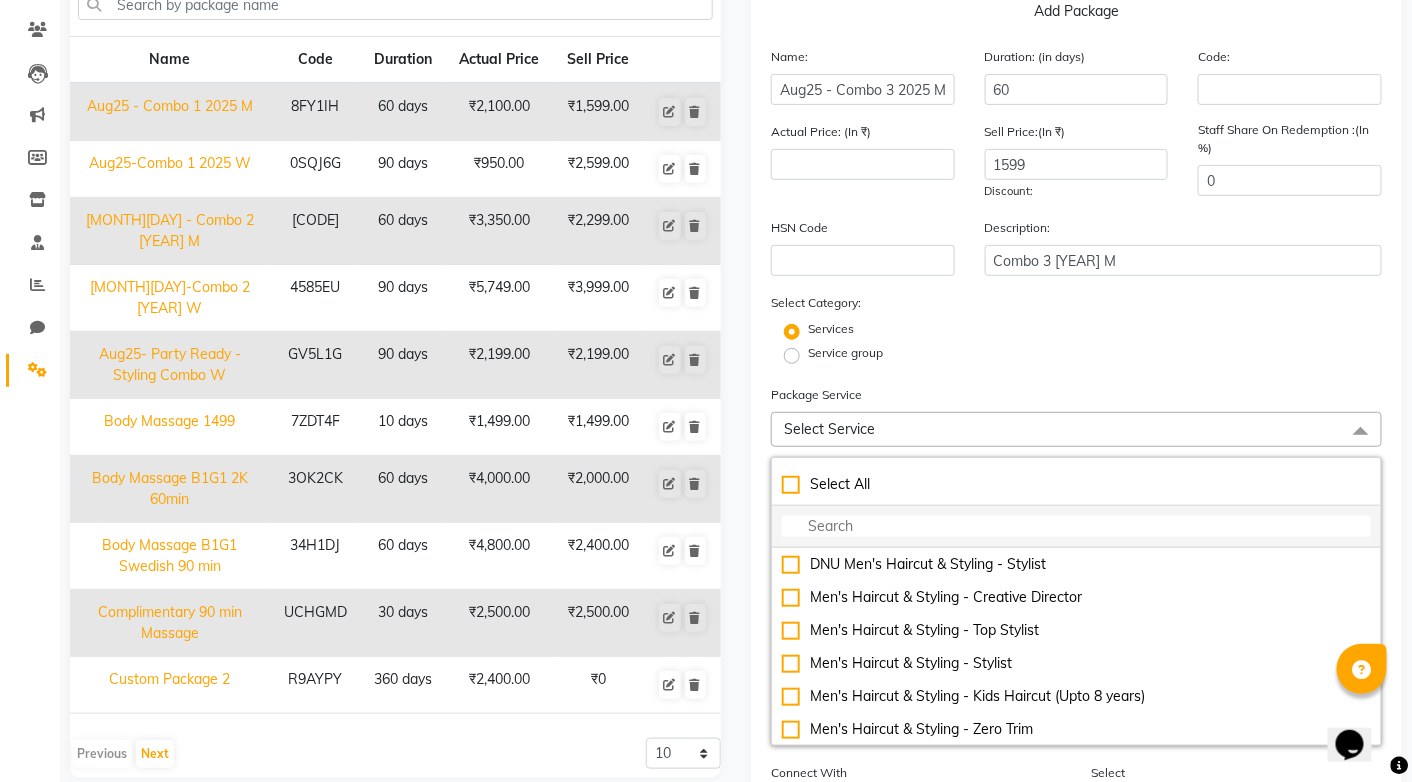 click 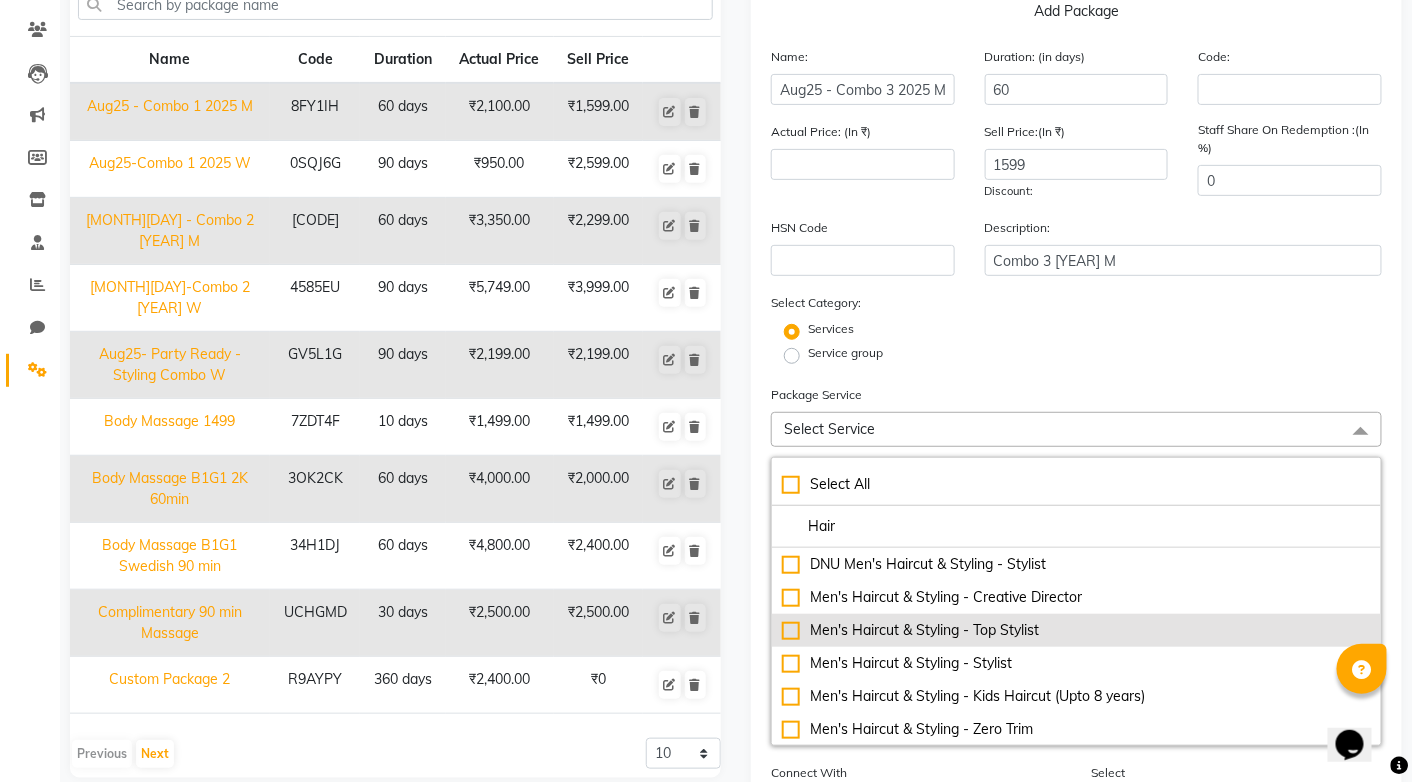 click on "Men's Haircut & Styling - Top Stylist" 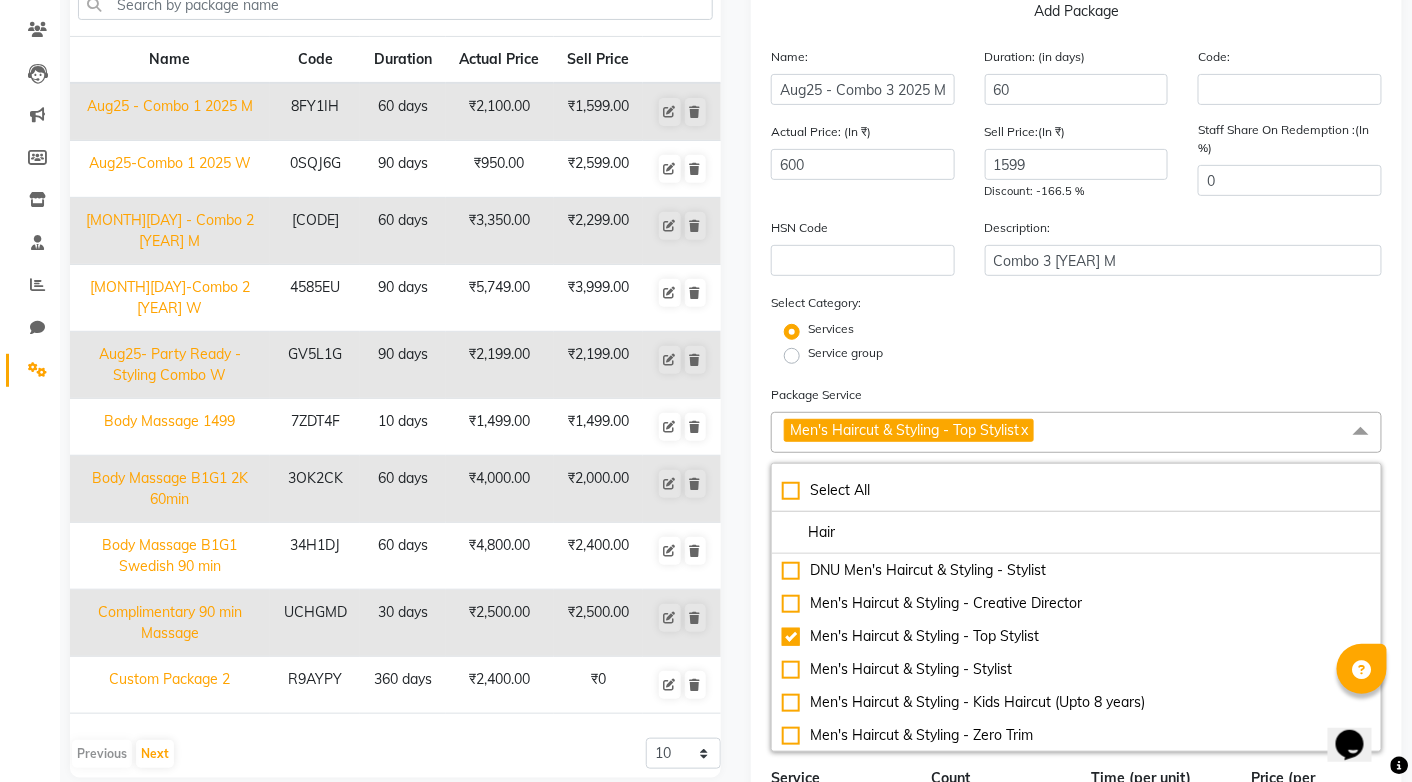 click on "HSN Code Description: Combo 3 2025 M" 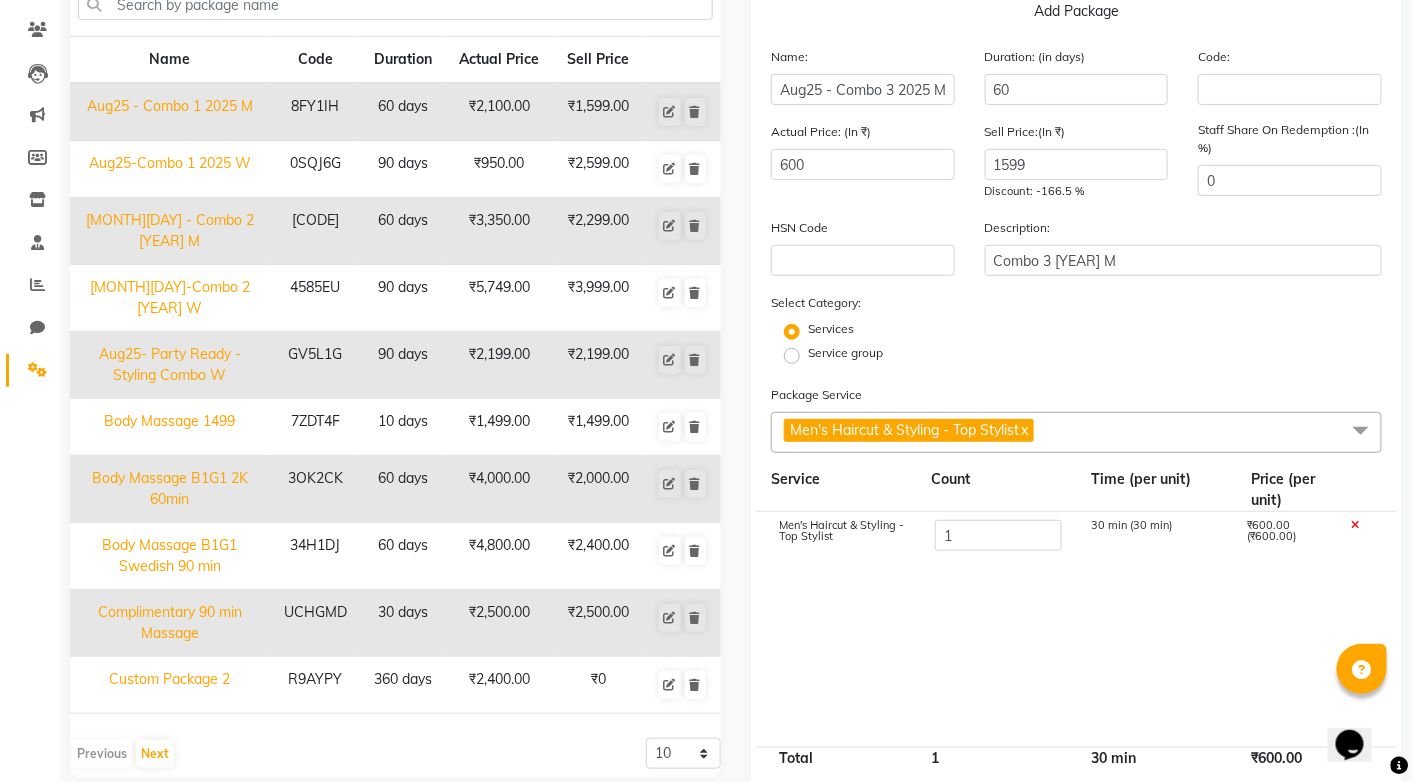 click on "Men's Haircut & Styling - Top Stylist  x" 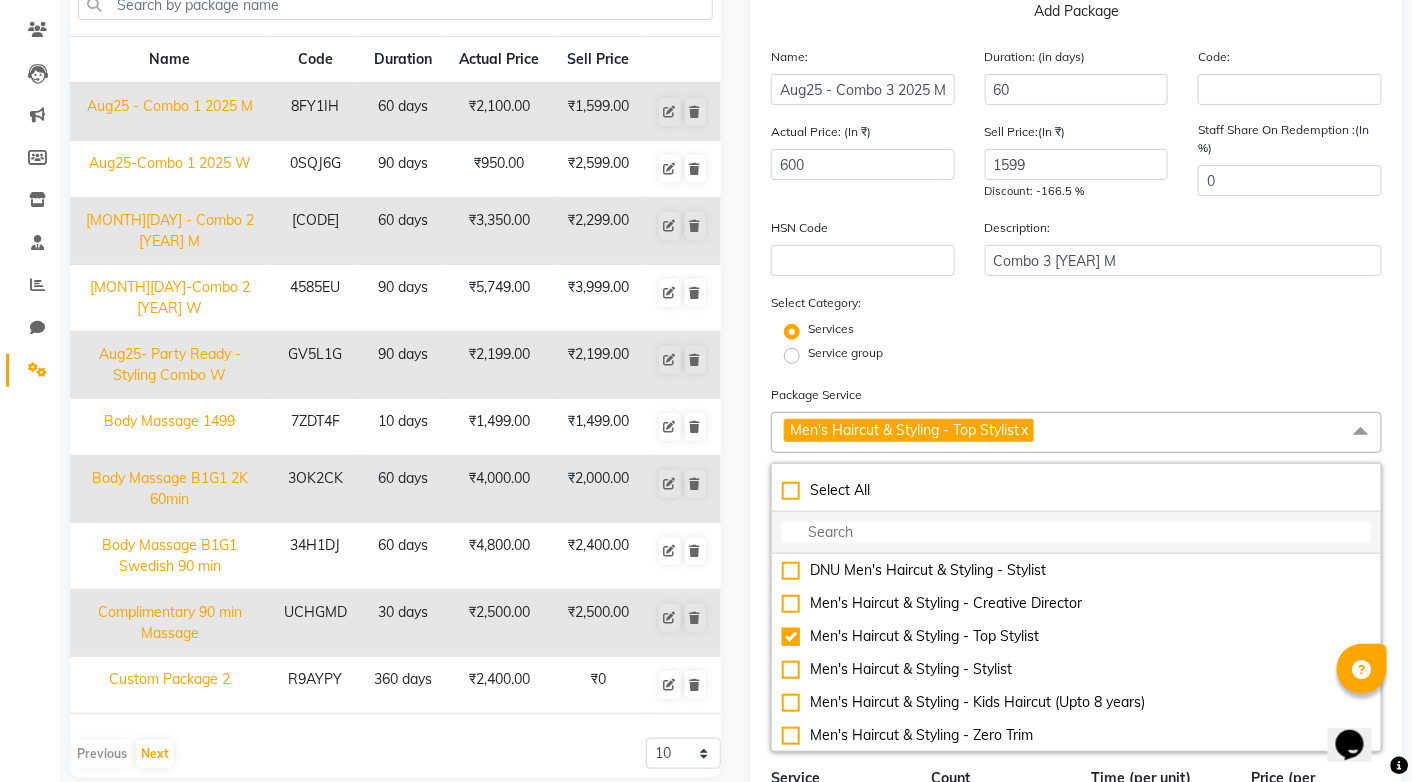 click 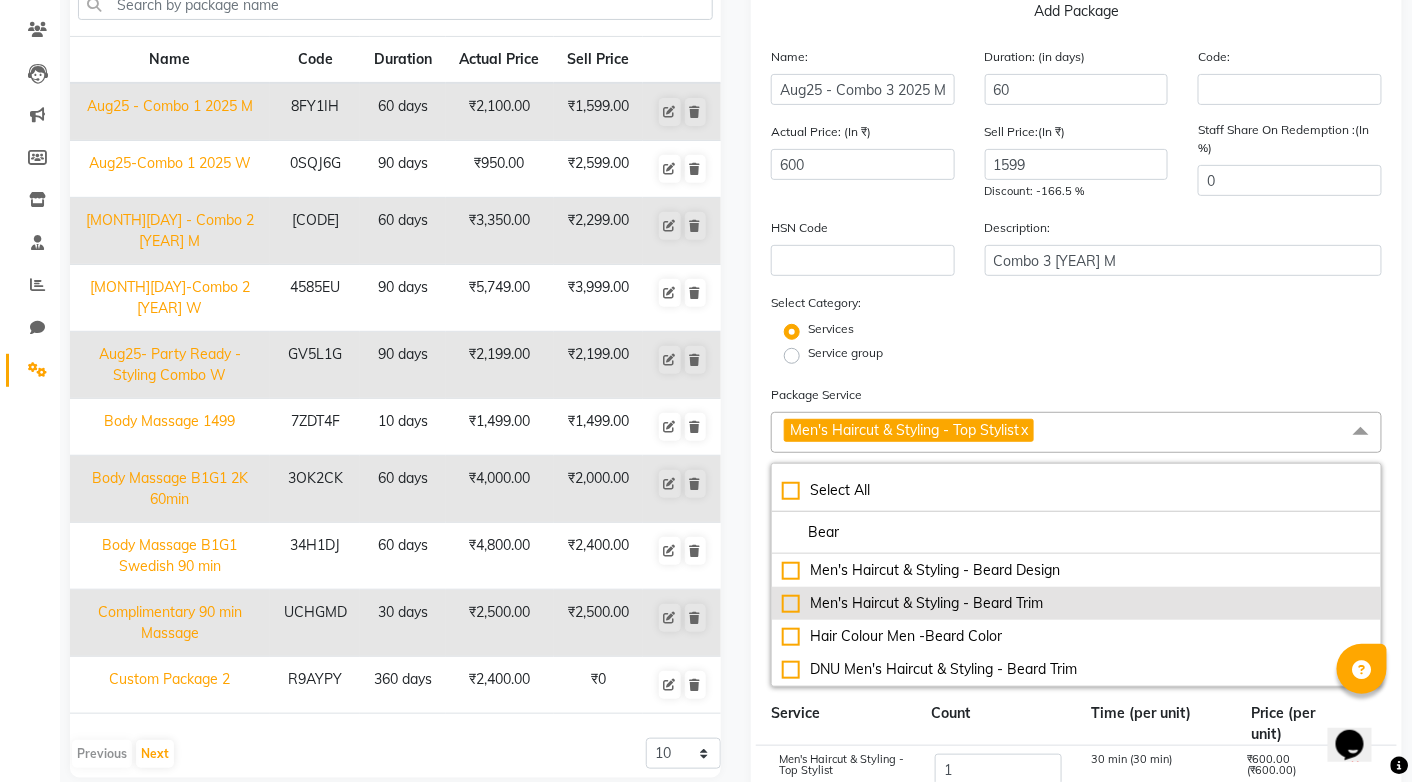 click on "Men's Haircut & Styling - Beard Trim" 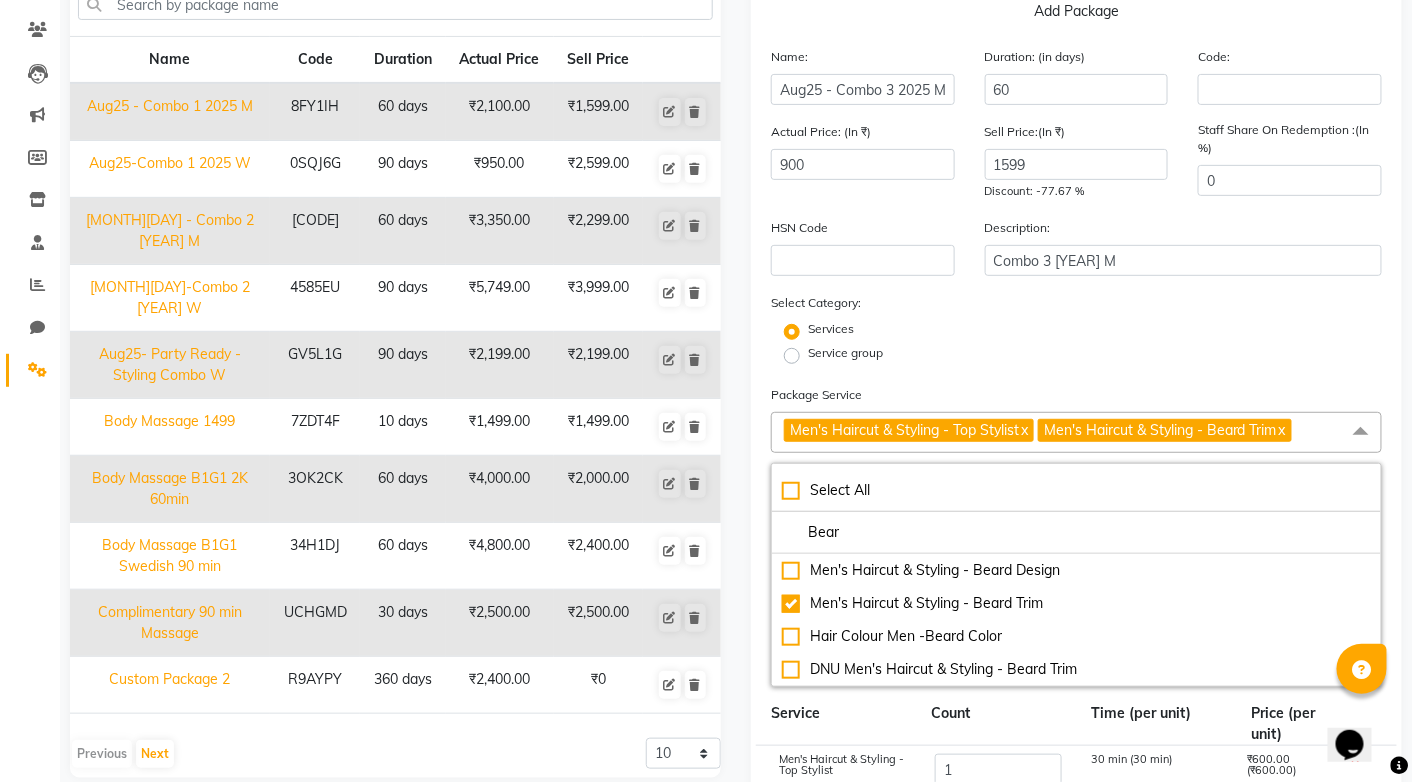 click on "Select Category: Services Service group" 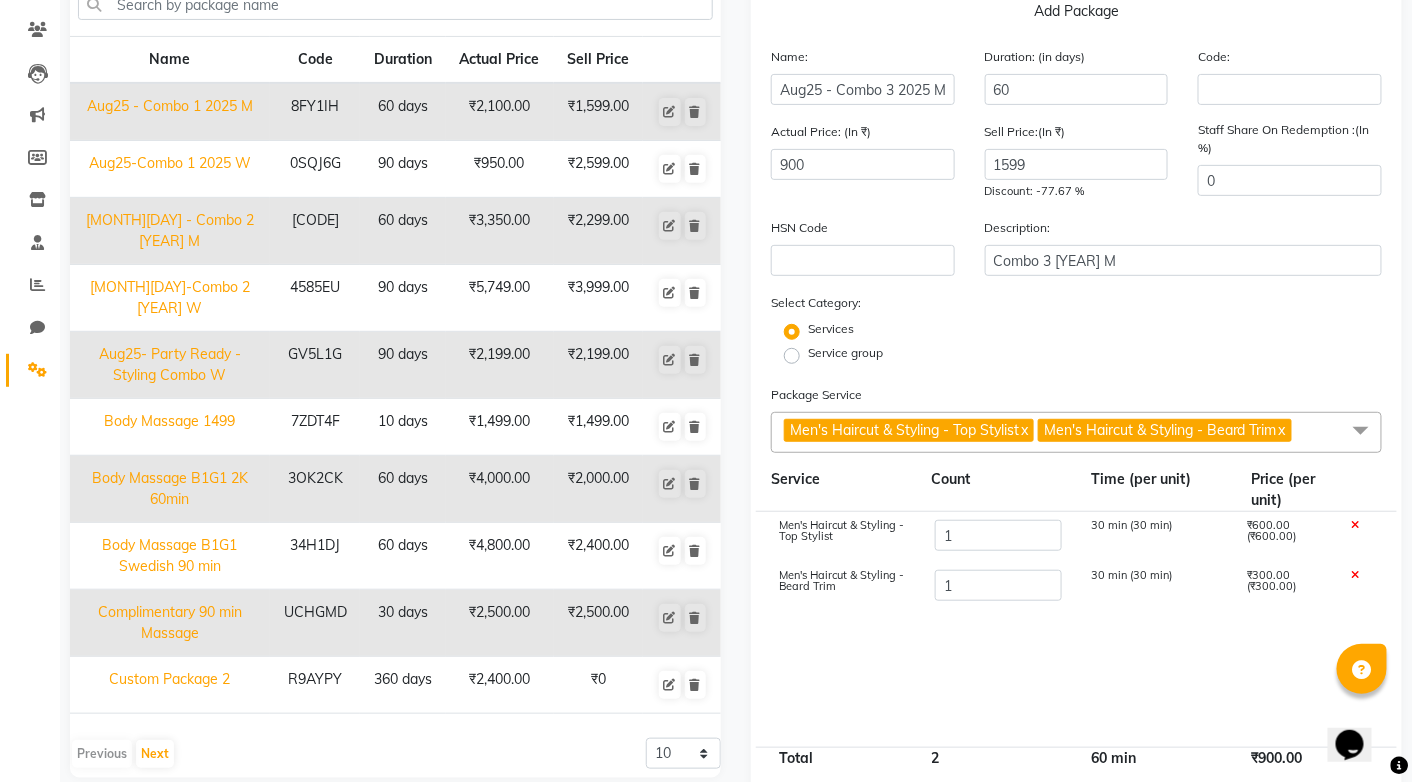 click on "Men's Haircut & Styling - Top Stylist  x Men's Haircut & Styling - Beard Trim  x" 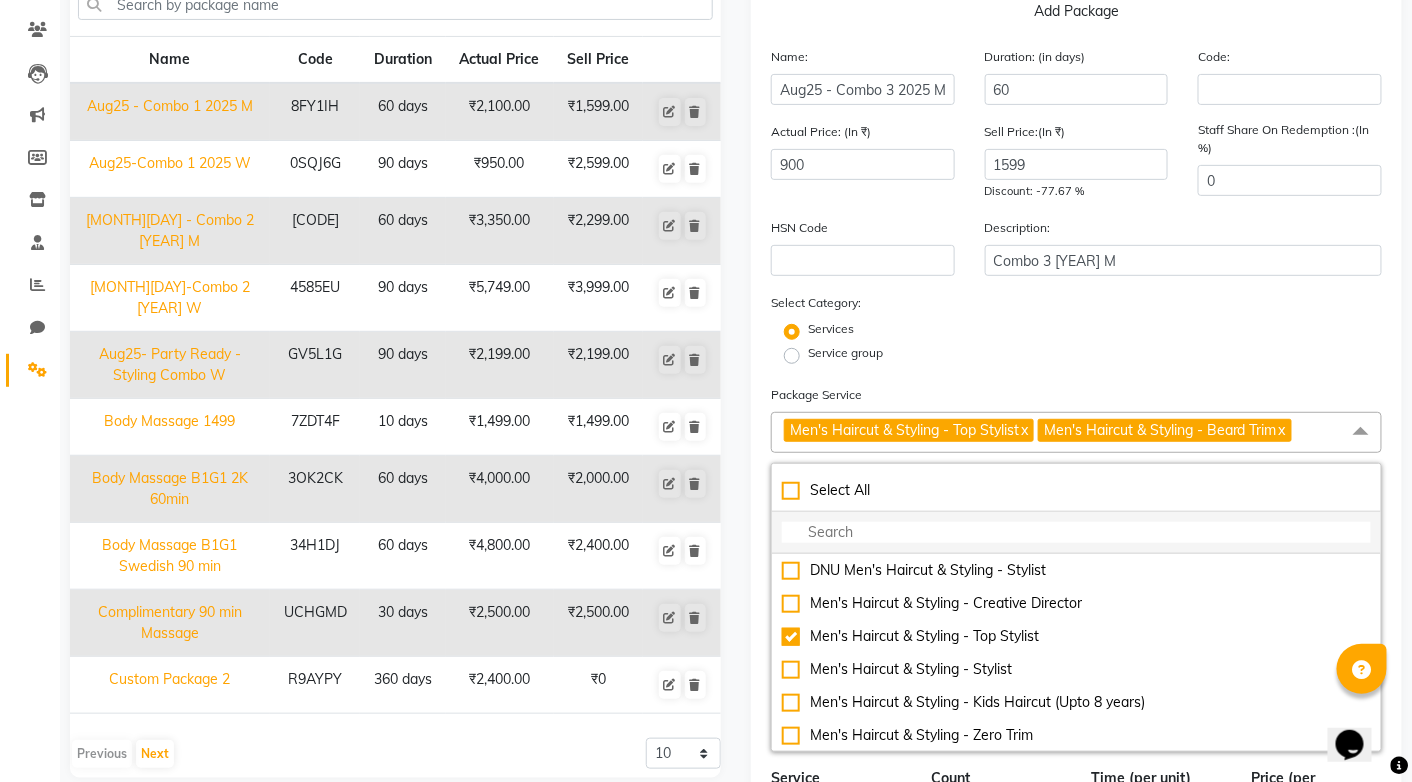 click 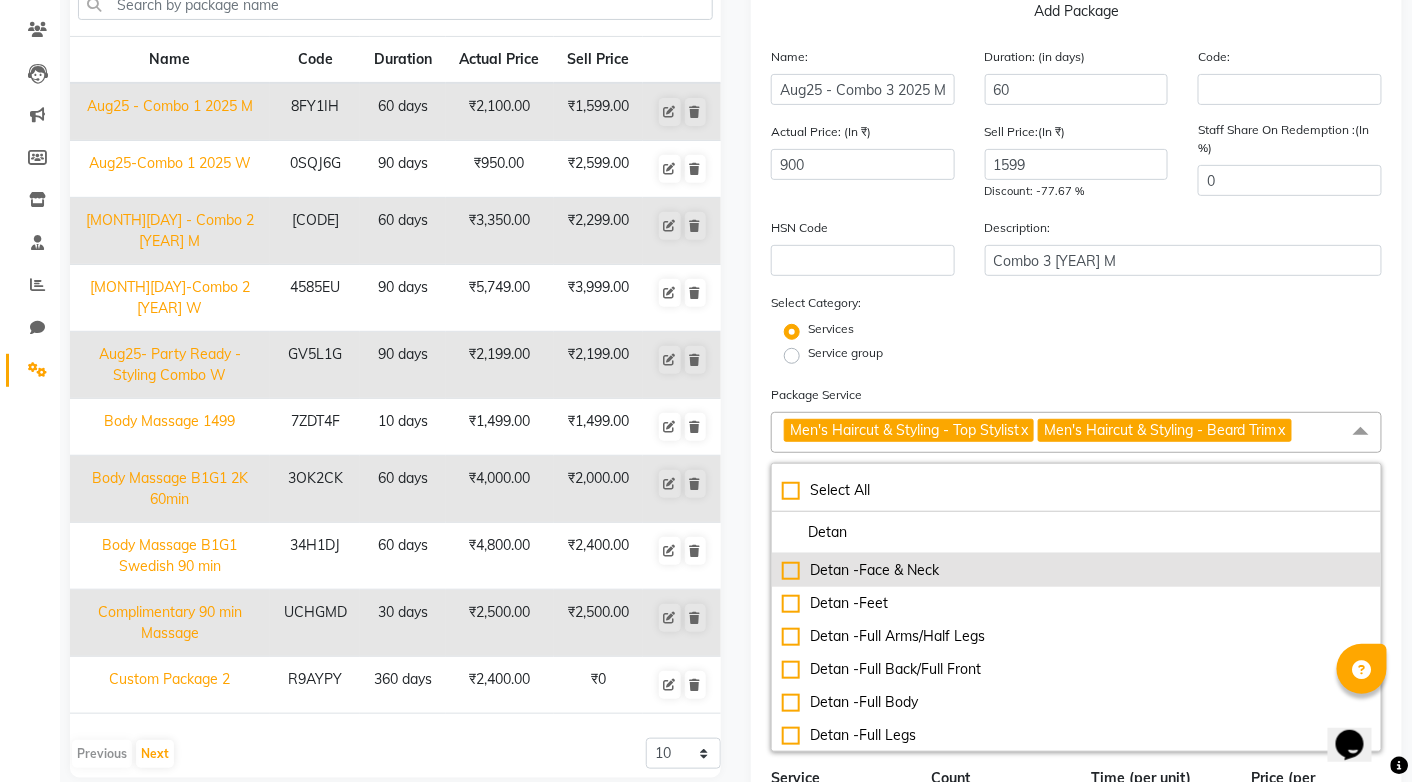 click on "Detan -Face & Neck" 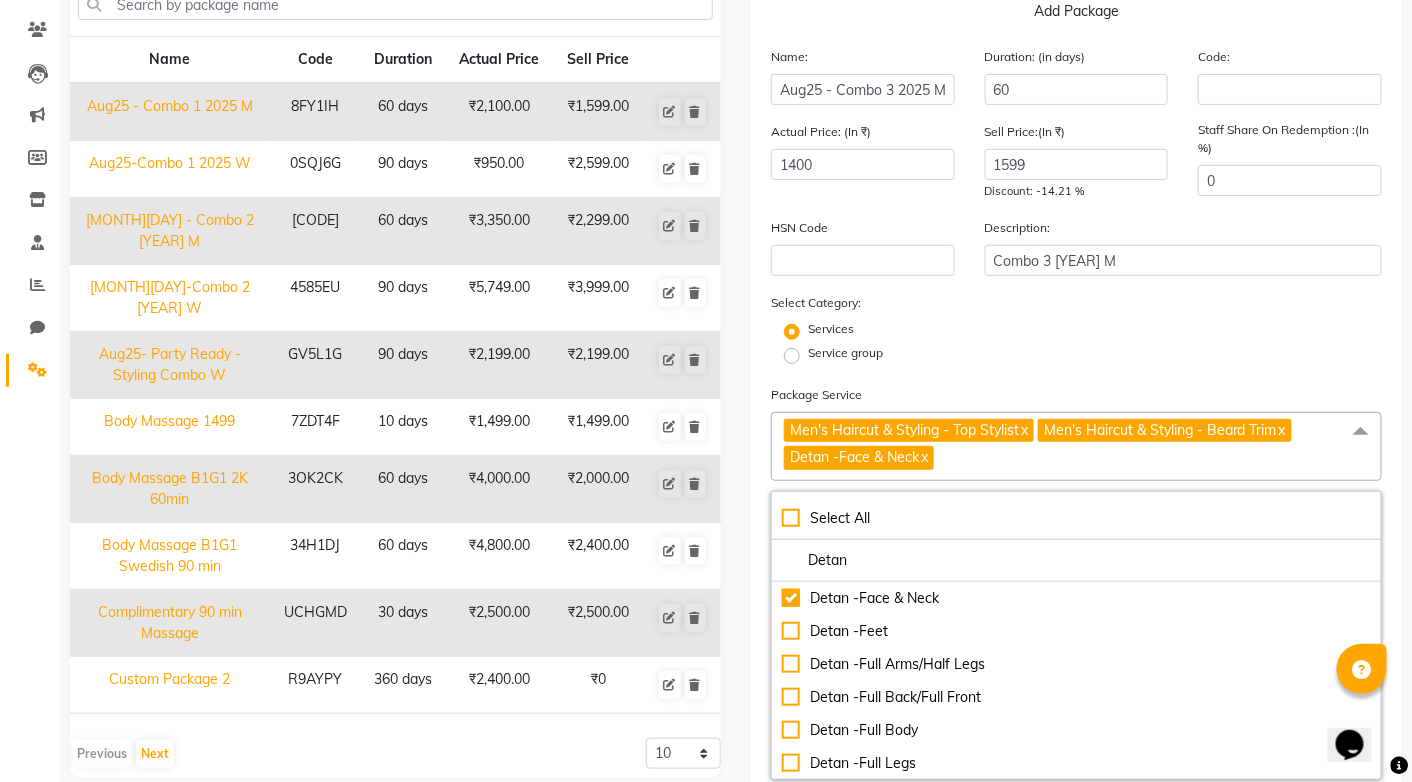 click on "Service group" 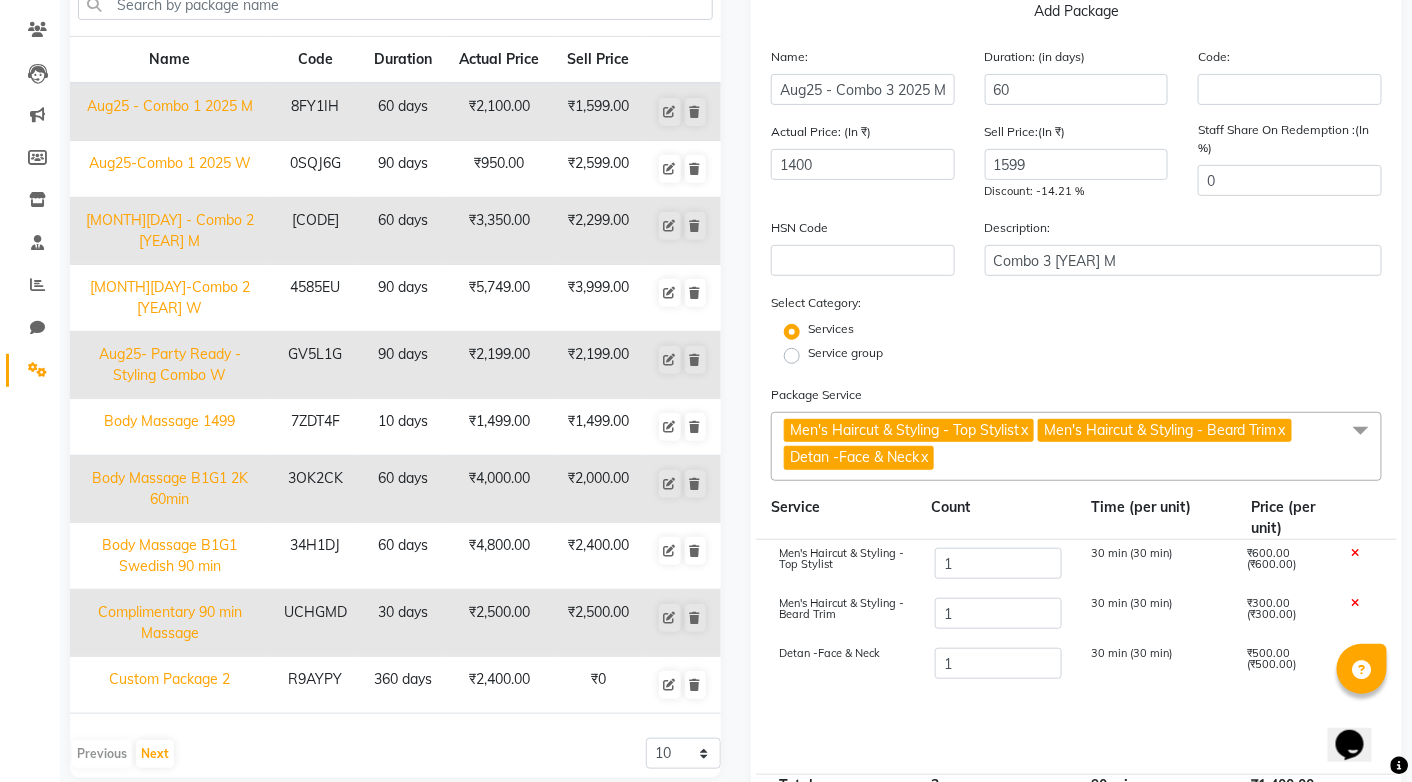 click on "Men's Haircut & Styling - Top Stylist  x Men's Haircut & Styling - Beard Trim  x Detan -Face & Neck  x" 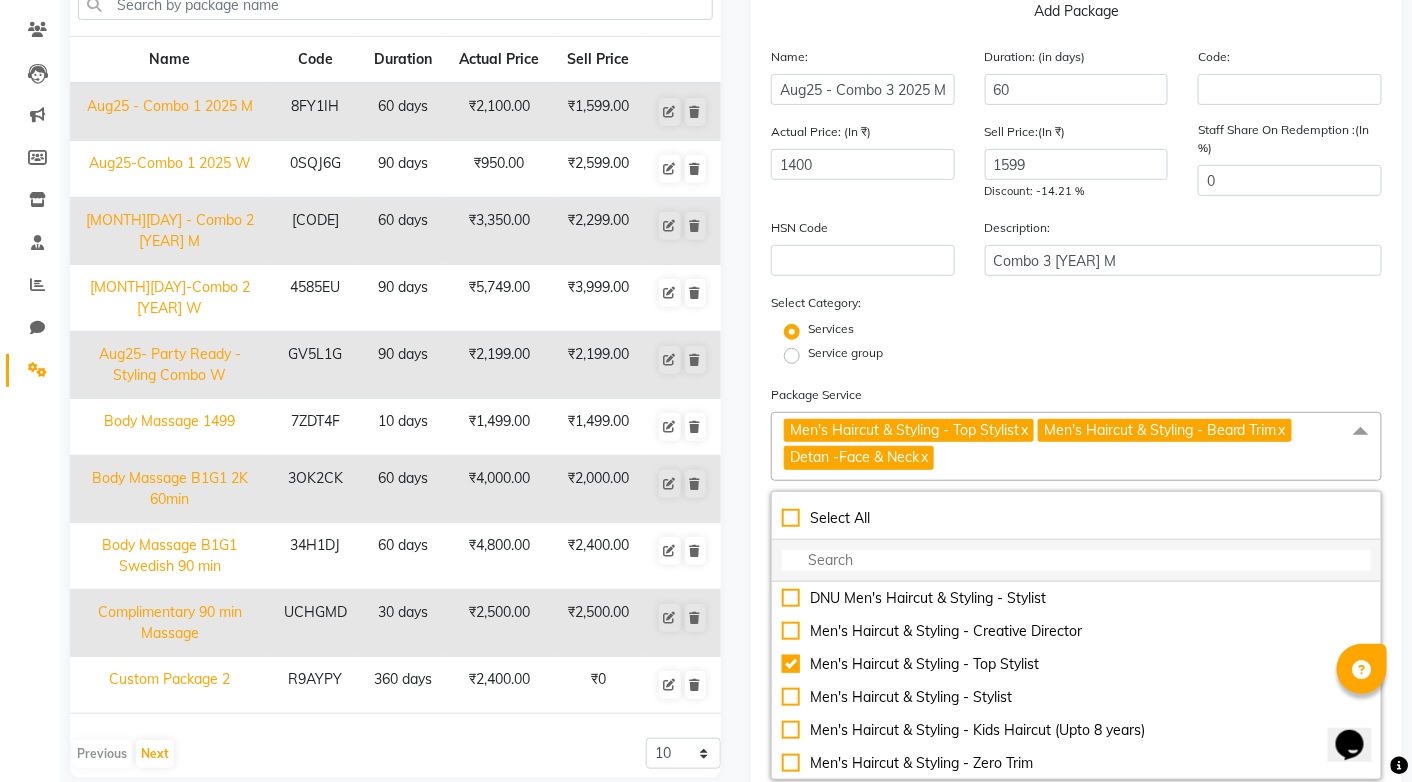 click 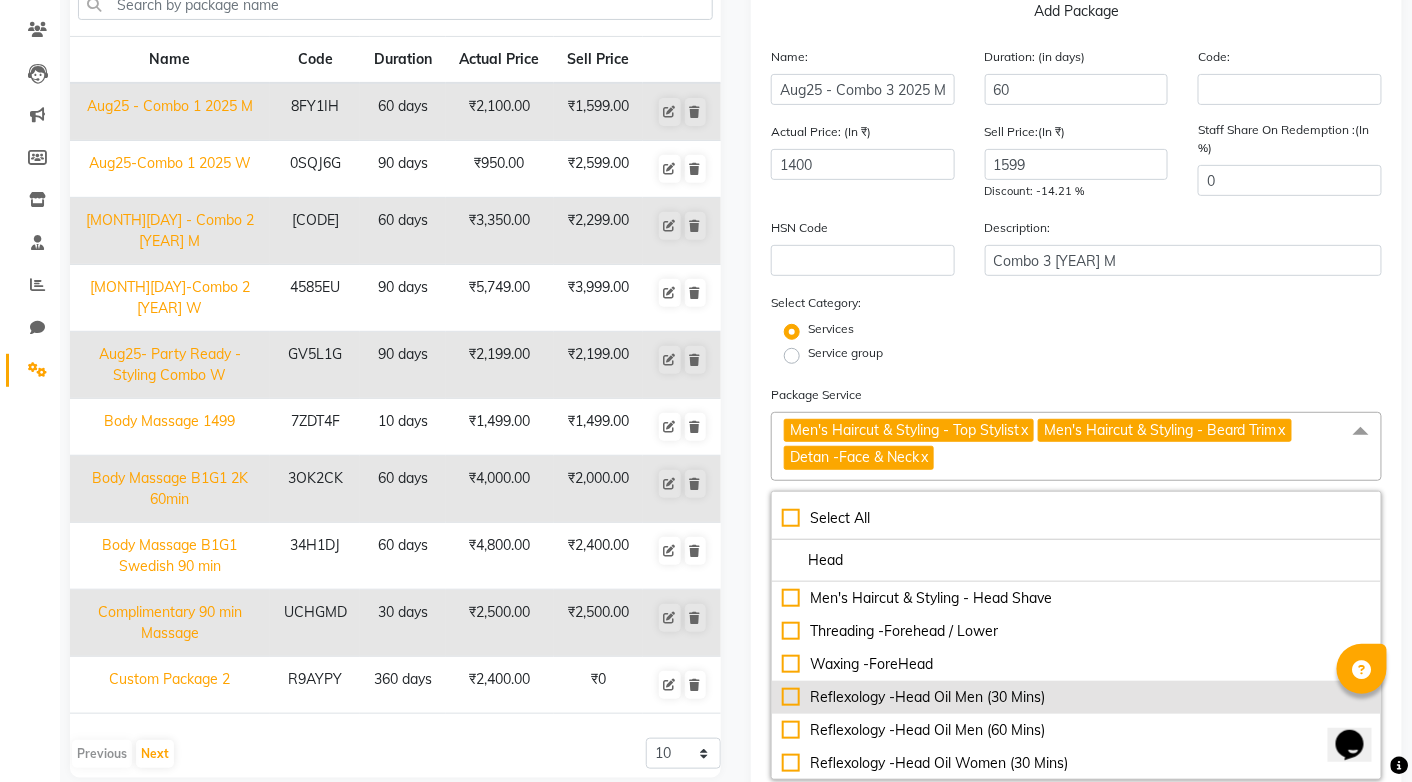 click on "Reflexology -Head Oil Men (30 Mins)" 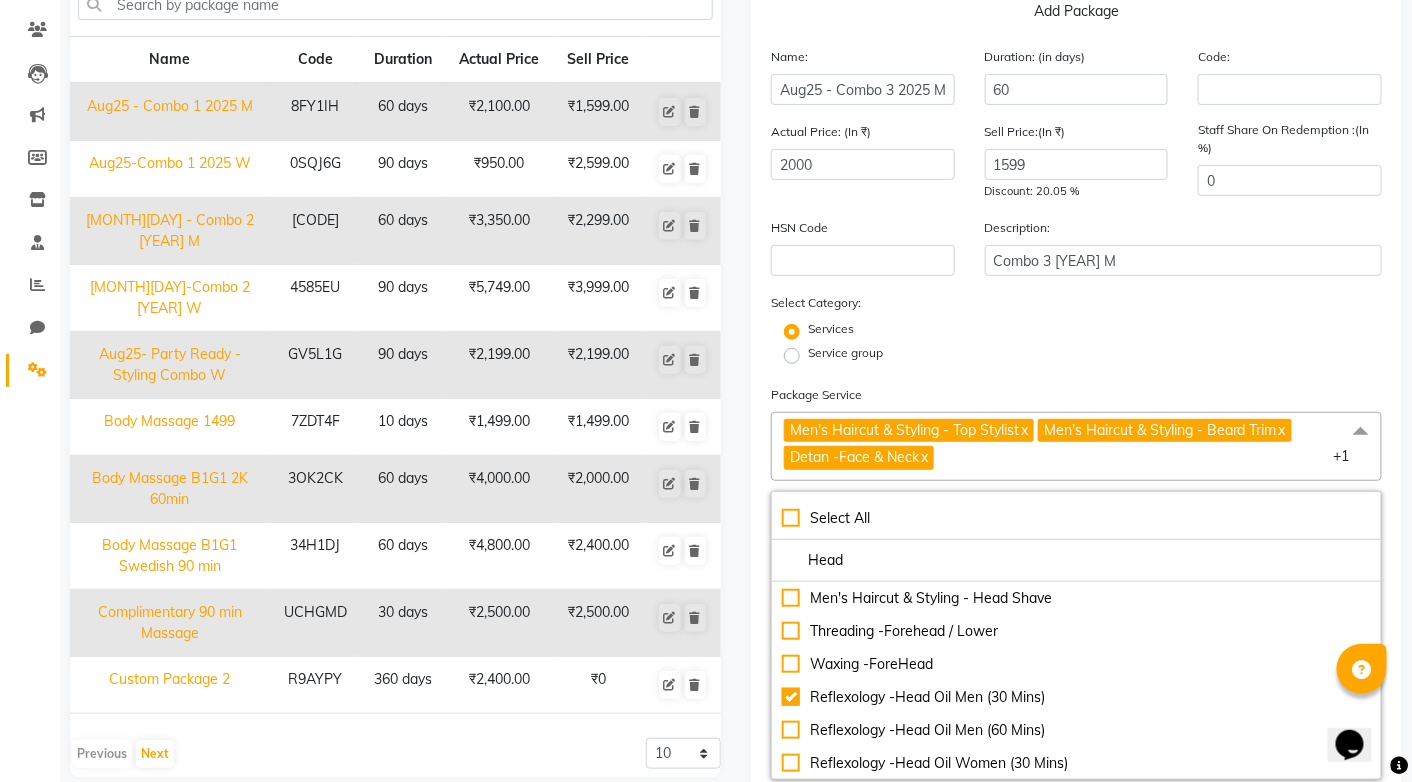 click on "Service group" 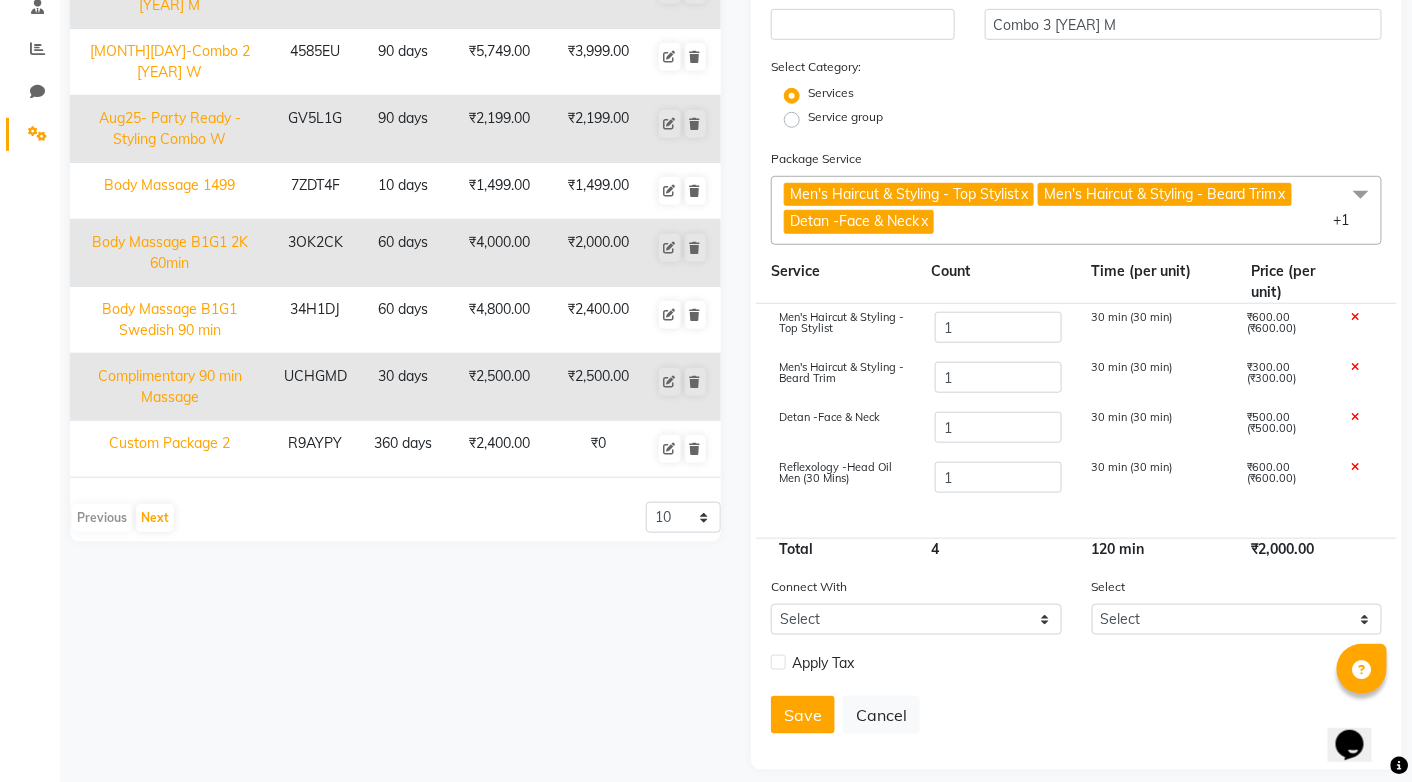 scroll, scrollTop: 396, scrollLeft: 0, axis: vertical 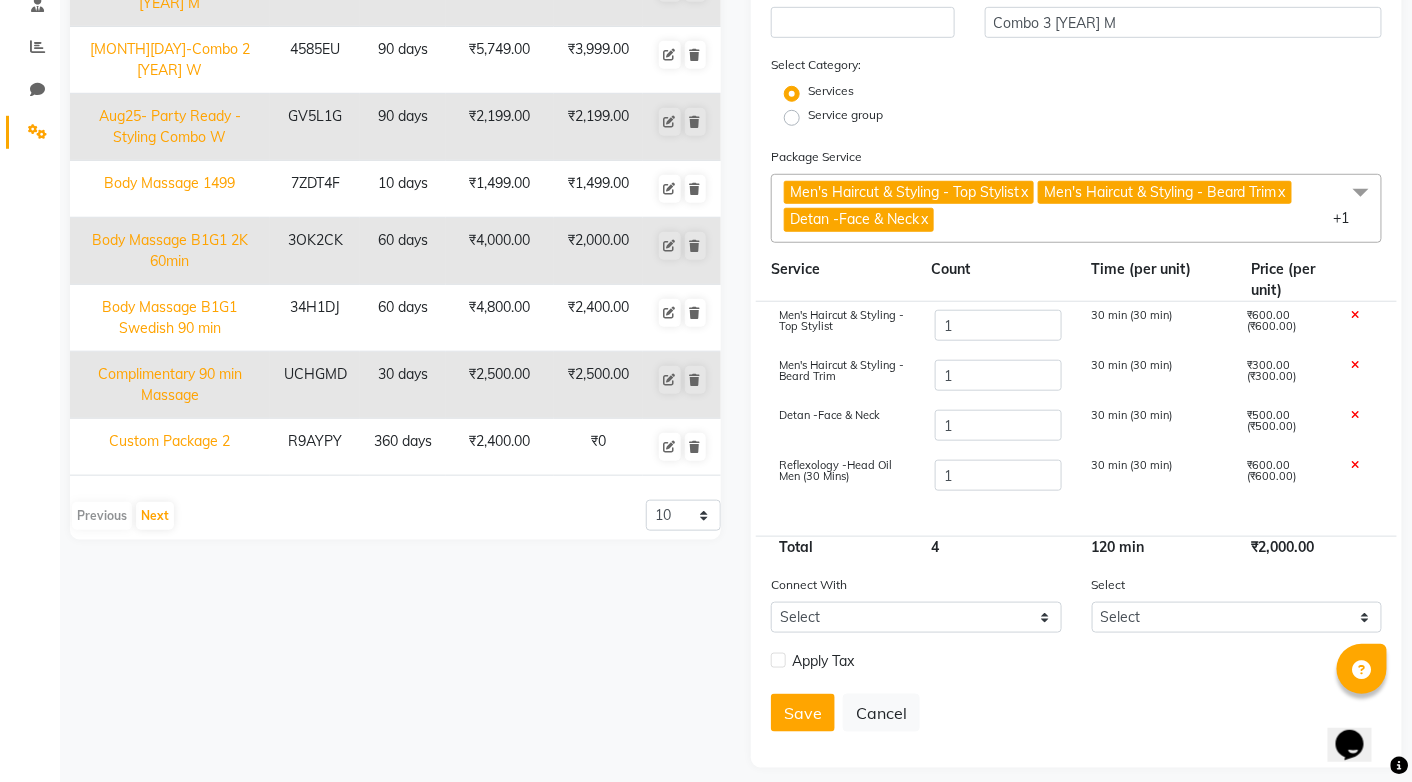 click 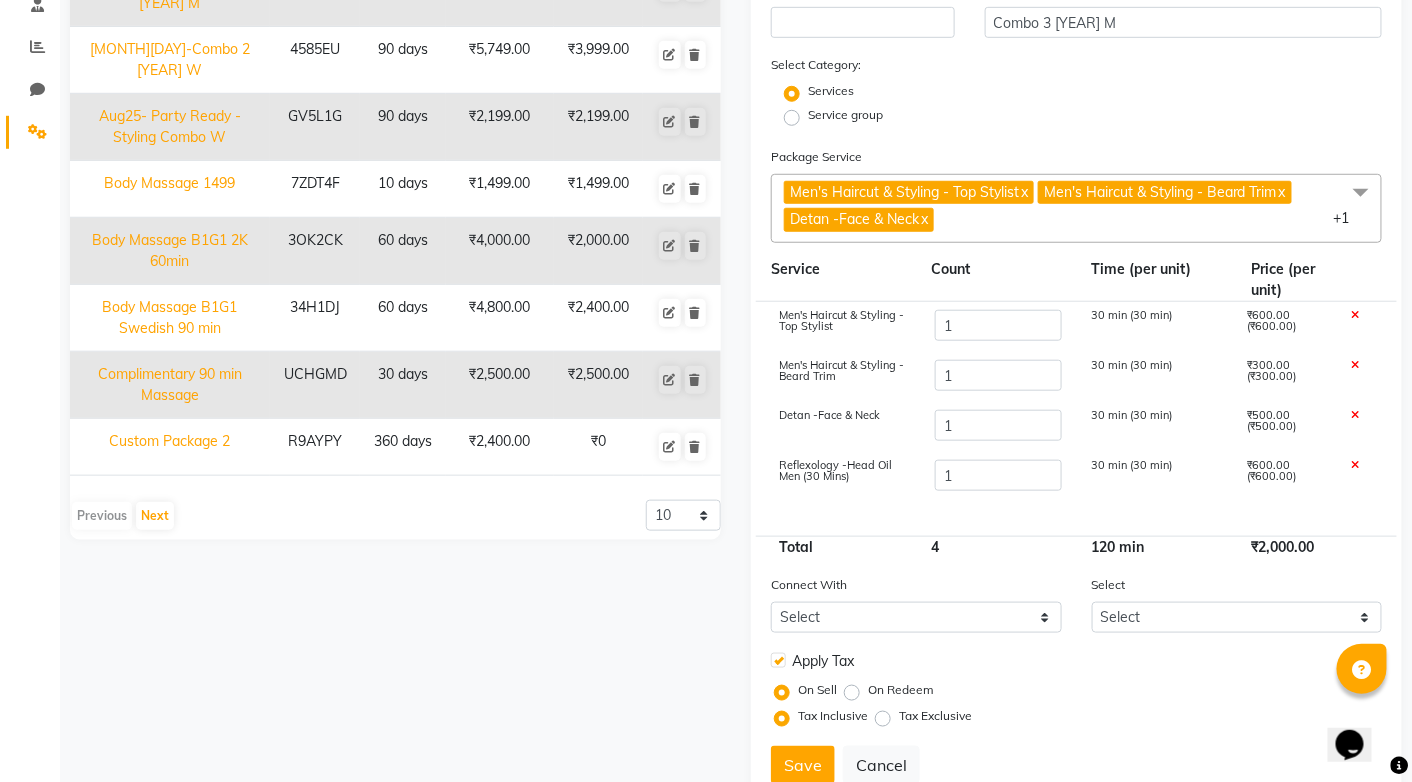 click on "Tax Exclusive" 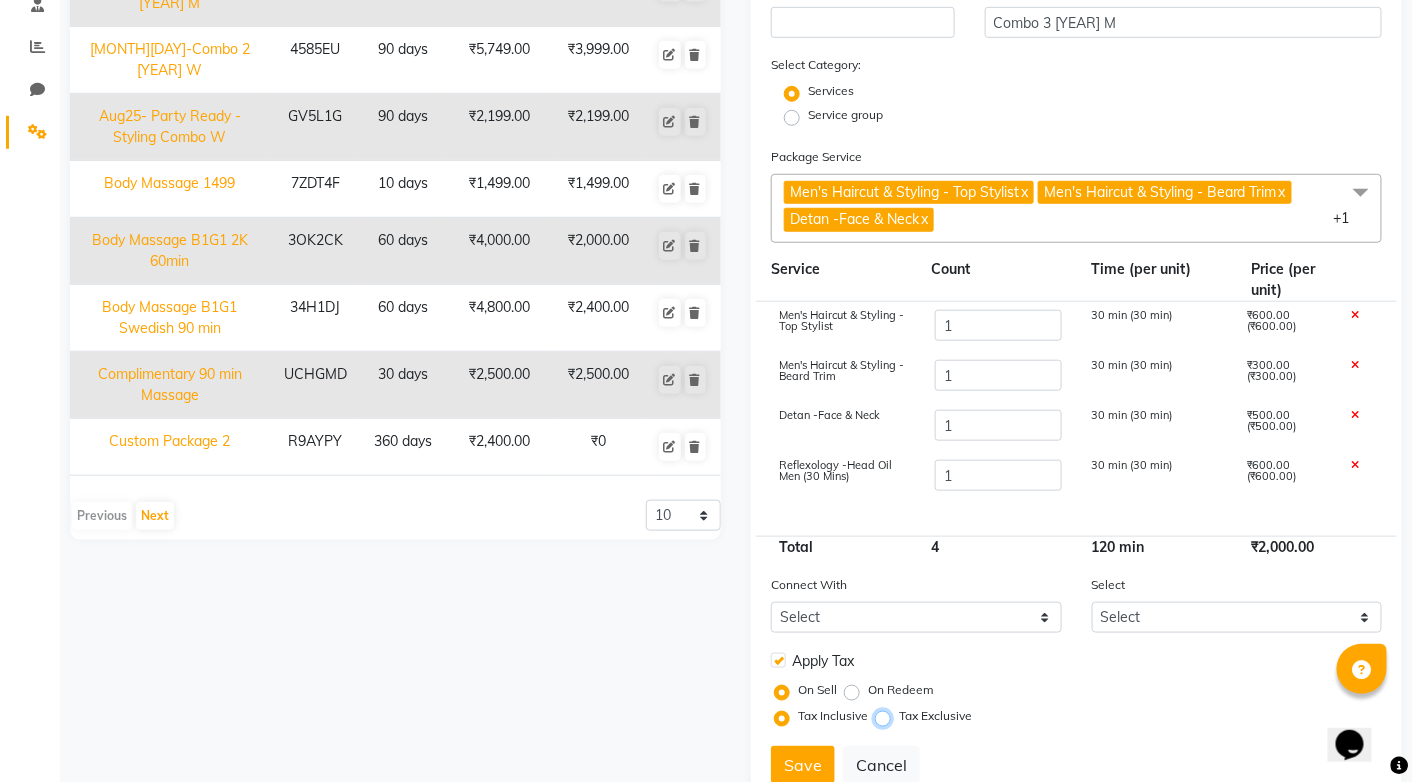 click on "Tax Exclusive" at bounding box center [887, 716] 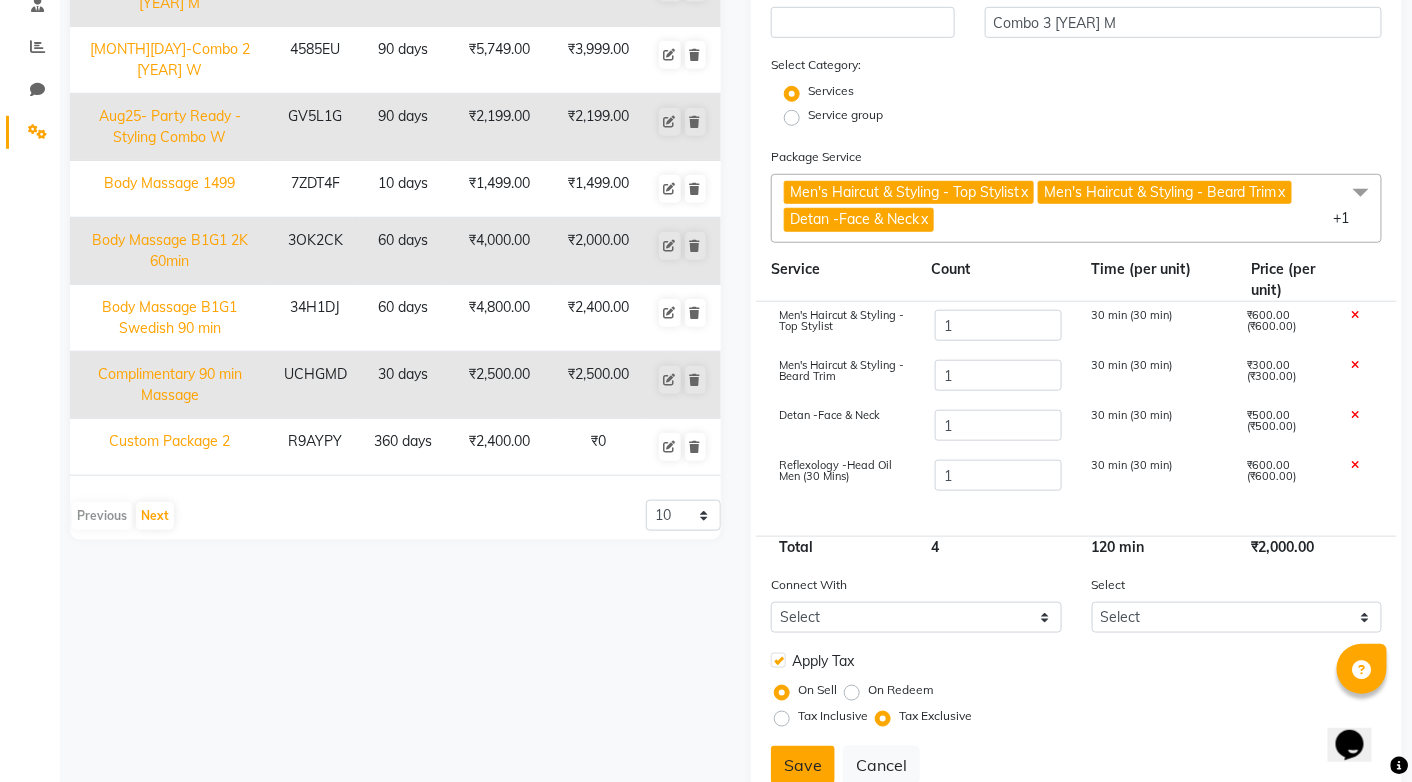 click on "Save" 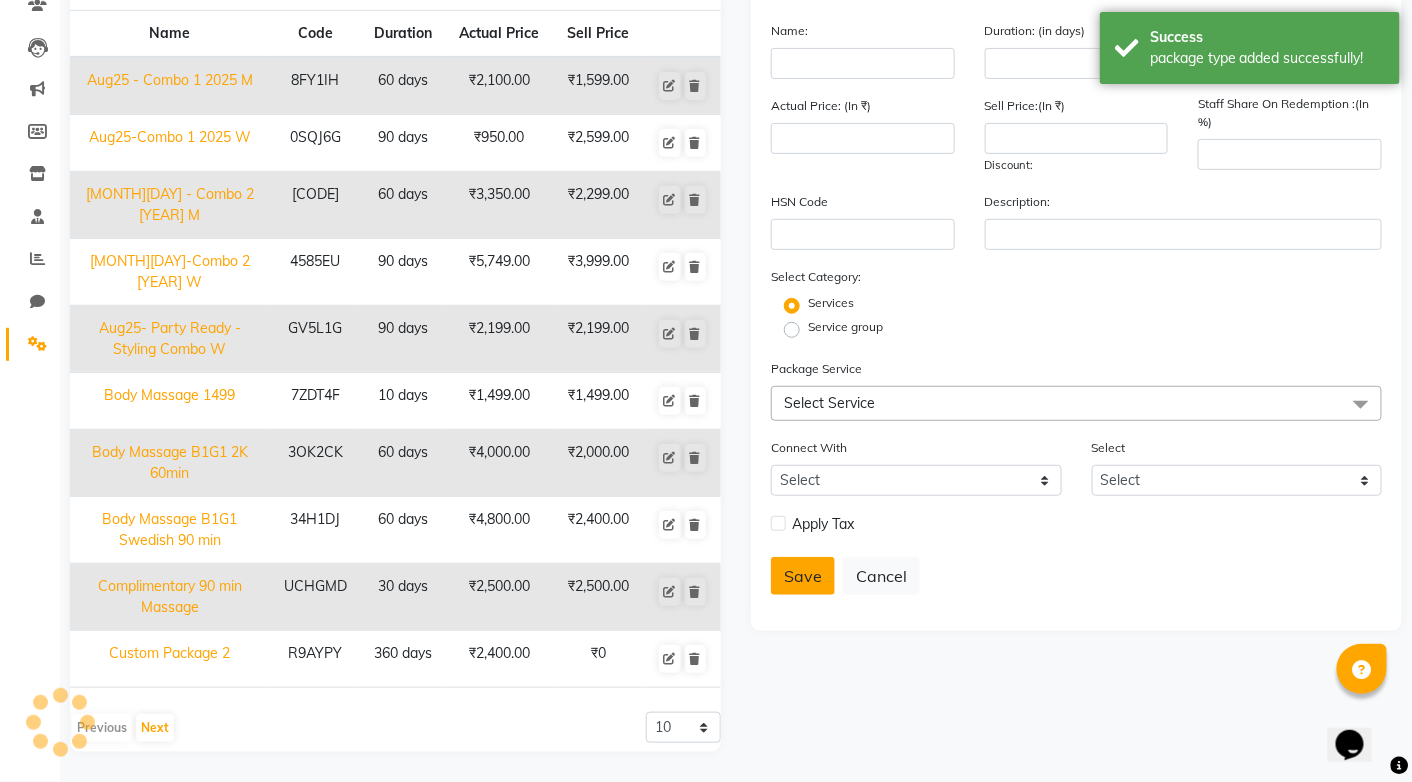 scroll, scrollTop: 158, scrollLeft: 0, axis: vertical 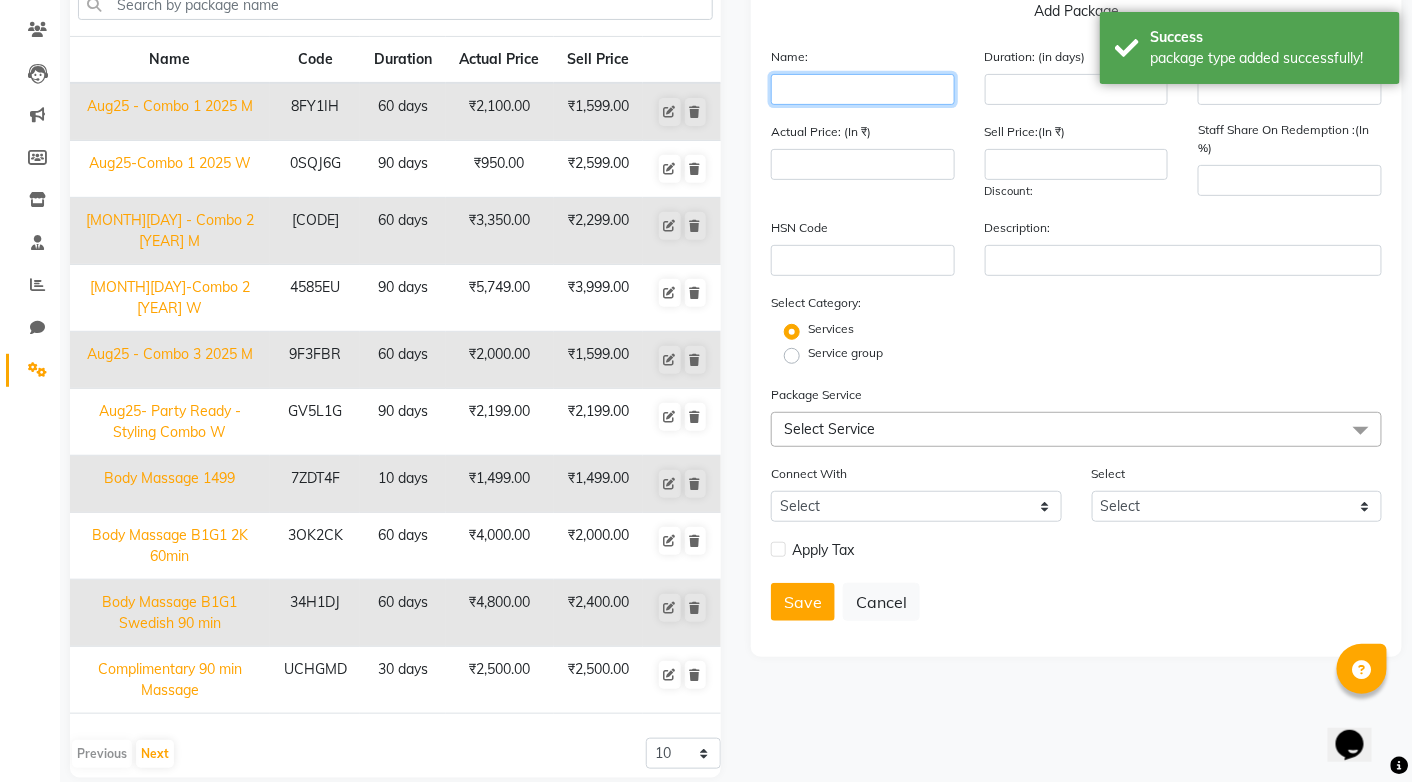 click 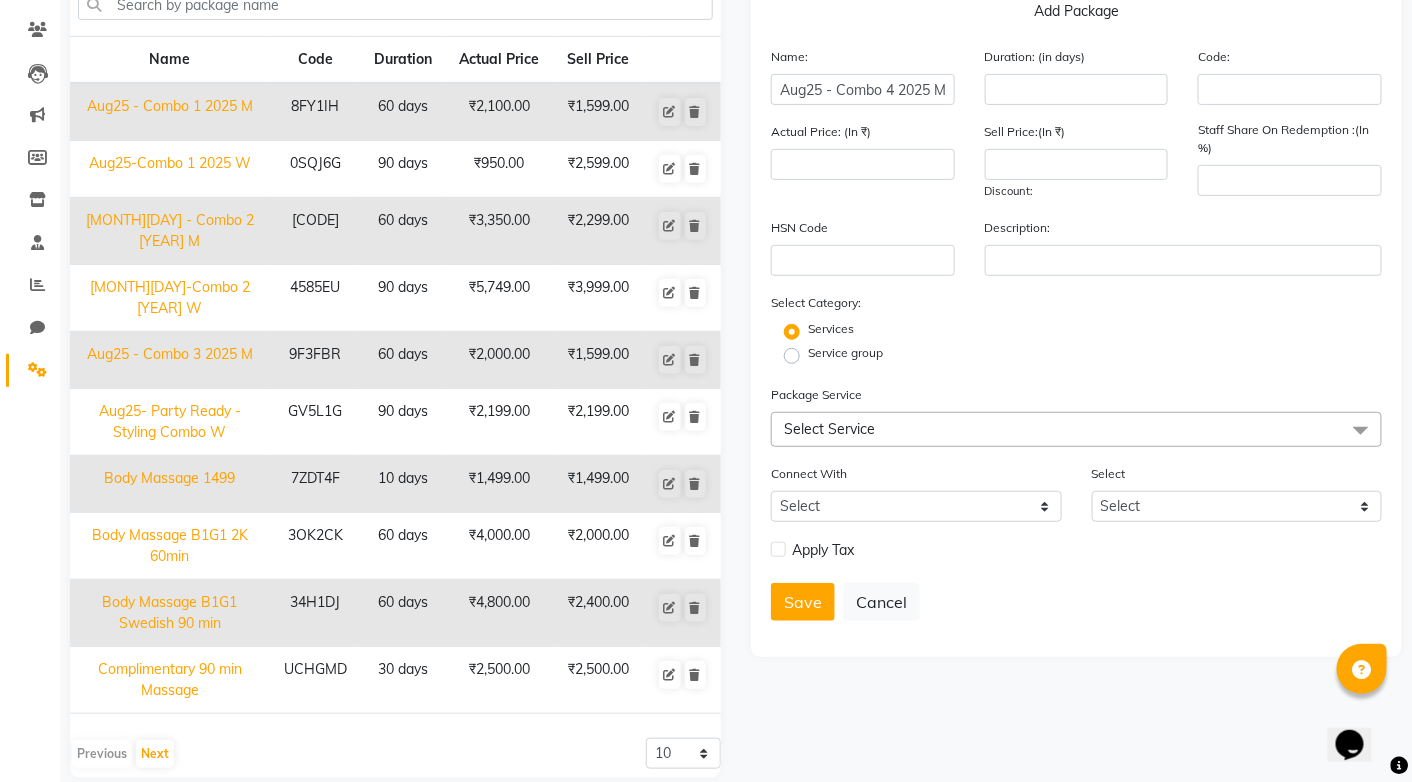 scroll, scrollTop: 0, scrollLeft: 0, axis: both 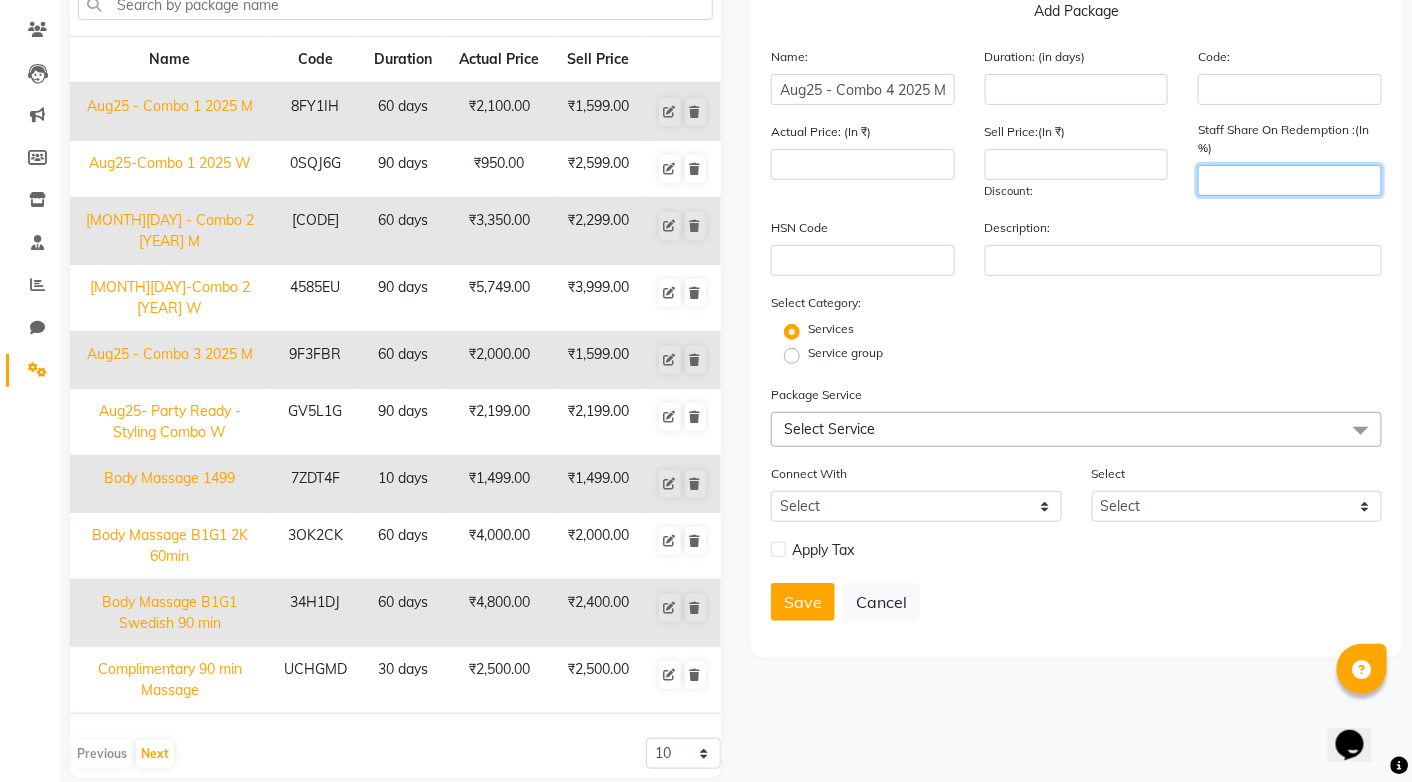 click 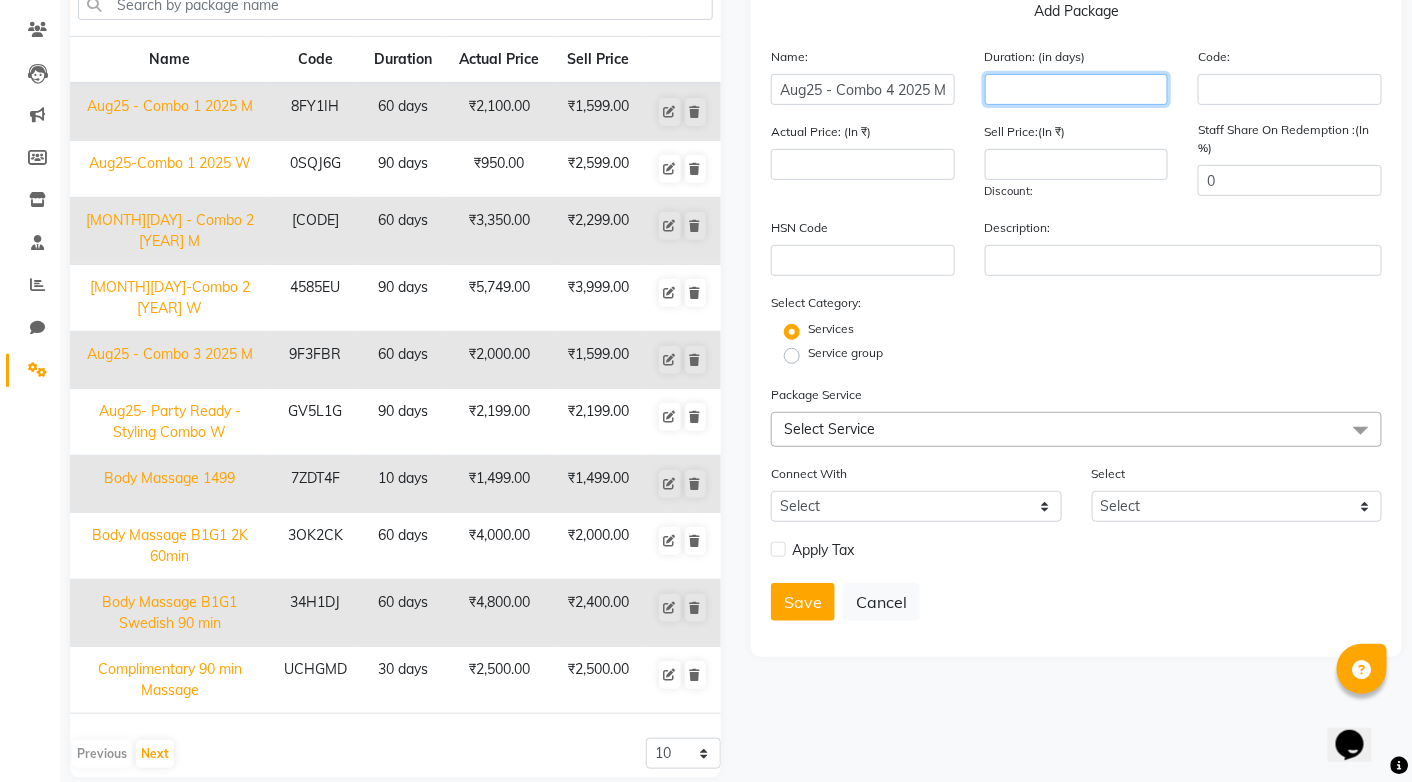 click 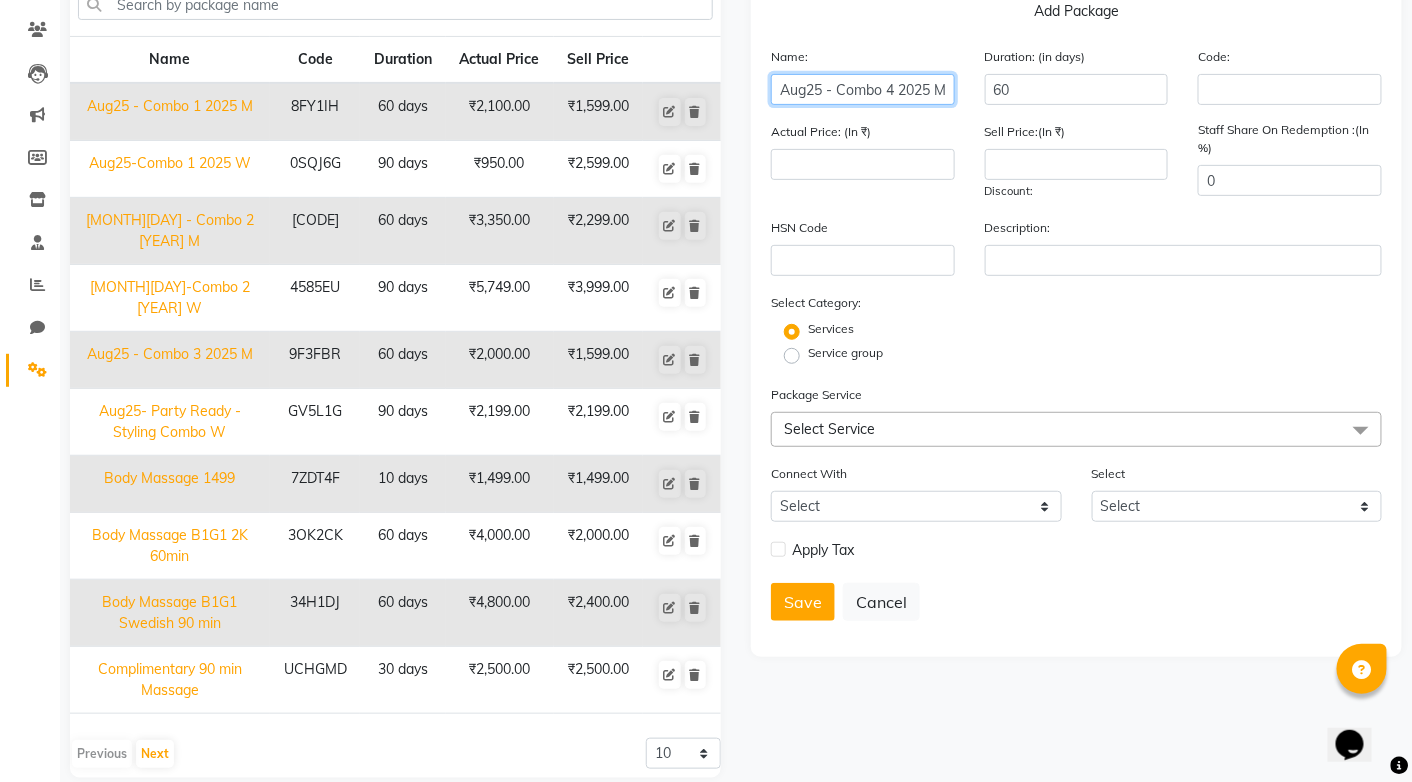 scroll, scrollTop: 0, scrollLeft: 1, axis: horizontal 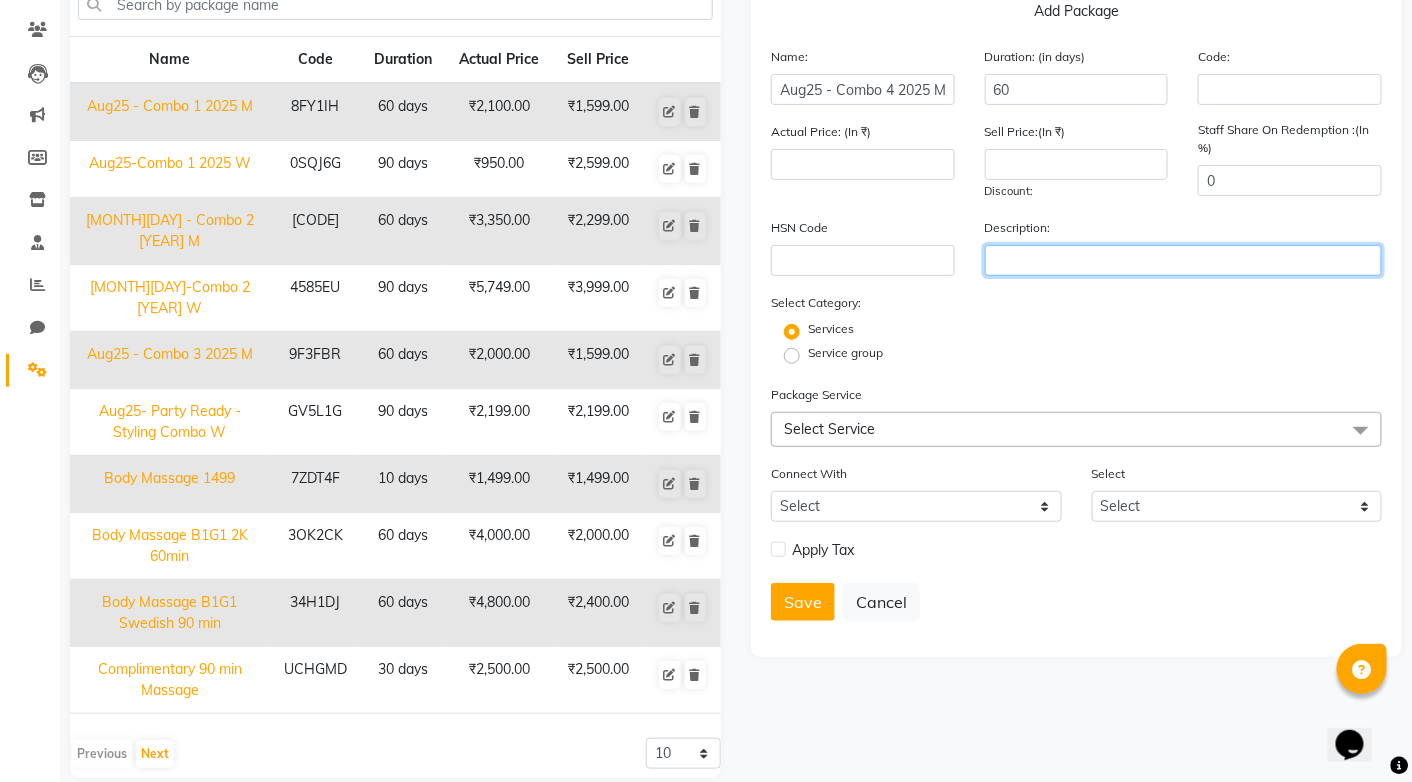 click 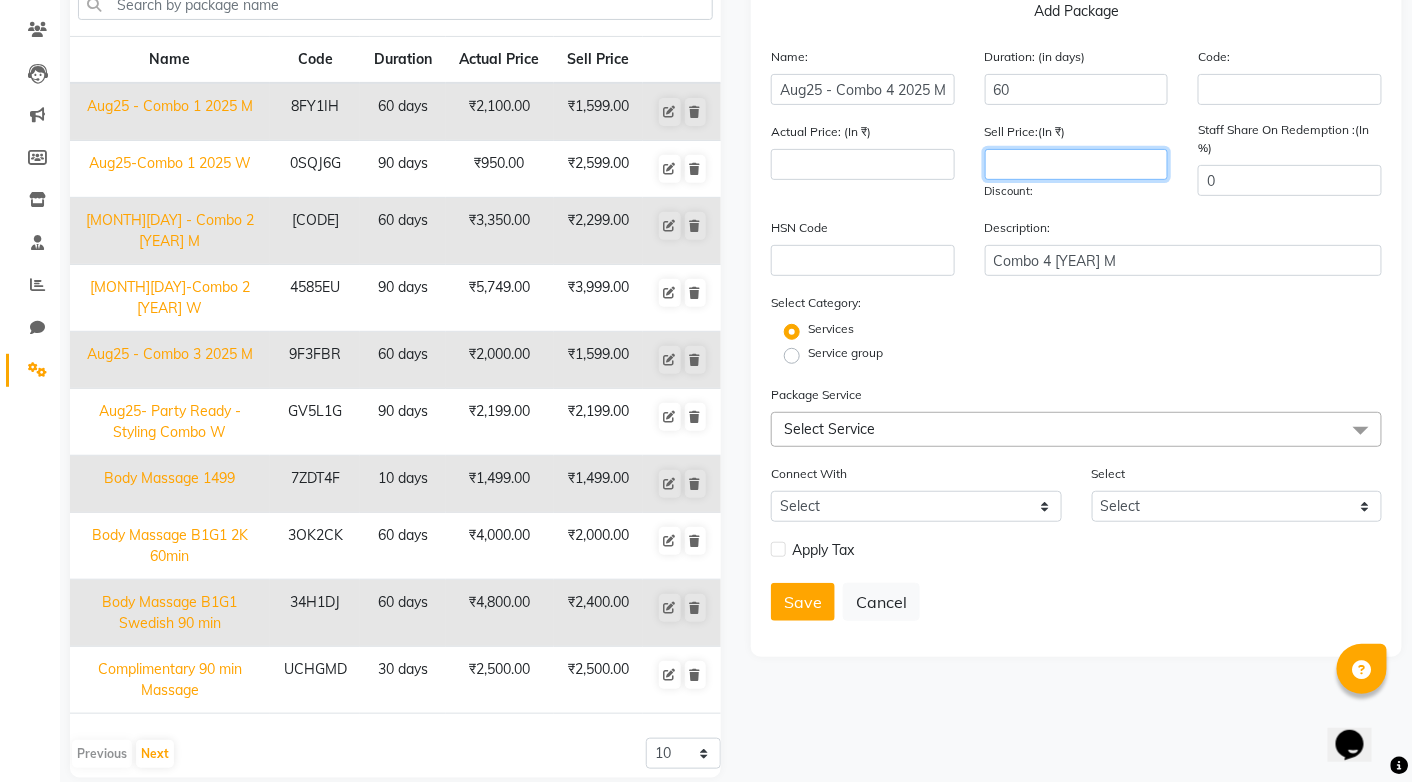 click 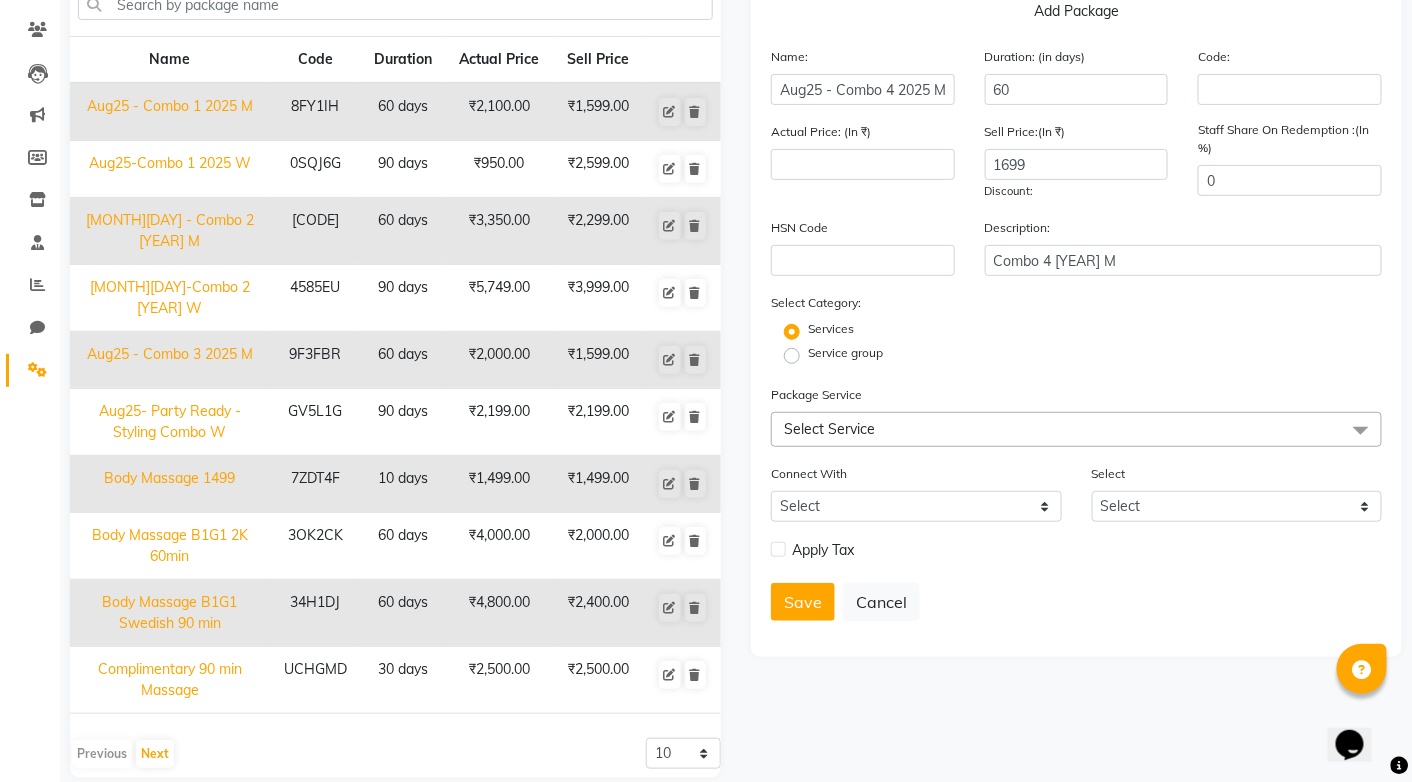 click on "Select Service" 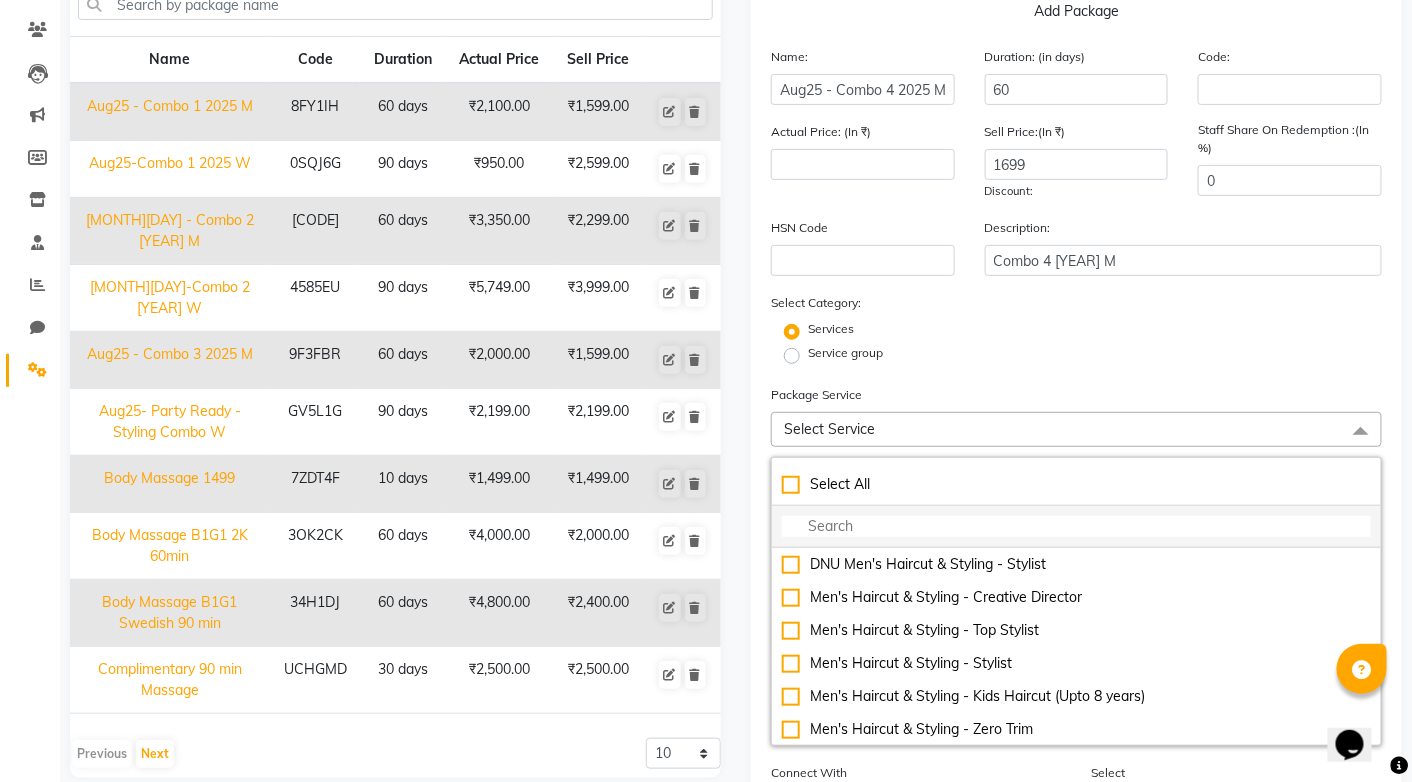 click 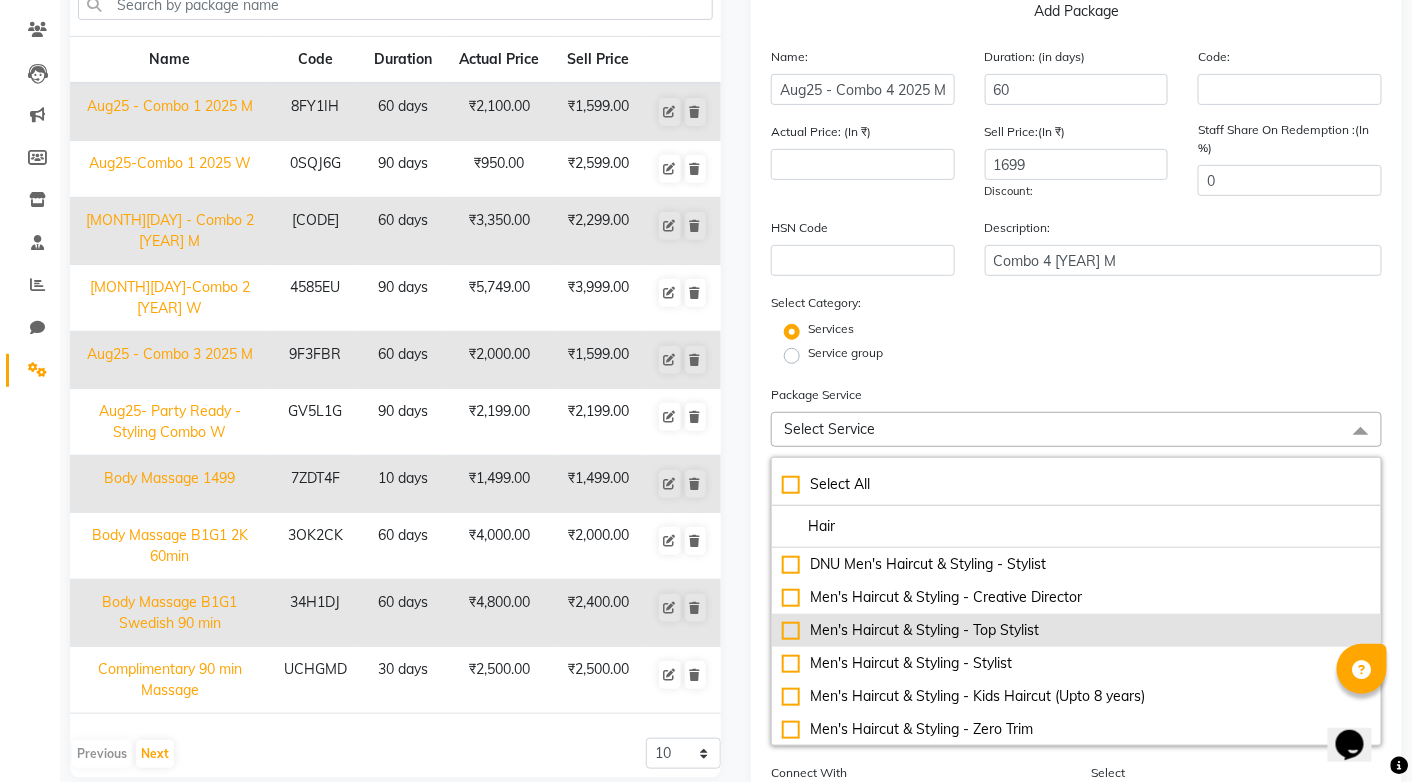 click on "Men's Haircut & Styling - Top Stylist" 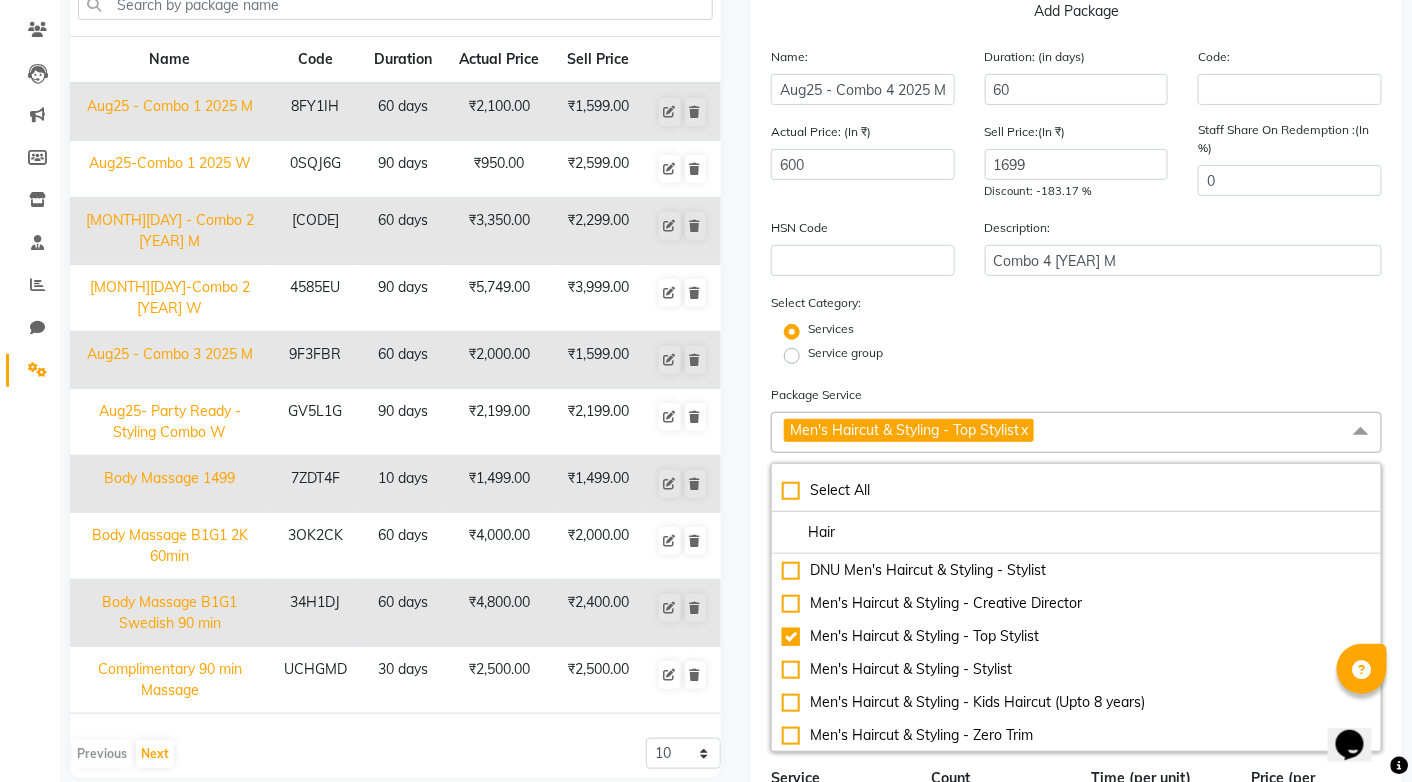 click on "Select Category: Services Service group" 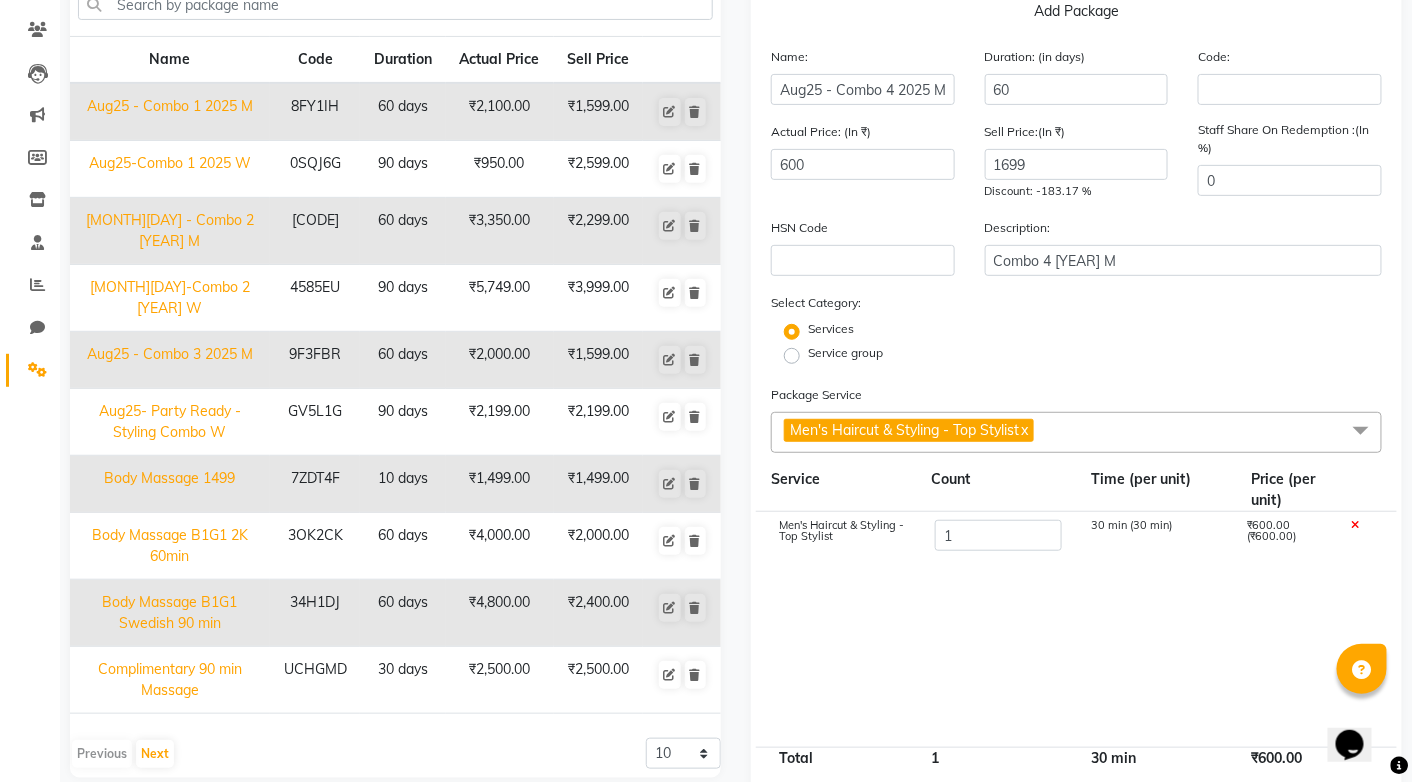 click on "Men's Haircut & Styling - Top Stylist  x" 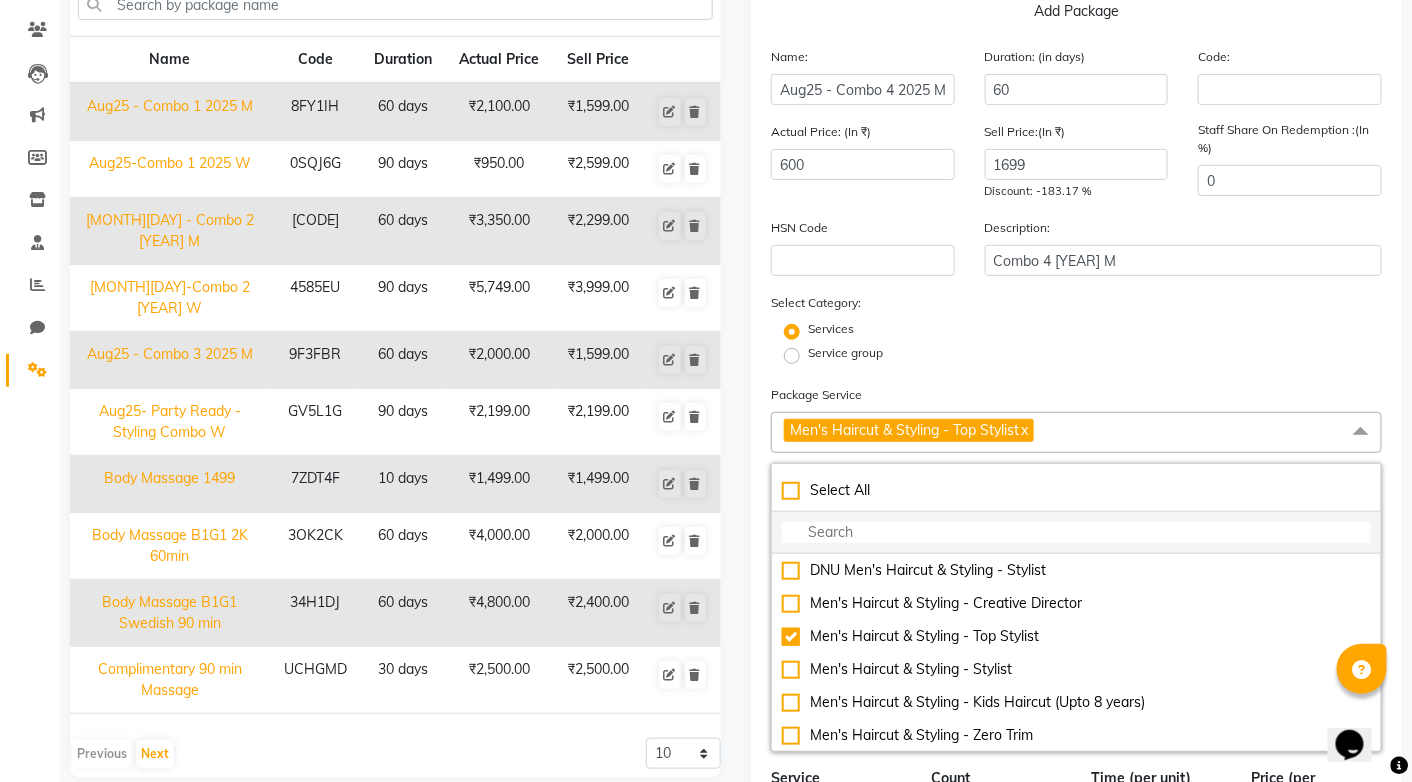 click 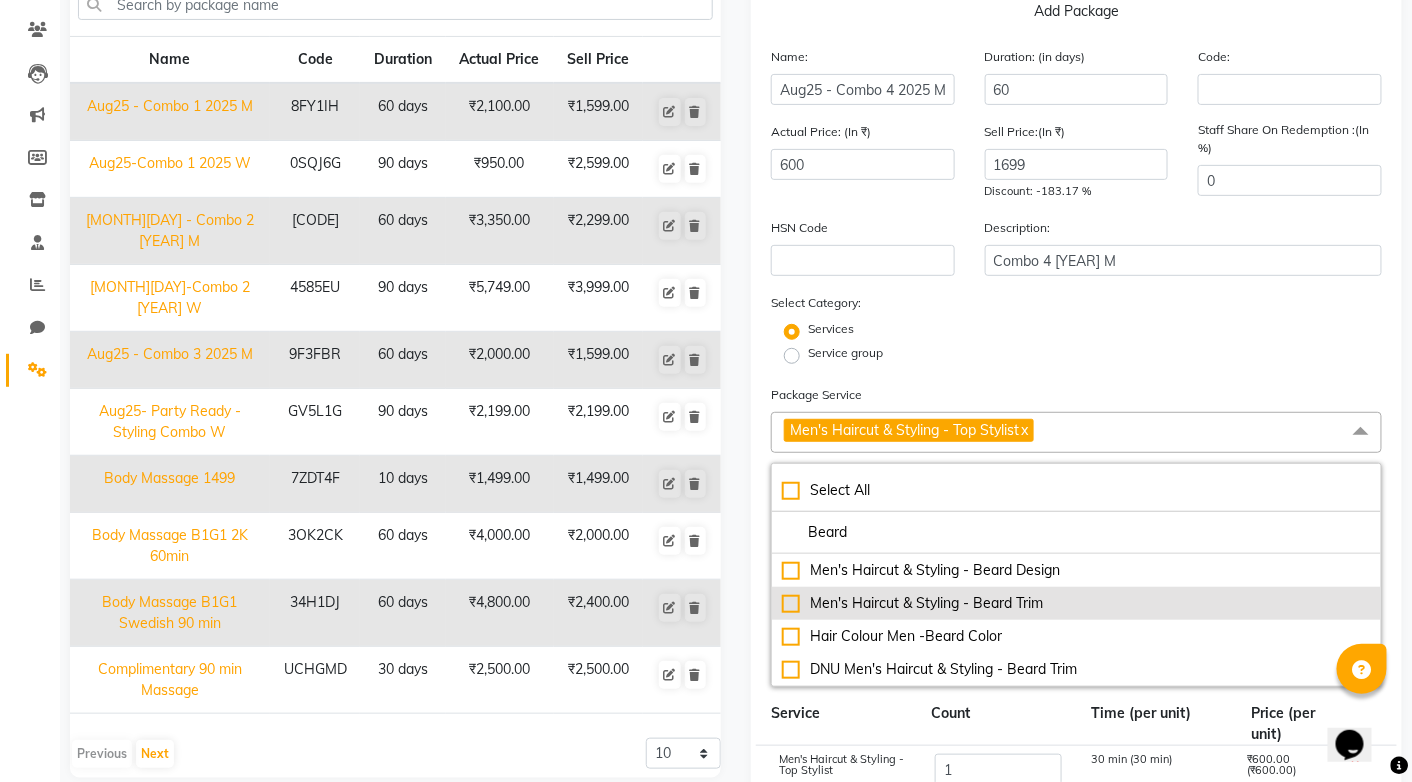 click on "Men's Haircut & Styling - Beard Trim" 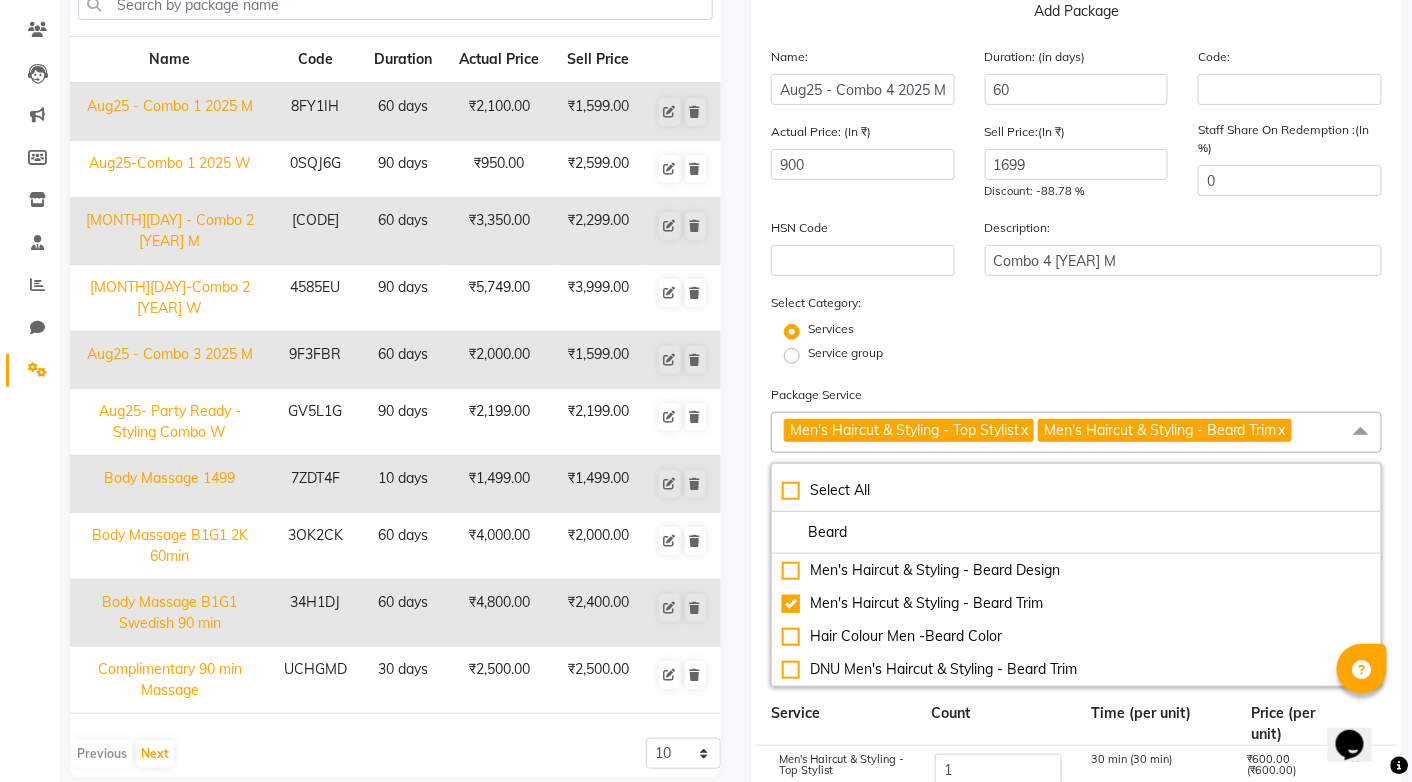 click on "Services" 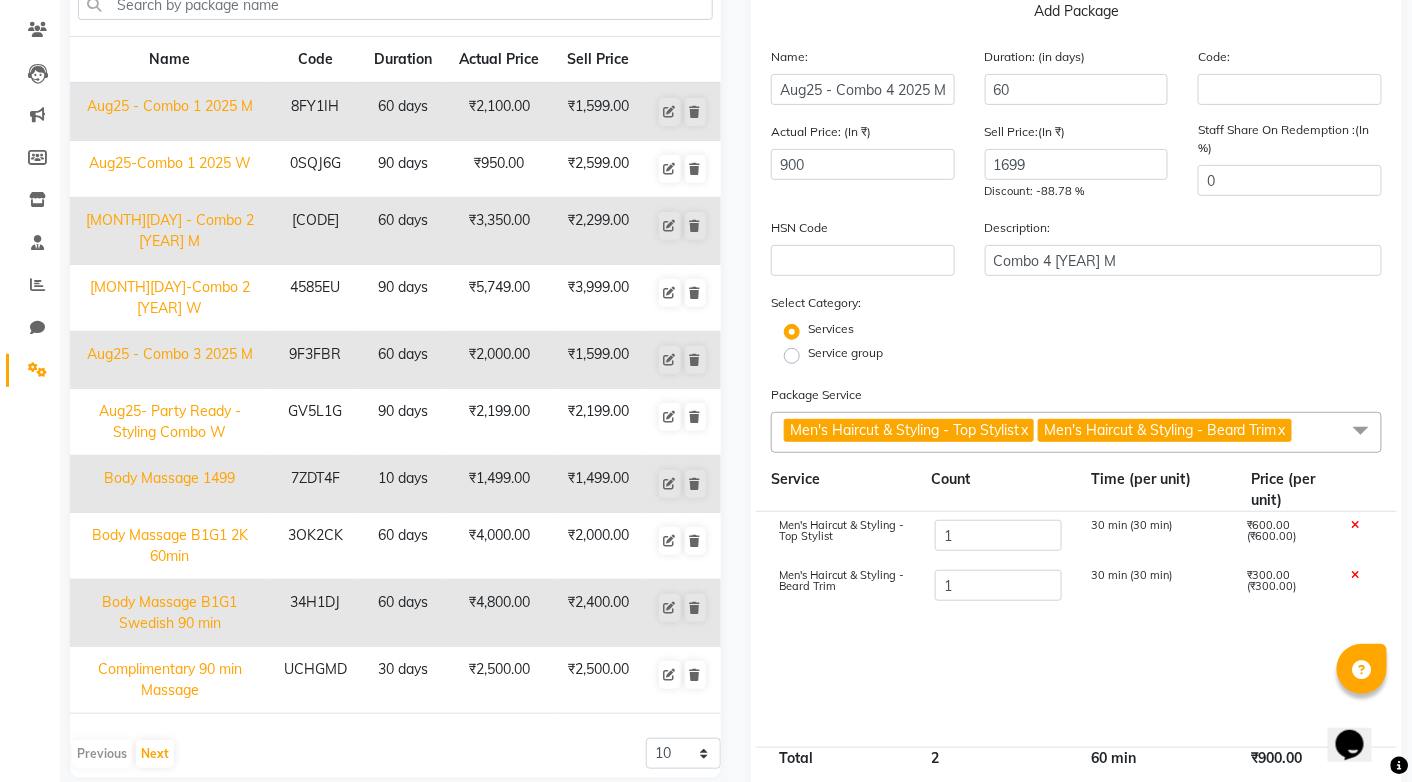 click on "Men's Haircut & Styling - Top Stylist  x Men's Haircut & Styling - Beard Trim  x" 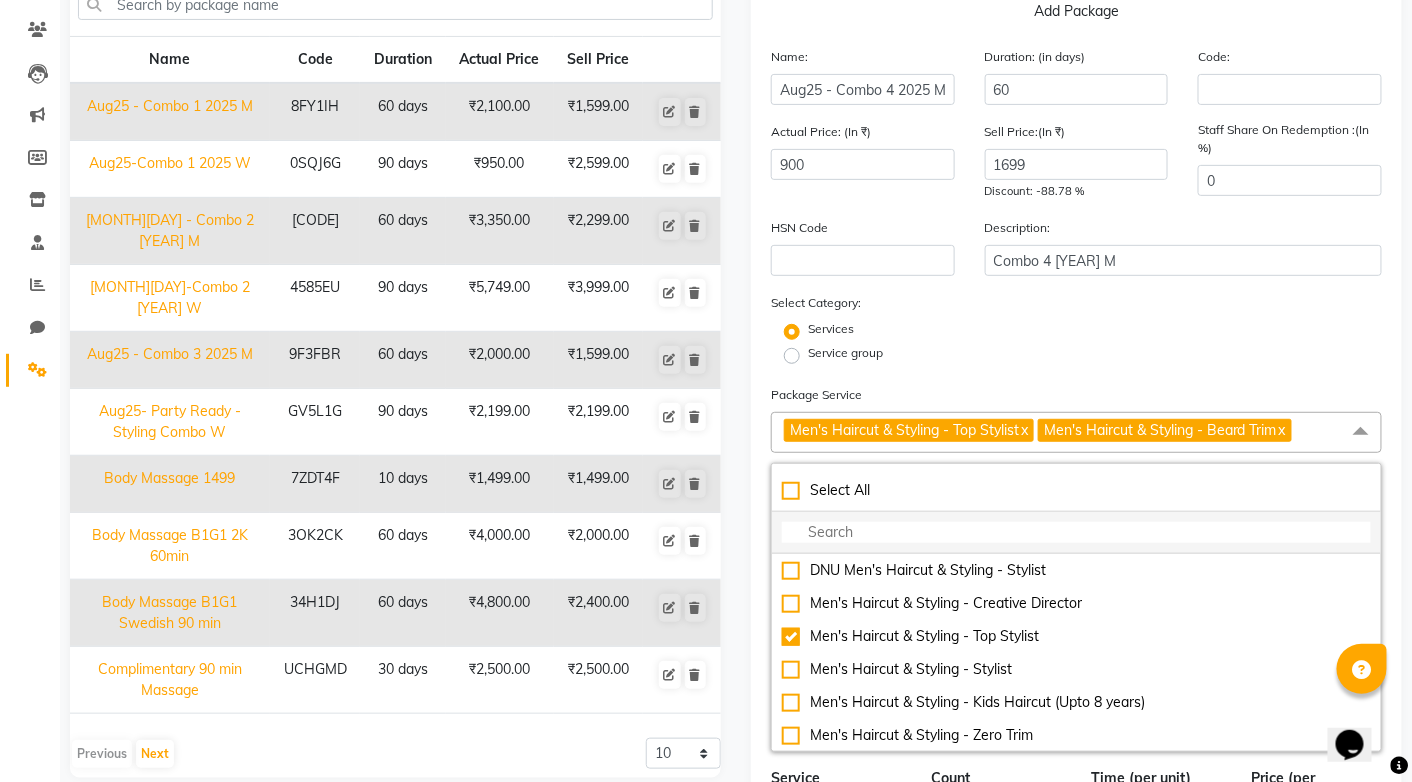 click 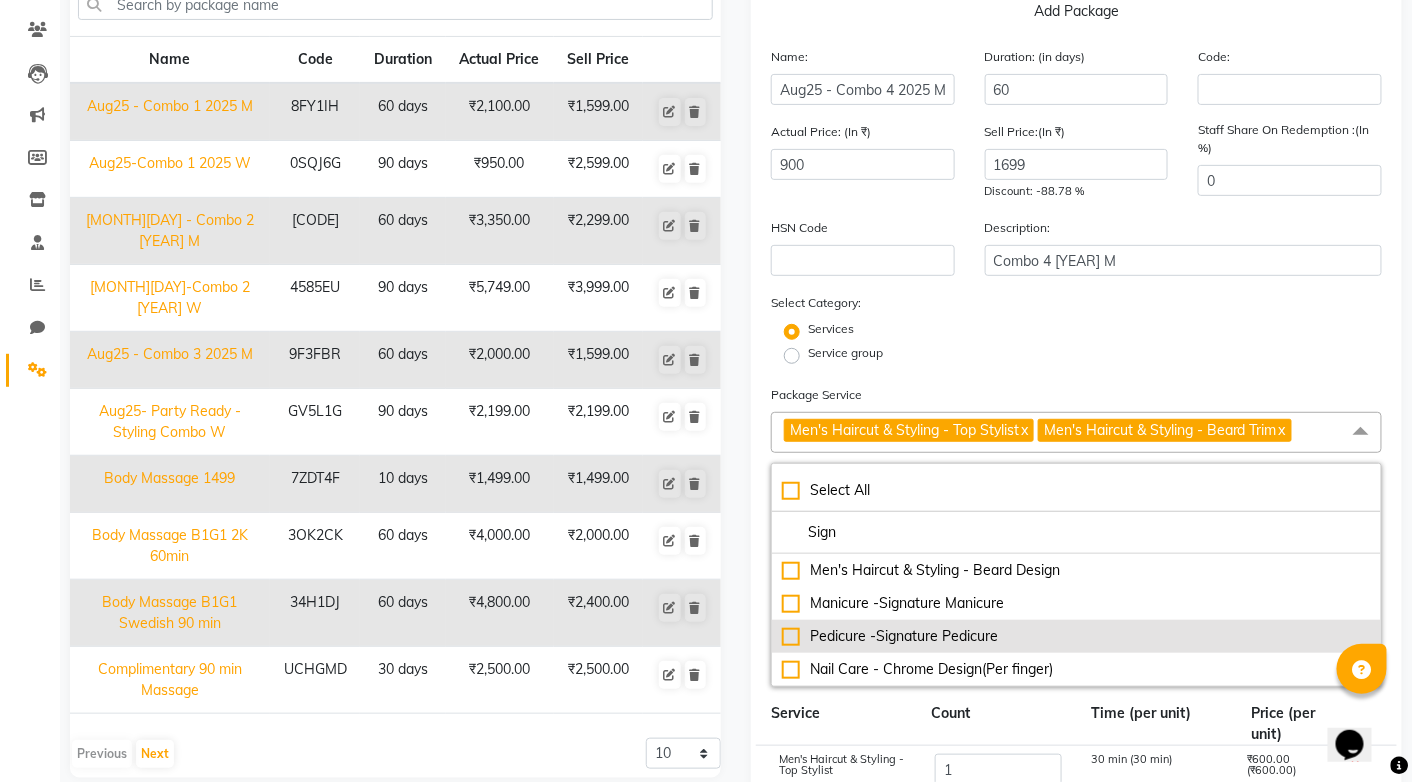 click on "Pedicure -Signature Pedicure" 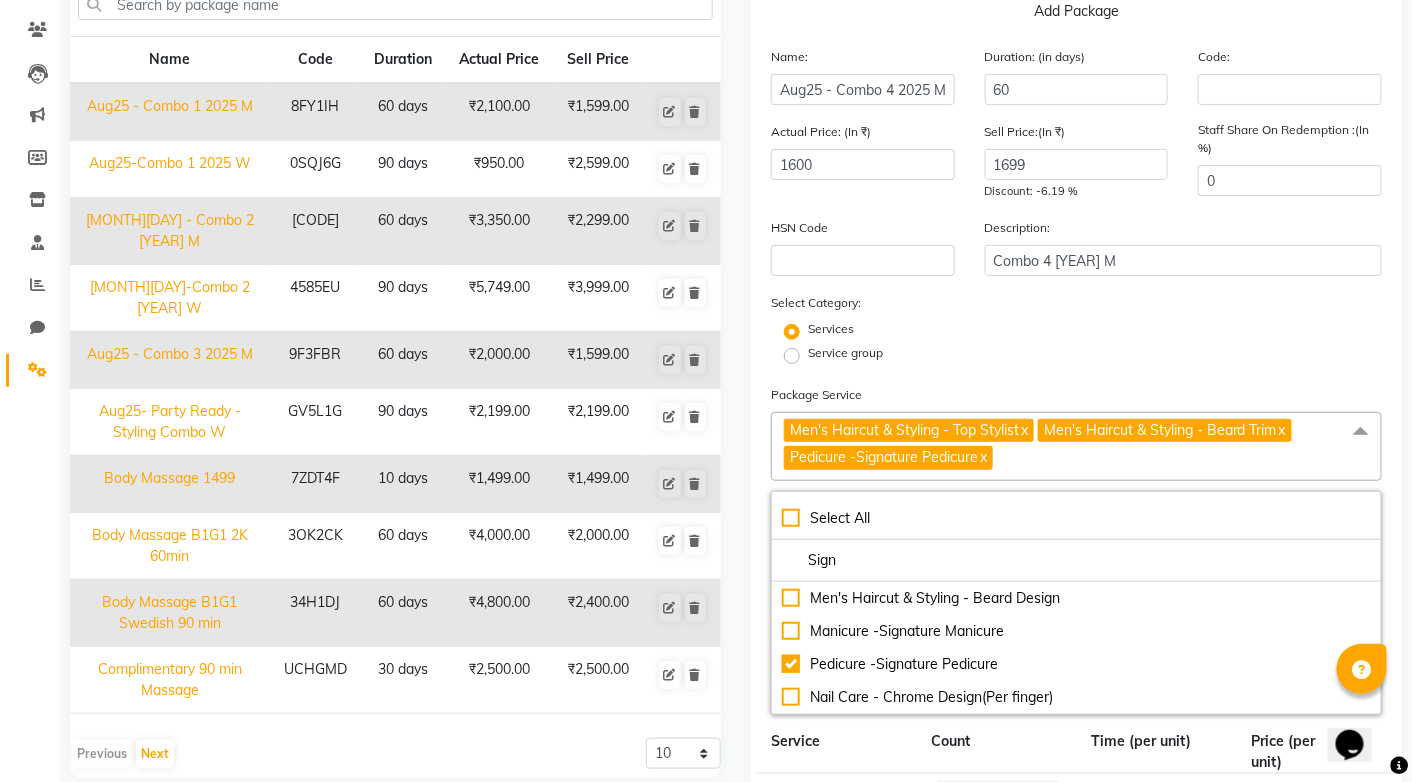 click on "Select Category: Services Service group" 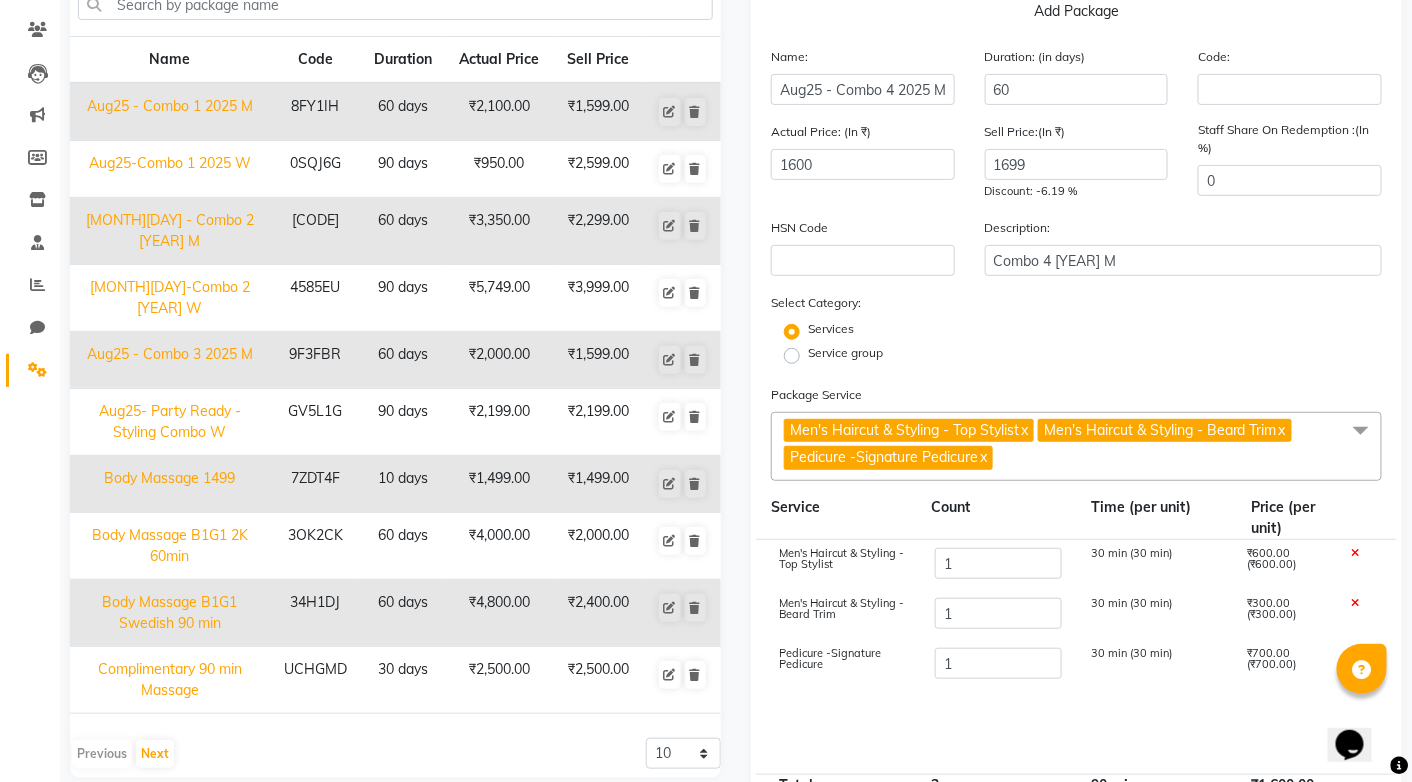 click on "Men's Haircut & Styling - Top Stylist  x Men's Haircut & Styling - Beard Trim  x Pedicure -Signature Pedicure  x" 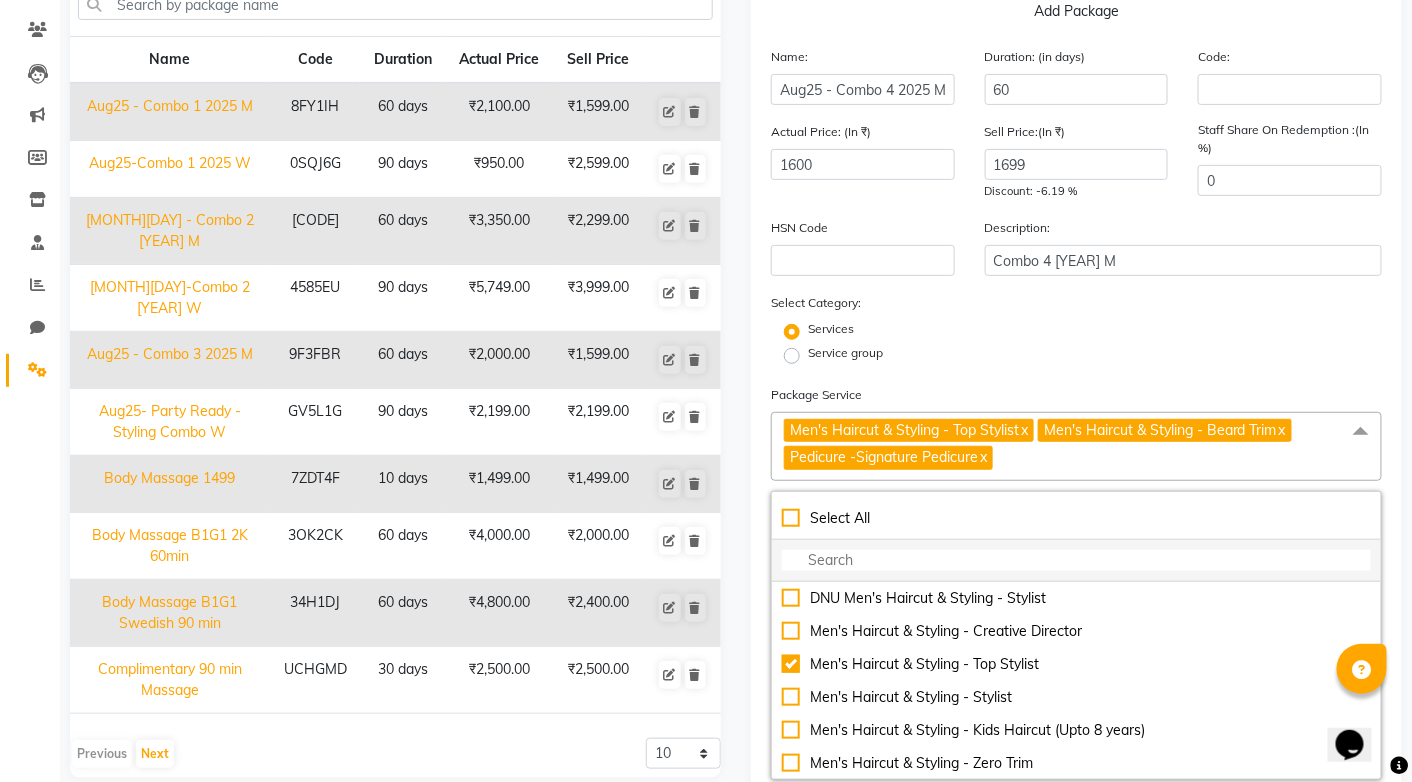 click 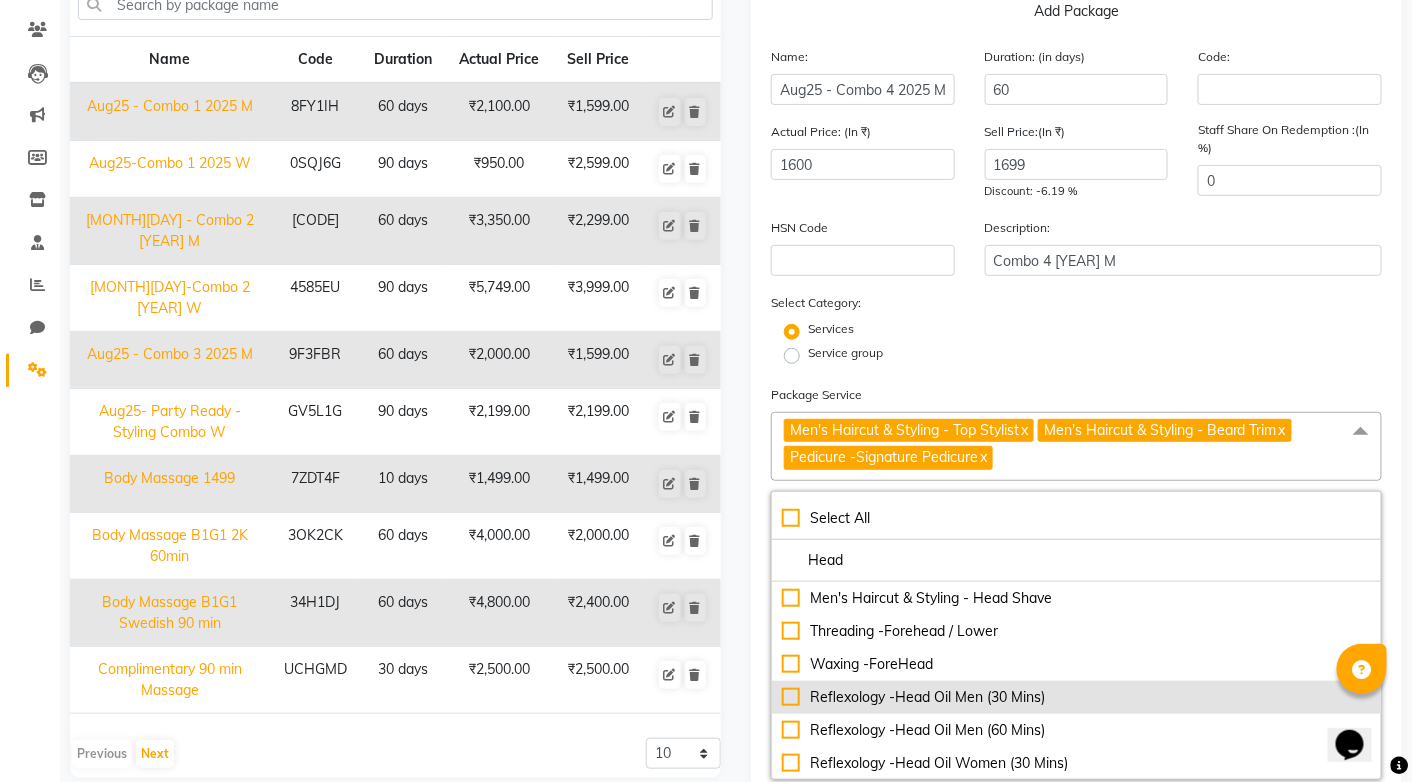 click on "Reflexology -Head Oil Men (30 Mins)" 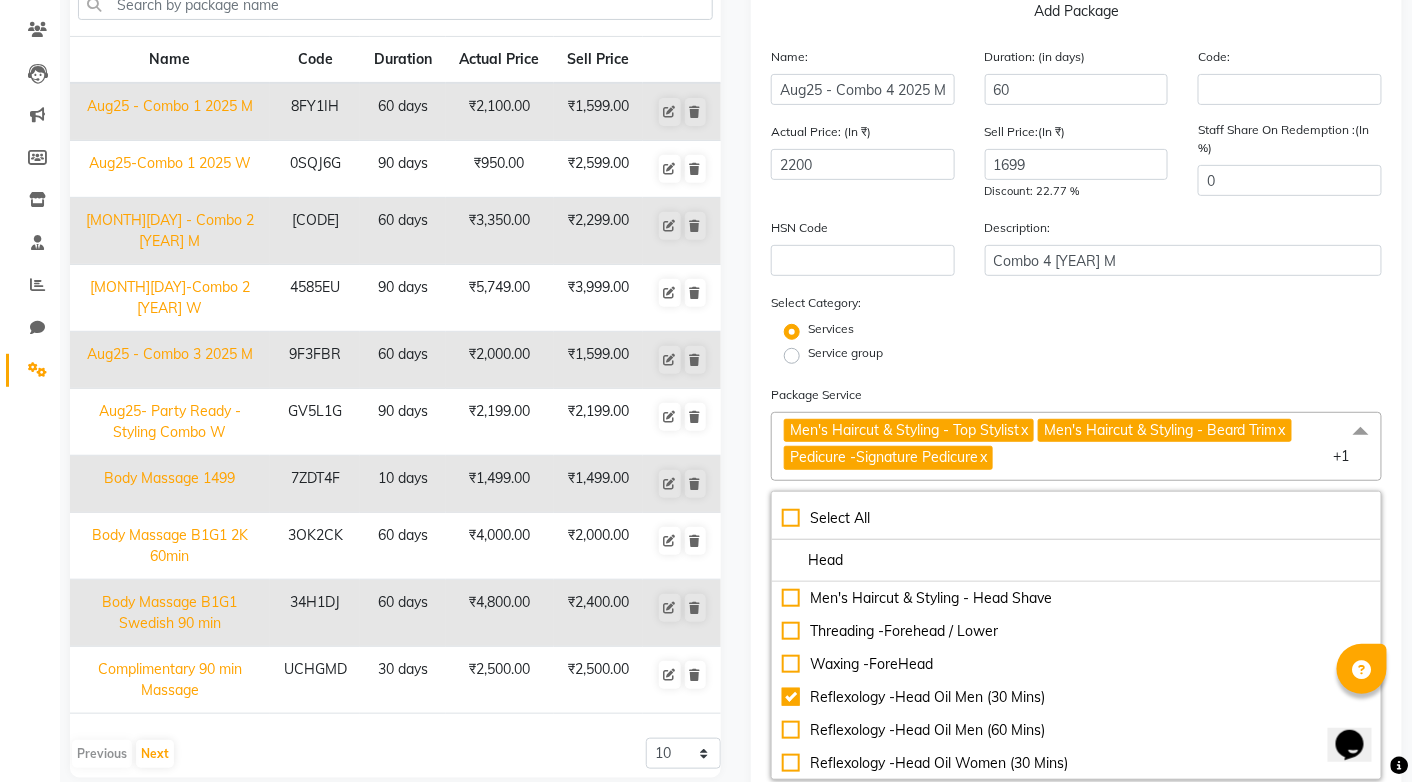 click on "Services" 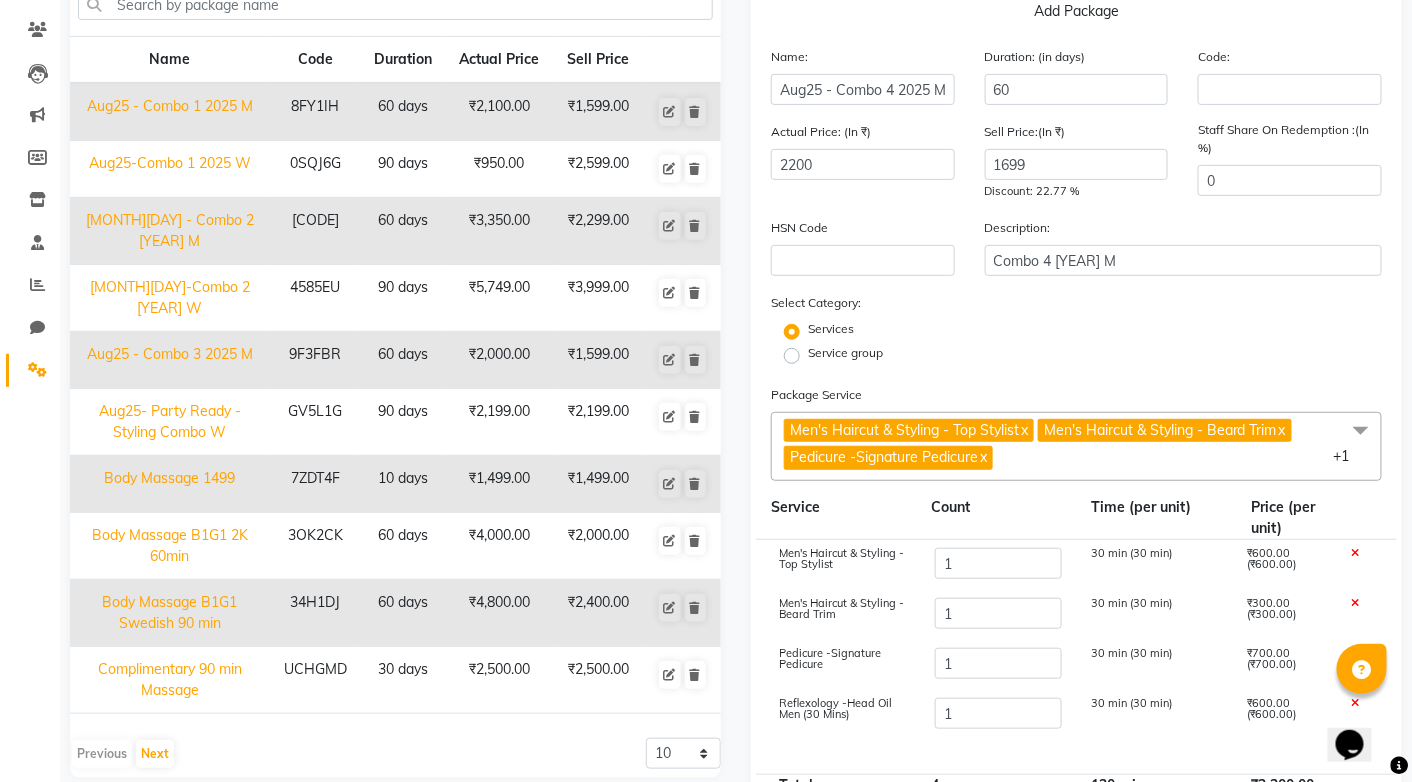 scroll, scrollTop: 409, scrollLeft: 0, axis: vertical 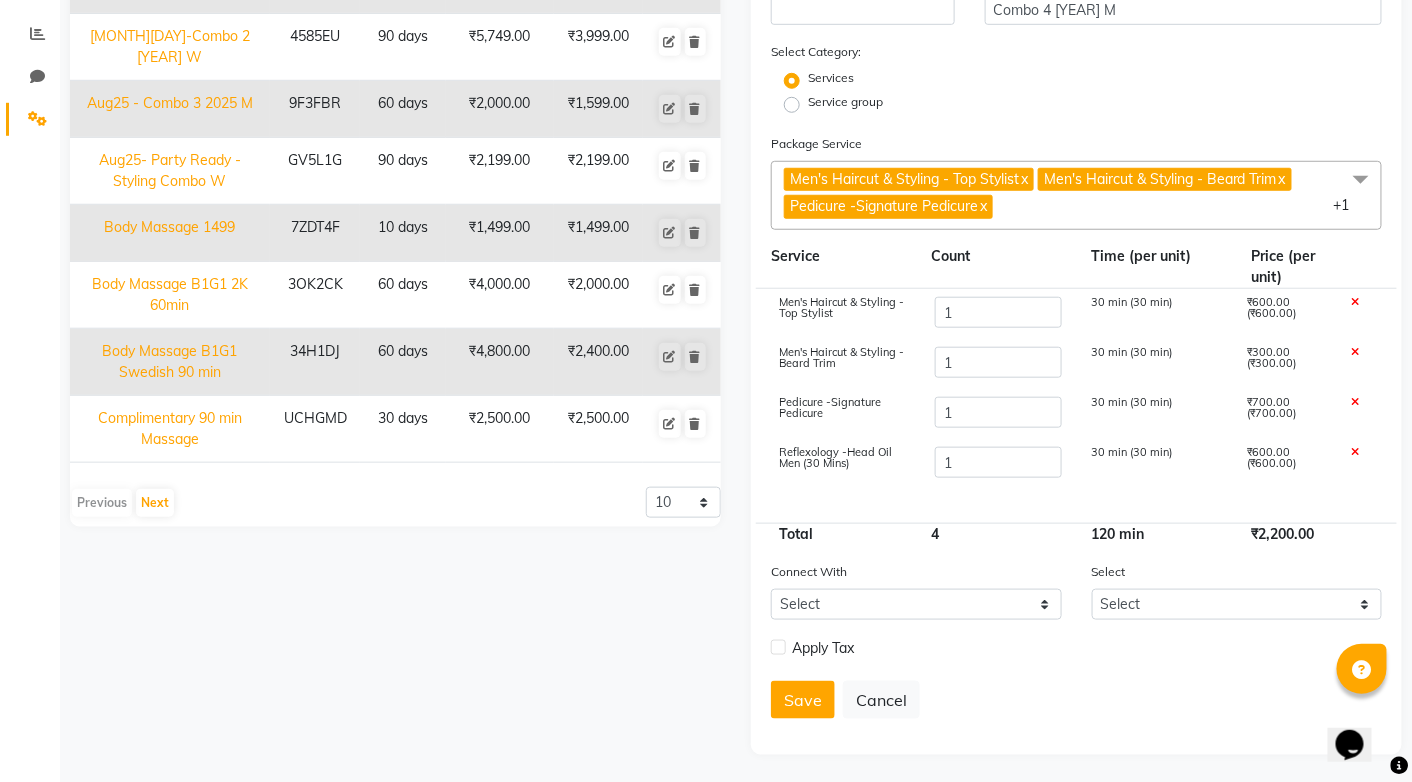 click 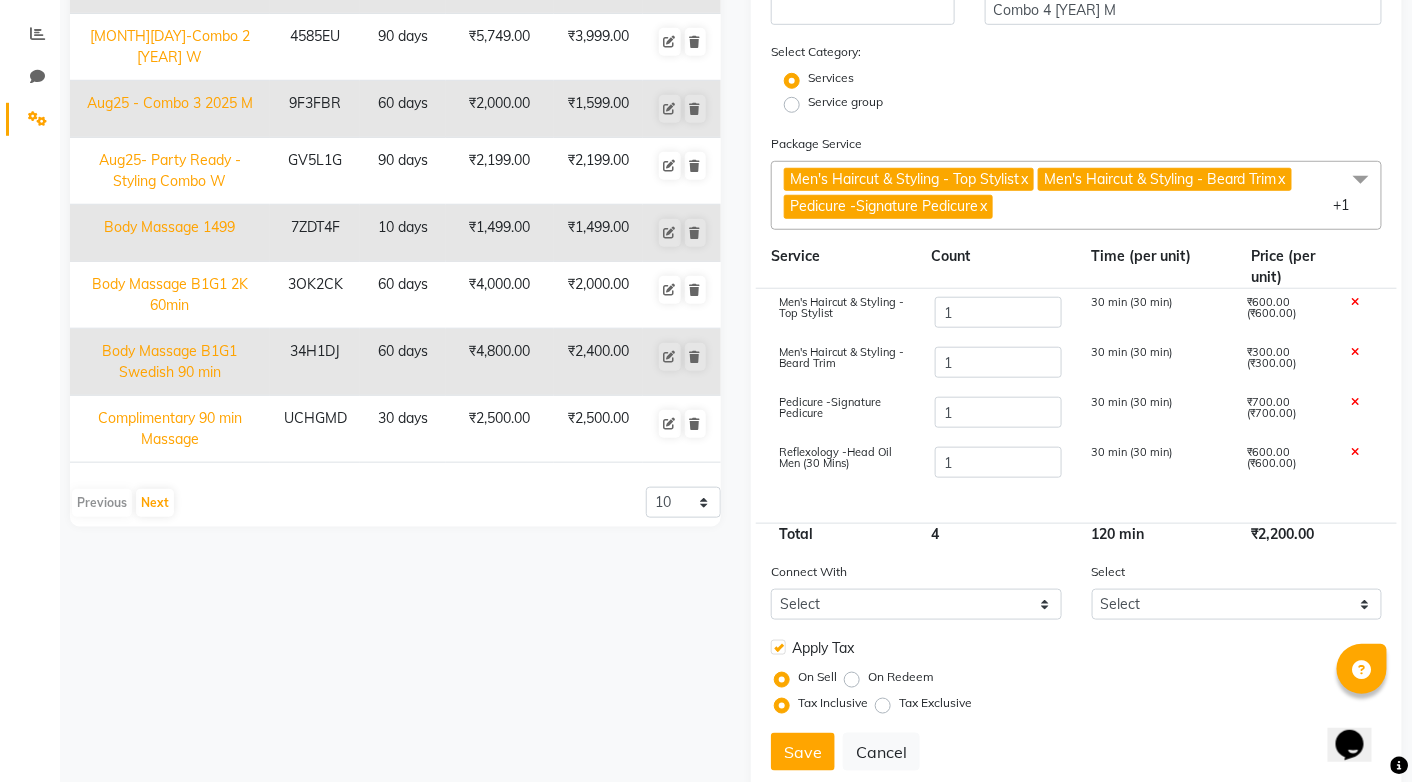 click on "Tax Exclusive" 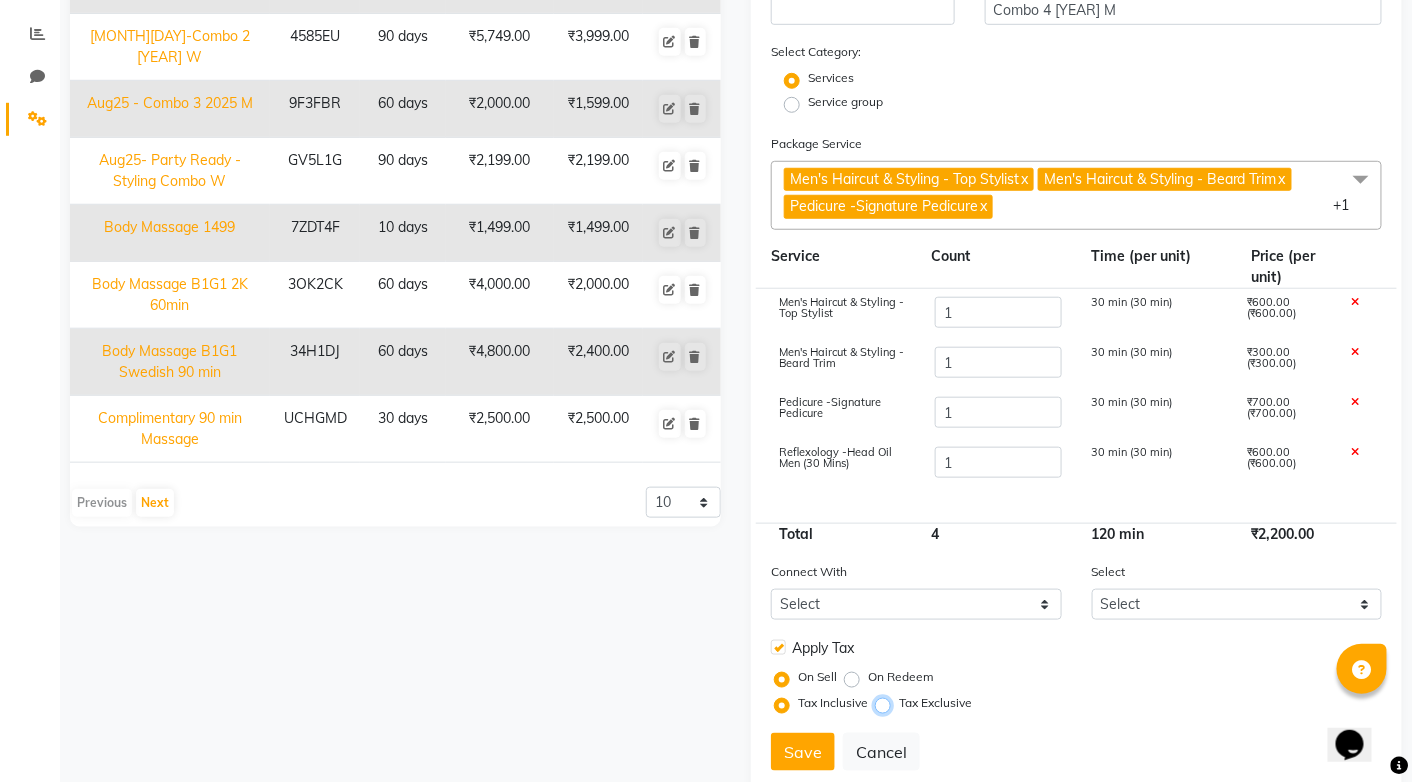 click on "Tax Exclusive" at bounding box center (887, 703) 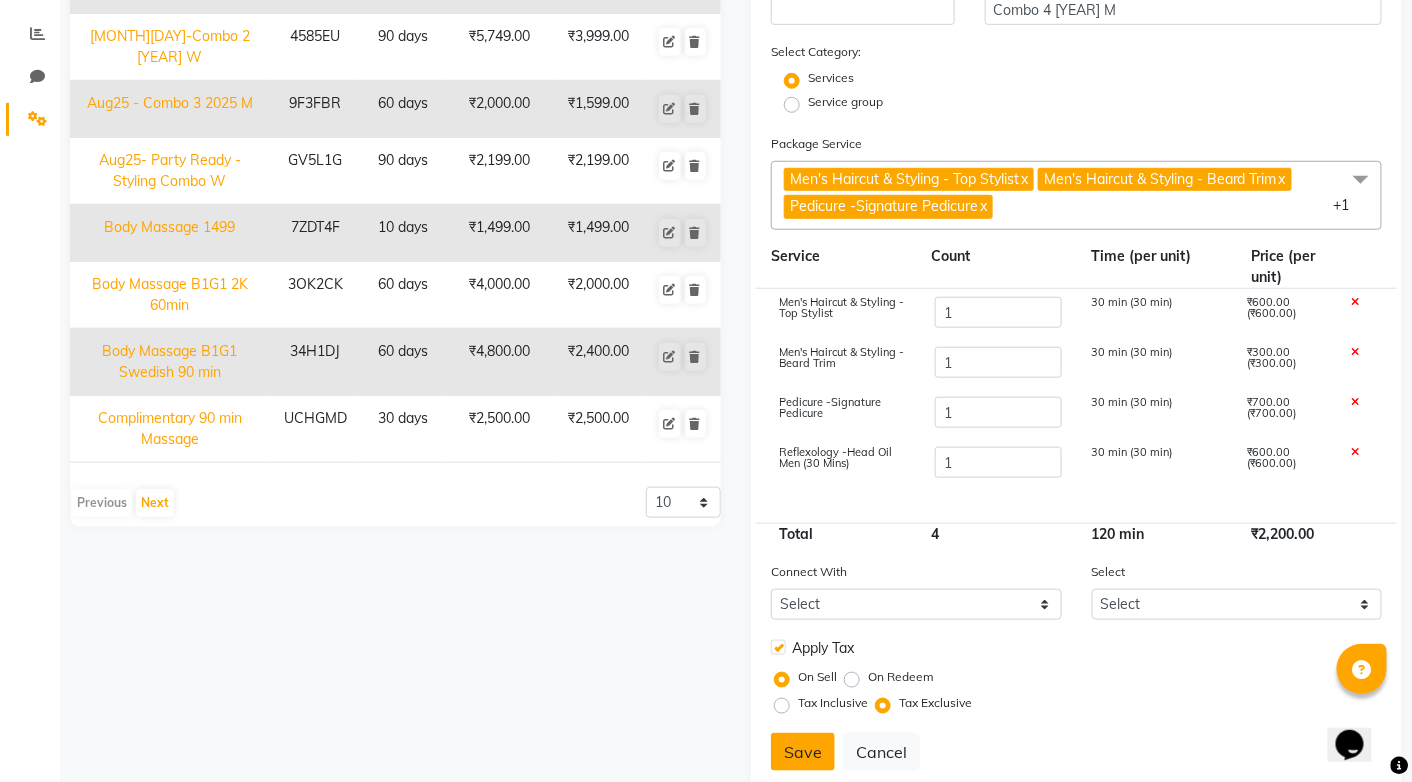 click on "Save" 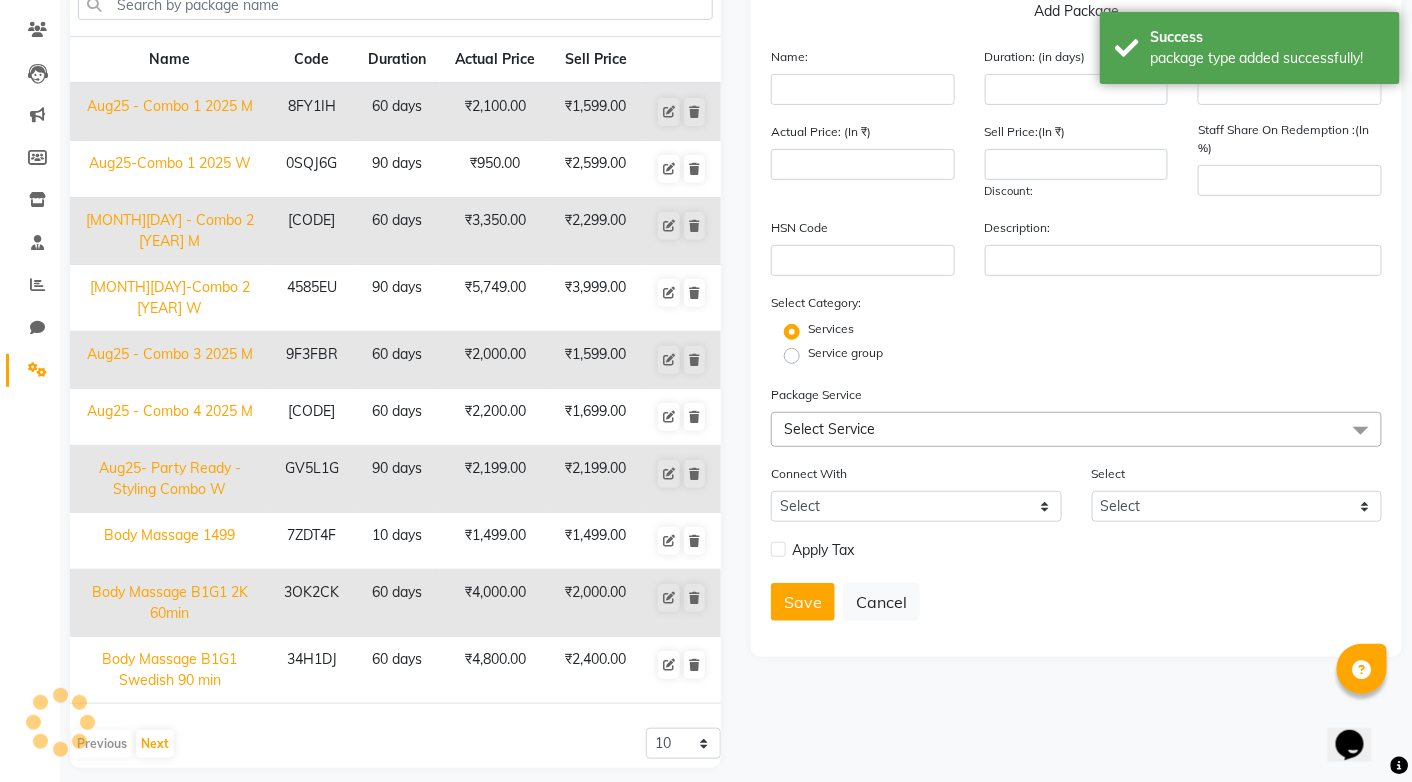 scroll, scrollTop: 148, scrollLeft: 0, axis: vertical 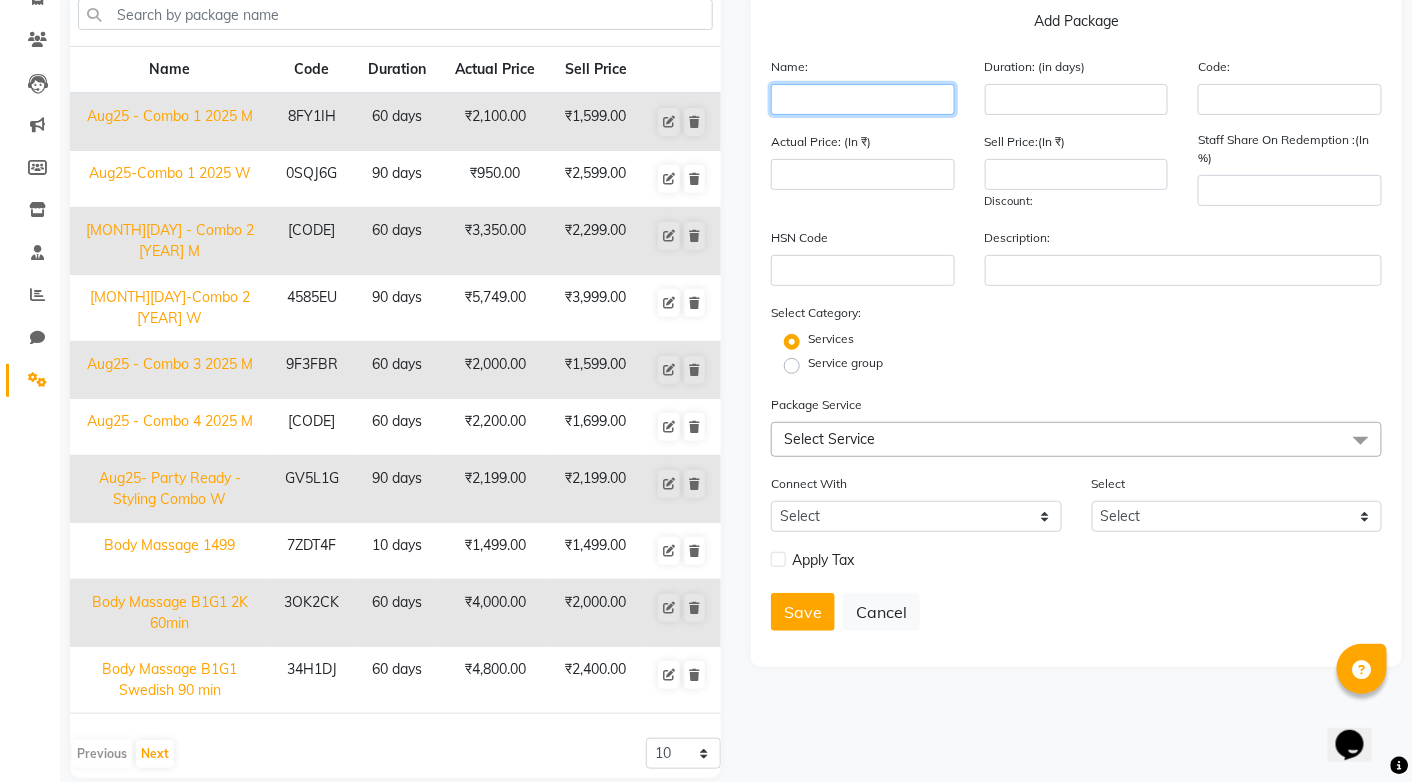 click 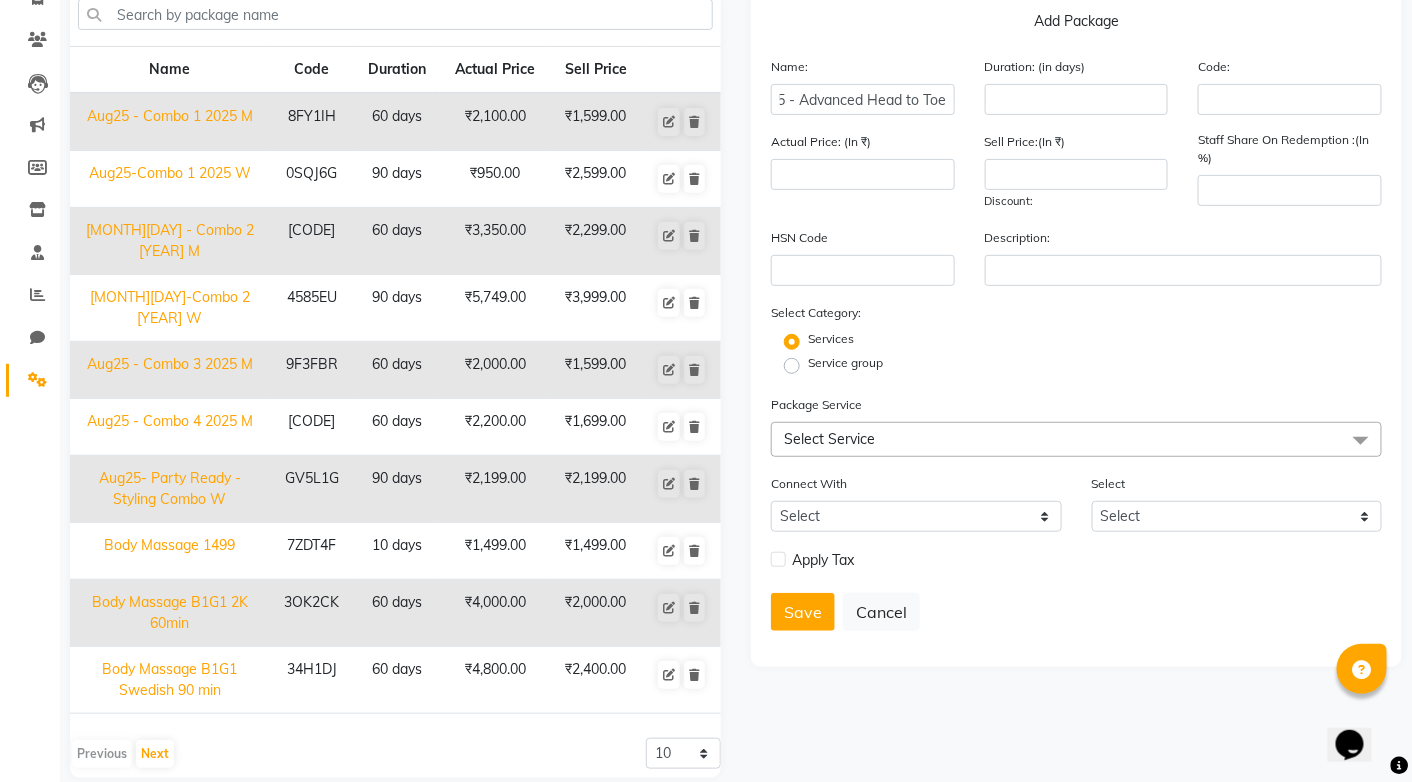 scroll, scrollTop: 0, scrollLeft: 0, axis: both 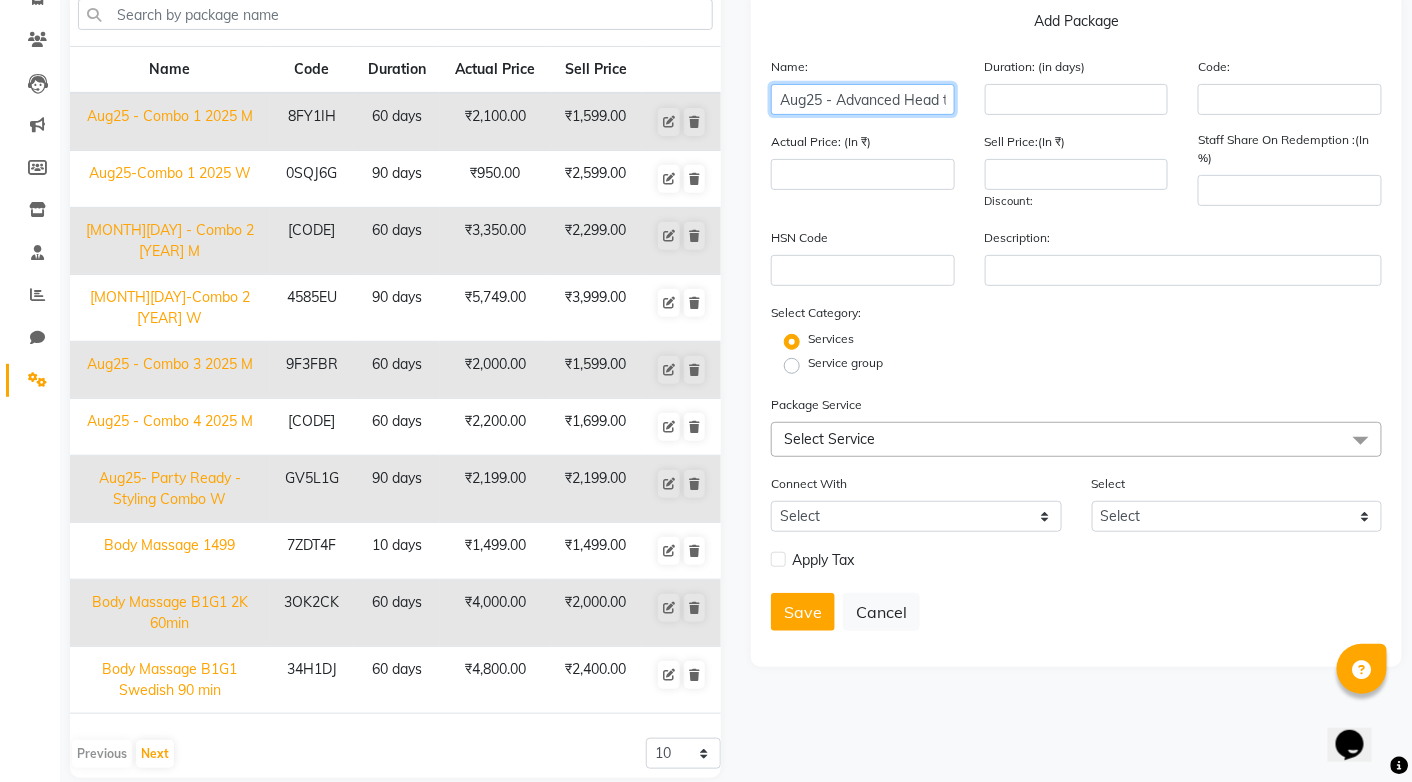 drag, startPoint x: 880, startPoint y: 96, endPoint x: 866, endPoint y: 95, distance: 14.035668 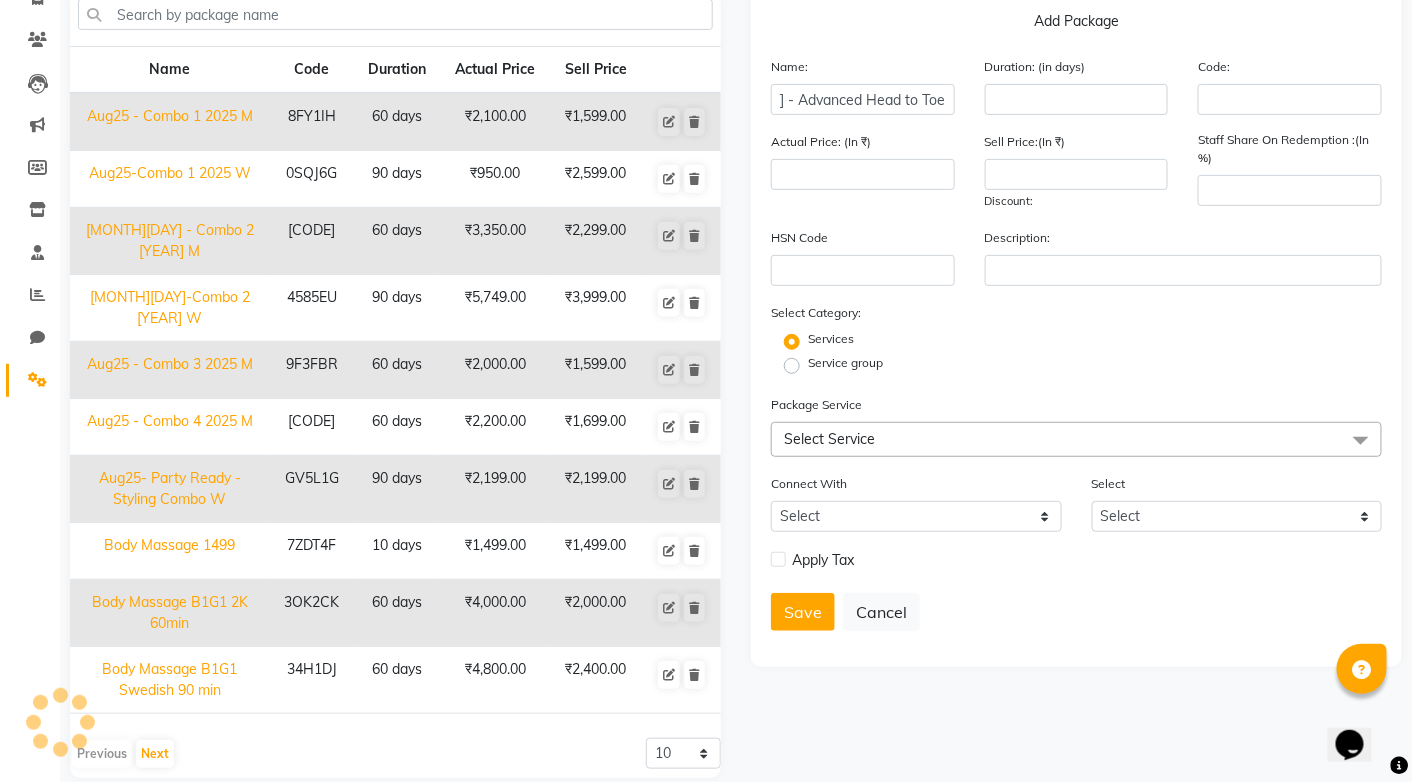 scroll, scrollTop: 0, scrollLeft: 0, axis: both 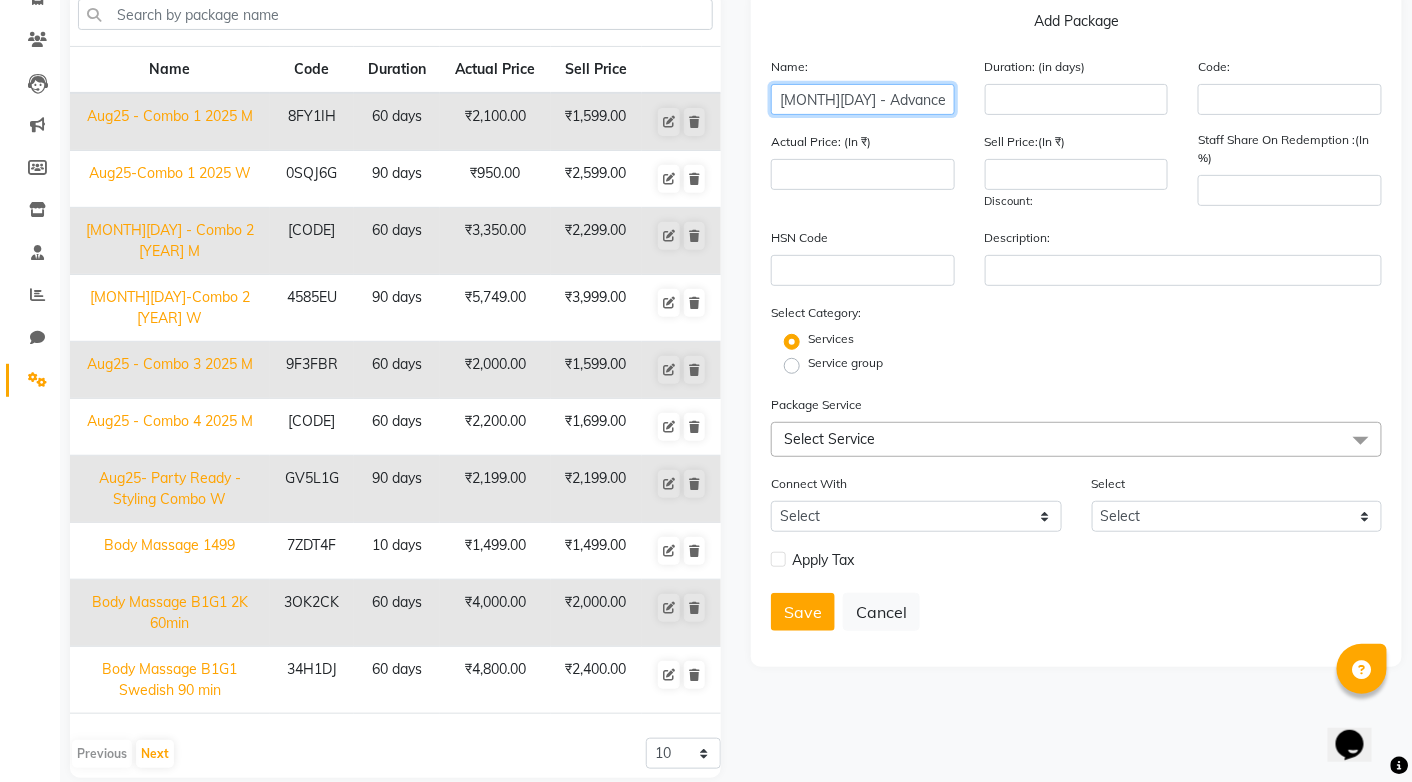 click on "[MONTH][DAY] - Advanced Head to Toe Women" 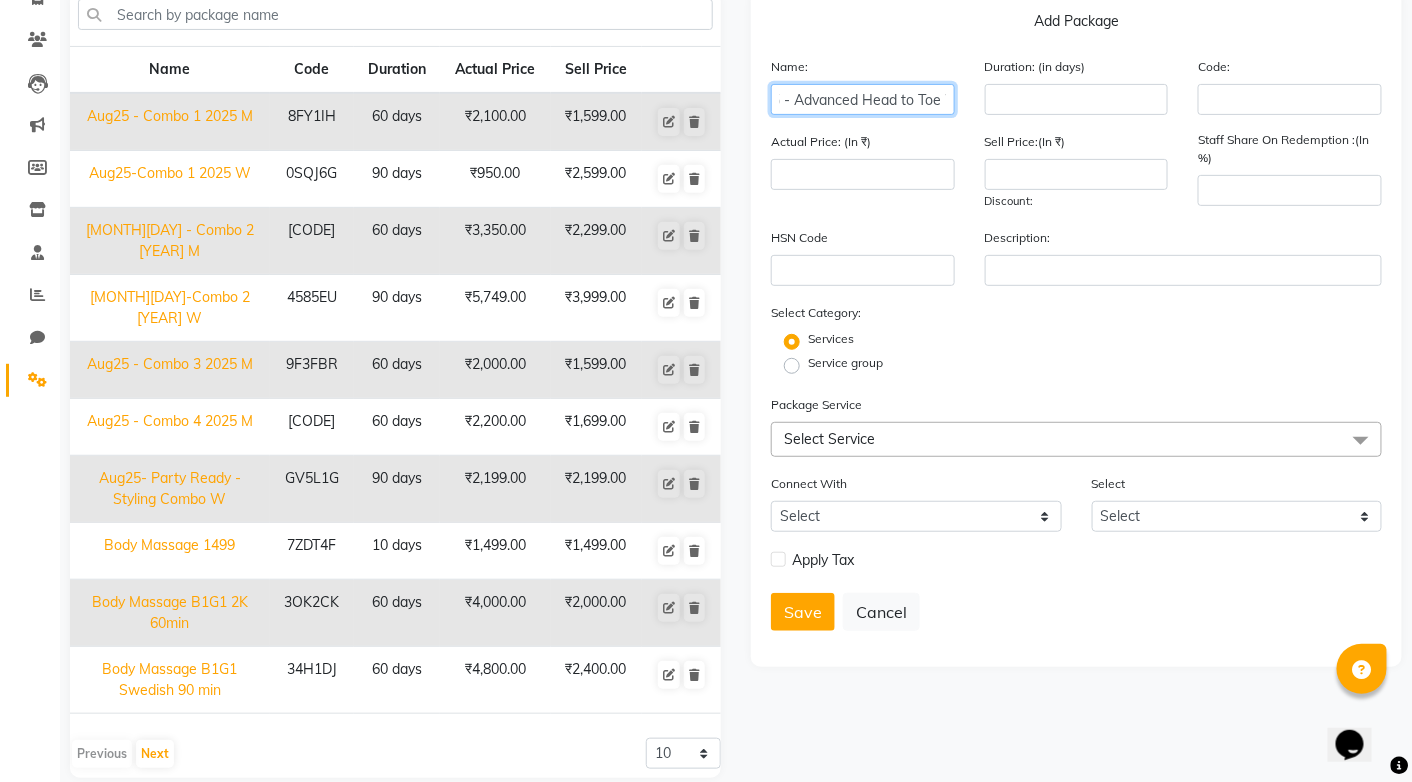 scroll, scrollTop: 0, scrollLeft: 34, axis: horizontal 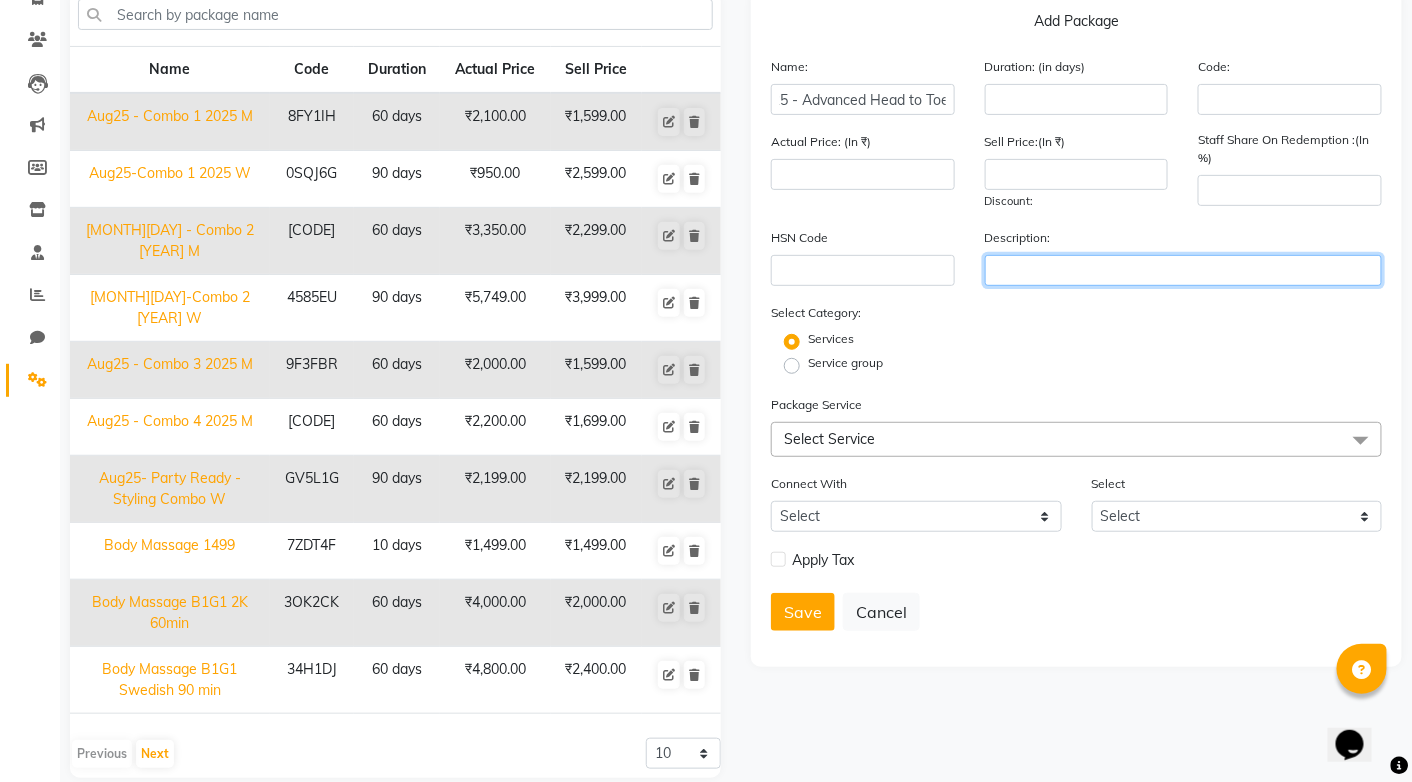 click 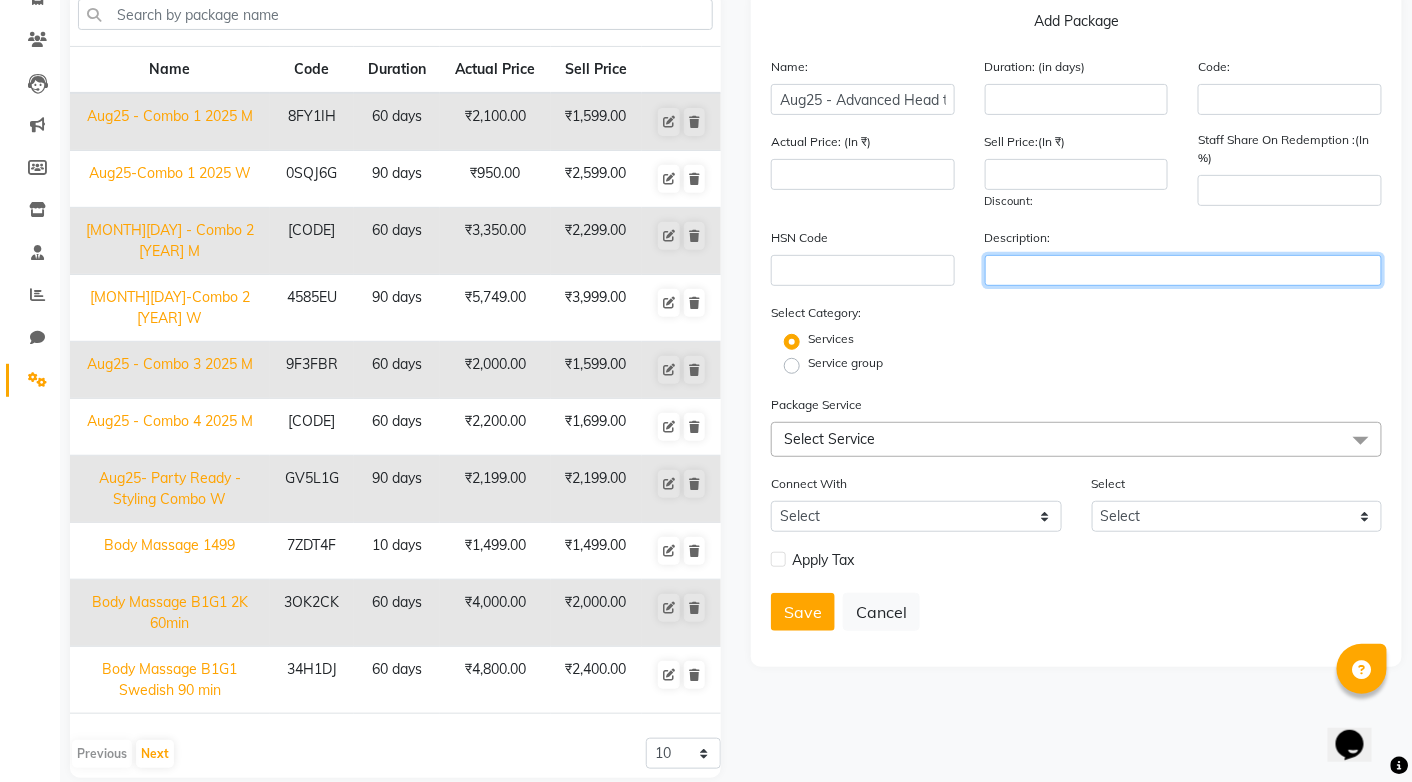 paste on "Advanced Head to Toe Women W" 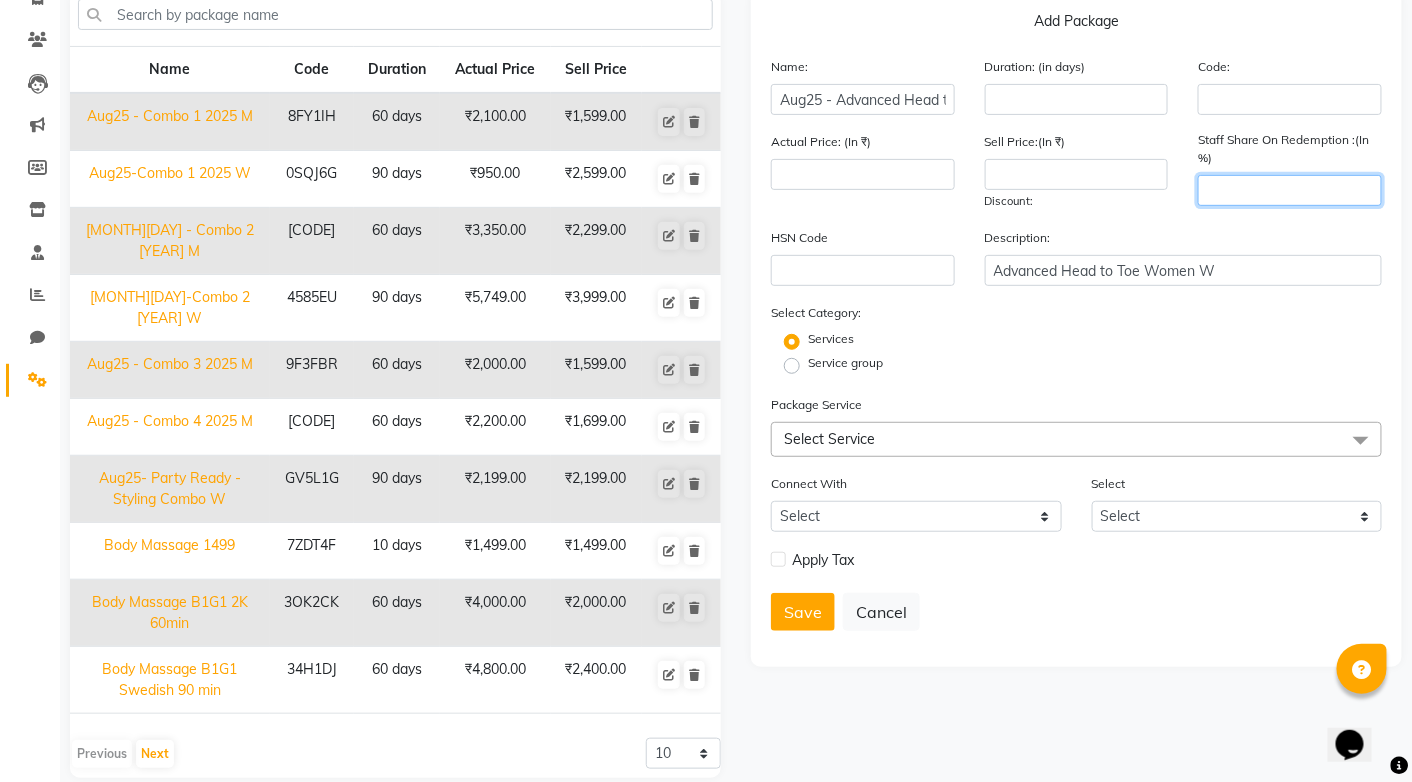 click 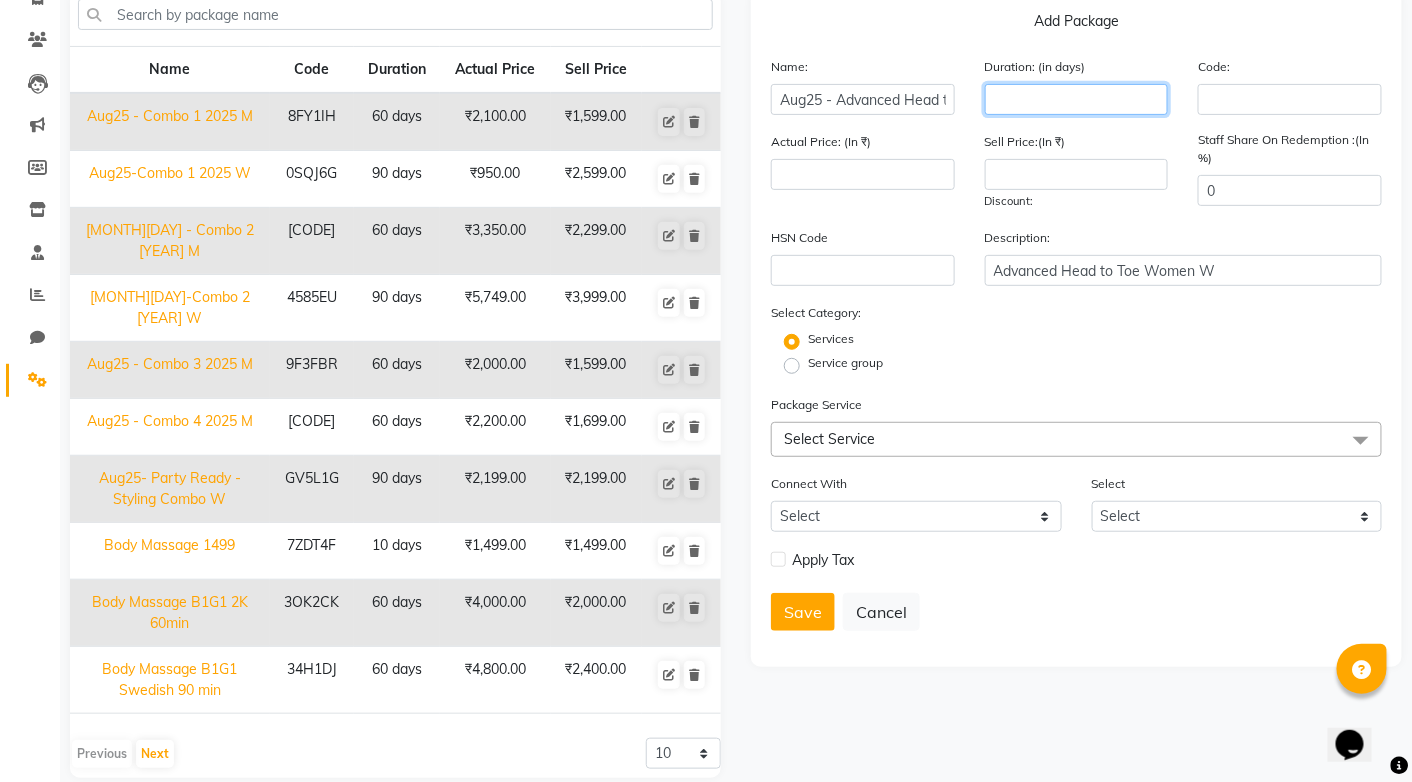 click 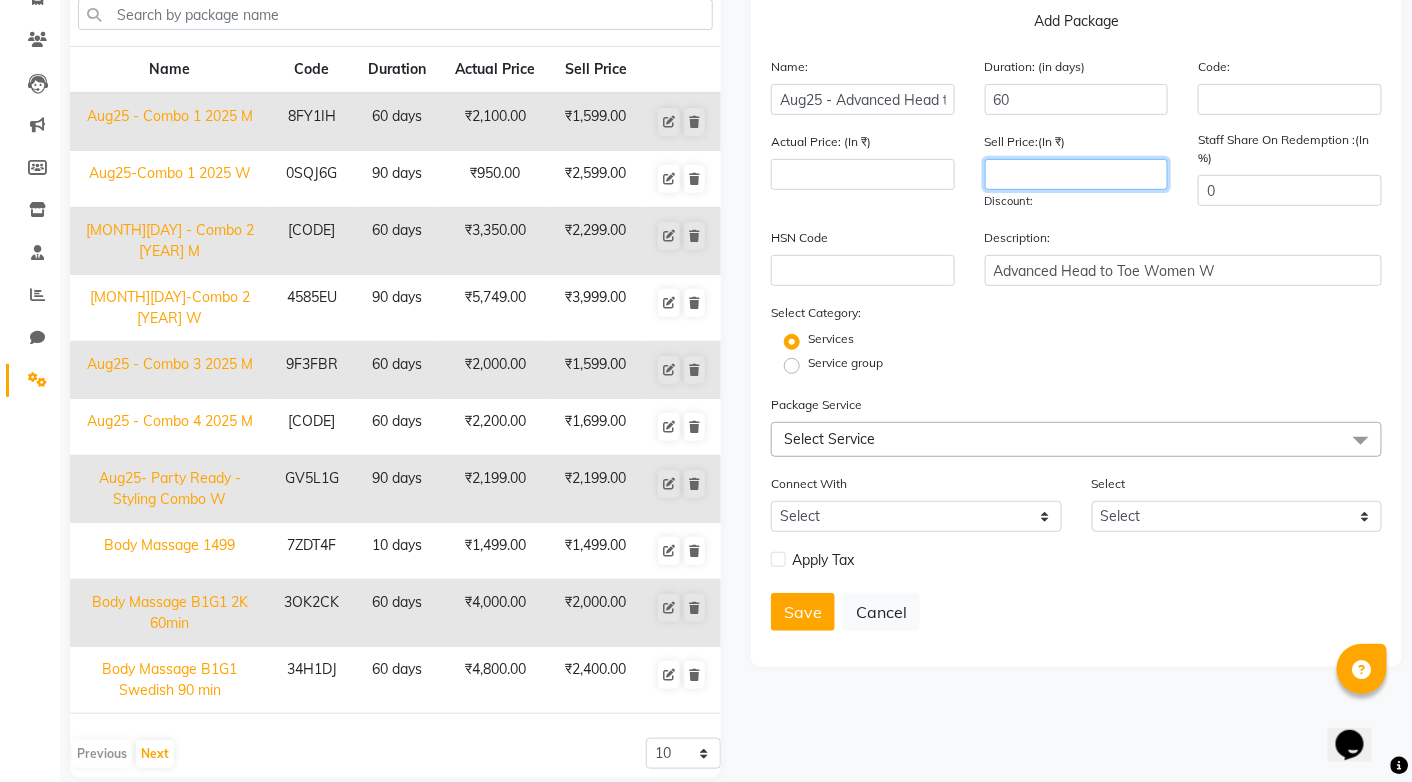 click 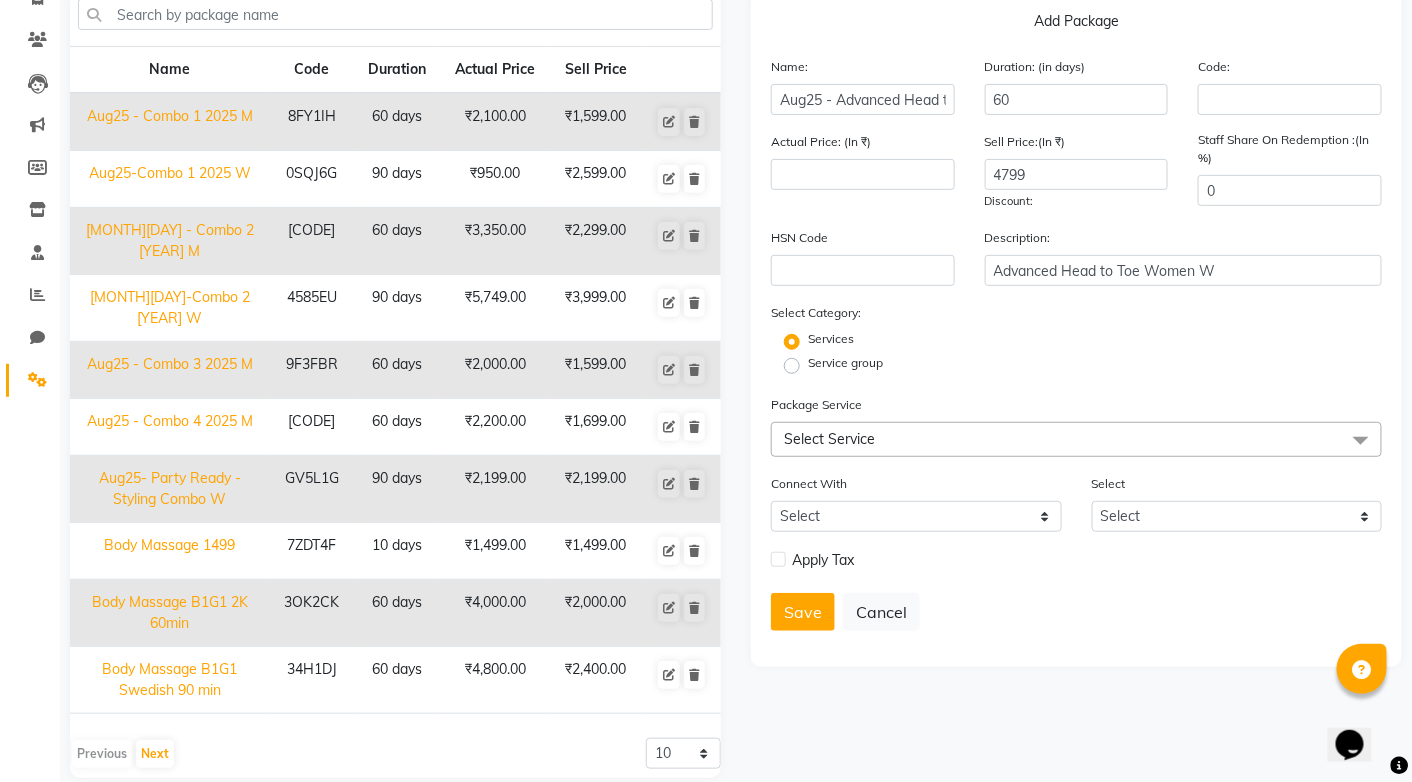 click on "Select Service" 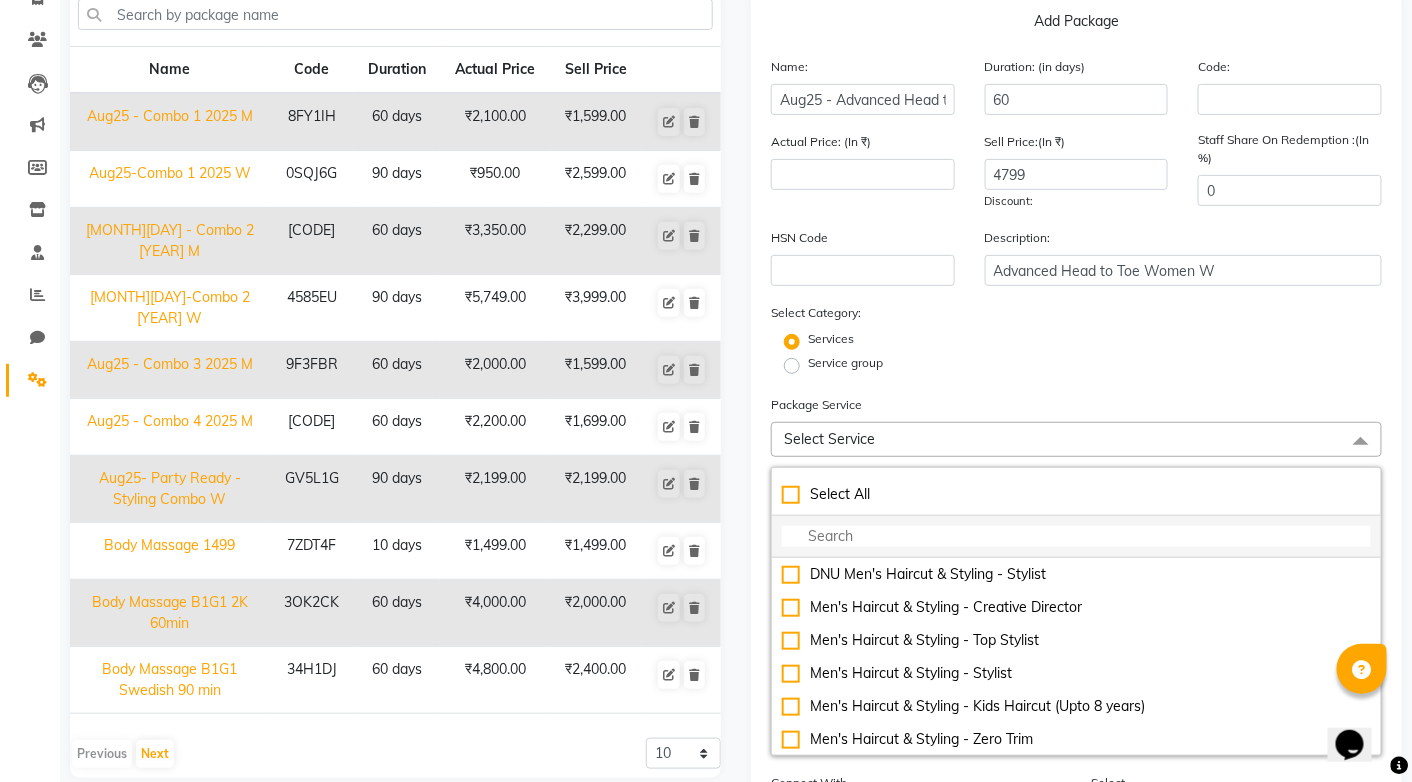 click 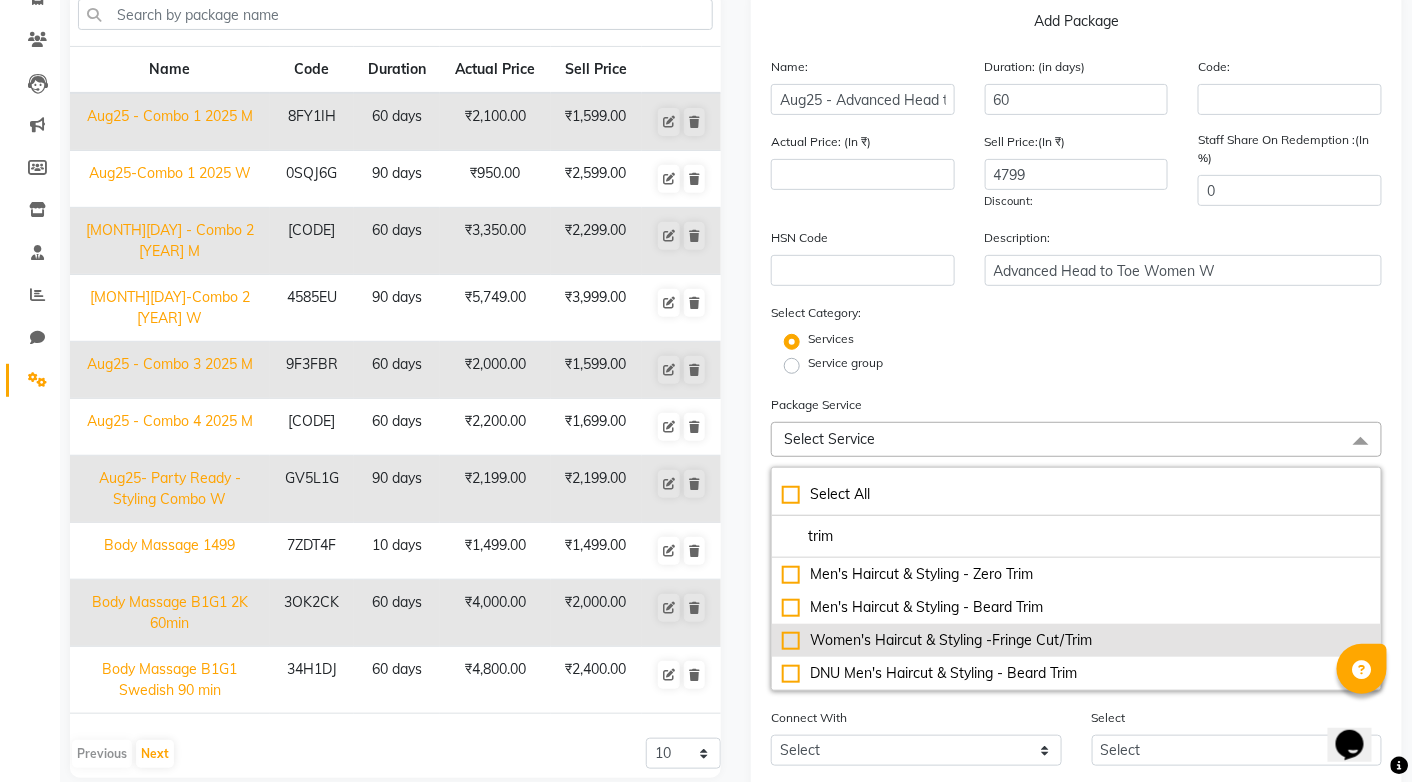 click on "Women's Haircut & Styling -Fringe Cut/Trim" 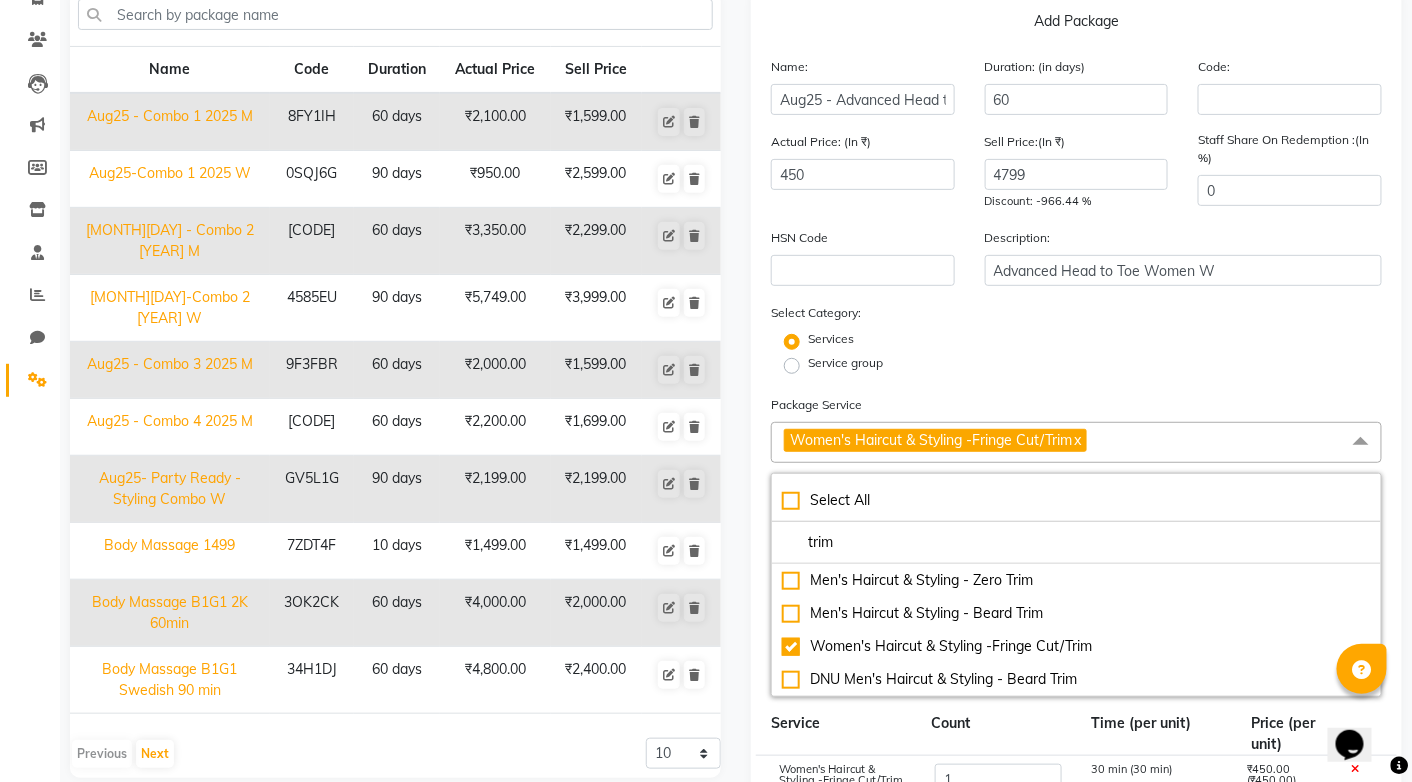 click on "Services" 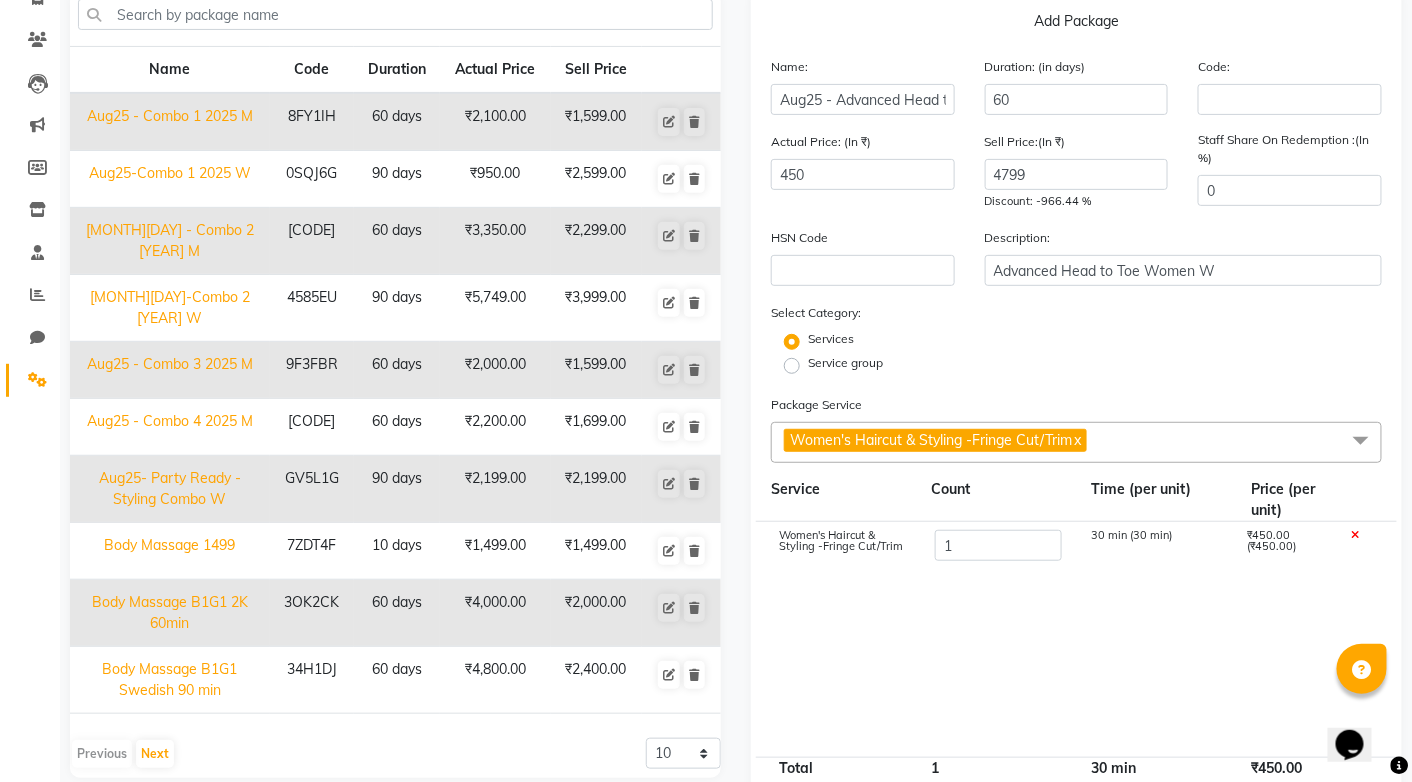 click on "Women's Haircut & Styling -Fringe Cut/Trim  x" 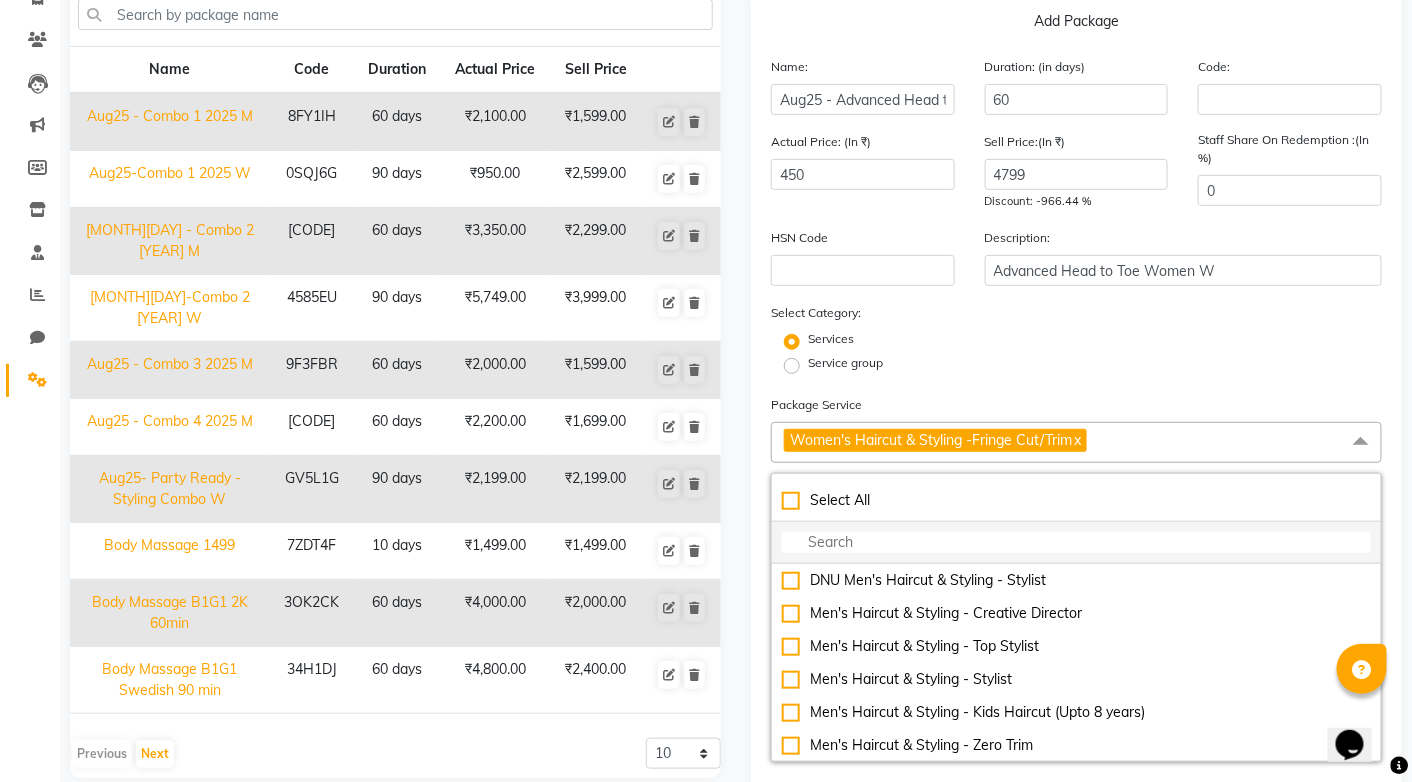 click 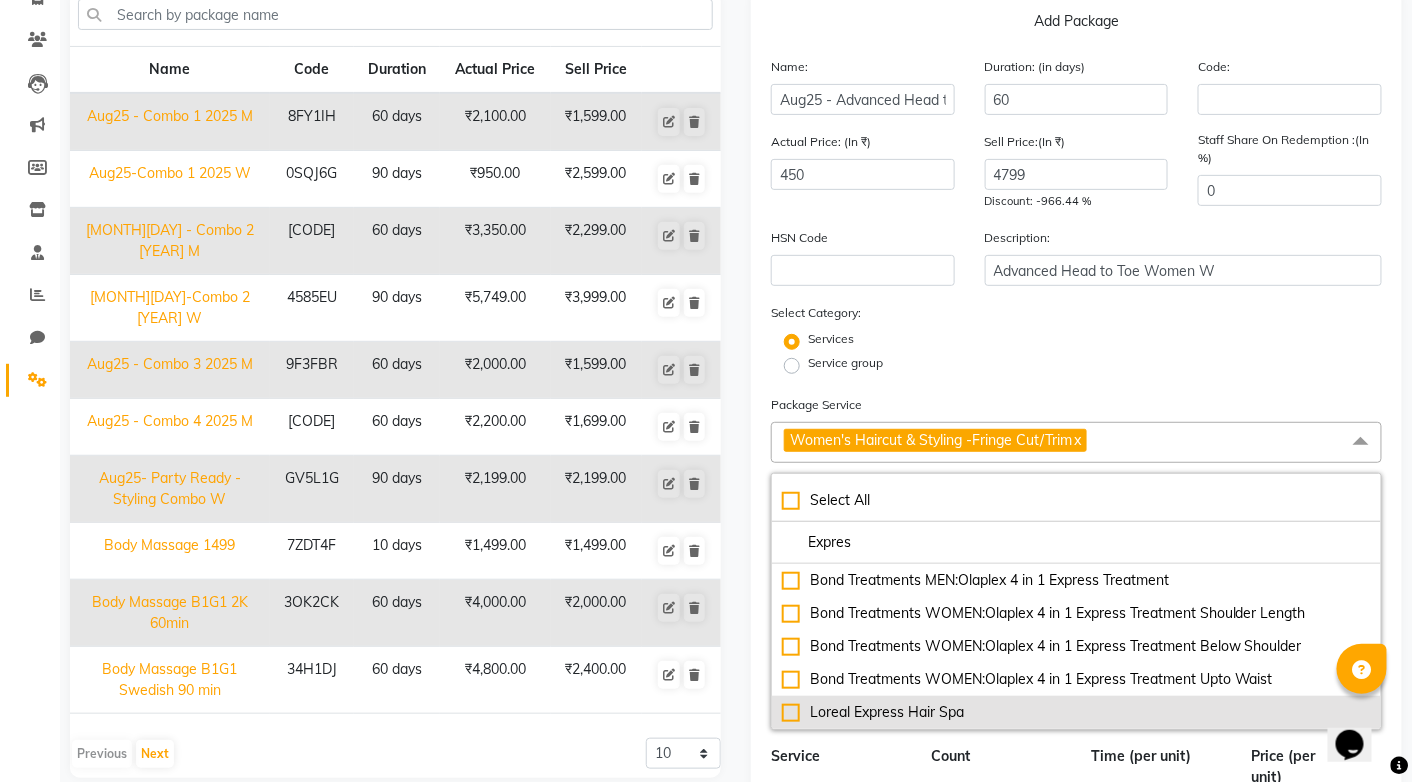 click on "Loreal Express Hair Spa" 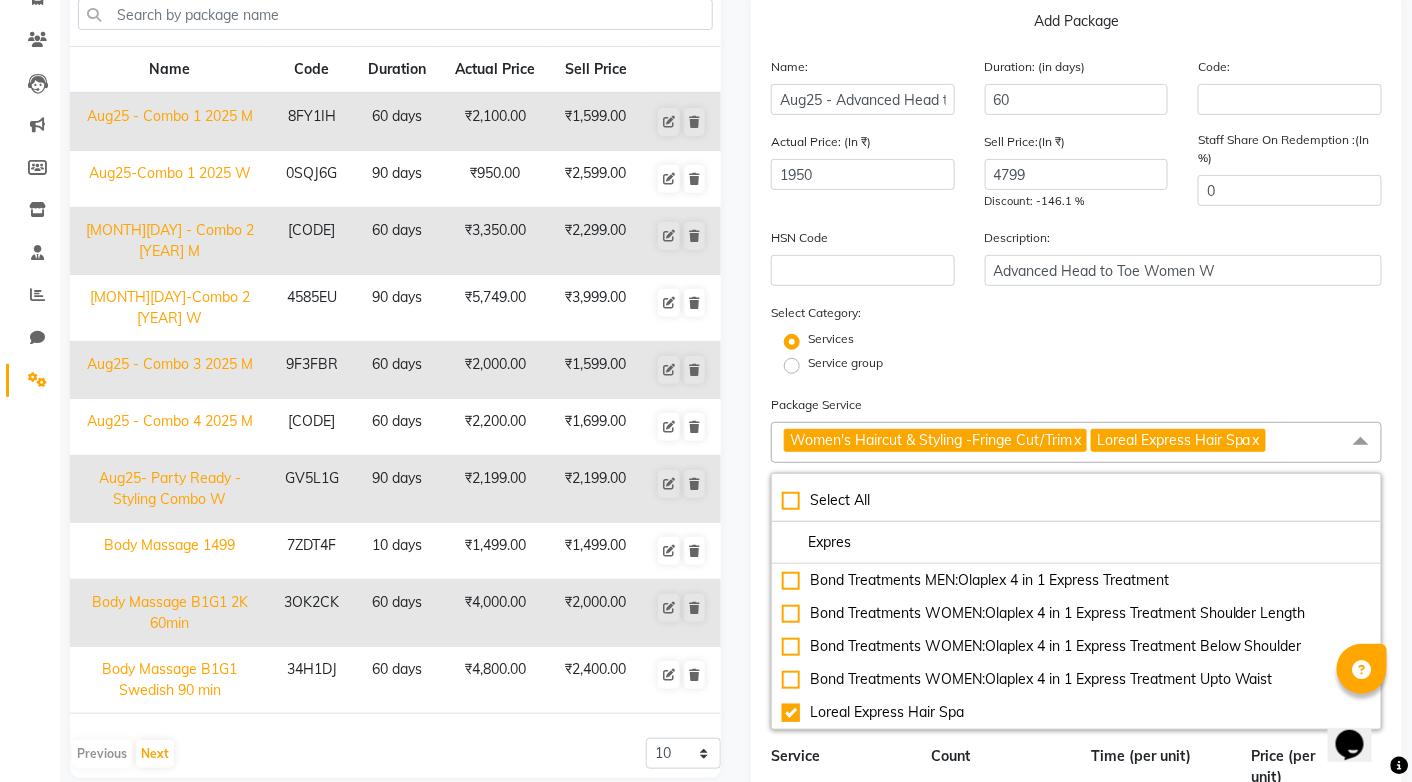 click on "Women's Haircut & Styling -Fringe Cut/Trim  x Loreal Express Hair Spa  x" 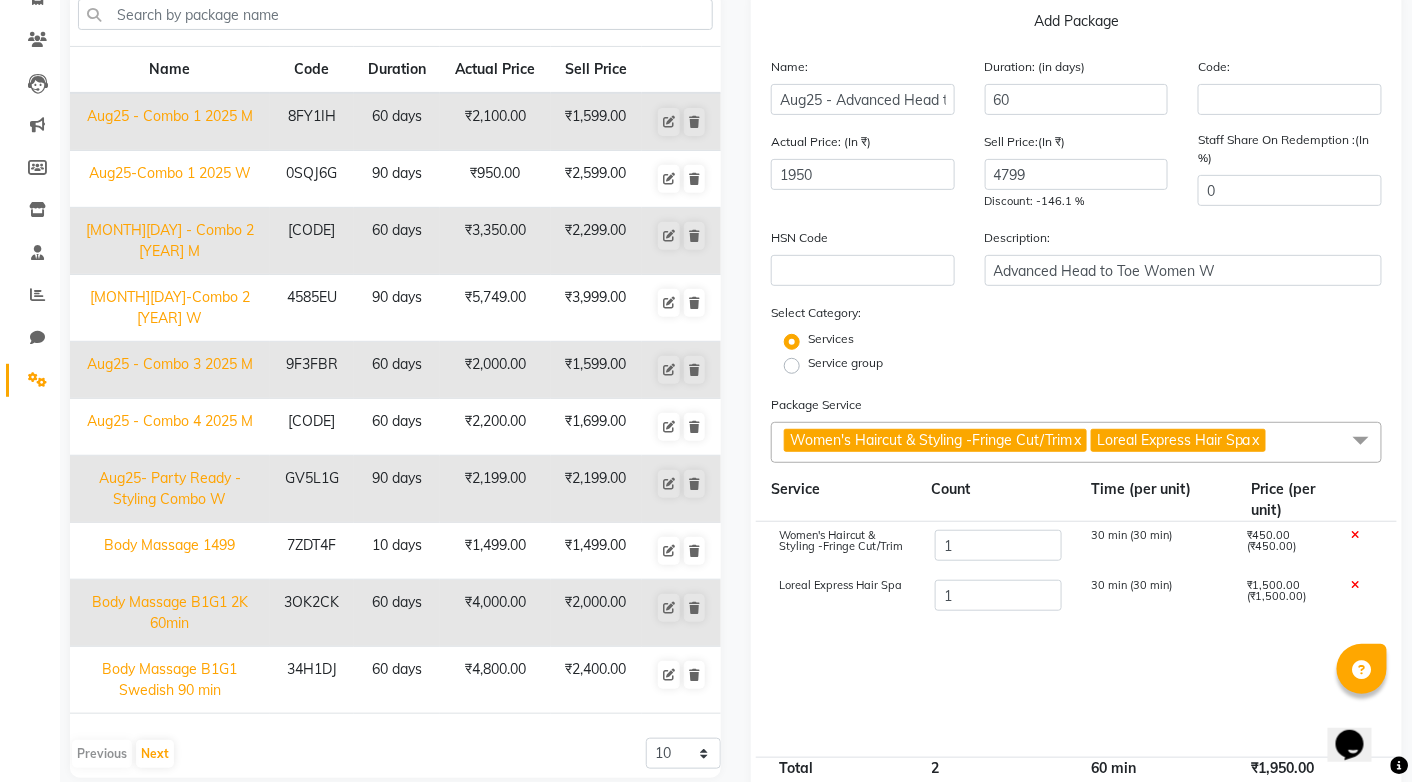 click 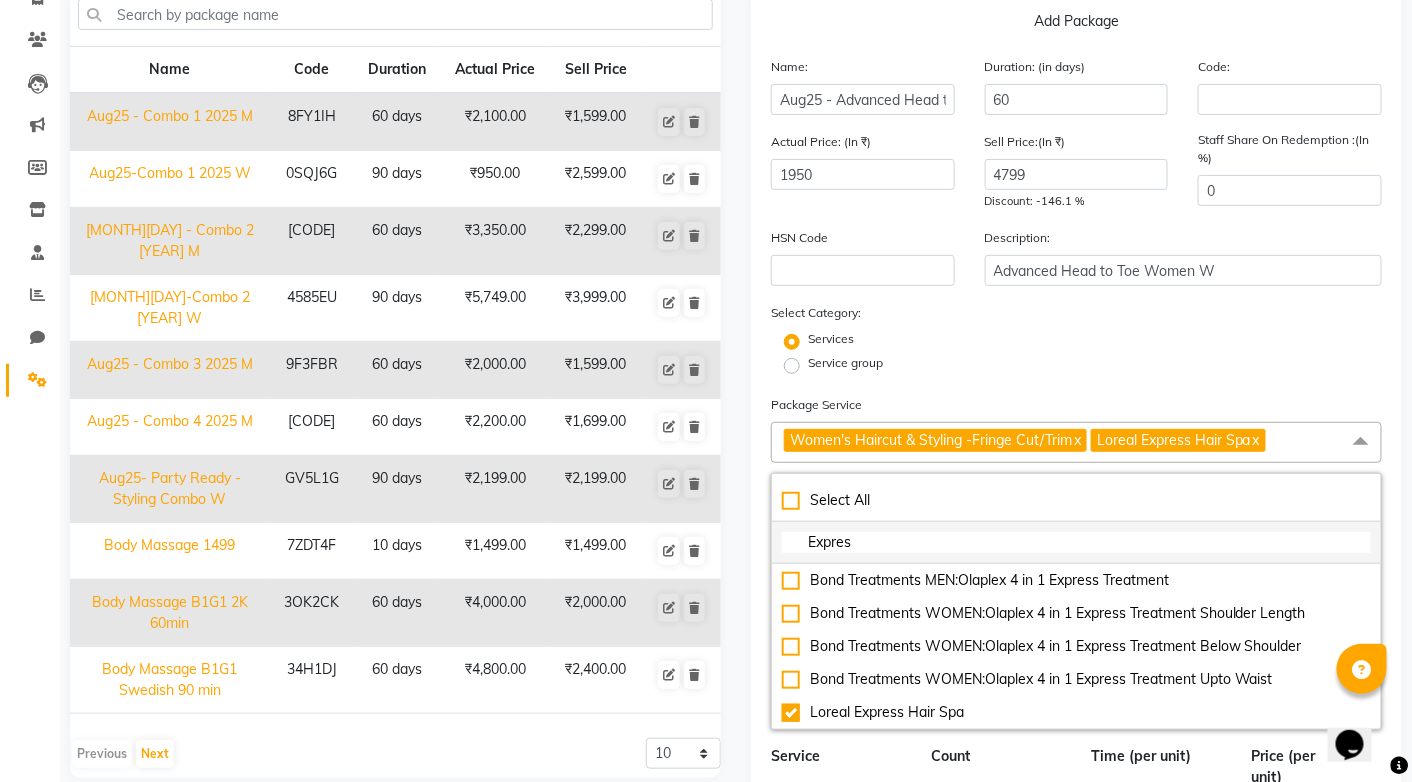 click on "Expres" 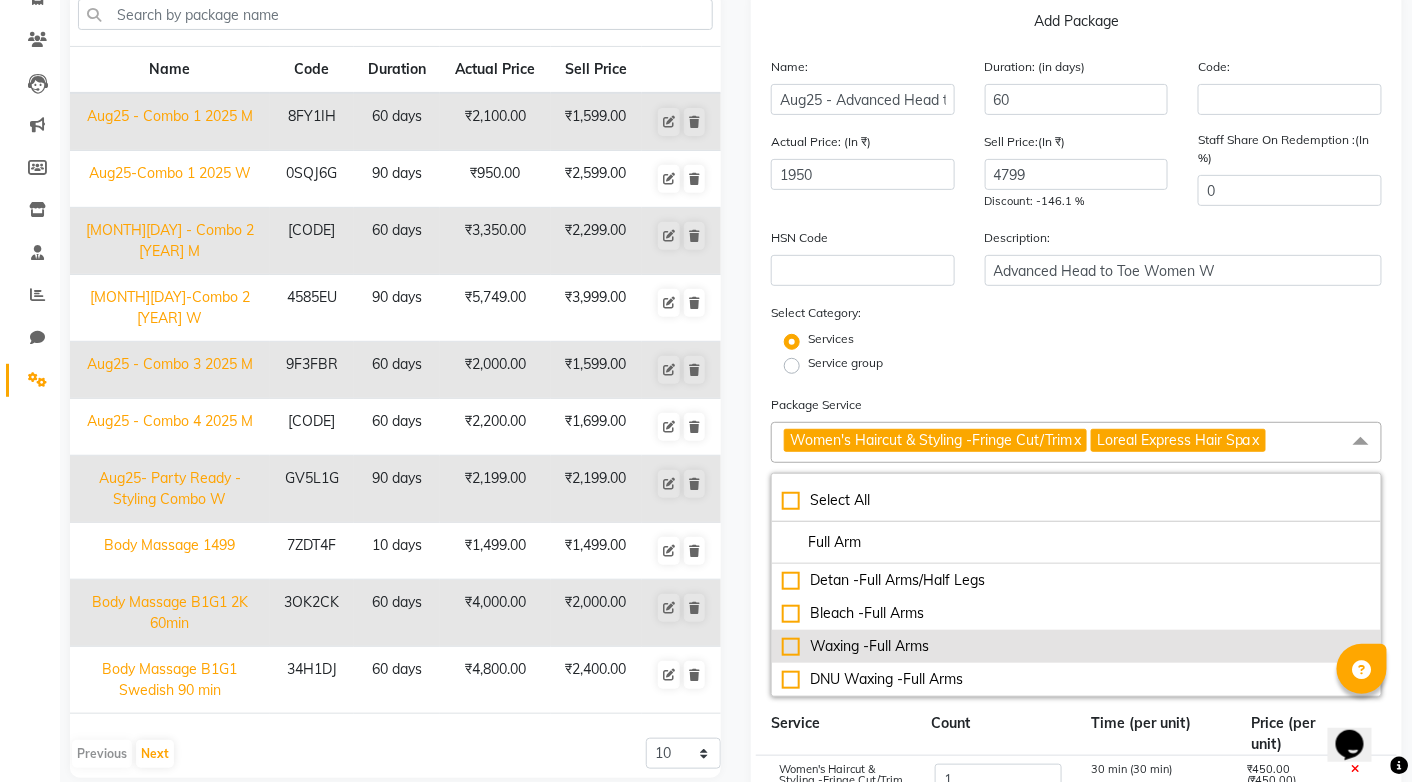 click on "Waxing -Full Arms" 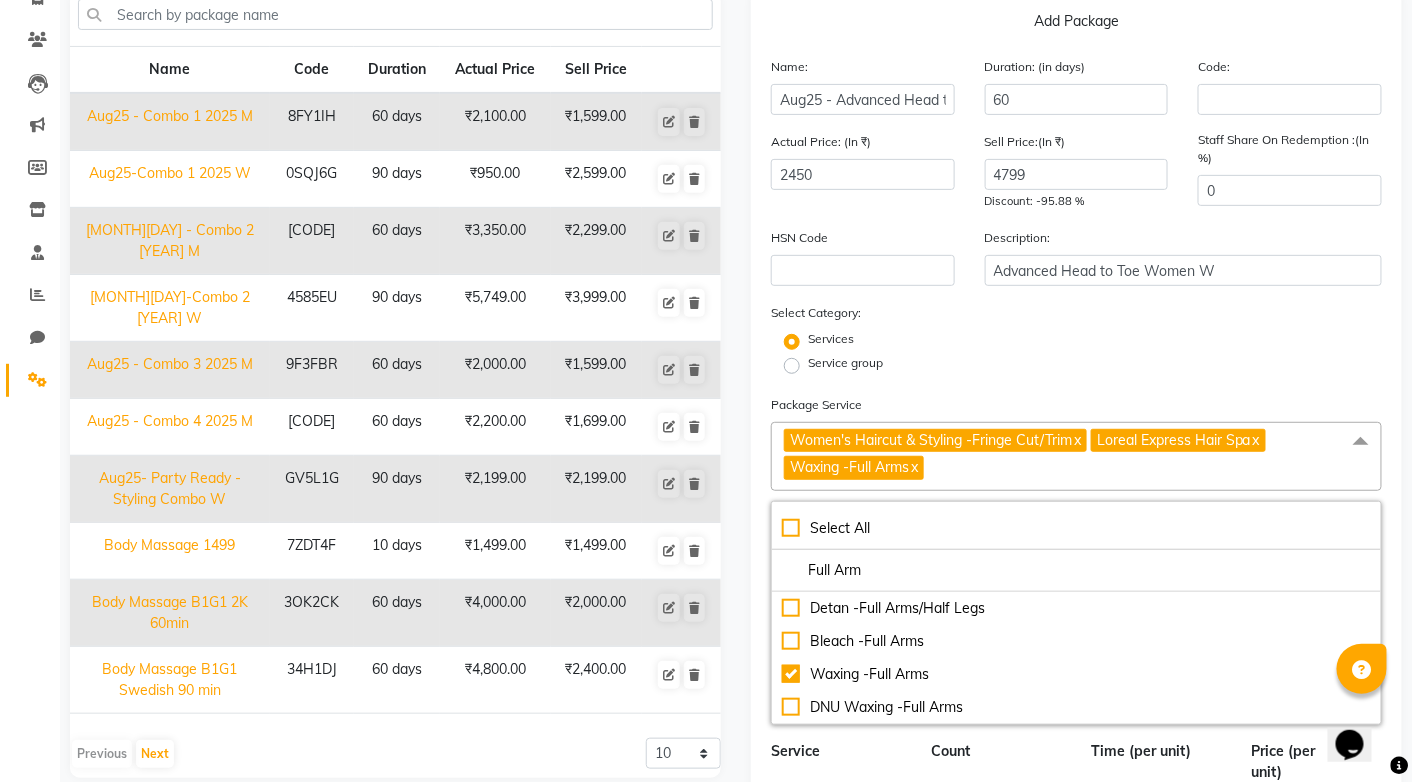 click on "Women's Haircut & Styling -Fringe Cut/Trim  x Loreal Express Hair Spa  x Waxing -Full Arms  x" 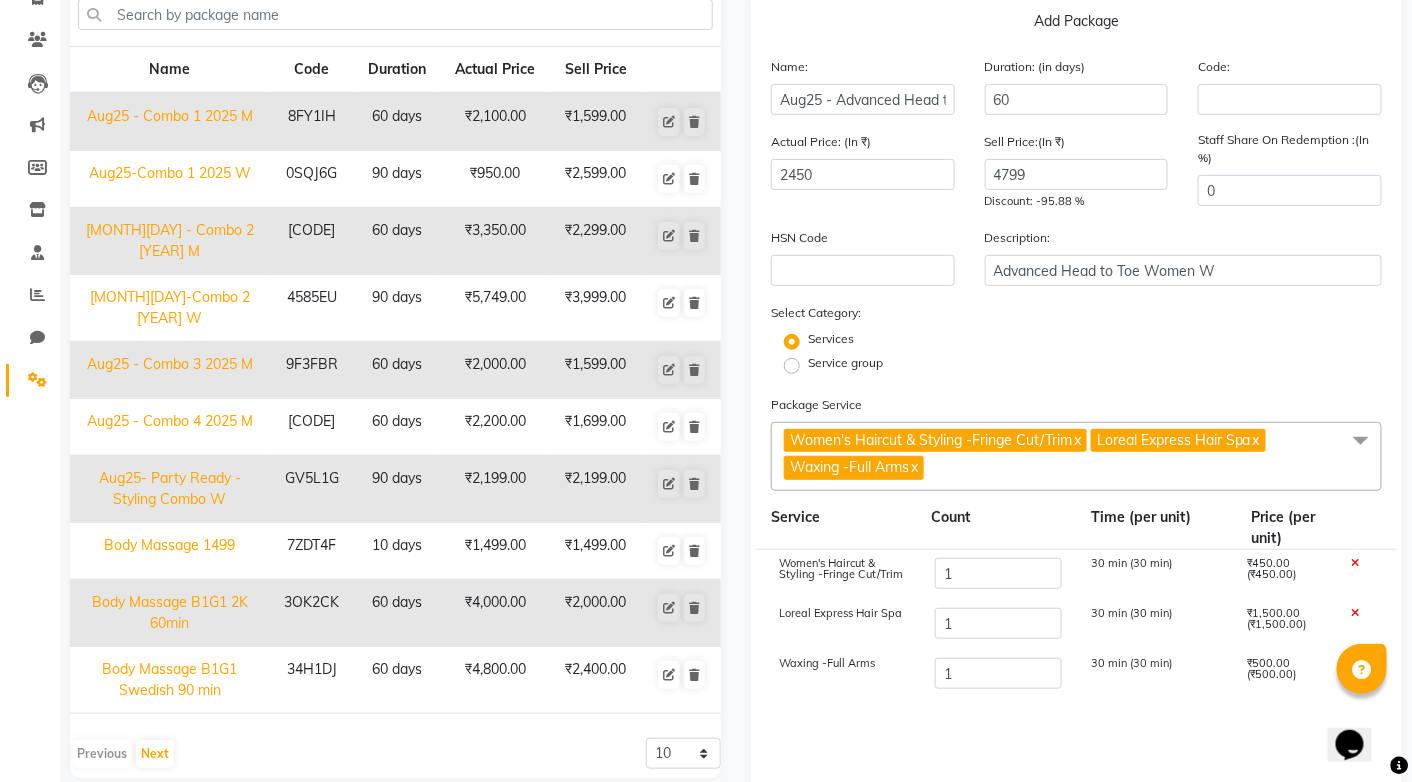 click on "Women's Haircut & Styling -Fringe Cut/Trim  x Loreal Express Hair Spa  x Waxing -Full Arms  x" 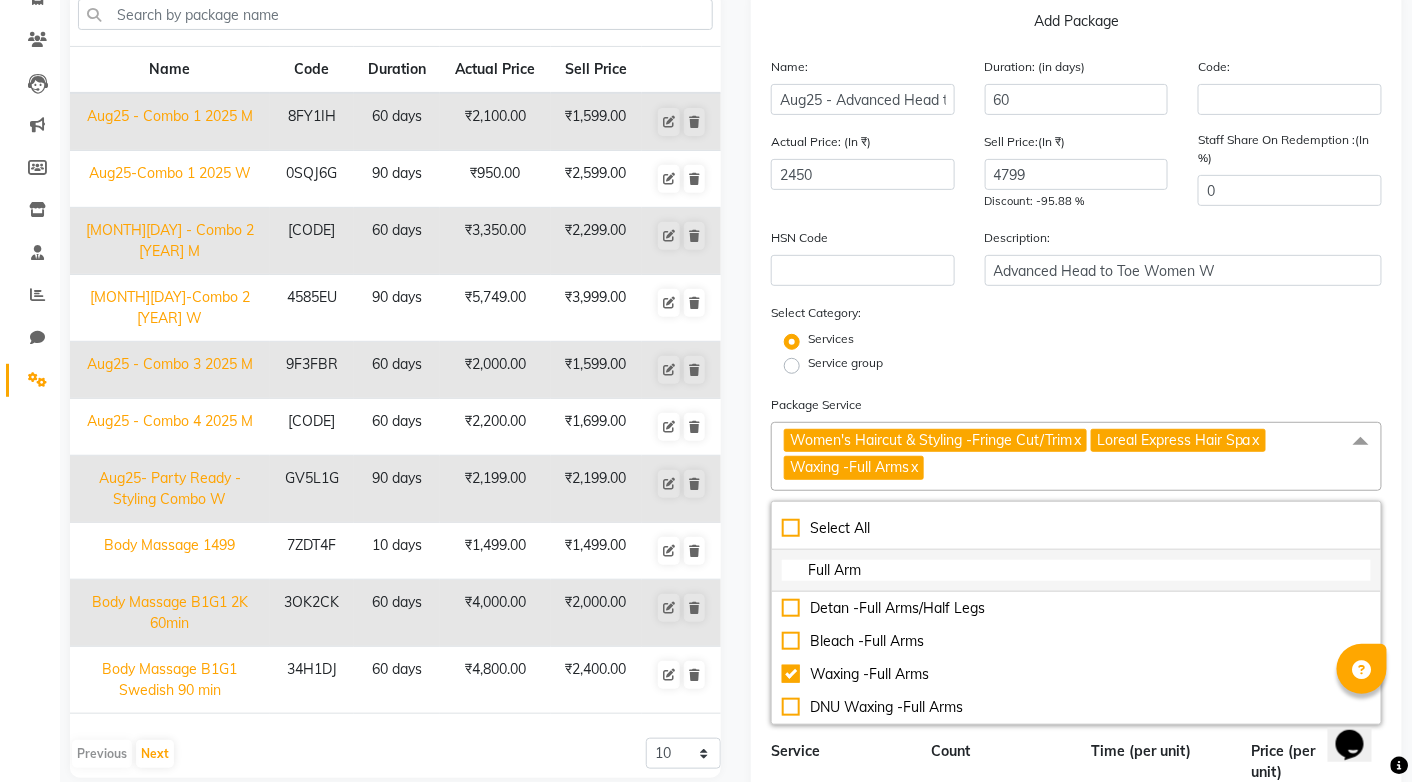 click on "Full Arm" 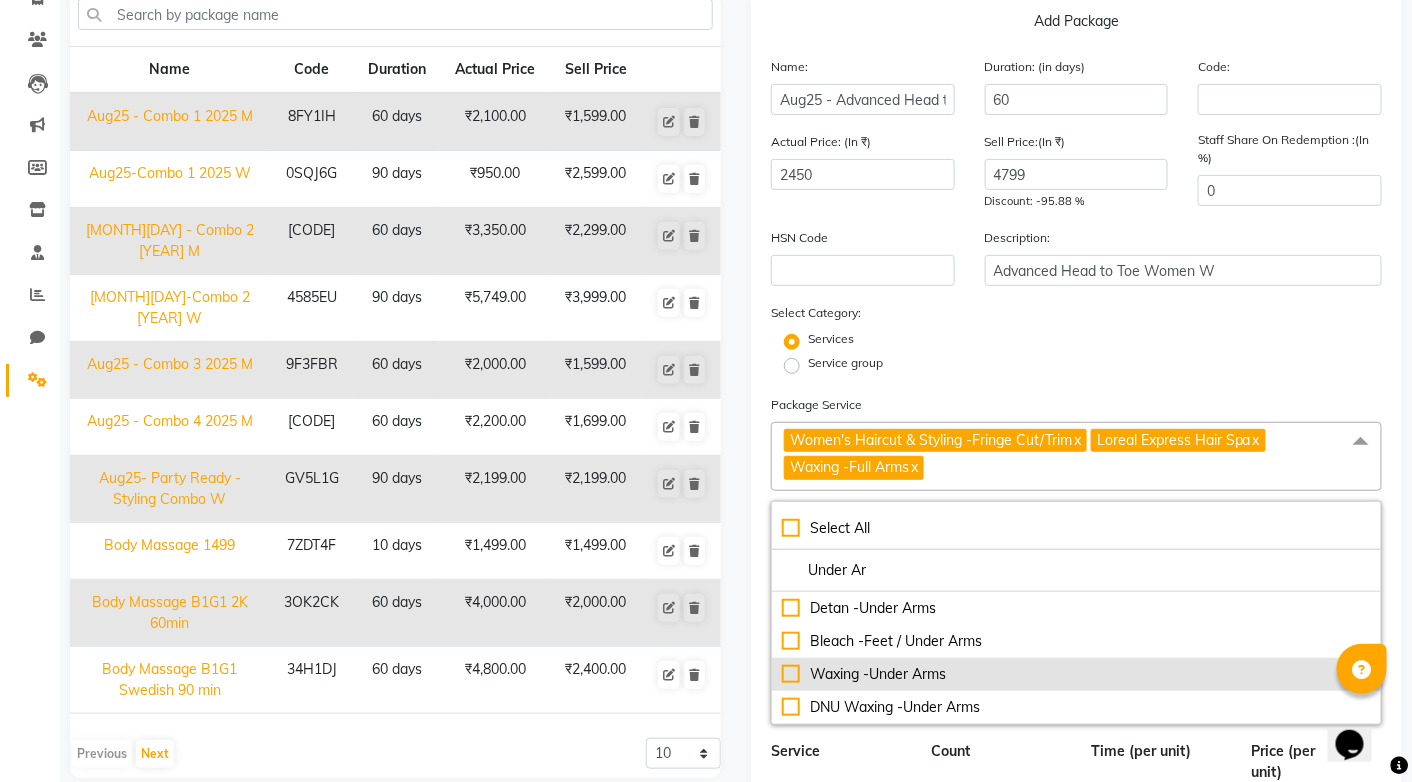 click on "Waxing -Under Arms" 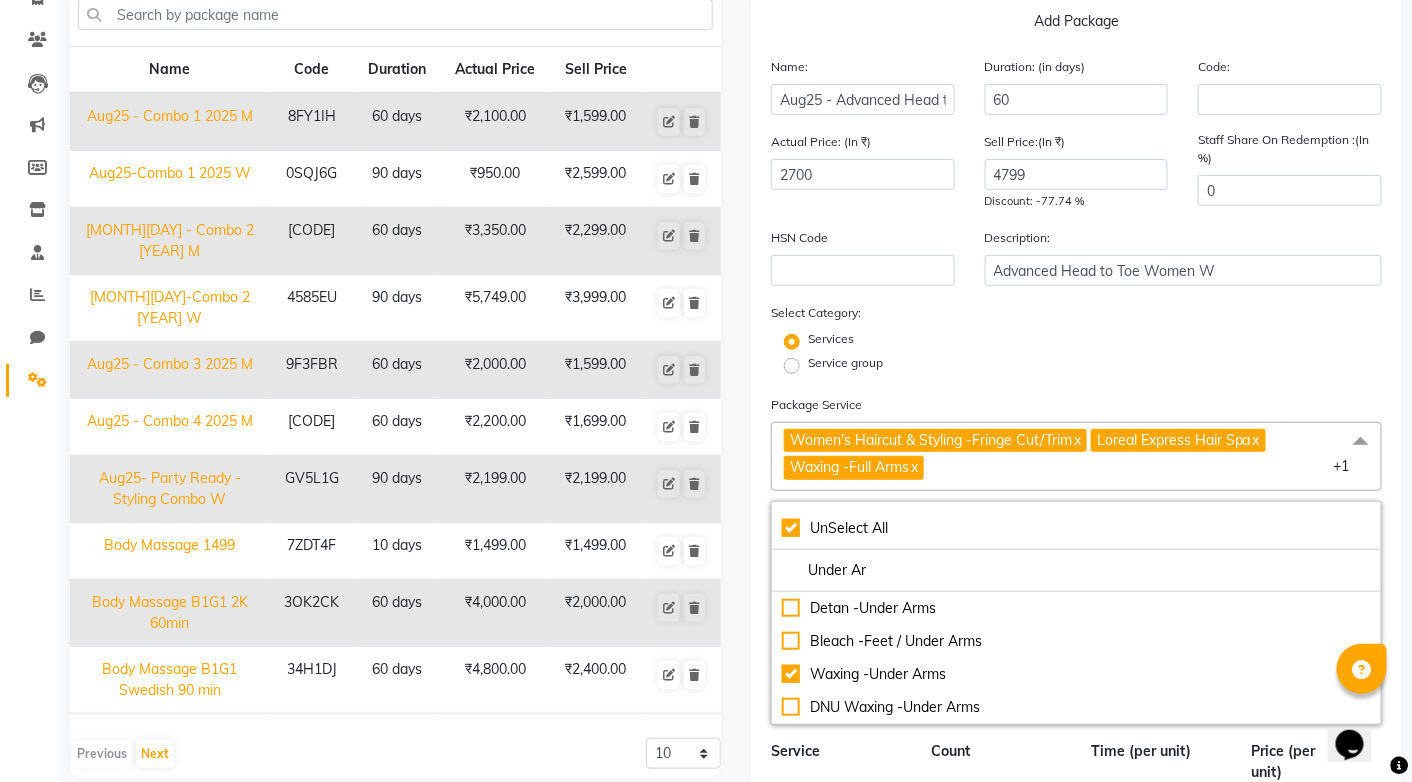 click on "Select Category: Services Service group" 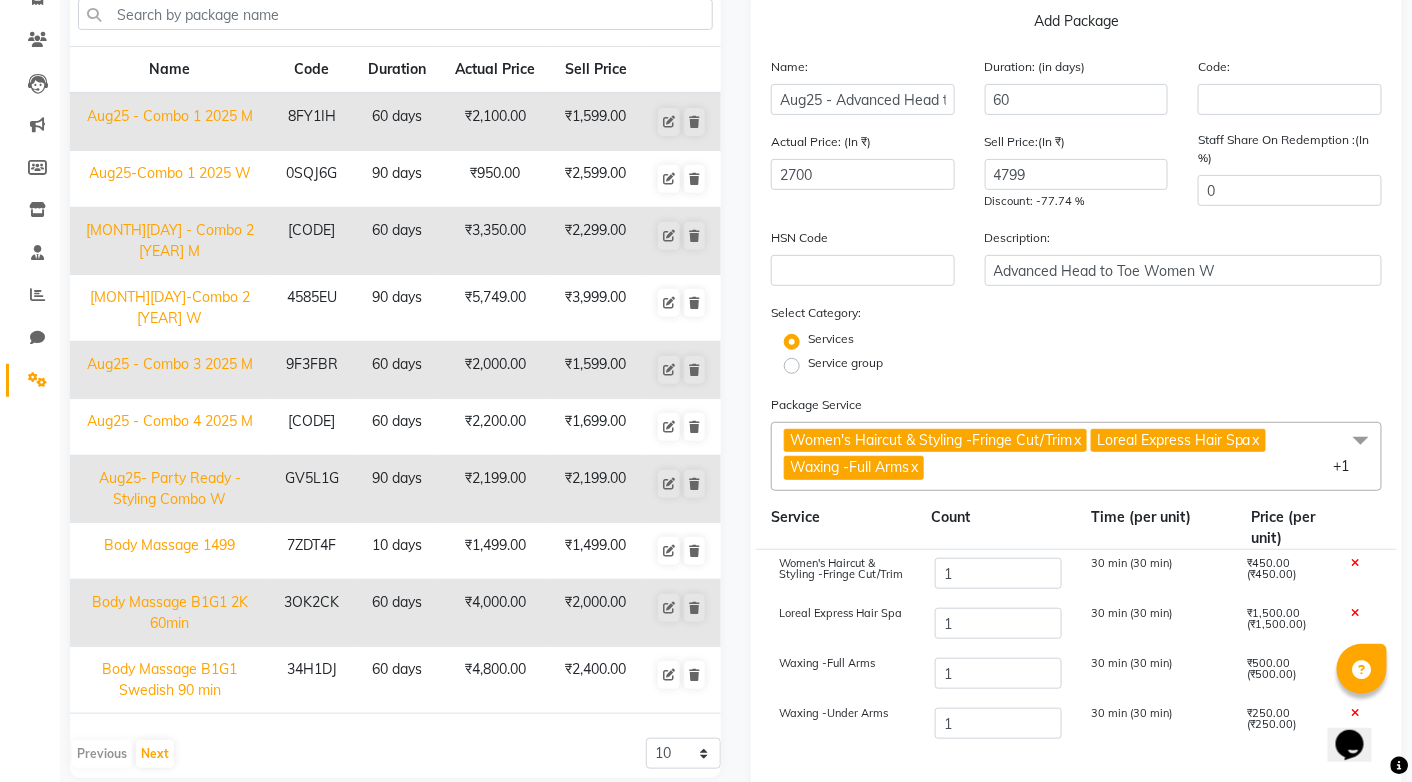 click on "Women's Haircut & Styling -Fringe Cut/Trim  x Loreal Express Hair Spa  x Waxing -Full Arms  x Waxing -Under Arms  x +1" 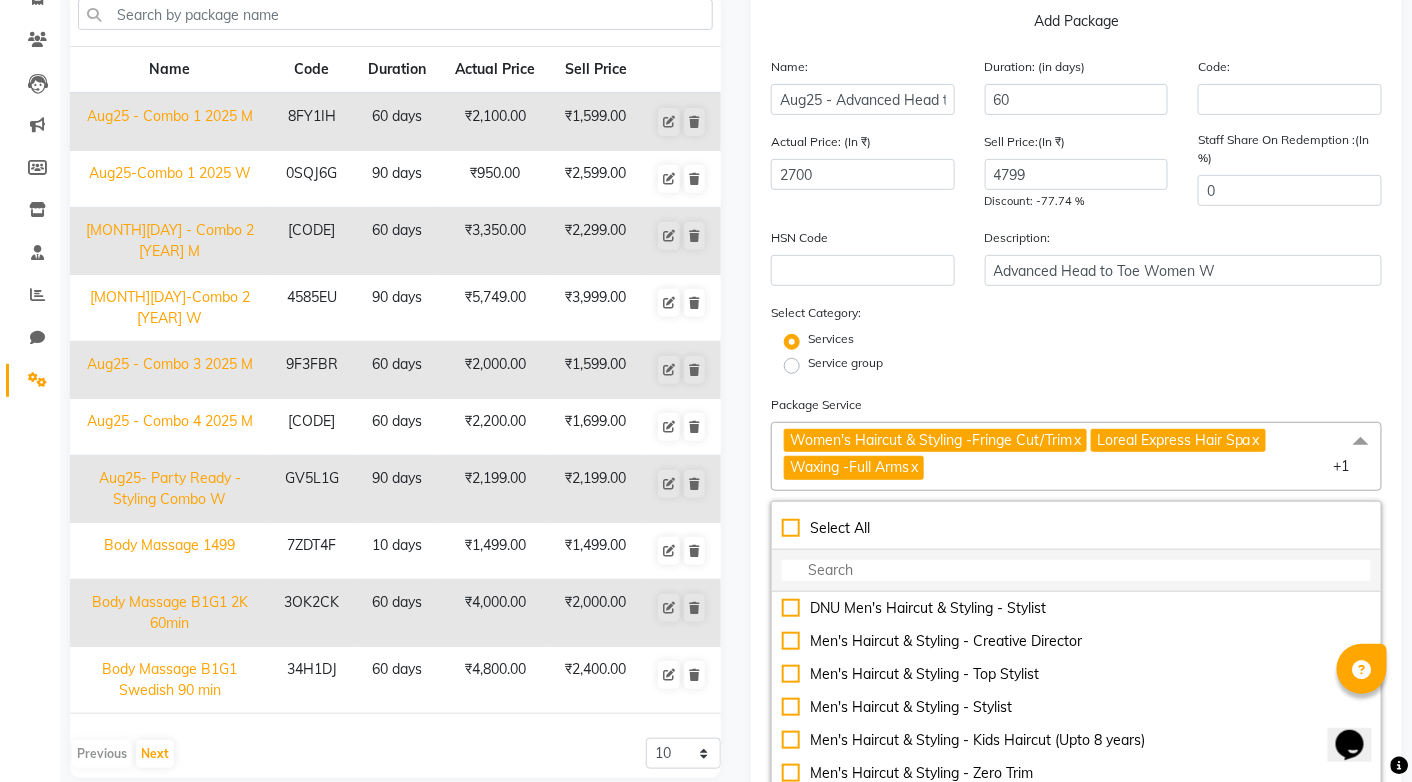 click 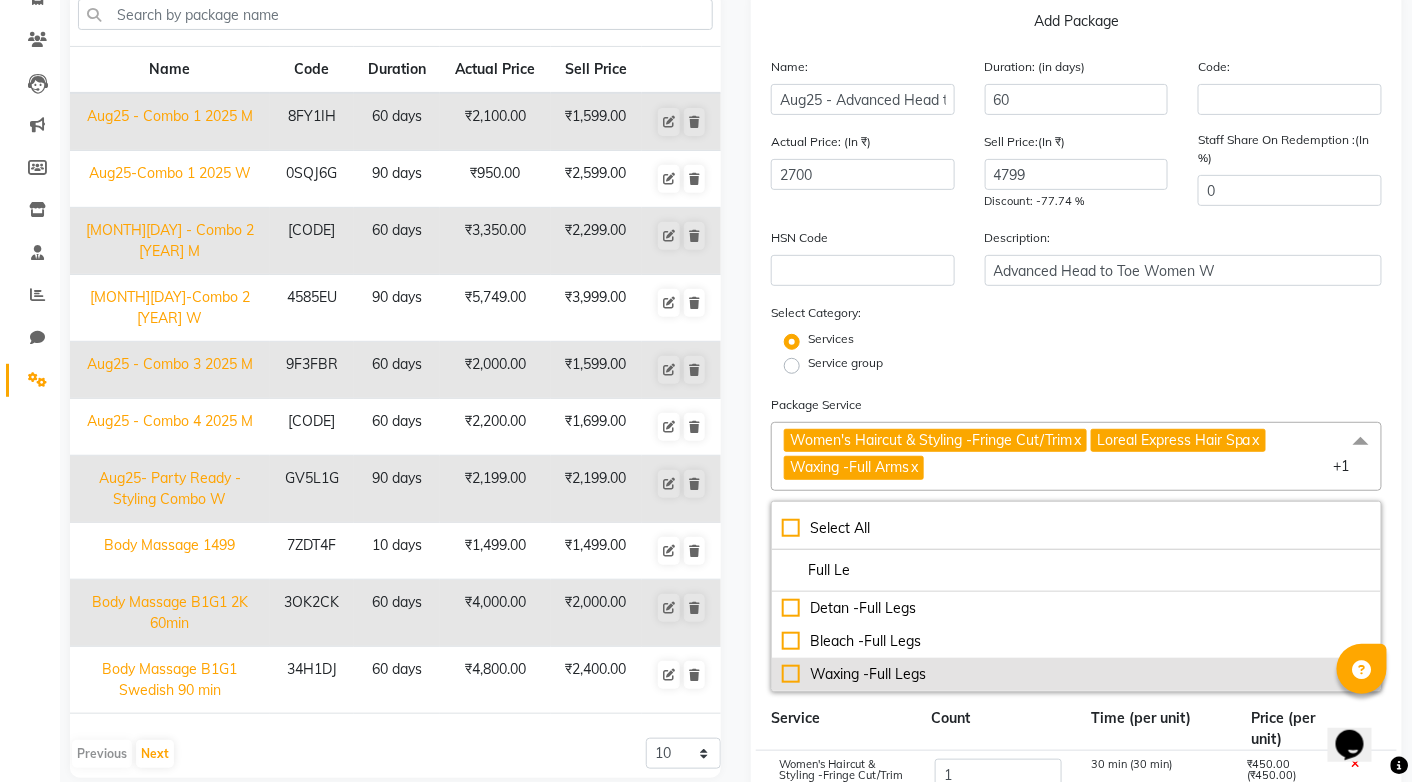 click on "Waxing -Full Legs" 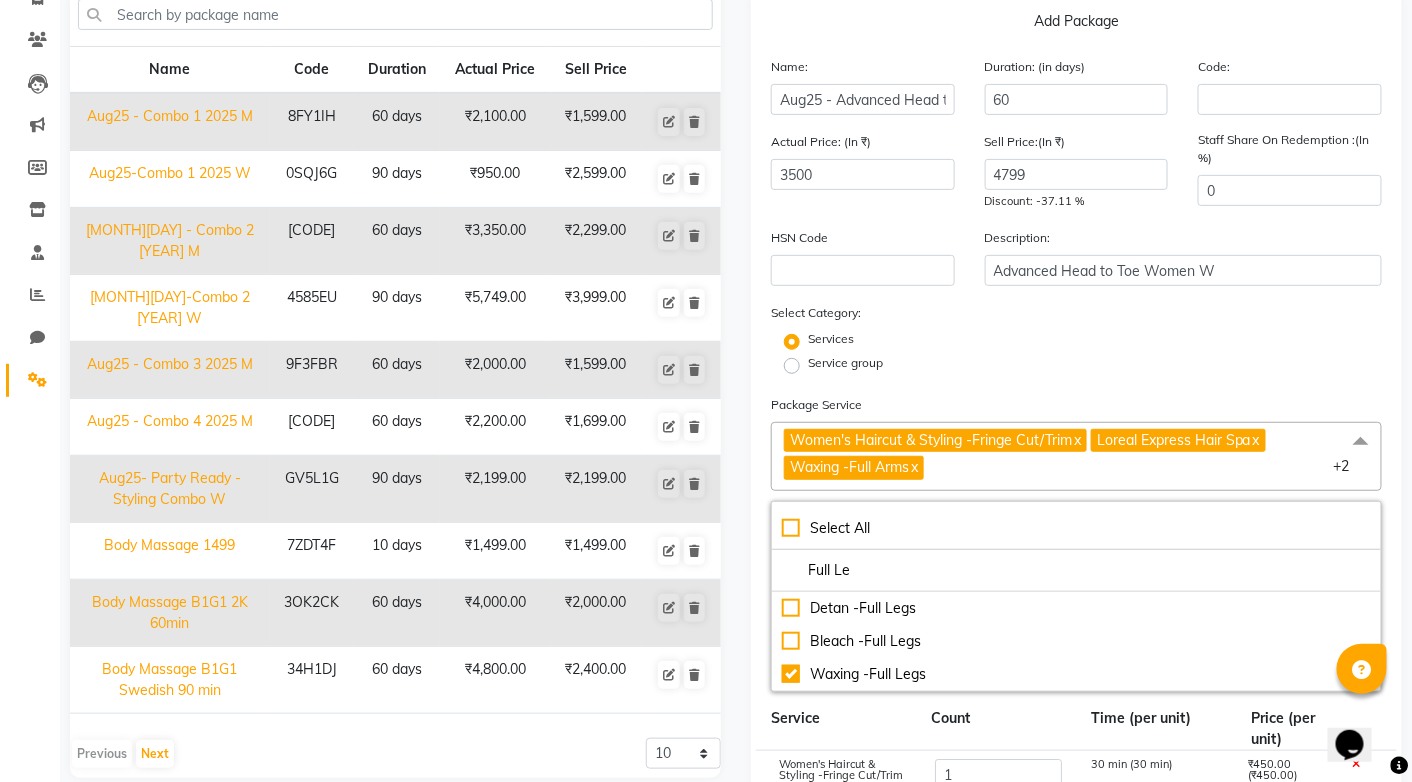 drag, startPoint x: 1009, startPoint y: 470, endPoint x: 993, endPoint y: 478, distance: 17.888544 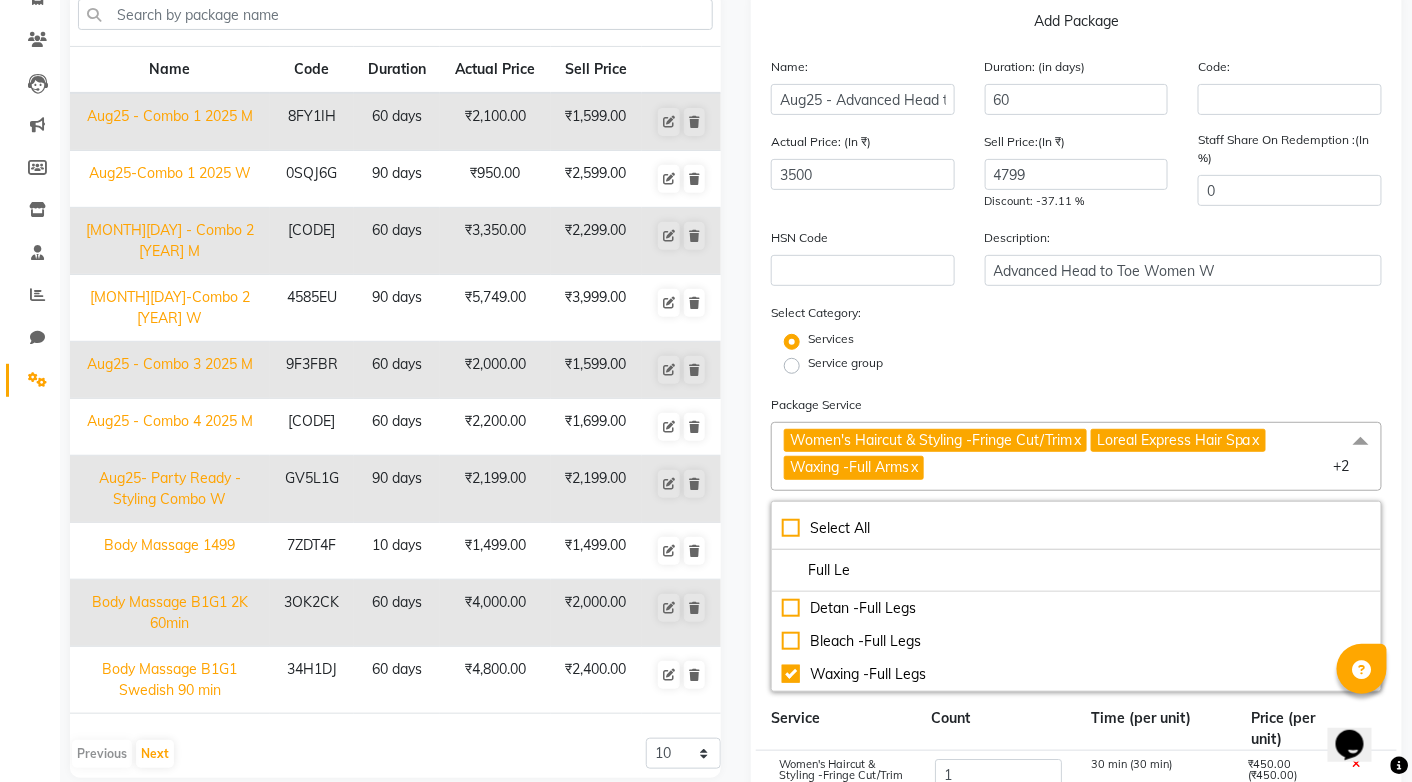 click on "Women's Haircut & Styling -Fringe Cut/Trim  x Loreal Express Hair Spa  x Waxing -Full Arms  x Waxing -Under Arms  x Waxing -Full Legs  x +2" 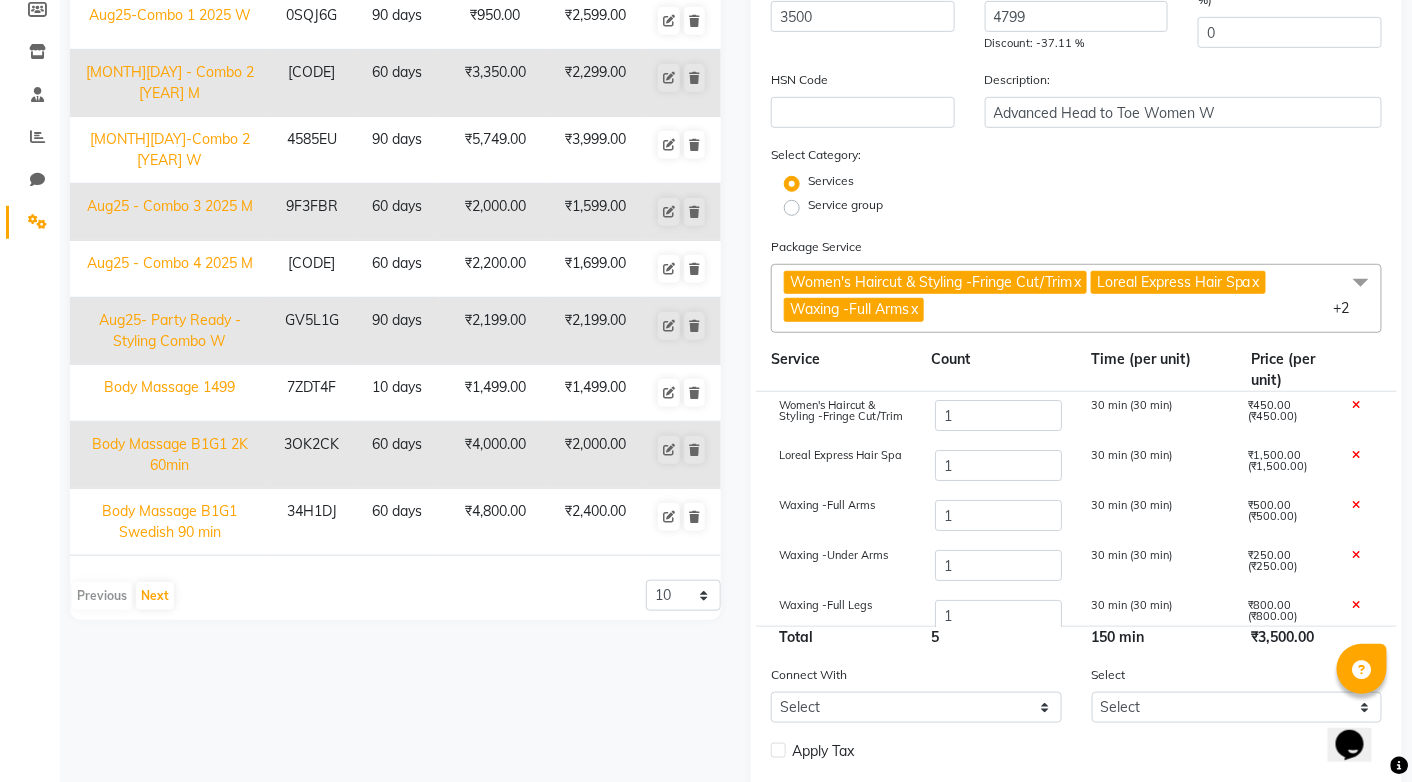 scroll, scrollTop: 317, scrollLeft: 0, axis: vertical 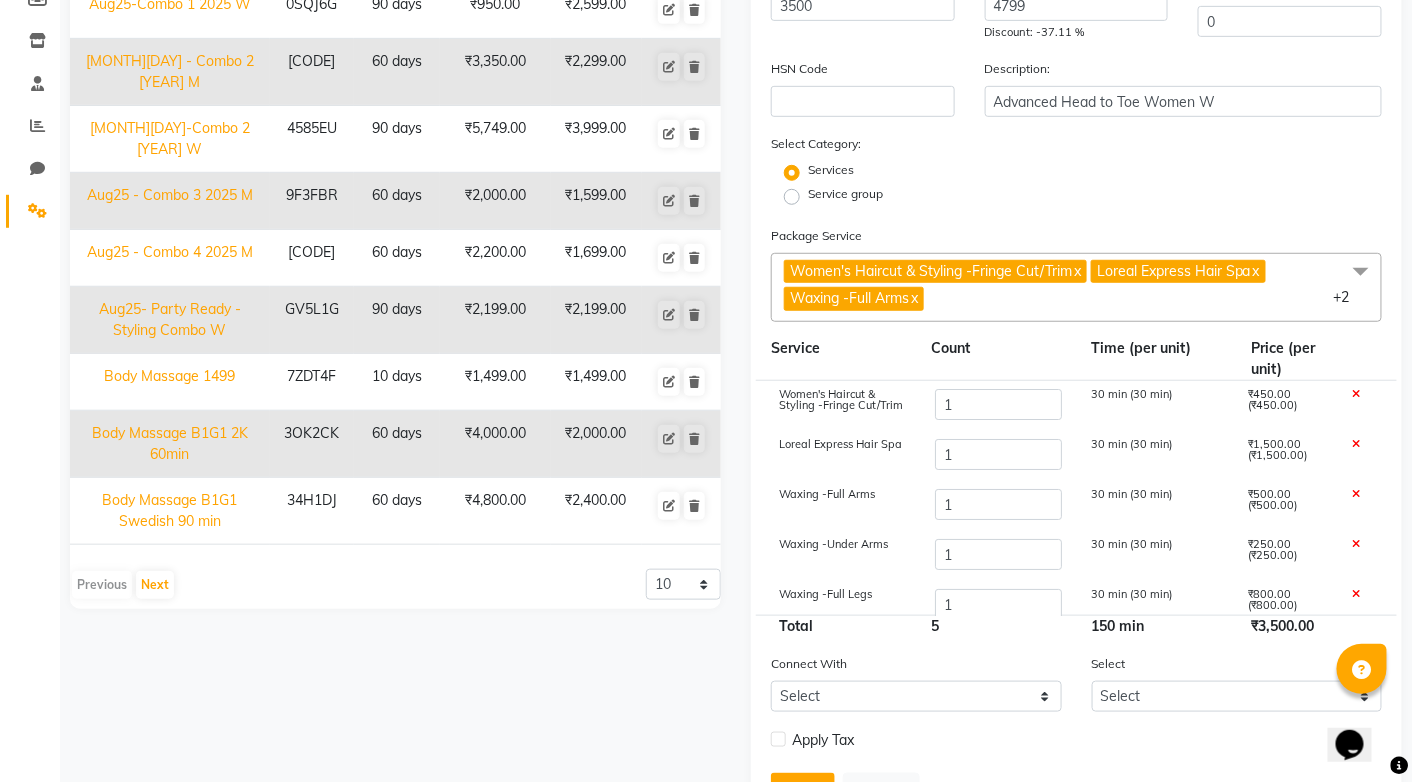 click on "Women's Haircut & Styling -Fringe Cut/Trim  x Loreal Express Hair Spa  x Waxing -Full Arms  x Waxing -Under Arms  x Waxing -Full Legs  x +2" 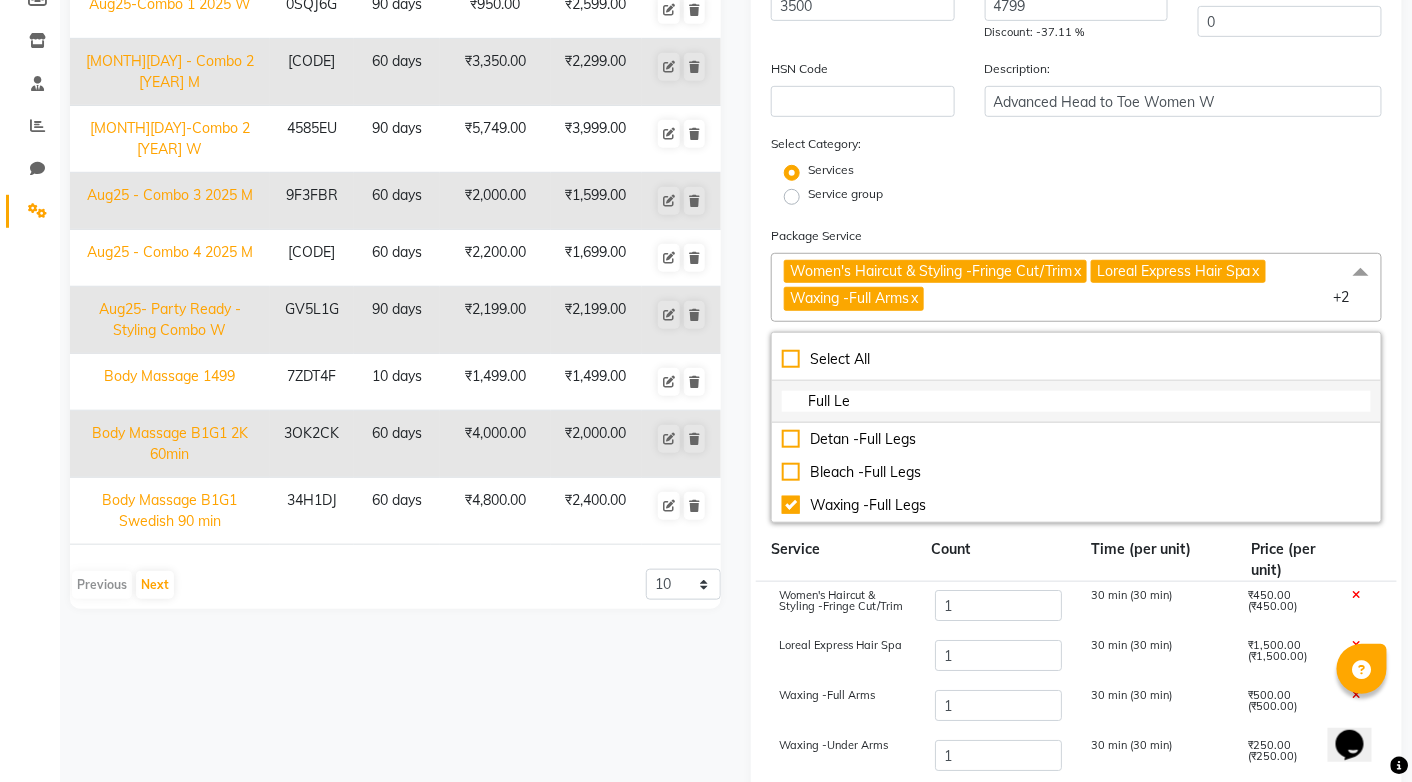 drag, startPoint x: 895, startPoint y: 403, endPoint x: 879, endPoint y: 403, distance: 16 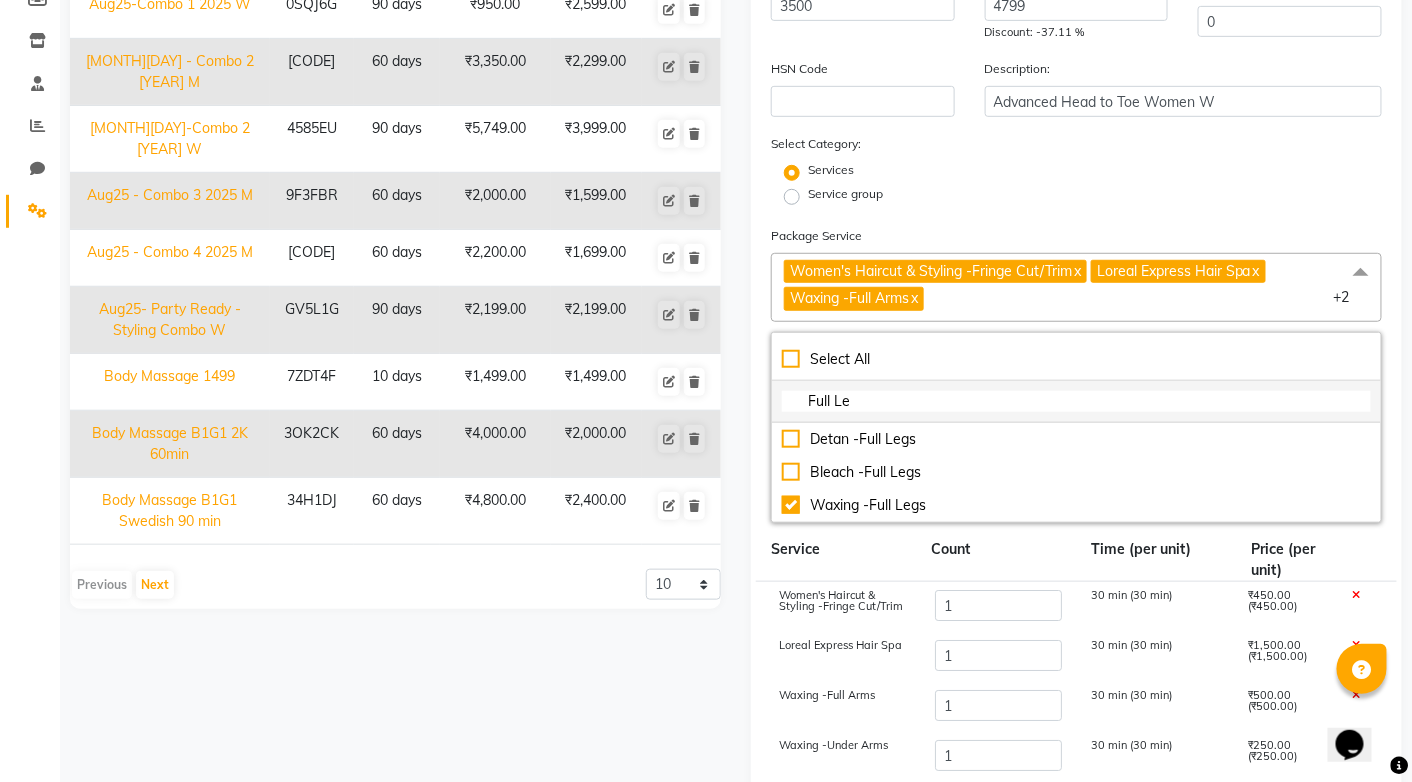 click on "Full Le" 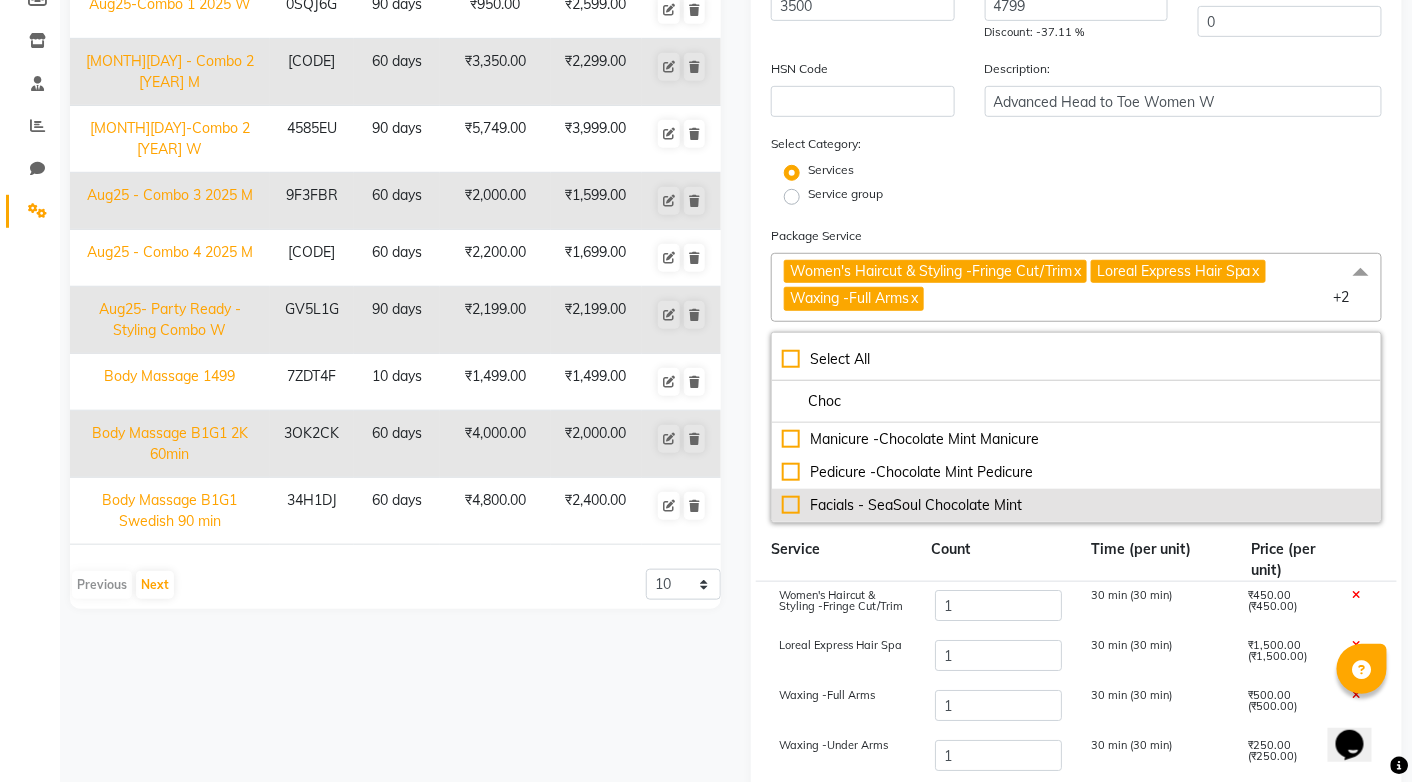 click on "Facials - SeaSoul Chocolate Mint" 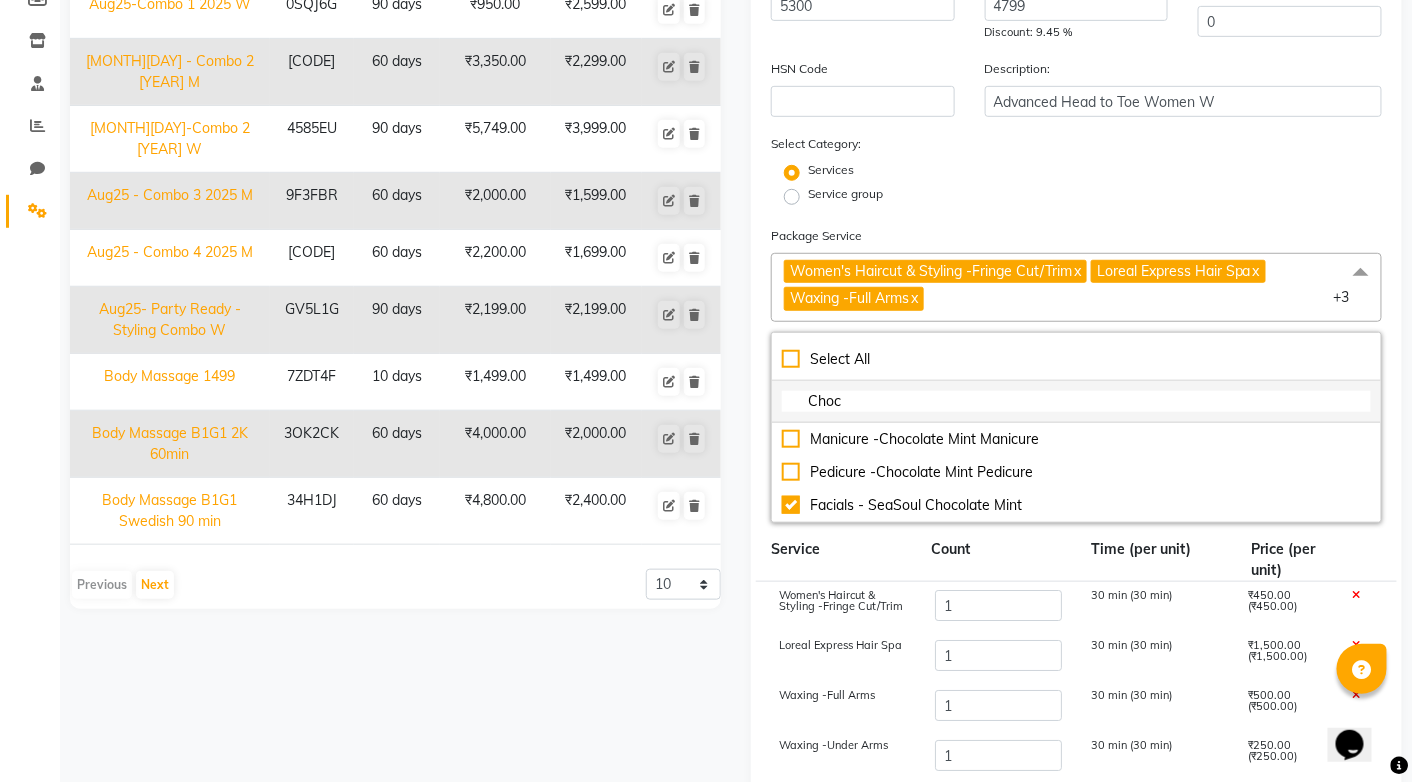 click on "Choc" 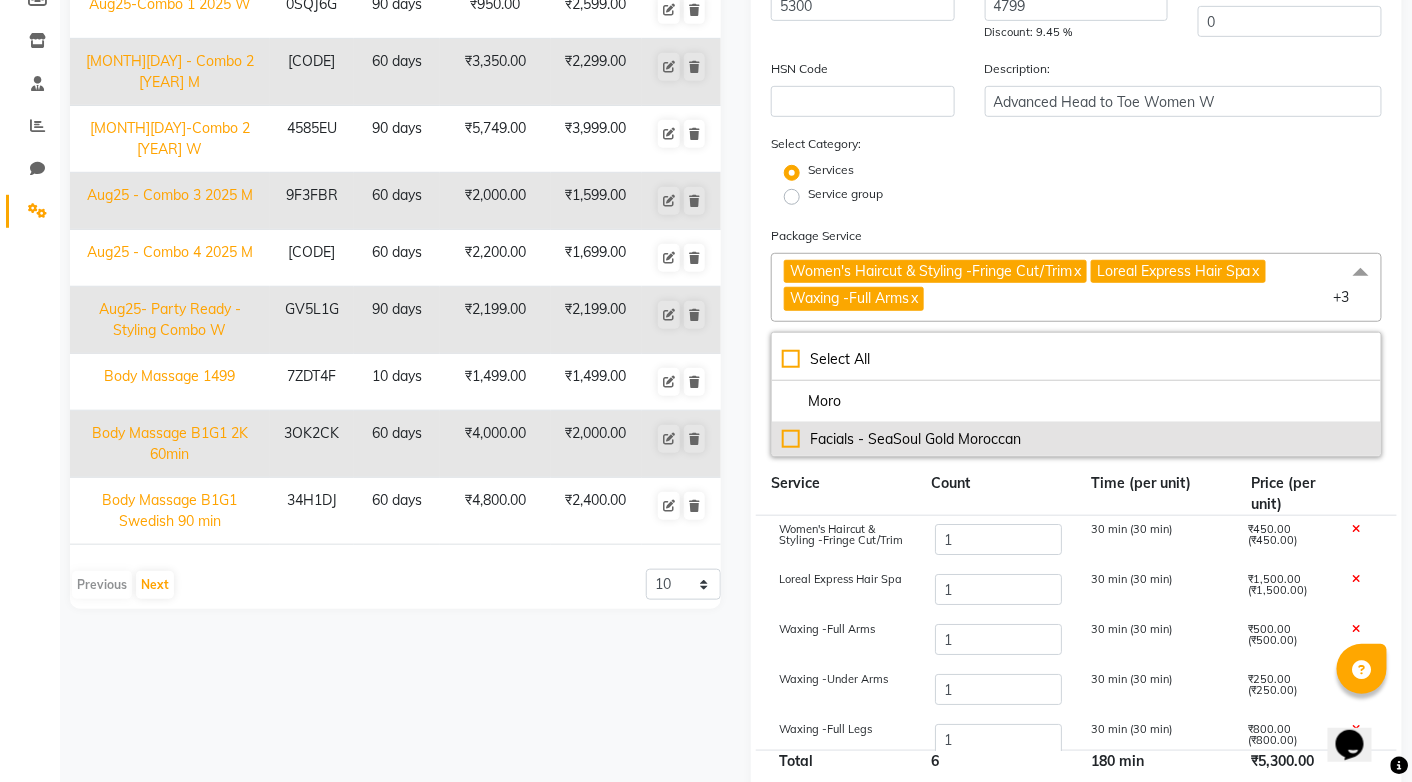 click on "Facials - SeaSoul Gold Moroccan" 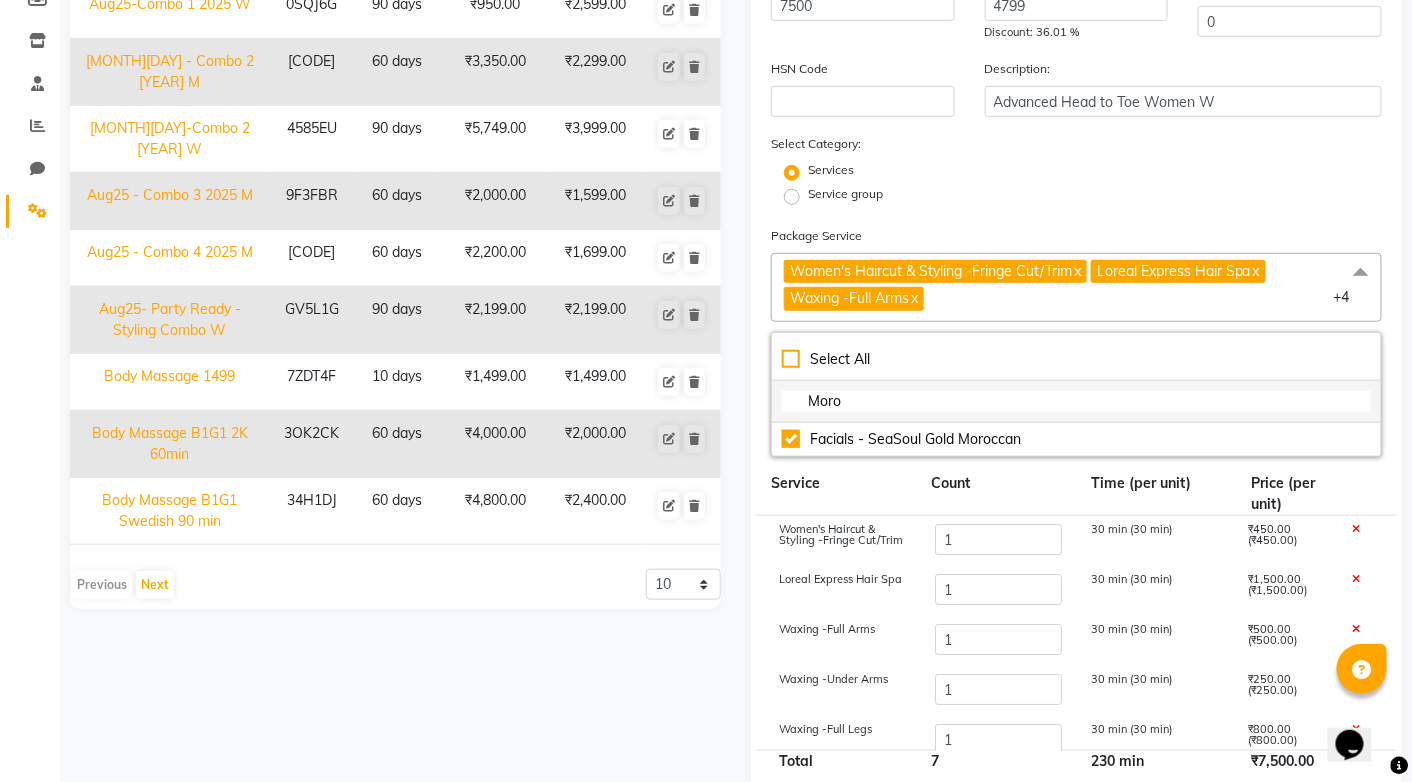 click on "Moro" 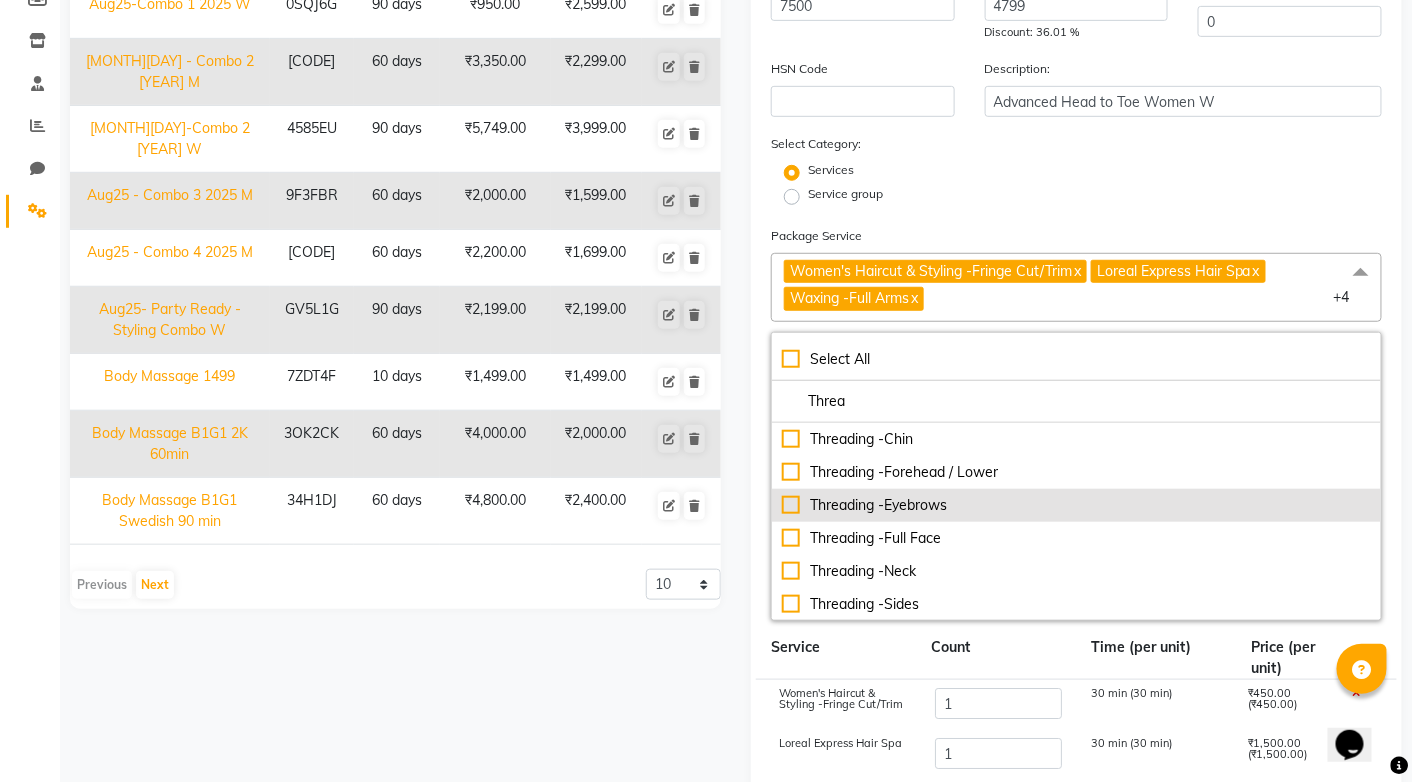 click on "Threading -Eyebrows" 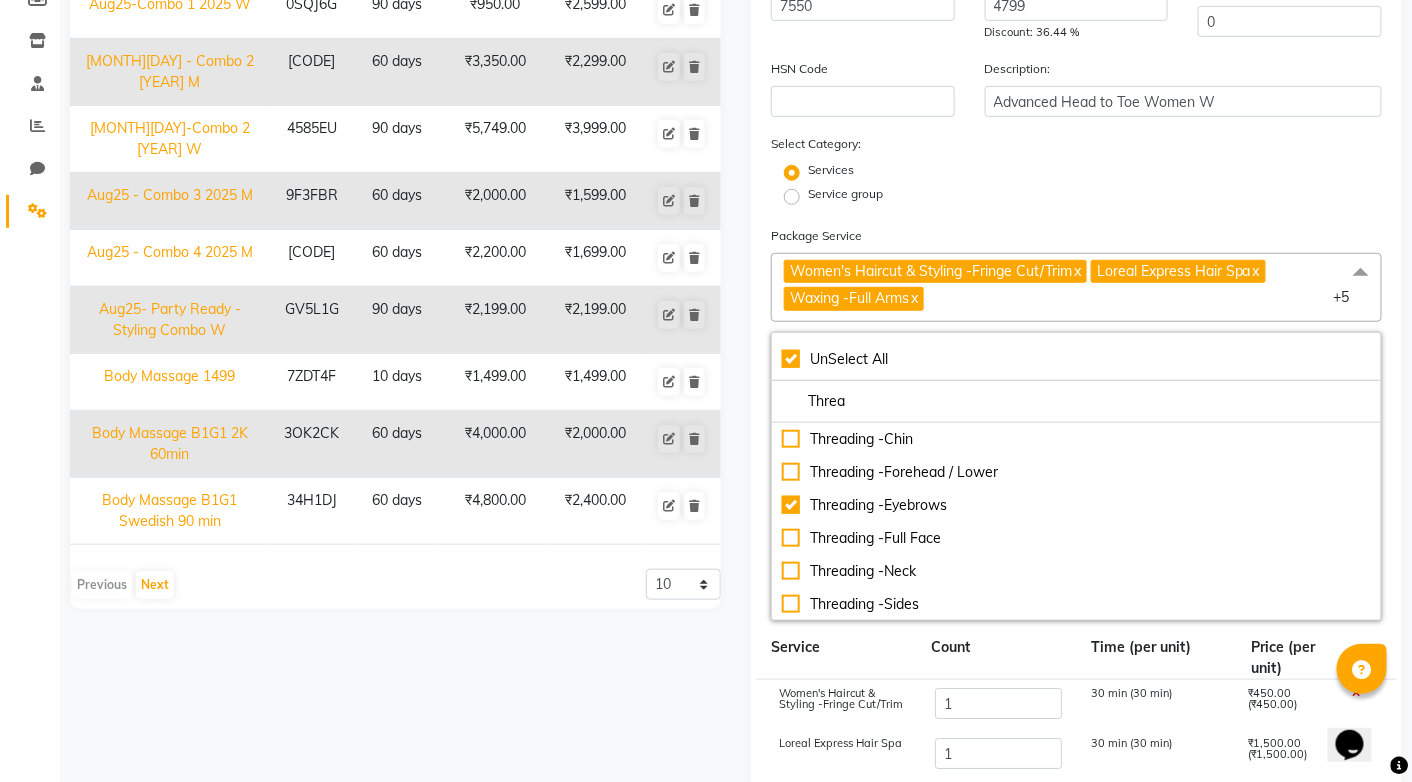 click on "Select Category: Services Service group" 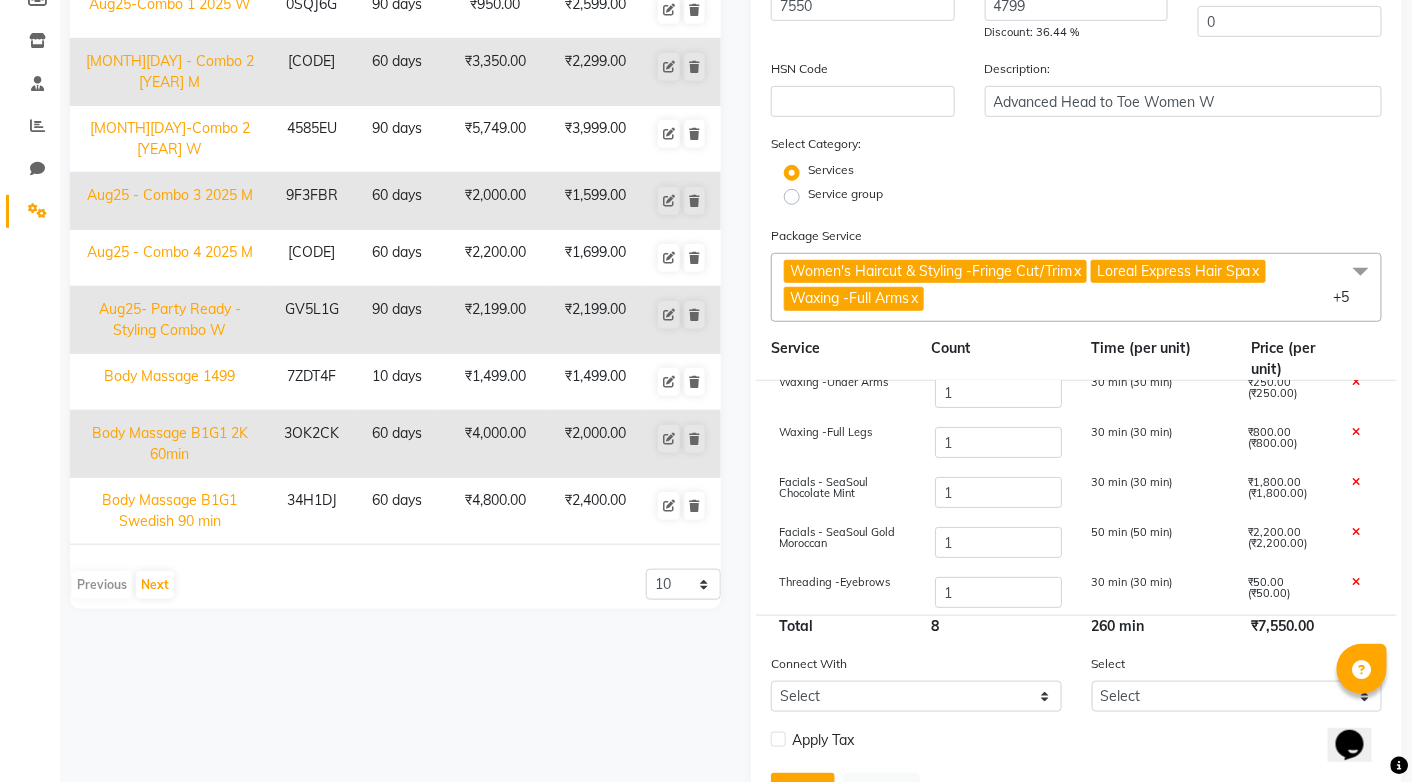 scroll, scrollTop: 165, scrollLeft: 0, axis: vertical 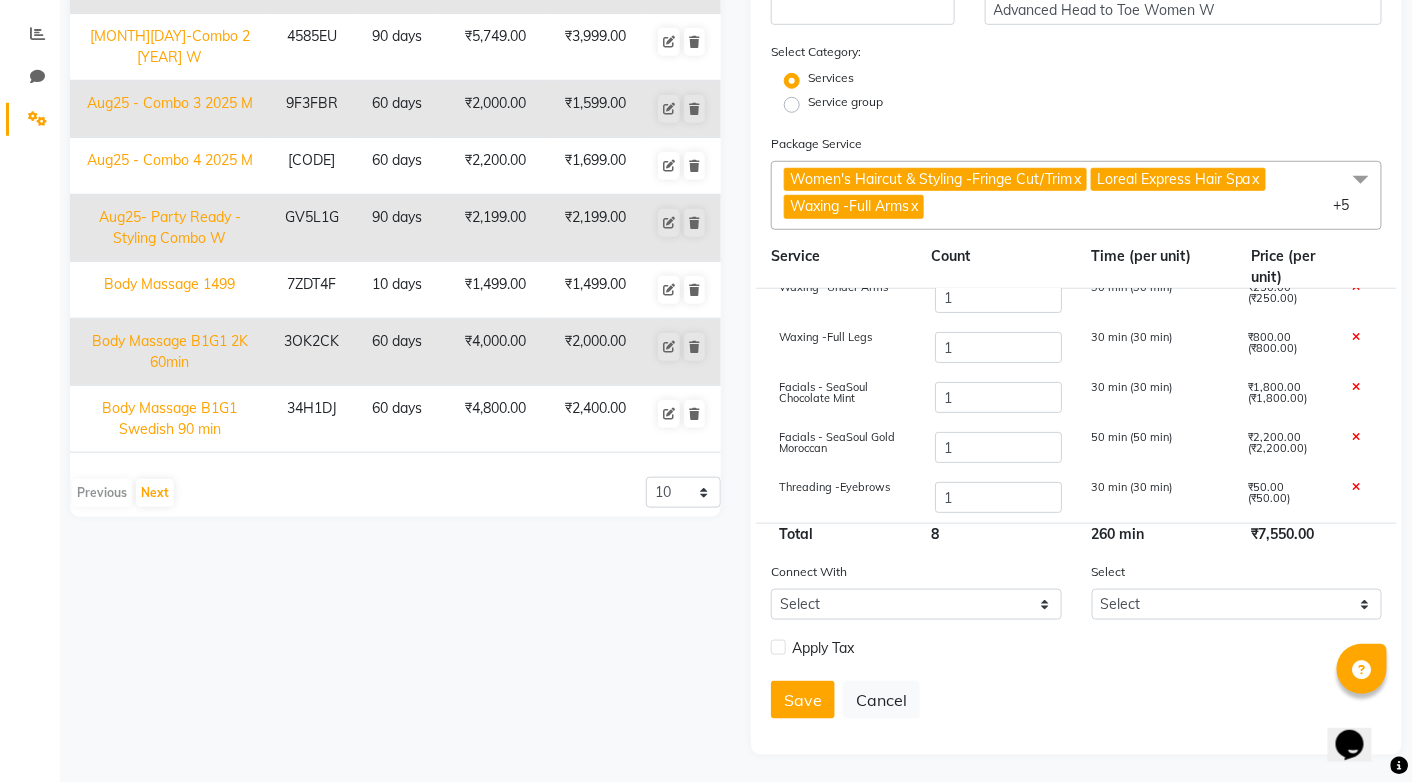 click 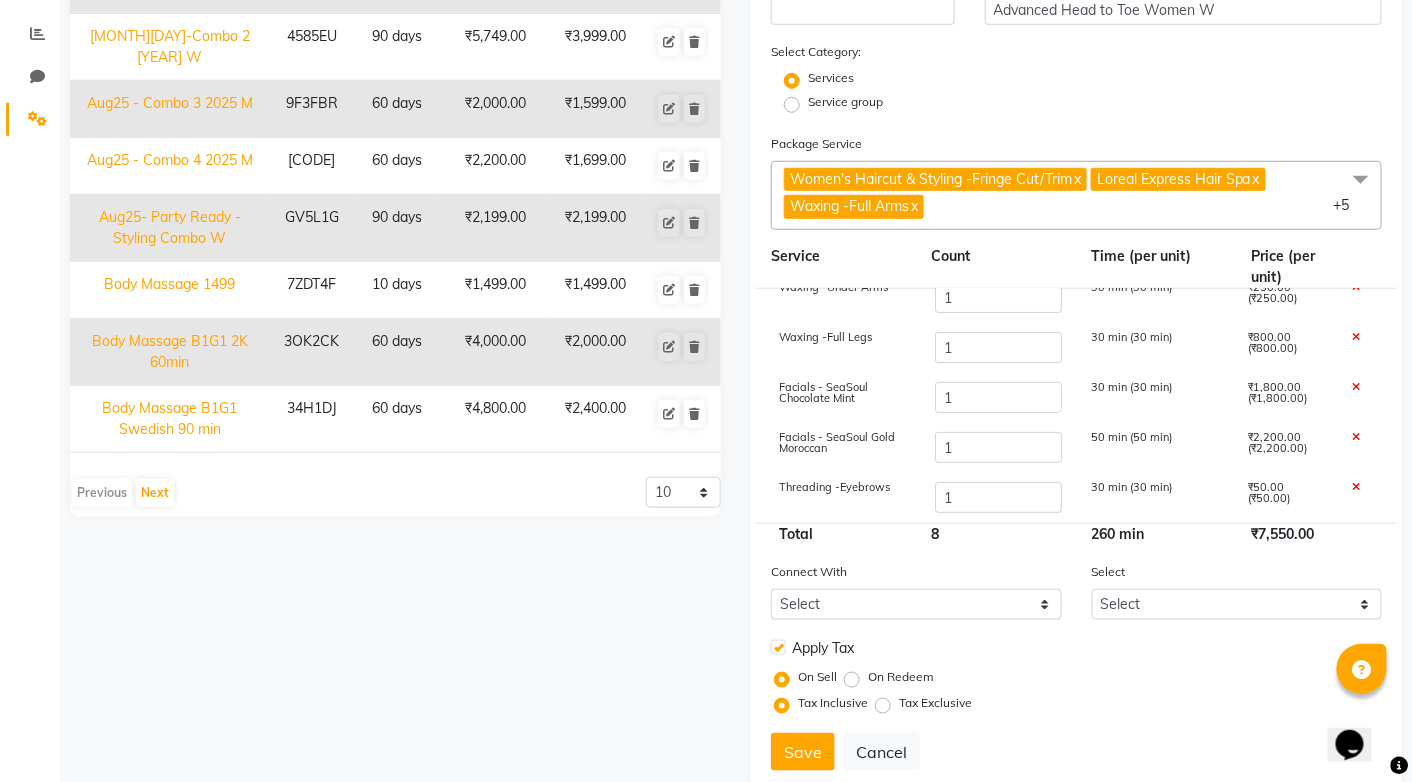 click on "Tax Exclusive" 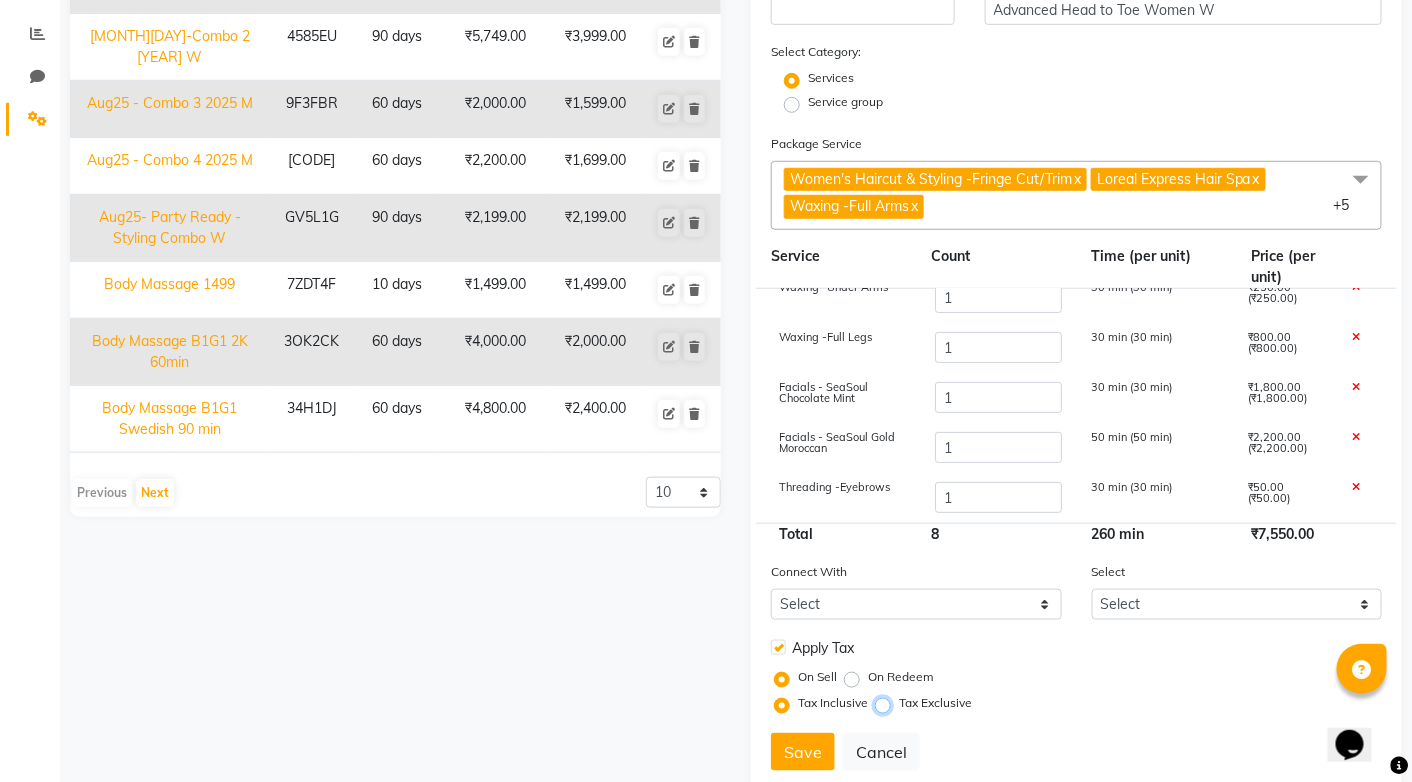 click on "Tax Exclusive" at bounding box center (887, 703) 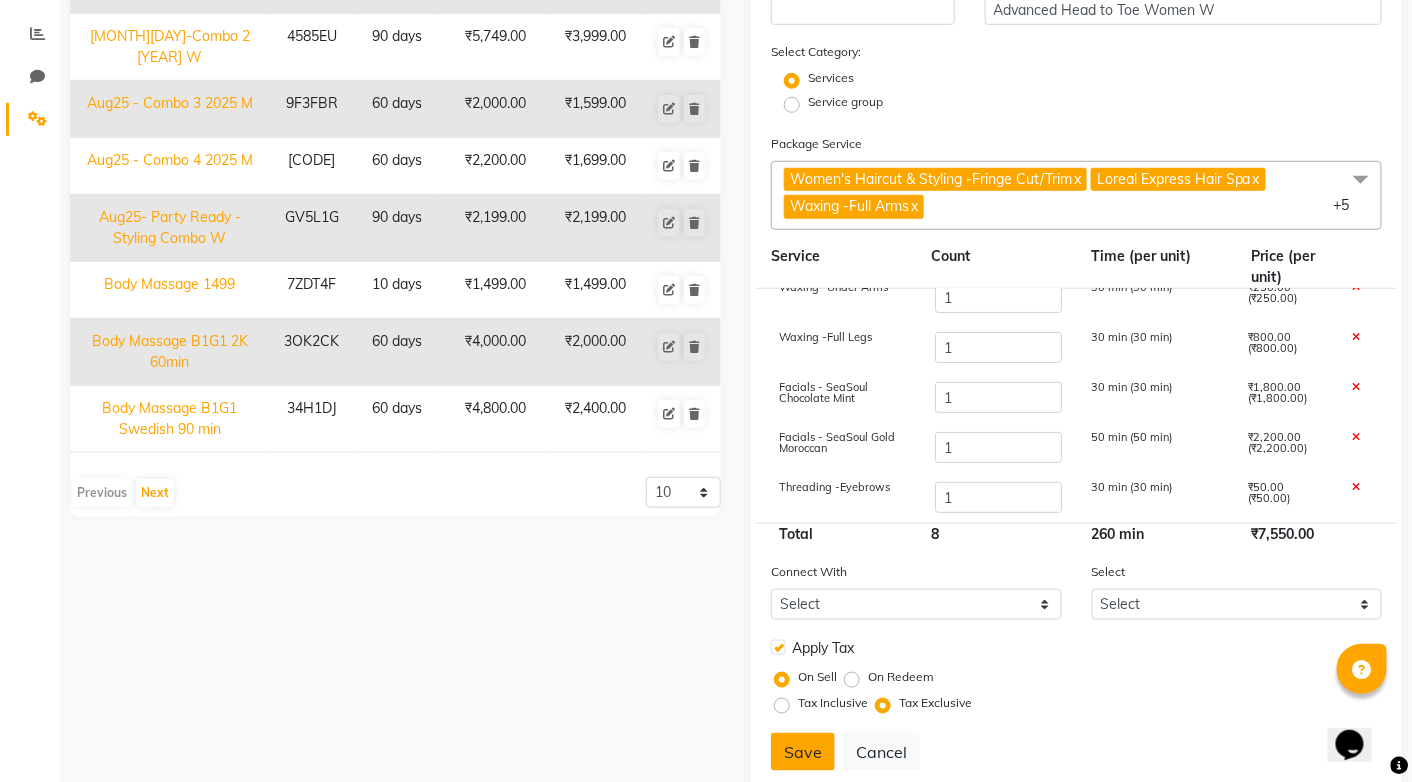 click on "Save" 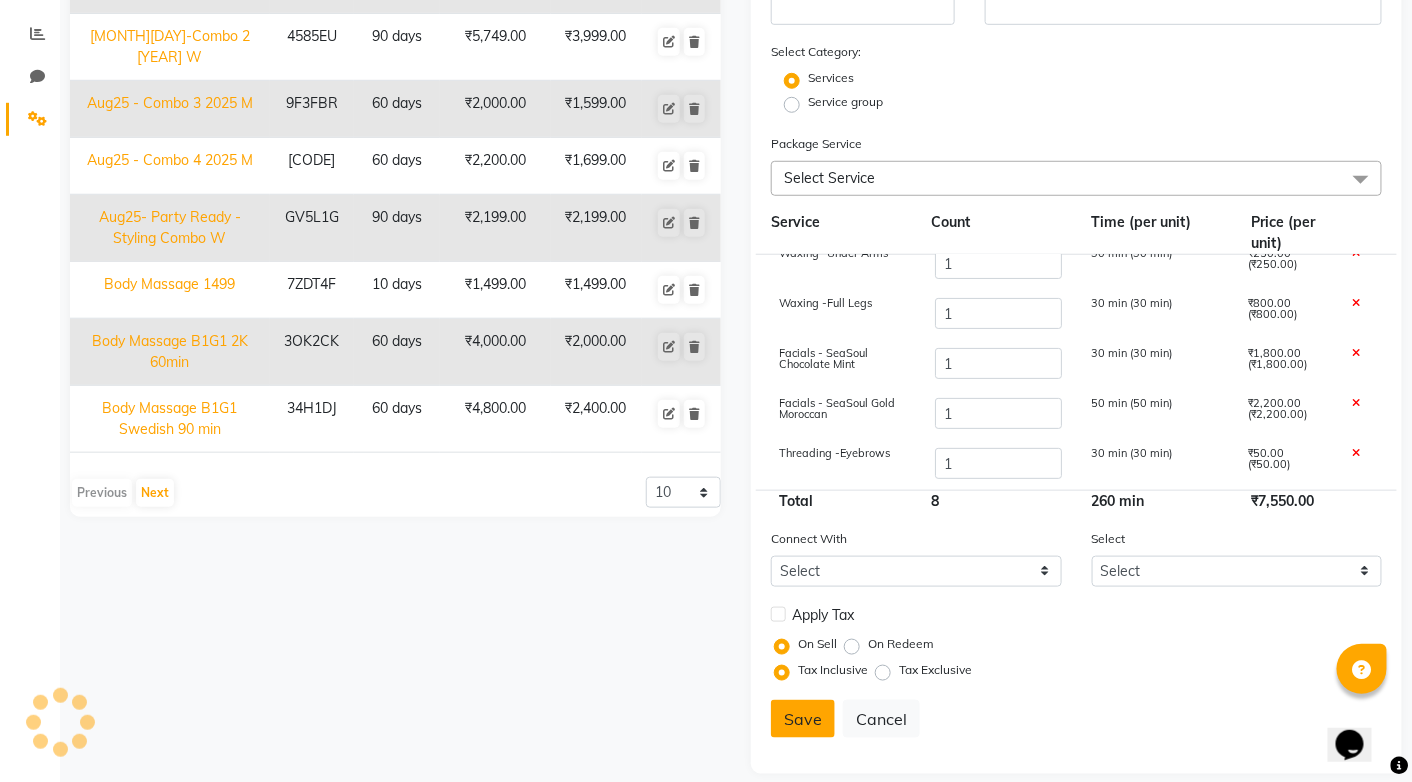 scroll, scrollTop: 148, scrollLeft: 0, axis: vertical 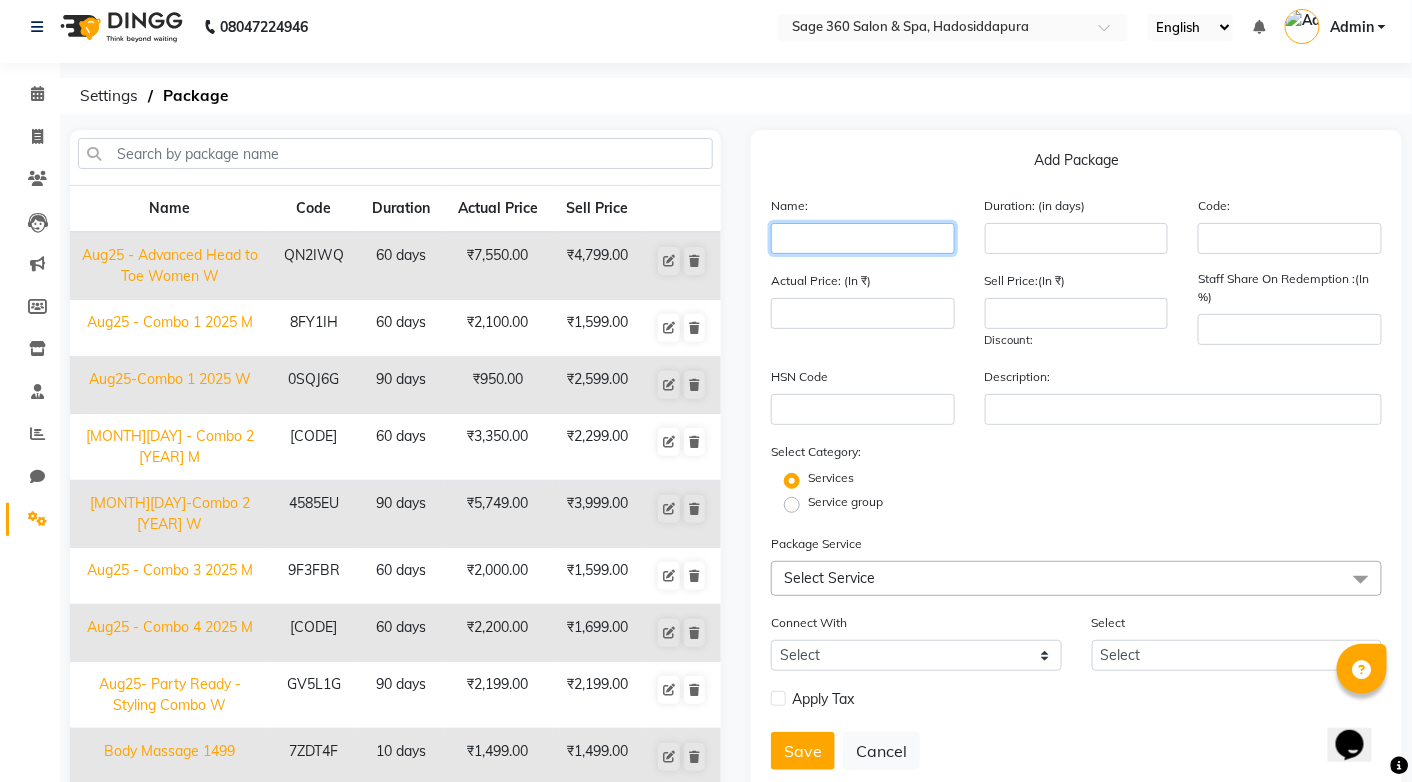 click 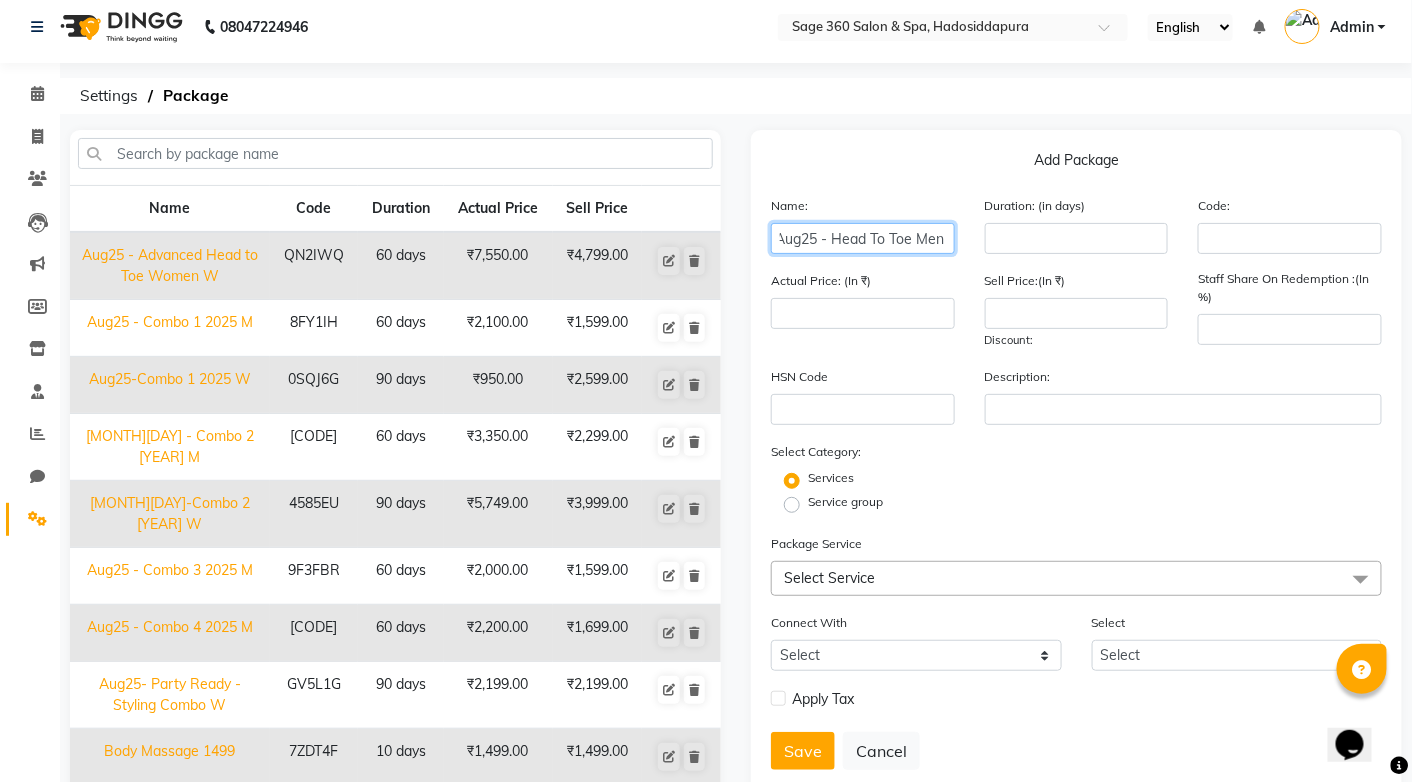 scroll, scrollTop: 0, scrollLeft: 17, axis: horizontal 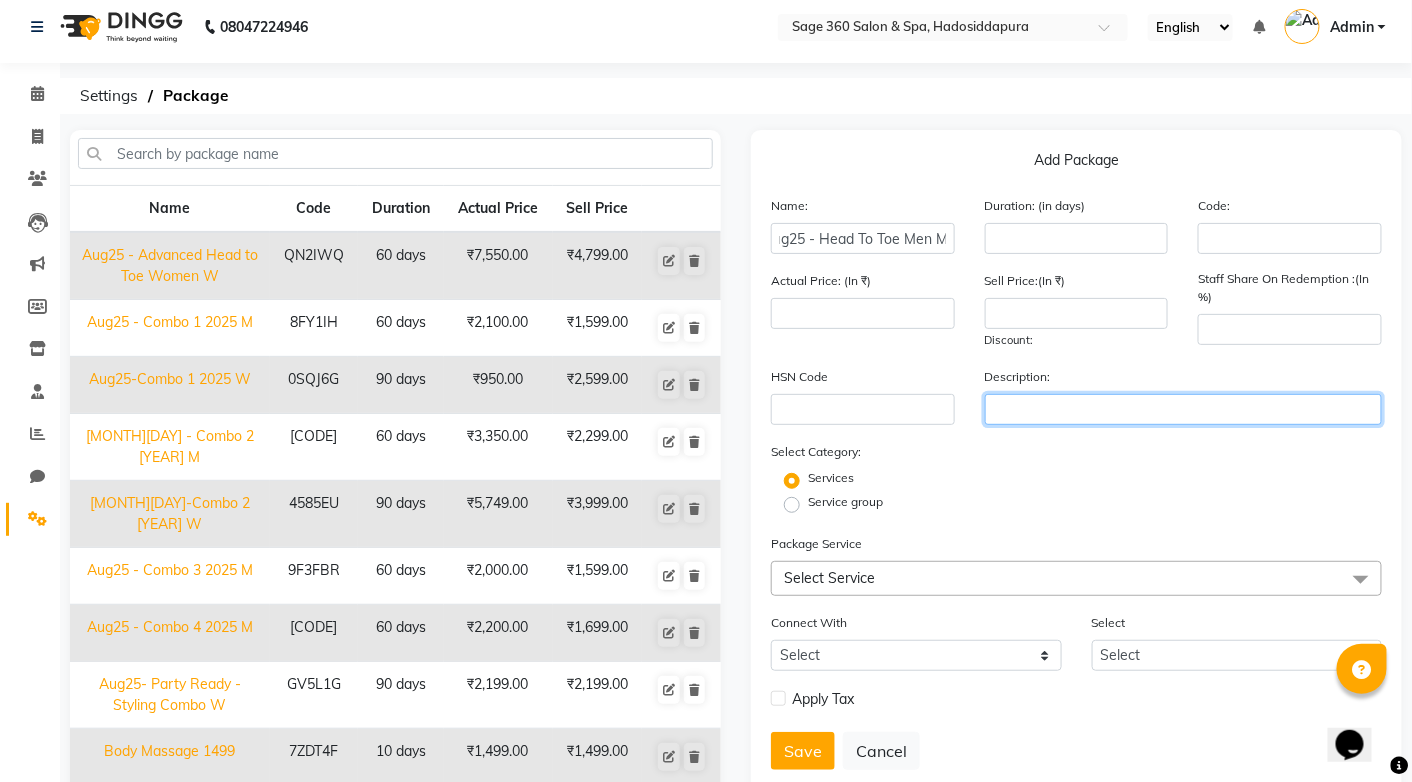 click 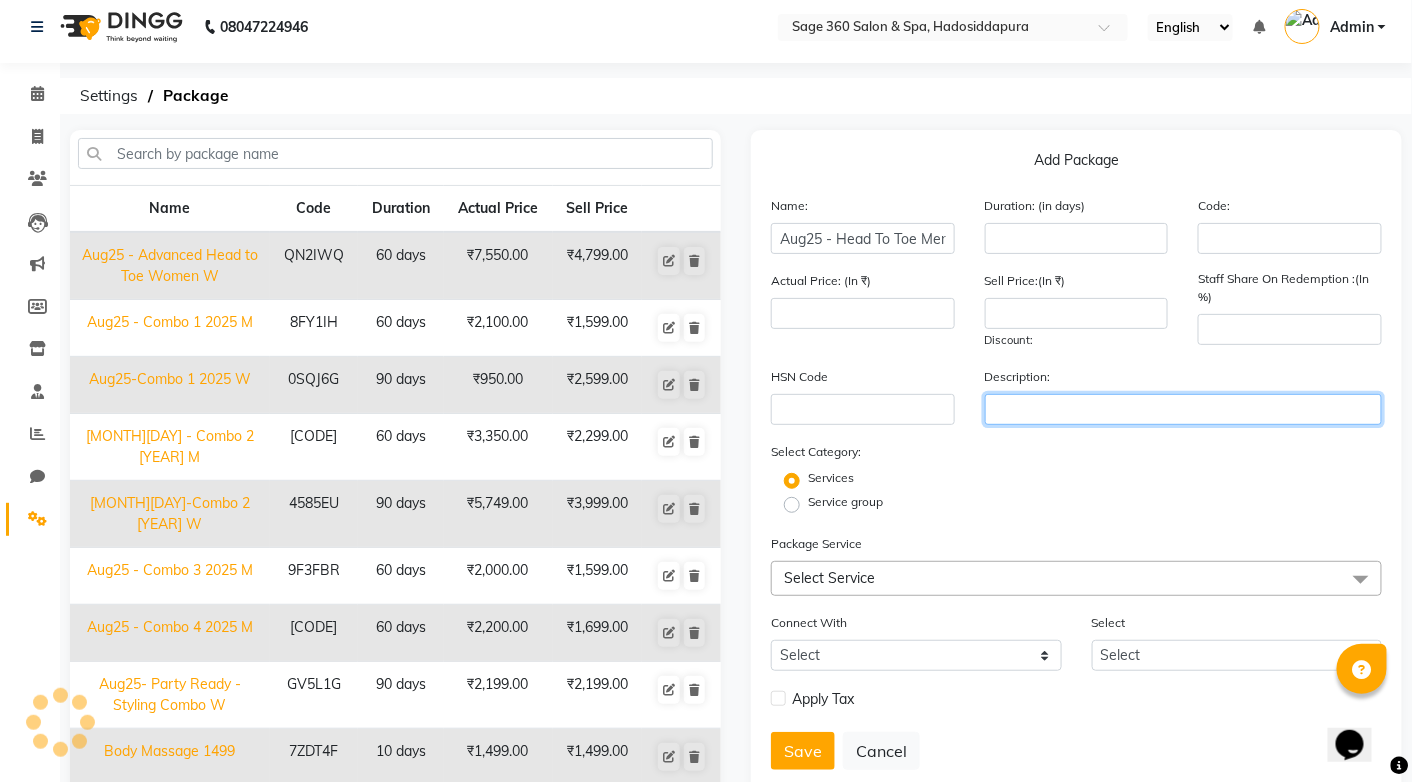 paste on "Head To Toe Men M" 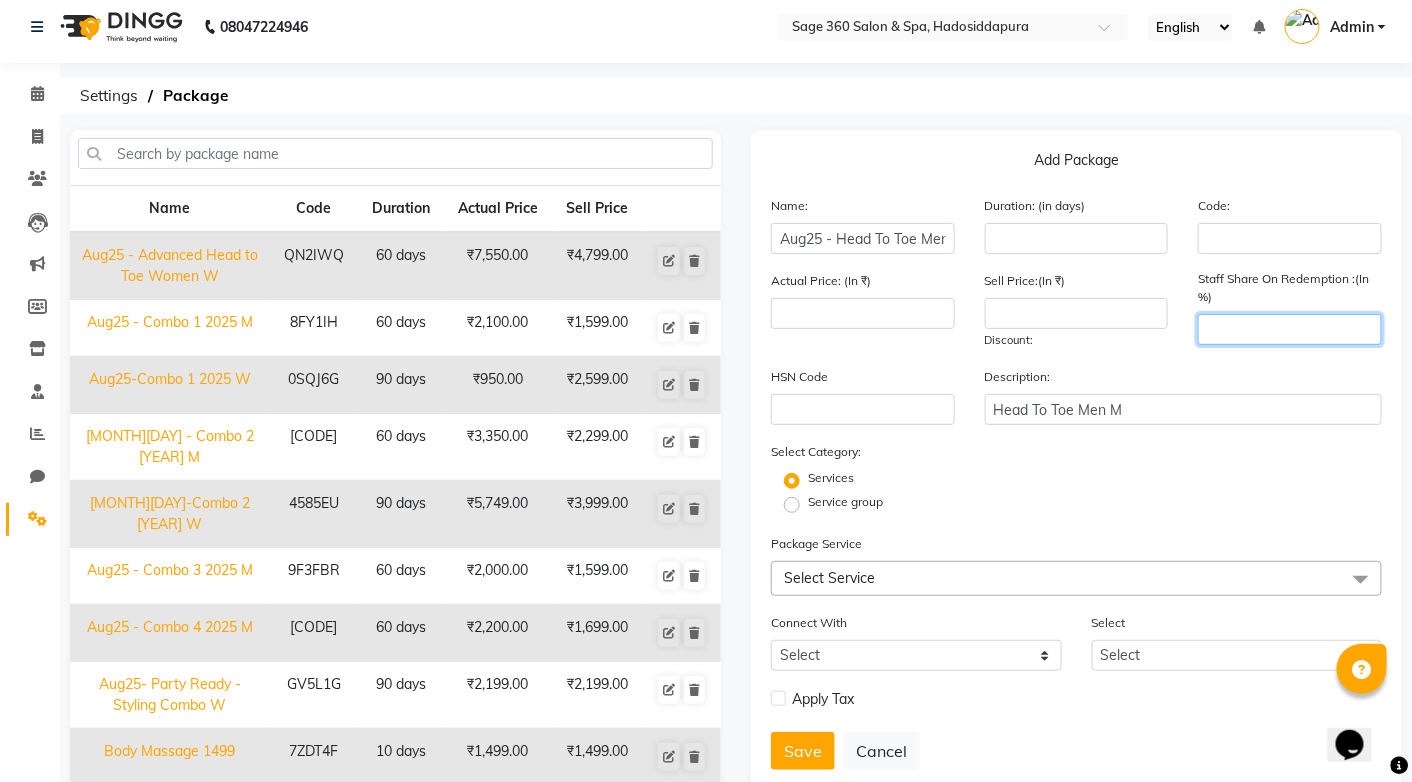 click 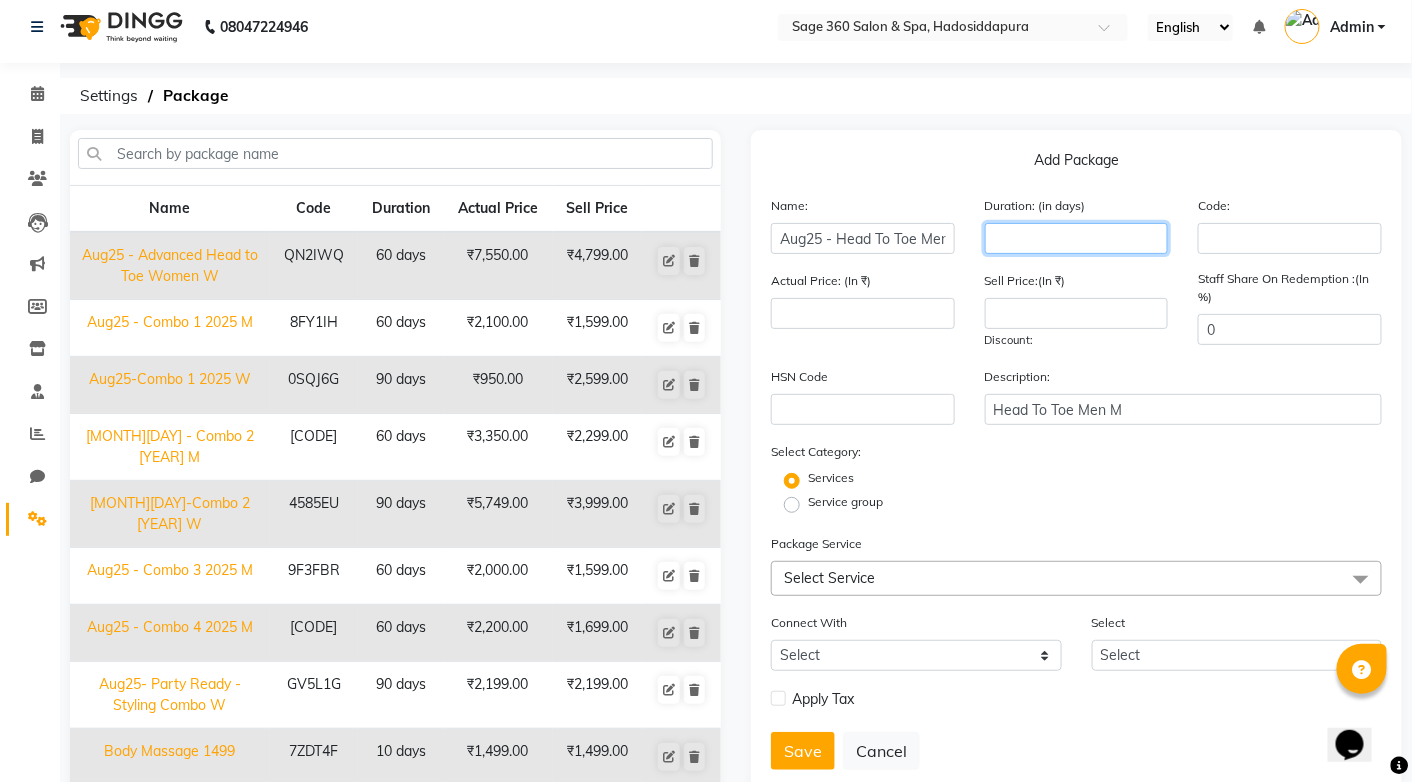 click 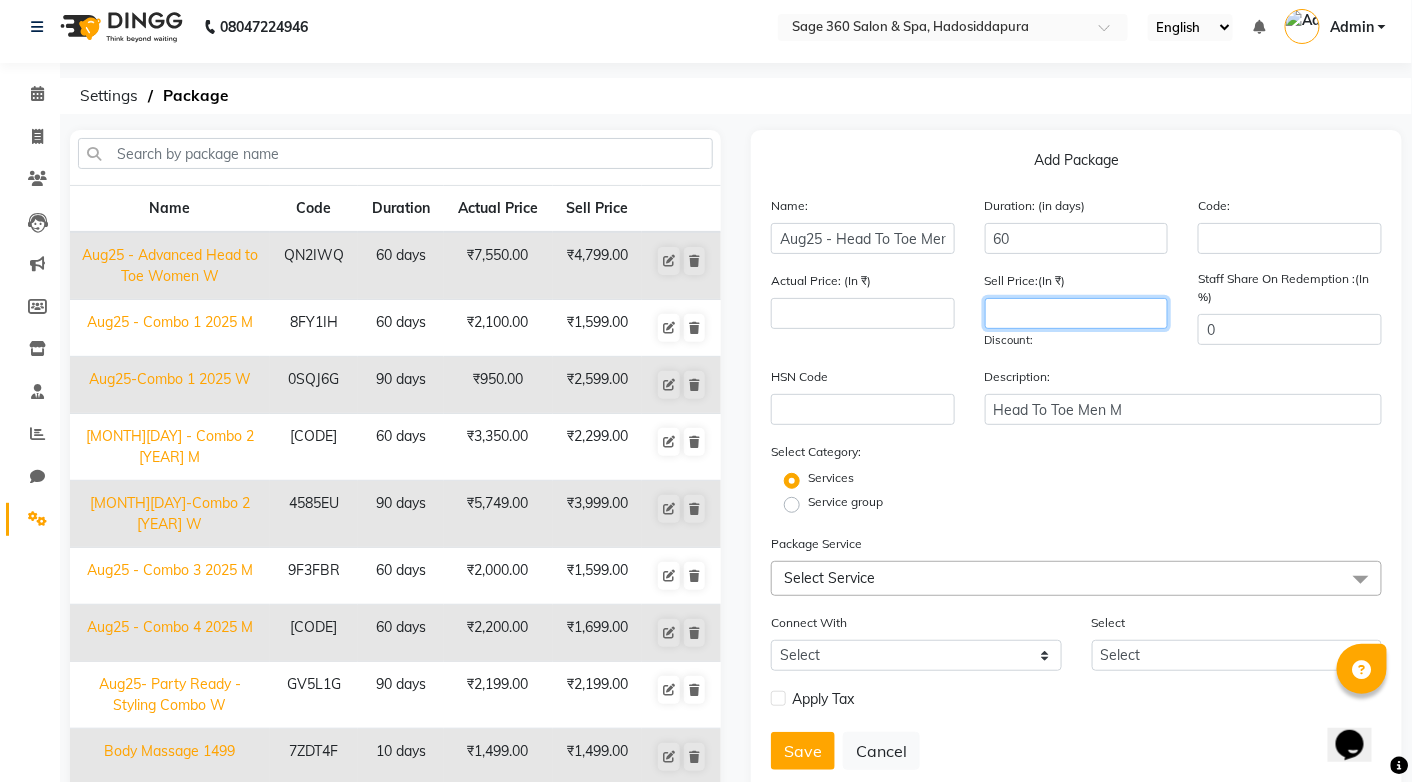 click 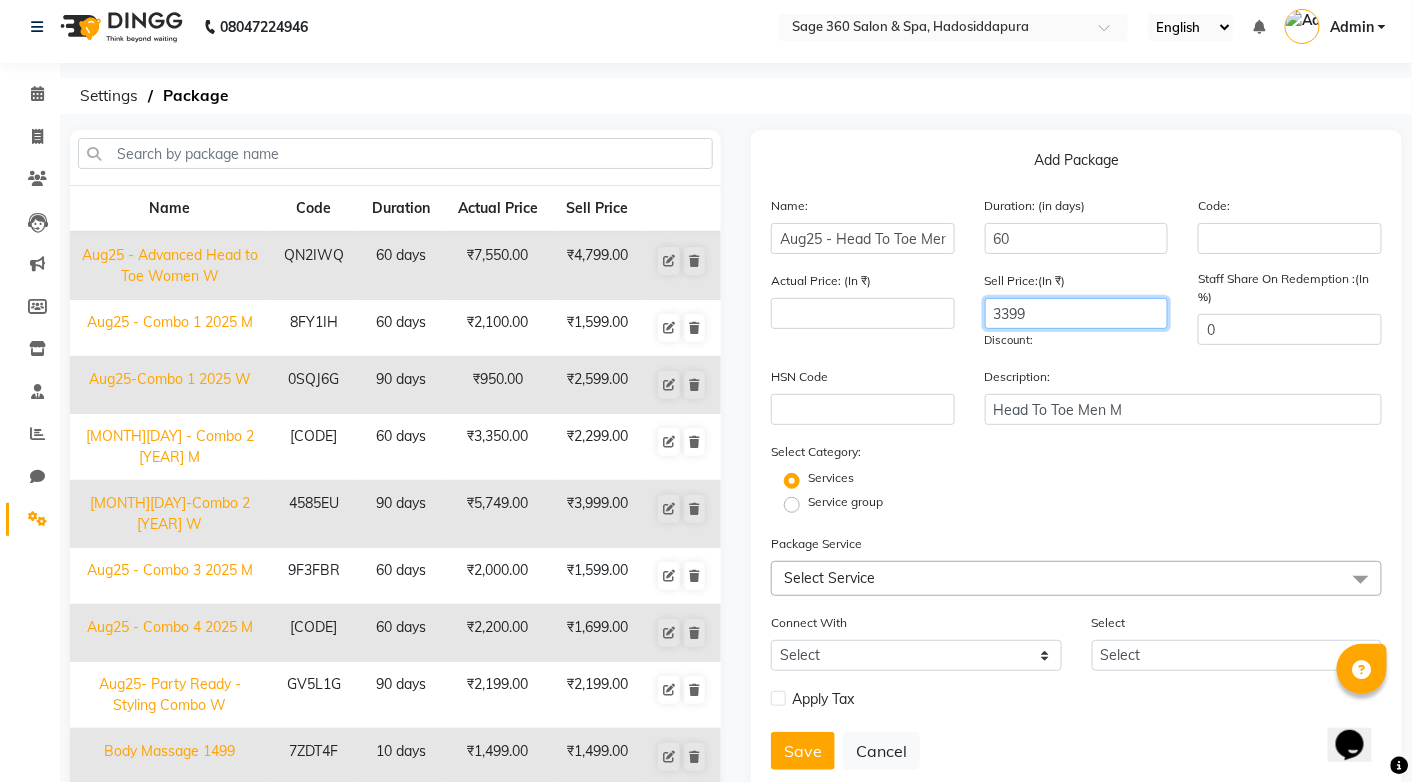 scroll, scrollTop: 148, scrollLeft: 0, axis: vertical 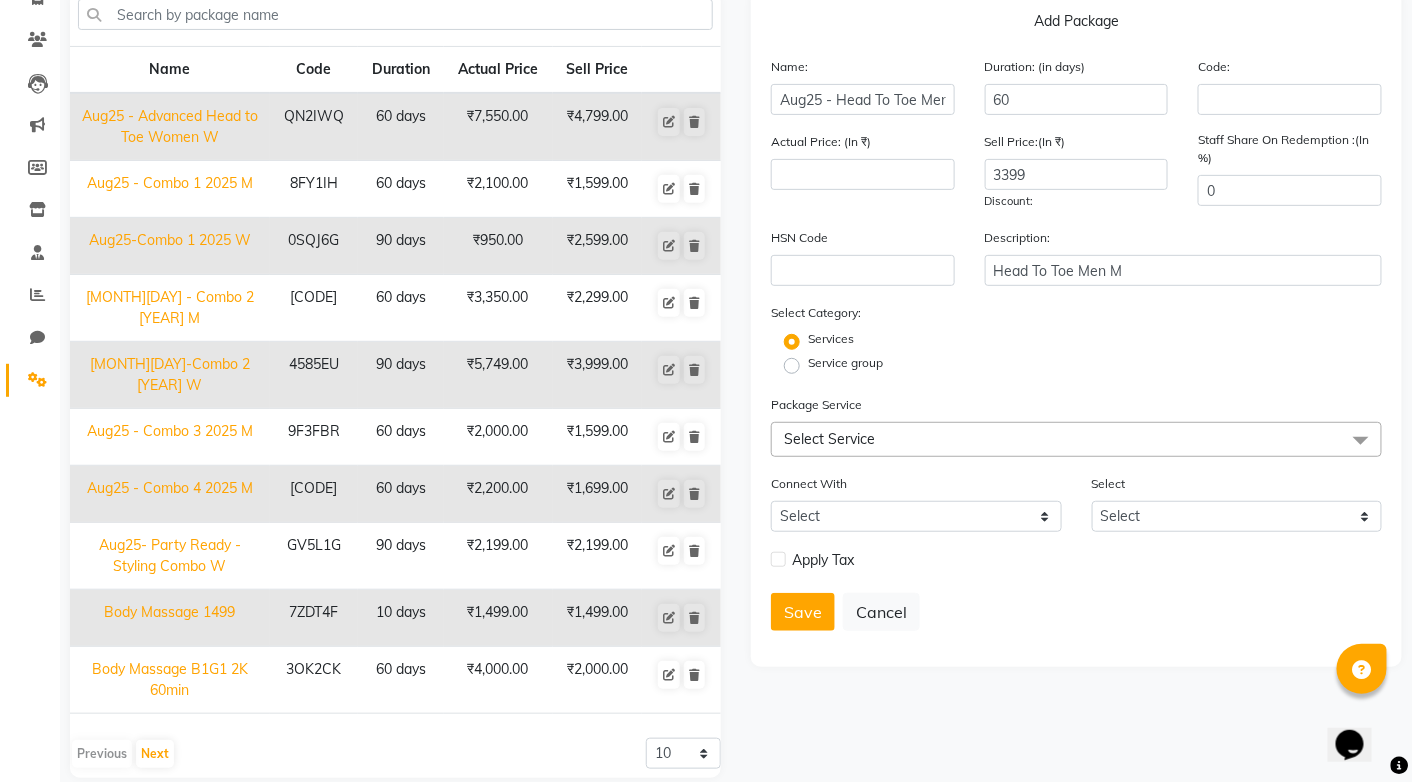 click 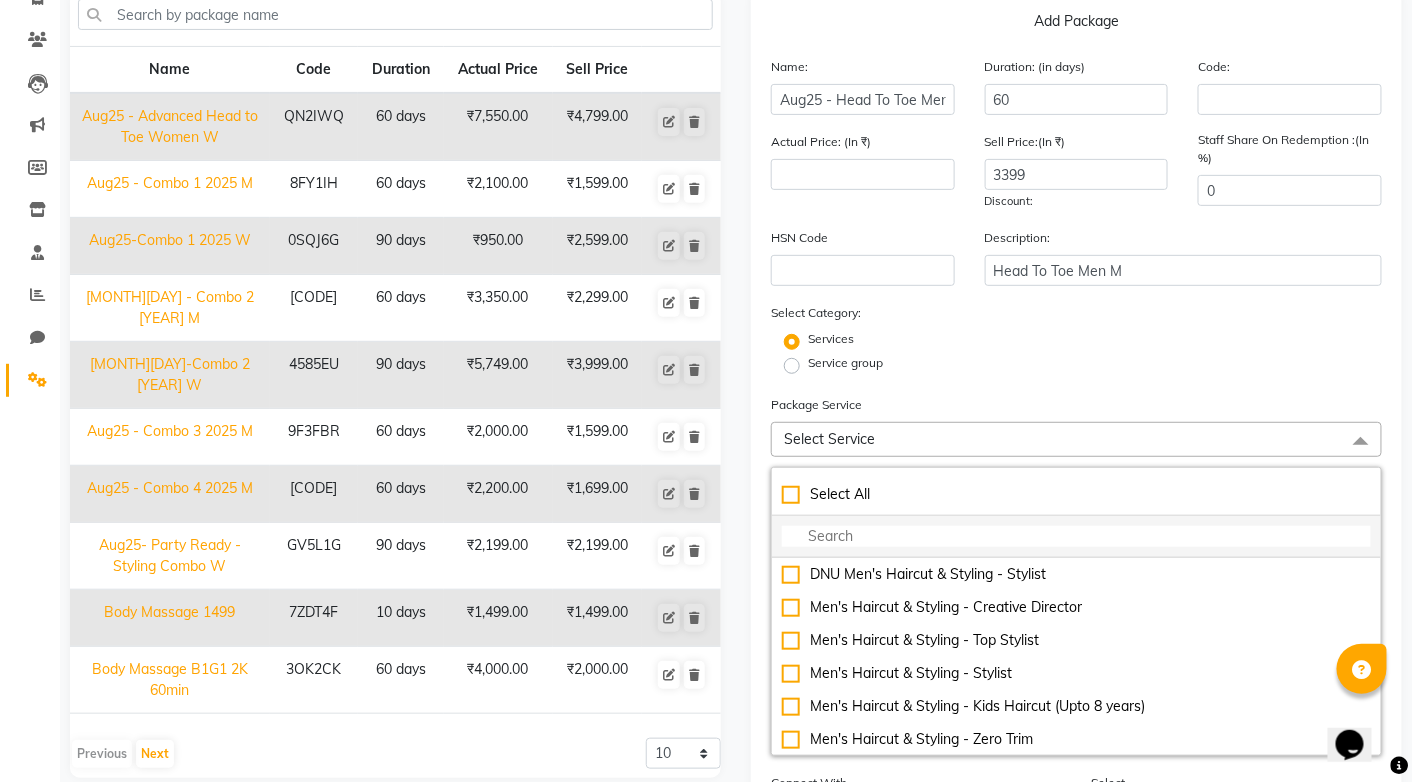 click 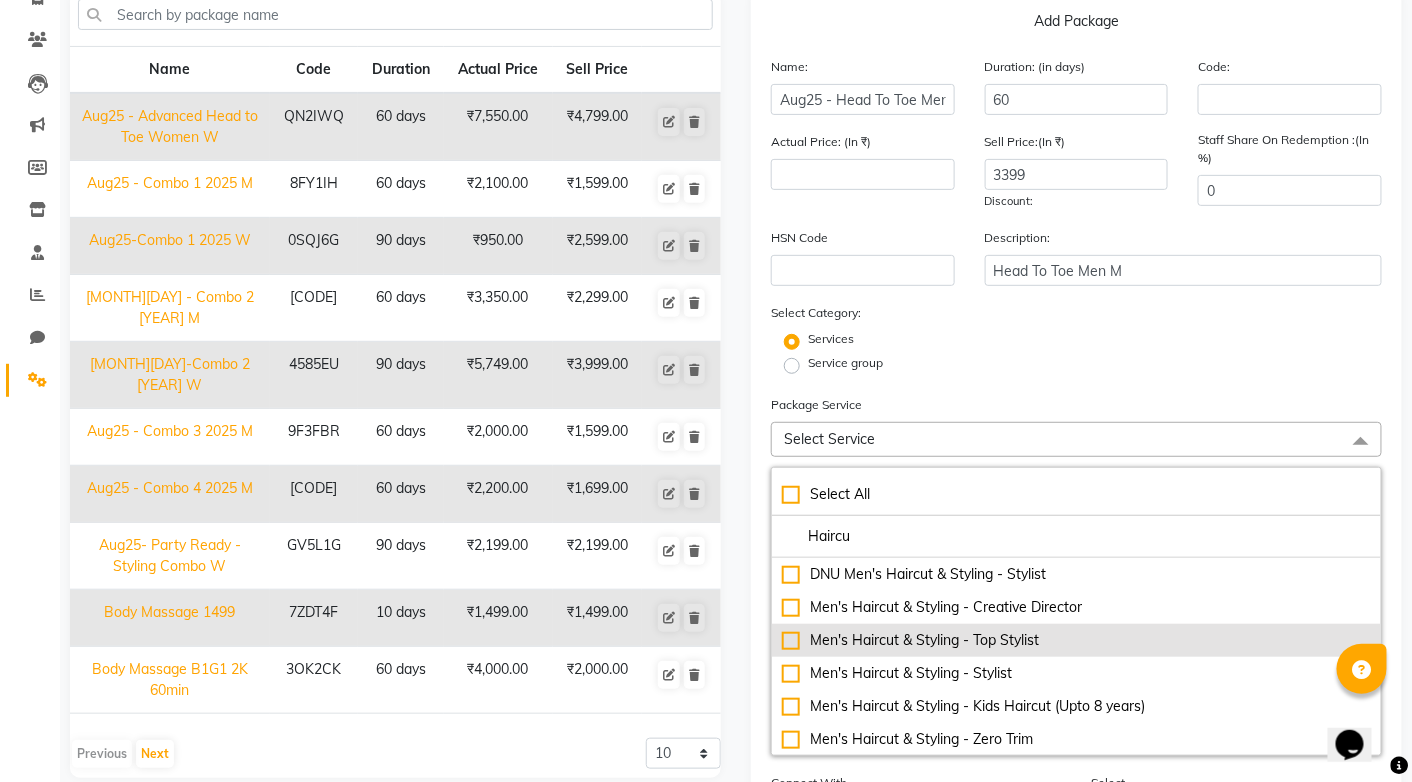 click on "Men's Haircut & Styling - Top Stylist" 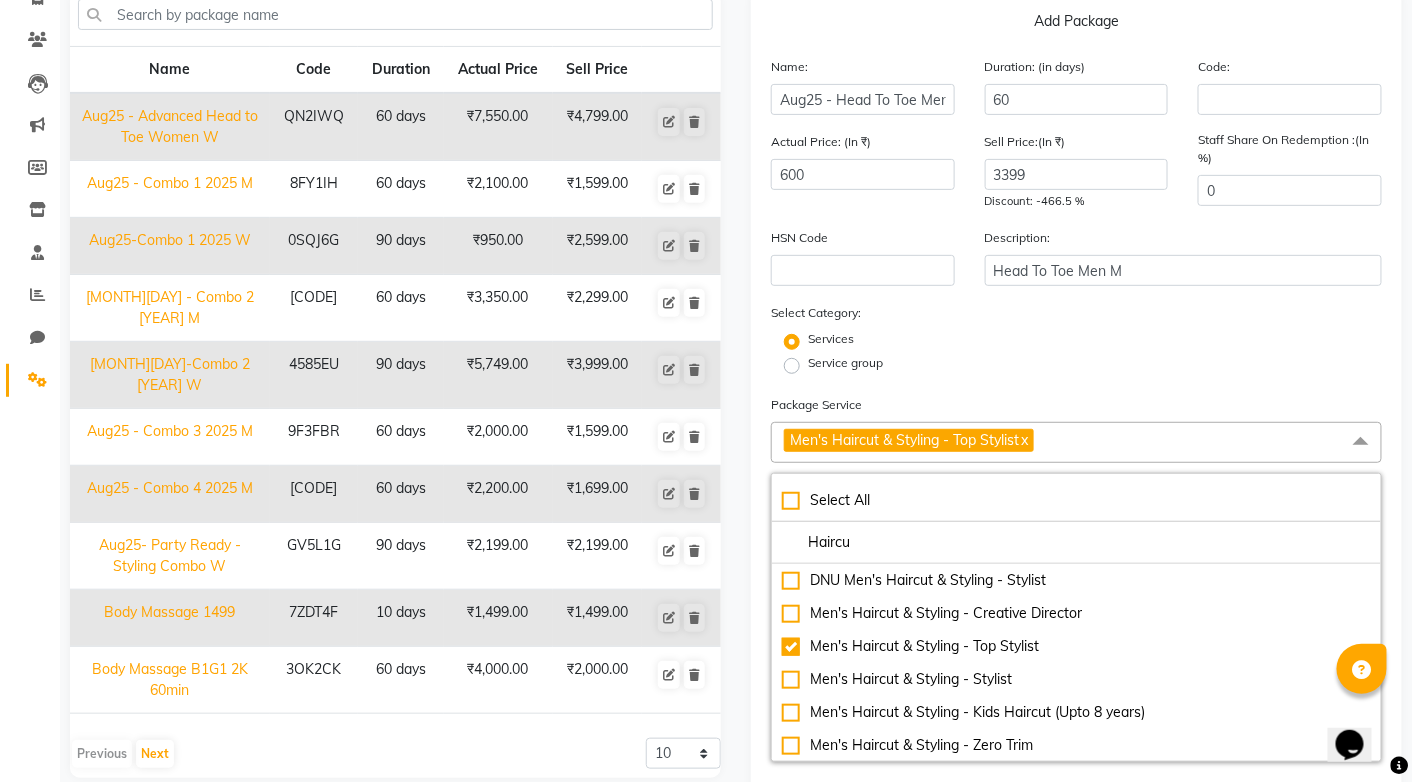 click on "Name: [MONTH][DAY] - Head To Toe Men M Duration: (in days) 60 Code: Actual Price: (In ₹) 600 Sell Price:(In ₹) 3399 Discount: -466.5 % Staff Share On Redemption :(In %) 0 HSN Code Description: Head To Toe Men M Select Category: Services Service group Package Service Men's Haircut & Styling - Top Stylist  x Select All Haircu DNU Men's Haircut & Styling - Stylist Men's Haircut & Styling - Creative Director Men's Haircut & Styling - Top Stylist Men's Haircut & Styling - Stylist Men's Haircut & Styling - Kids Haircut (Upto 8 years) Men's Haircut & Styling - Zero Trim Men's Haircut & Styling - Regular Shave Men's Haircut & Styling - Beard Design Men's Haircut & Styling - Beard Trim Men's Haircut & Styling - Head Shave Women's Haircut & Styling -Creative Director Women's Haircut & Styling -Top Stylist Women's Haircut & Styling -Stylist Women's Haircut & Styling -Kids Haircut (Upto 8 years) Women's Haircut & Styling -Fringe Cut/Trim DNU Men's Haircut & Styling - Beard Trim Flat Offer (Global Highlights + Haircut) 1 1" 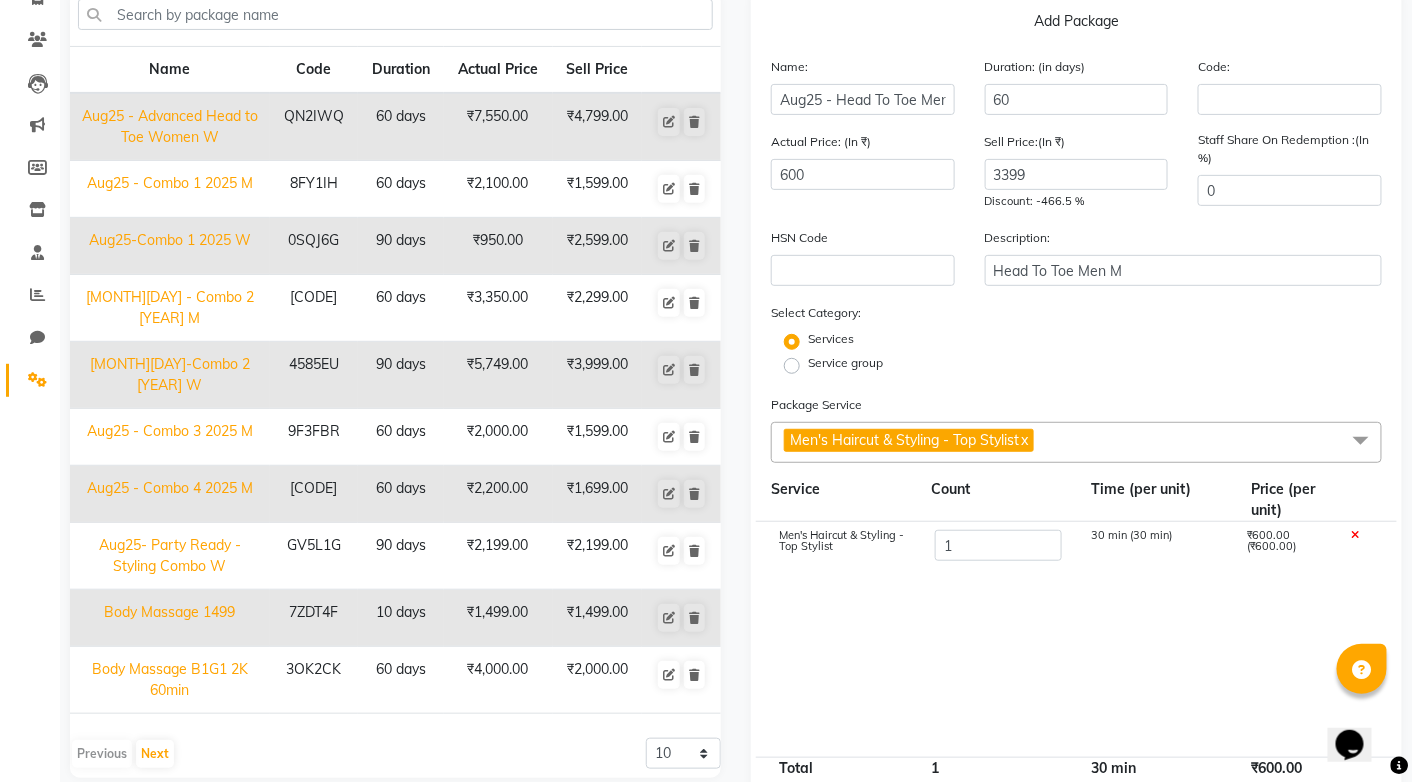 click on "Men's Haircut & Styling - Top Stylist  x" 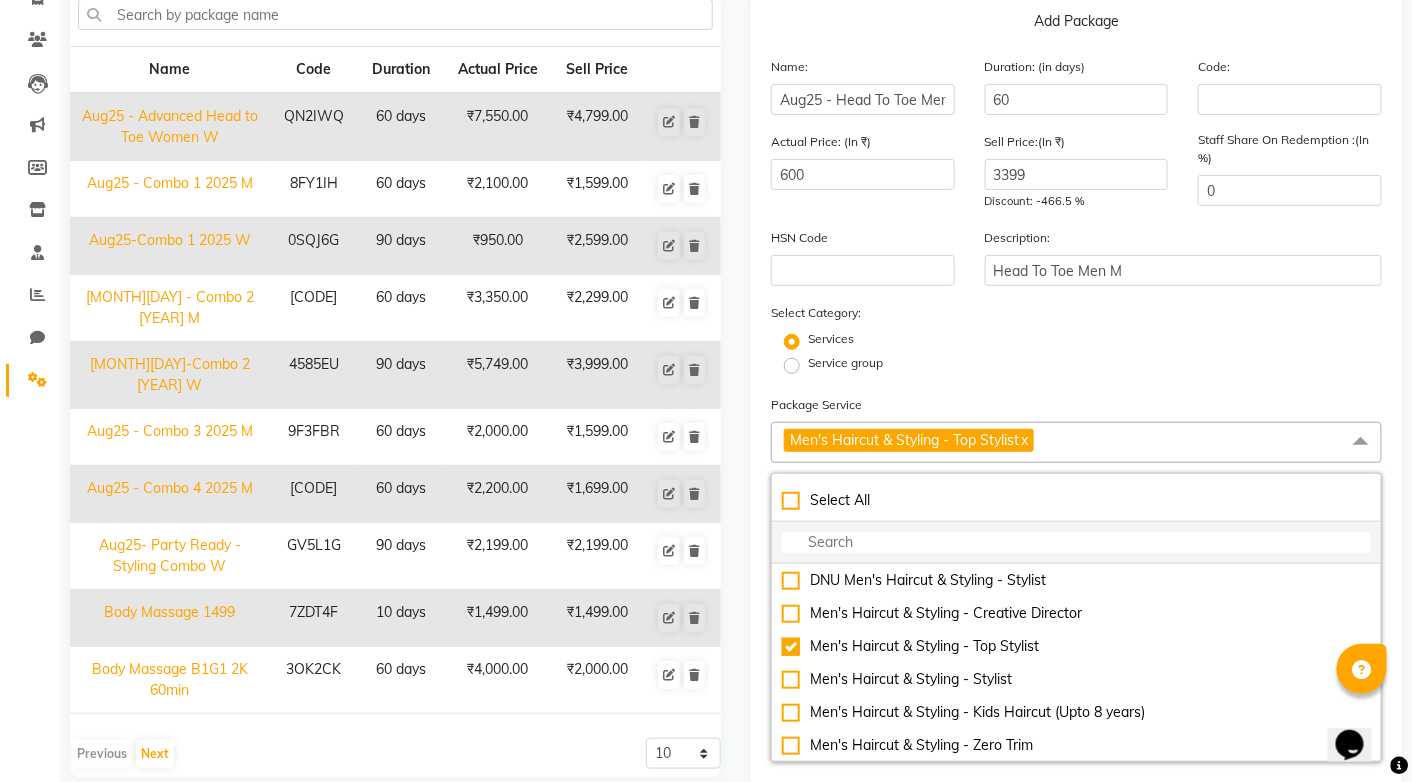 click 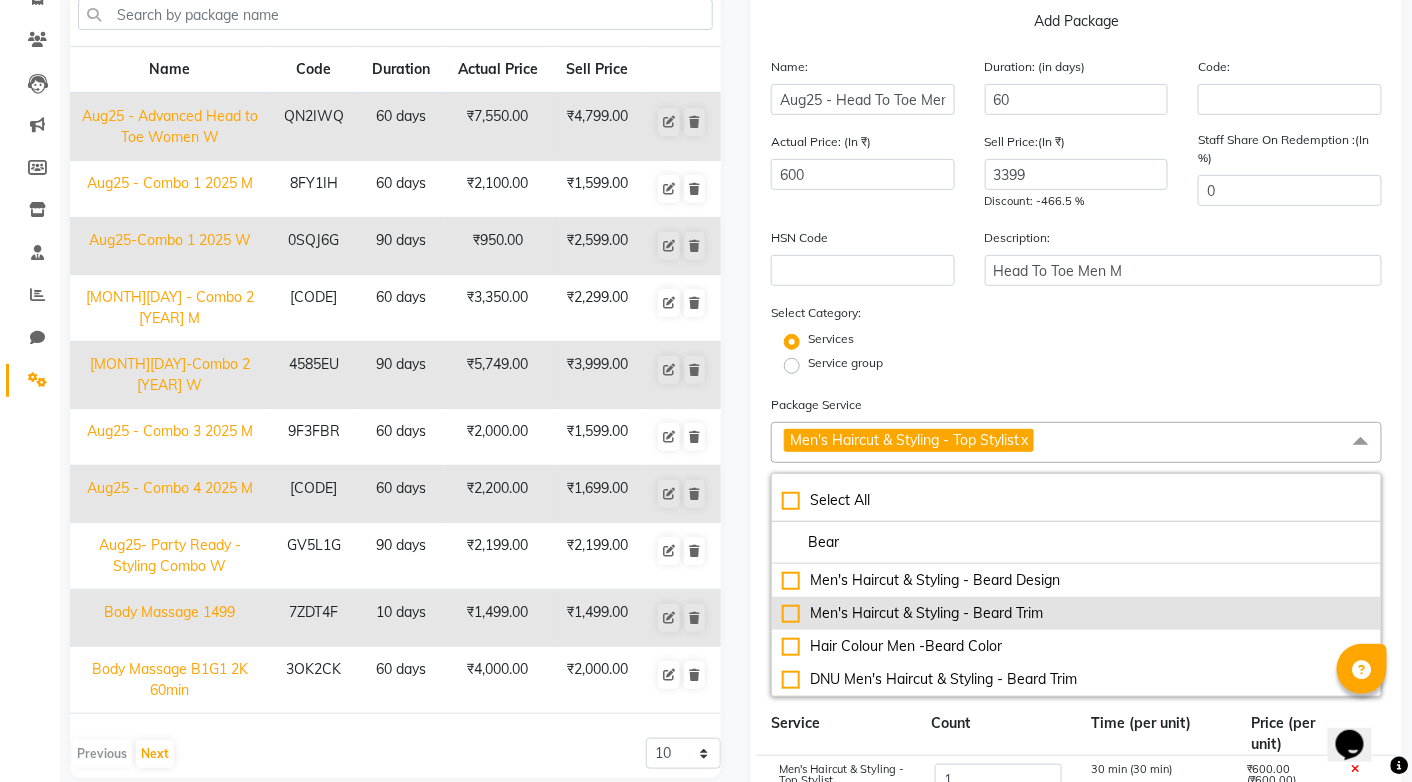 click on "Men's Haircut & Styling - Beard Trim" 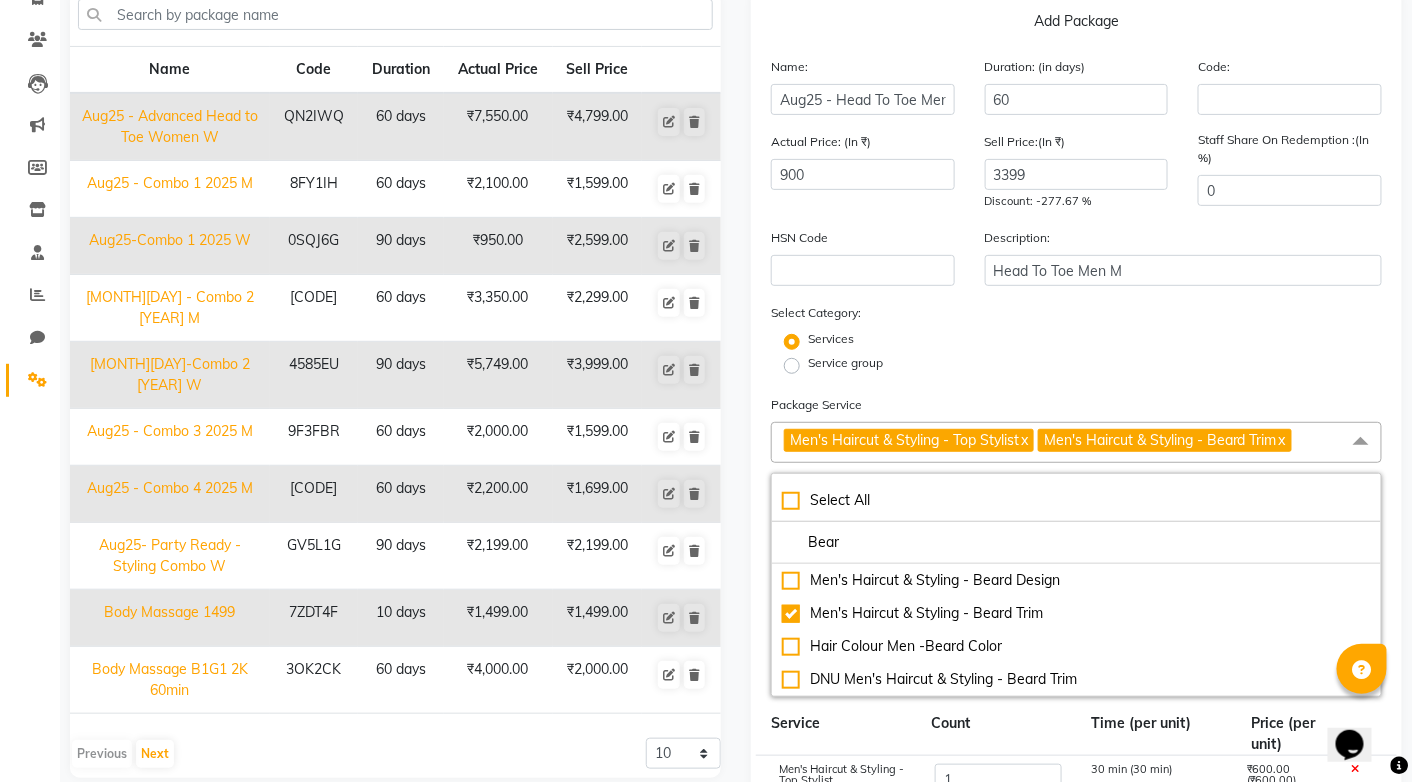click on "Services" 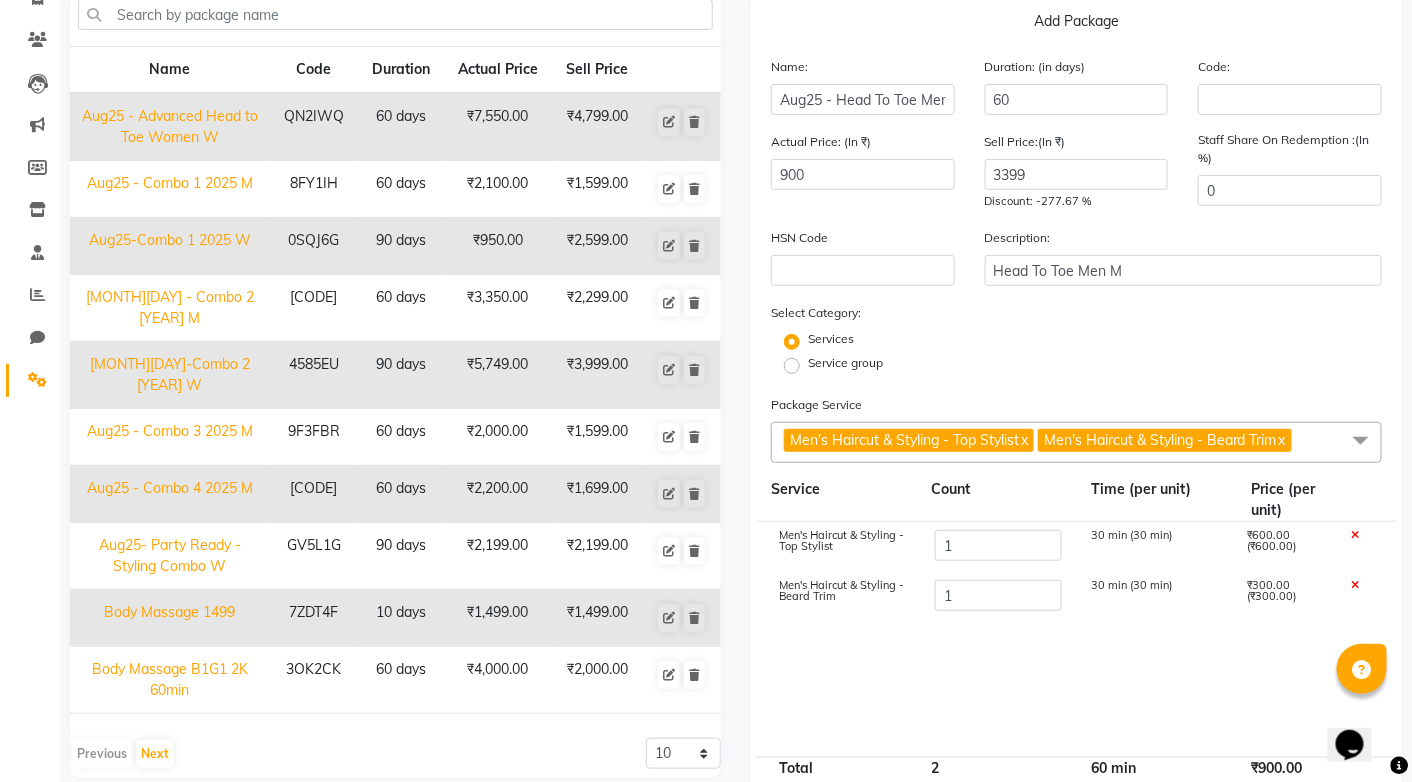 drag, startPoint x: 1327, startPoint y: 444, endPoint x: 1360, endPoint y: 447, distance: 33.13608 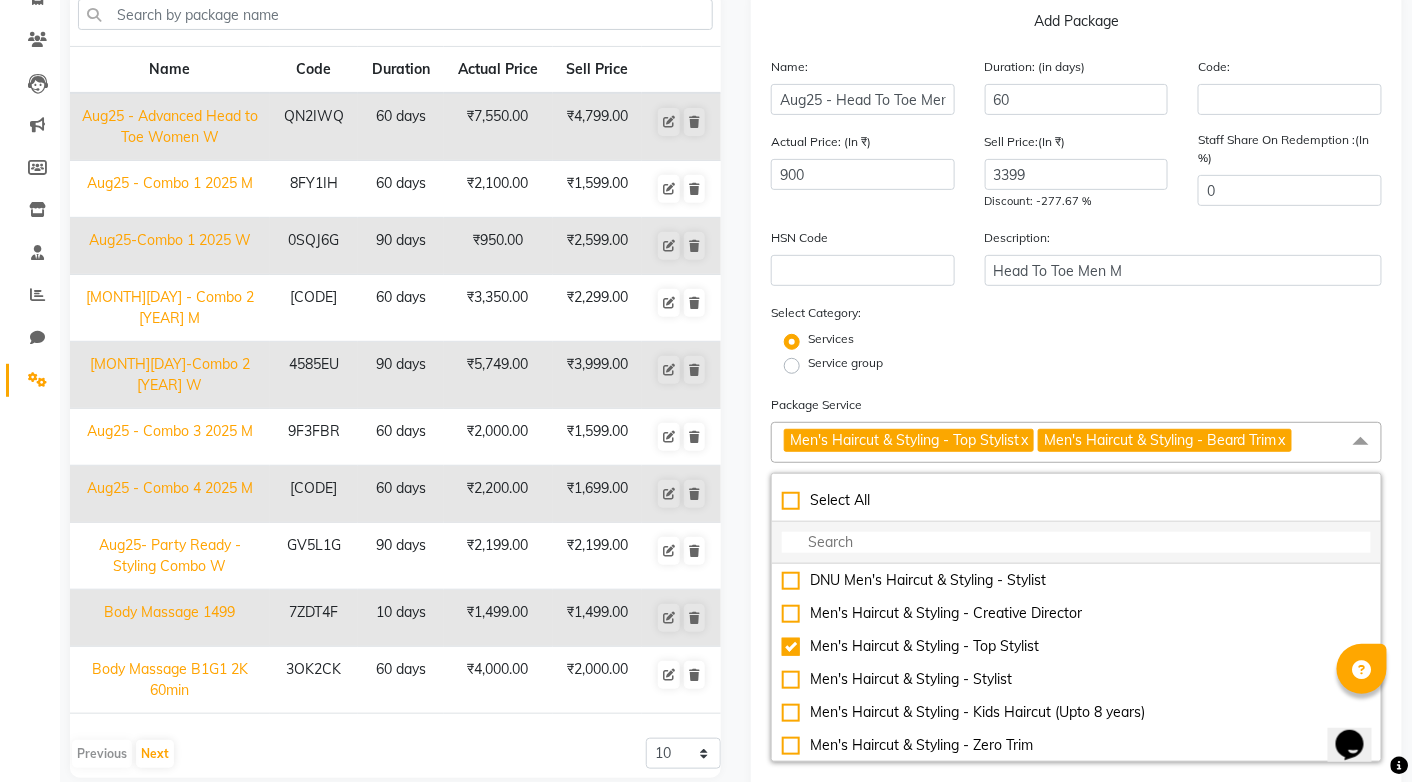 click 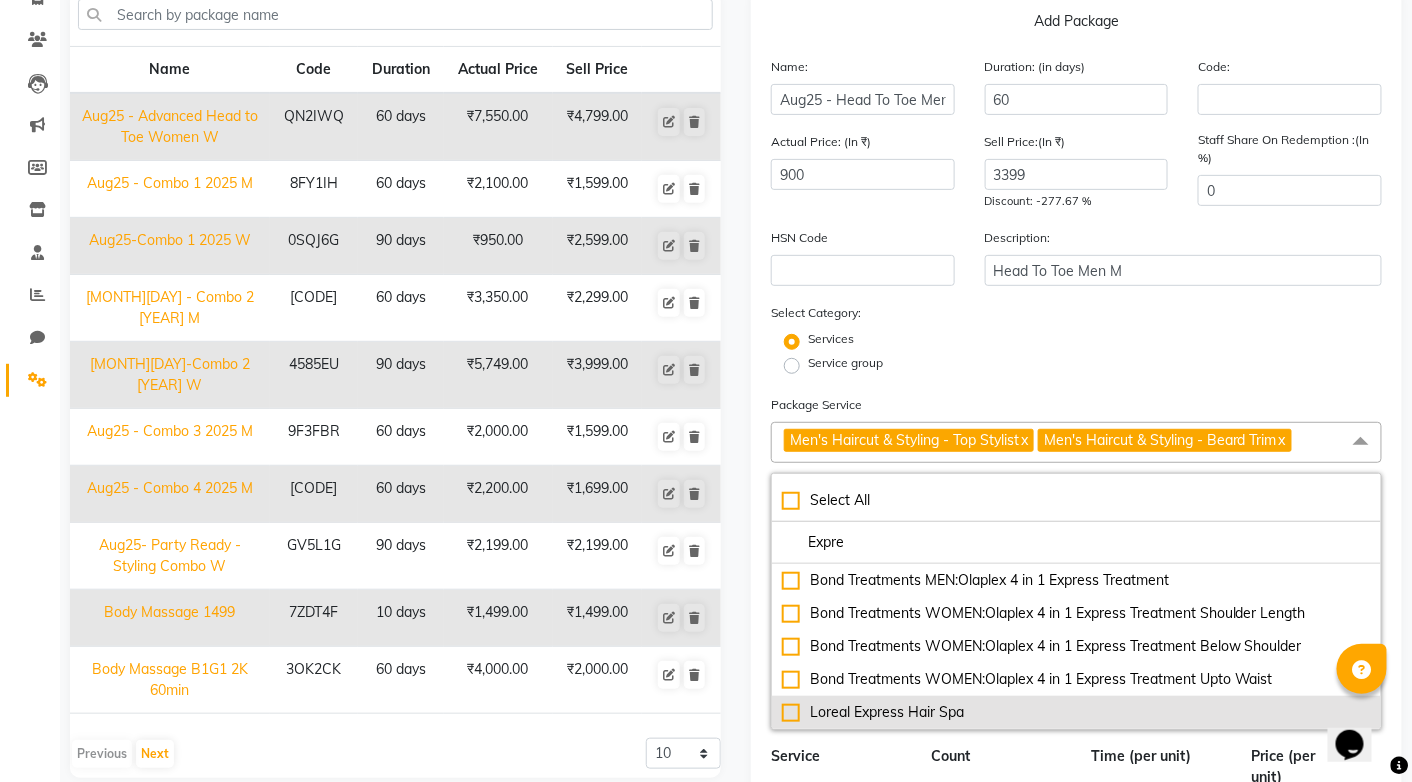 click on "Loreal Express Hair Spa" 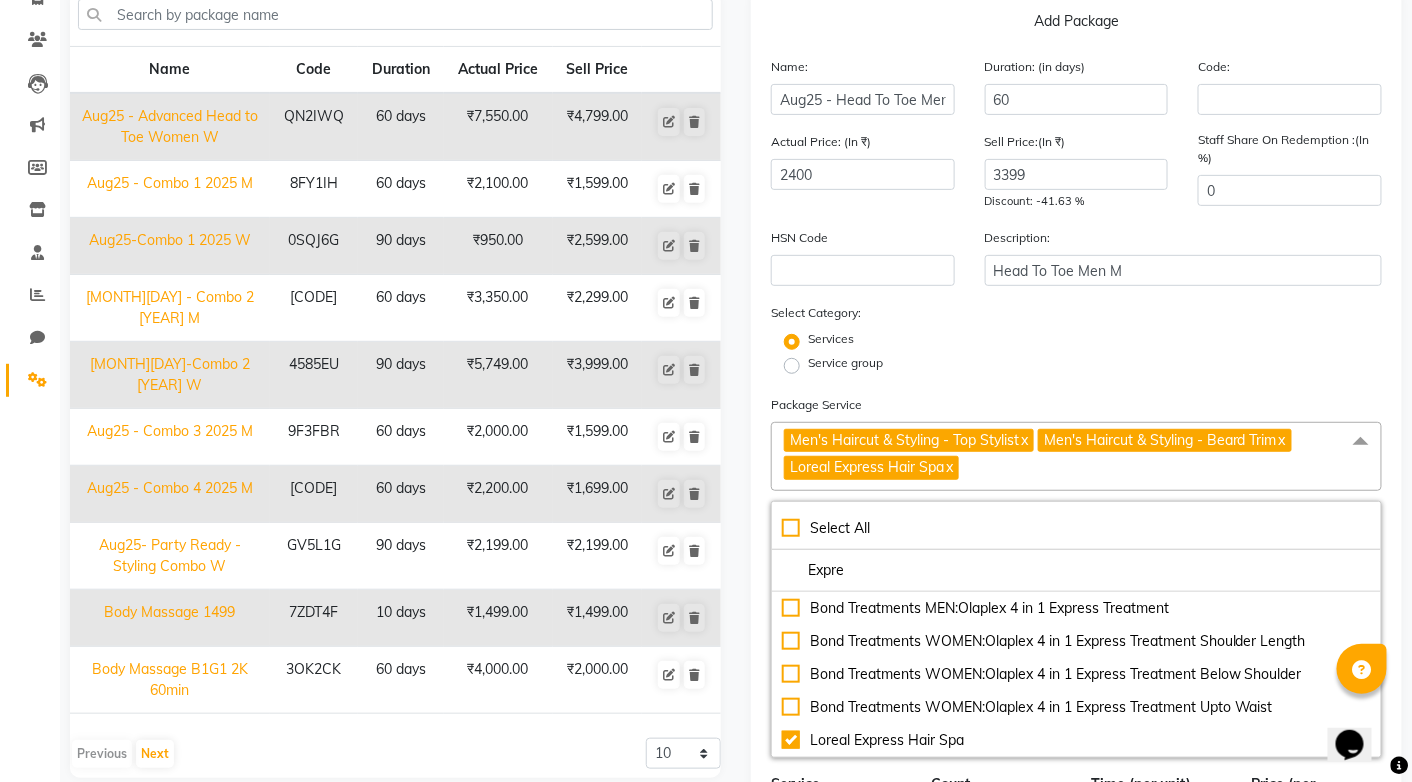 drag, startPoint x: 1062, startPoint y: 473, endPoint x: 1030, endPoint y: 472, distance: 32.01562 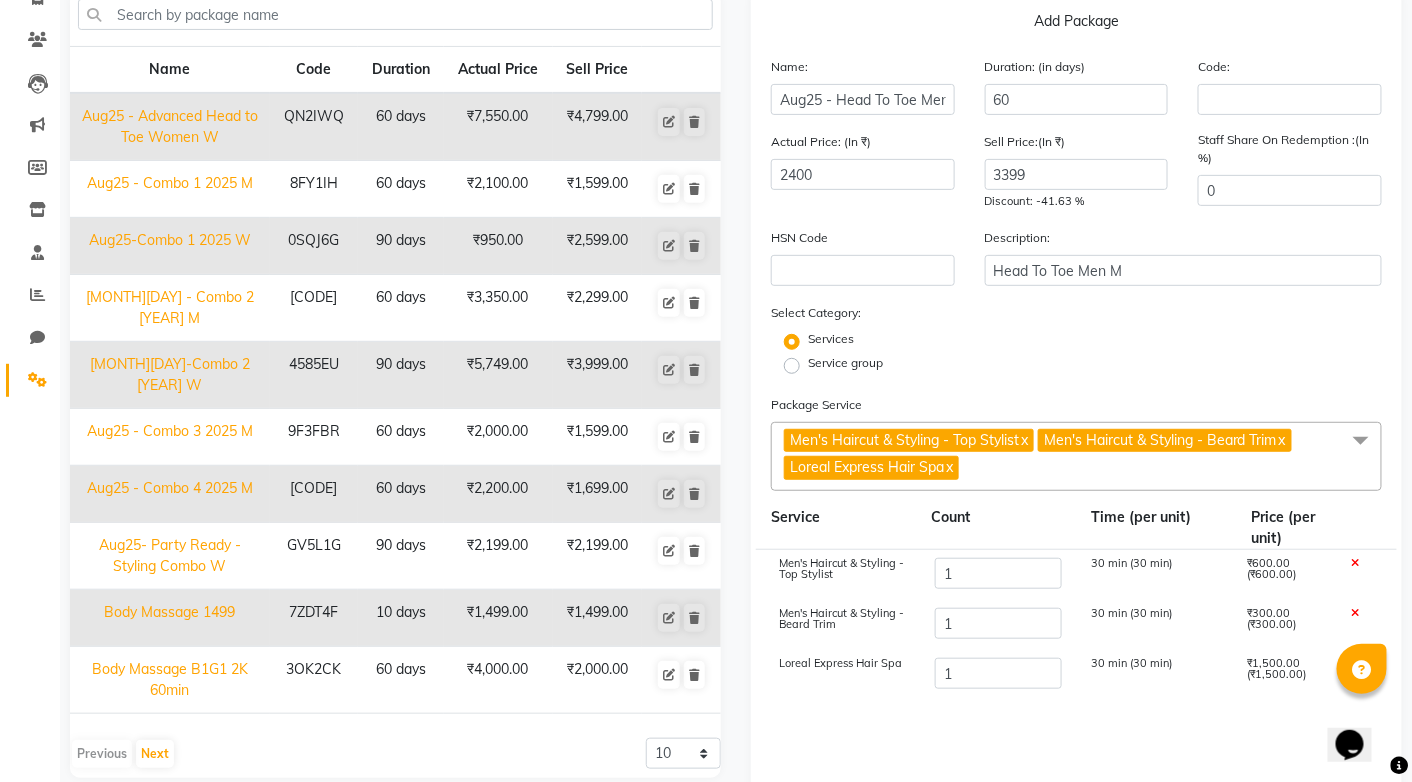 click on "Men's Haircut & Styling - Top Stylist  x Men's Haircut & Styling - Beard Trim  x Loreal Express Hair Spa  x" 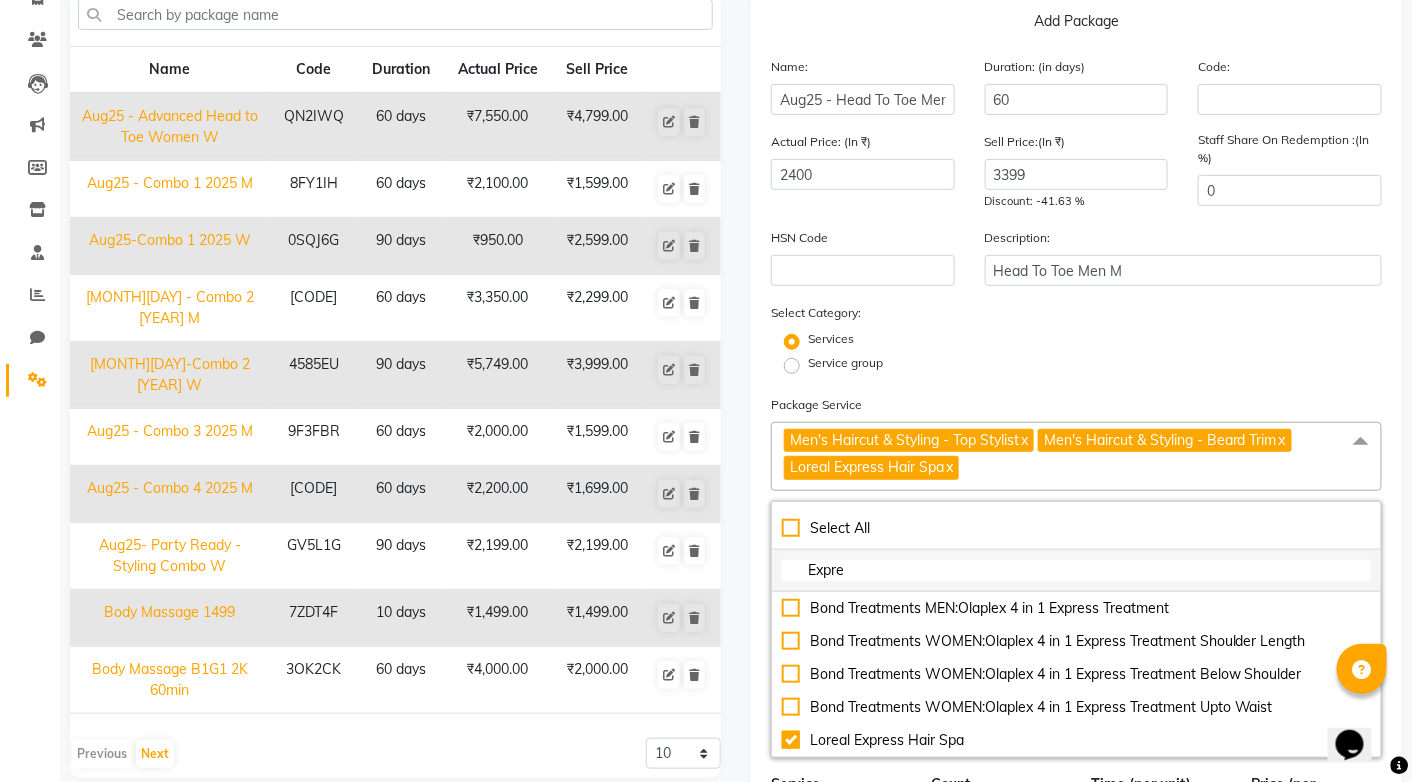 click on "Expre" 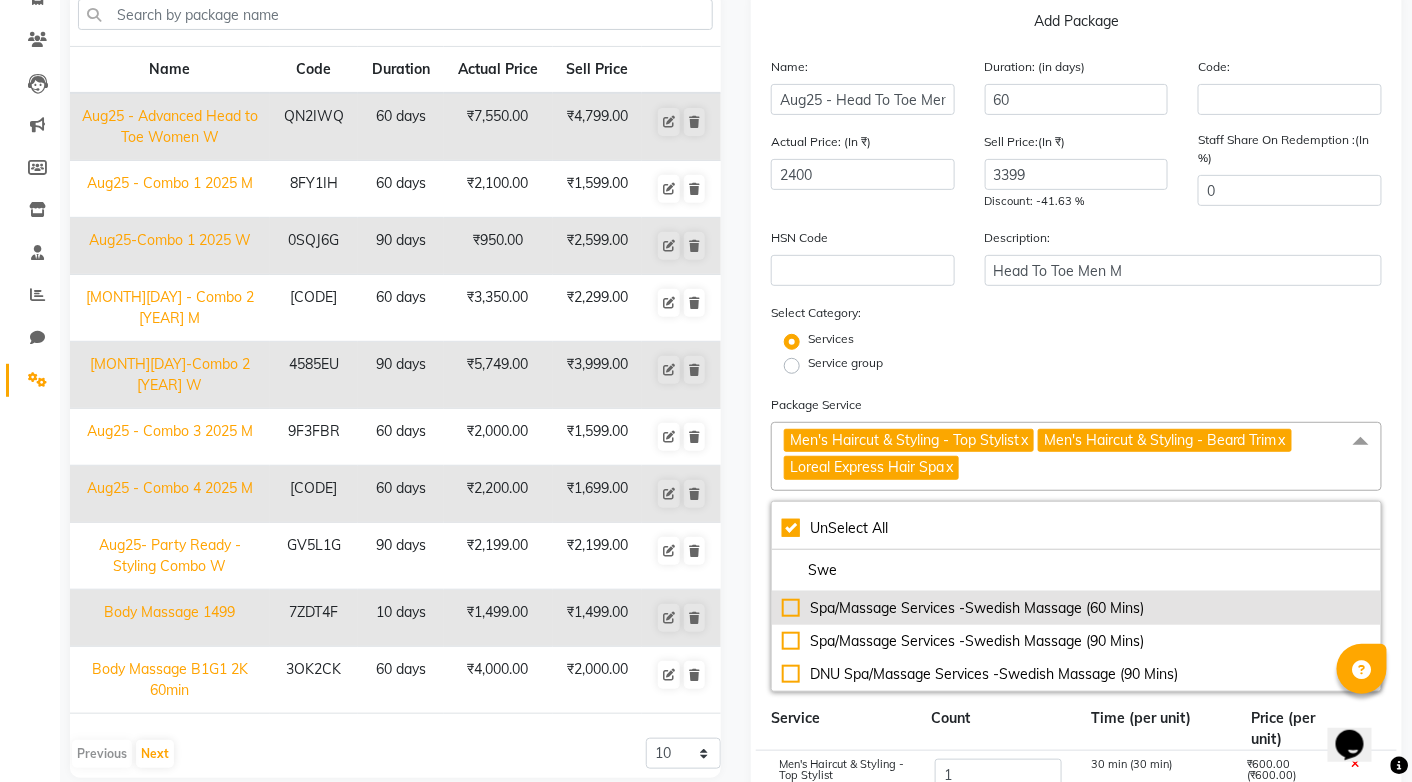 click on "Spa/Massage Services -Swedish Massage (60 Mins)" 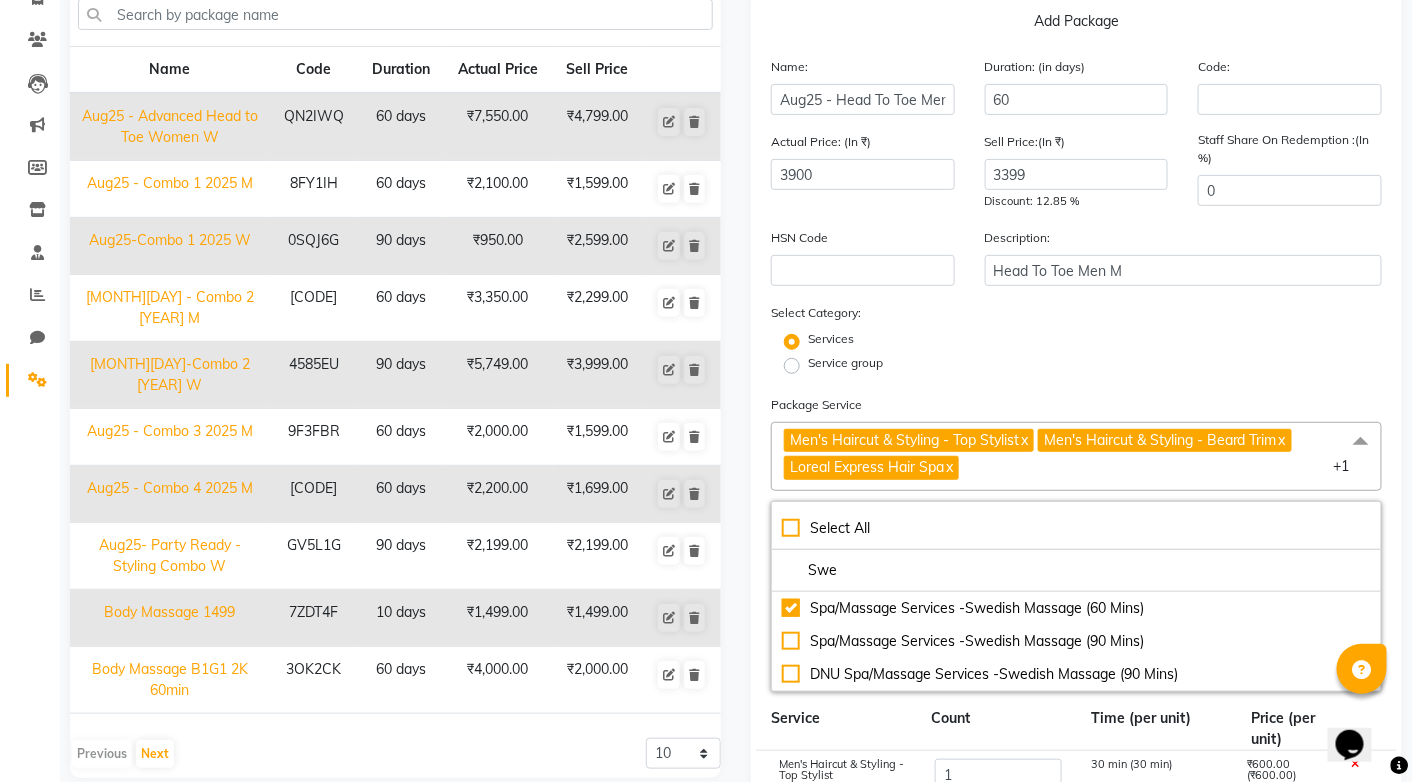 click on "Services" 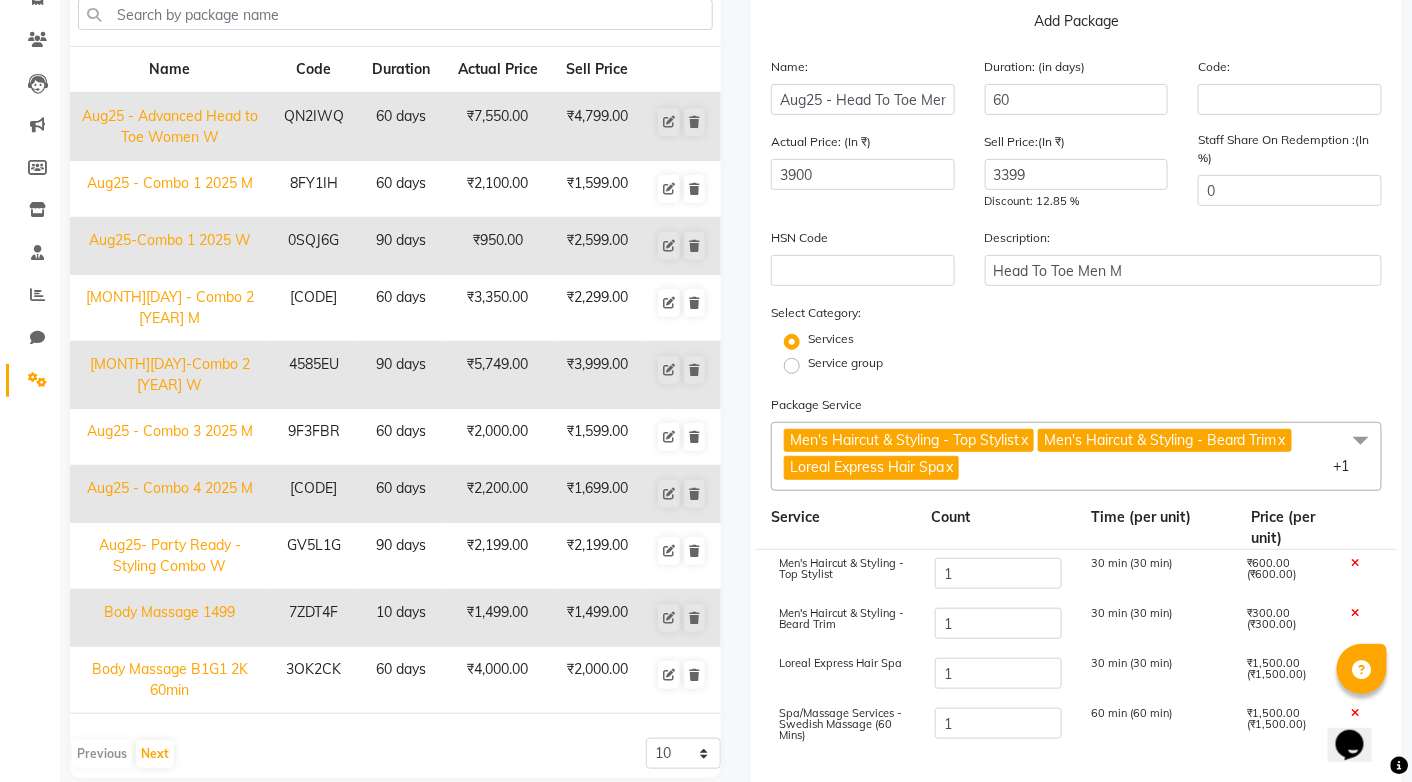 click on "Men's Haircut & Styling - Top Stylist x Men's Haircut & Styling - Beard Trim x Loreal Express Hair Spa x Spa/Massage Services -Swedish Massage (60 Mins) x +1" 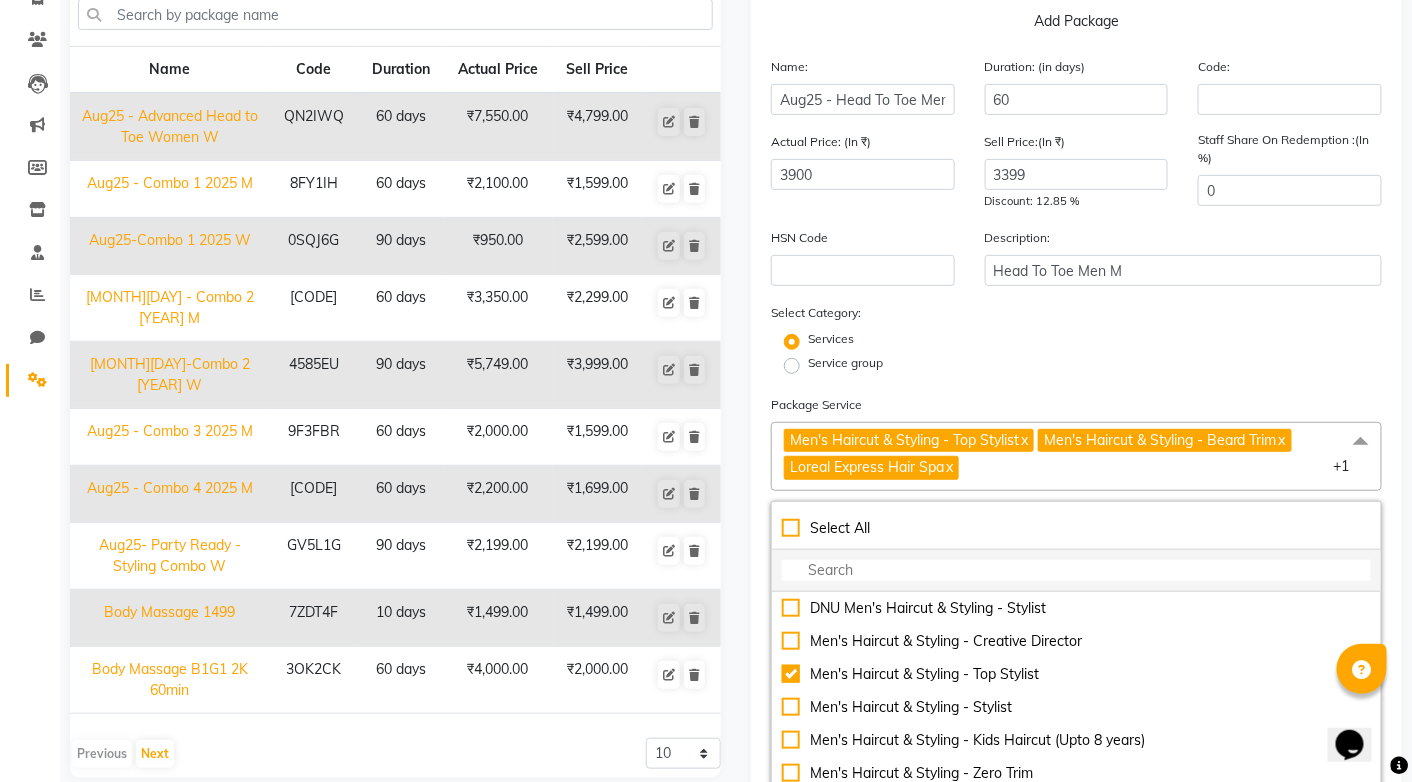 click 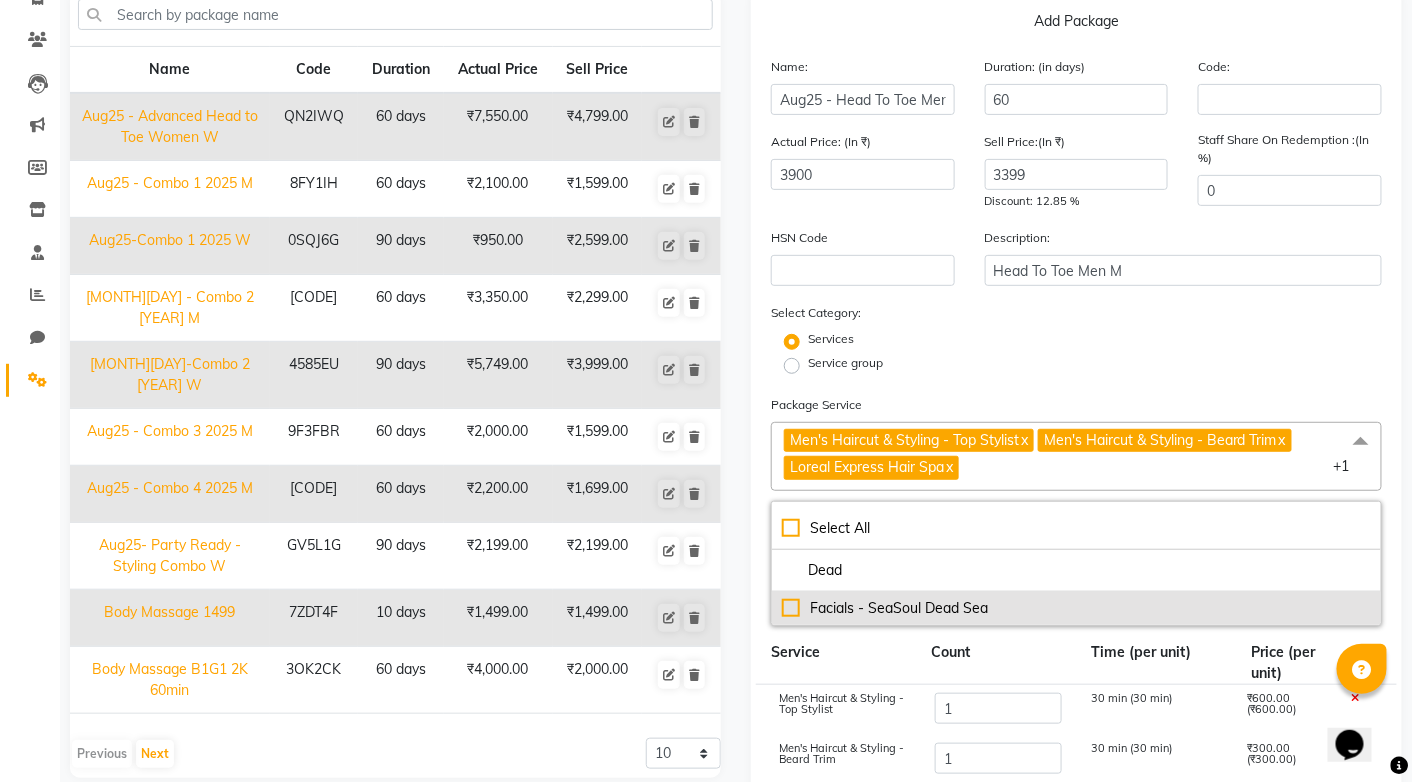 click on "Facials - SeaSoul Dead Sea" 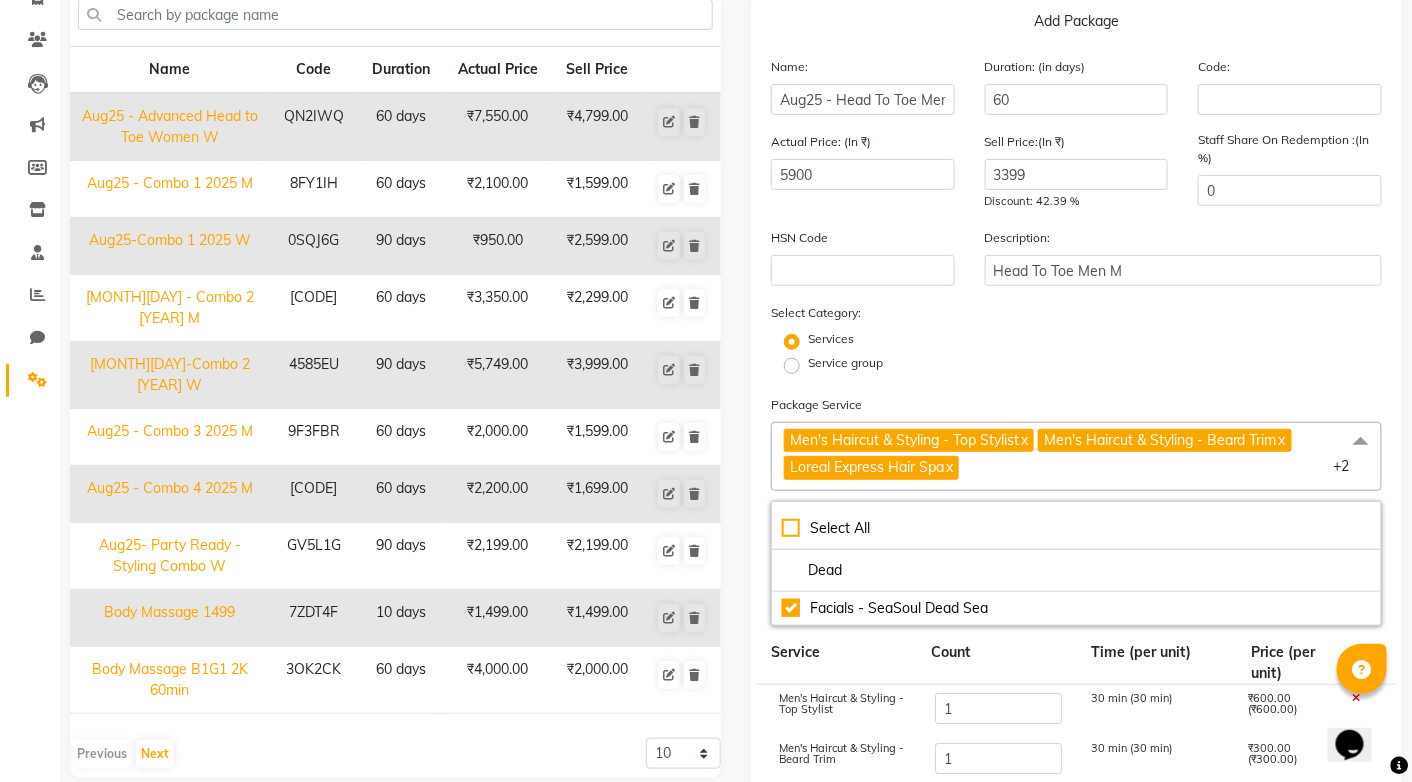 click on "Select Category: Services Service group" 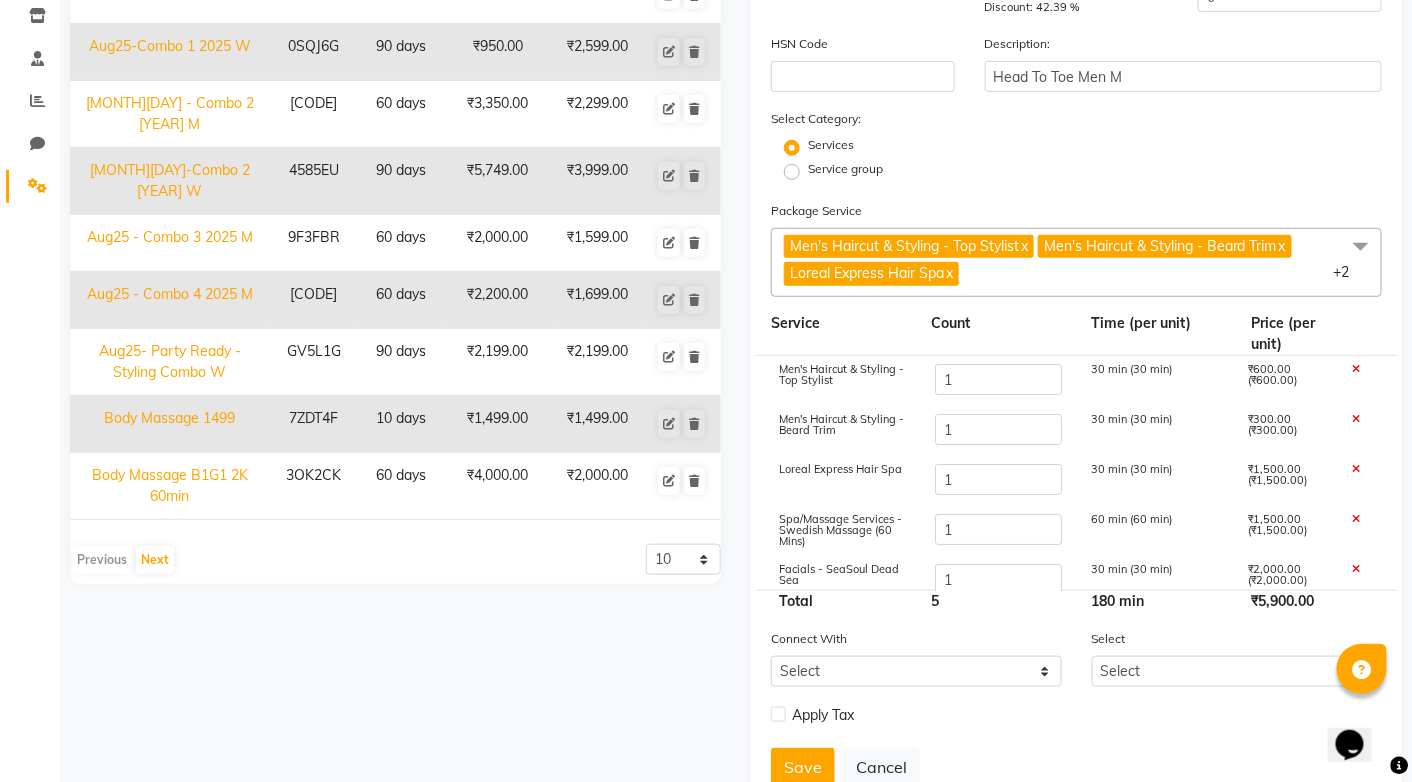 scroll, scrollTop: 409, scrollLeft: 0, axis: vertical 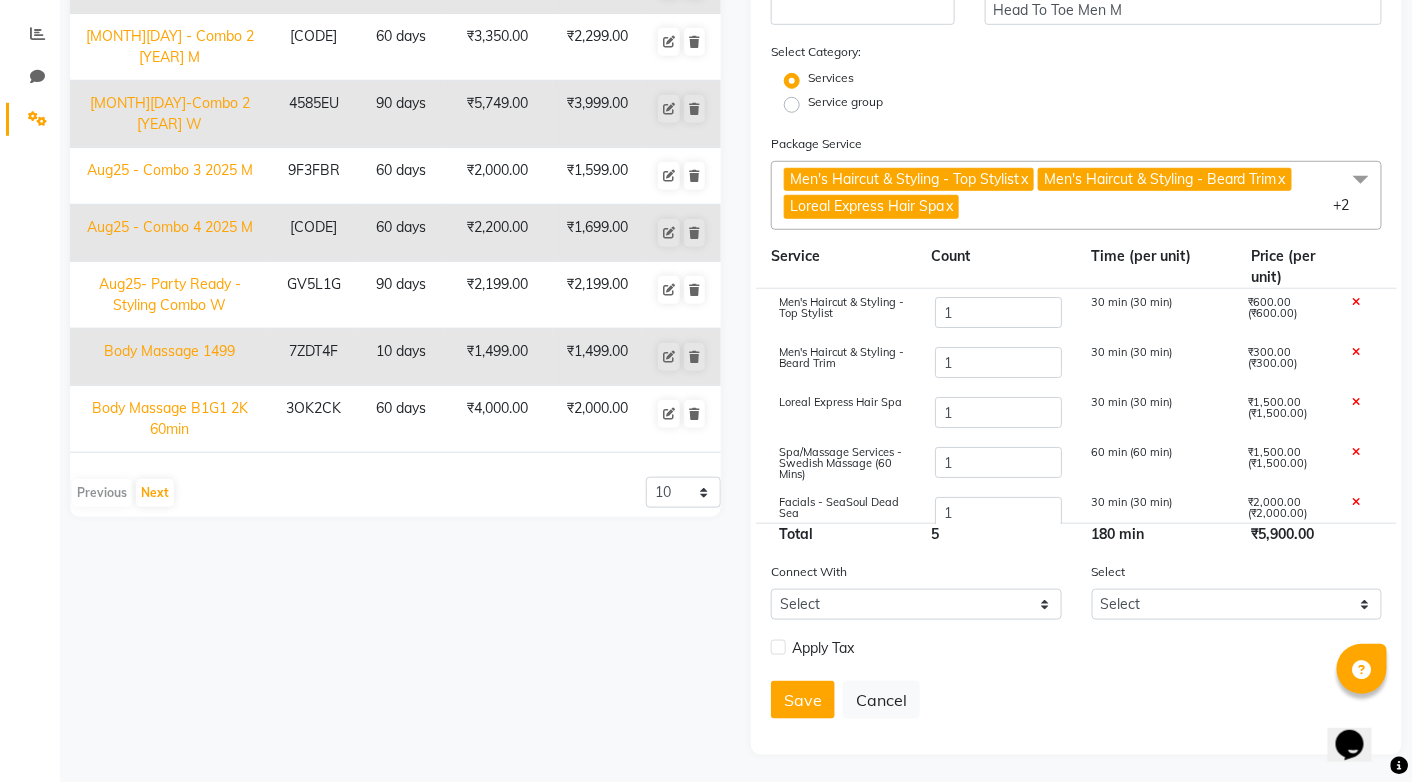click 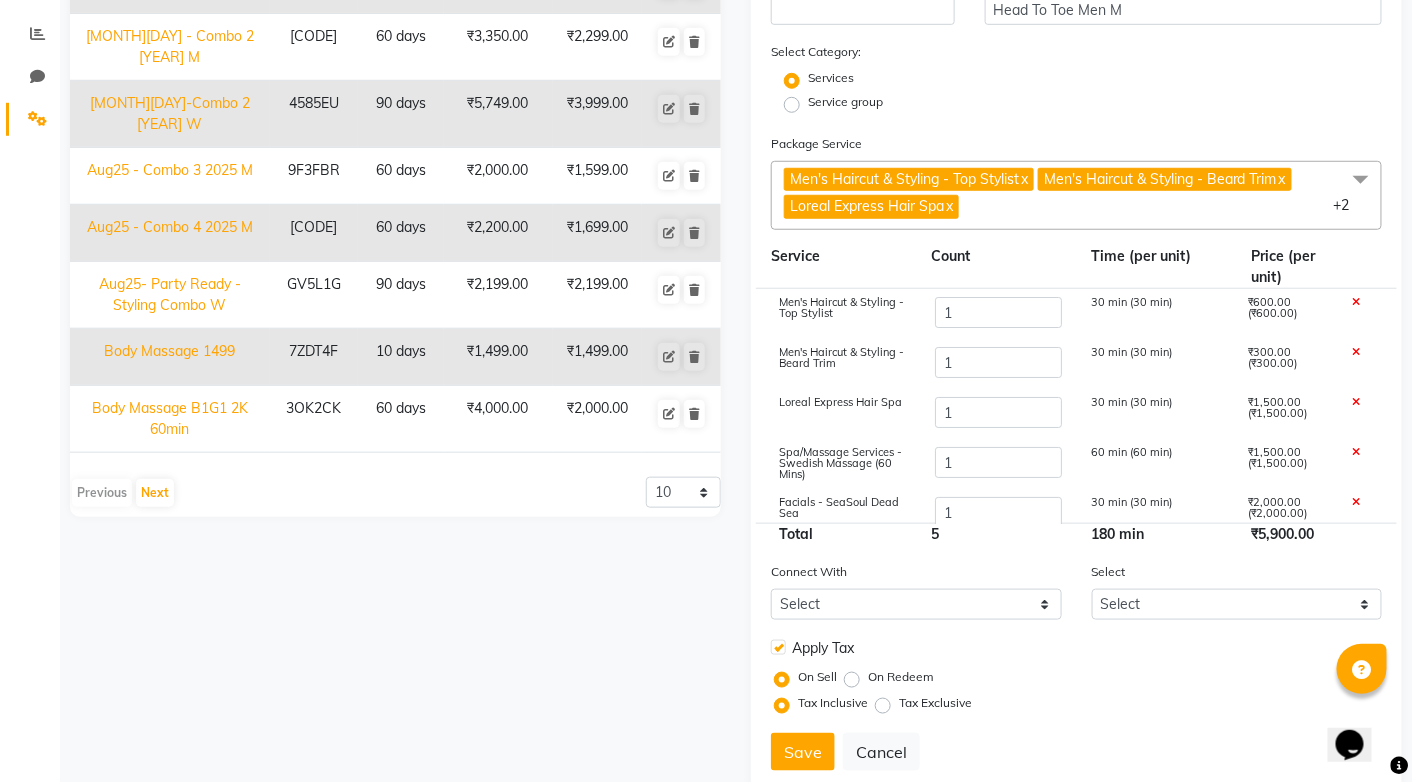 click on "Tax Exclusive" 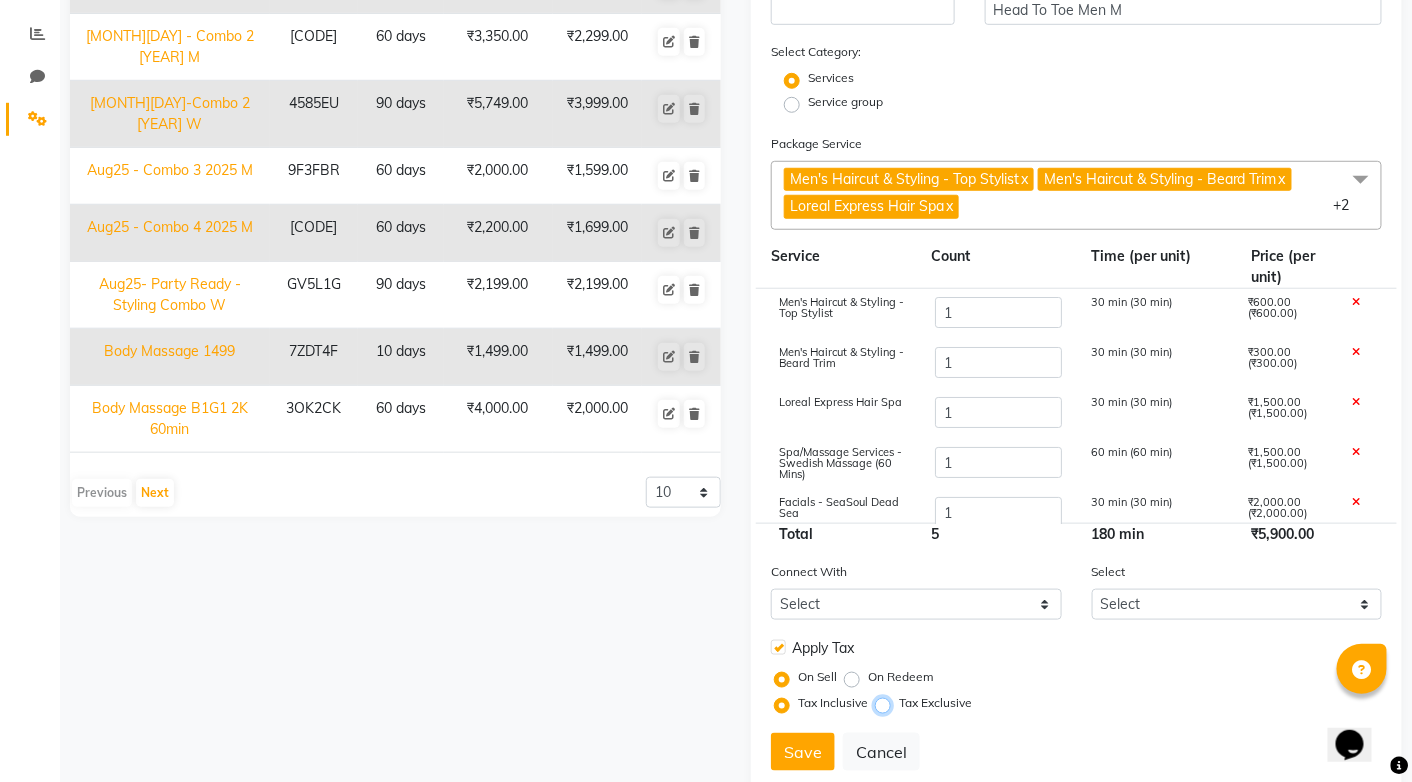 click on "Tax Exclusive" at bounding box center (887, 703) 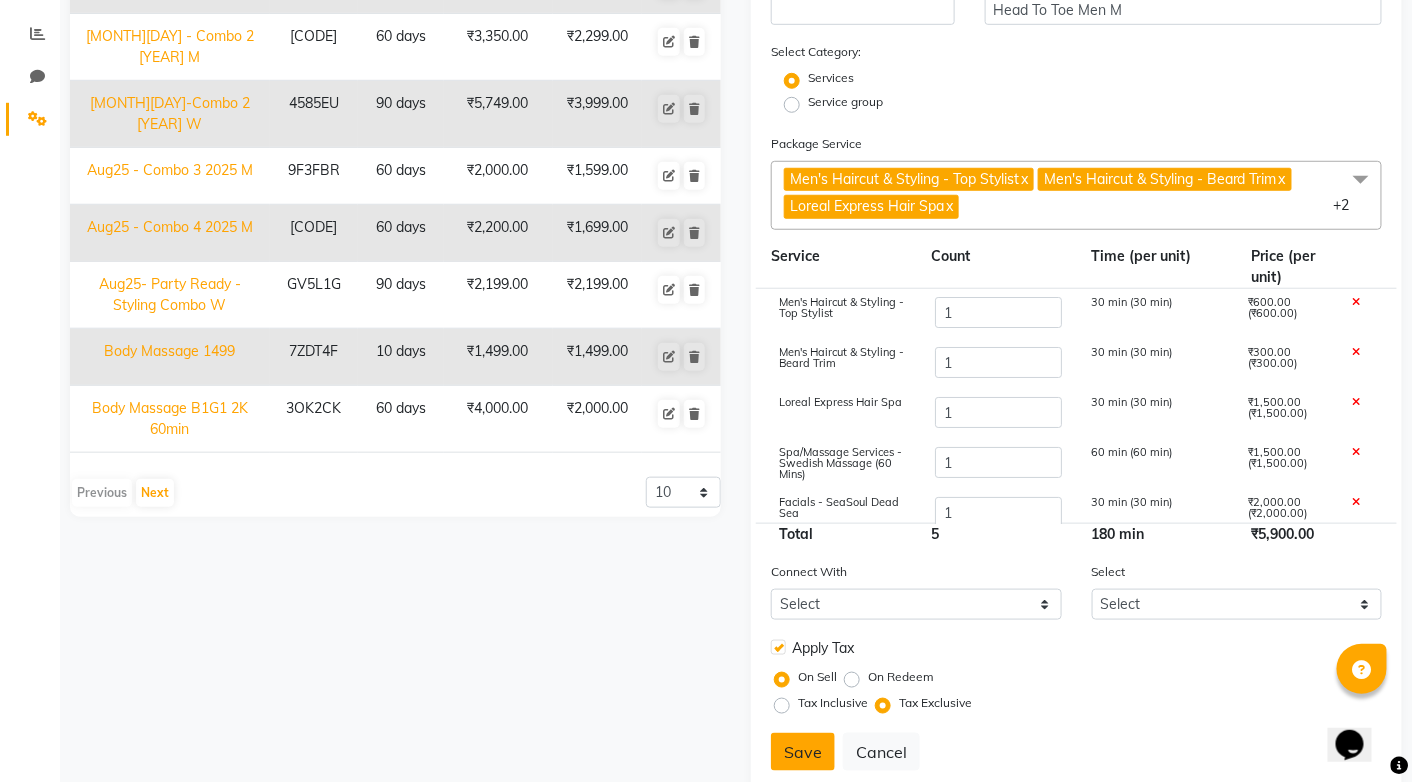 click on "Save" 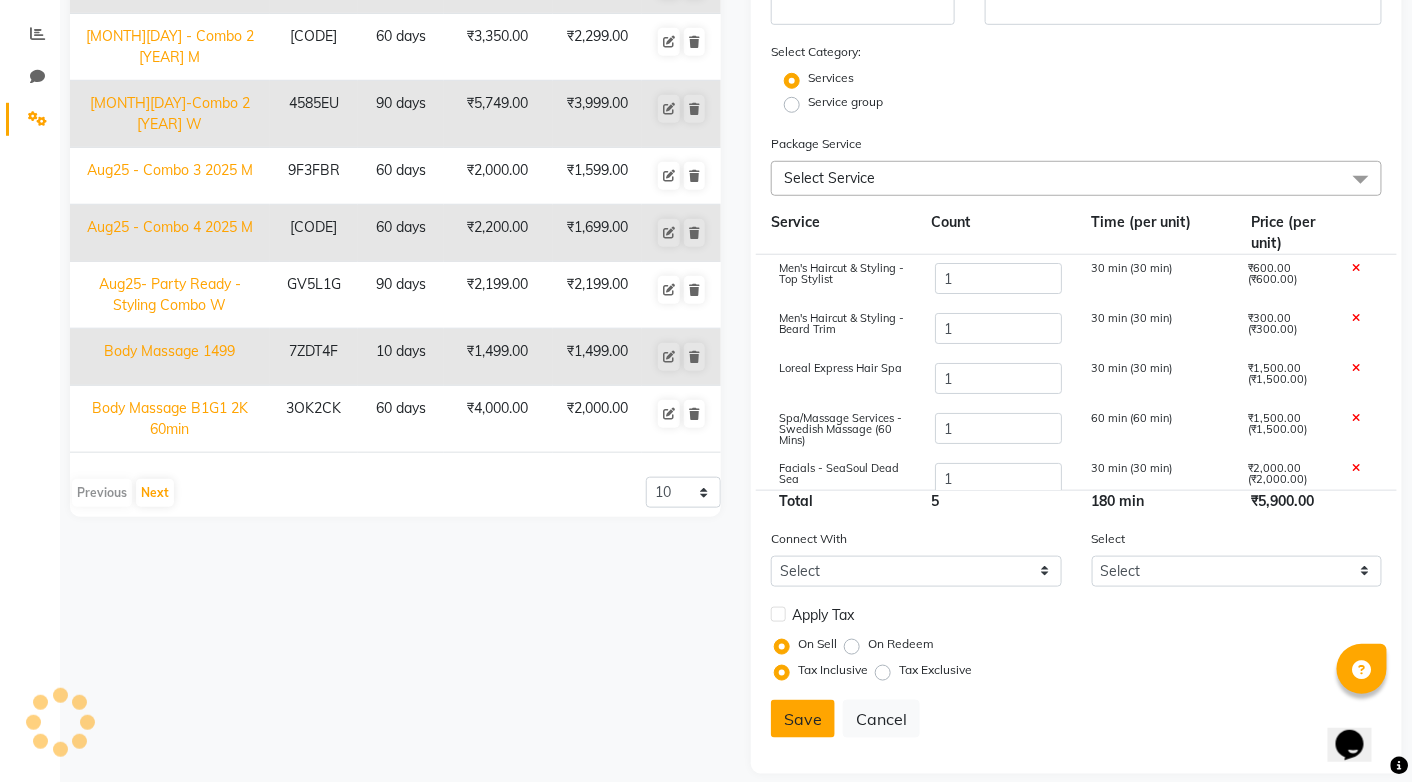 scroll, scrollTop: 148, scrollLeft: 0, axis: vertical 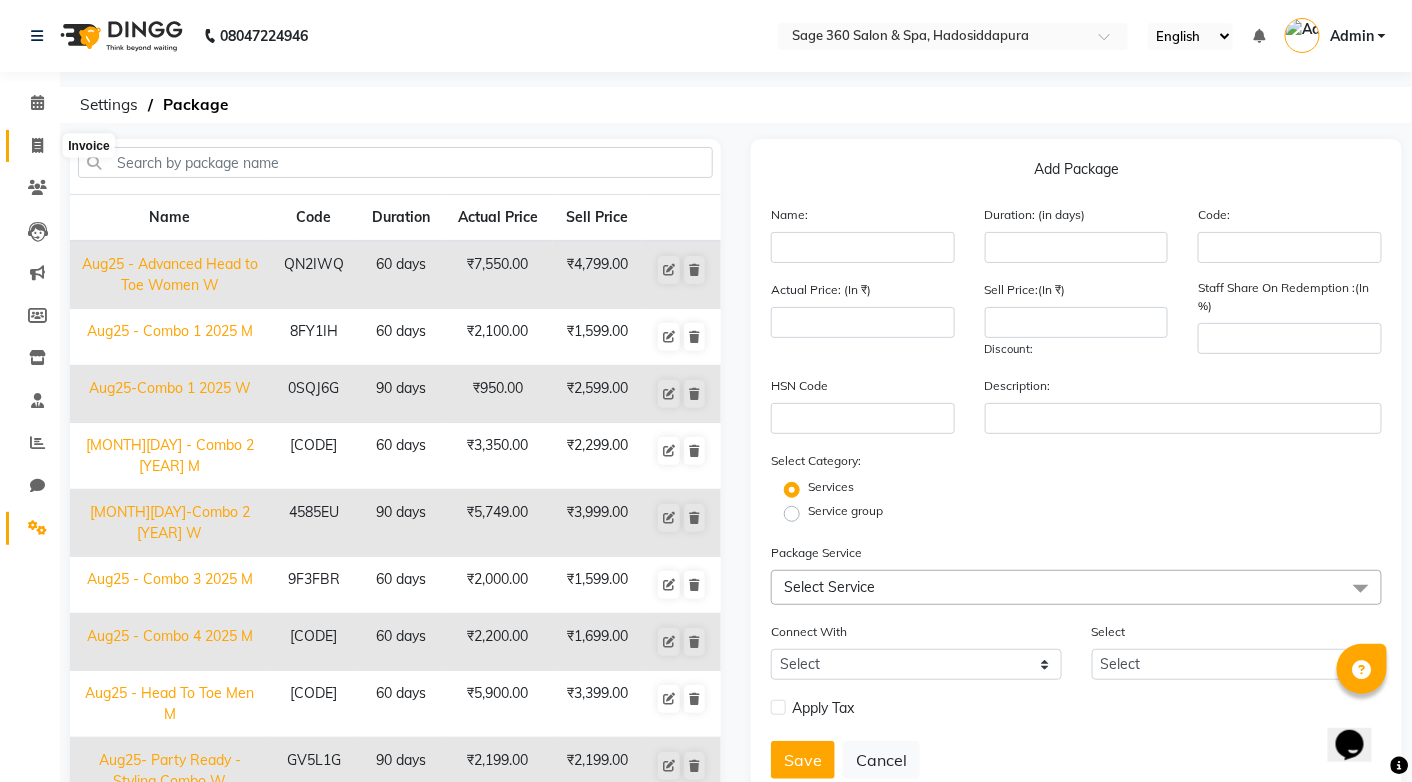 click 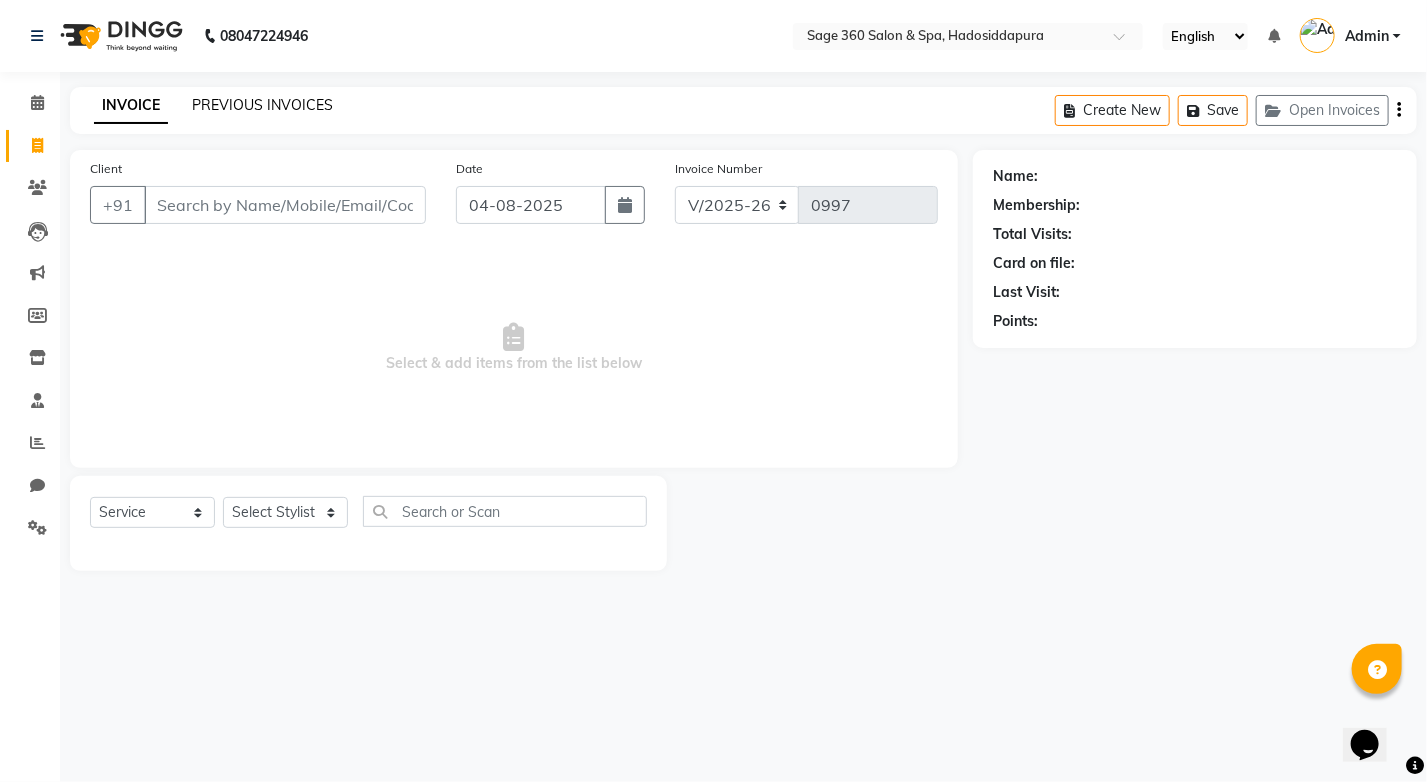 click on "PREVIOUS INVOICES" 